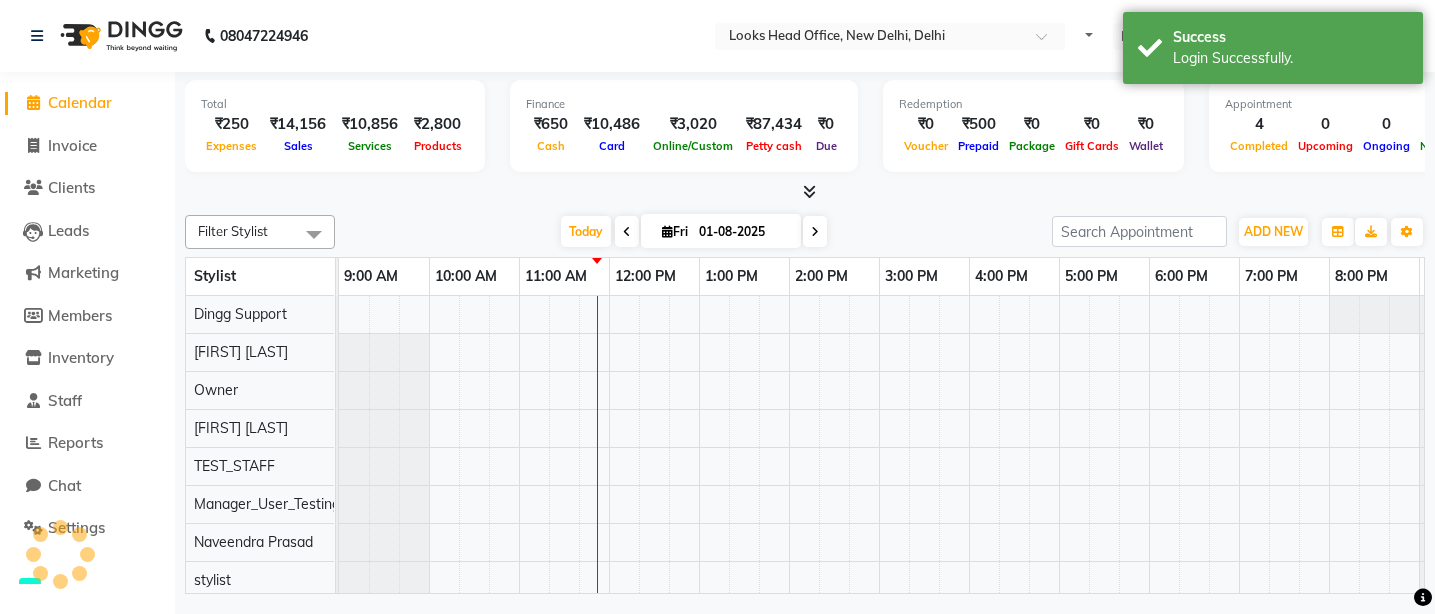 scroll, scrollTop: 0, scrollLeft: 0, axis: both 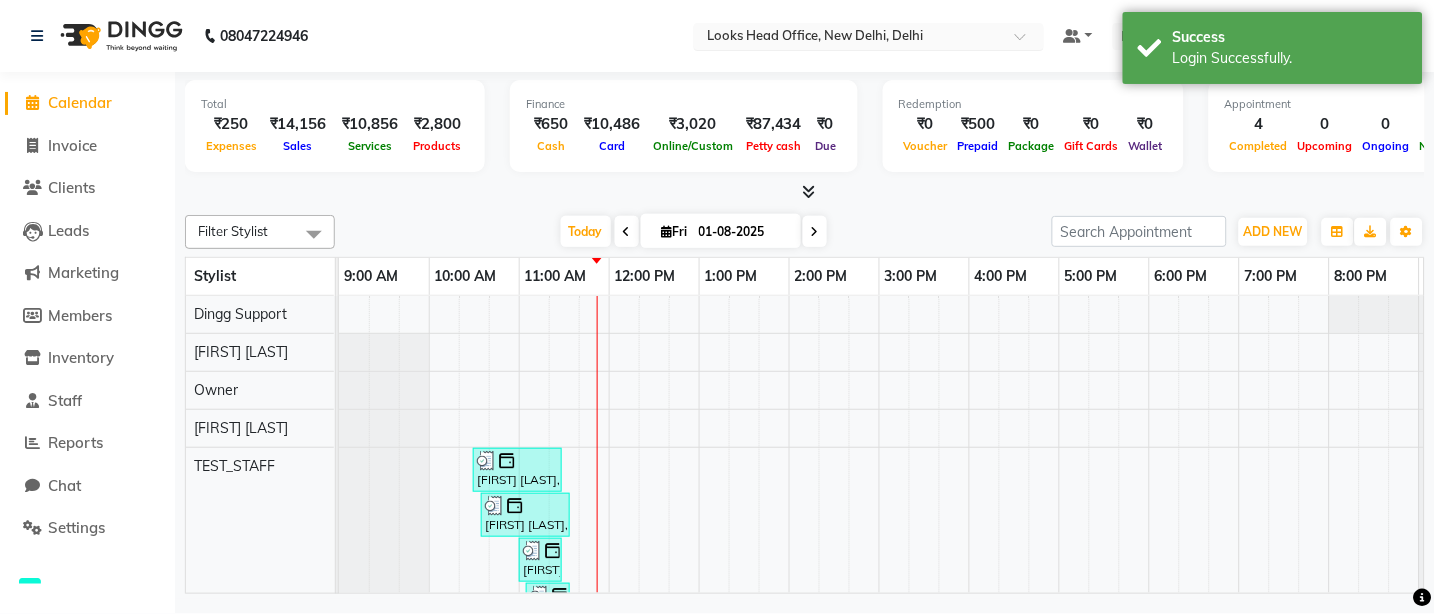 click at bounding box center [849, 38] 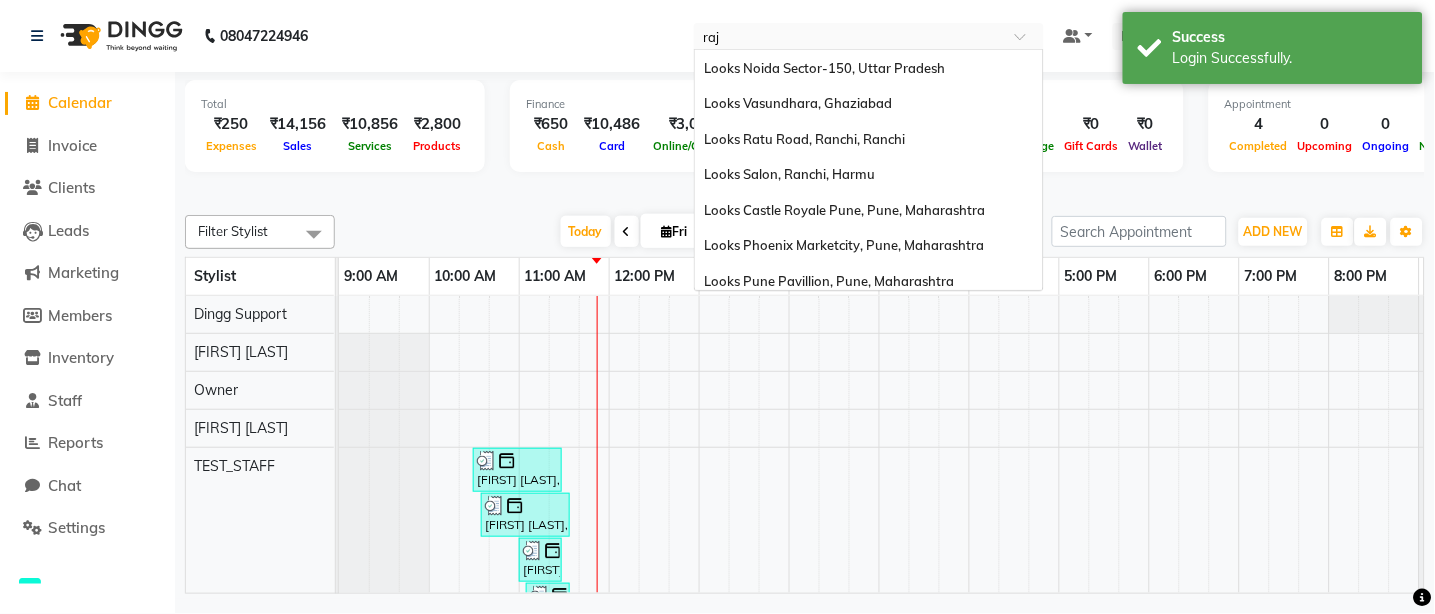 scroll, scrollTop: 0, scrollLeft: 0, axis: both 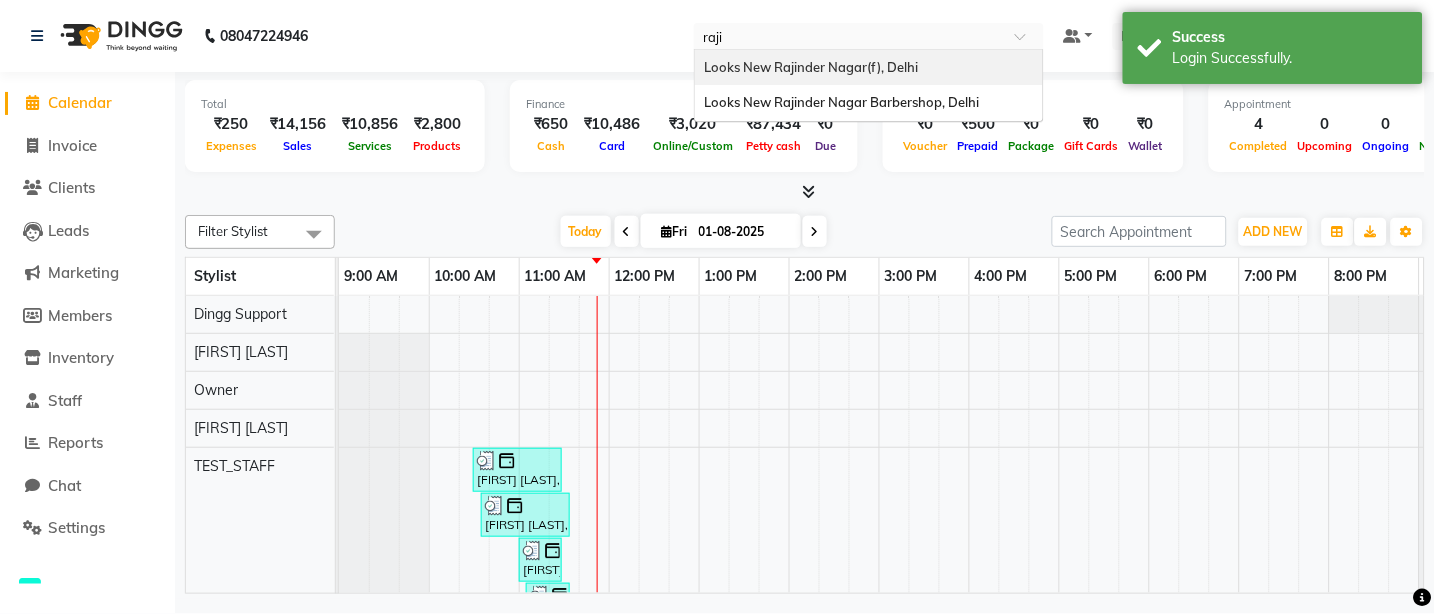 type on "rajin" 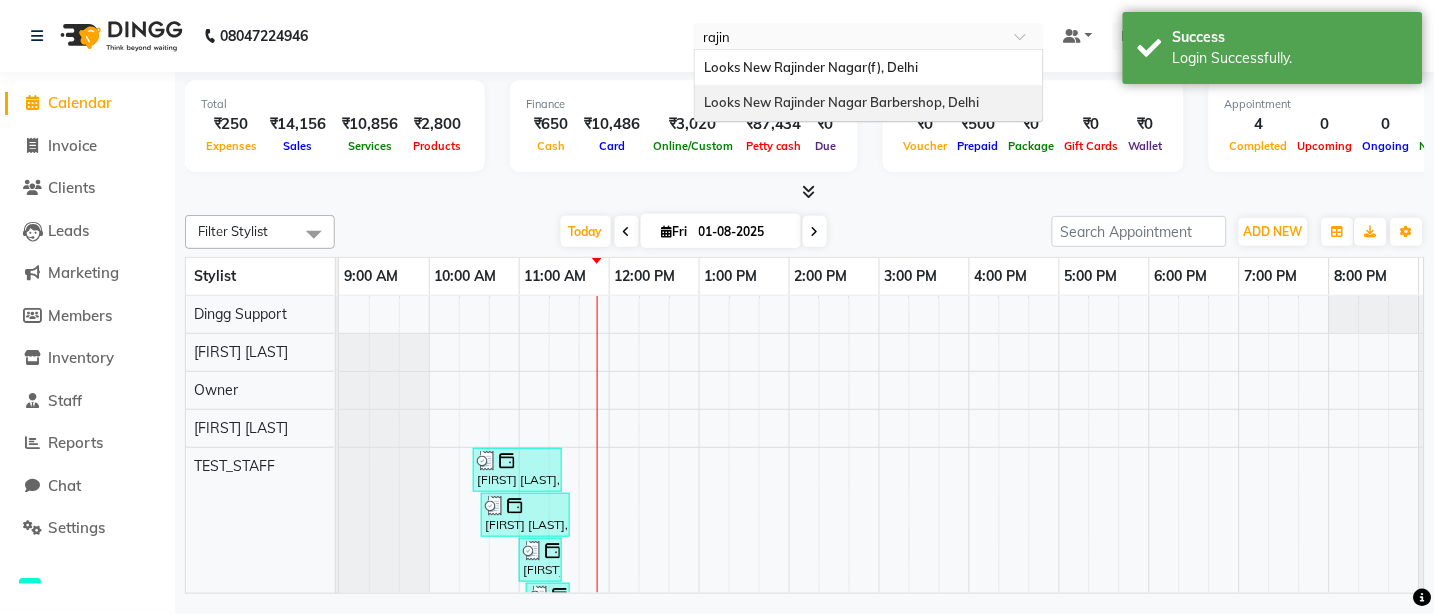 click on "Looks New Rajinder Nagar Barbershop, Delhi" at bounding box center (842, 102) 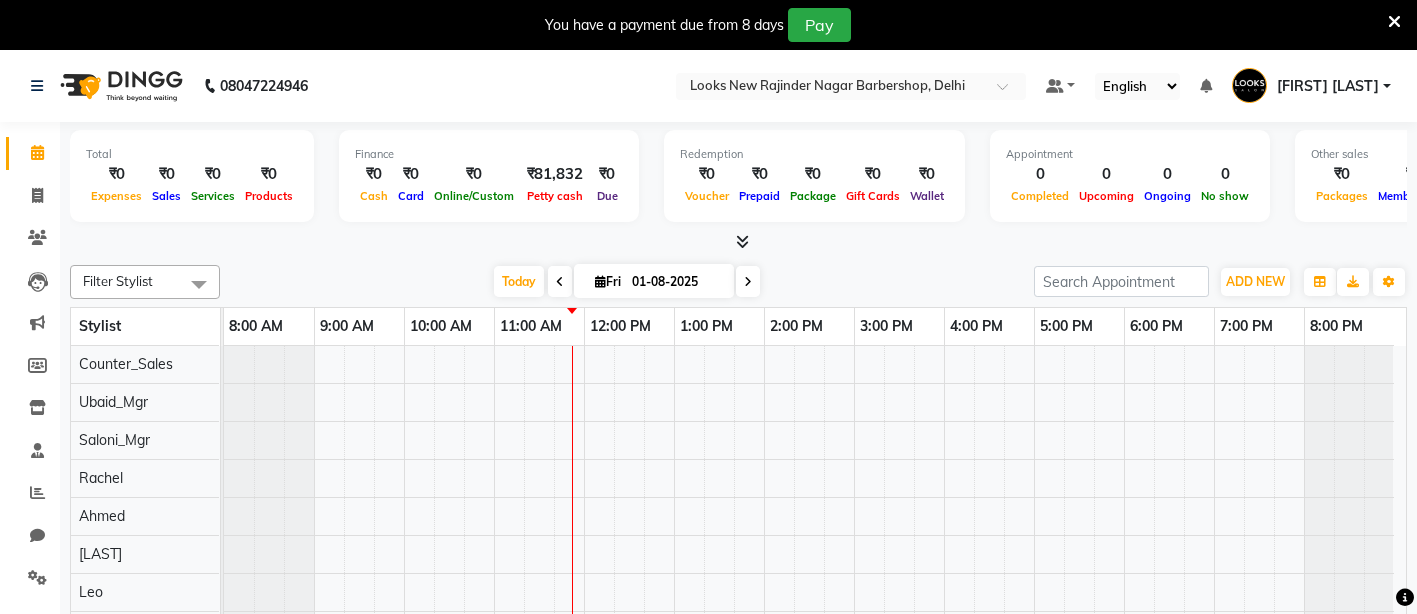 scroll, scrollTop: 0, scrollLeft: 0, axis: both 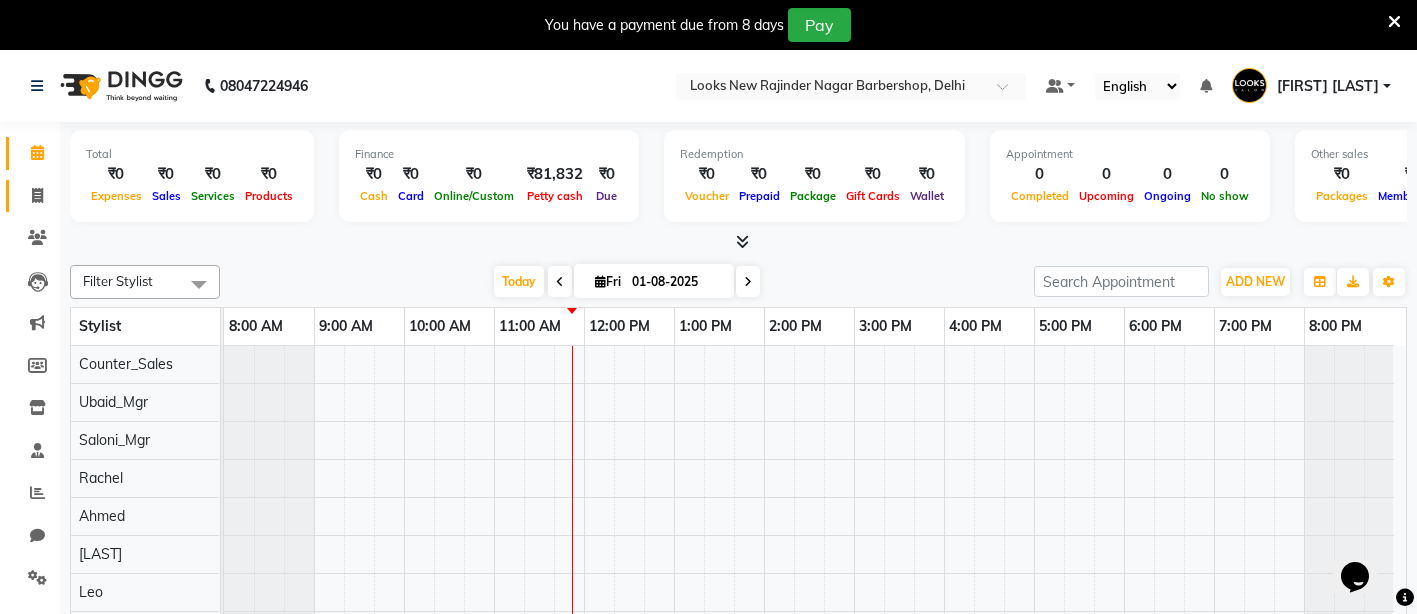 click 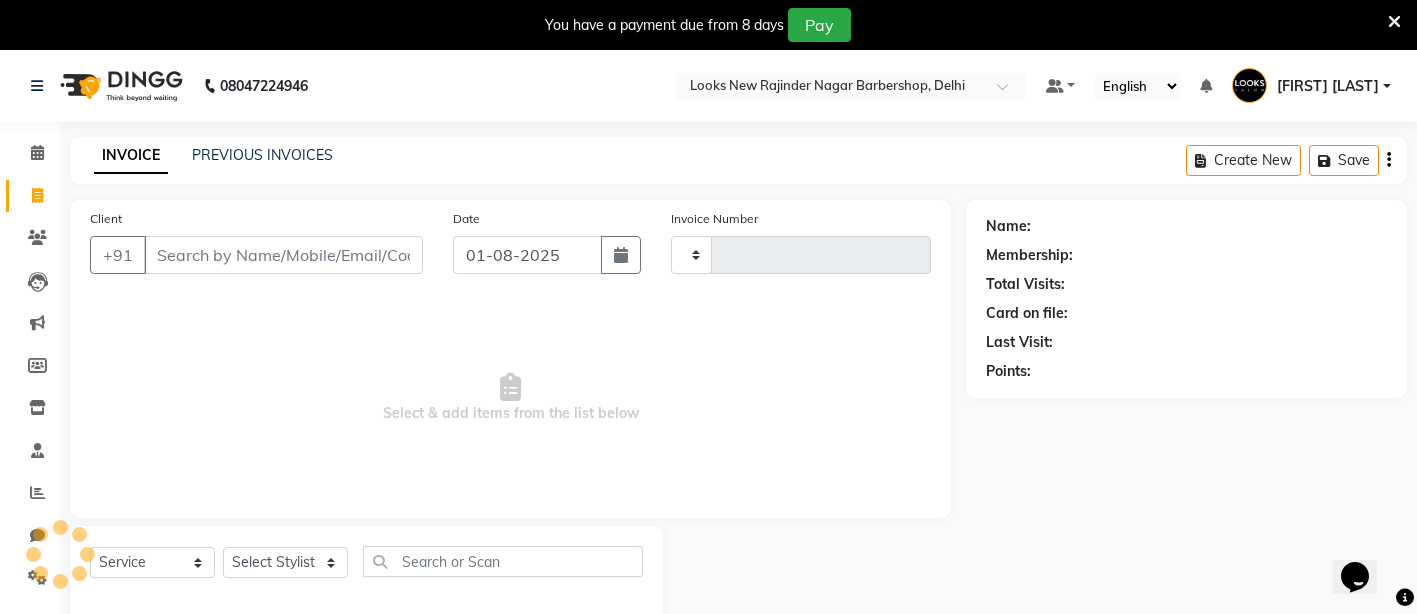 type on "5515" 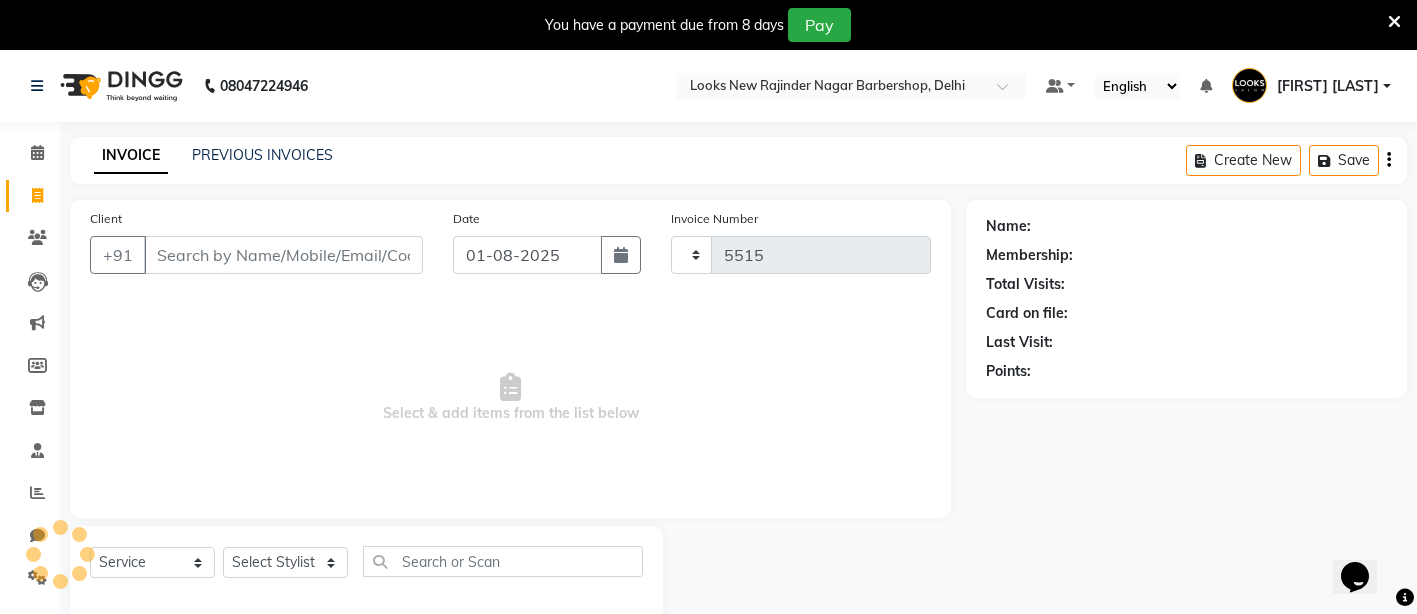select on "8705" 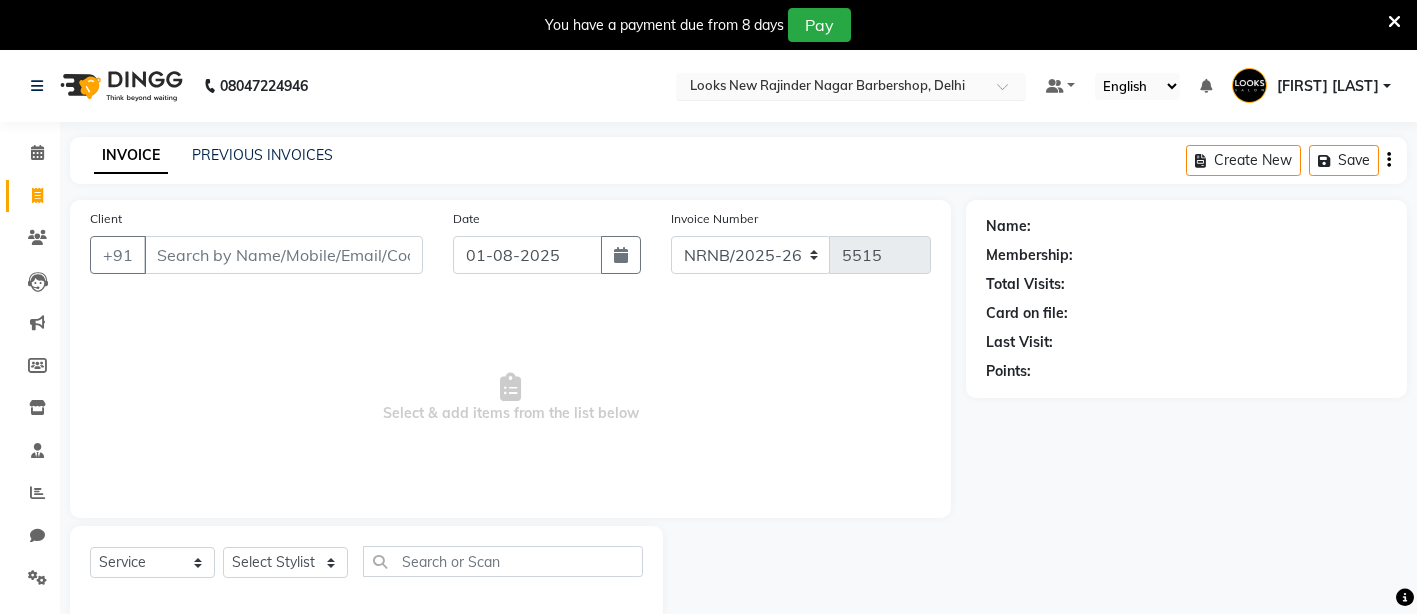click at bounding box center [831, 88] 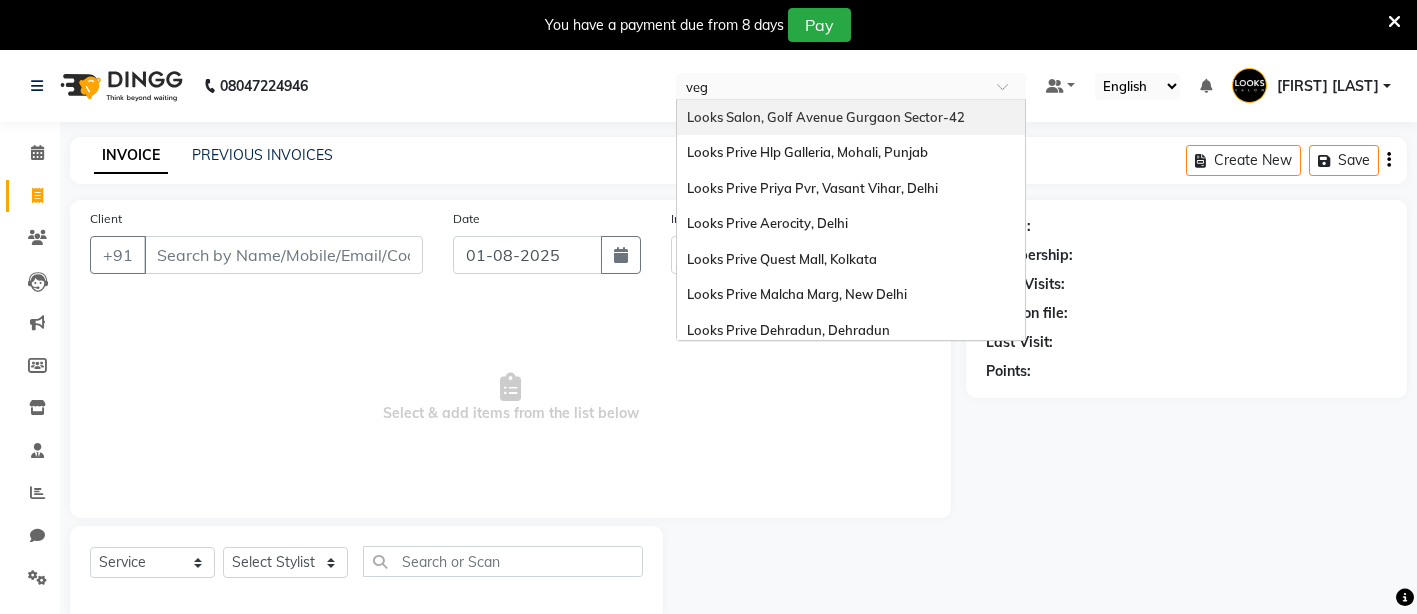 type on "vega" 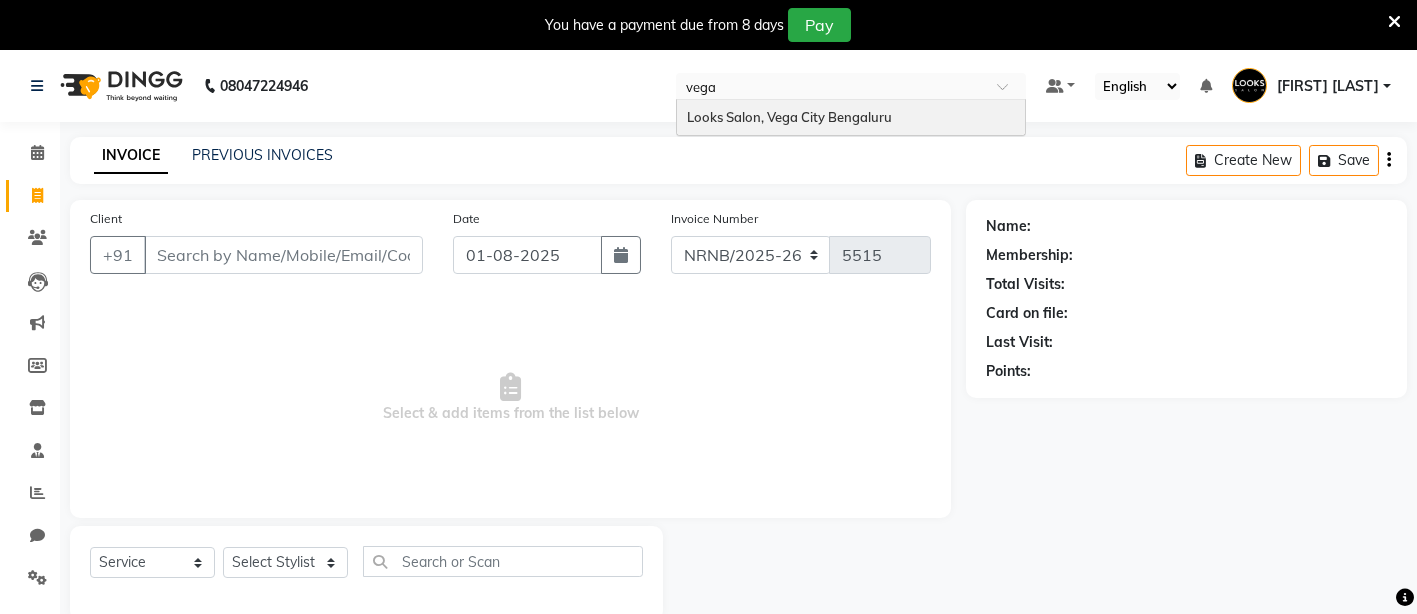 click on "Looks Salon, Vega City Bengaluru" at bounding box center (789, 117) 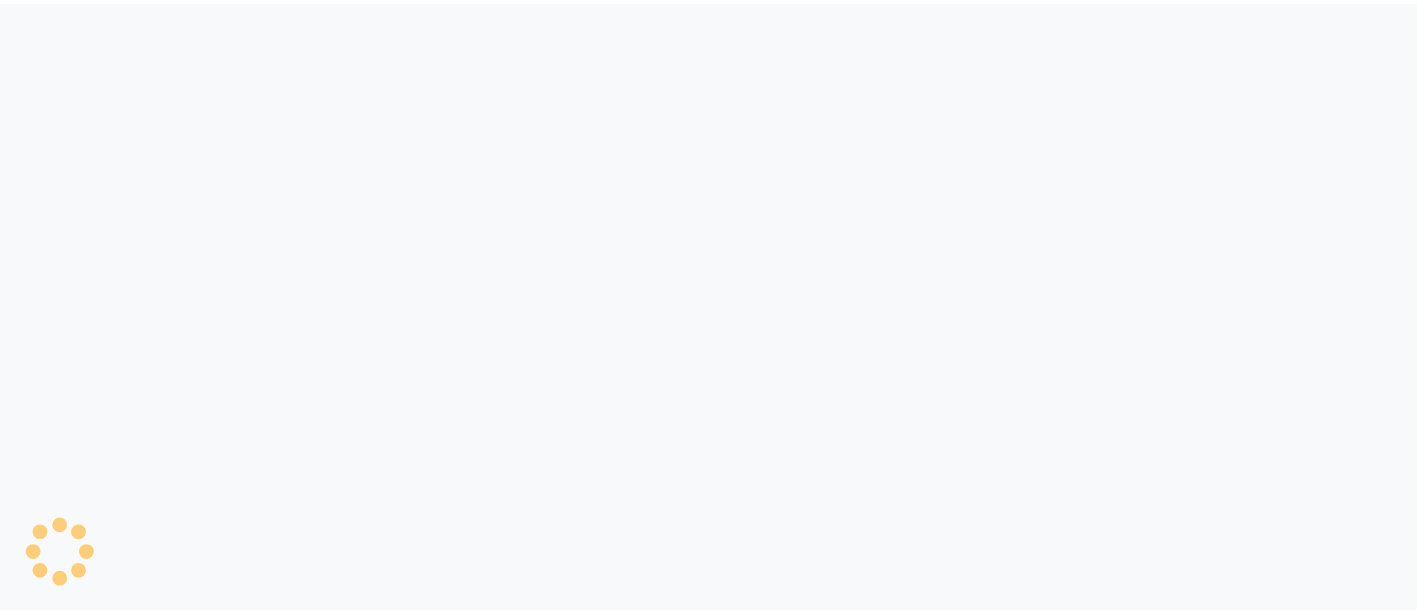 scroll, scrollTop: 0, scrollLeft: 0, axis: both 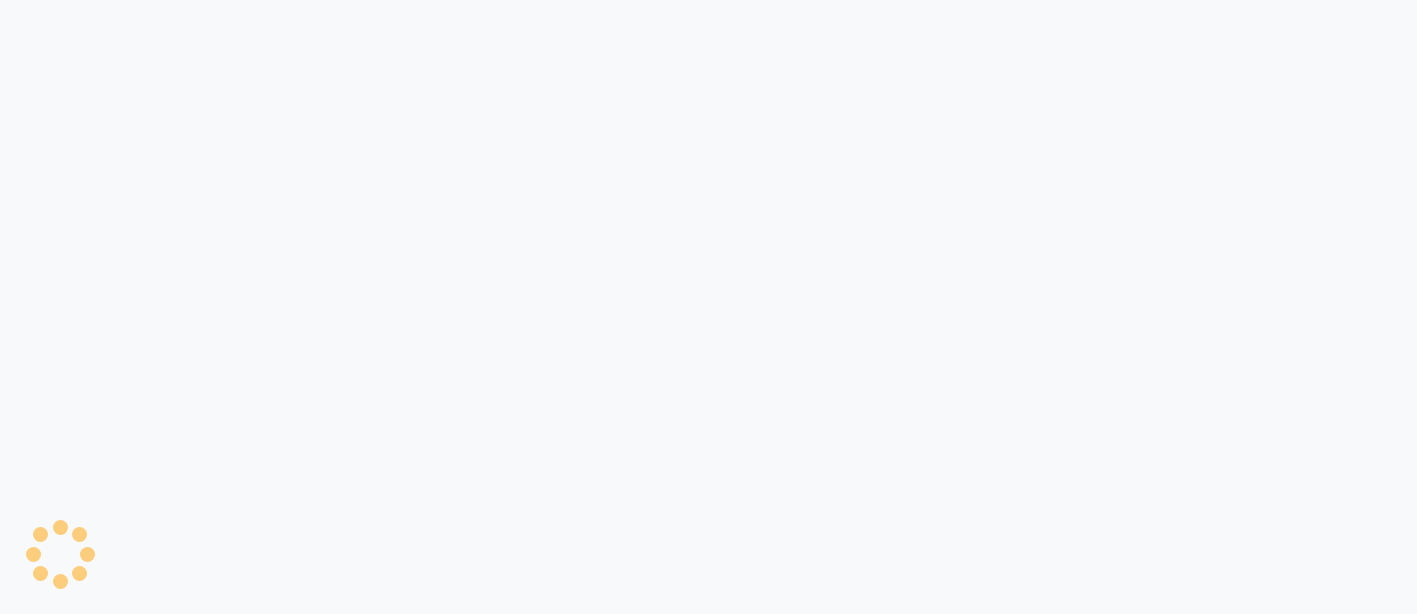 select on "service" 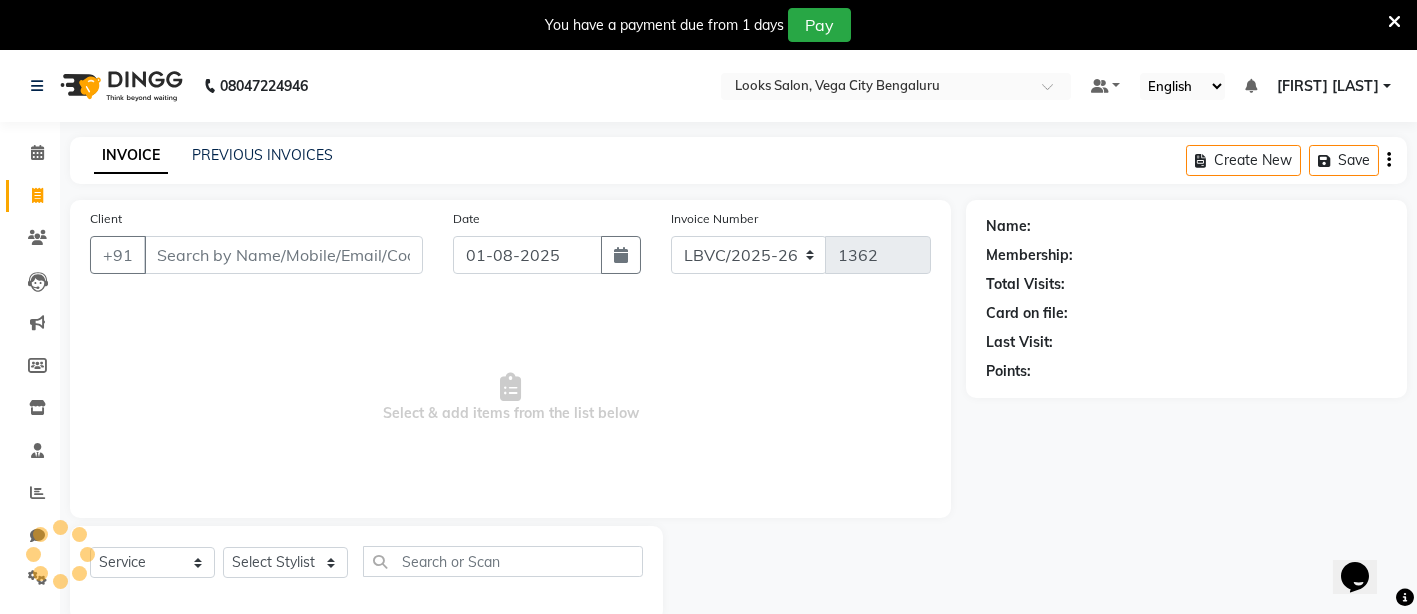 scroll, scrollTop: 0, scrollLeft: 0, axis: both 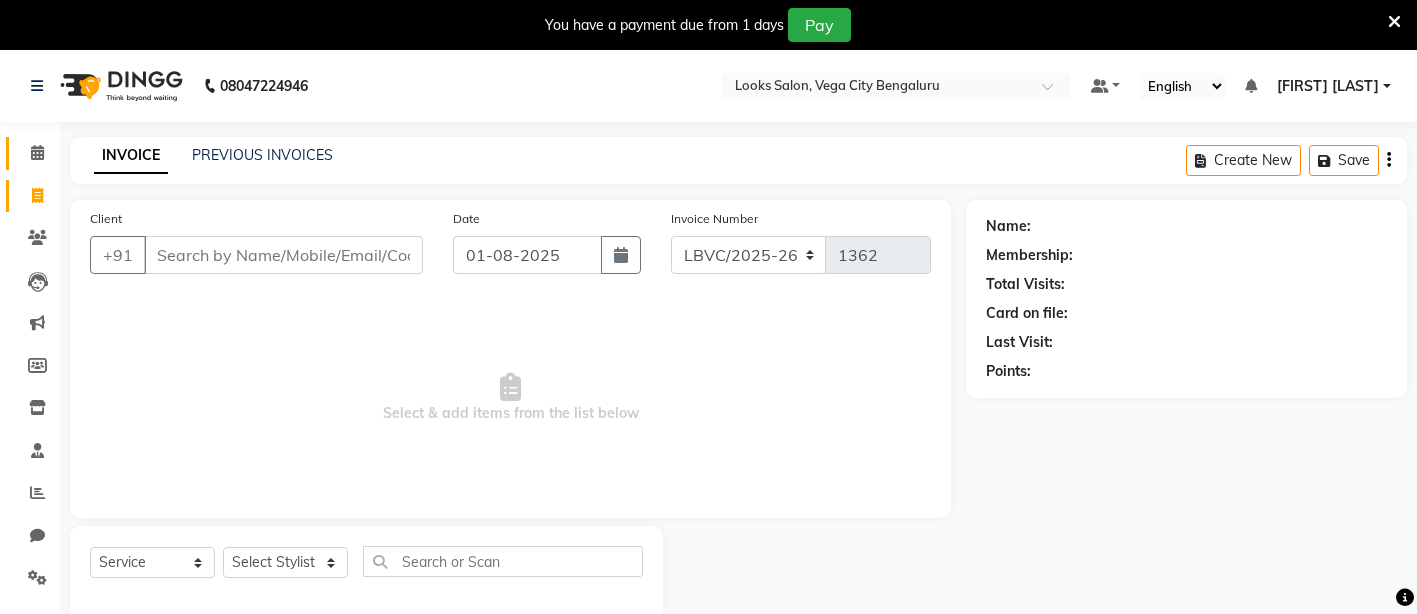 click 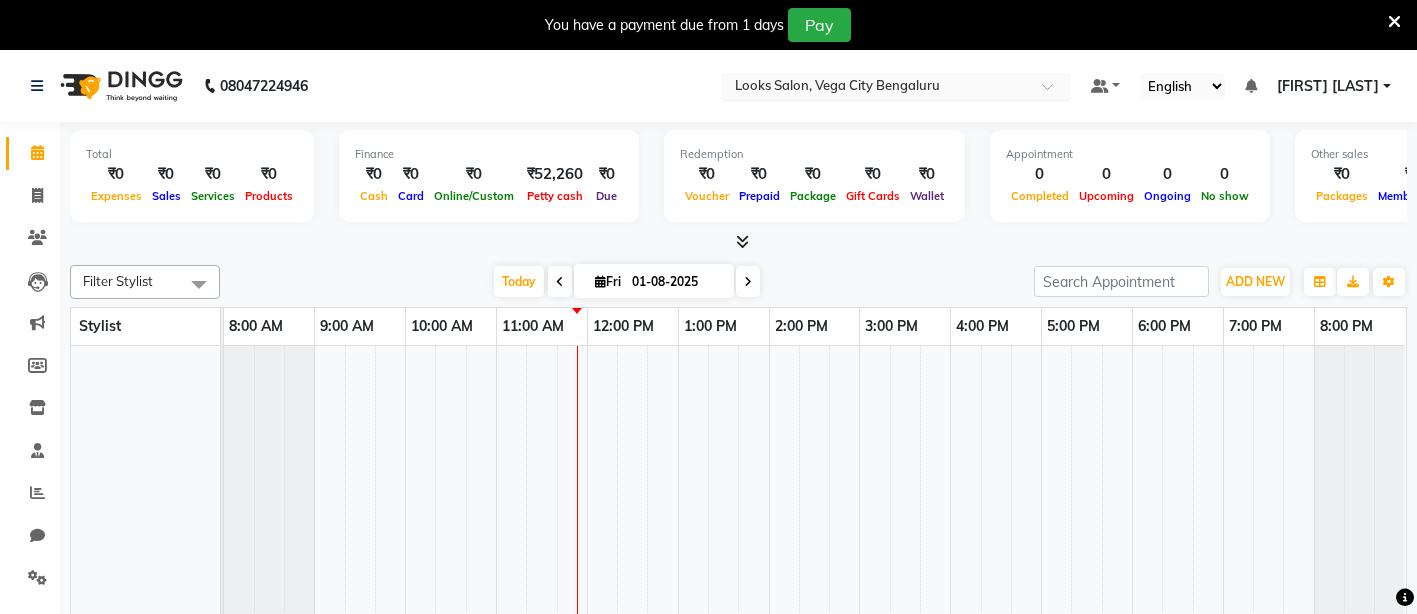 click at bounding box center (876, 88) 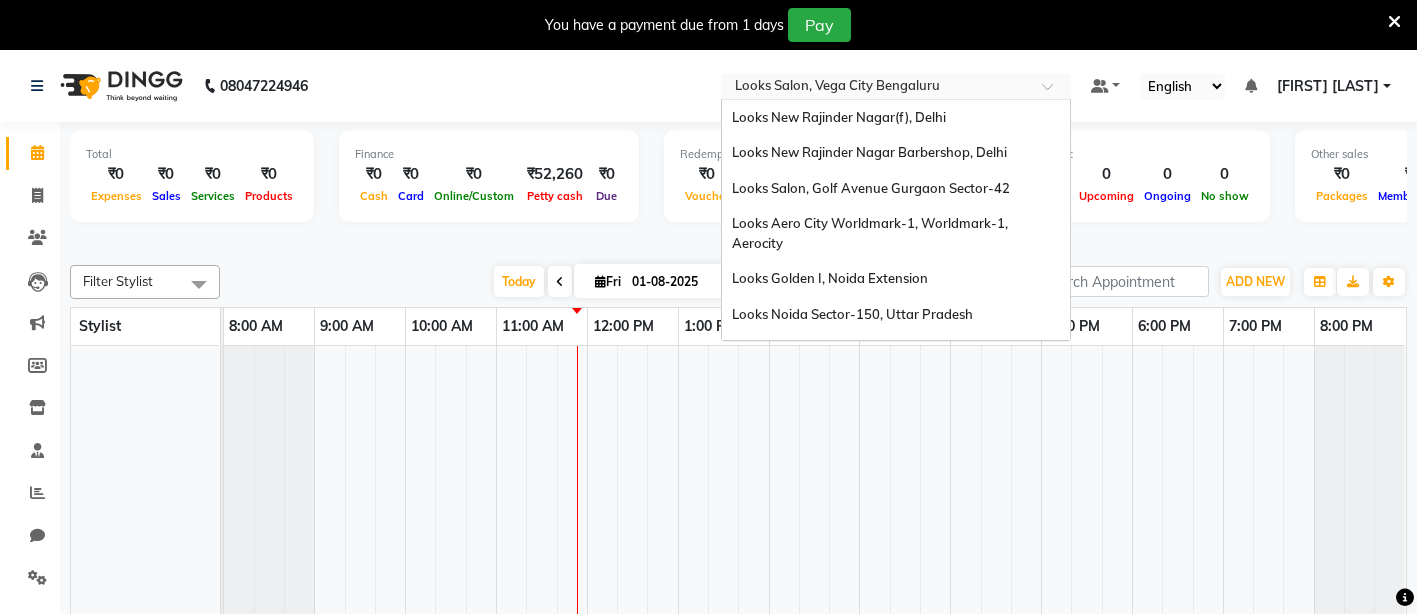 scroll, scrollTop: 1766, scrollLeft: 0, axis: vertical 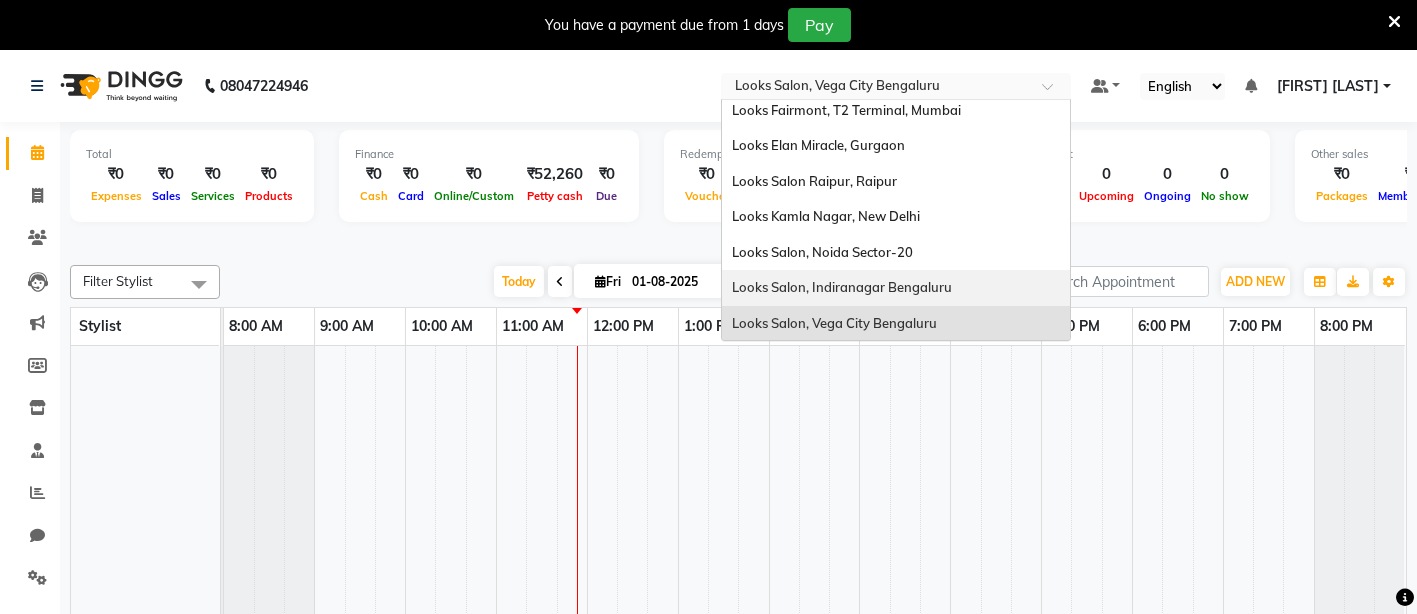 click on "Looks Salon, Indiranagar Bengaluru" at bounding box center [896, 288] 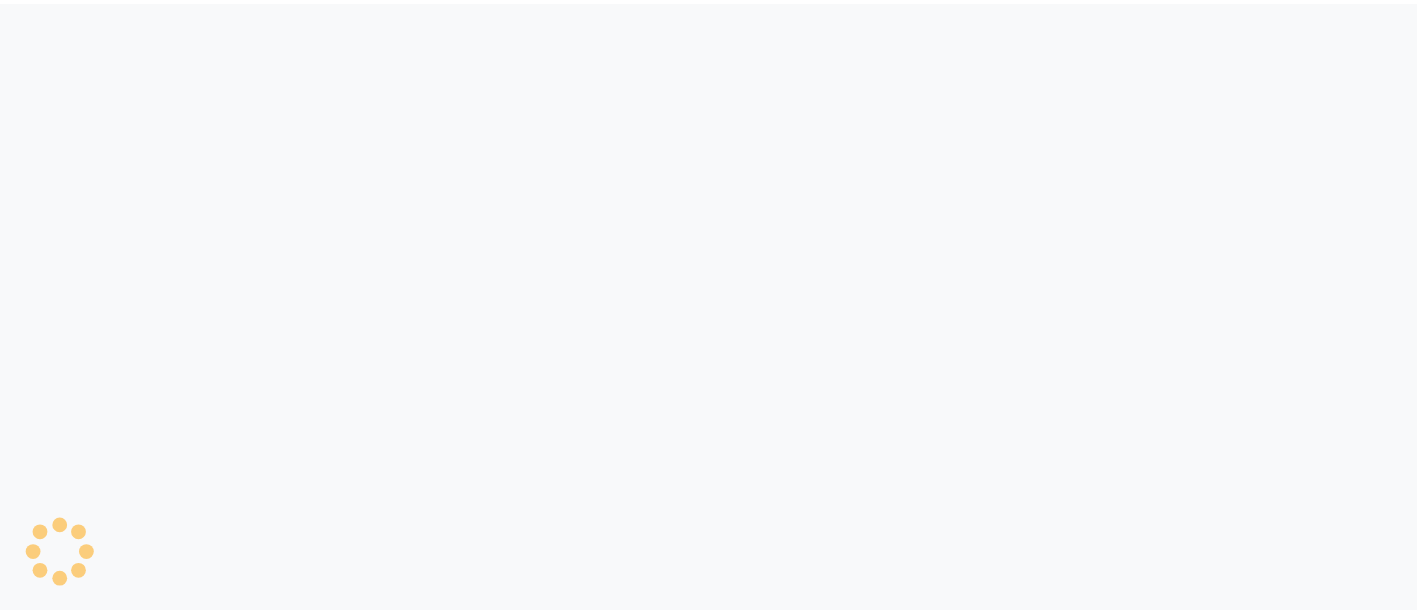 scroll, scrollTop: 0, scrollLeft: 0, axis: both 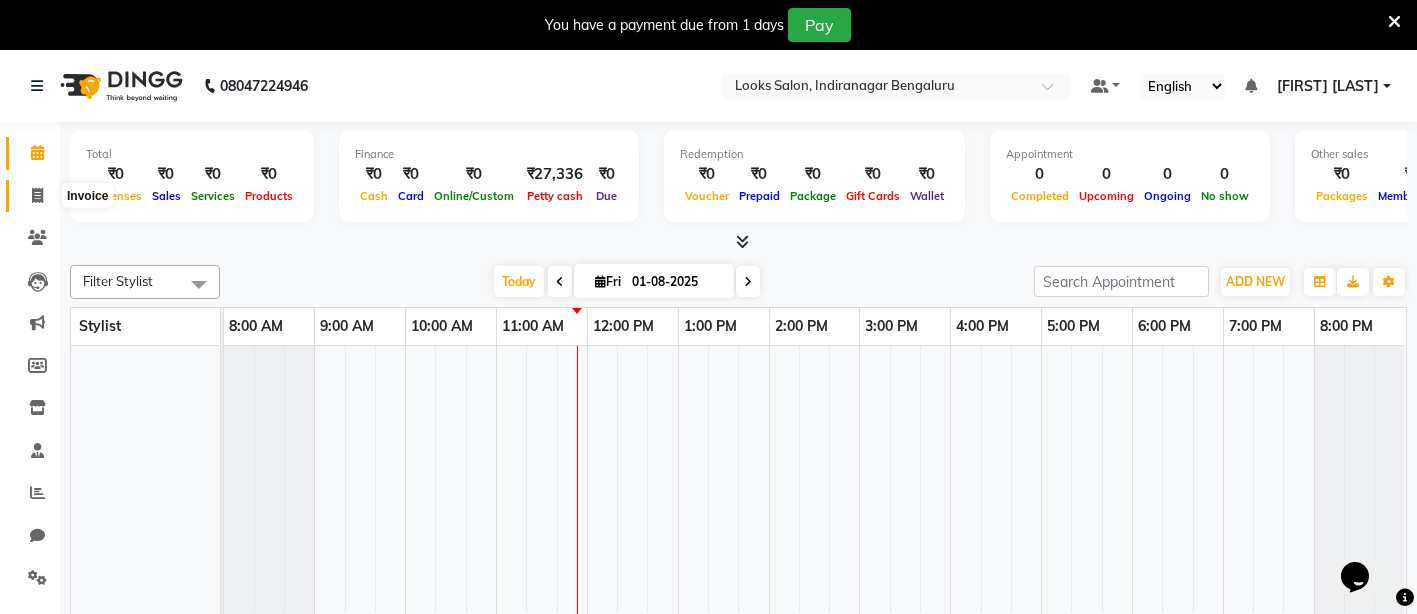 click 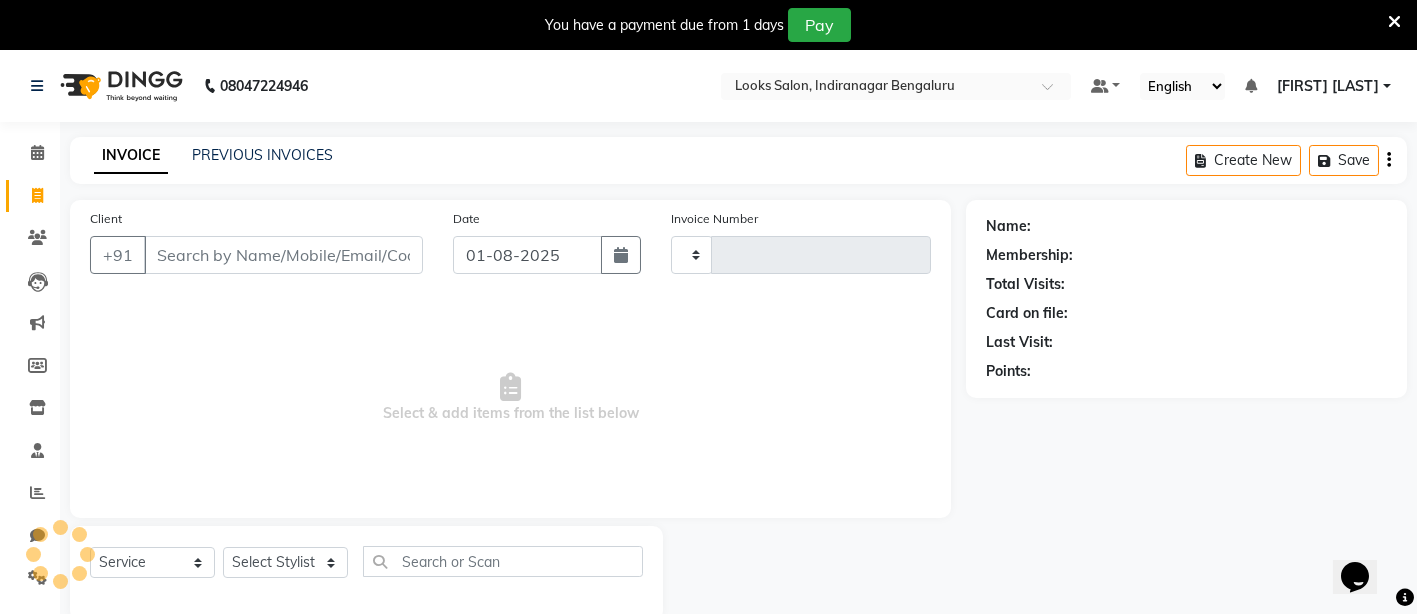 type on "2816" 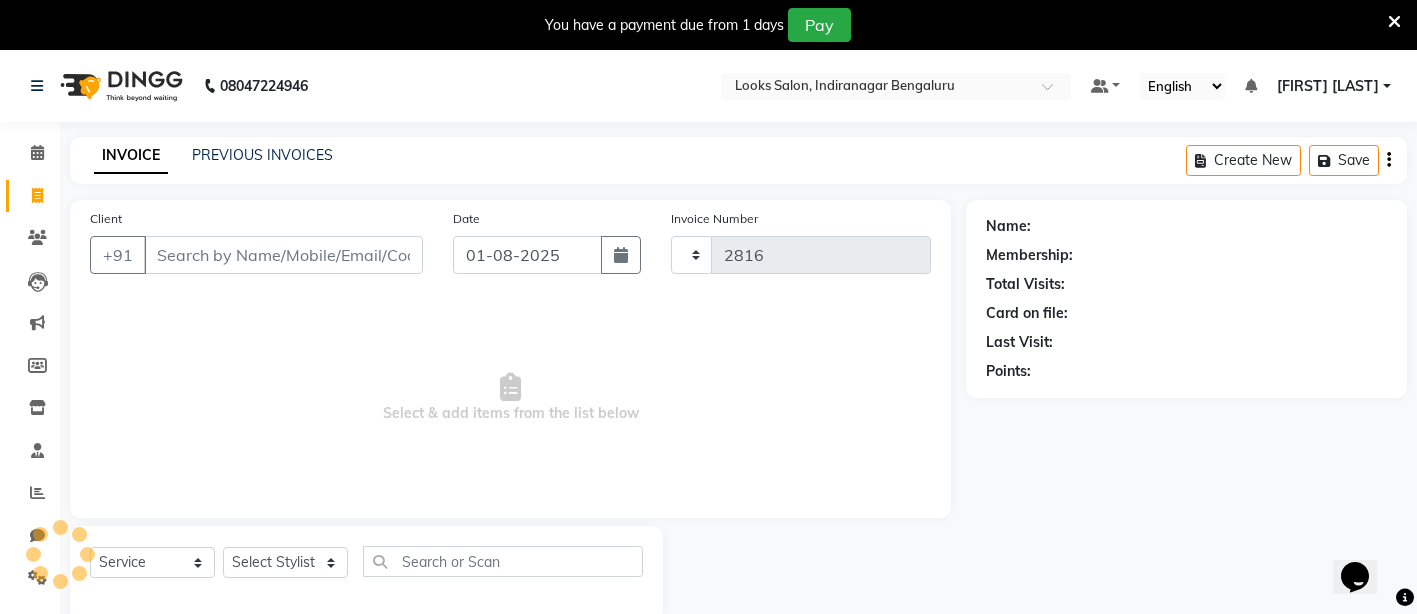 select on "8708" 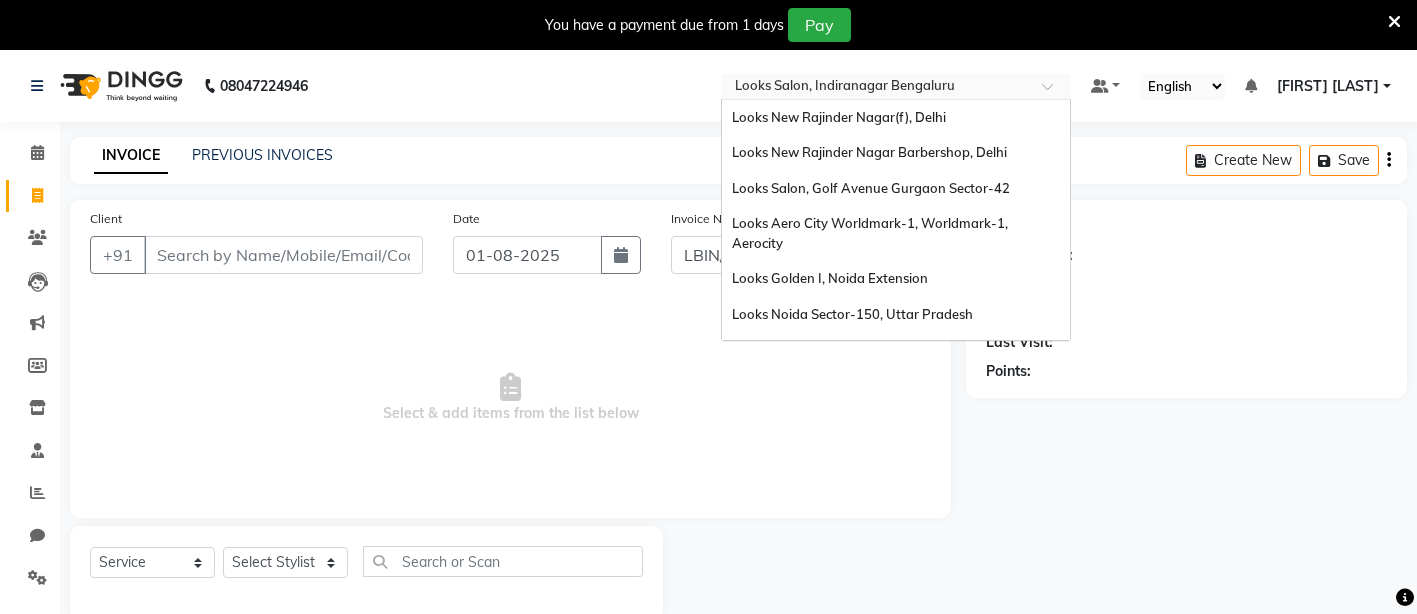 click on "× Looks Salon, Indiranagar Bengaluru" at bounding box center [845, 86] 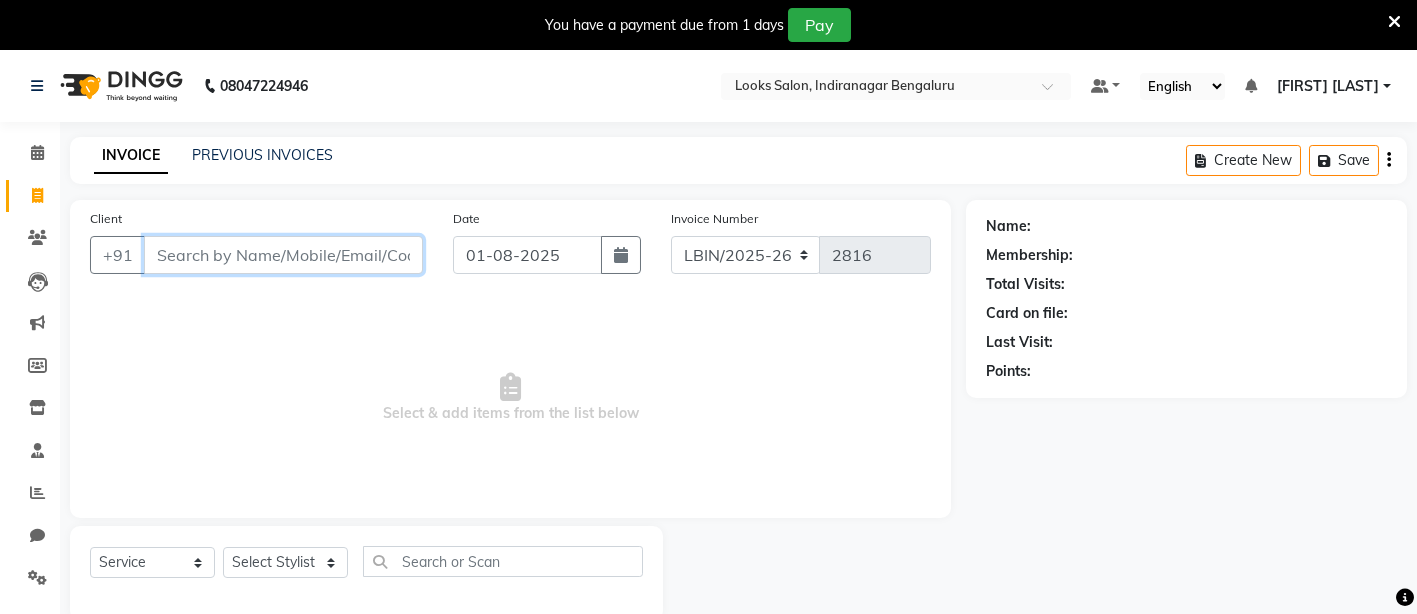 click on "Client" at bounding box center (283, 255) 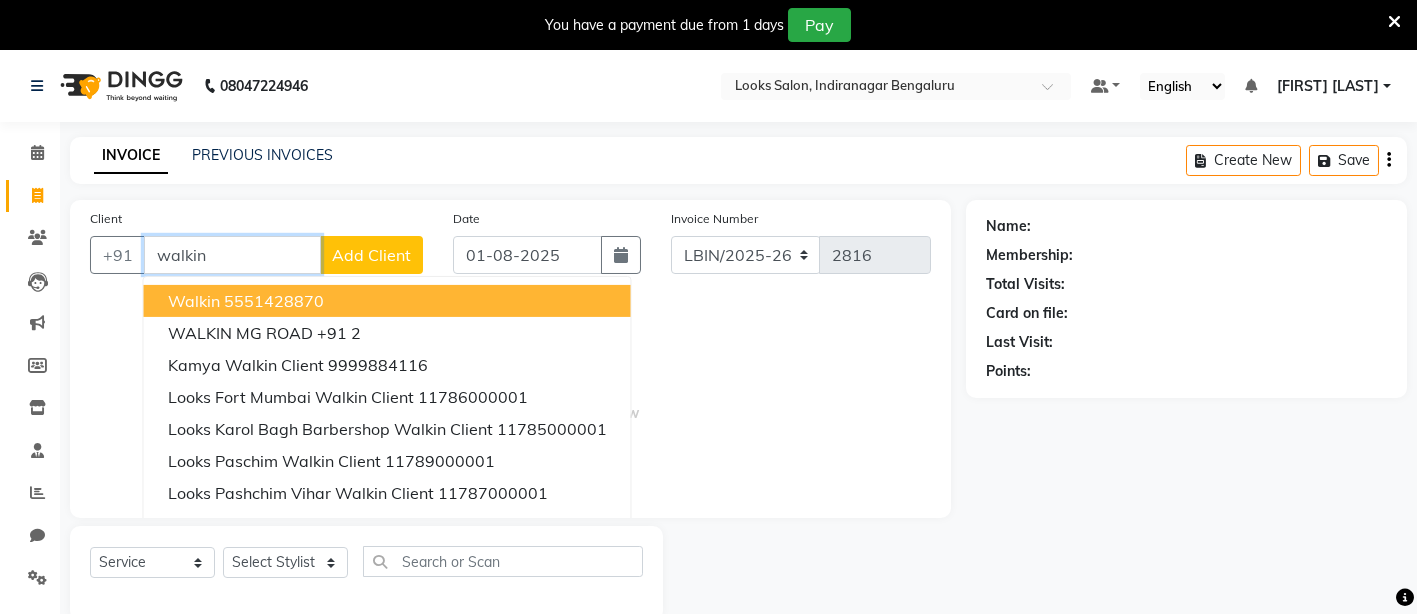 click on "walkin" at bounding box center [232, 255] 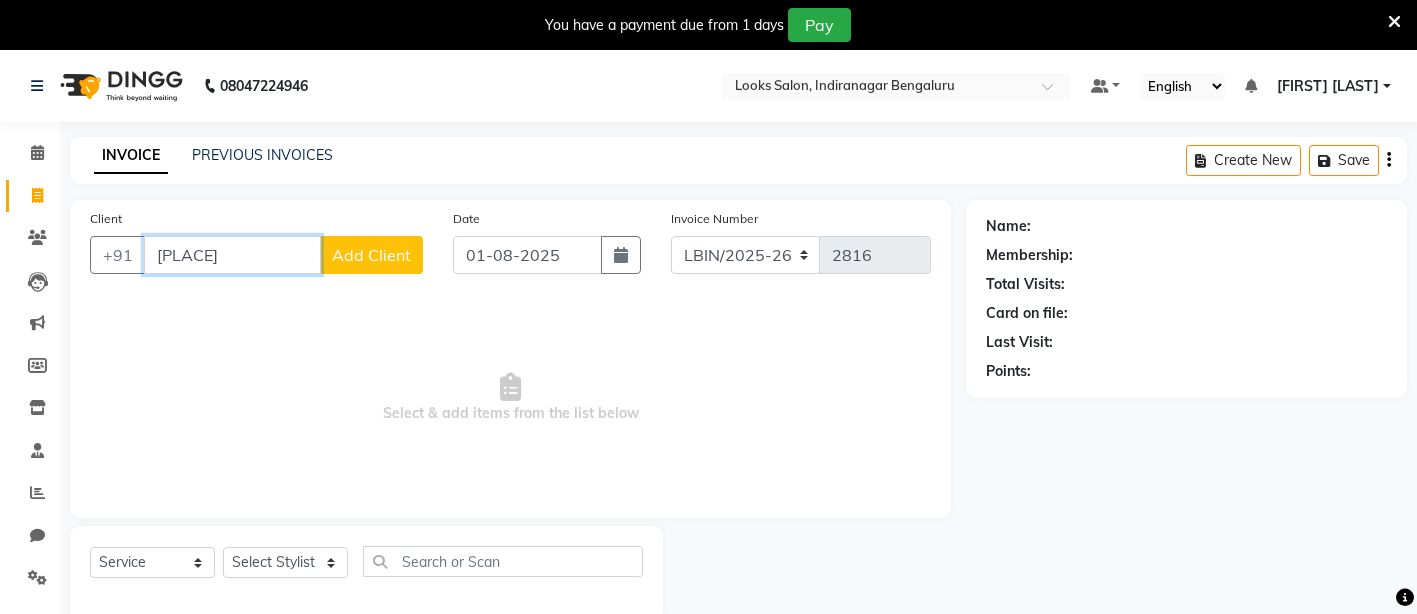 click on "indiranaga" at bounding box center (232, 255) 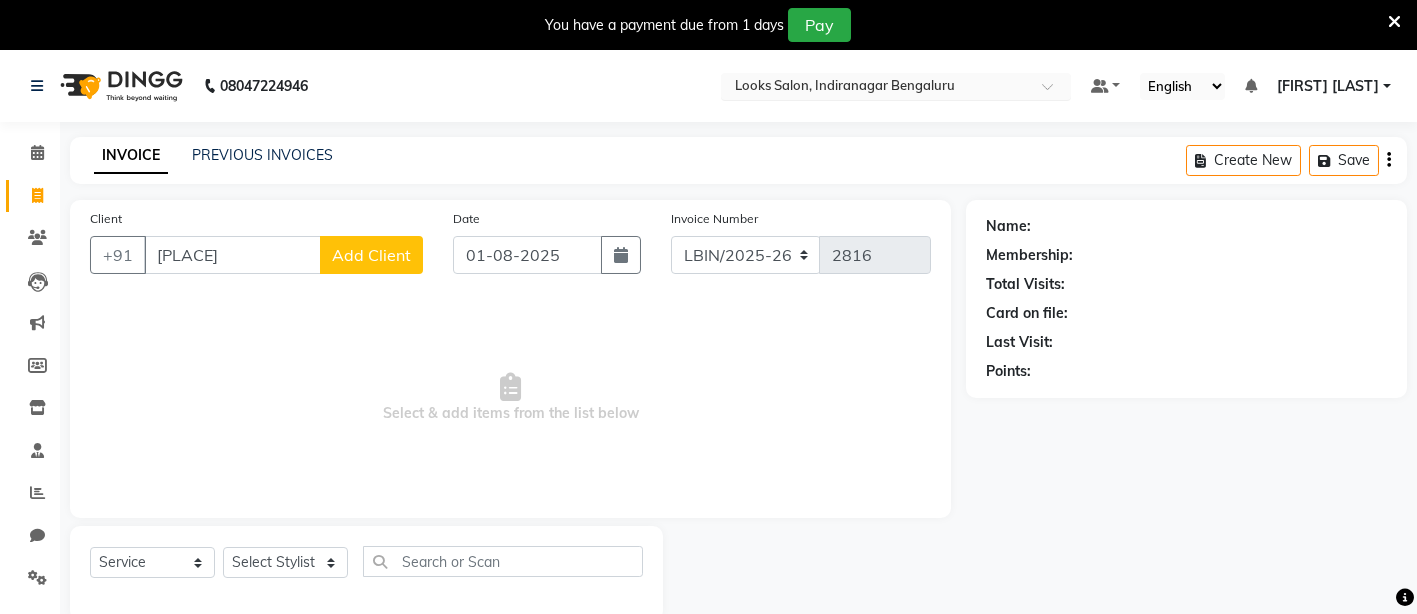 click on "× Looks Salon, Indiranagar Bengaluru" at bounding box center [845, 86] 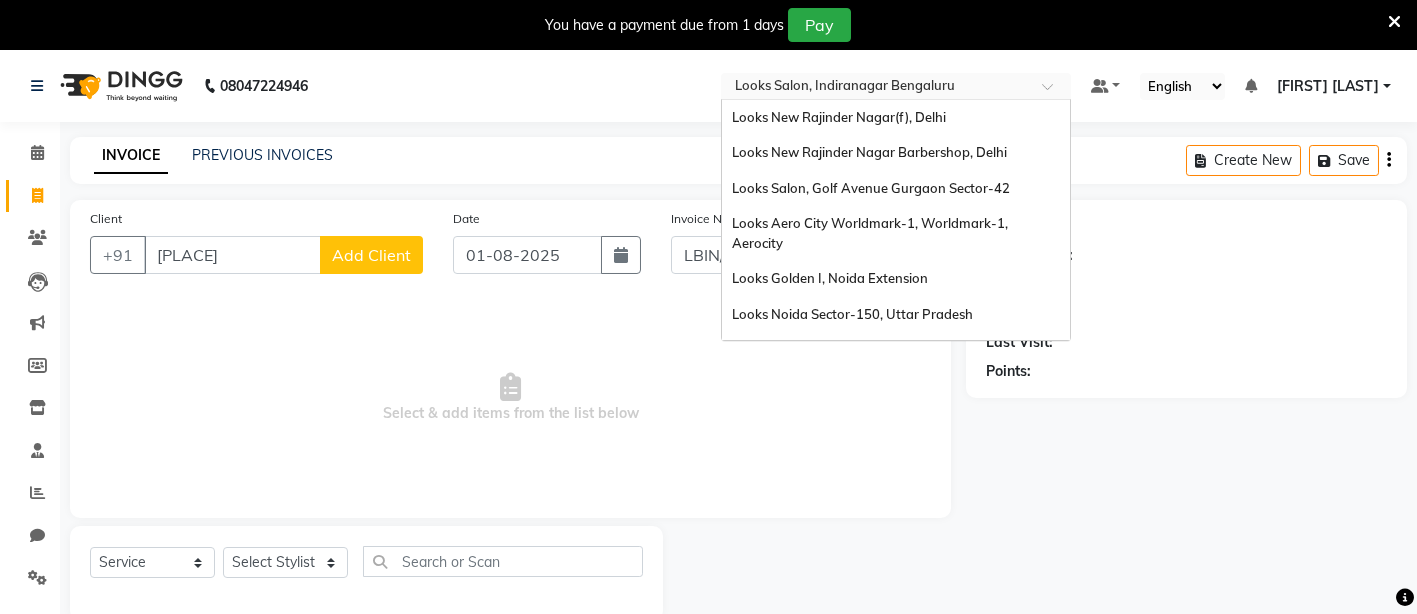 scroll, scrollTop: 1766, scrollLeft: 0, axis: vertical 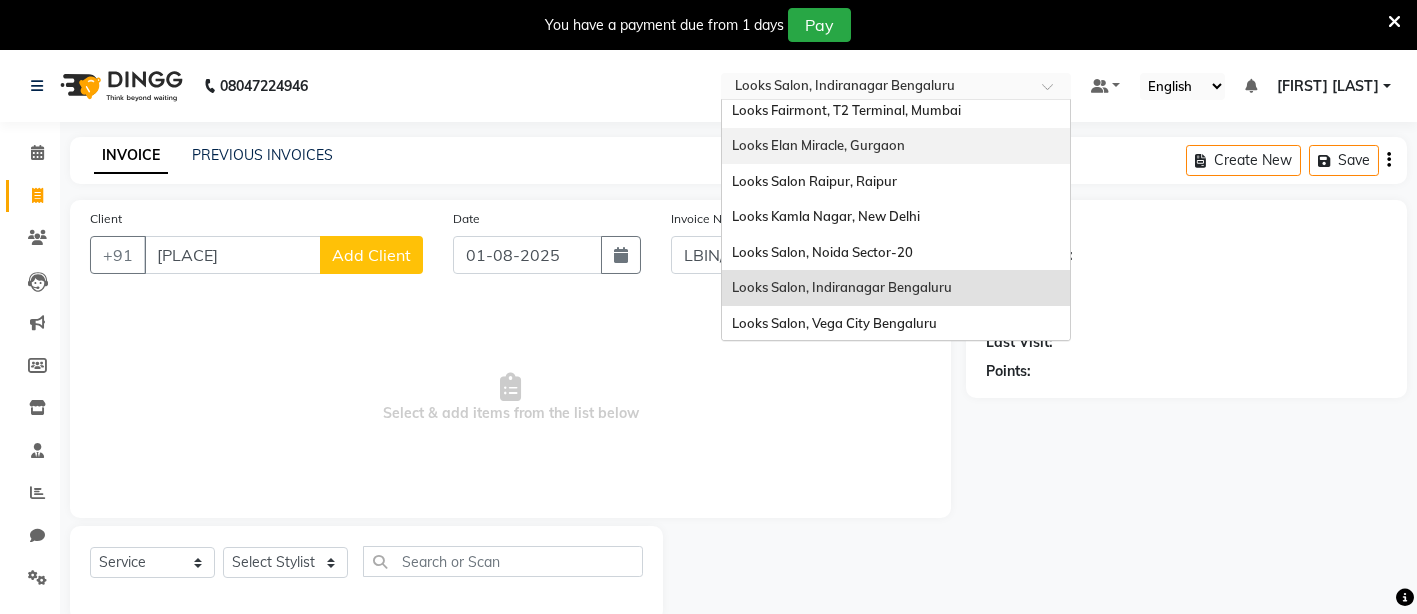 click on "Looks Elan Miracle, Gurgaon" at bounding box center (818, 145) 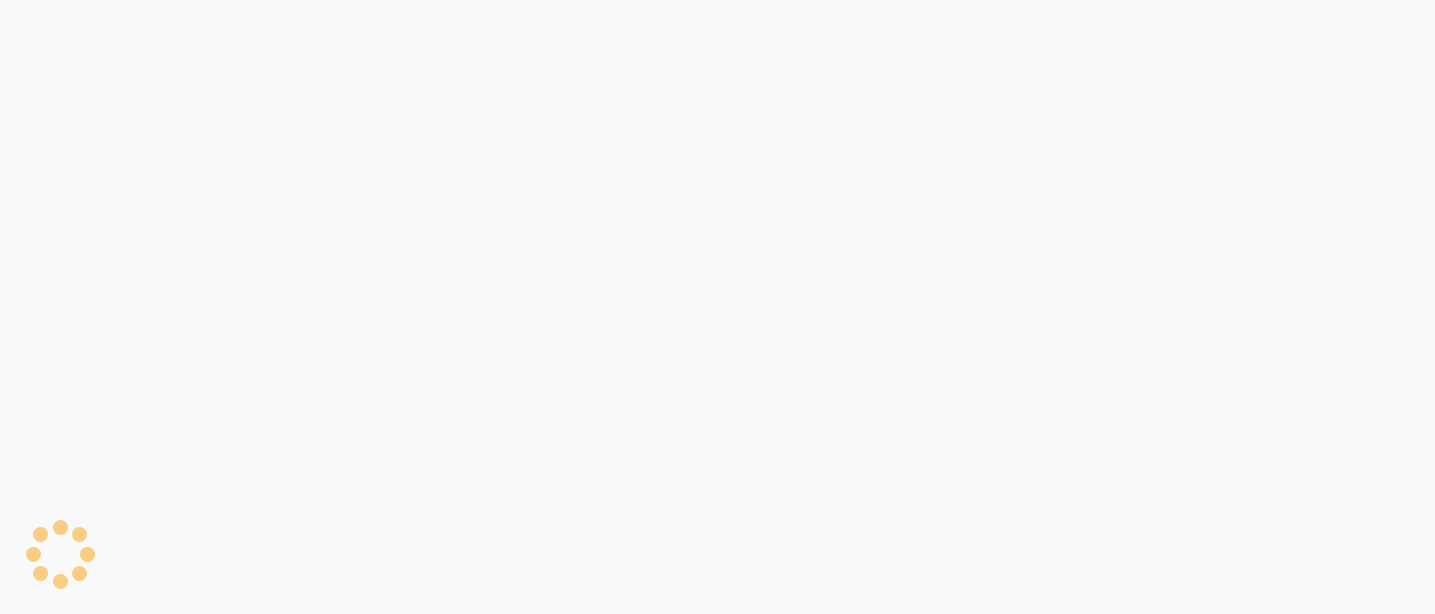 scroll, scrollTop: 0, scrollLeft: 0, axis: both 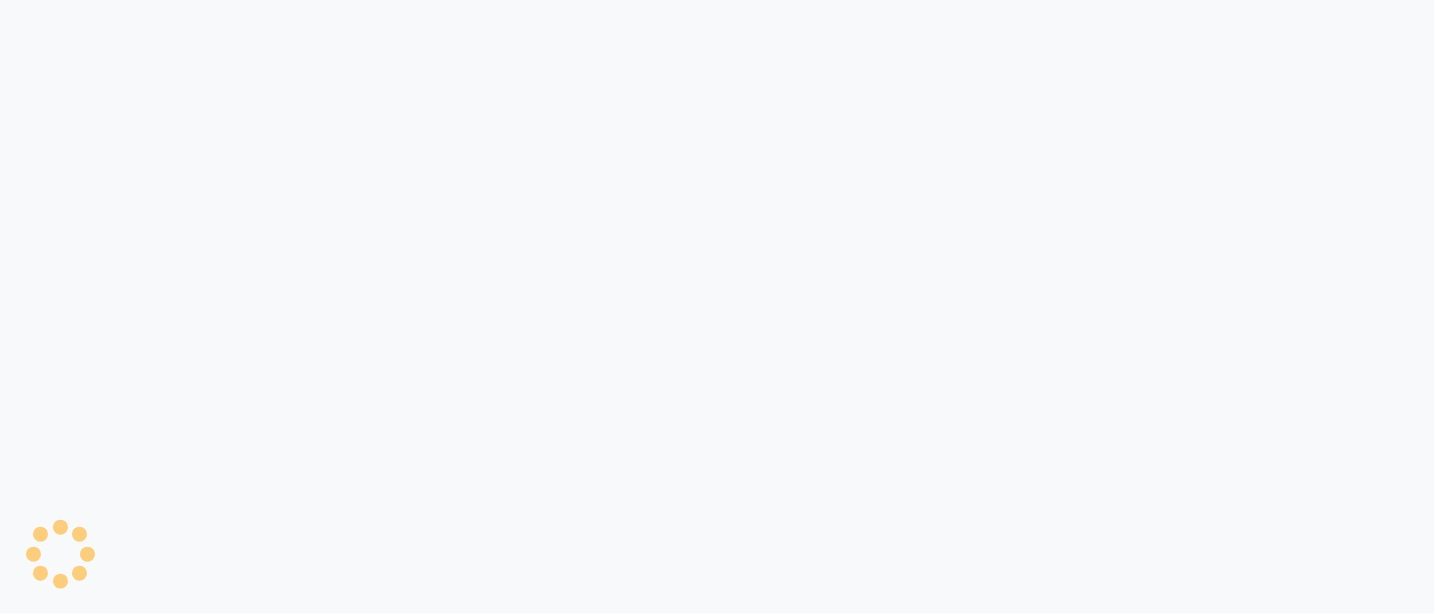select on "8452" 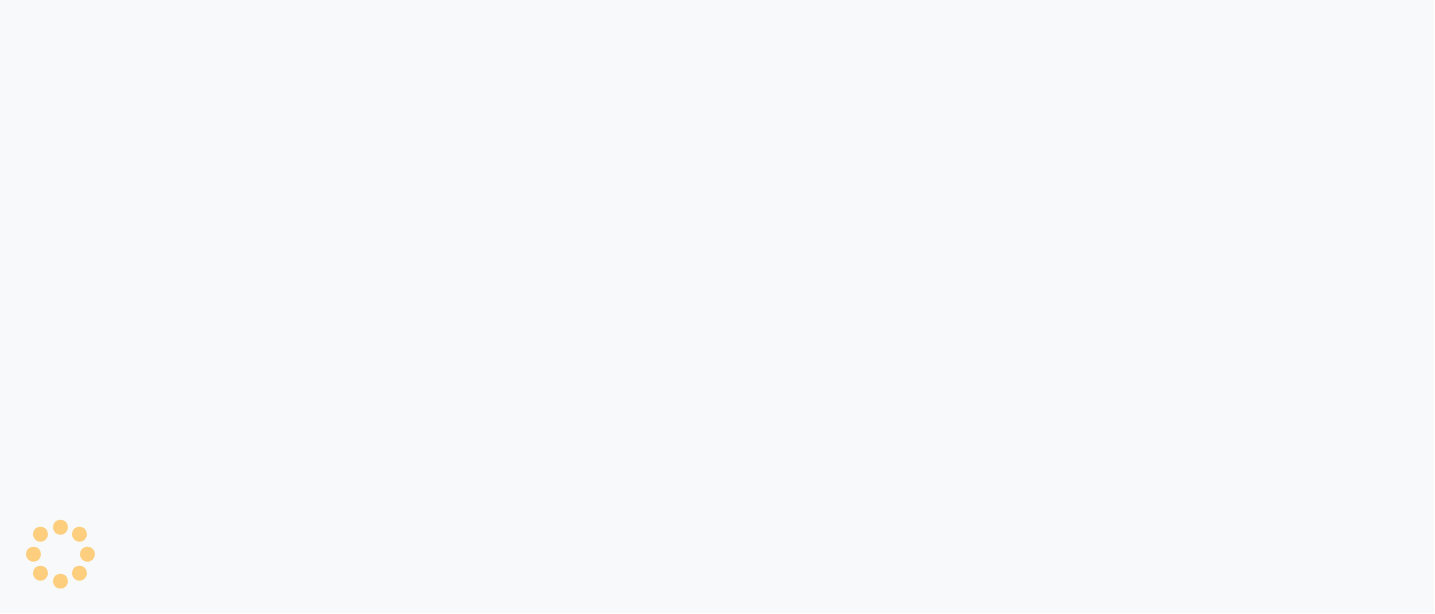 select on "service" 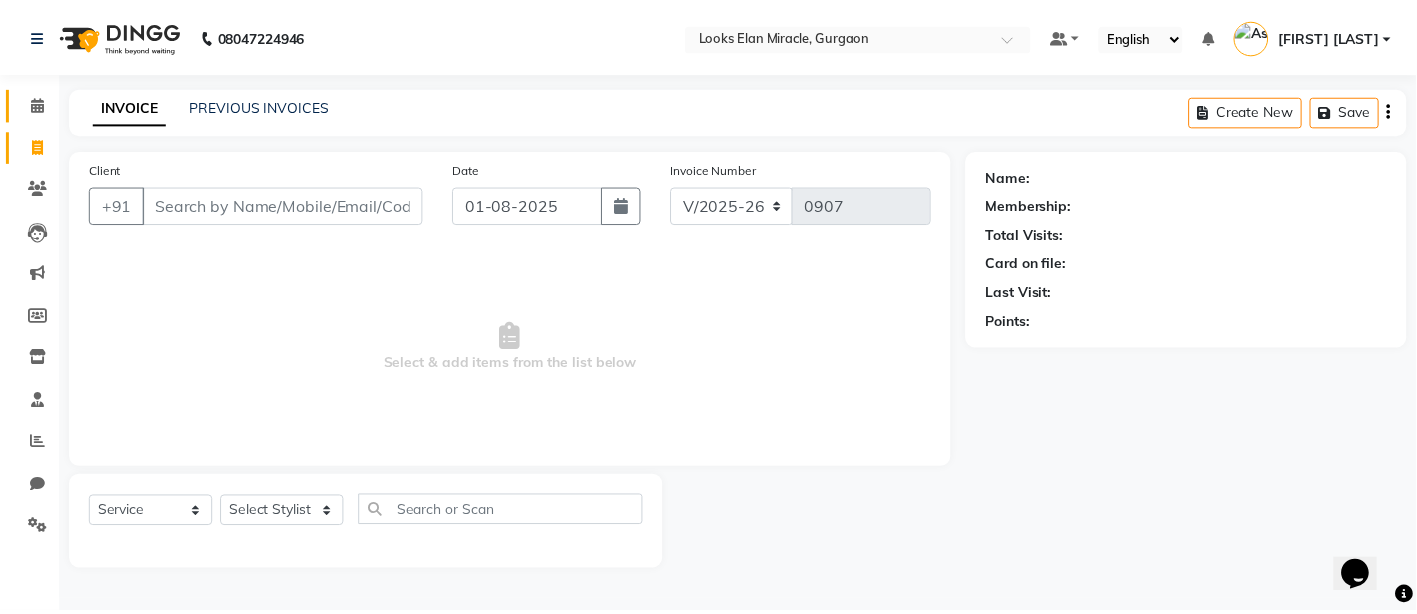 scroll, scrollTop: 0, scrollLeft: 0, axis: both 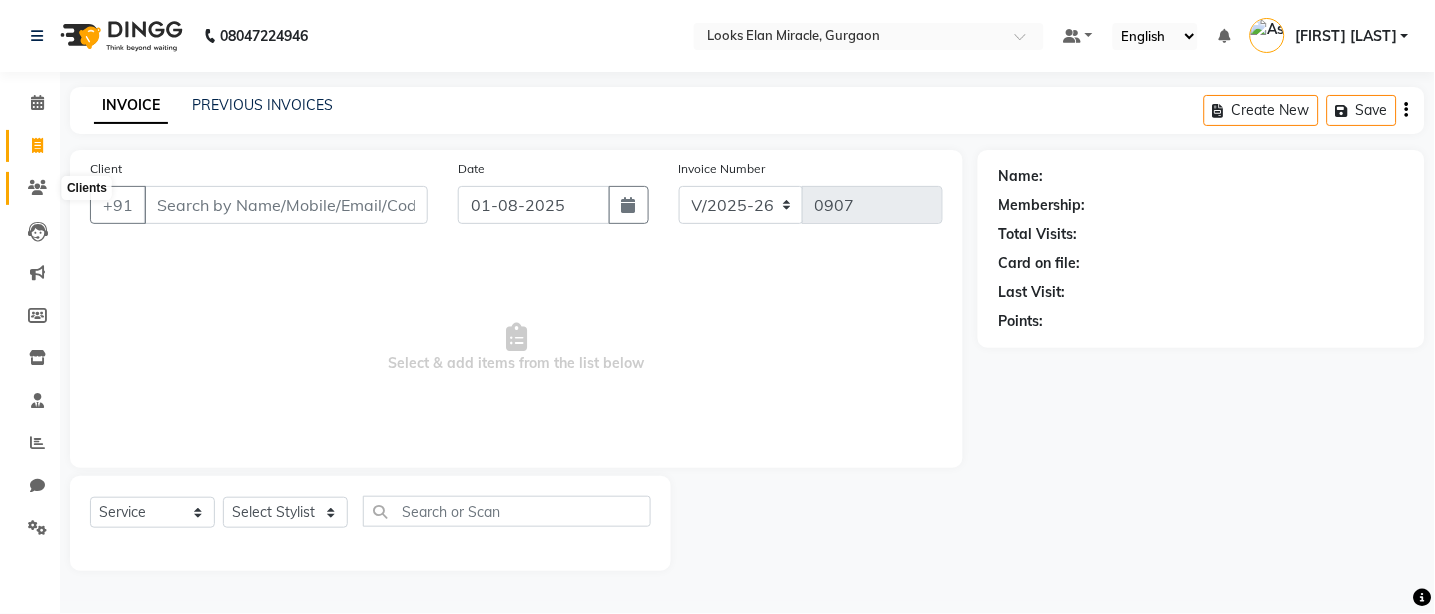 click 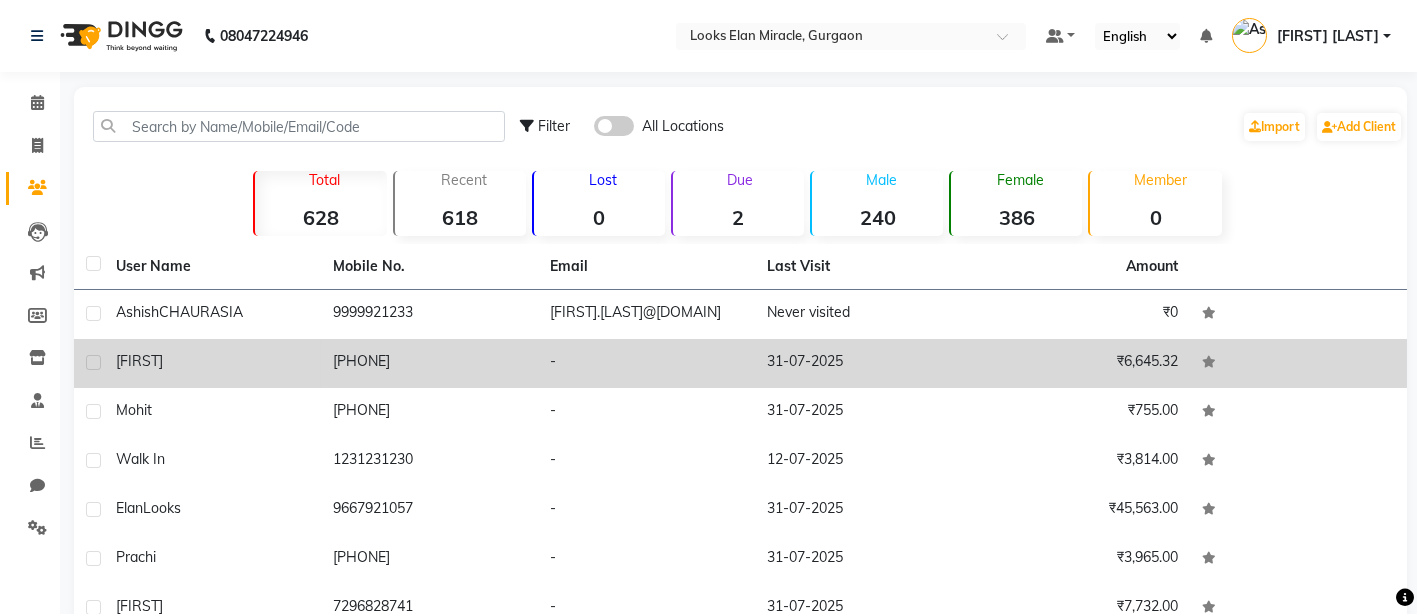 click on "vibhuti" 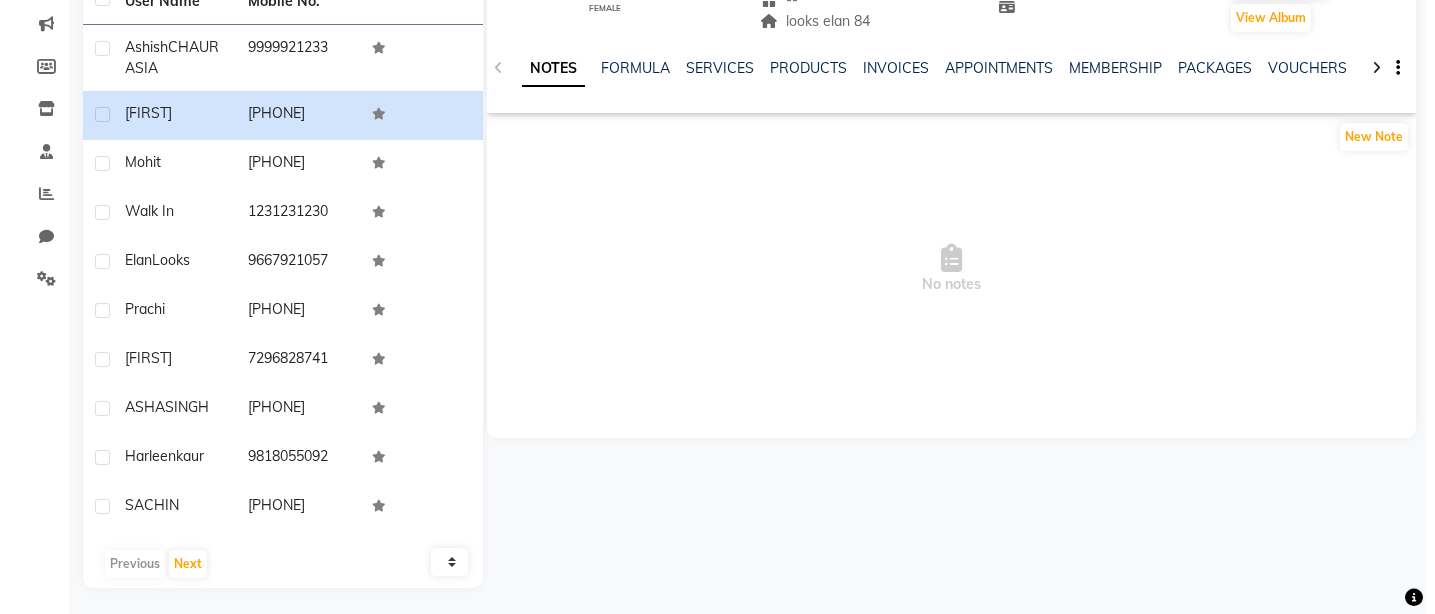 scroll, scrollTop: 0, scrollLeft: 0, axis: both 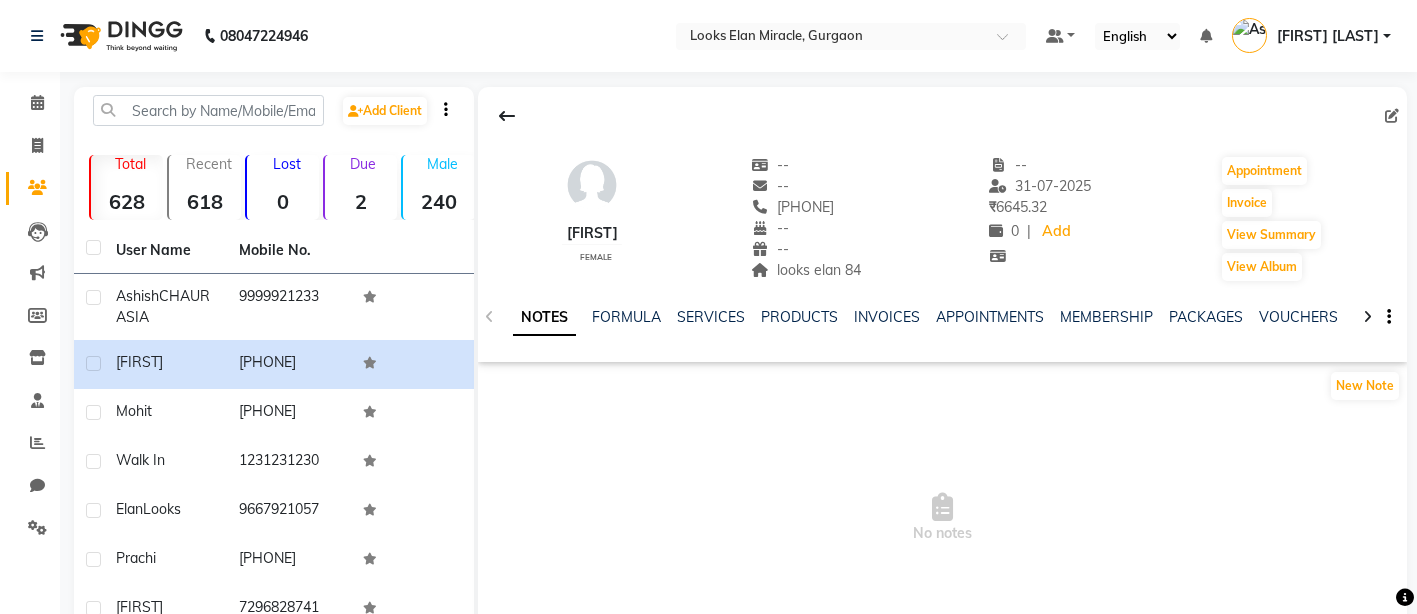 click 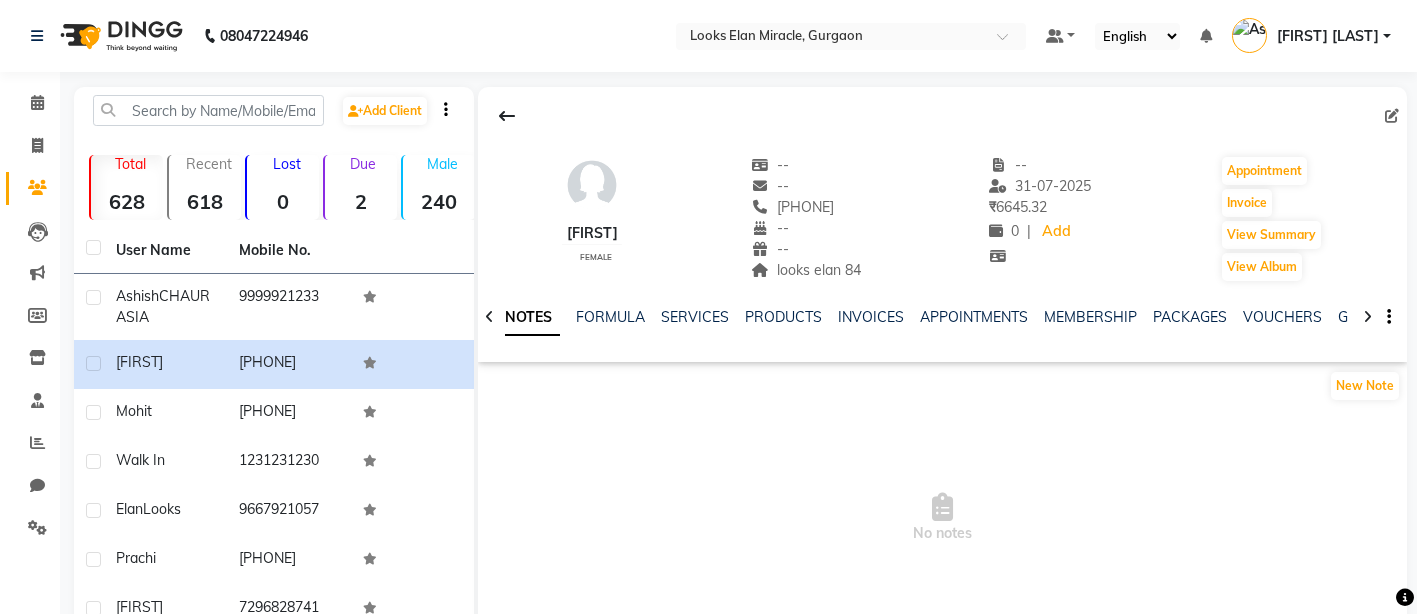 click 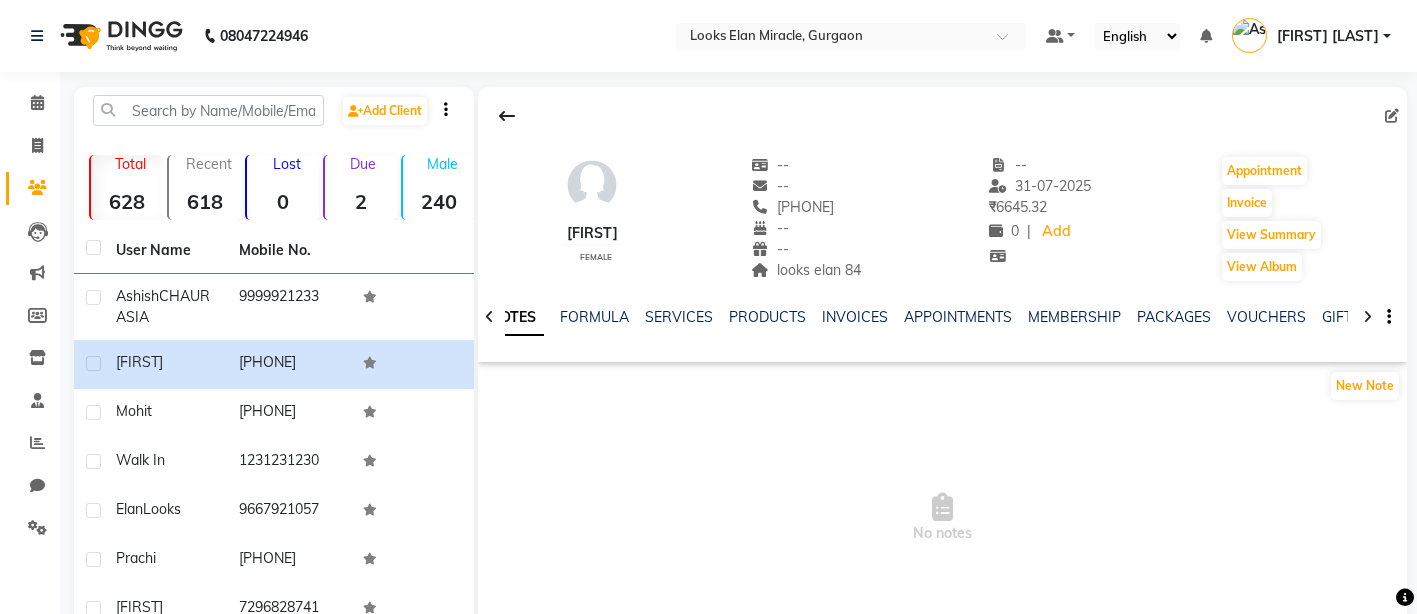click 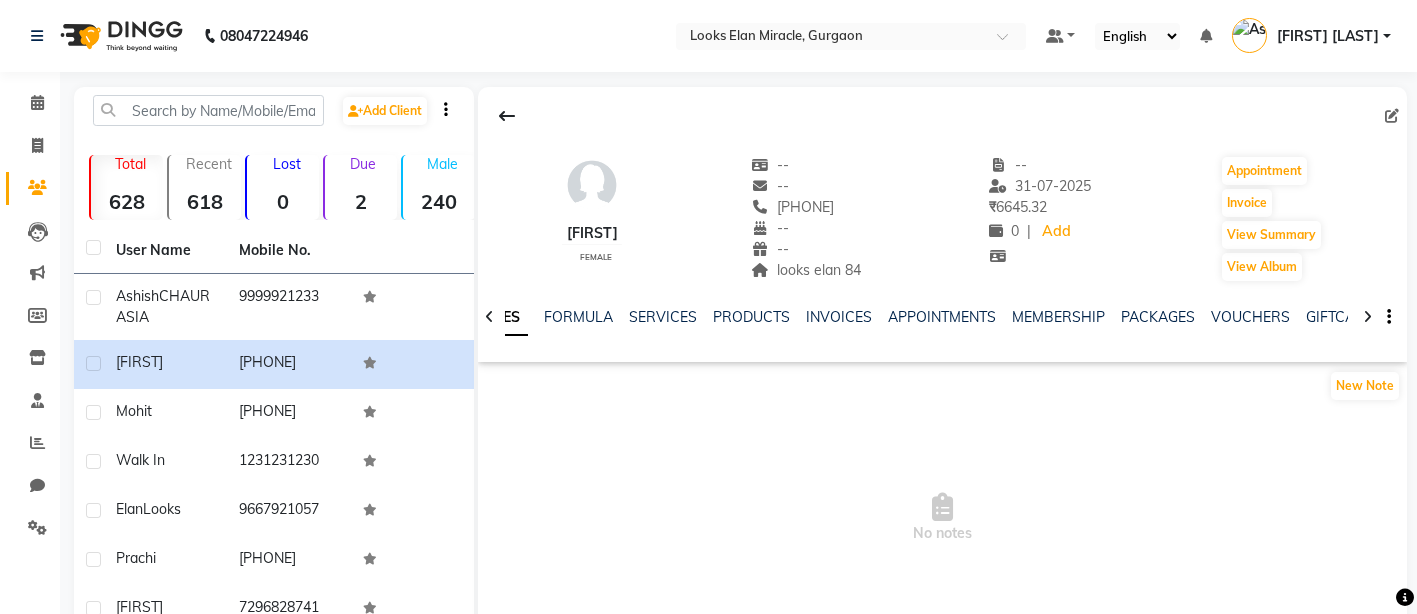 click 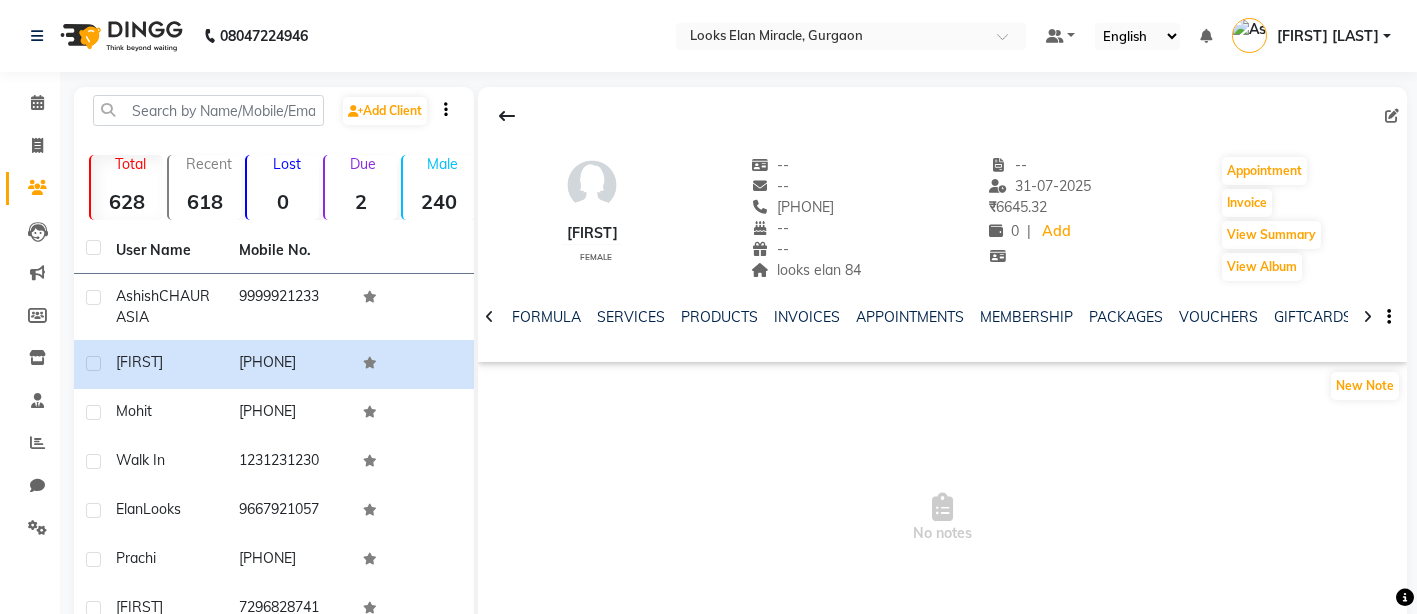 click 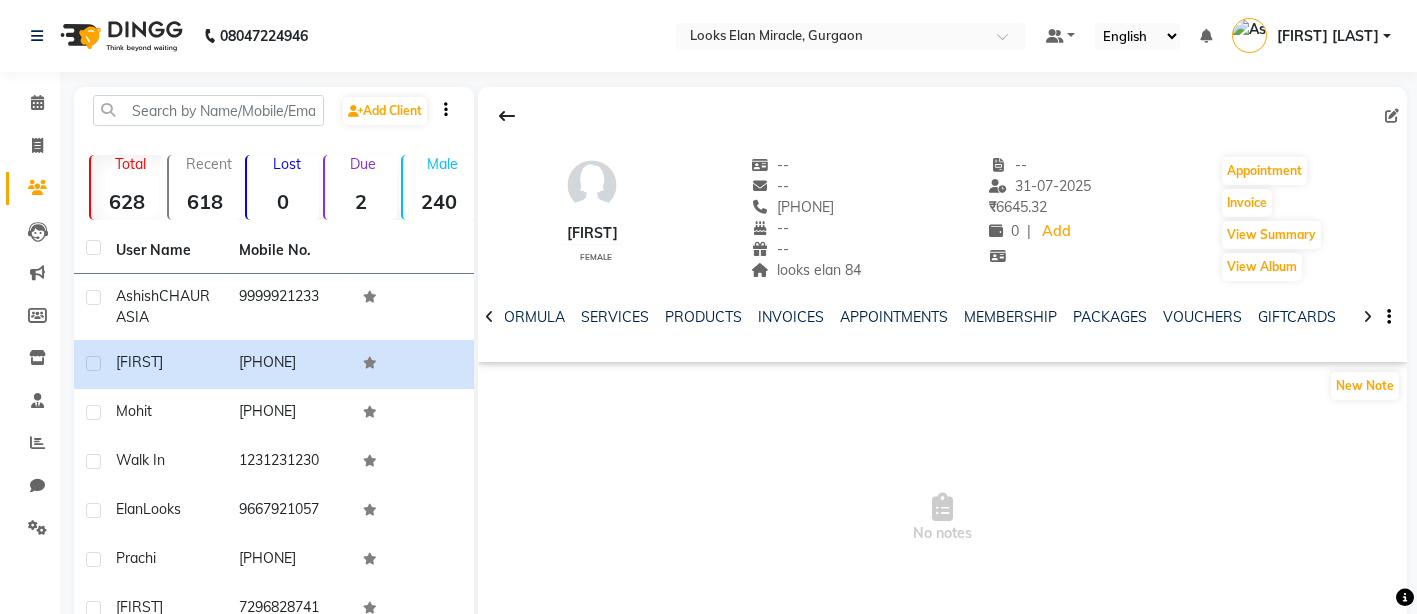 click 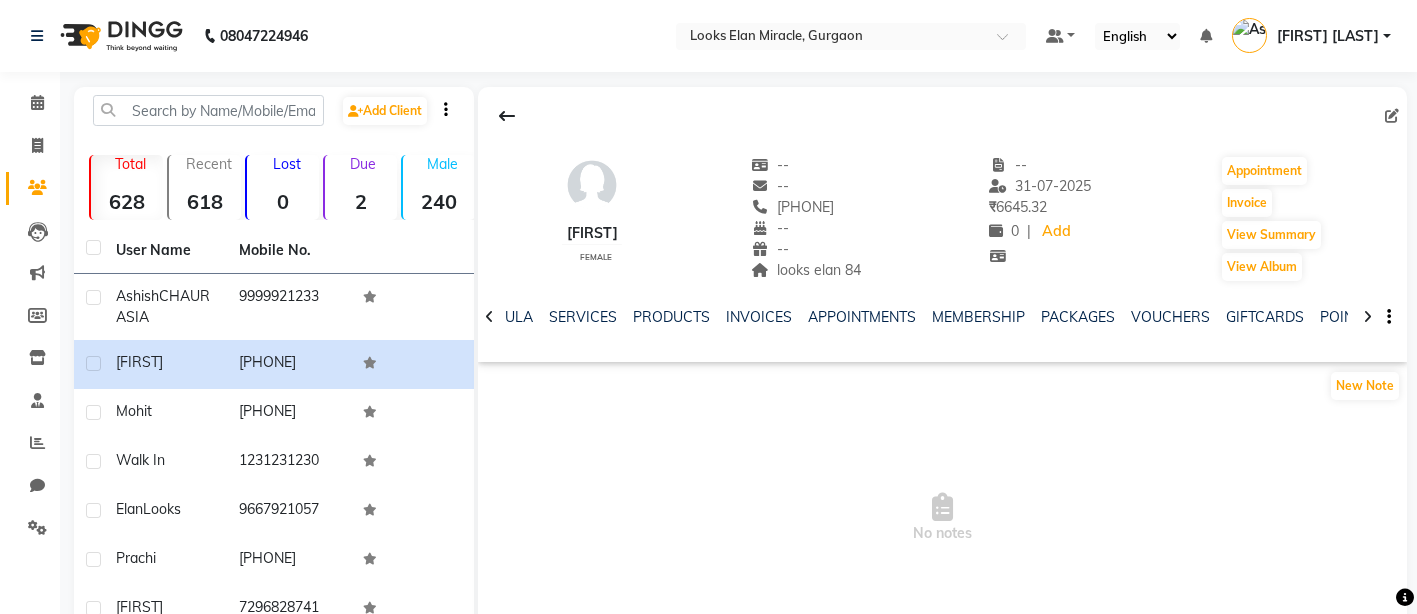 click 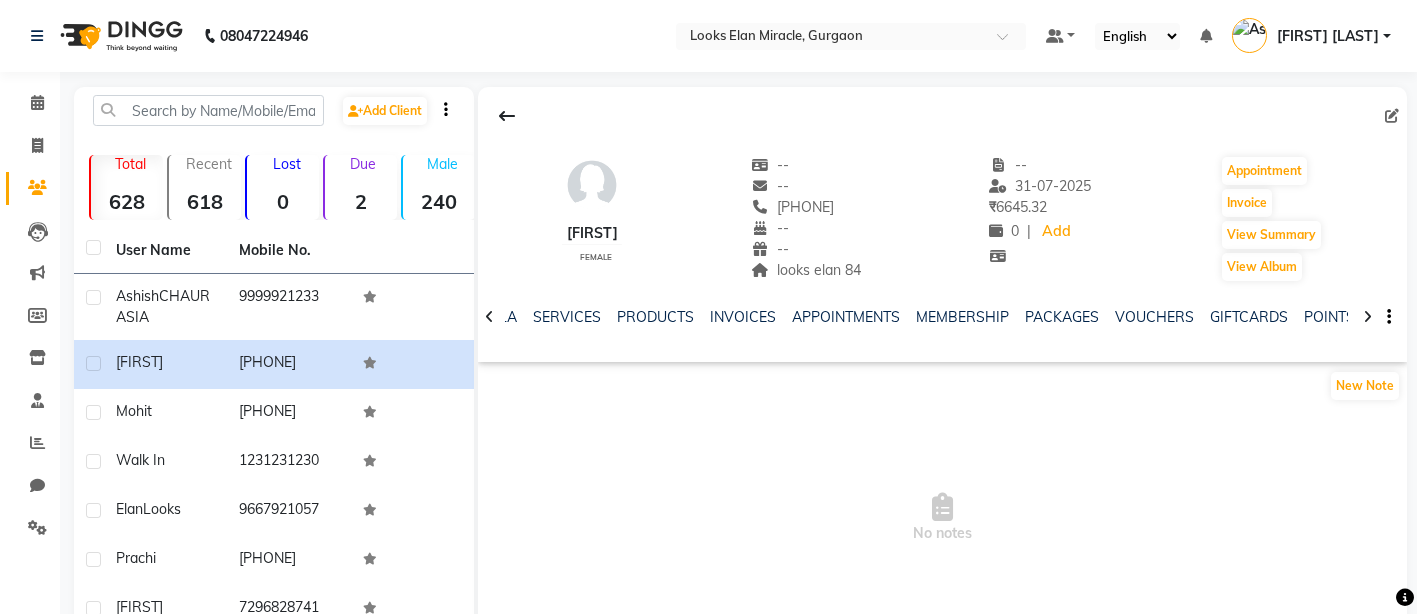 click 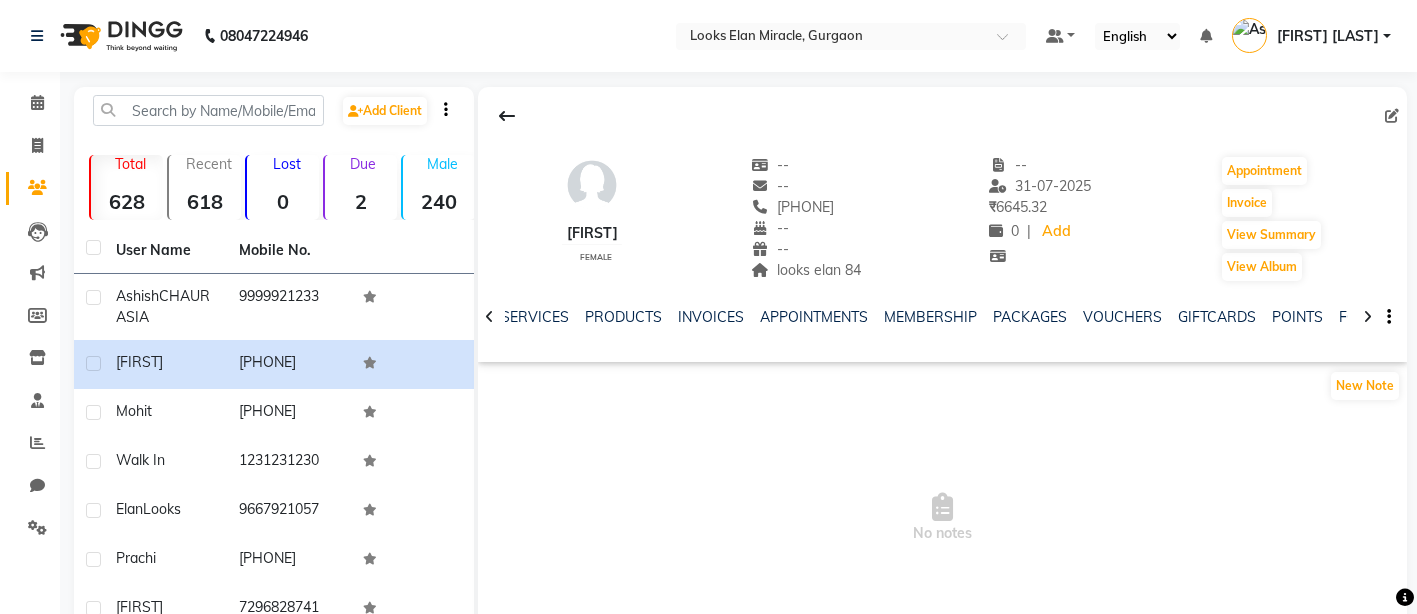 click 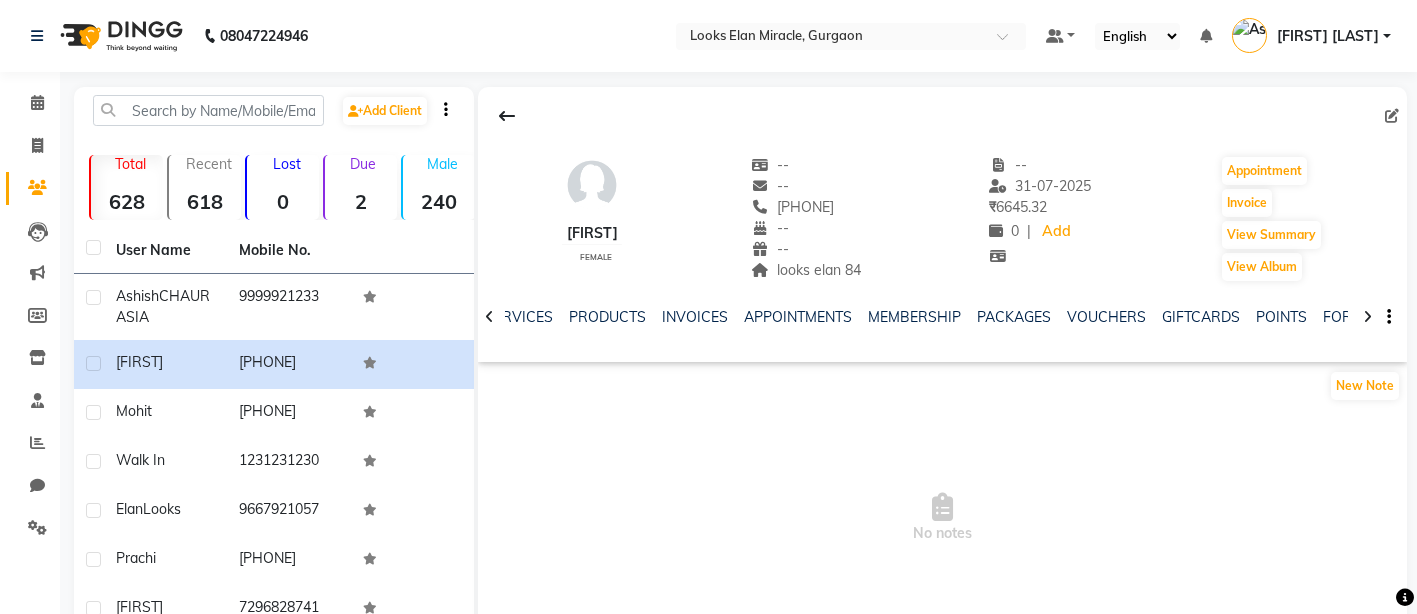 click 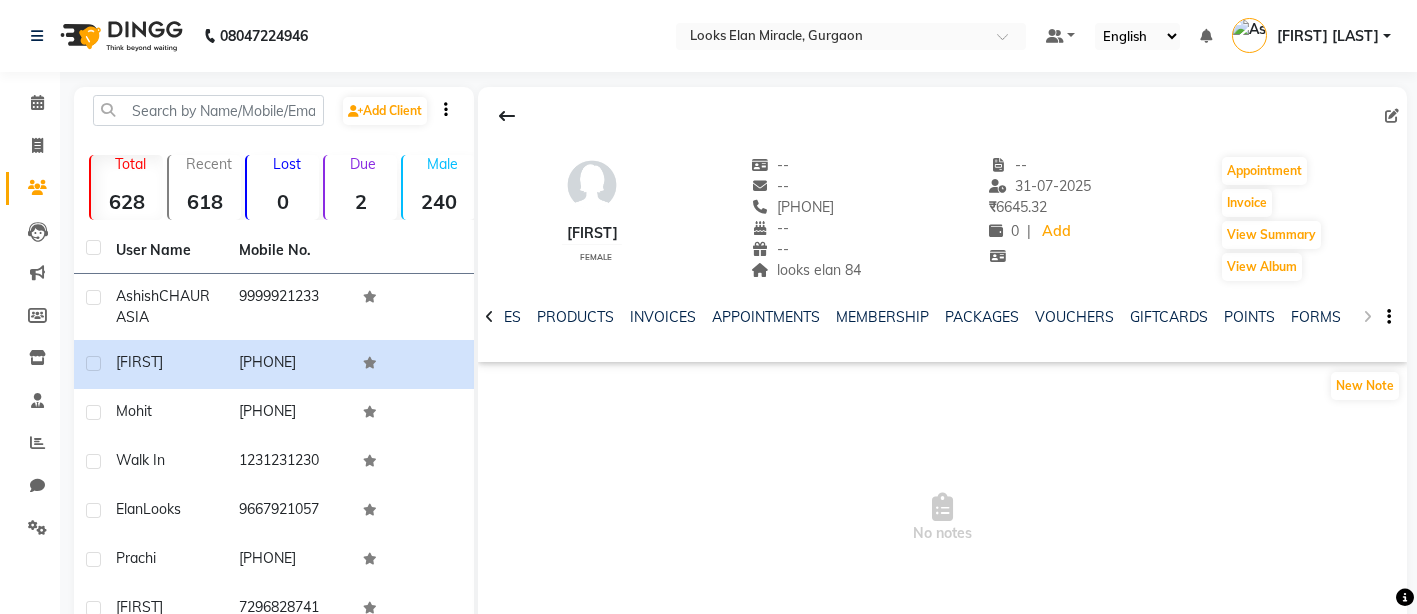 click on "NOTES FORMULA SERVICES PRODUCTS INVOICES APPOINTMENTS MEMBERSHIP PACKAGES VOUCHERS GIFTCARDS POINTS FORMS FAMILY CARDS WALLET" 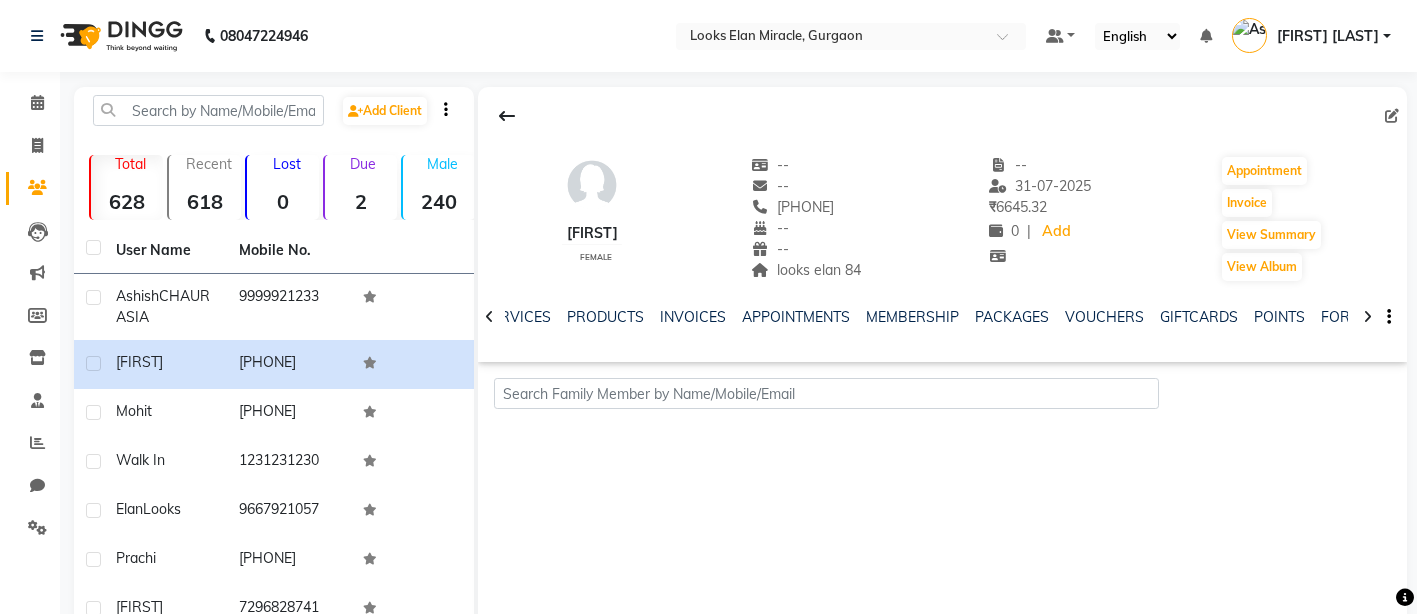 click 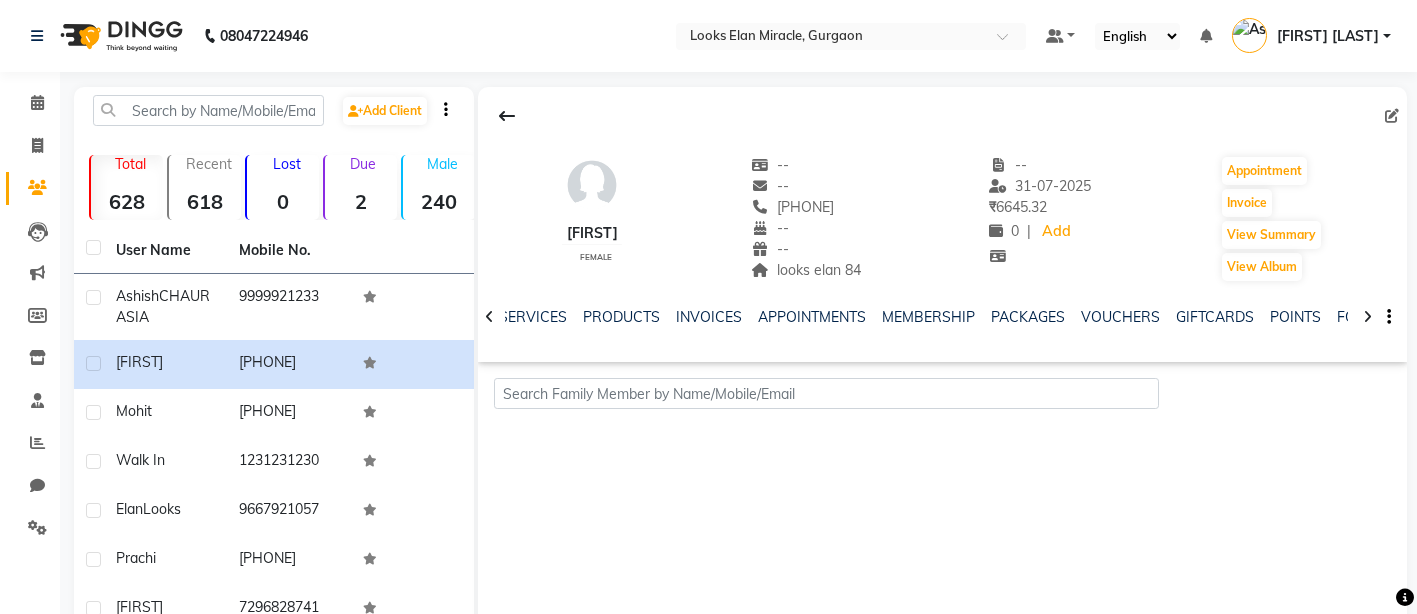 click 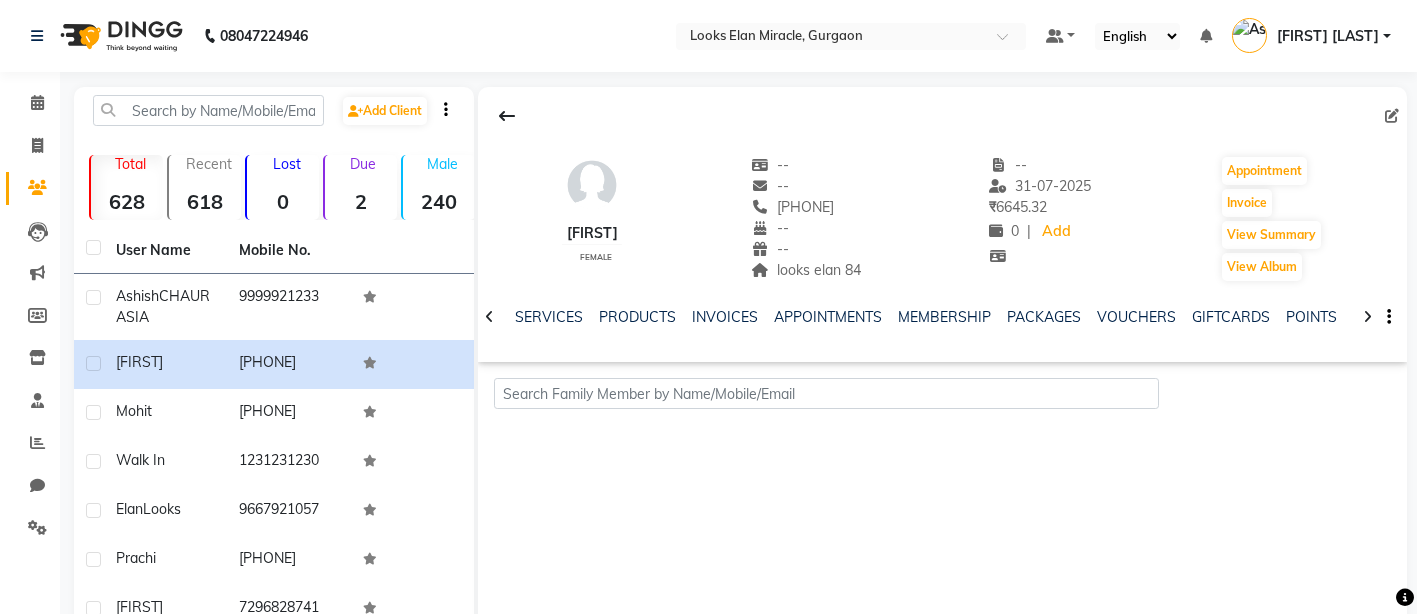click 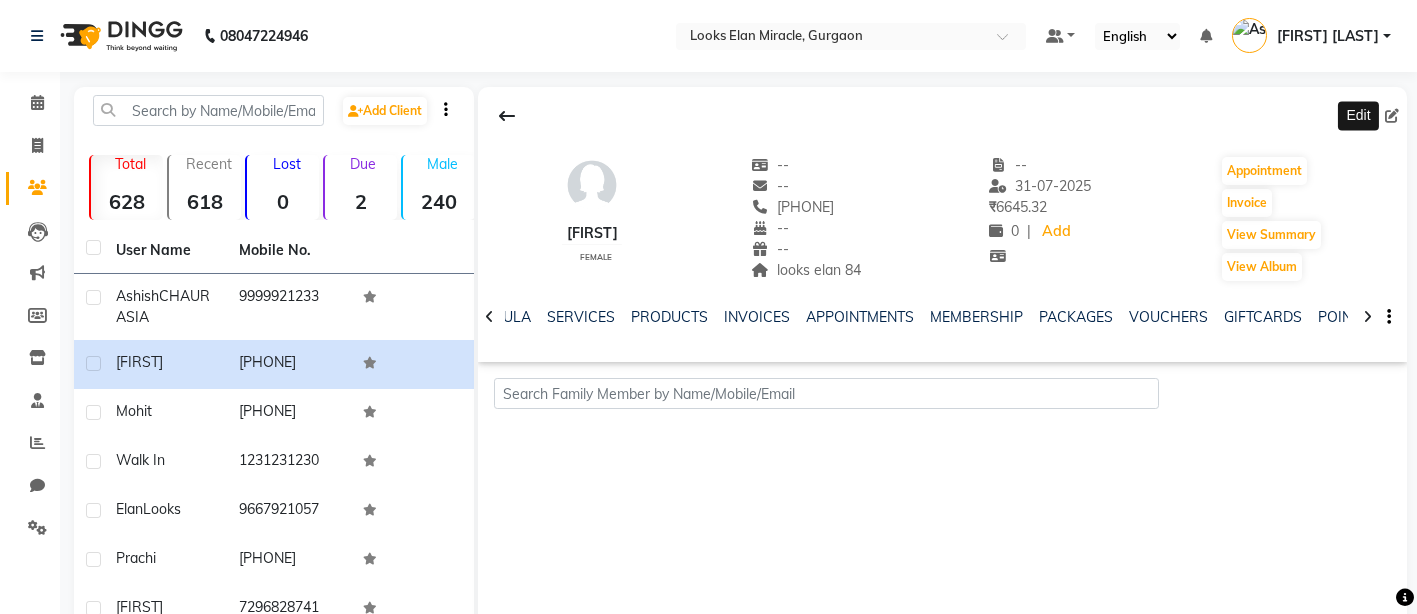 click 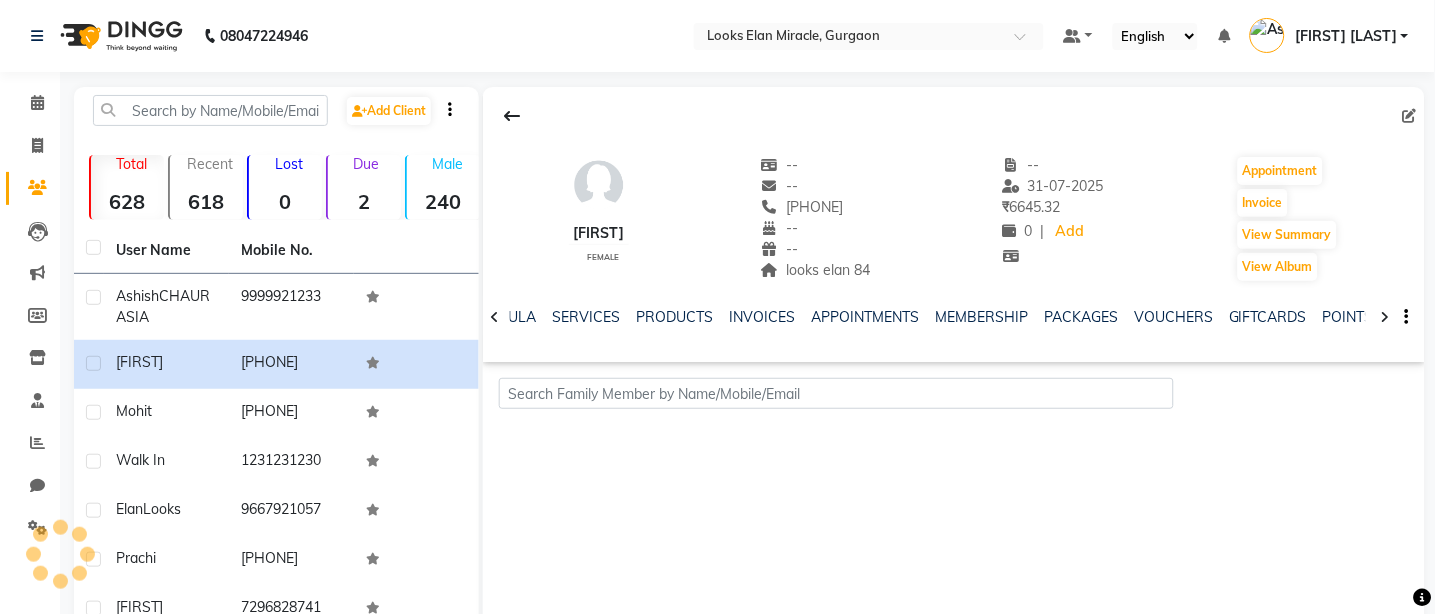 select on "13" 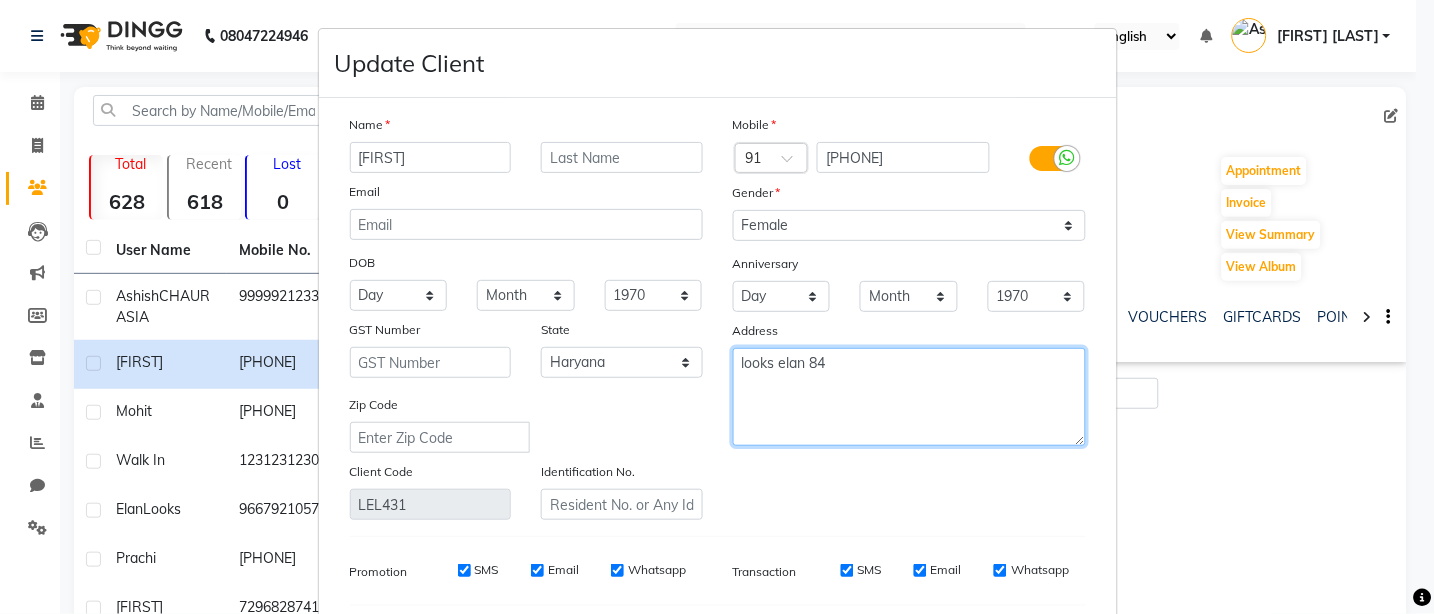 click on "looks elan 84" at bounding box center [909, 397] 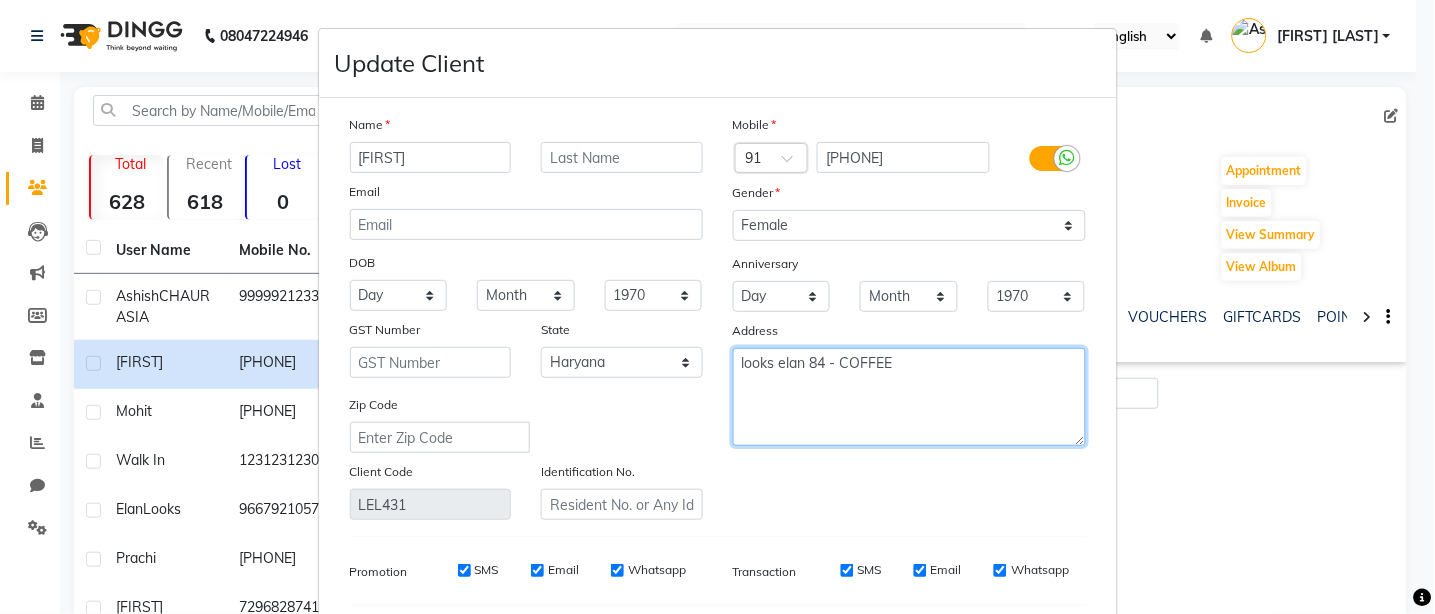 drag, startPoint x: 911, startPoint y: 361, endPoint x: 659, endPoint y: 360, distance: 252.00198 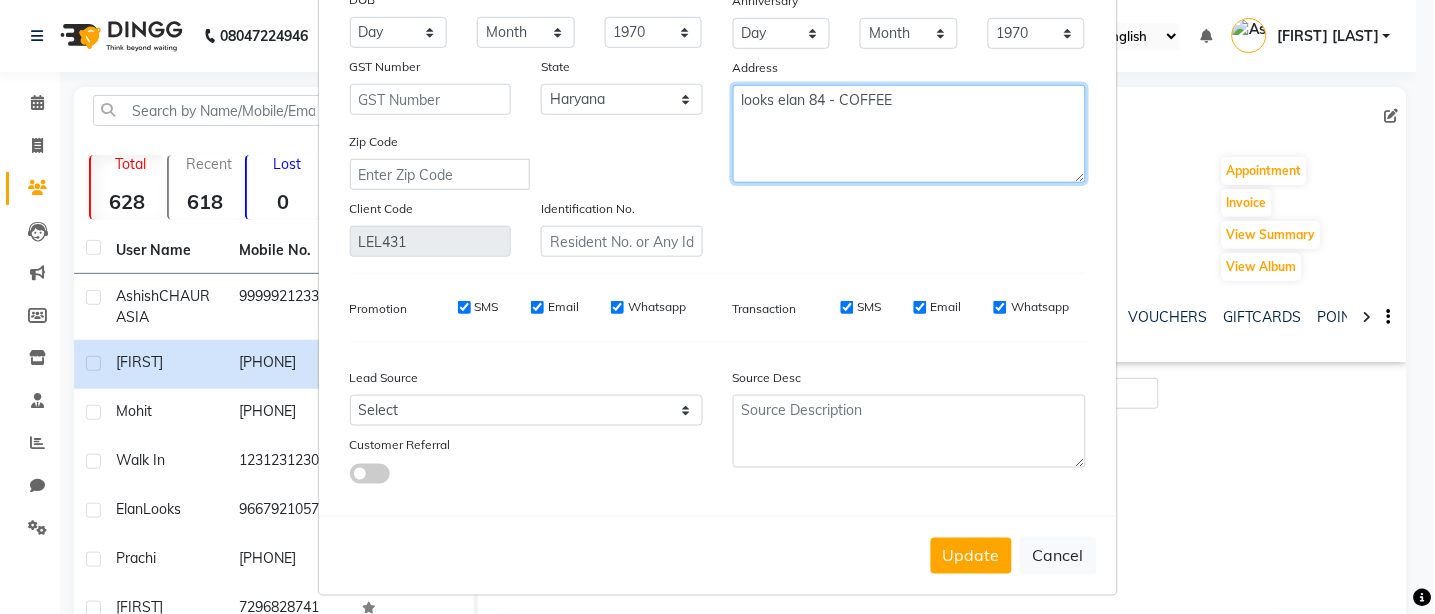 scroll, scrollTop: 273, scrollLeft: 0, axis: vertical 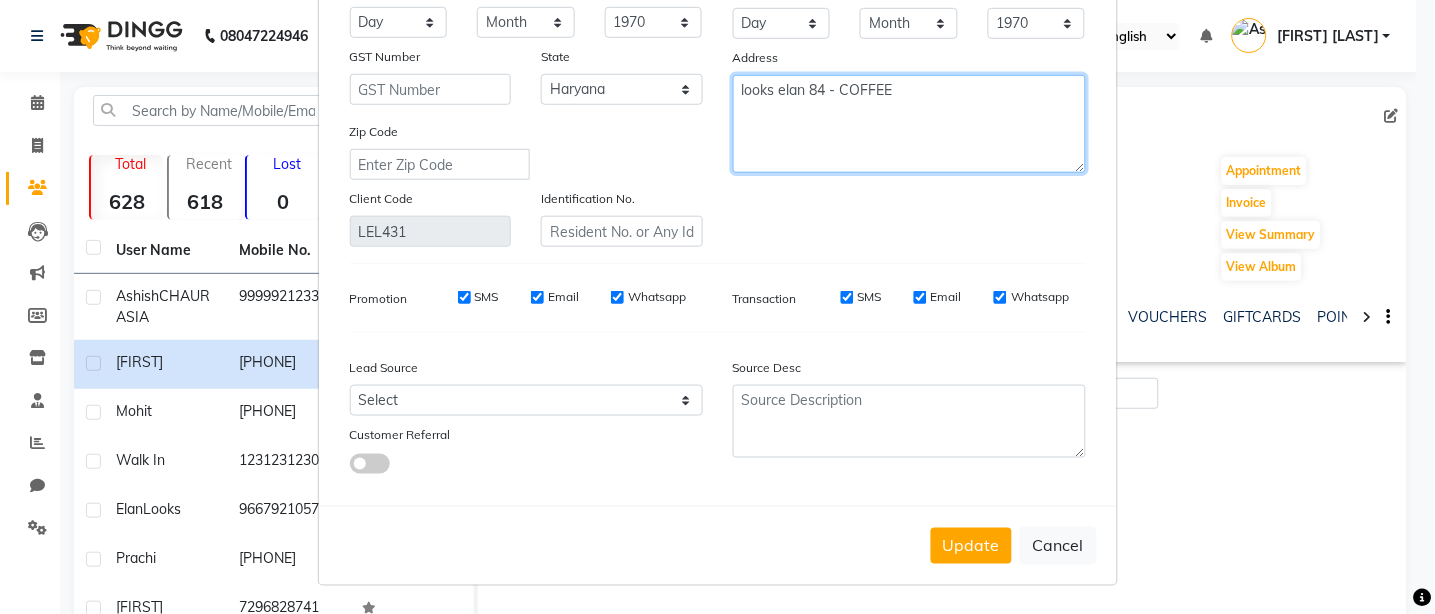 type on "looks elan 84 - COFFEE" 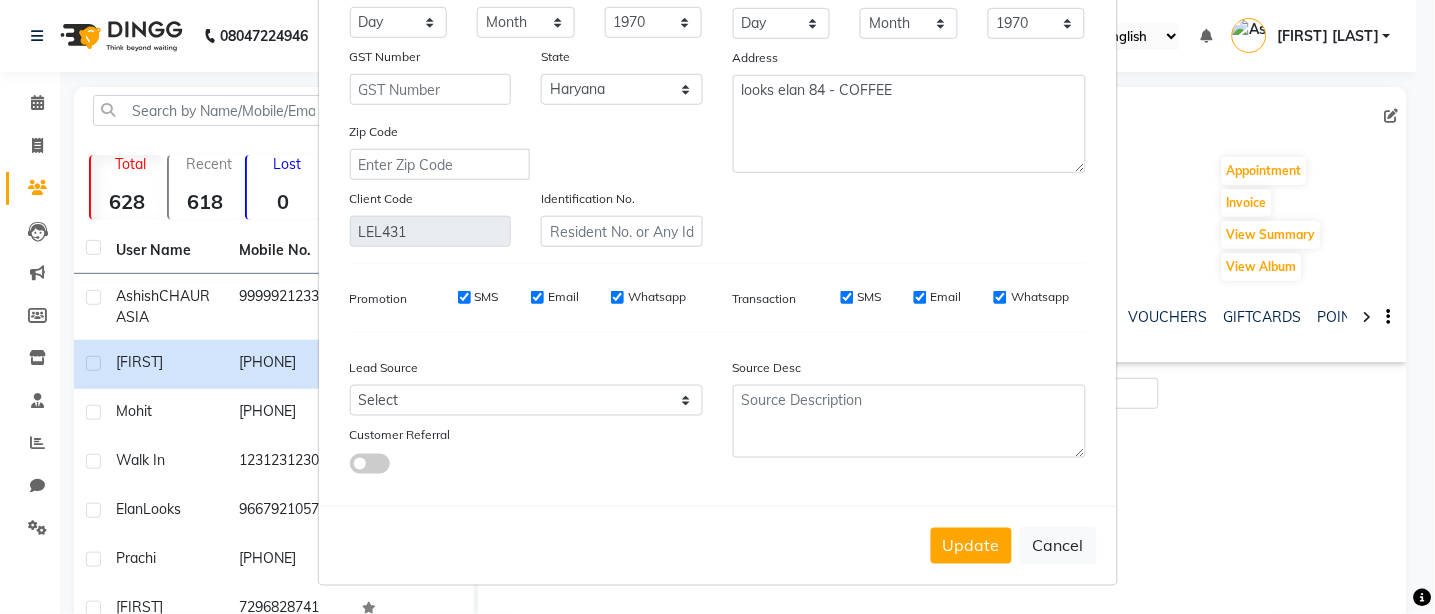 click on "Name vibhuti Email DOB Day 01 02 03 04 05 06 07 08 09 10 11 12 13 14 15 16 17 18 19 20 21 22 23 24 25 26 27 28 29 30 31 Month January February March April May June July August September October November December 1940 1941 1942 1943 1944 1945 1946 1947 1948 1949 1950 1951 1952 1953 1954 1955 1956 1957 1958 1959 1960 1961 1962 1963 1964 1965 1966 1967 1968 1969 1970 1971 1972 1973 1974 1975 1976 1977 1978 1979 1980 1981 1982 1983 1984 1985 1986 1987 1988 1989 1990 1991 1992 1993 1994 1995 1996 1997 1998 1999 2000 2001 2002 2003 2004 2005 2006 2007 2008 2009 2010 2011 2012 2013 2014 2015 2016 2017 2018 2019 2020 2021 2022 2023 2024 GST Number State Select Andaman and Nicobar Islands Andhra Pradesh Arunachal Pradesh Assam Bihar Chandigarh Chhattisgarh Dadra and Nagar Haveli Daman and Diu Delhi Goa Gujarat Haryana Himachal Pradesh Jammu and Kashmir Jharkhand Karnataka Kerala Lakshadweep Madhya Pradesh Maharashtra Manipur Meghalaya Mizoram Nagaland Odisha Pondicherry Punjab Rajasthan Sikkim Tamil Nadu Telangana ×" at bounding box center (718, 165) 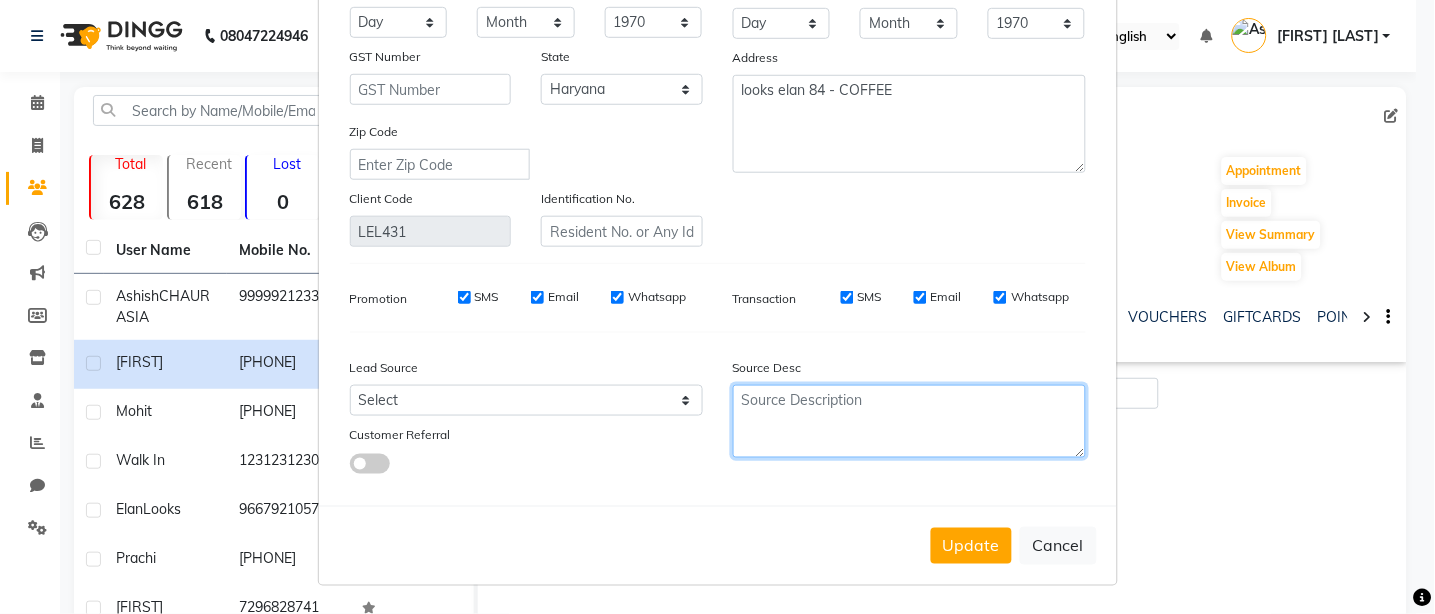 click at bounding box center [909, 421] 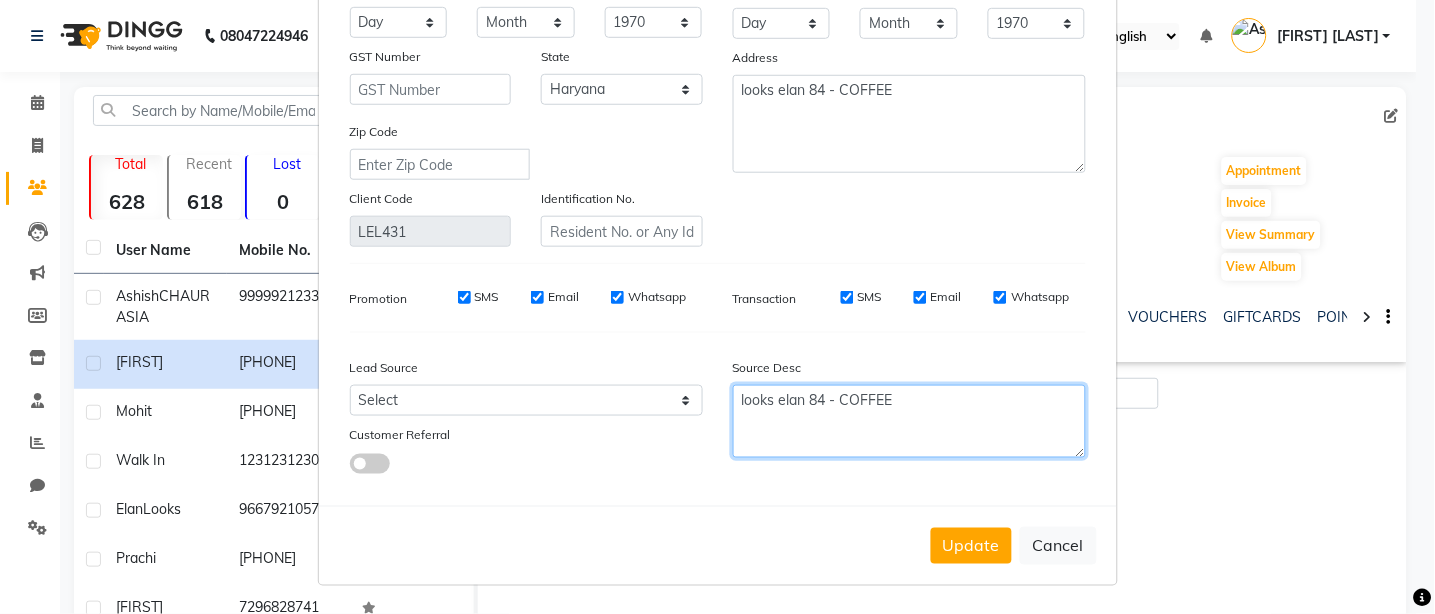 drag, startPoint x: 903, startPoint y: 410, endPoint x: 592, endPoint y: 410, distance: 311 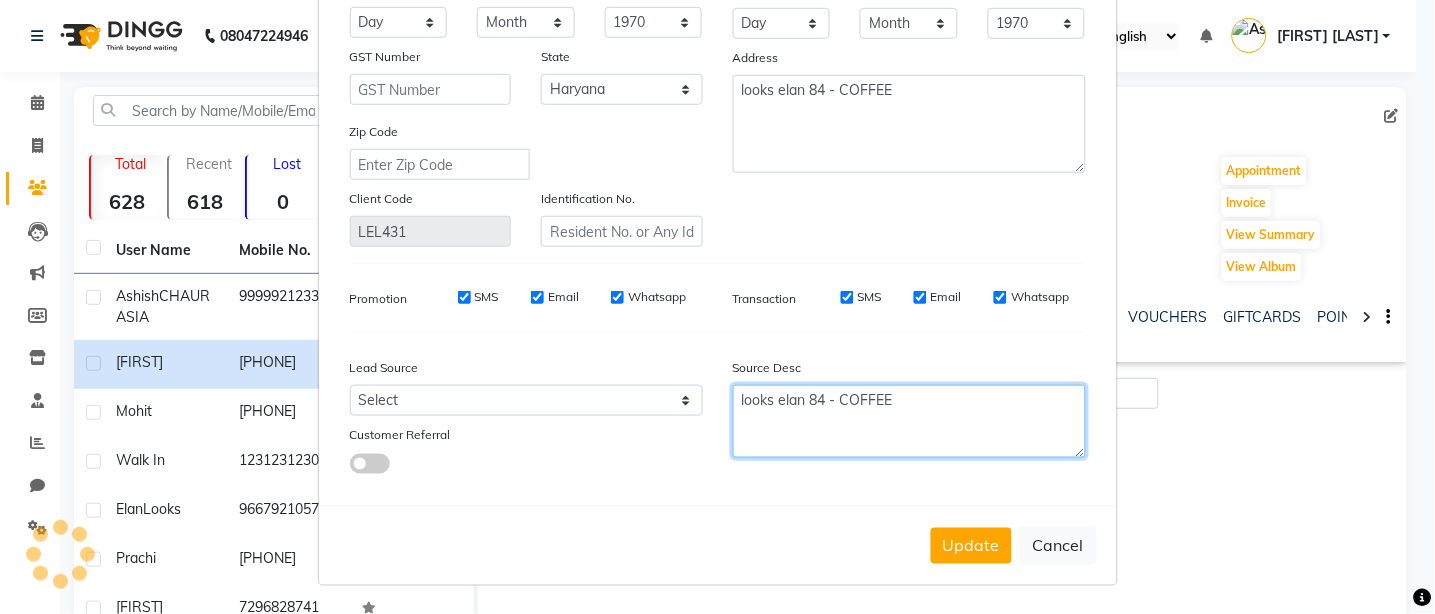 type 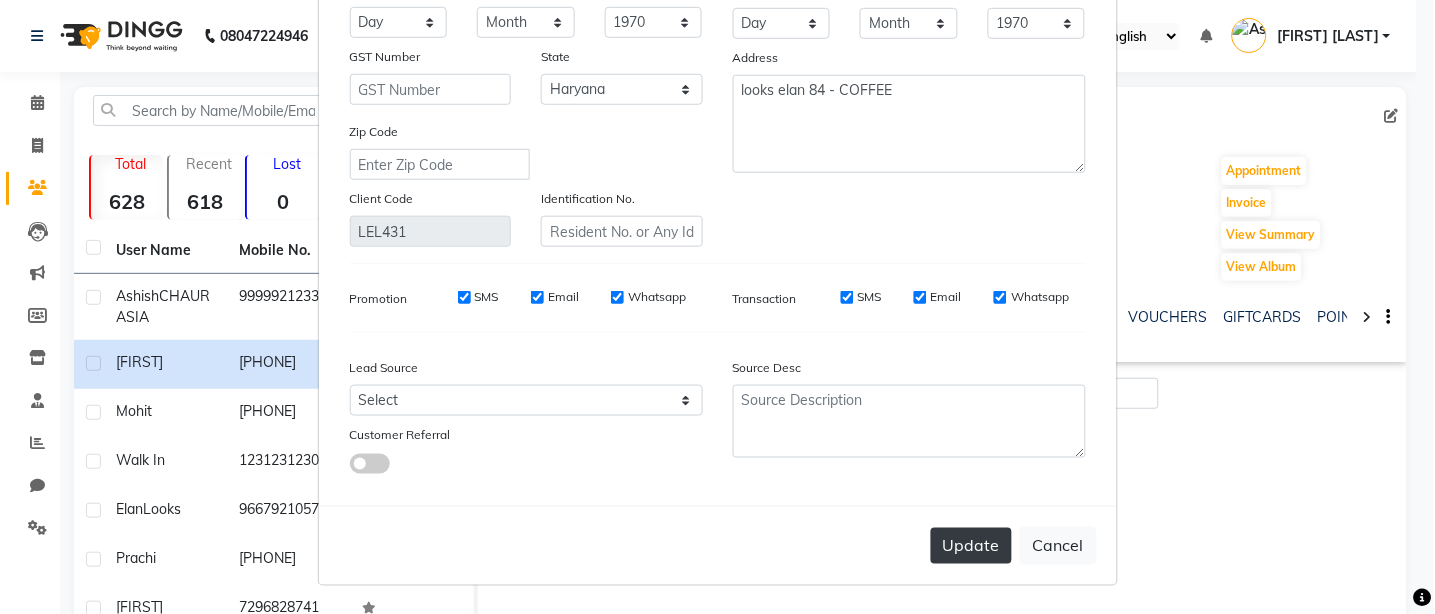 click on "Update" at bounding box center [971, 546] 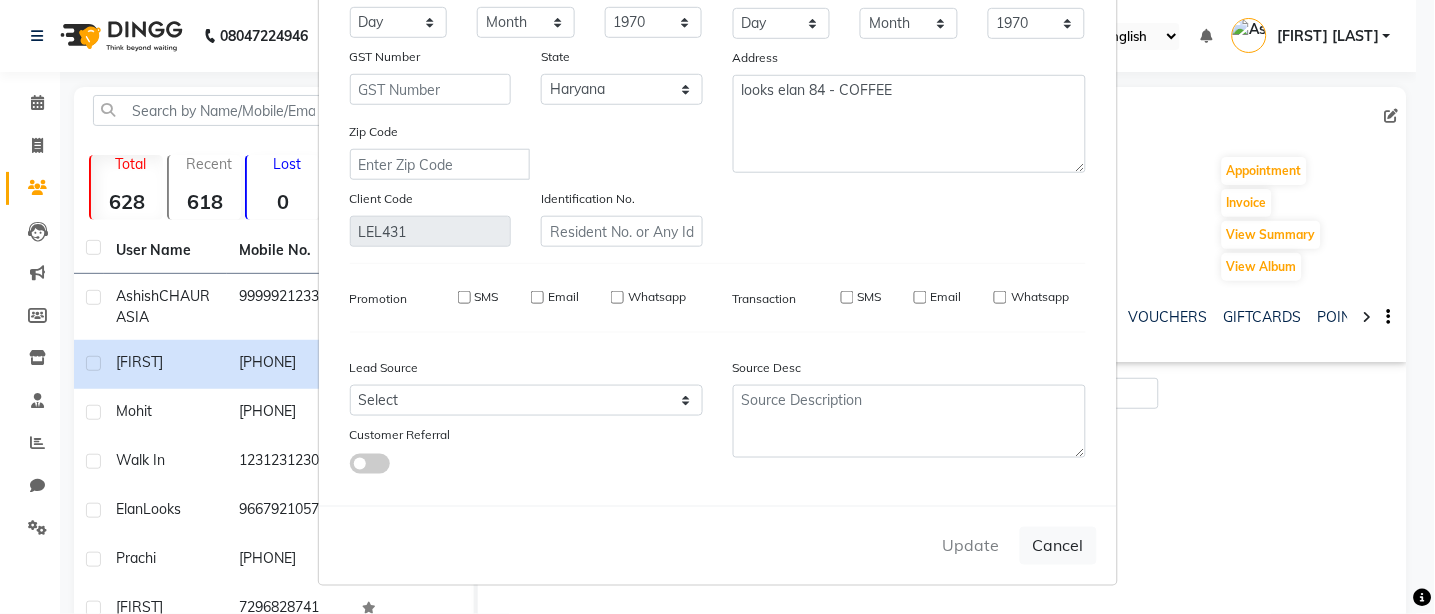 type 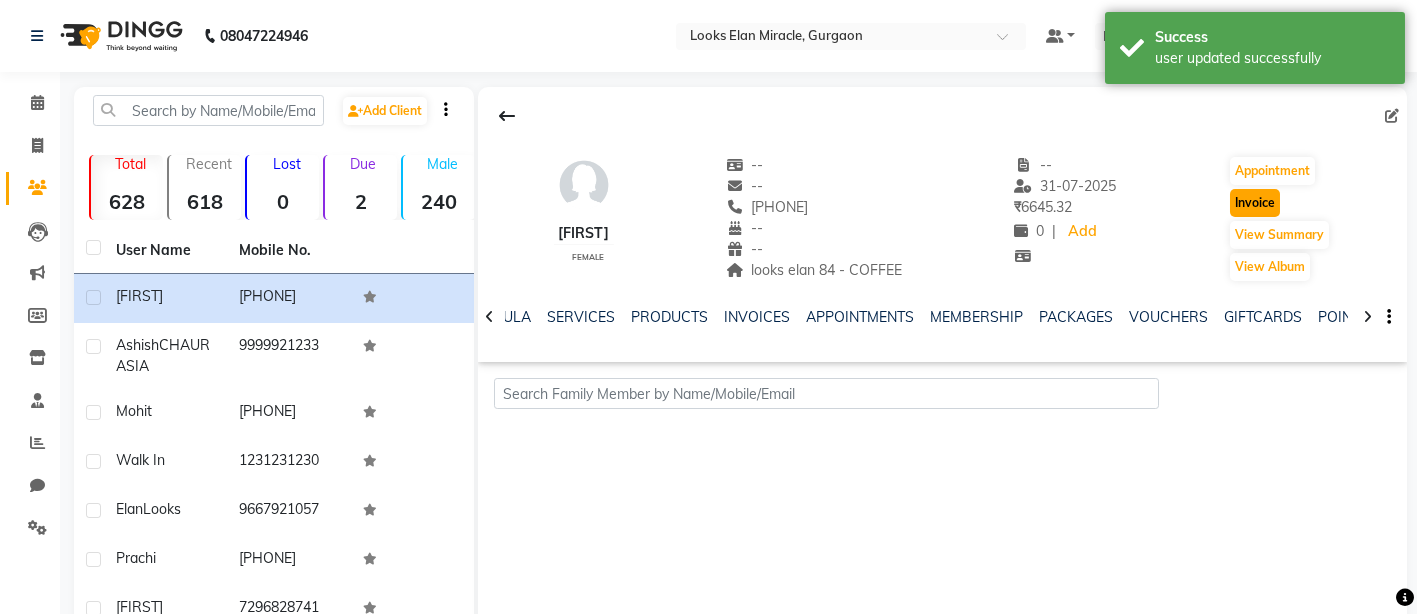 click on "Invoice" 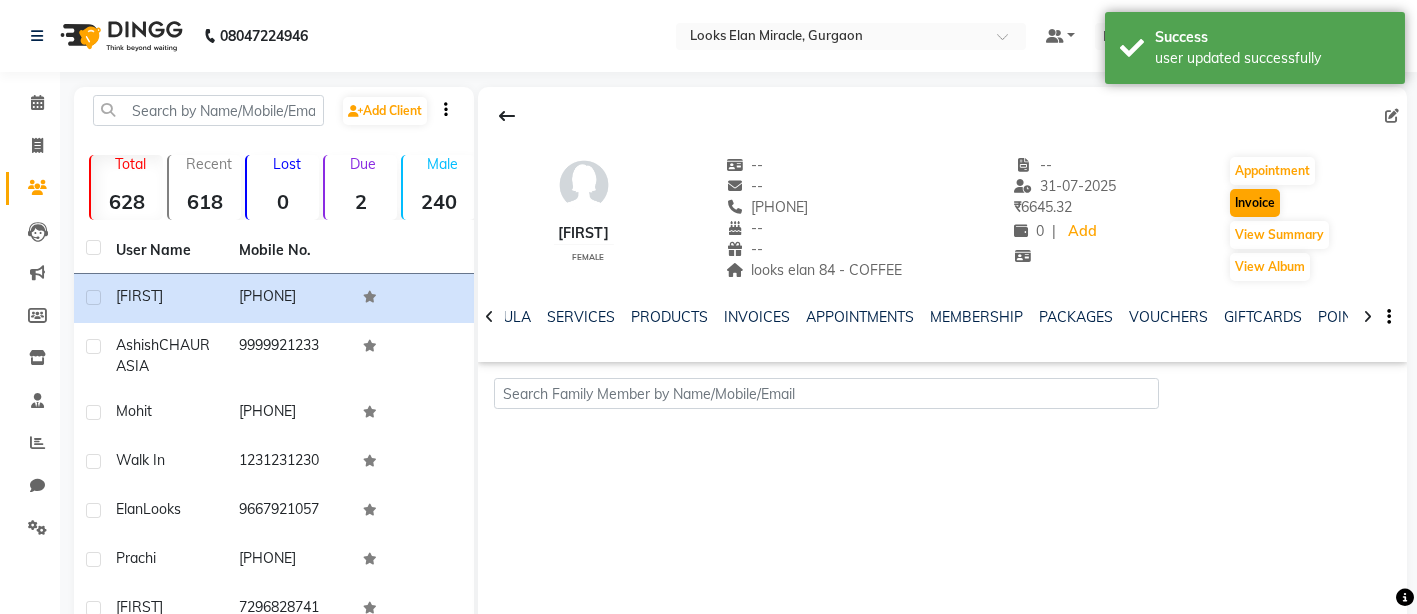 select on "service" 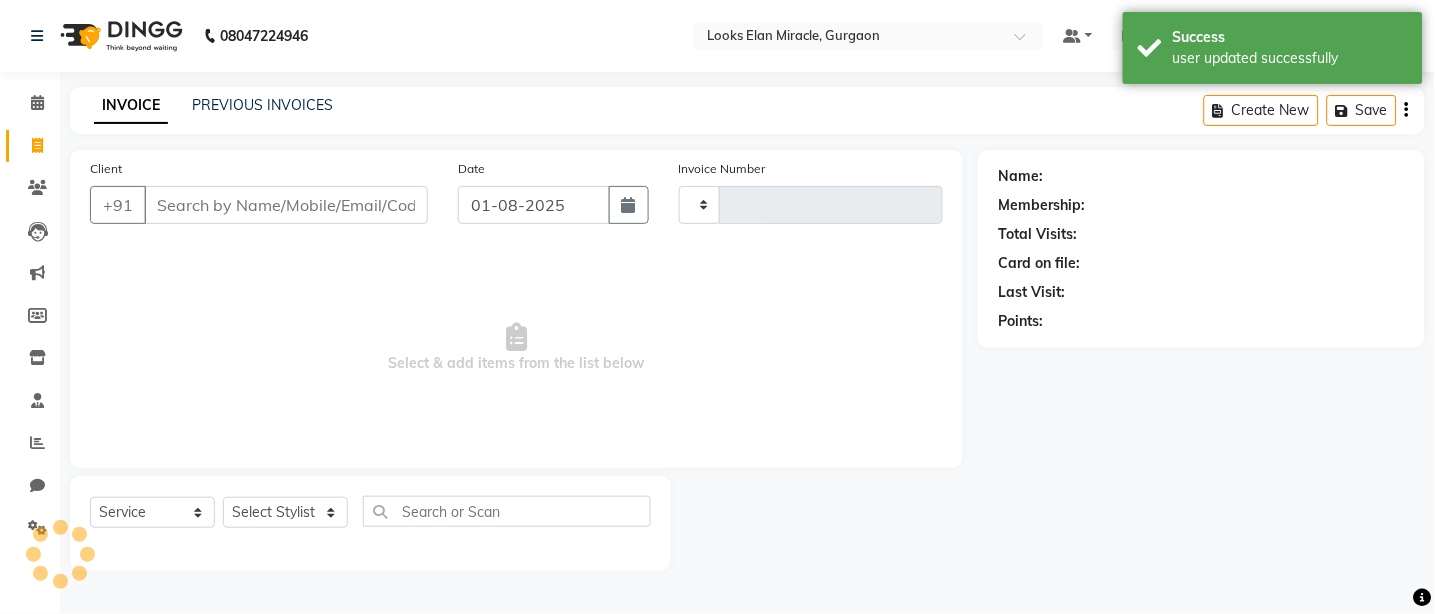 type on "0907" 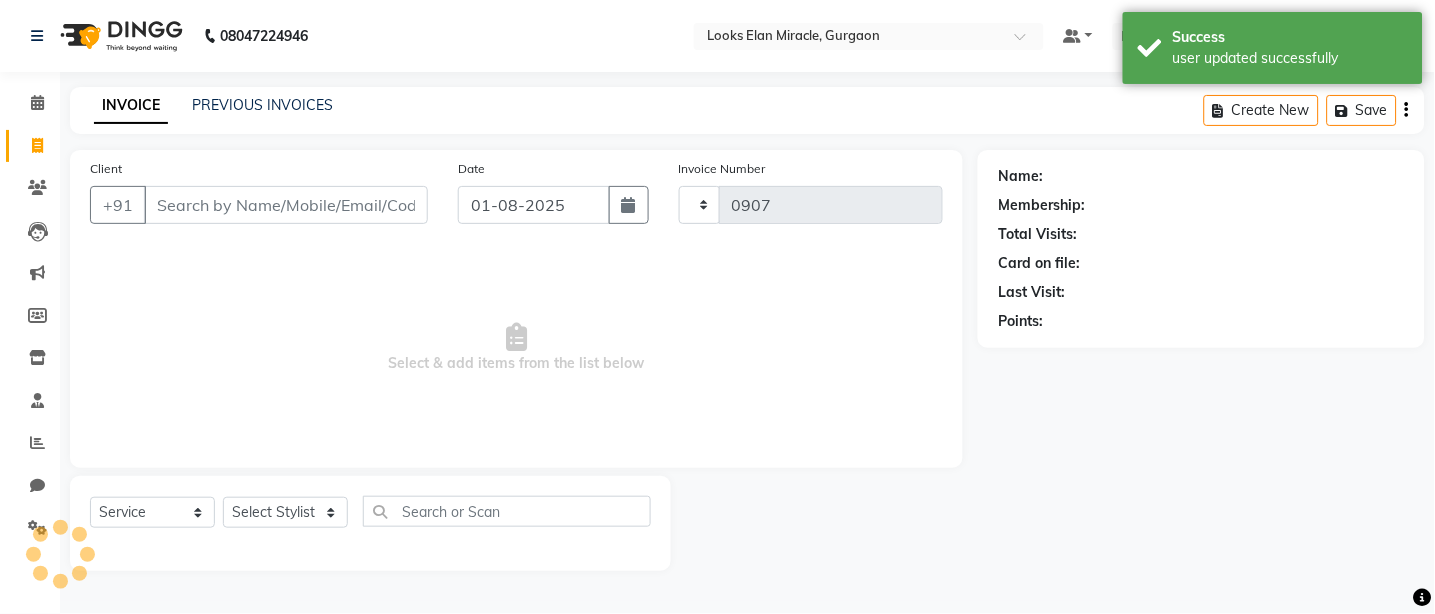 select on "8452" 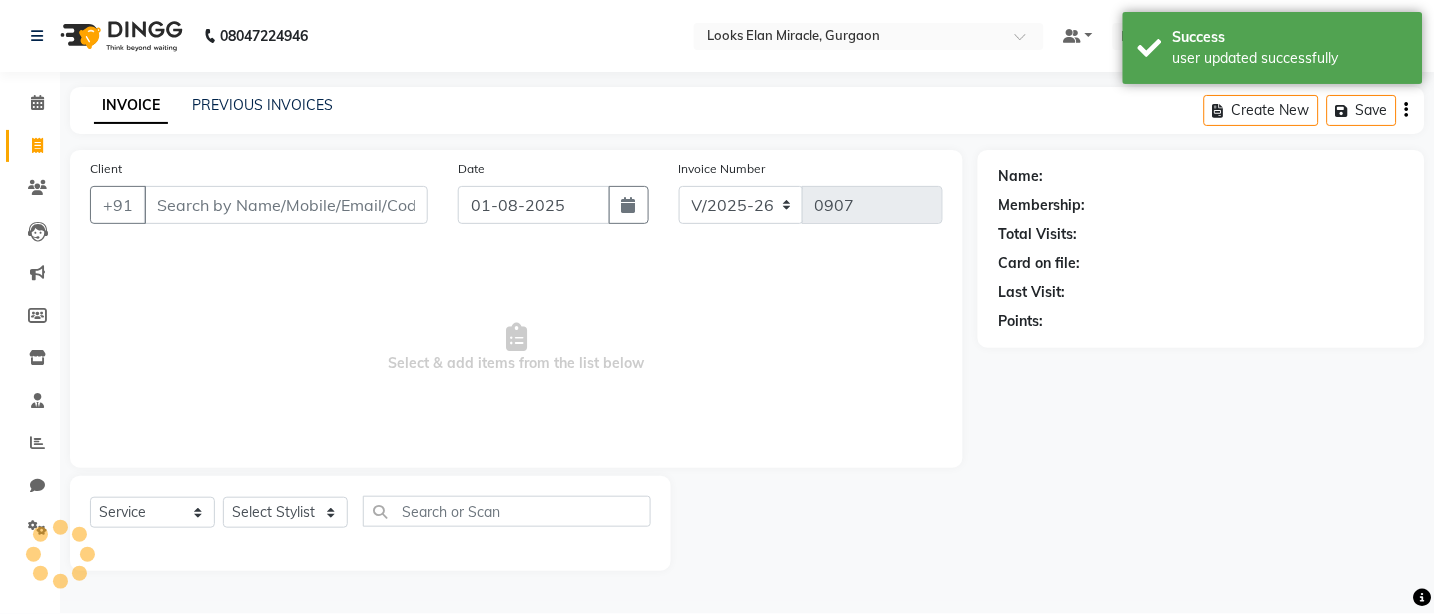type on "9560515211" 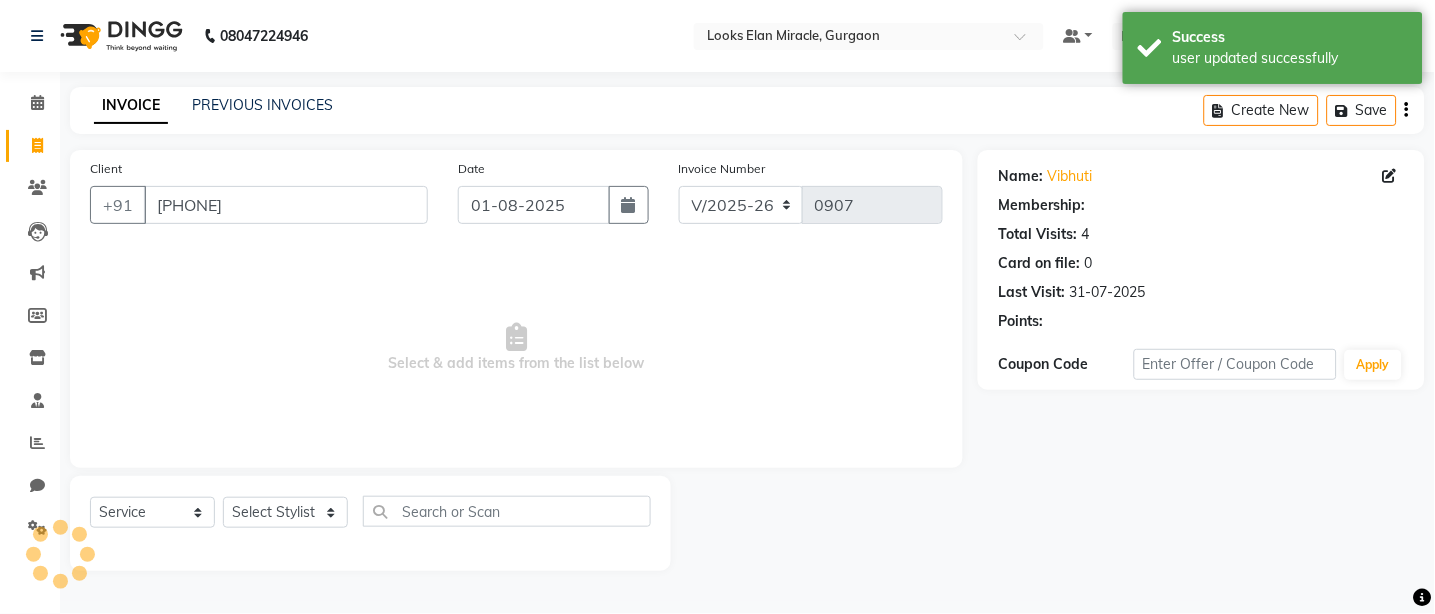 select on "1: Object" 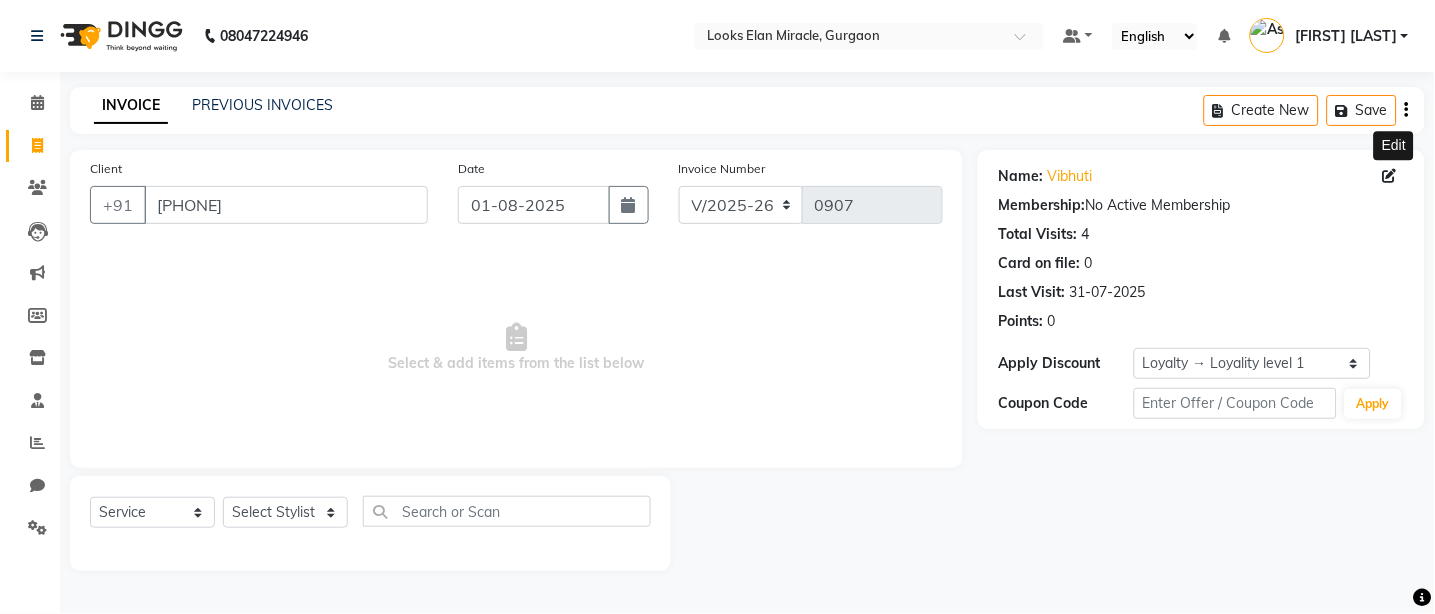 click 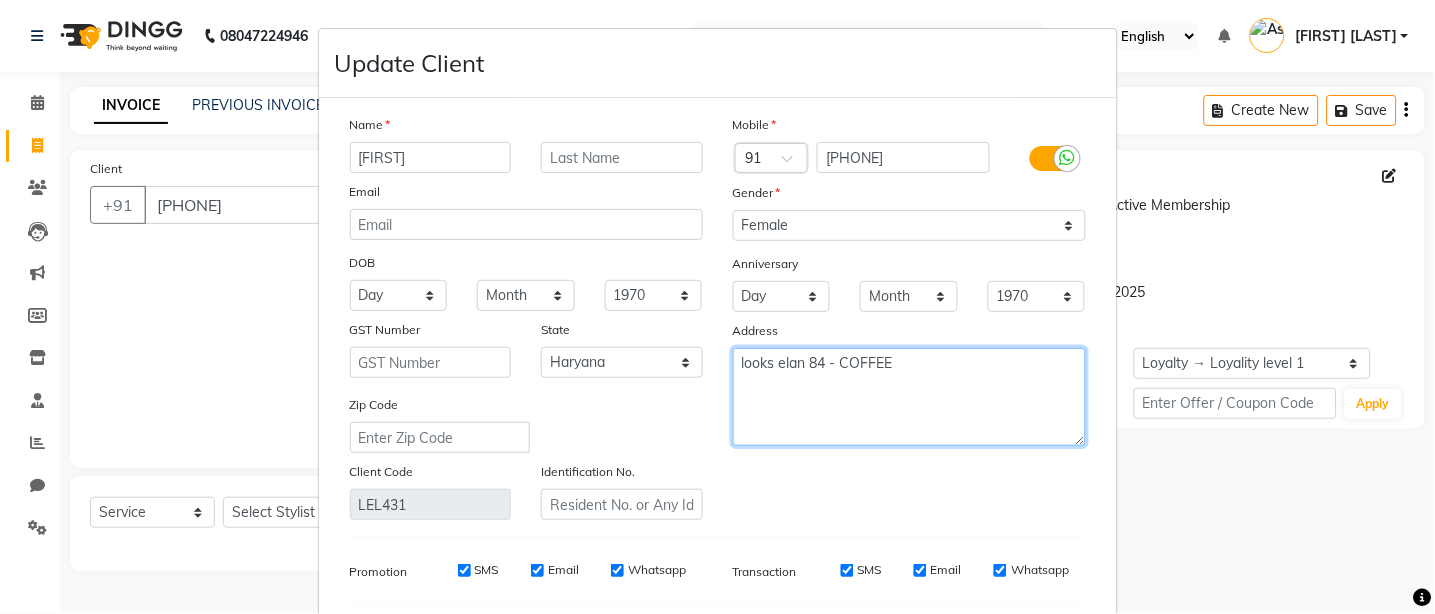 click on "looks elan 84 - COFFEE" at bounding box center [909, 397] 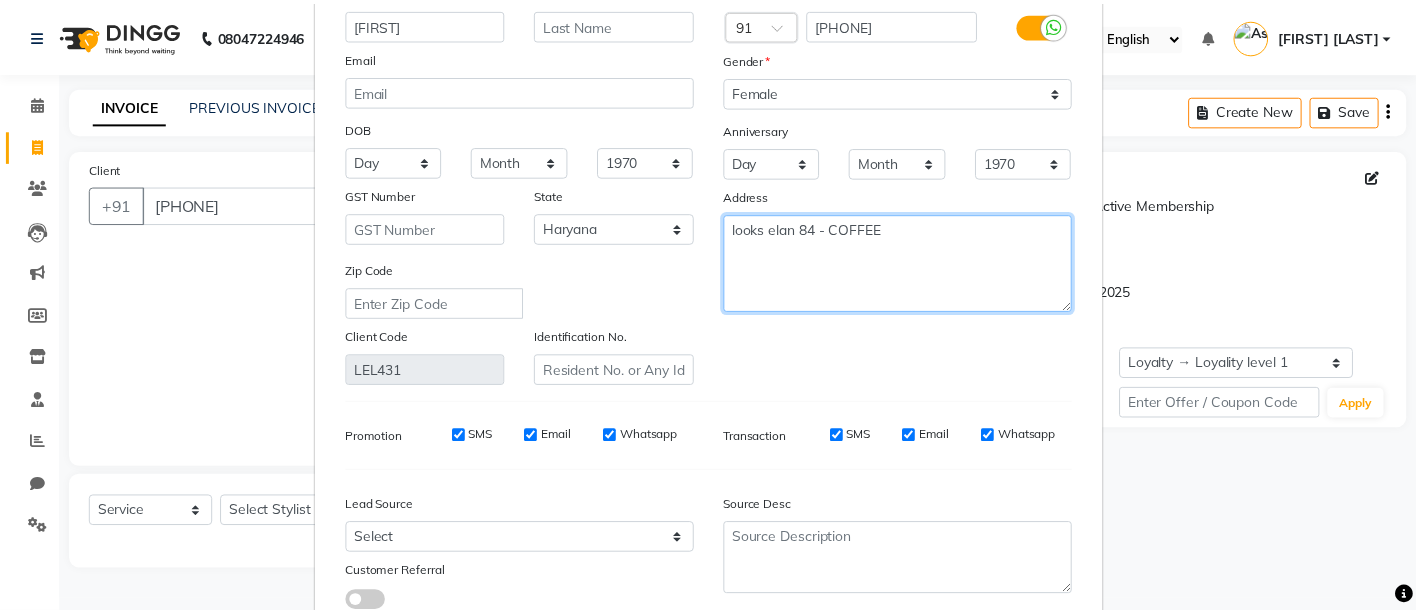 scroll, scrollTop: 273, scrollLeft: 0, axis: vertical 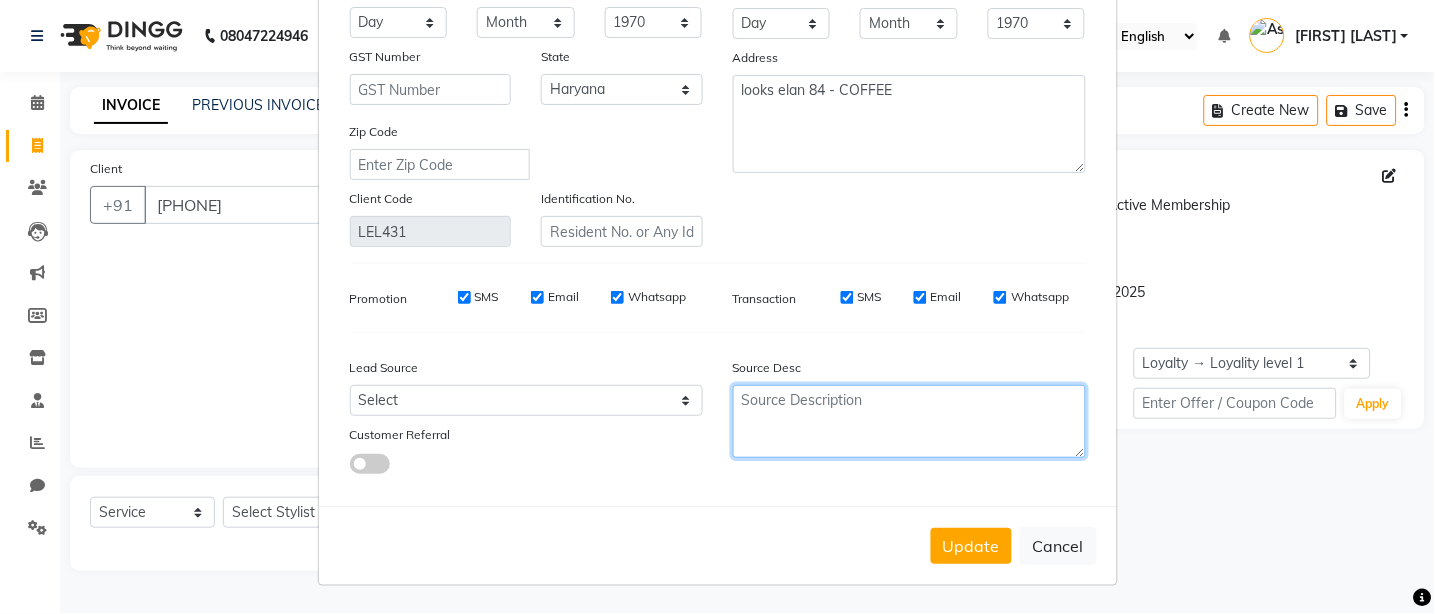 click at bounding box center [909, 421] 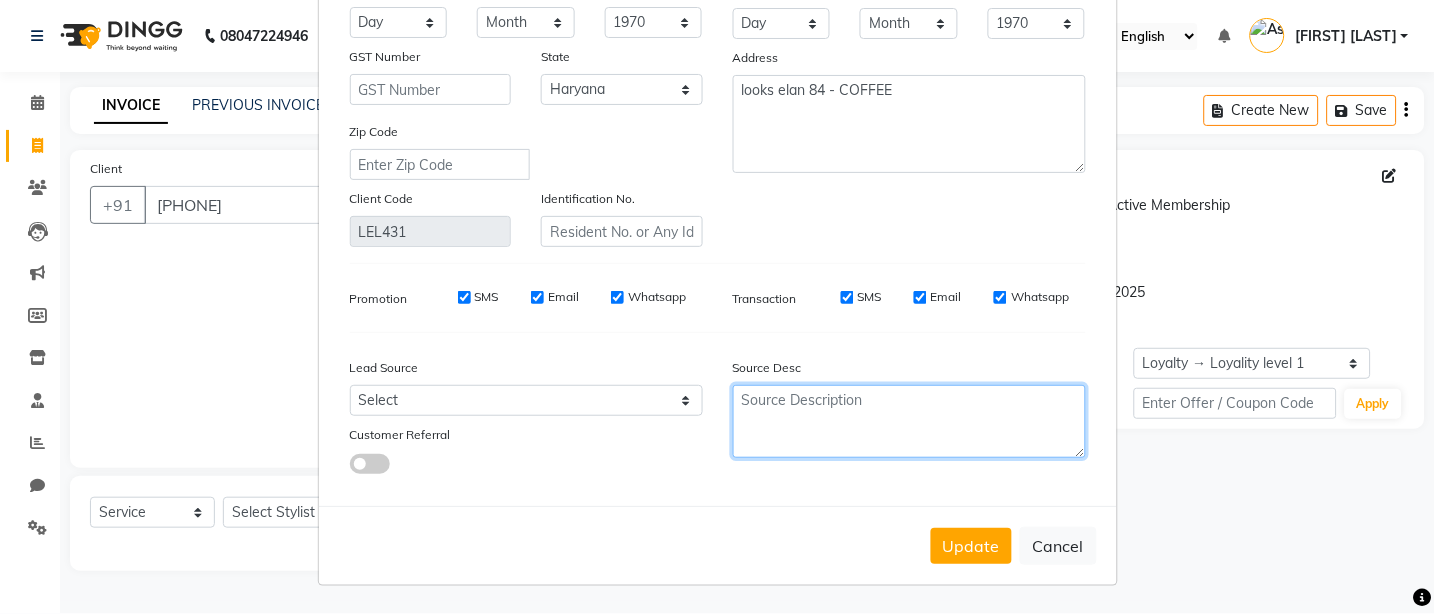 paste on "looks elan 84 - COFFEE" 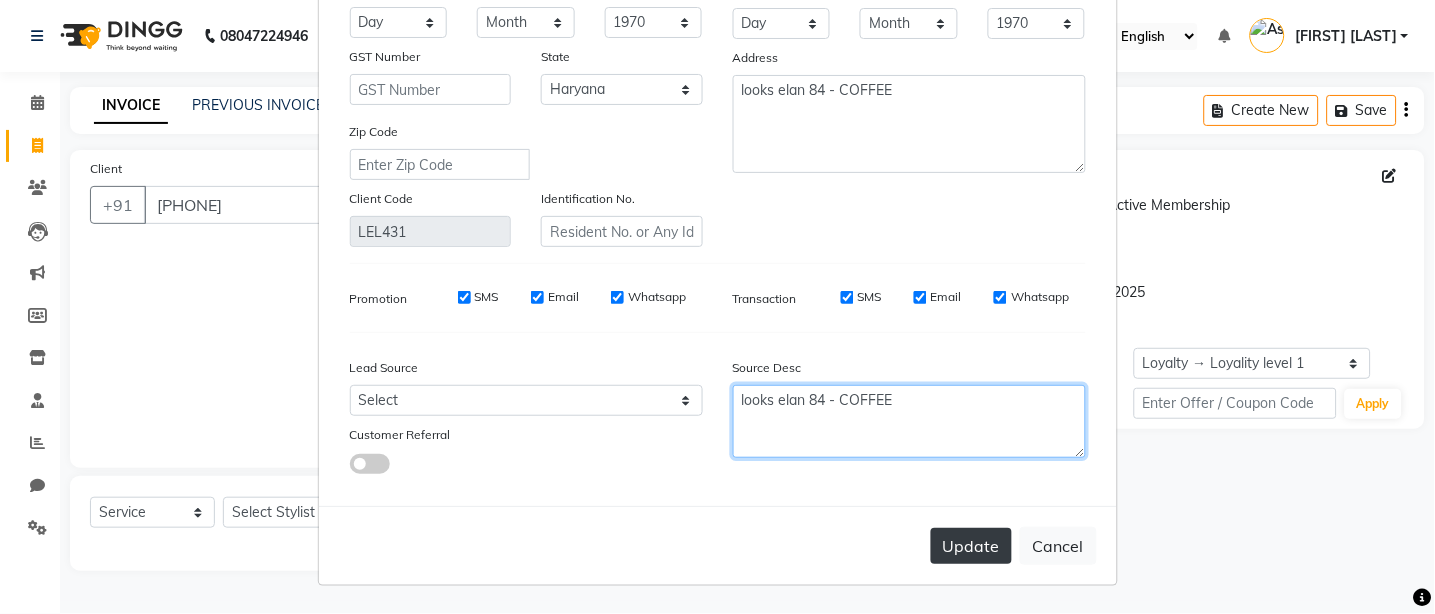 type on "looks elan 84 - COFFEE" 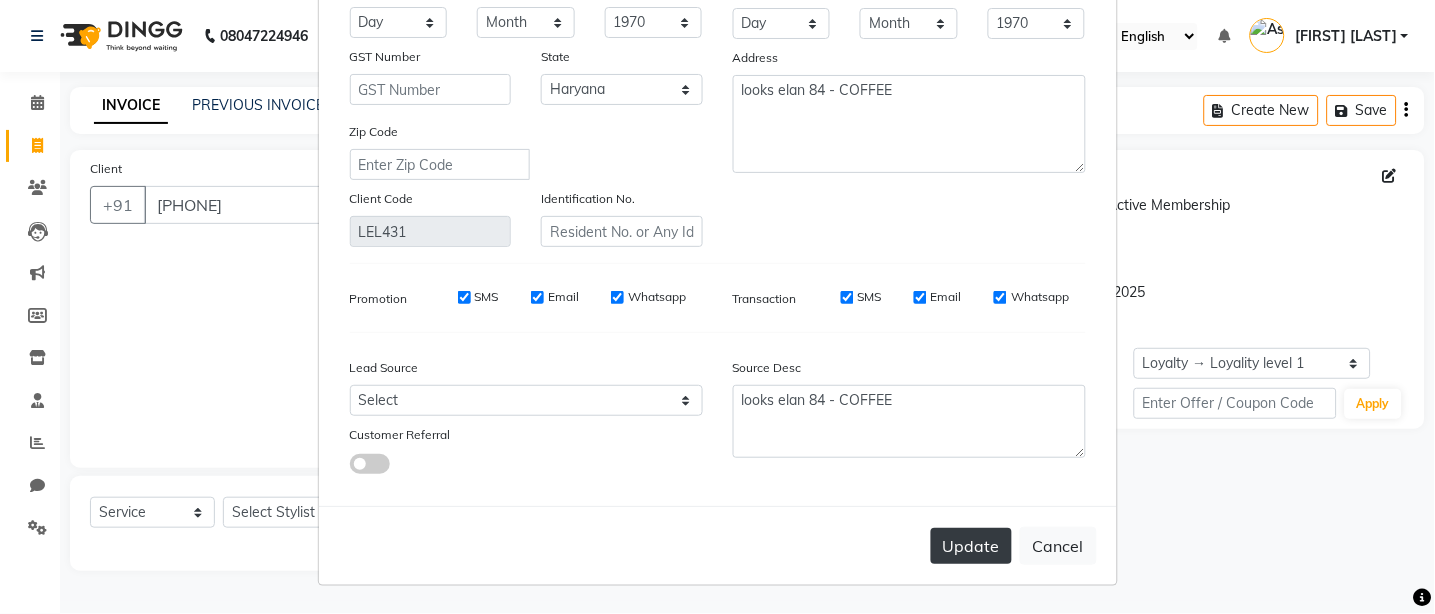 click on "Update" at bounding box center [971, 546] 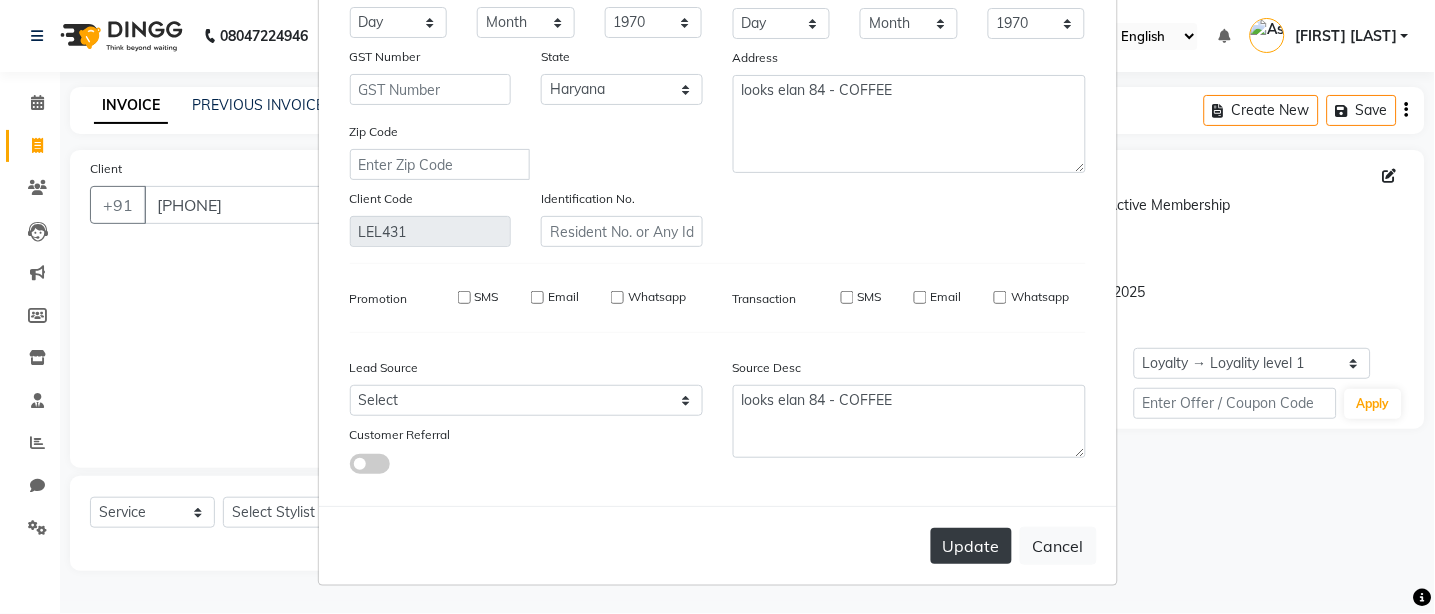 type 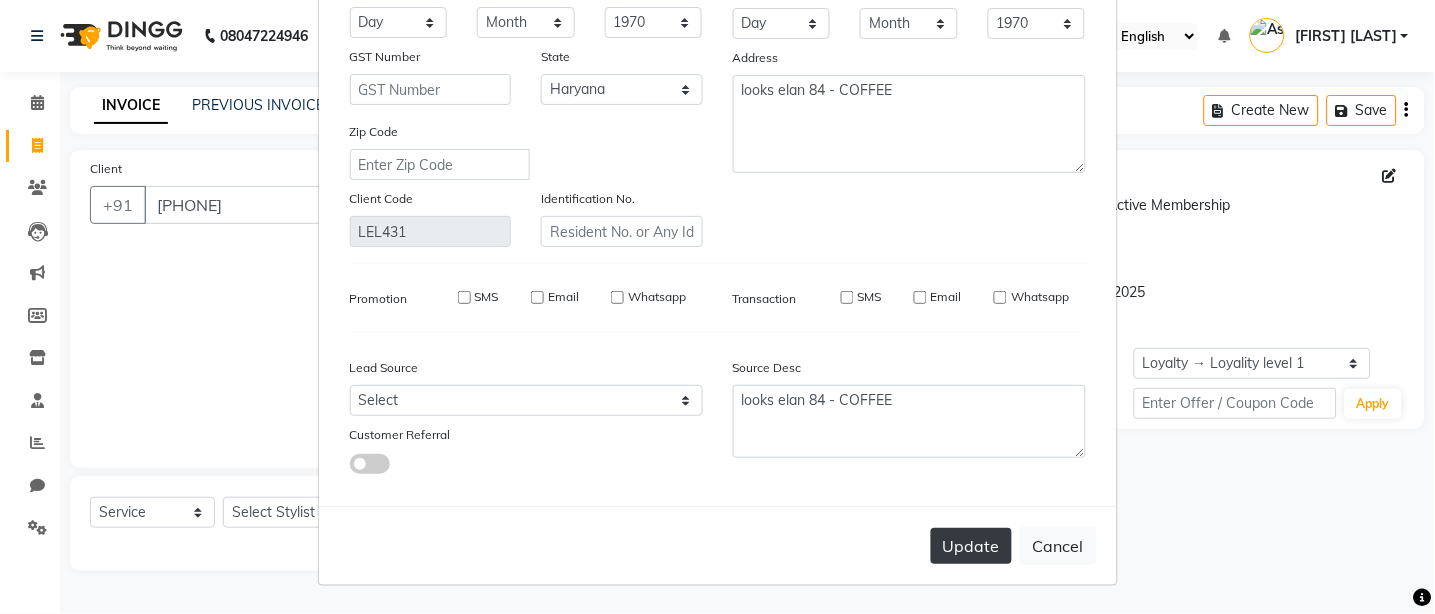 select 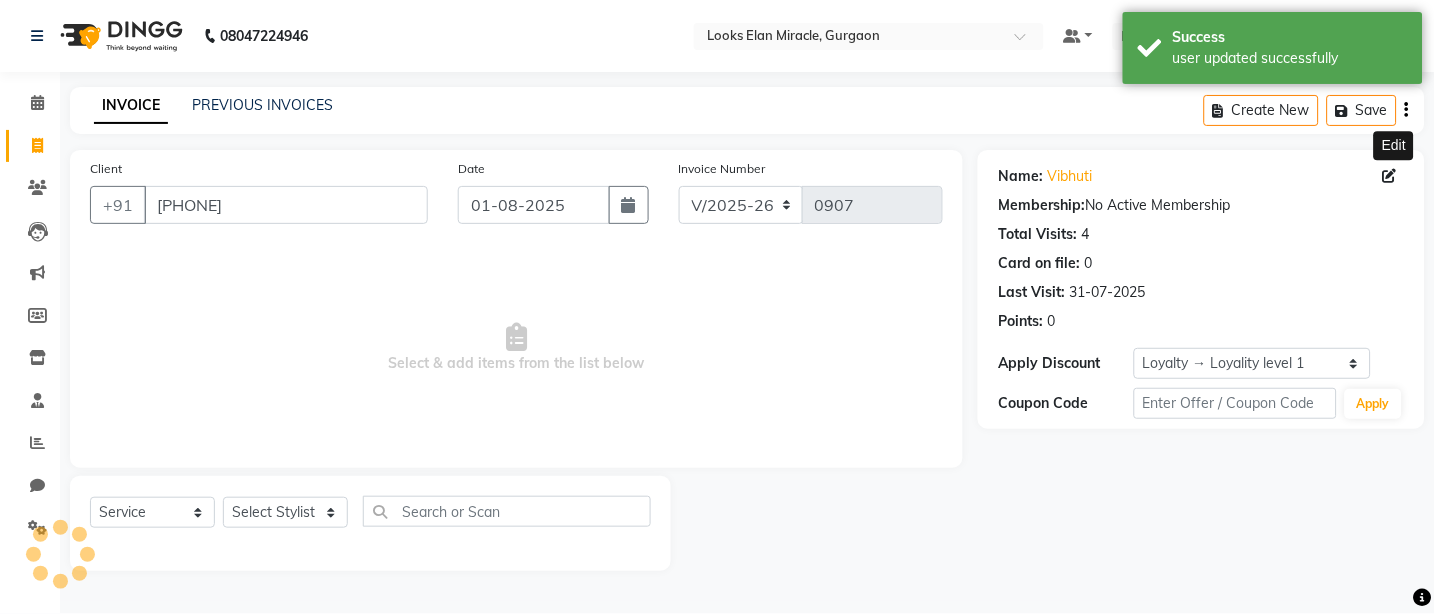 select on "1: Object" 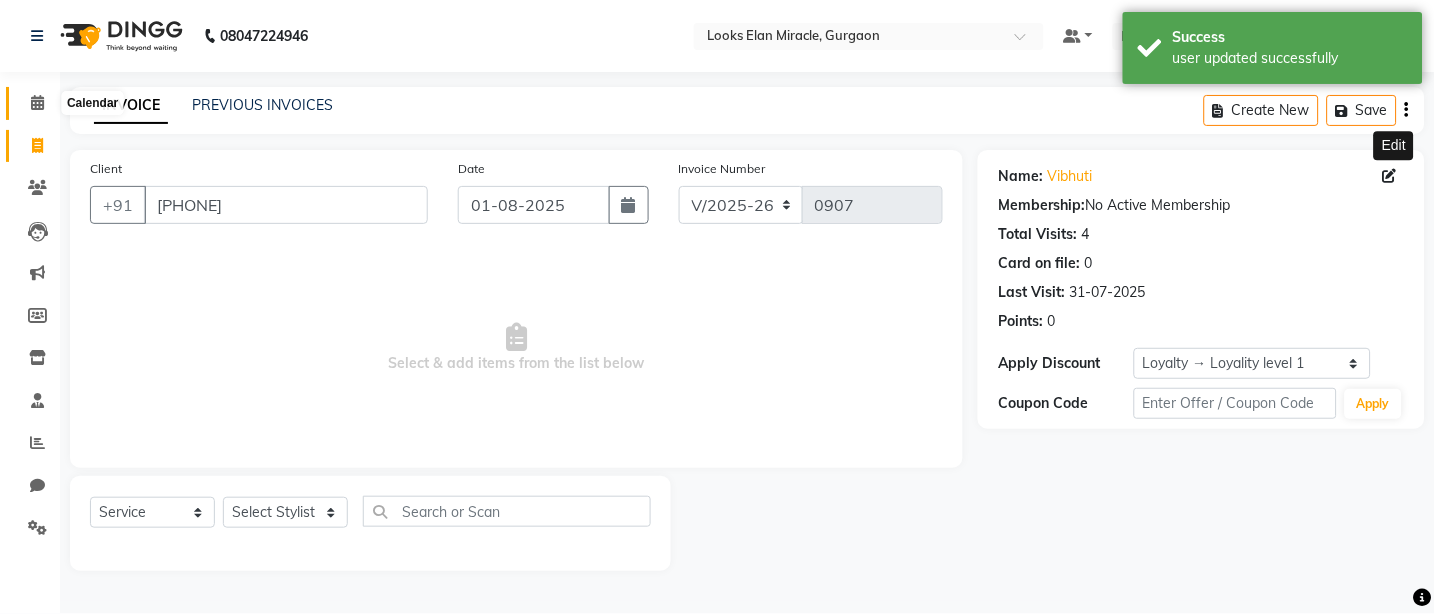 click 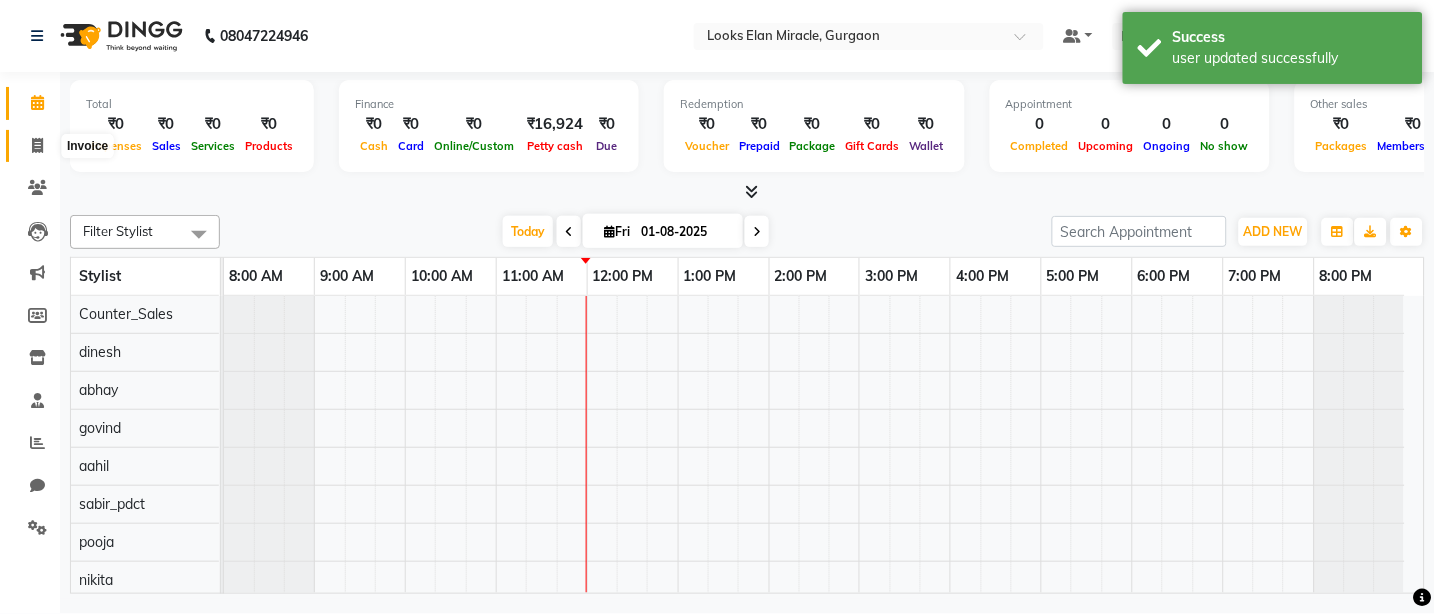 click 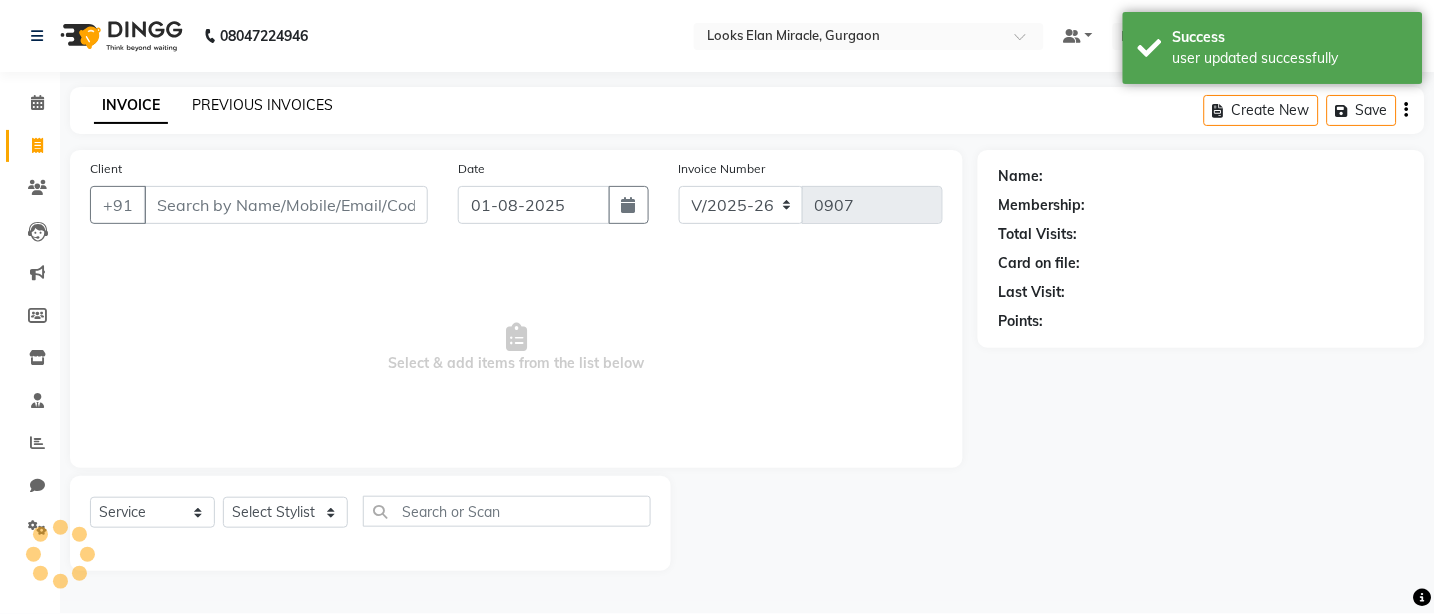 click on "PREVIOUS INVOICES" 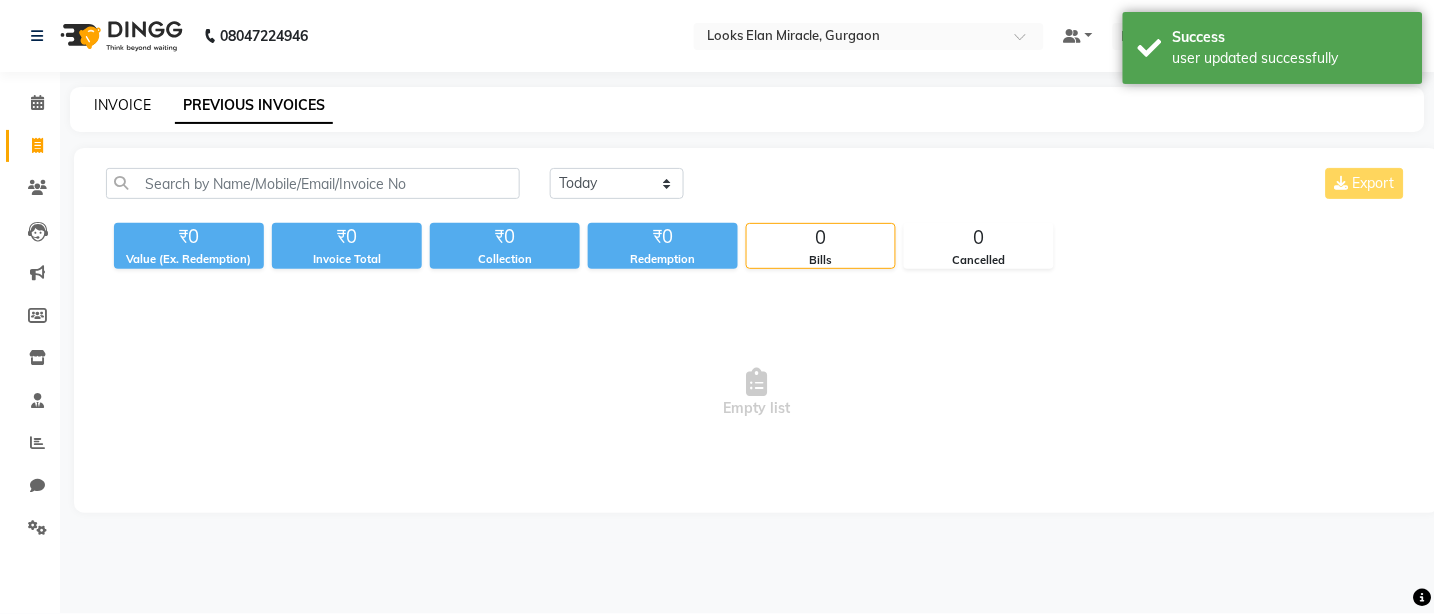 click on "INVOICE" 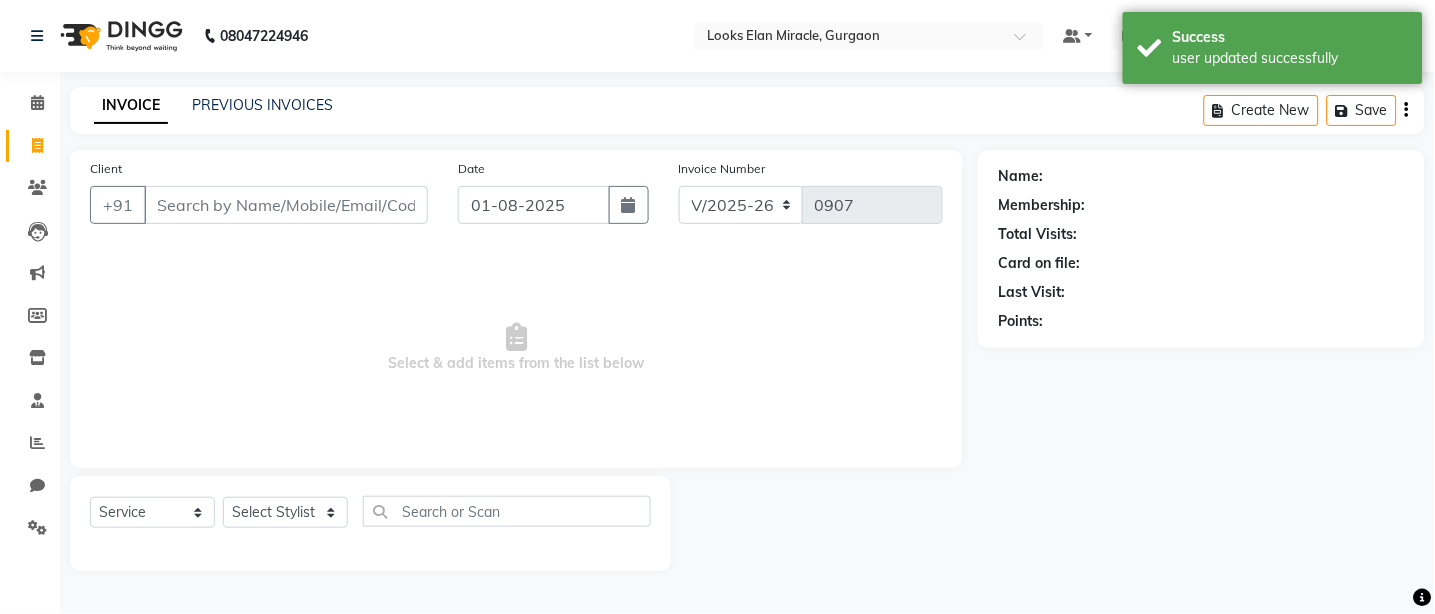 click on "Client" at bounding box center (286, 205) 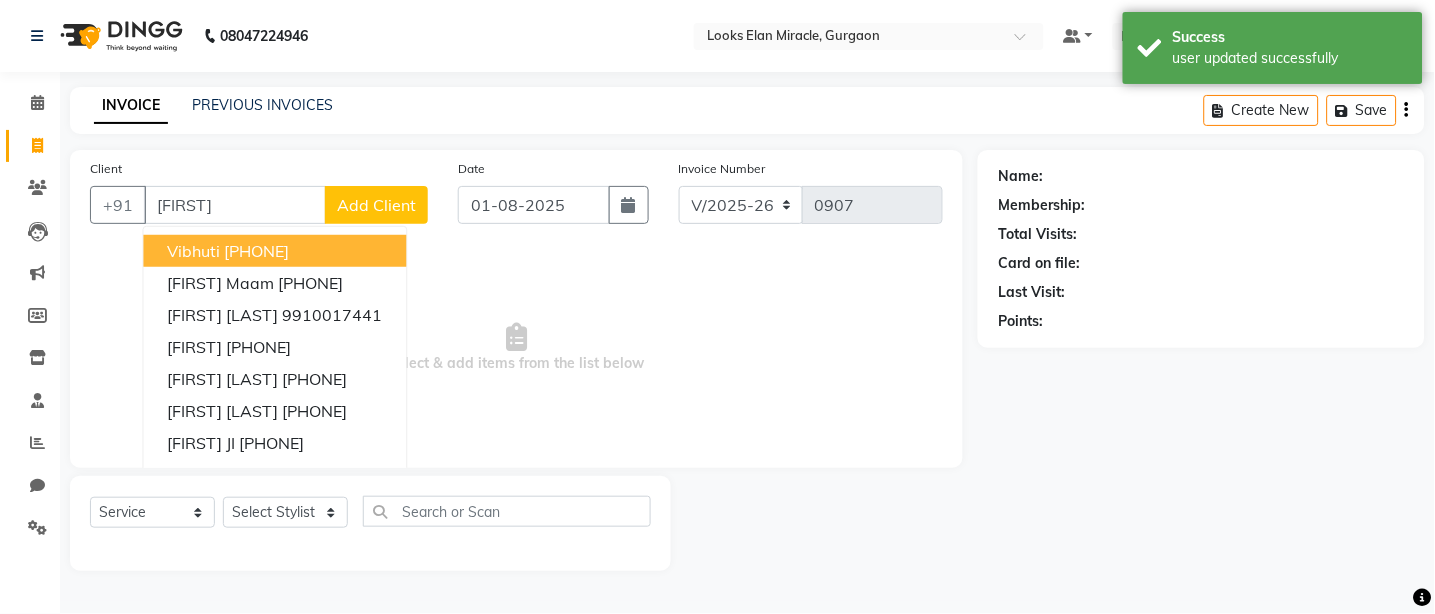 click on "9423039016" at bounding box center (257, 251) 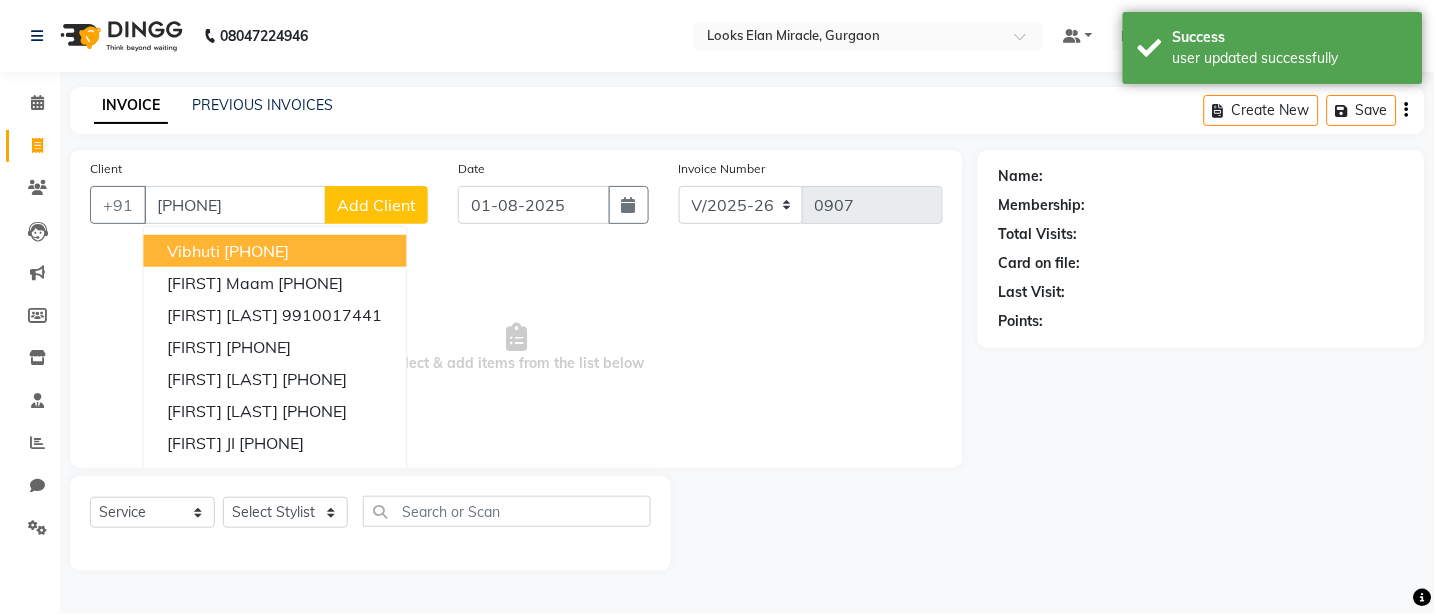 type on "9423039016" 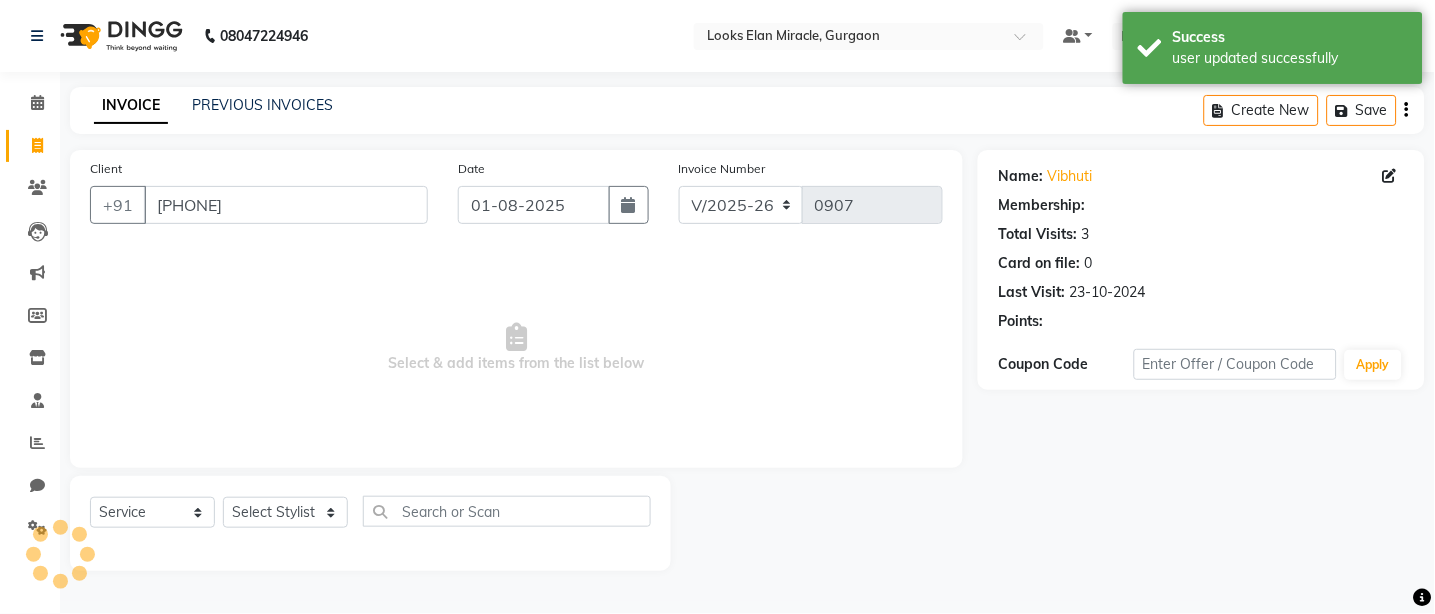 select on "1: Object" 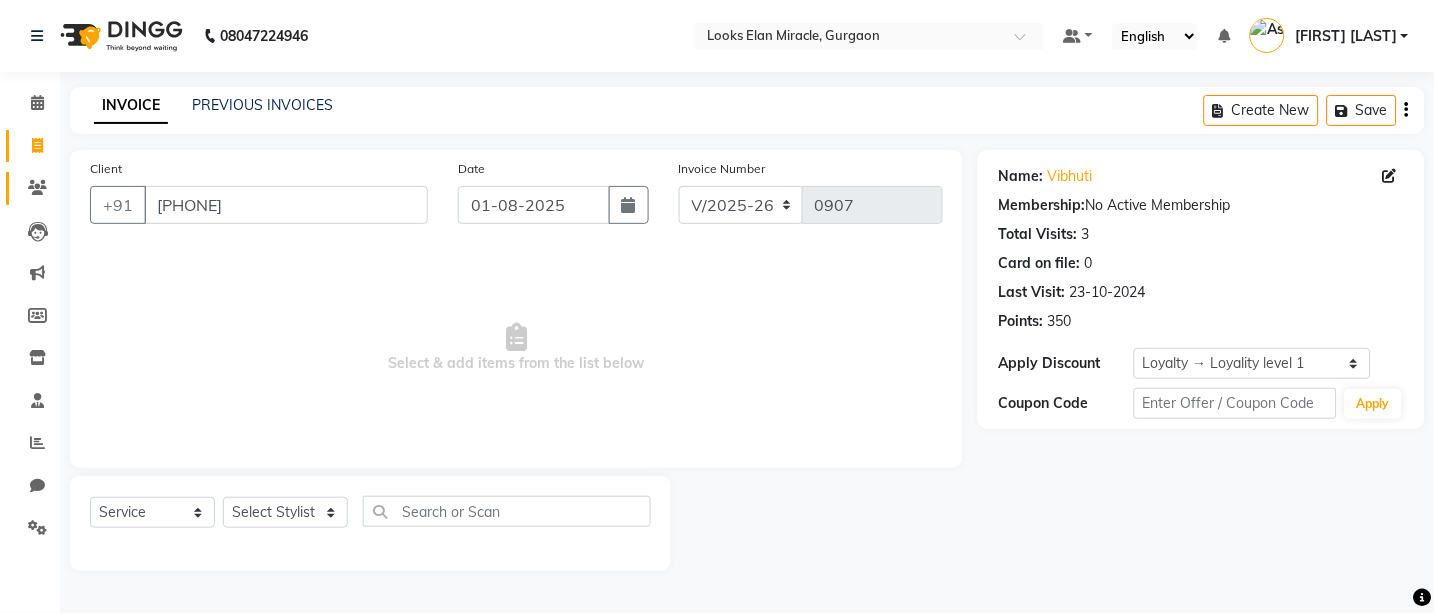 click 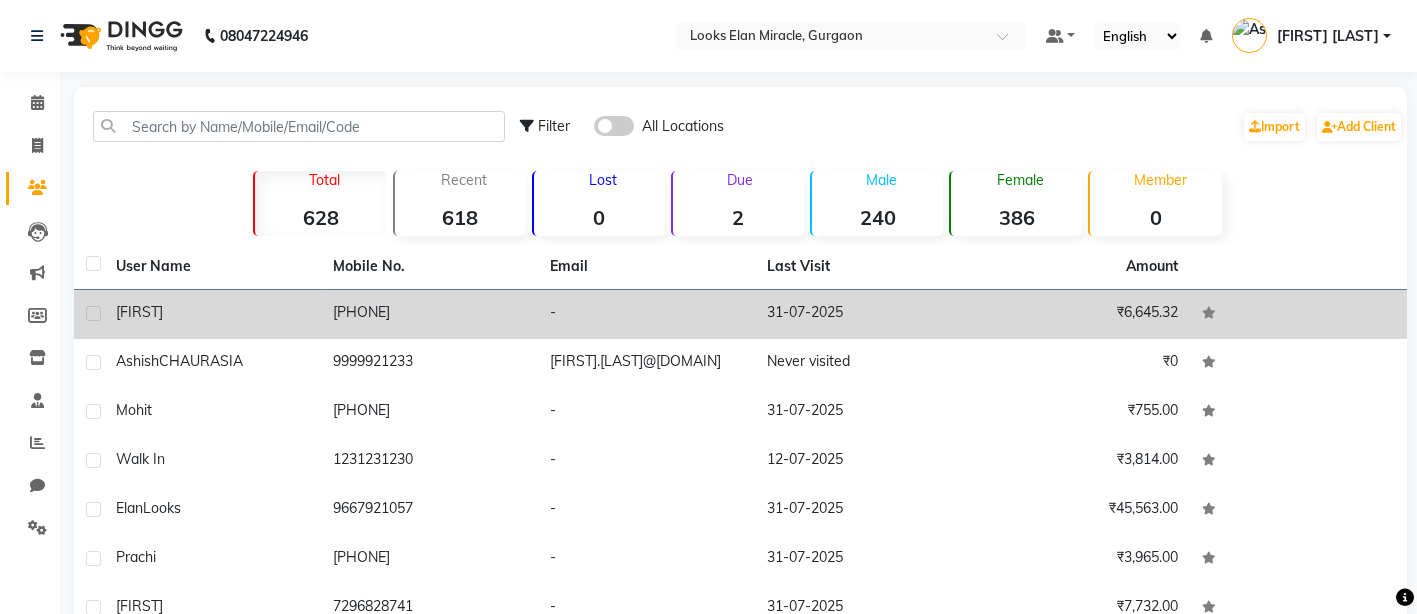 click on "vibhuti" 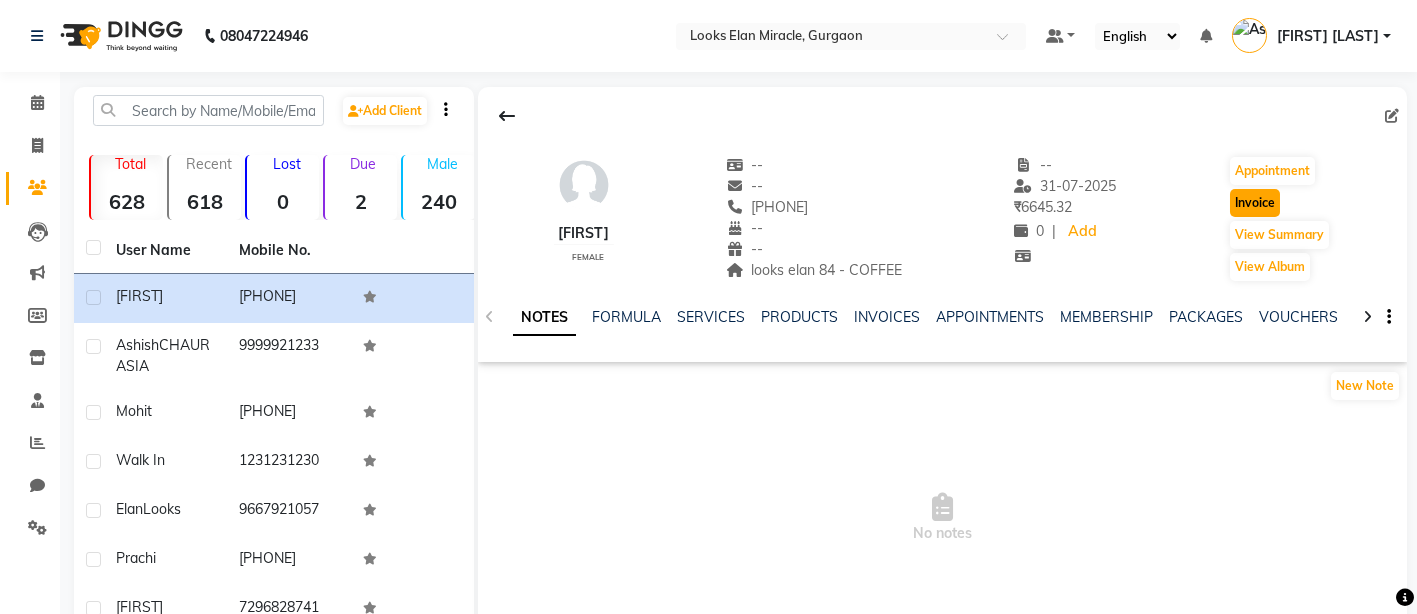 click on "Invoice" 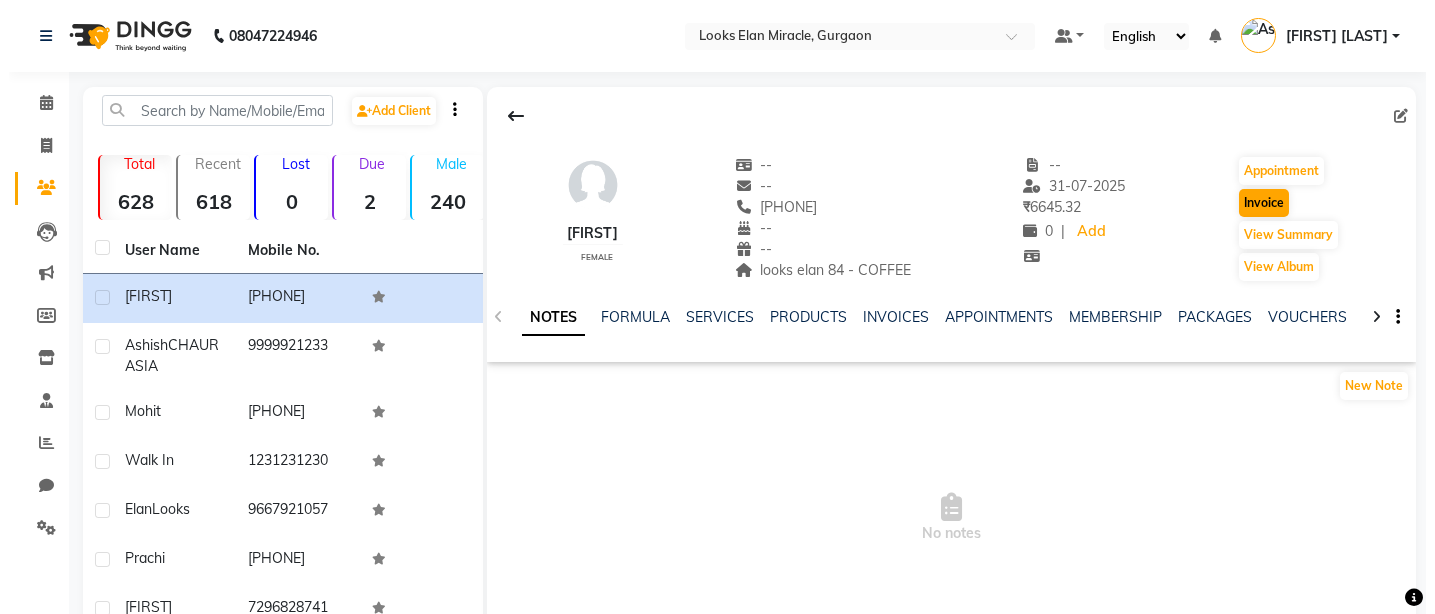 select on "8452" 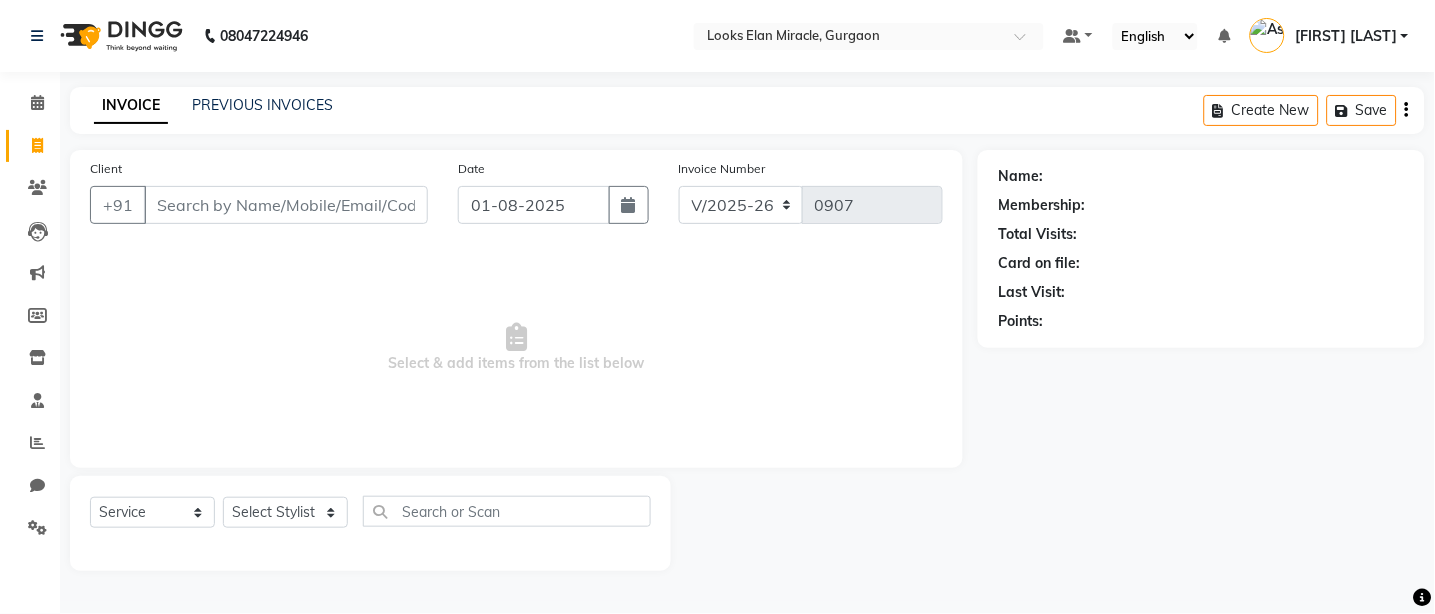 type on "9560515211" 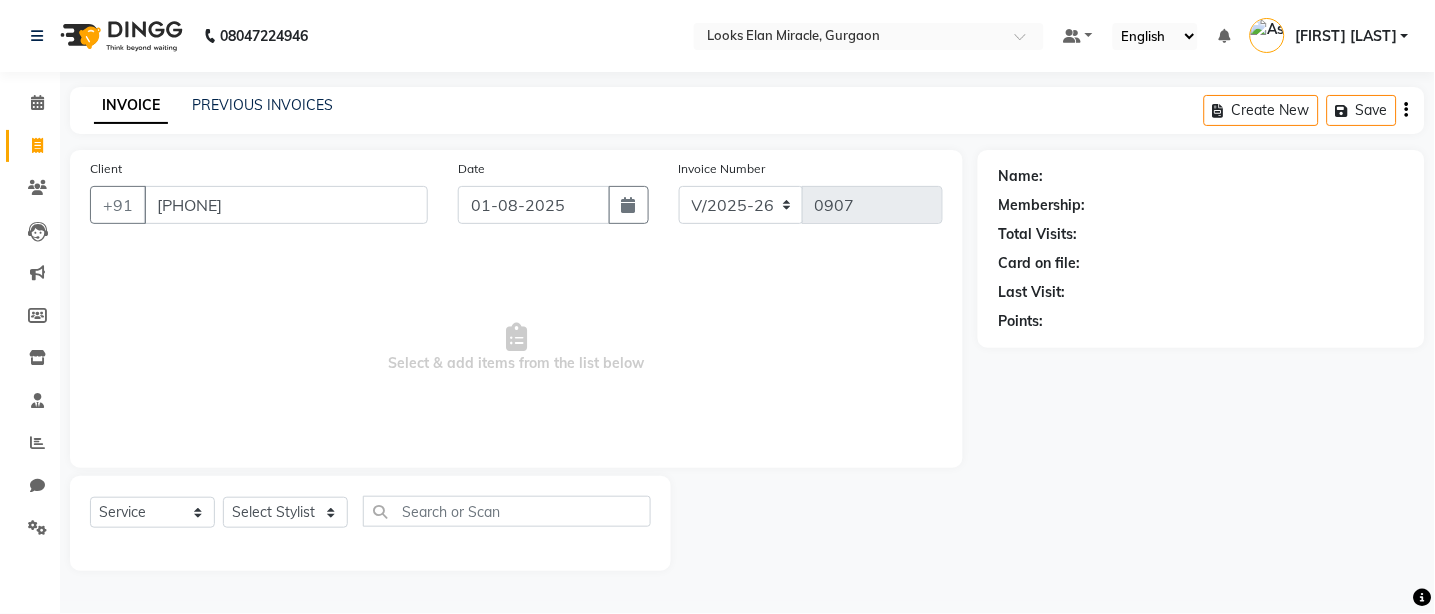 select on "1: Object" 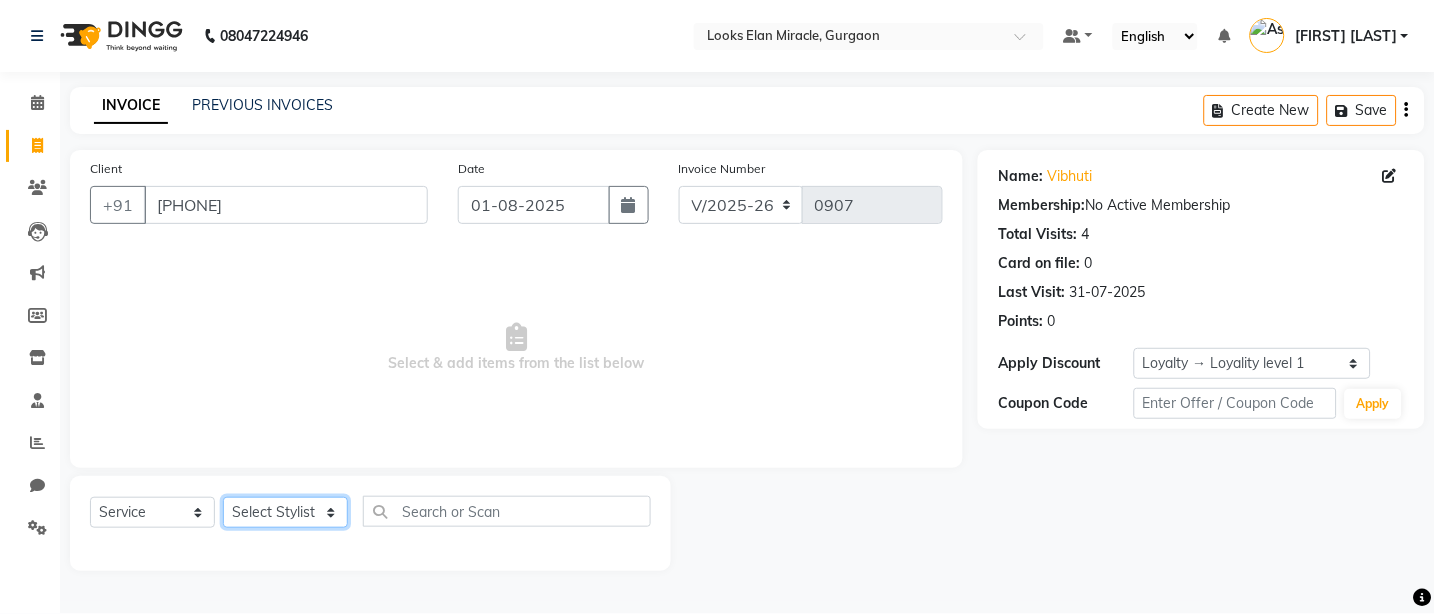 click on "Select Stylist aahil abhay Amir_mgr Anamika Counter_Sales Deepak_pdct dinesh govind Jyoti Manager Nathun nikita nitish pooja Rishabh Kapoor sabir_pdct Shuaib Soni _nail art Vishakha_mgr" 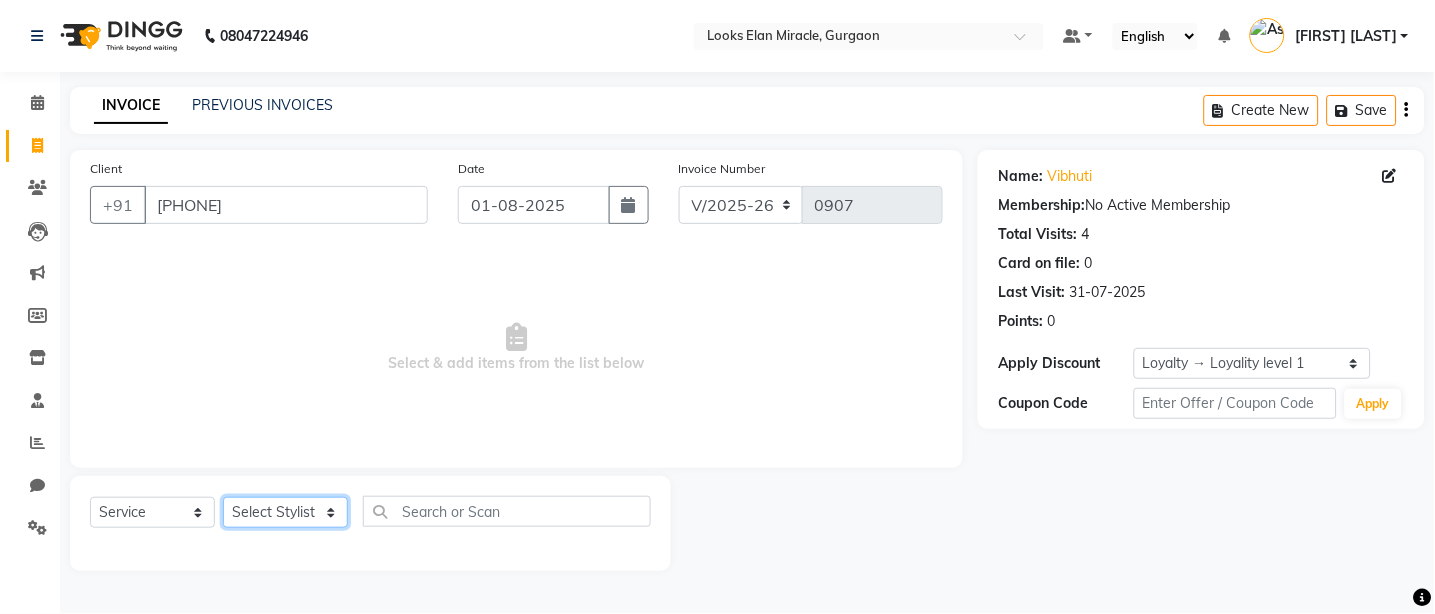 select on "82375" 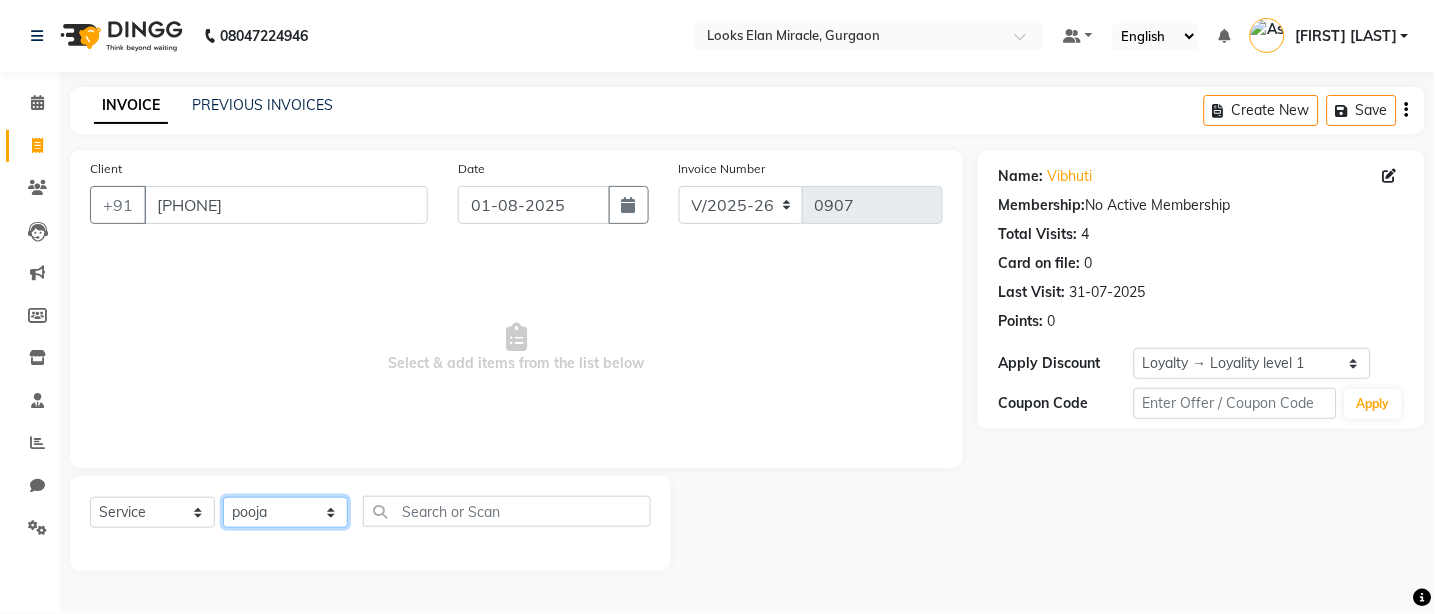 click on "Select Stylist aahil abhay Amir_mgr Anamika Counter_Sales Deepak_pdct dinesh govind Jyoti Manager Nathun nikita nitish pooja Rishabh Kapoor sabir_pdct Shuaib Soni _nail art Vishakha_mgr" 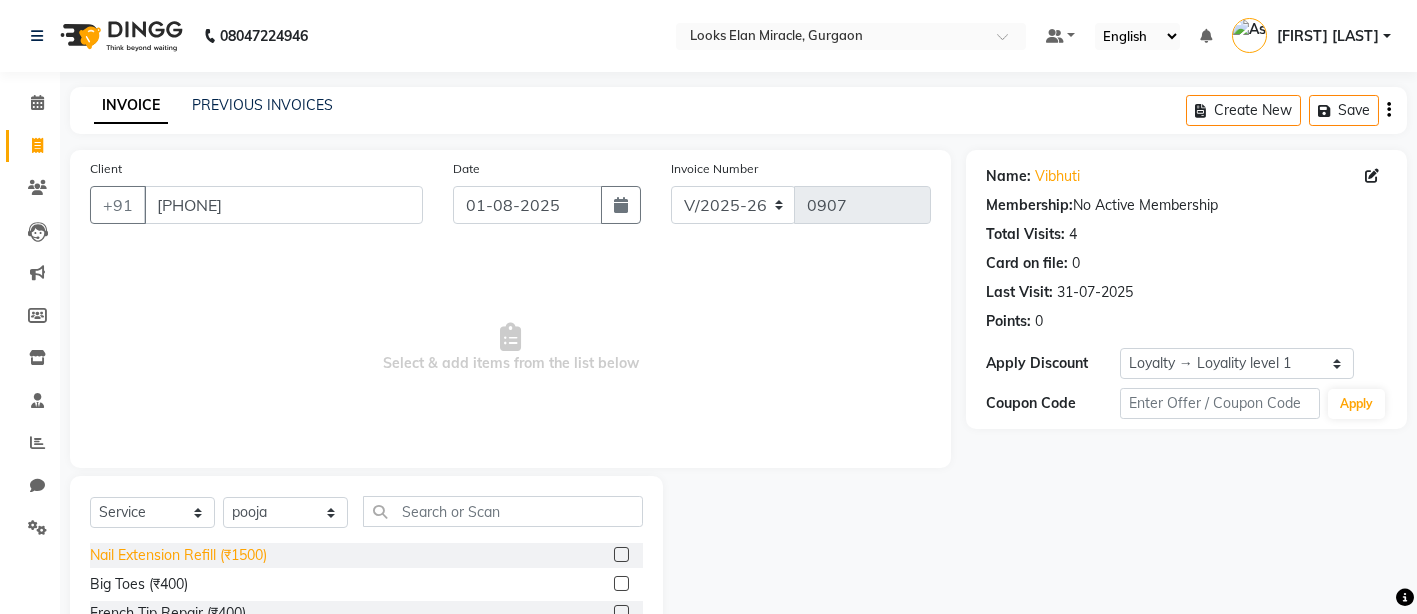 click on "Nail Extension Refill (₹1500)" 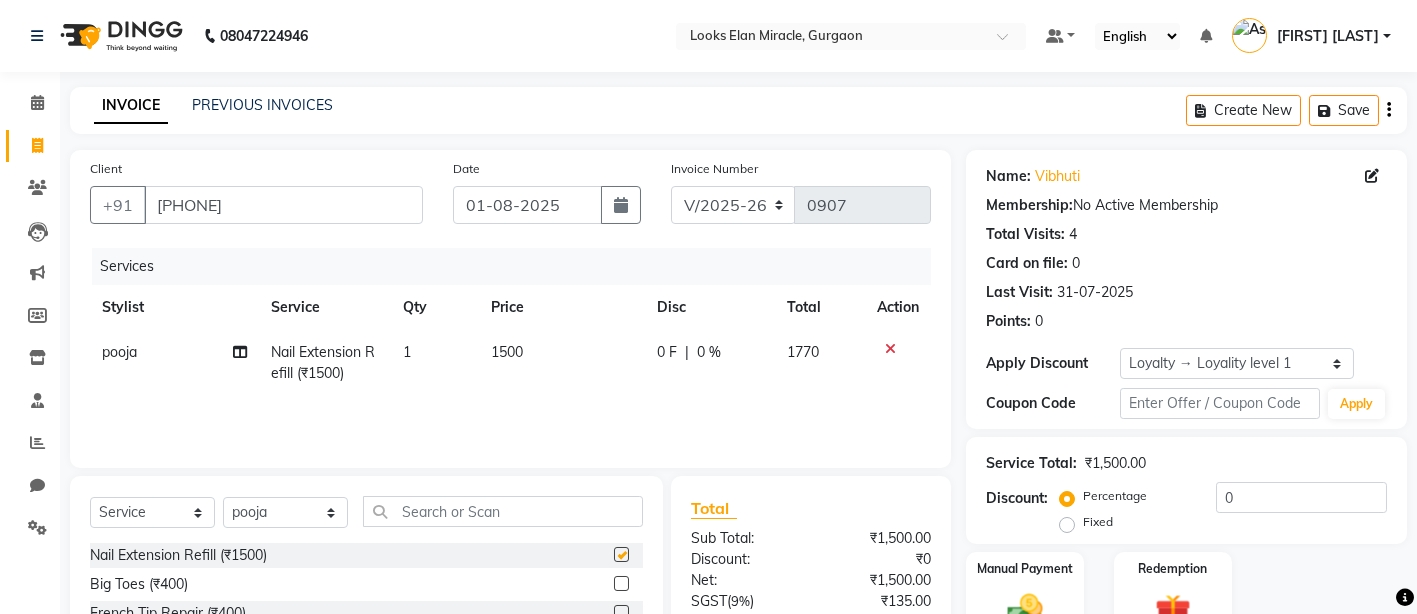 checkbox on "false" 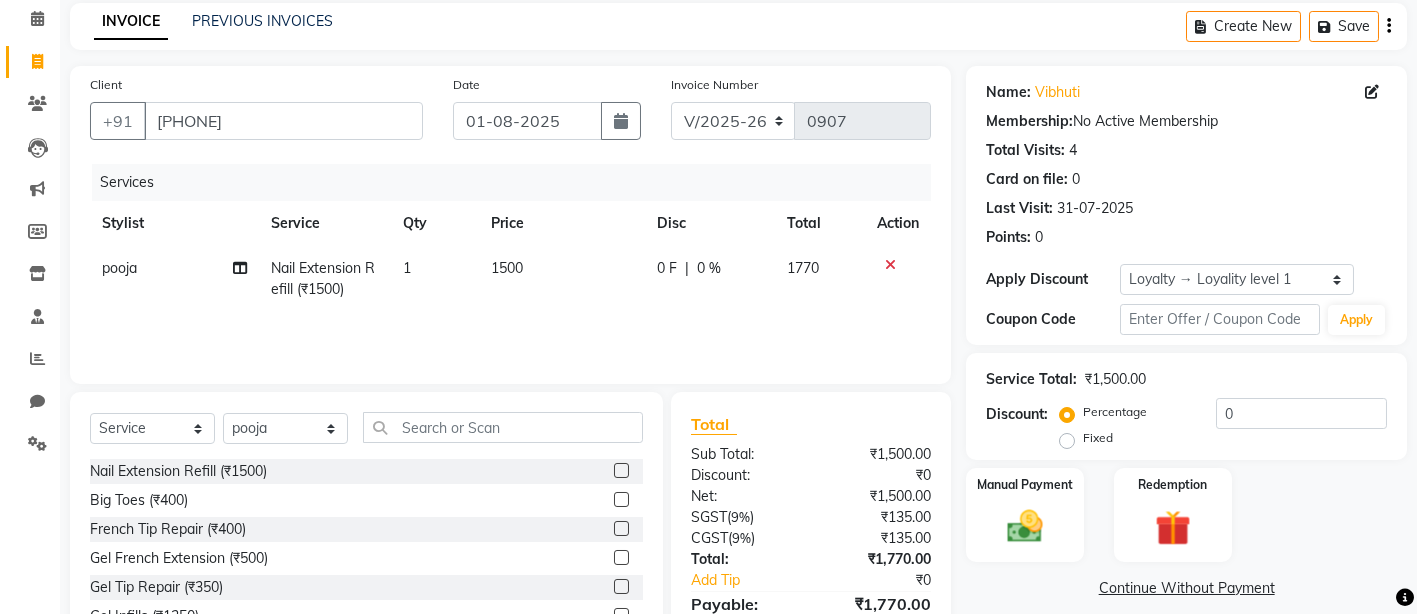 scroll, scrollTop: 0, scrollLeft: 0, axis: both 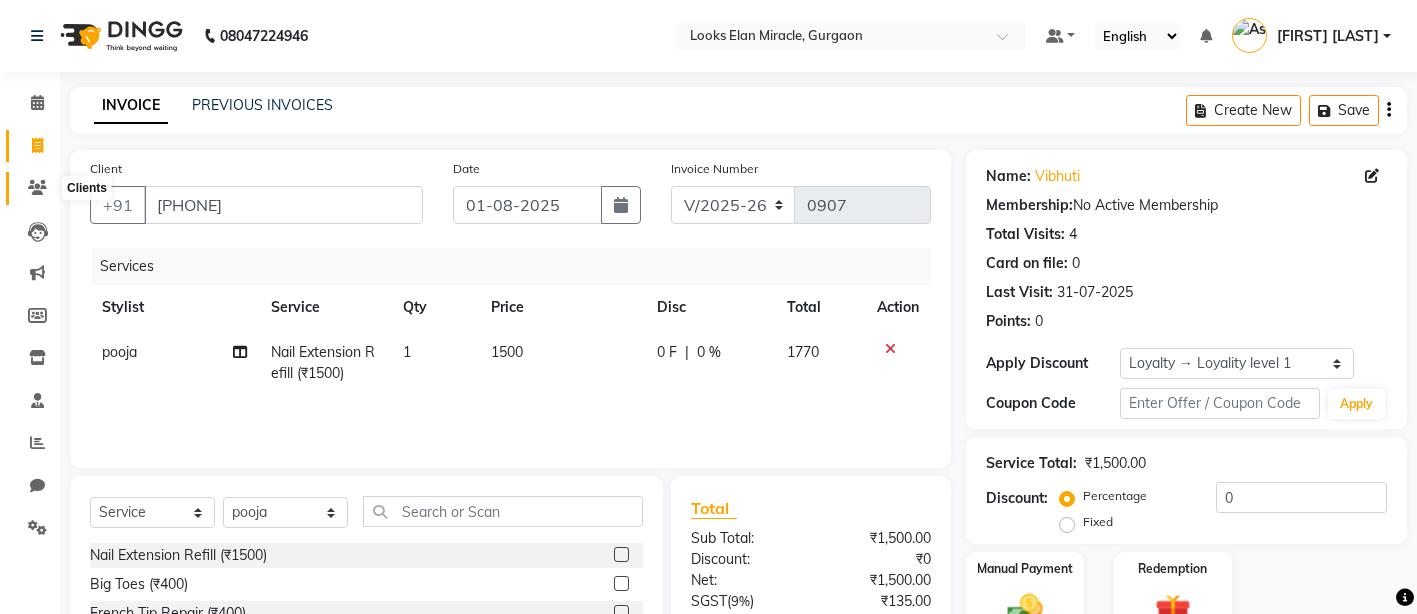 click 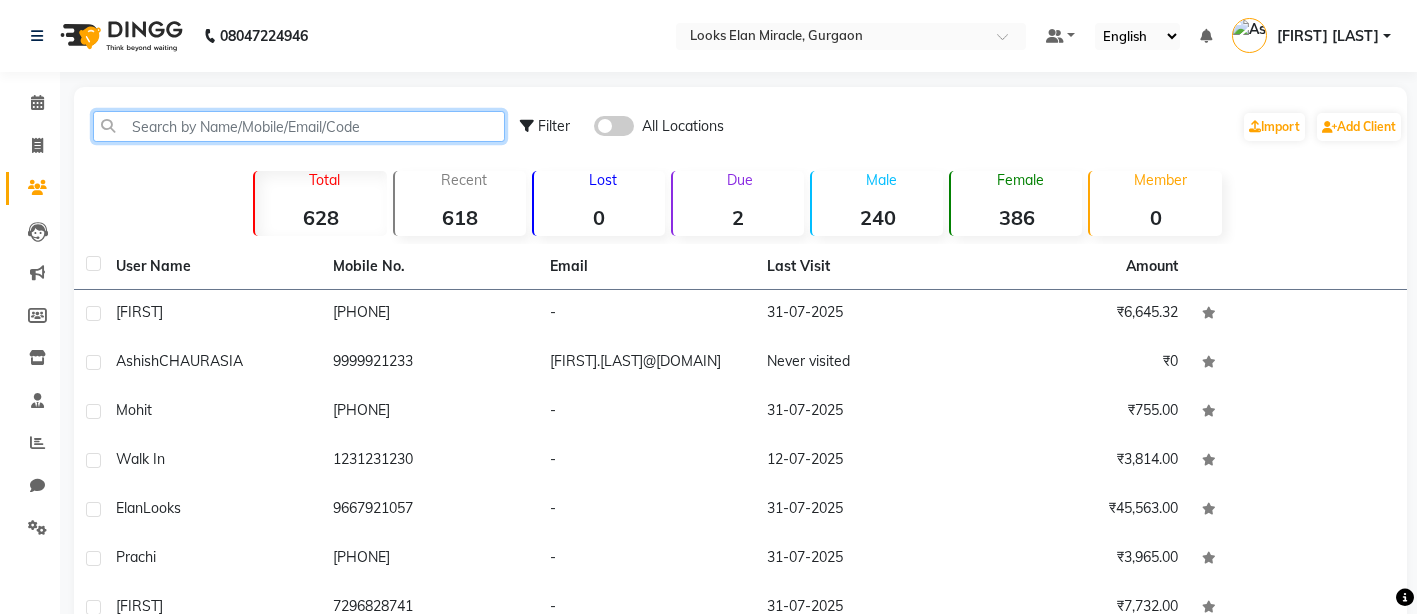 click 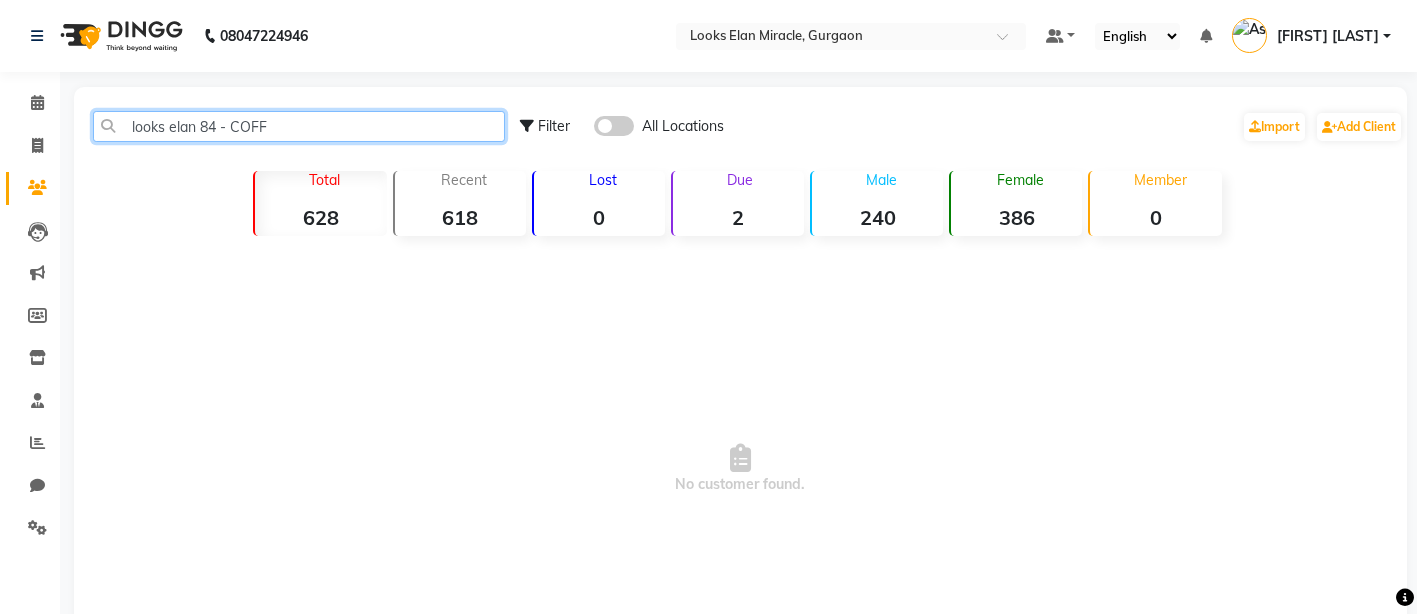 drag, startPoint x: 320, startPoint y: 128, endPoint x: 0, endPoint y: 108, distance: 320.6244 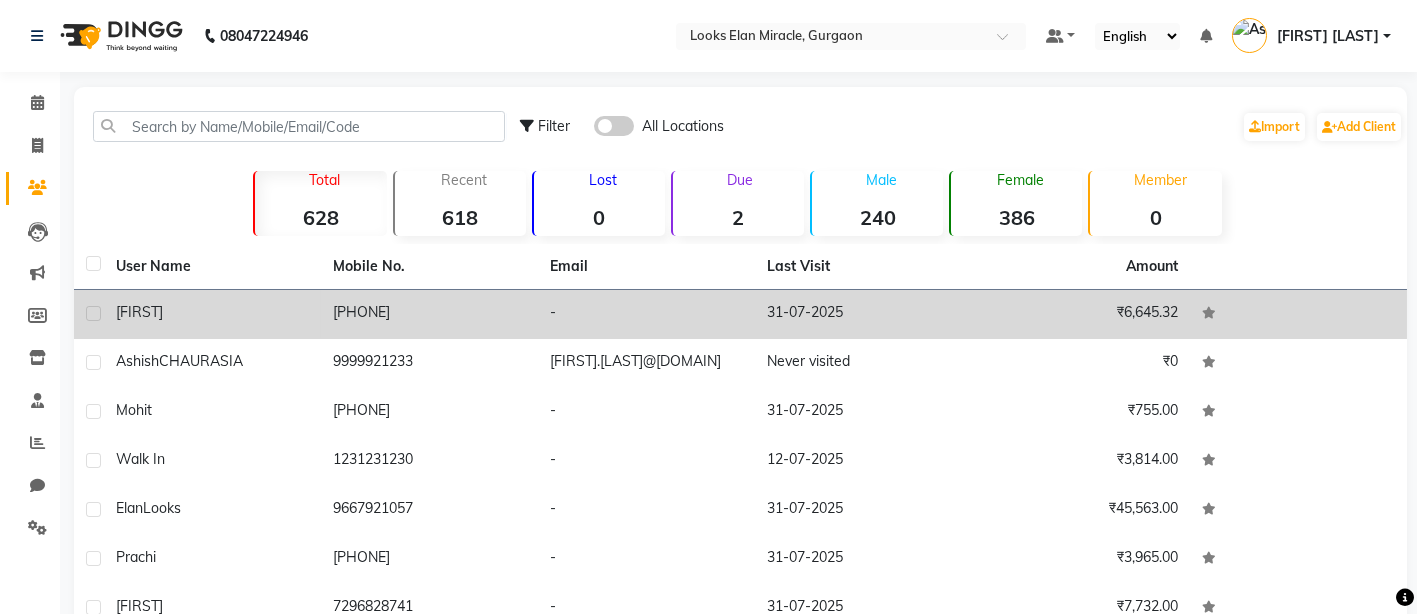 click on "vibhuti" 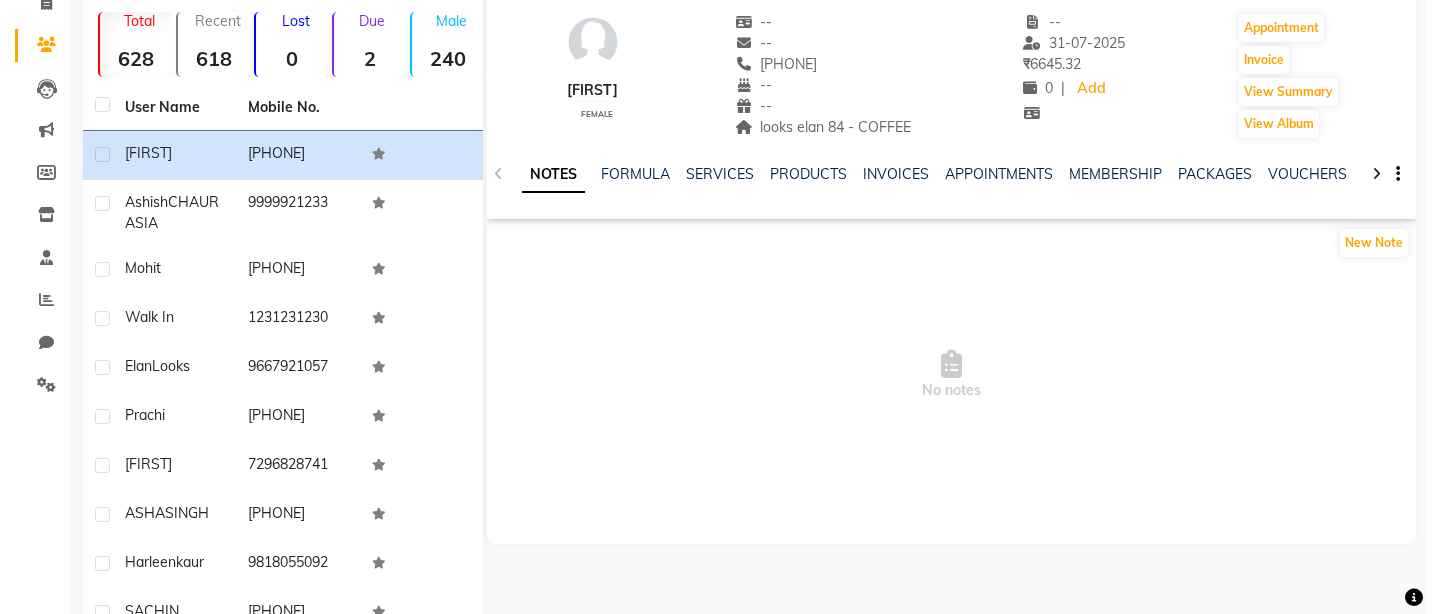 scroll, scrollTop: 0, scrollLeft: 0, axis: both 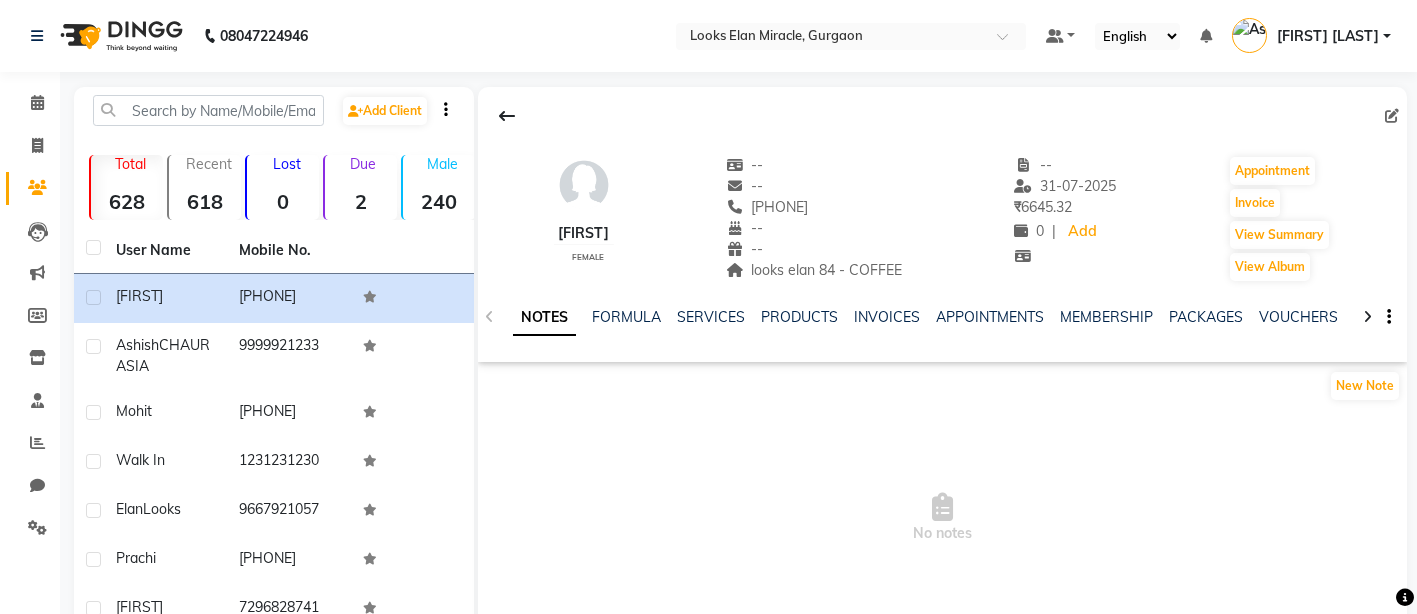 click on "NOTES FORMULA SERVICES PRODUCTS INVOICES APPOINTMENTS MEMBERSHIP PACKAGES VOUCHERS GIFTCARDS POINTS FORMS FAMILY CARDS WALLET" 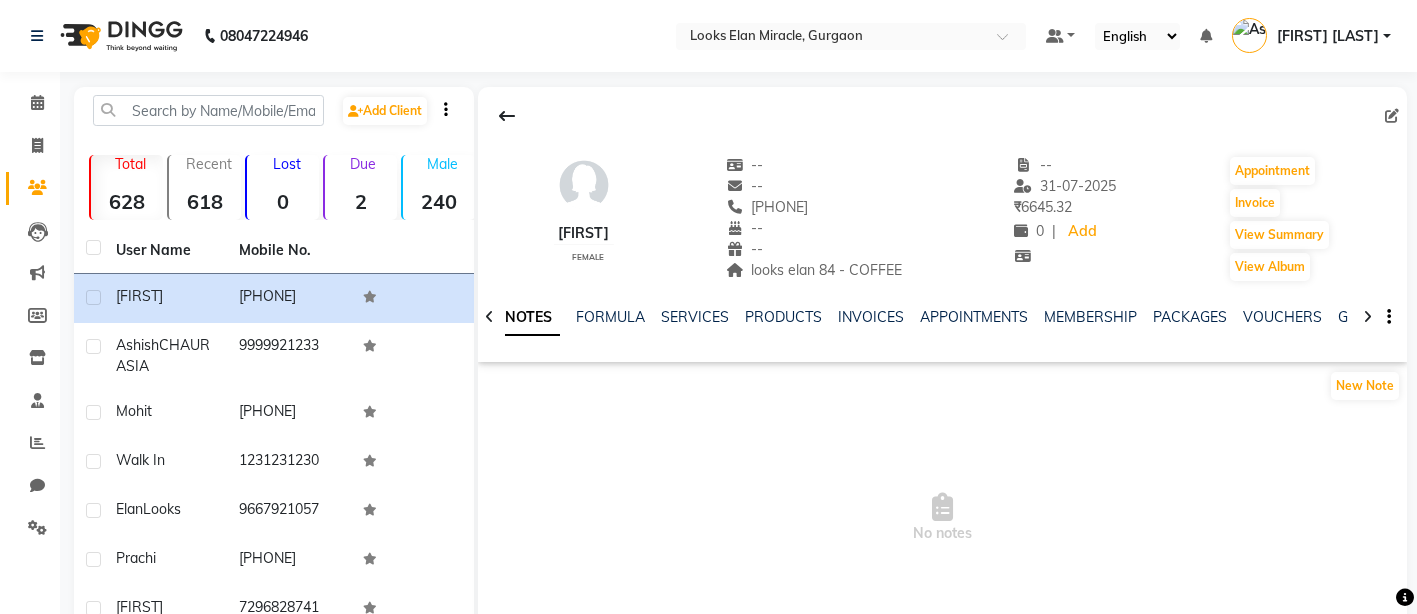 click 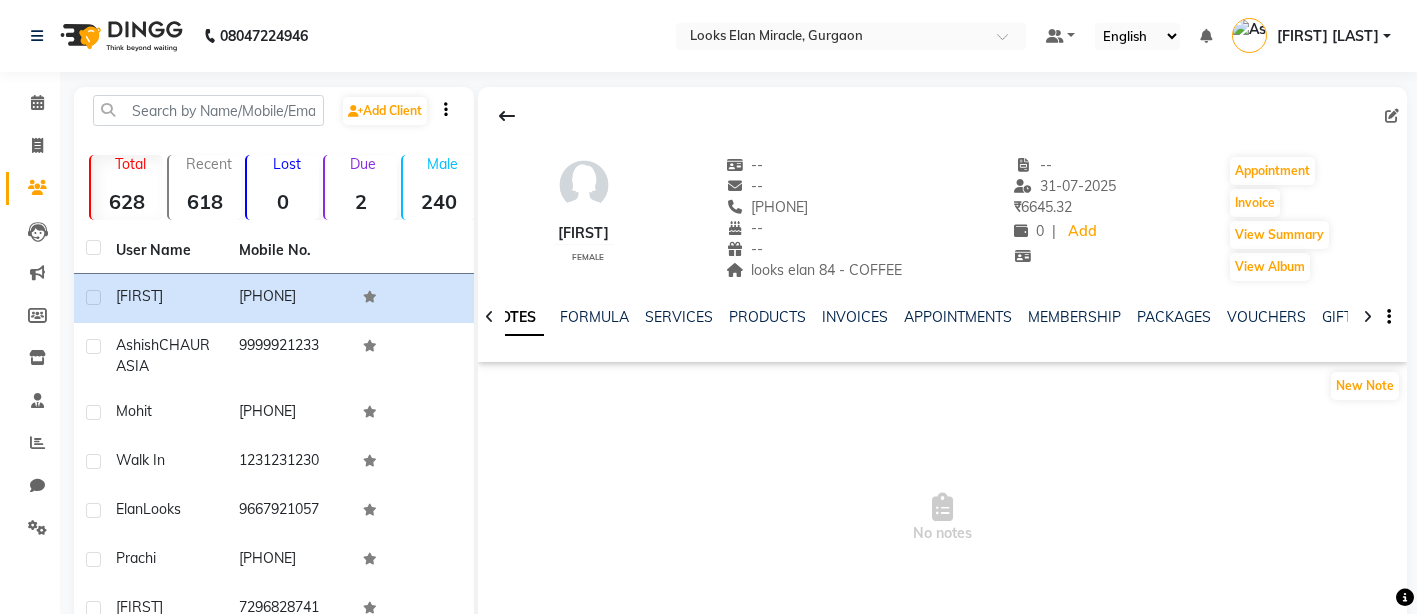 click 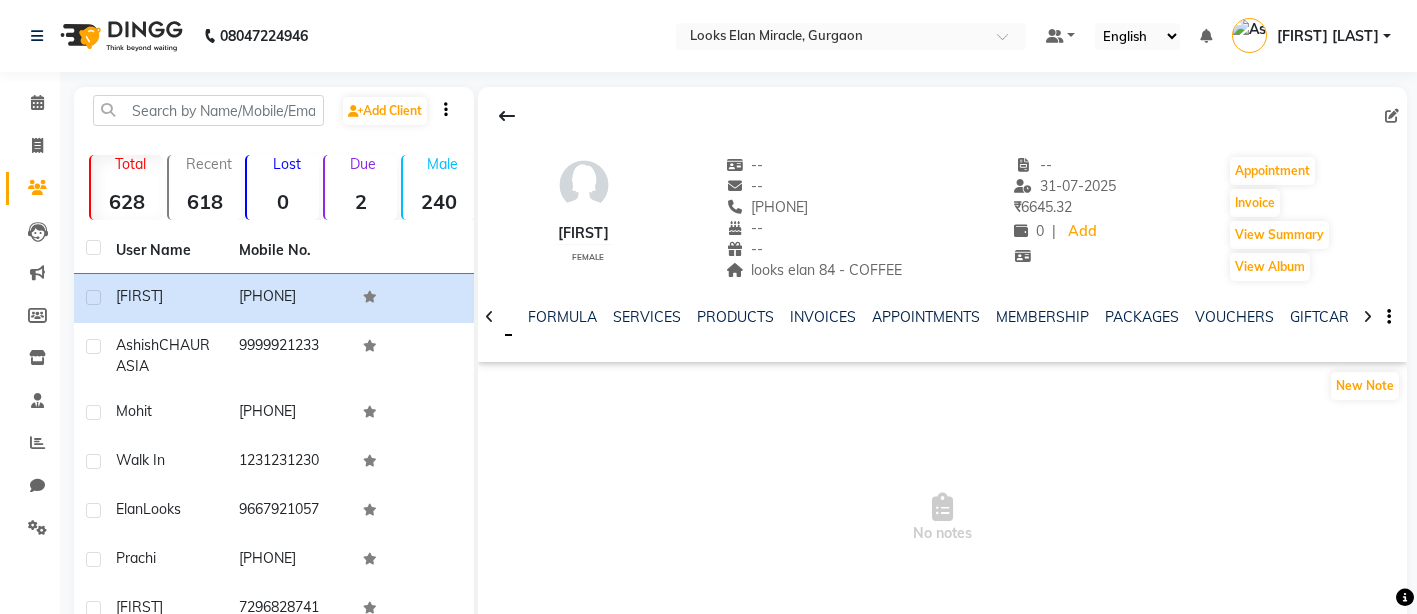 click 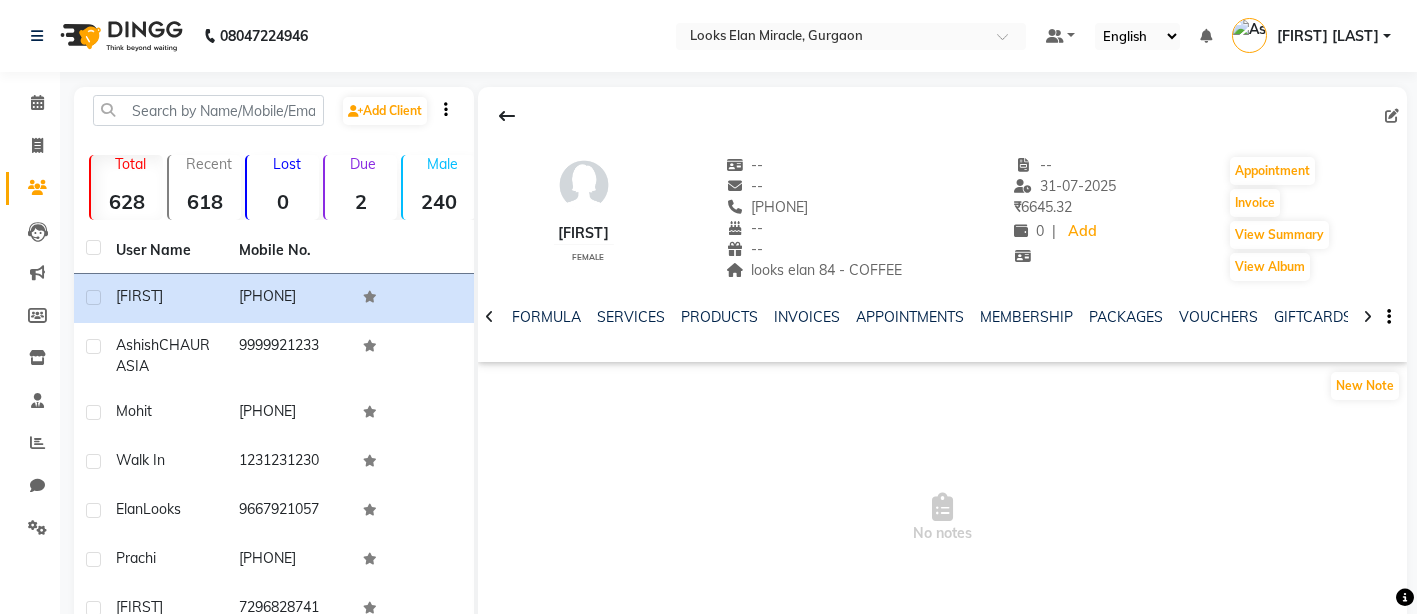 click 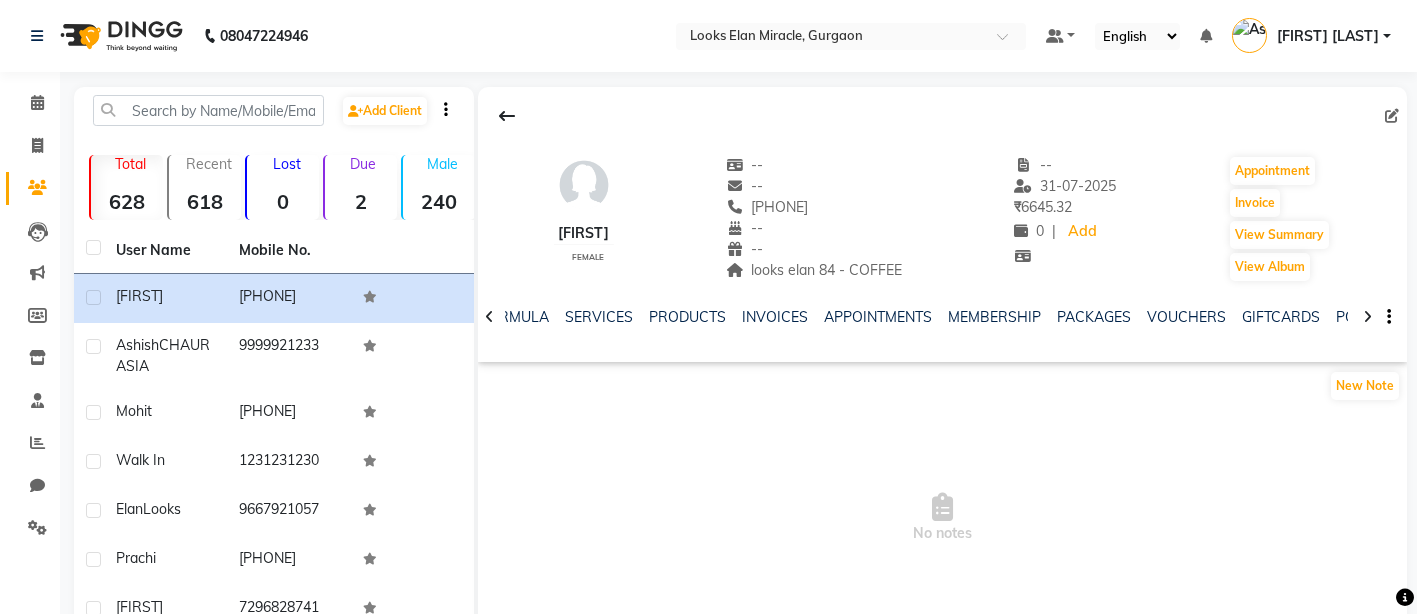 click 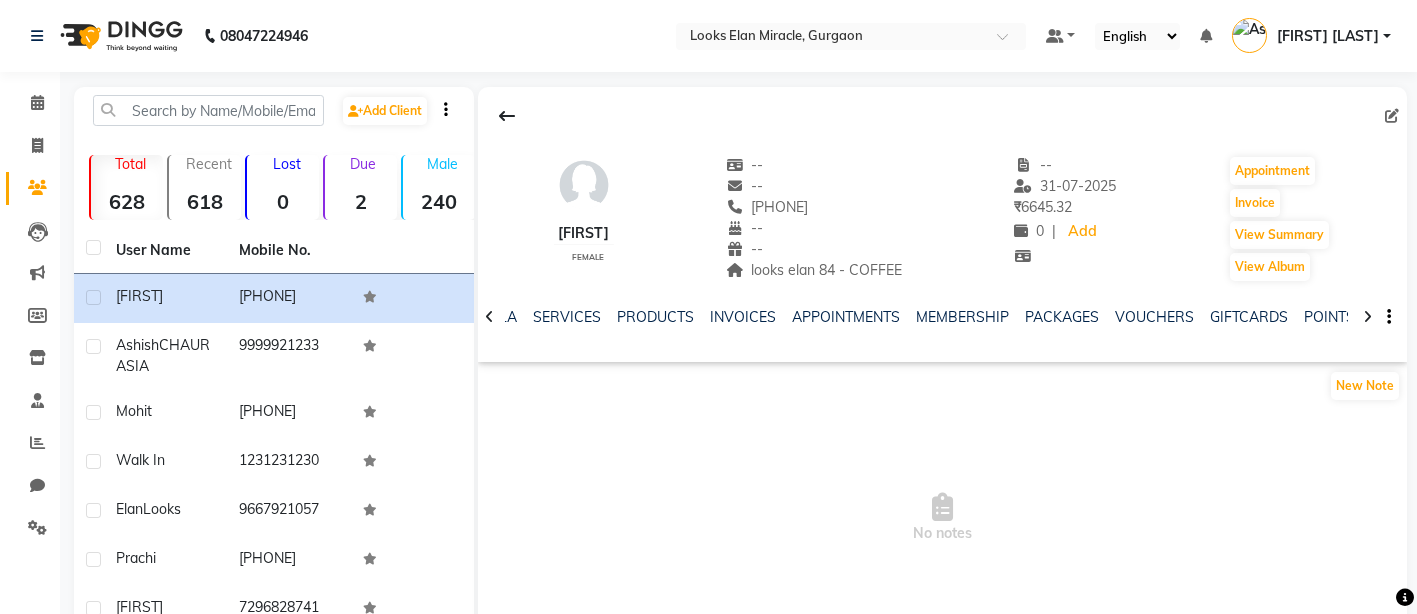 click 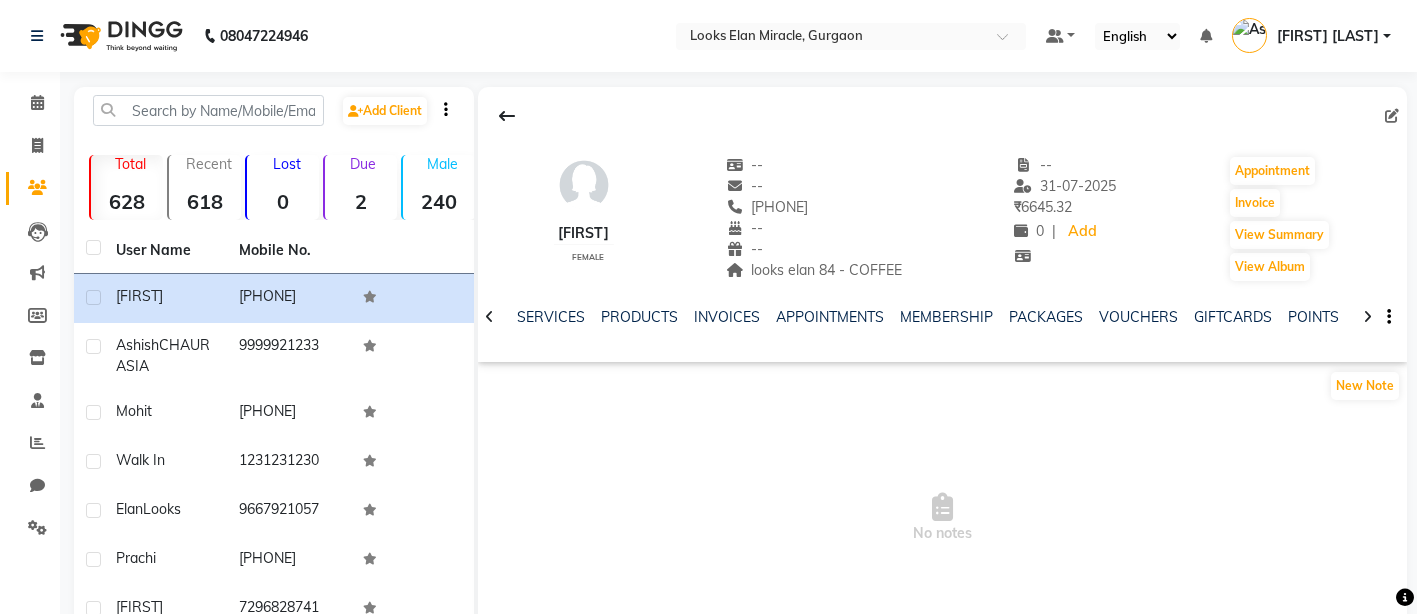 click 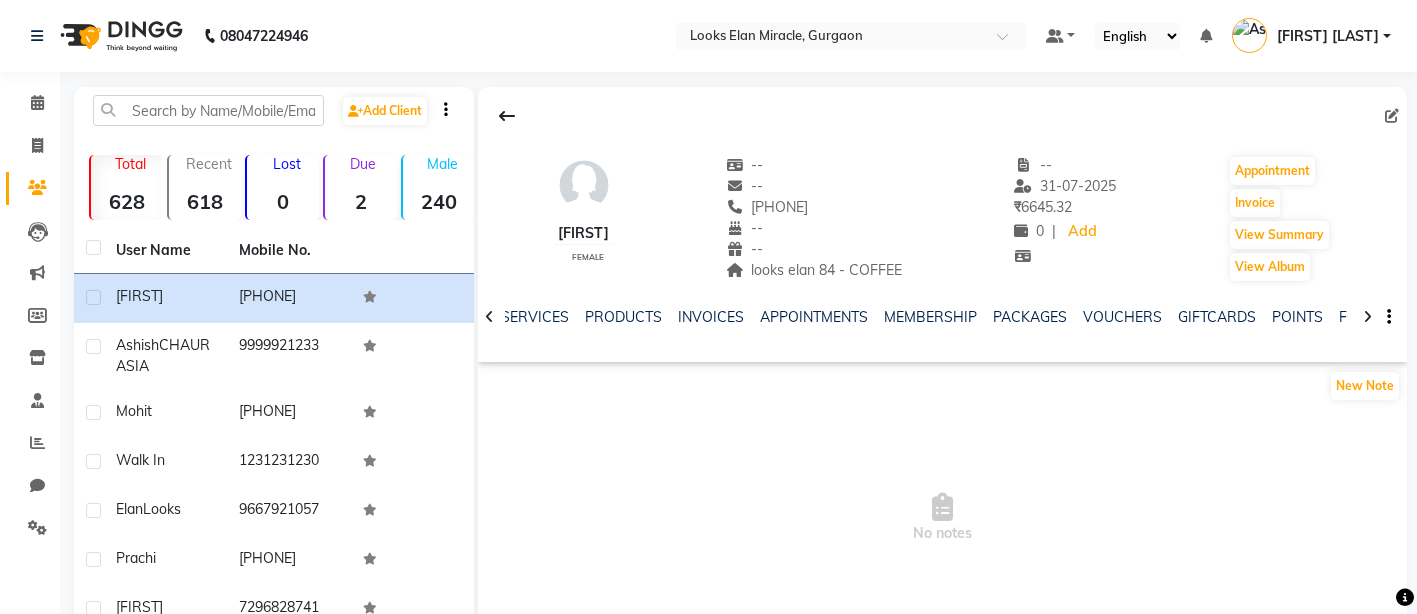 click 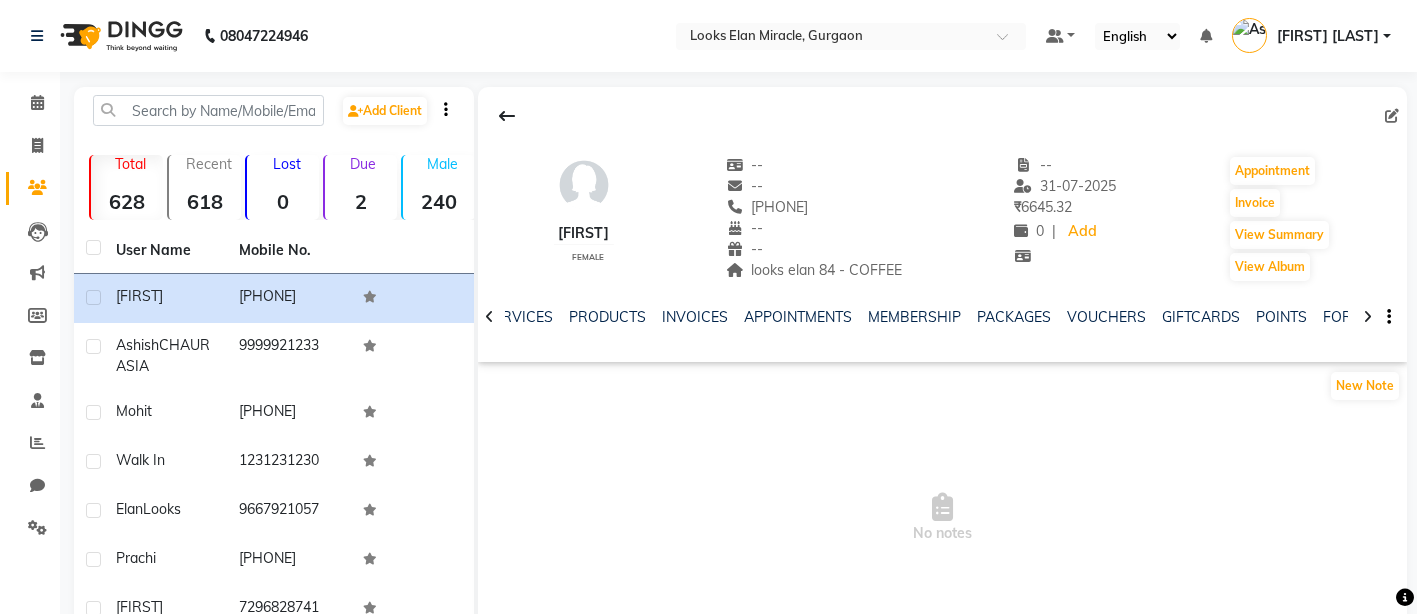click 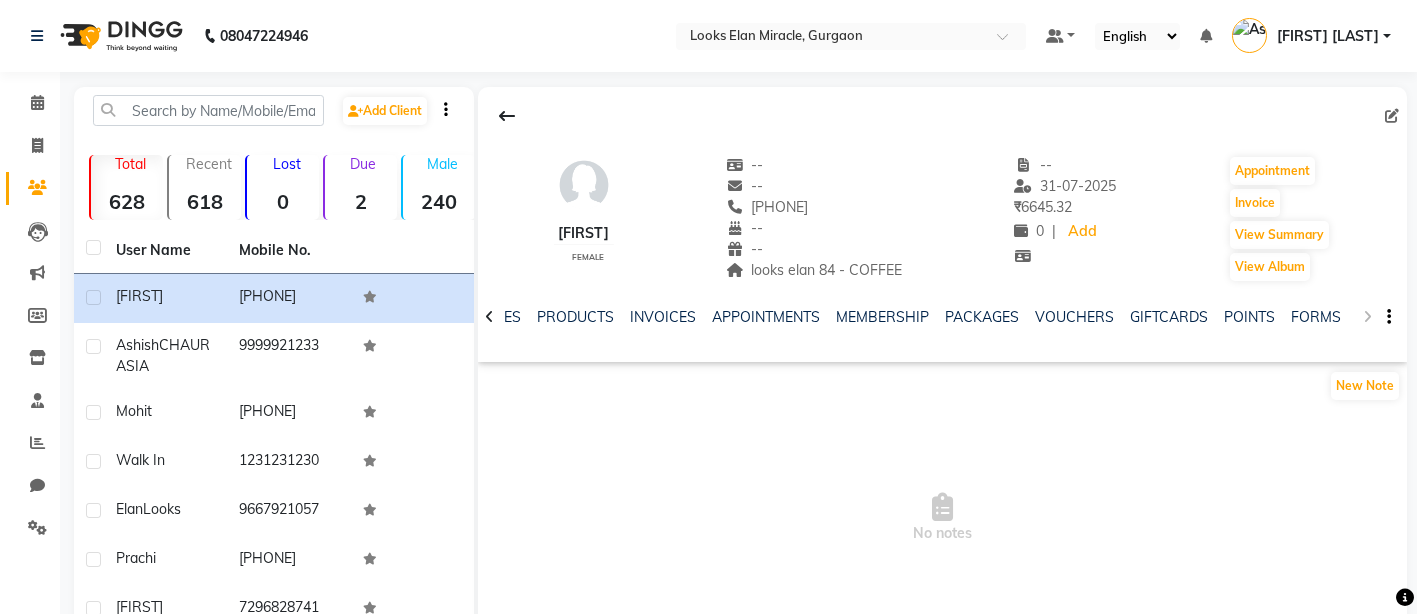click on "NOTES FORMULA SERVICES PRODUCTS INVOICES APPOINTMENTS MEMBERSHIP PACKAGES VOUCHERS GIFTCARDS POINTS FORMS FAMILY CARDS WALLET" 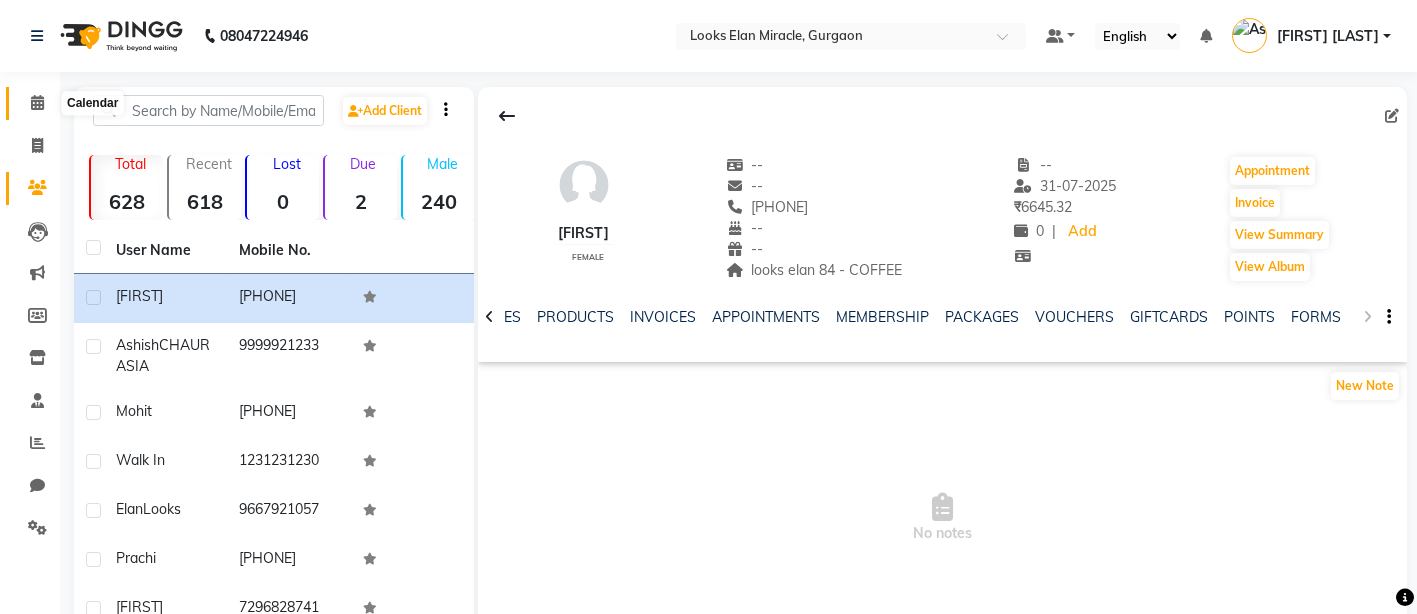 click 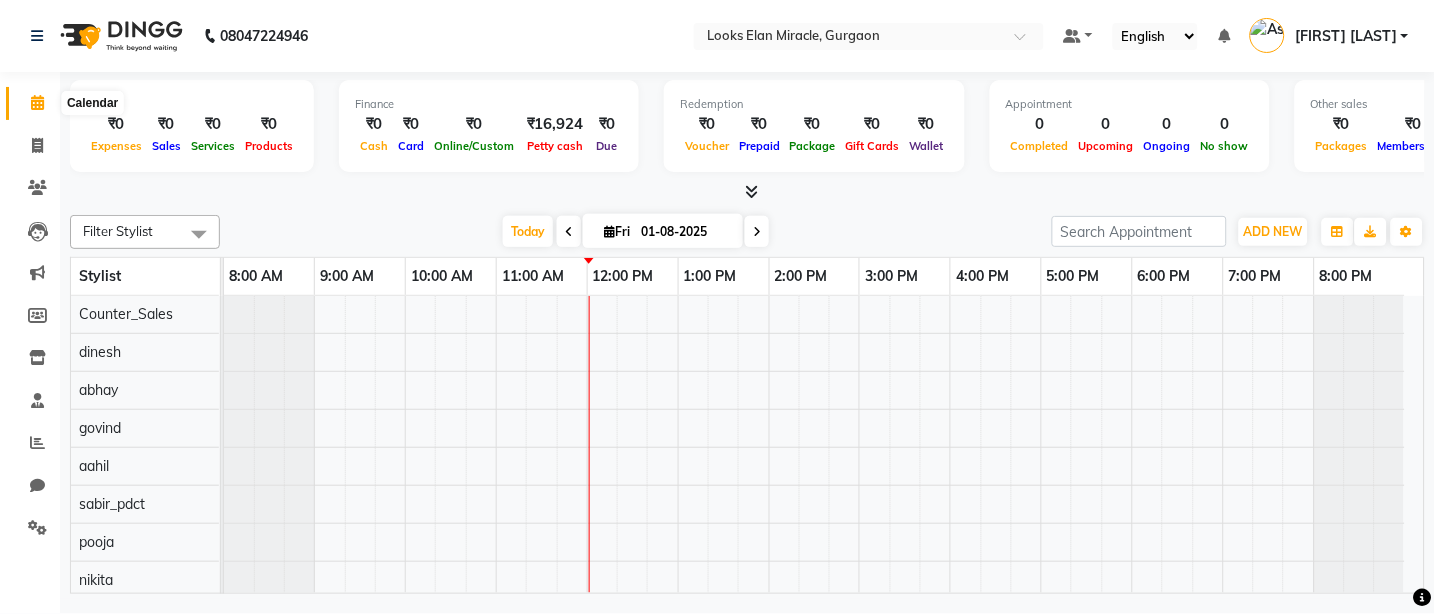 click 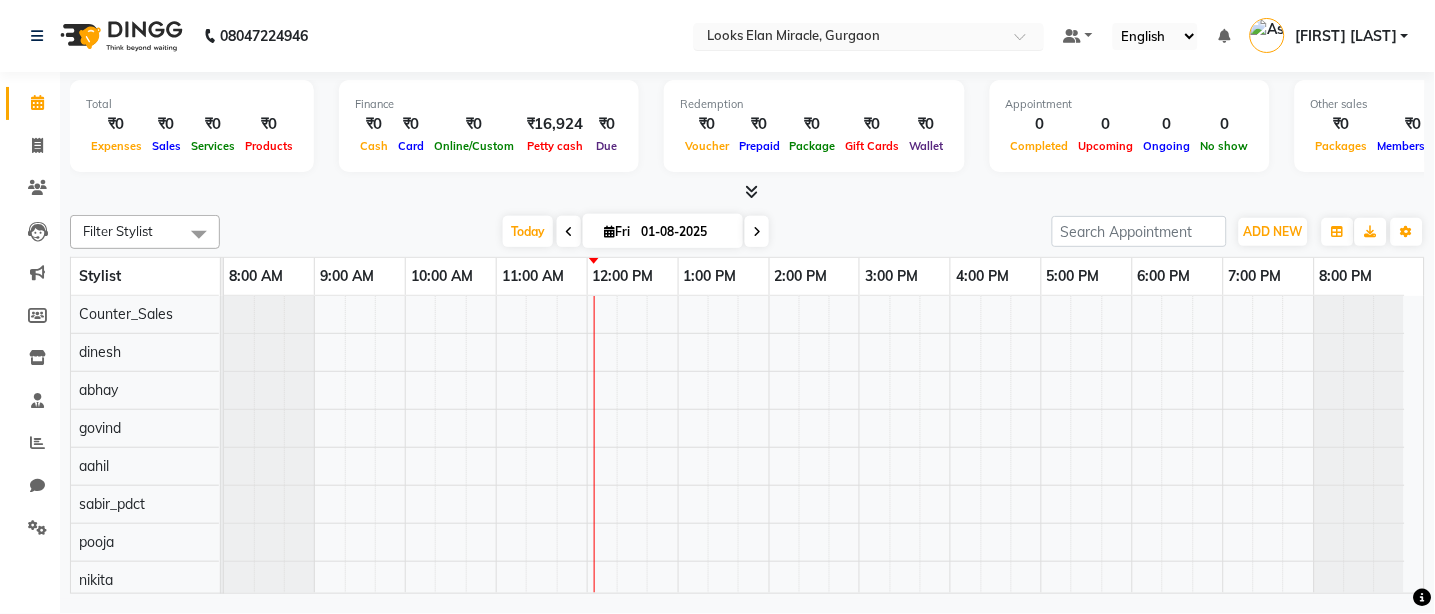 click at bounding box center [849, 38] 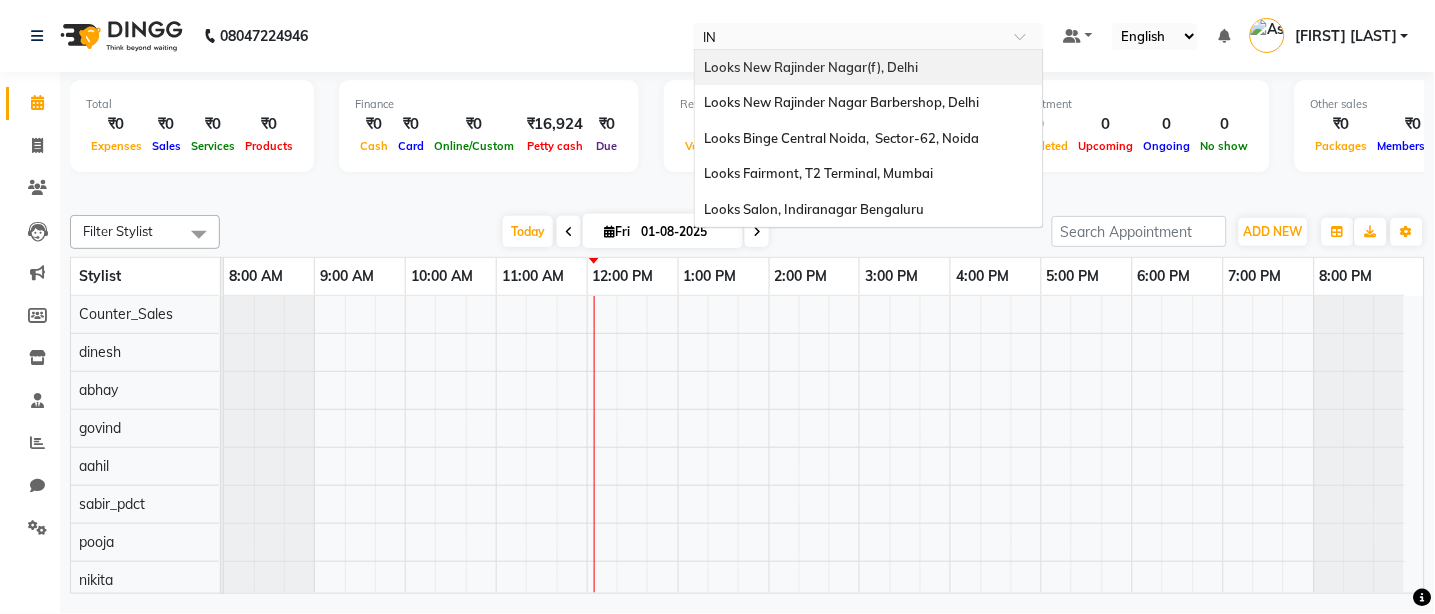 scroll, scrollTop: 0, scrollLeft: 0, axis: both 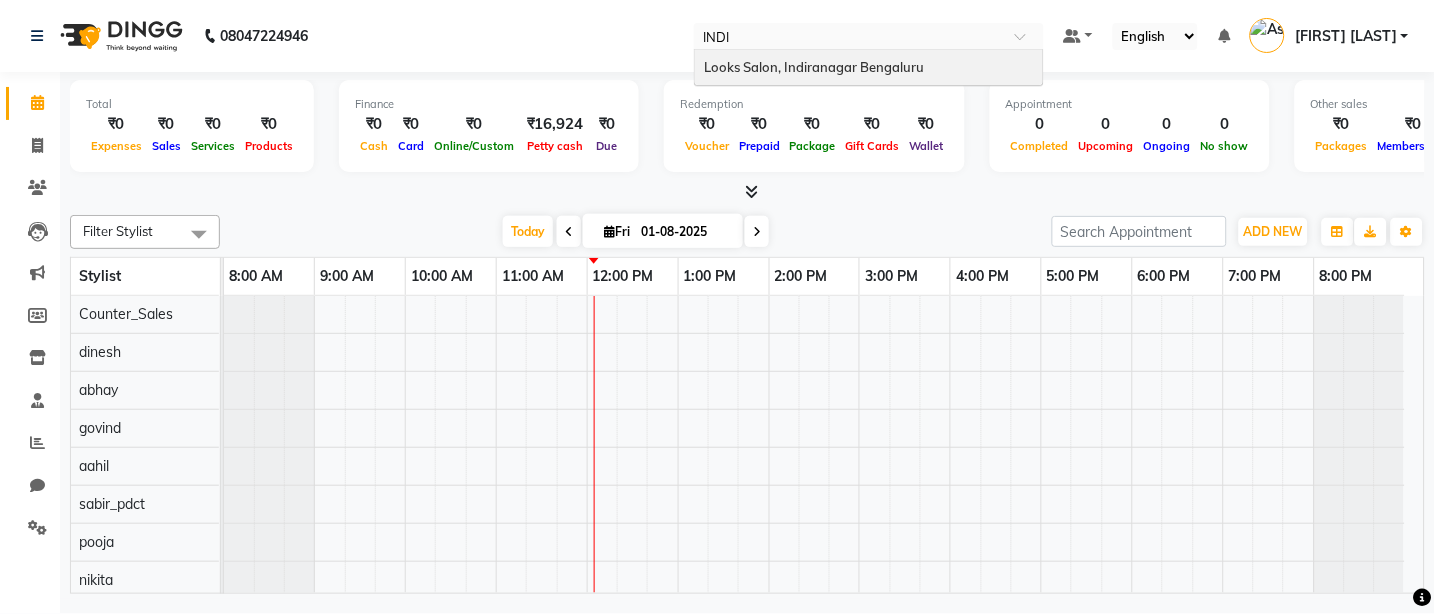 type on "INDIR" 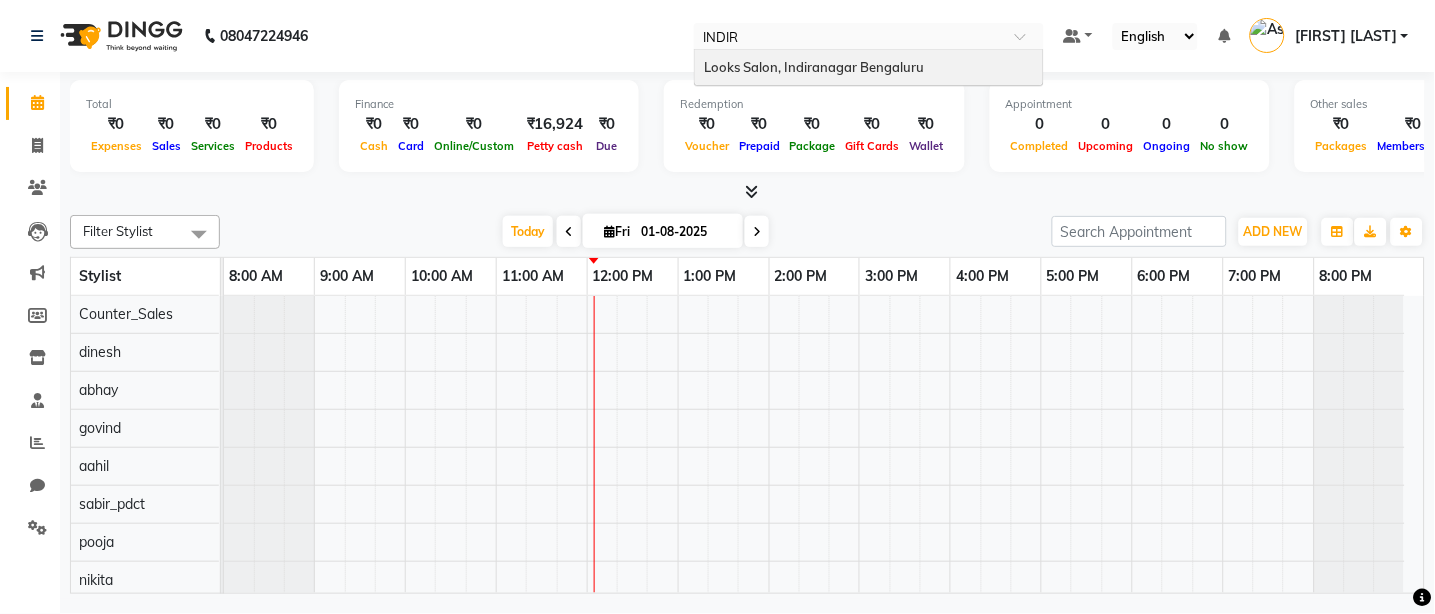 click on "Looks Salon, Indiranagar Bengaluru" at bounding box center [869, 68] 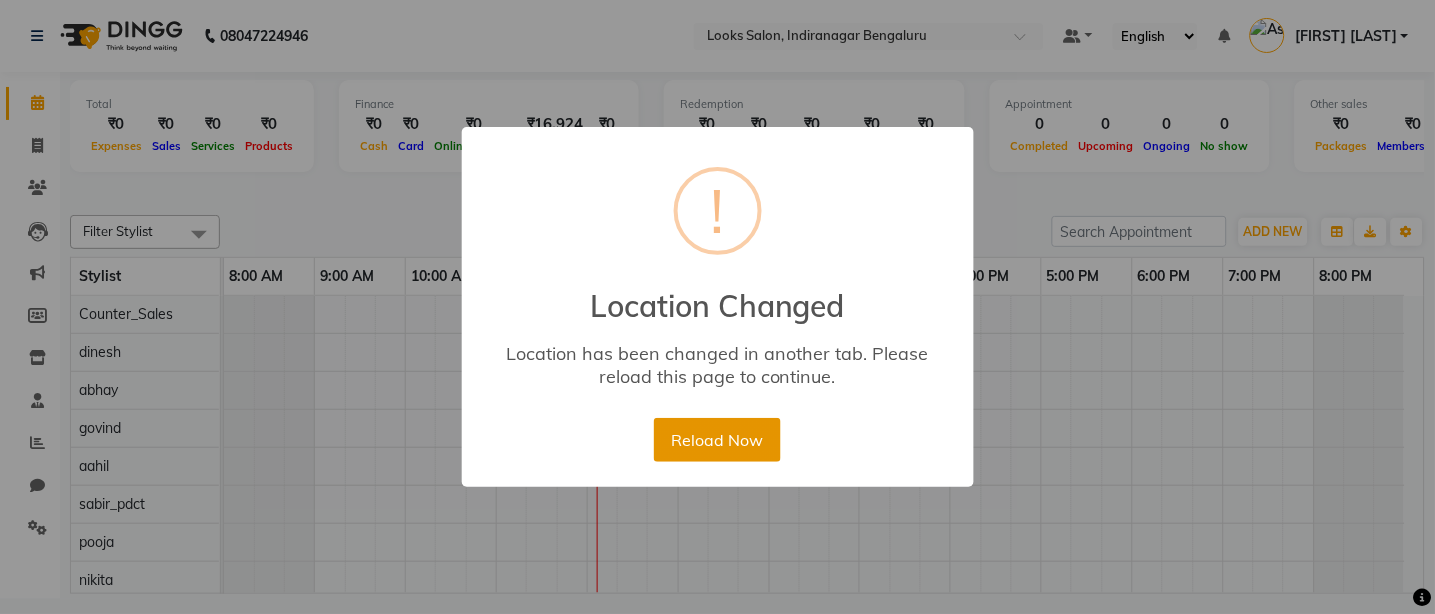 click on "Reload Now" at bounding box center [717, 440] 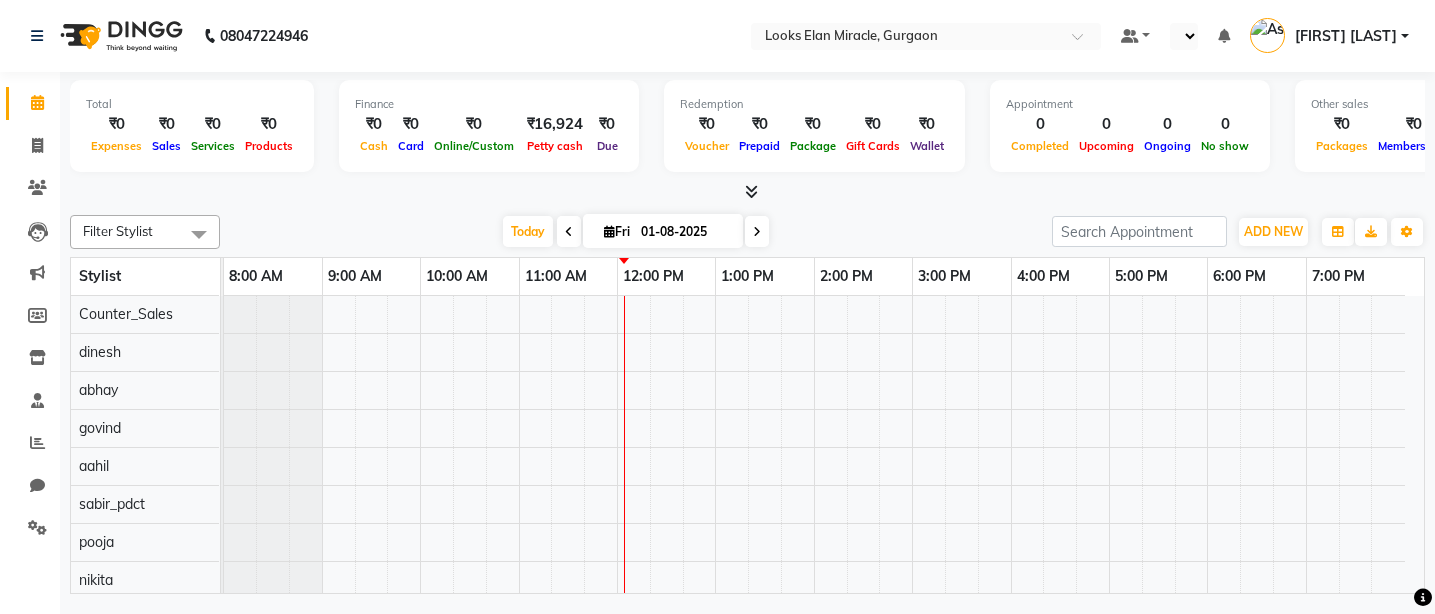 select on "en" 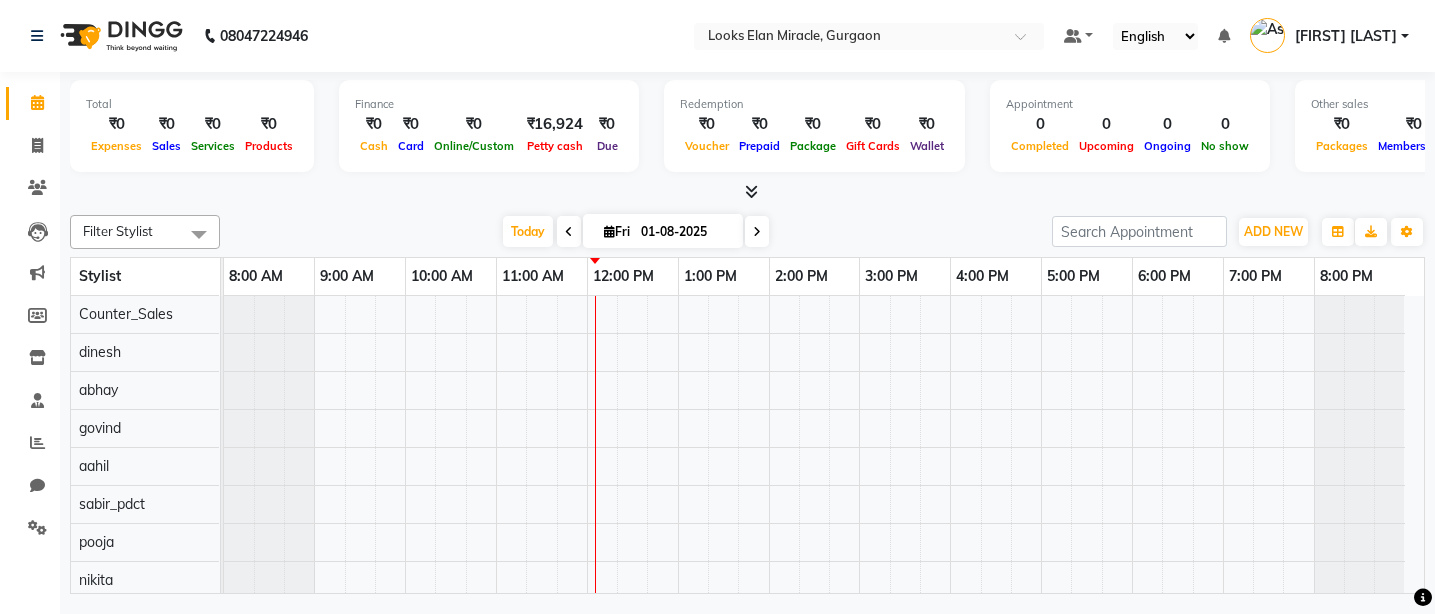scroll, scrollTop: 0, scrollLeft: 0, axis: both 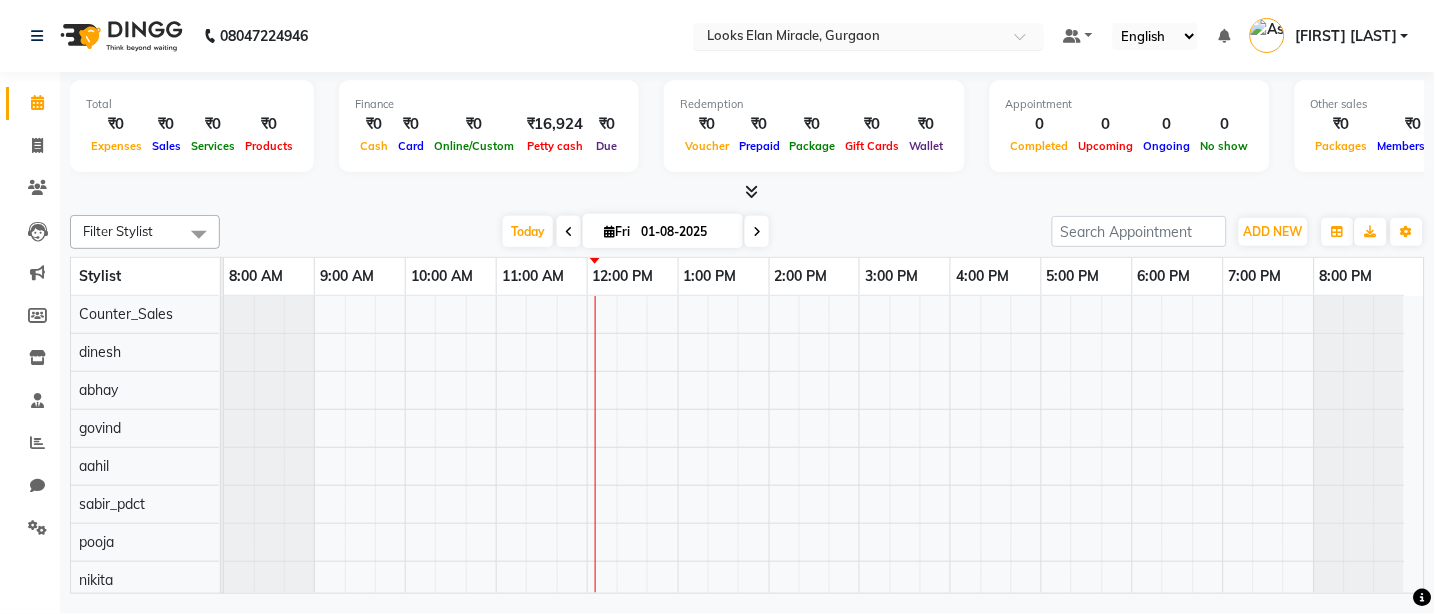 click on "× Looks Elan Miracle, Gurgaon" at bounding box center [794, 36] 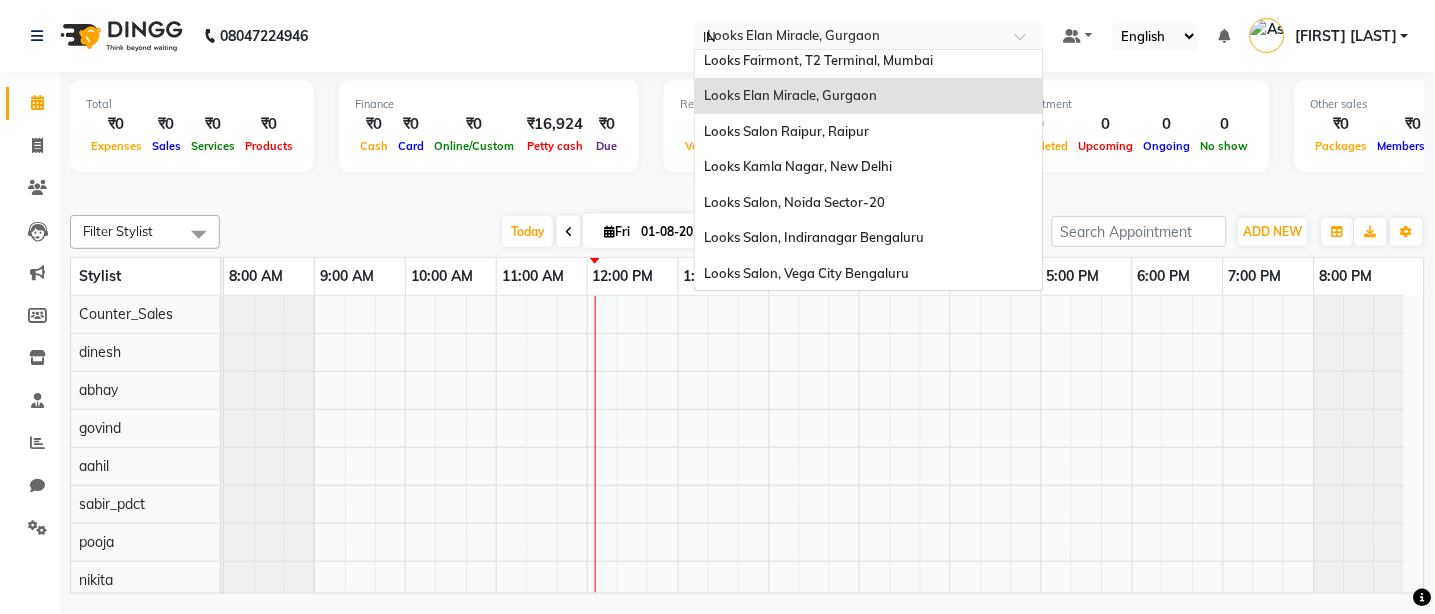 scroll, scrollTop: 0, scrollLeft: 0, axis: both 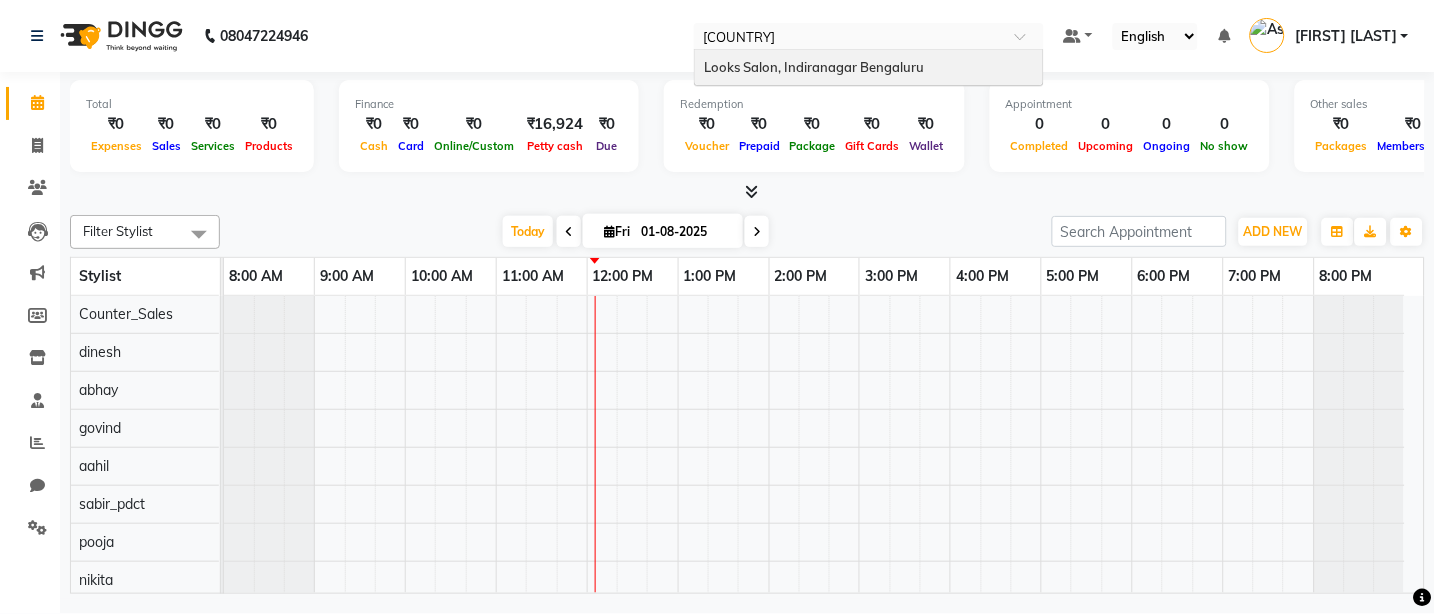 type on "INDIRA" 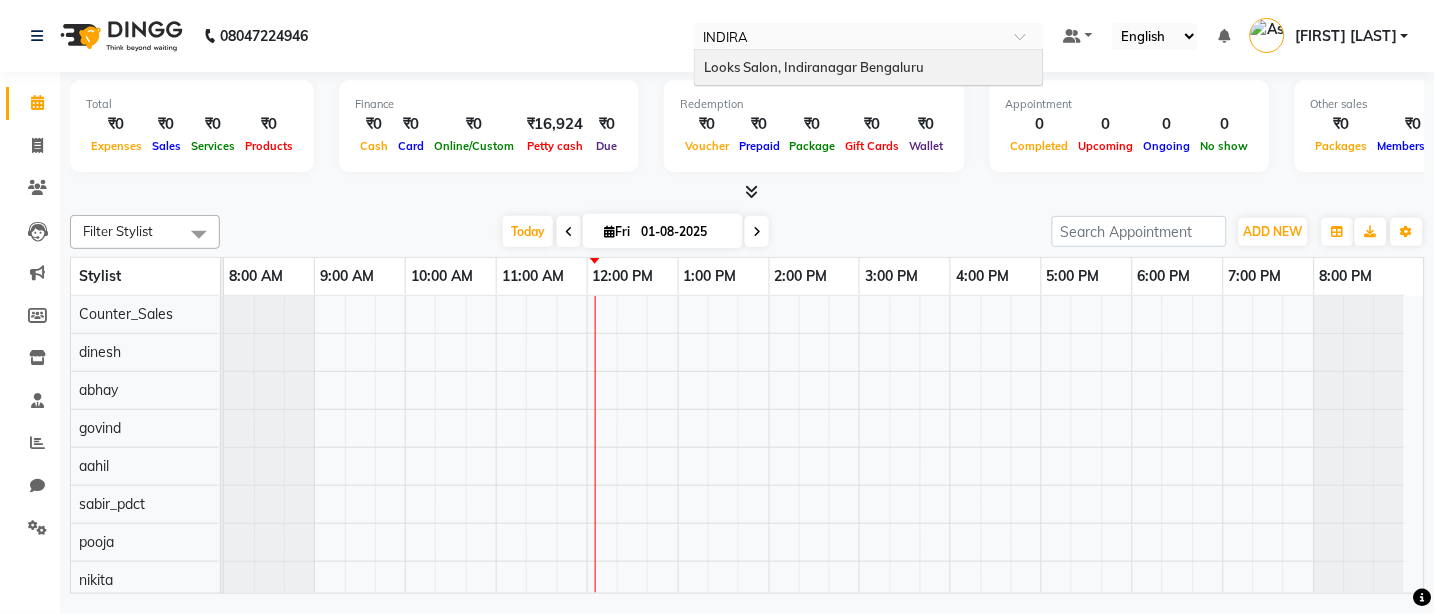 click on "Looks Salon, Indiranagar Bengaluru" at bounding box center [815, 67] 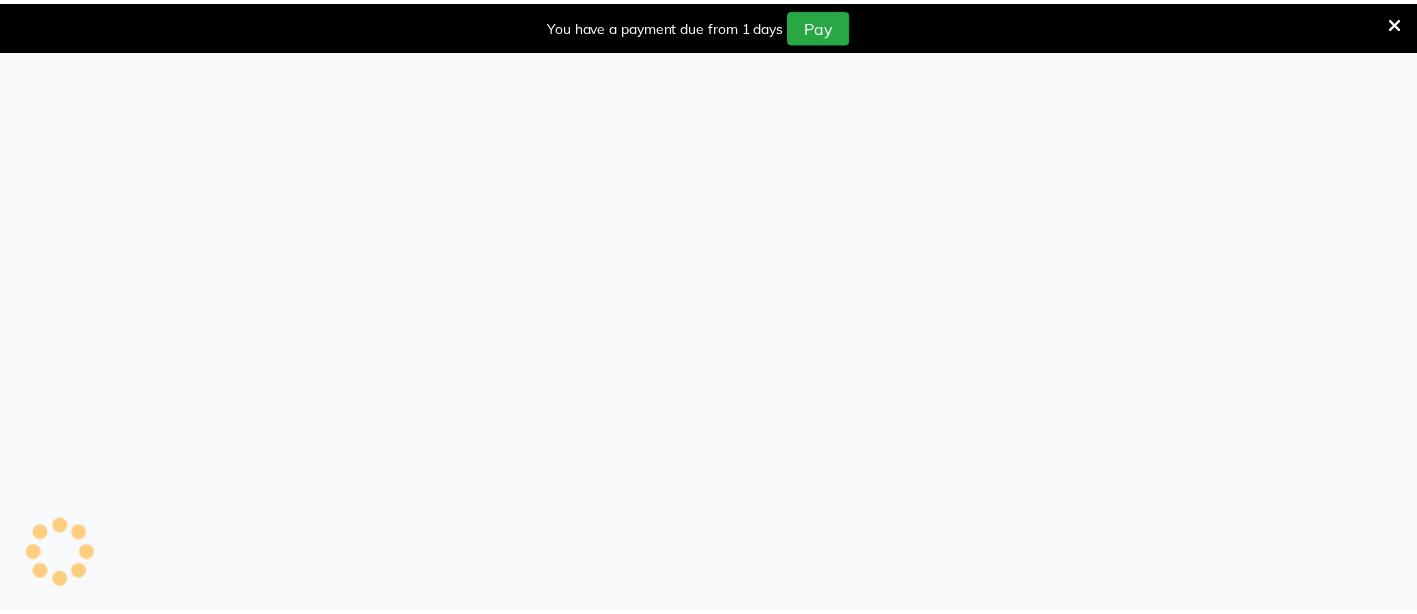 scroll, scrollTop: 0, scrollLeft: 0, axis: both 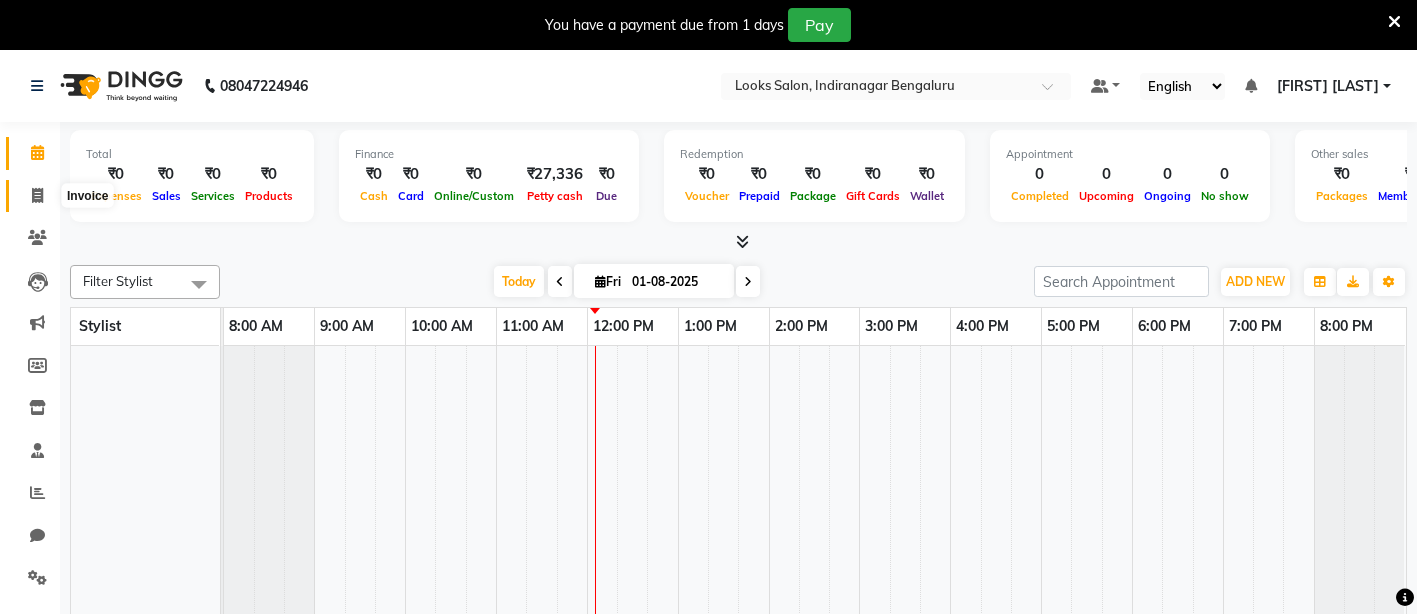 click 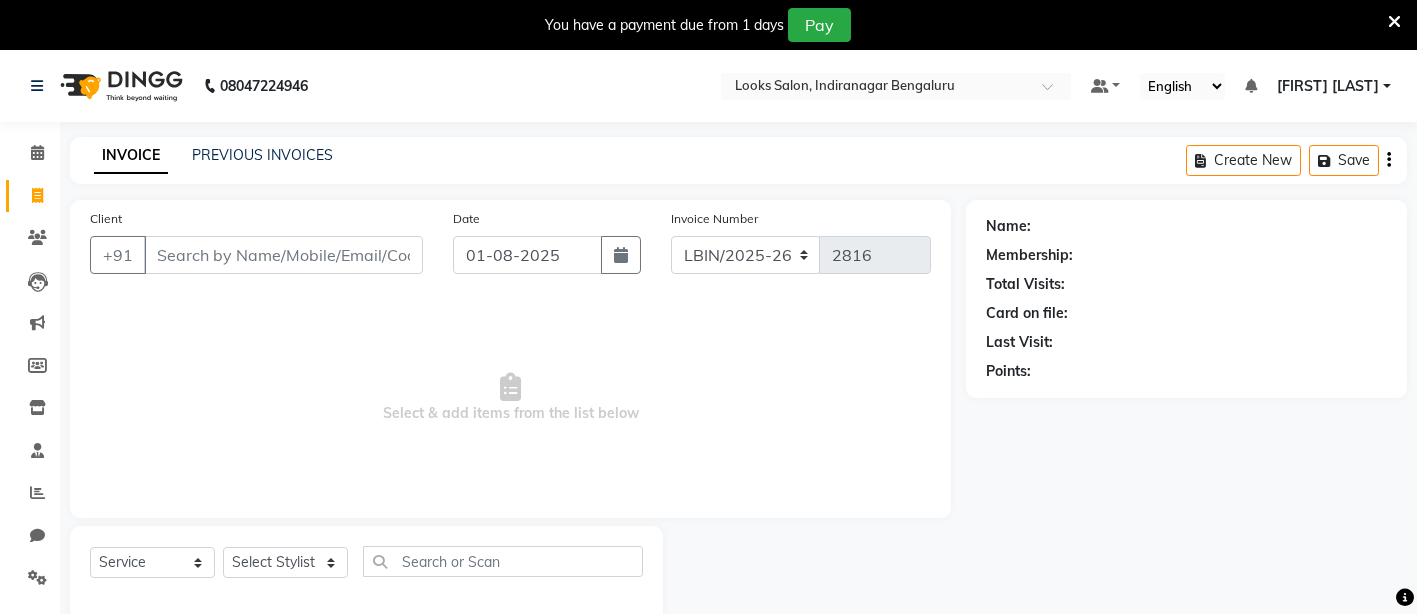 click on "Client" at bounding box center (283, 255) 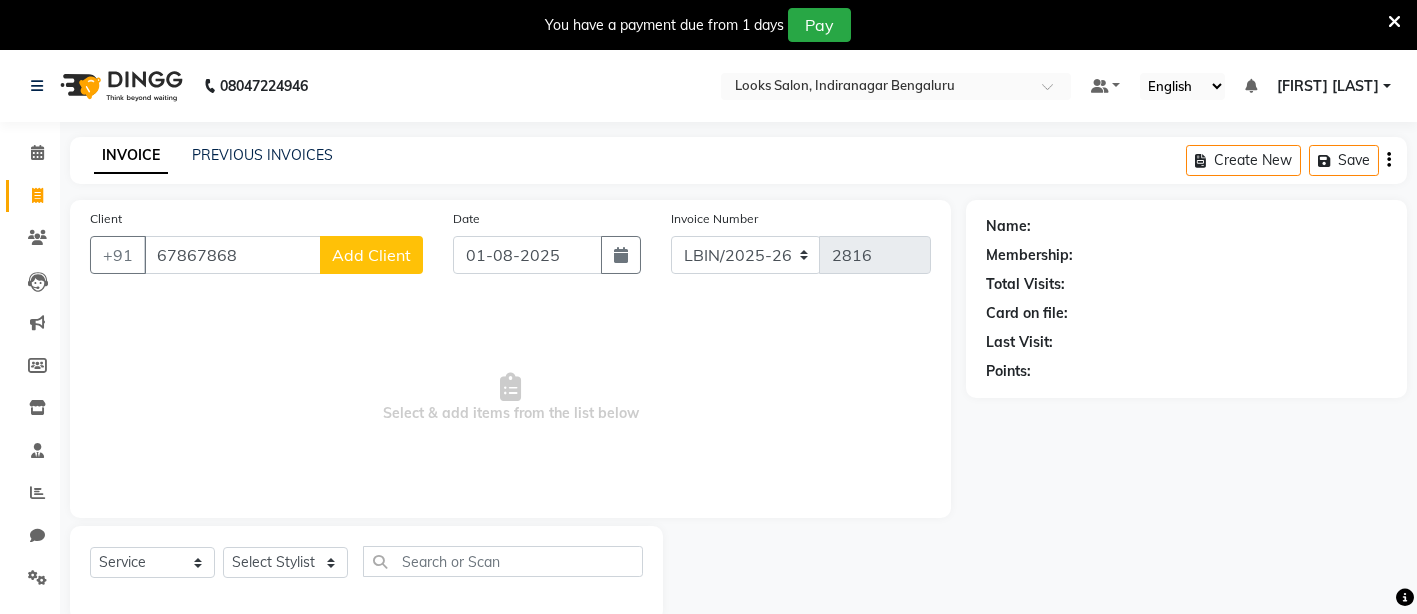 type on "67867868" 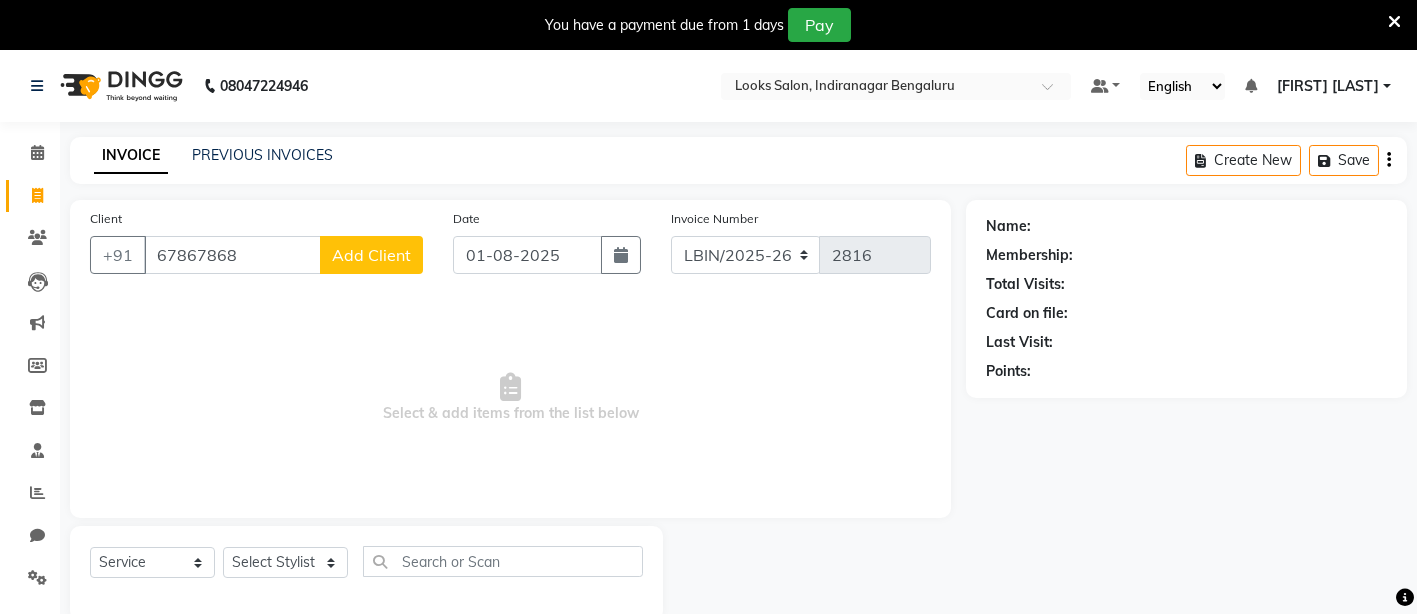 click on "Add Client" 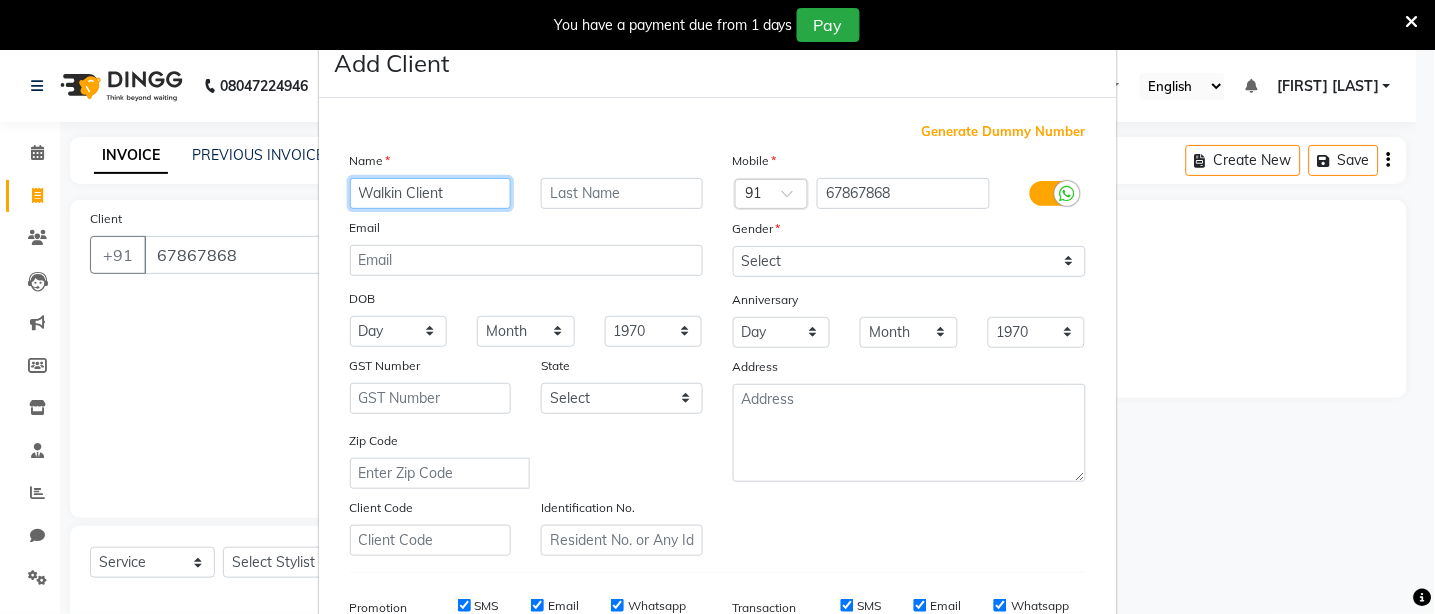 type on "Walkin Client" 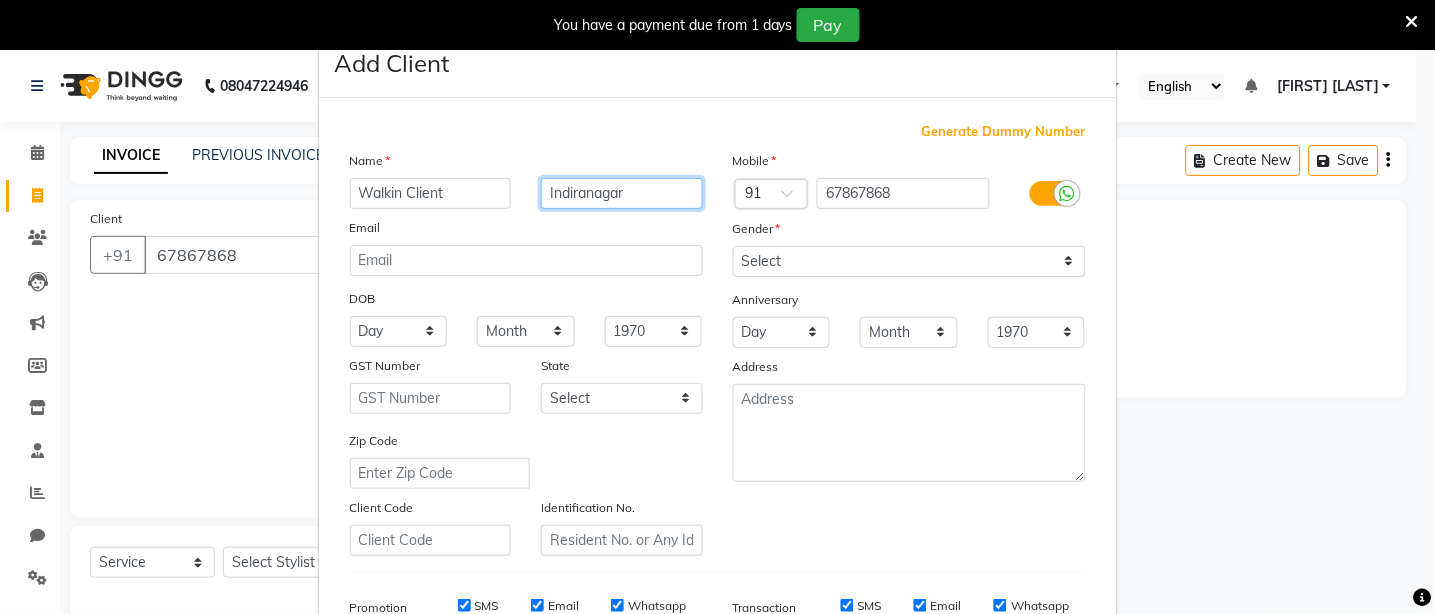 type on "Indiranagar" 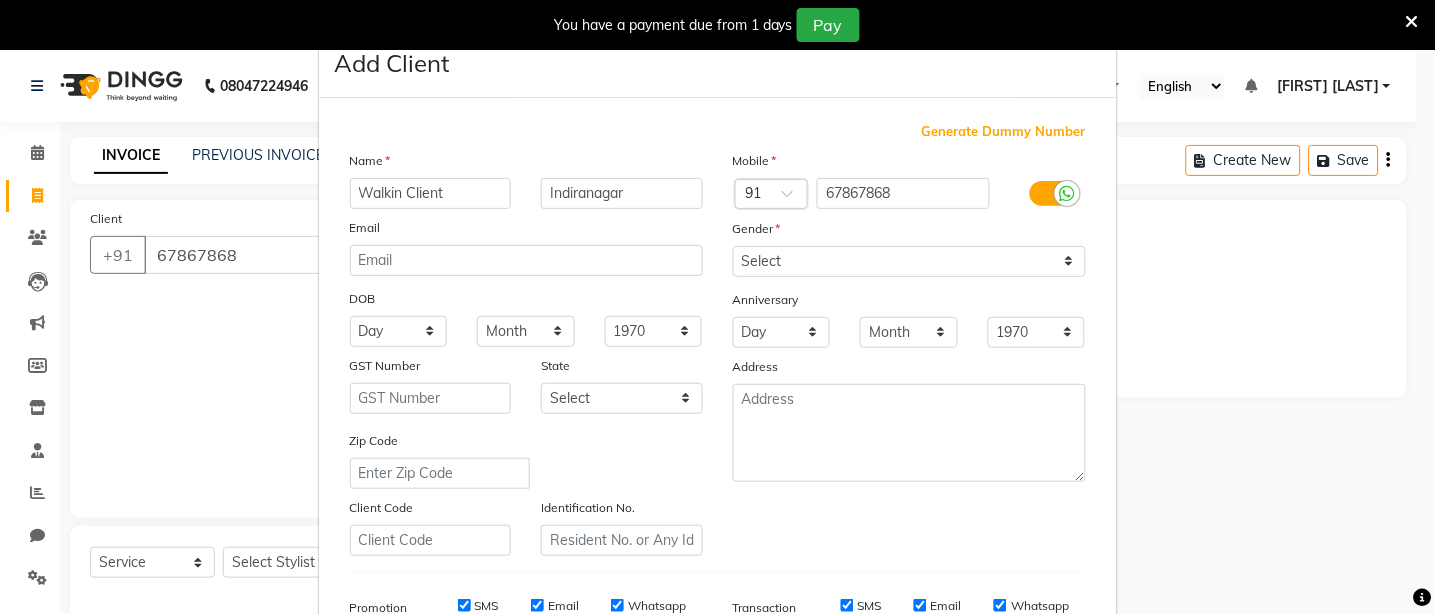 click on "Generate Dummy Number" at bounding box center (1004, 132) 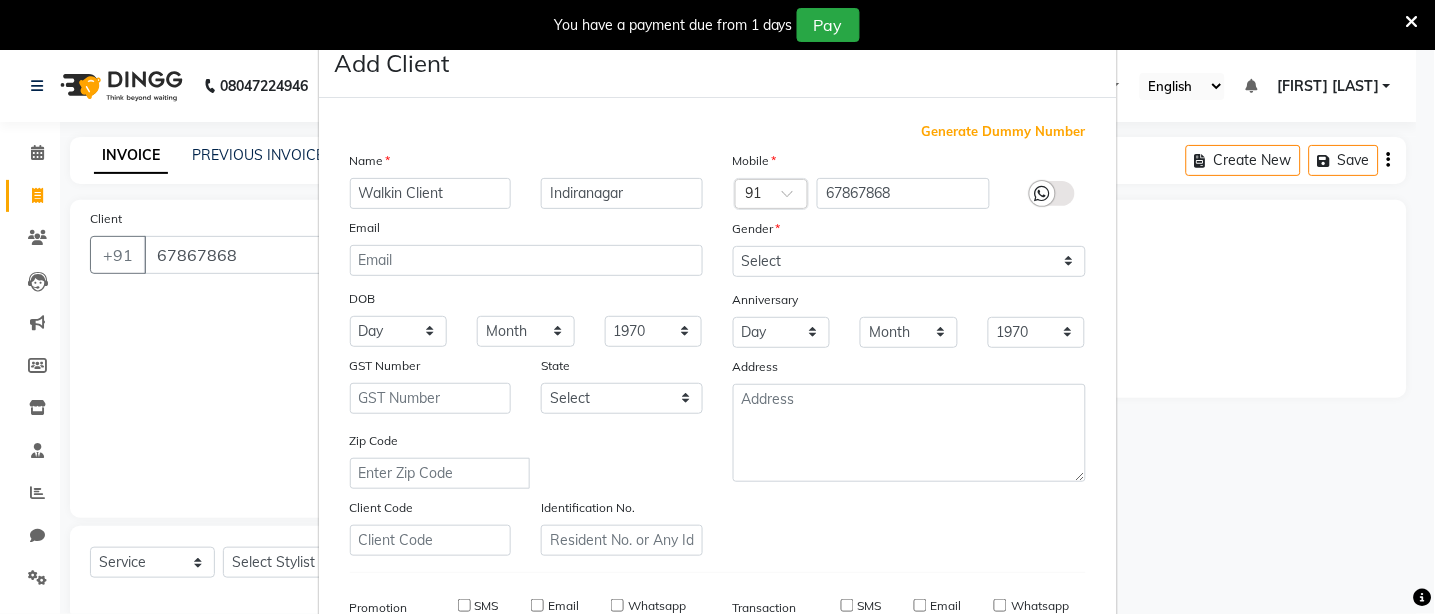 type on "1385600000001" 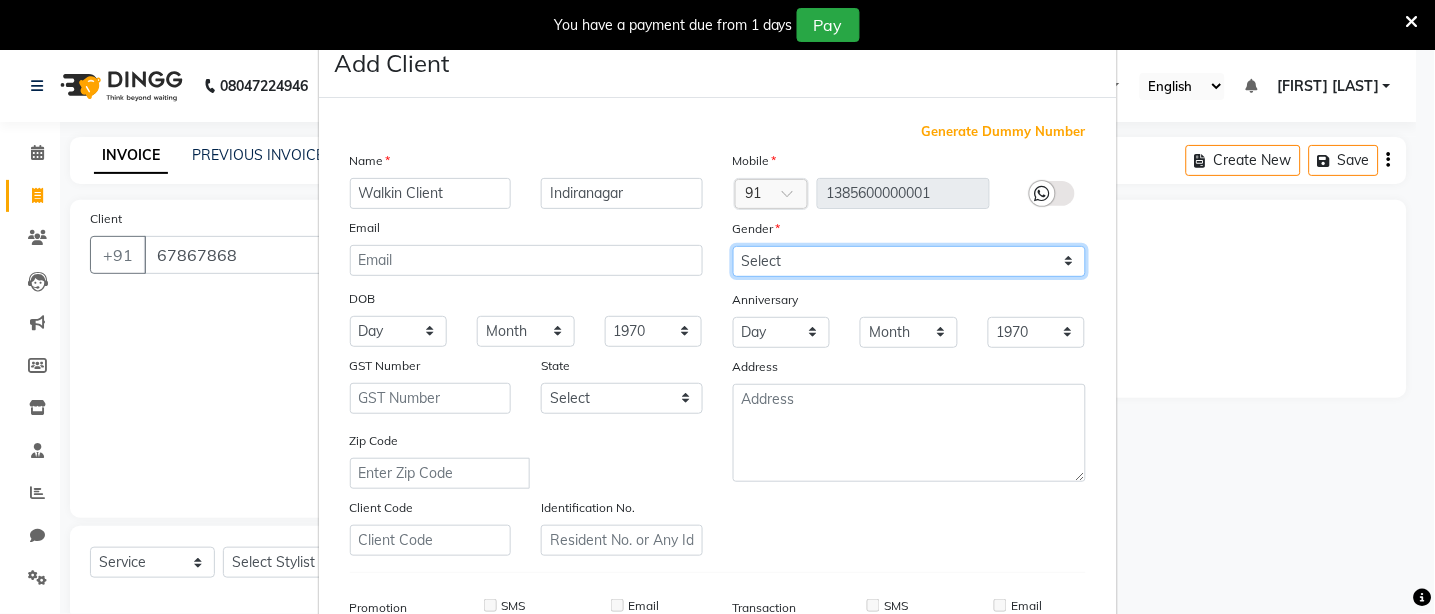 click on "Select Male Female Other Prefer Not To Say" at bounding box center (909, 261) 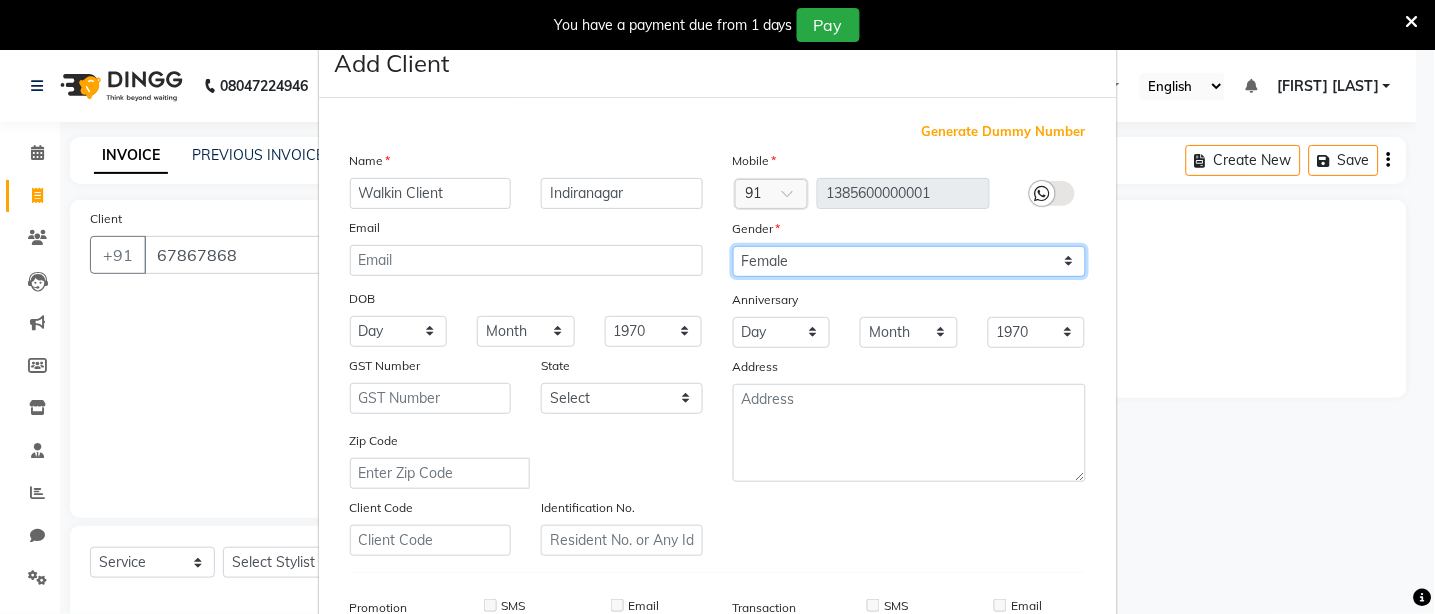 click on "Select Male Female Other Prefer Not To Say" at bounding box center (909, 261) 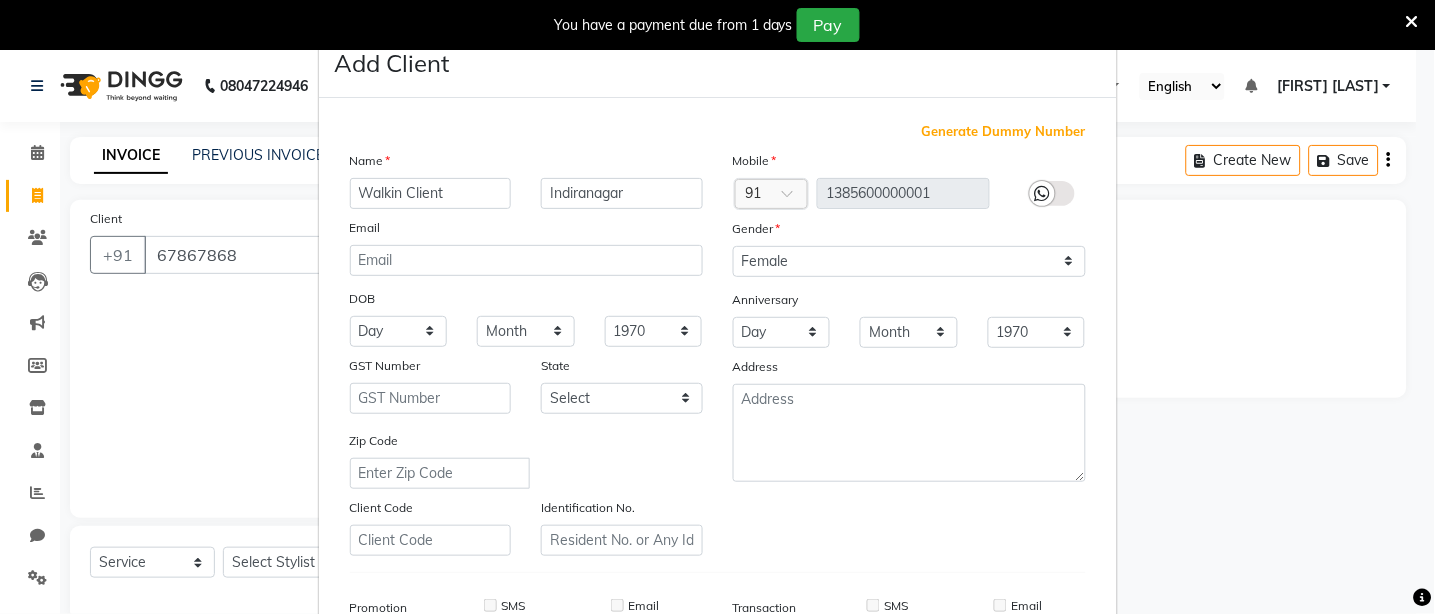 click at bounding box center (526, 260) 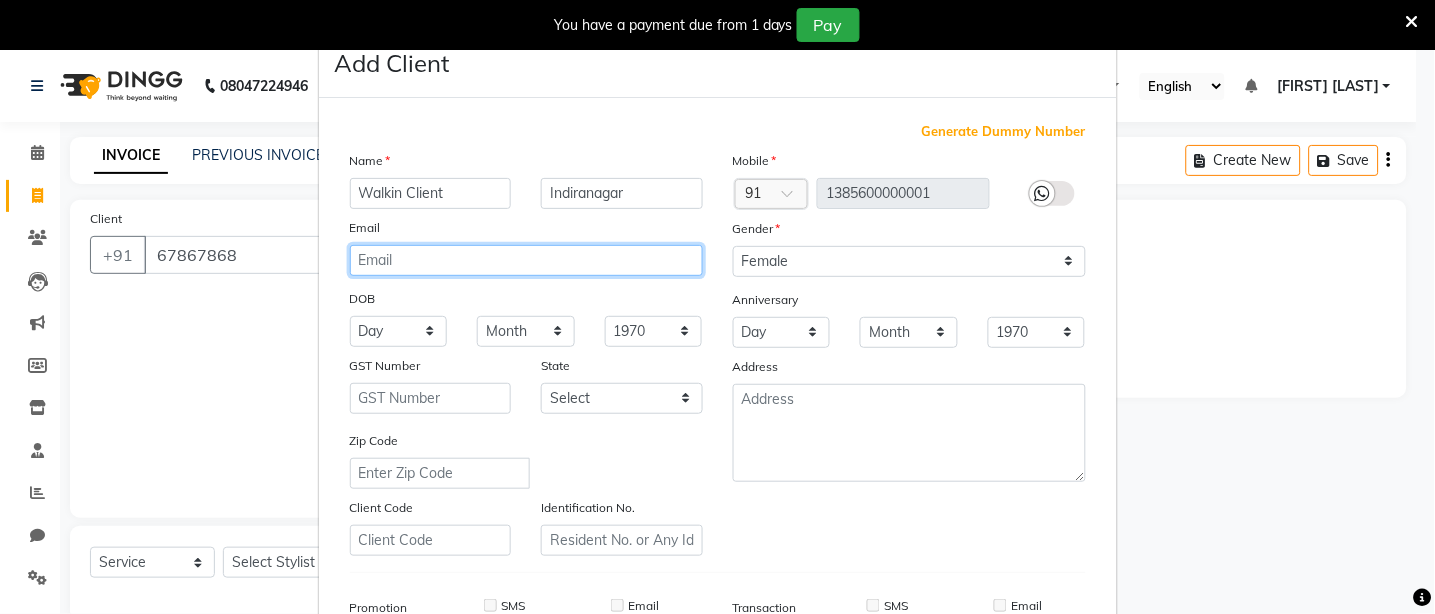 click at bounding box center [526, 260] 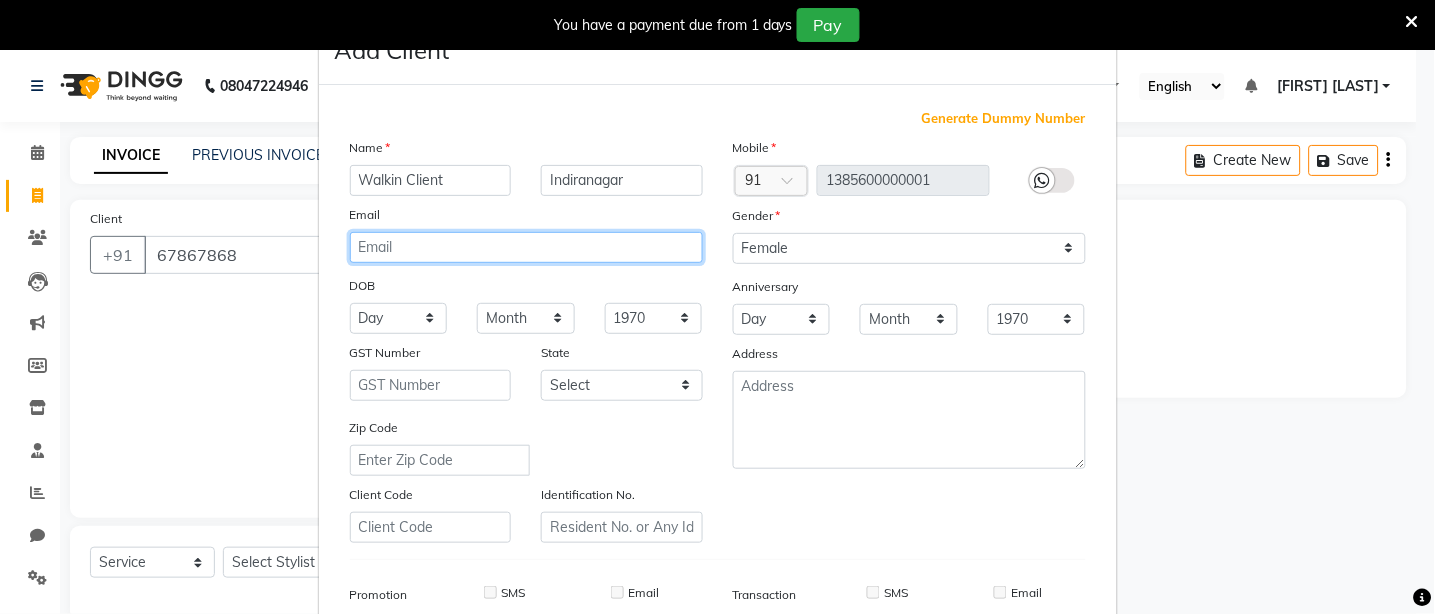 scroll, scrollTop: 0, scrollLeft: 0, axis: both 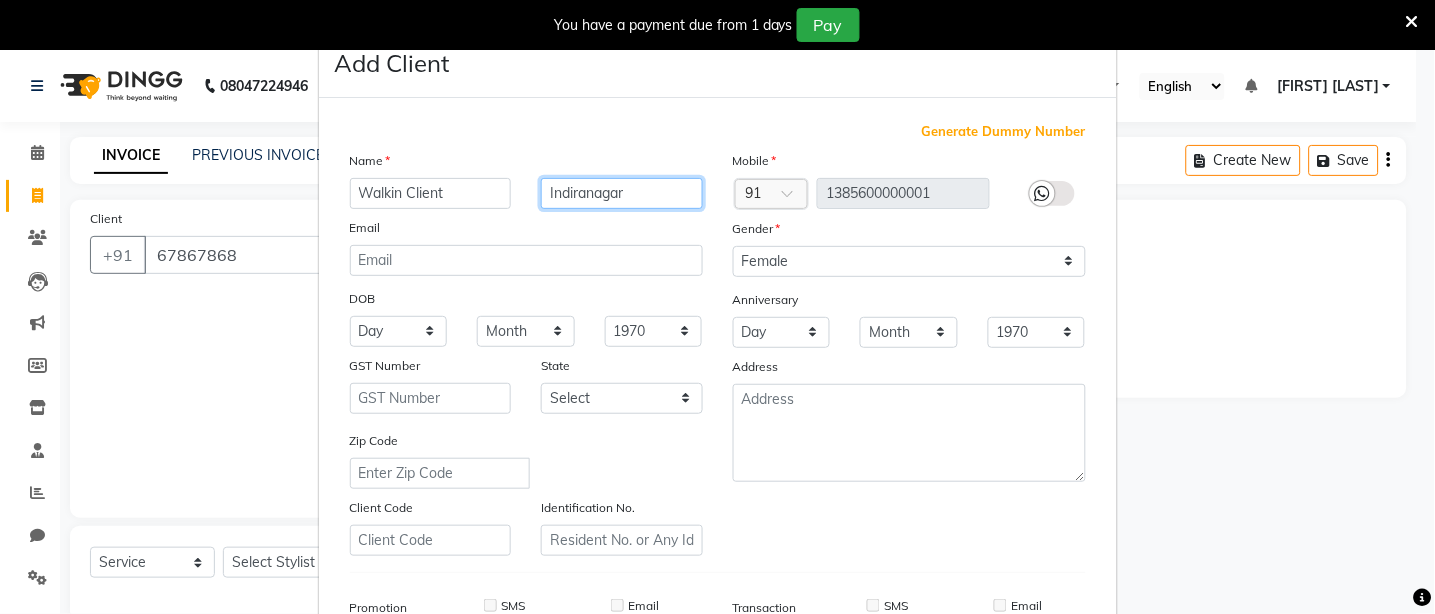 click on "Indiranagar" at bounding box center [622, 193] 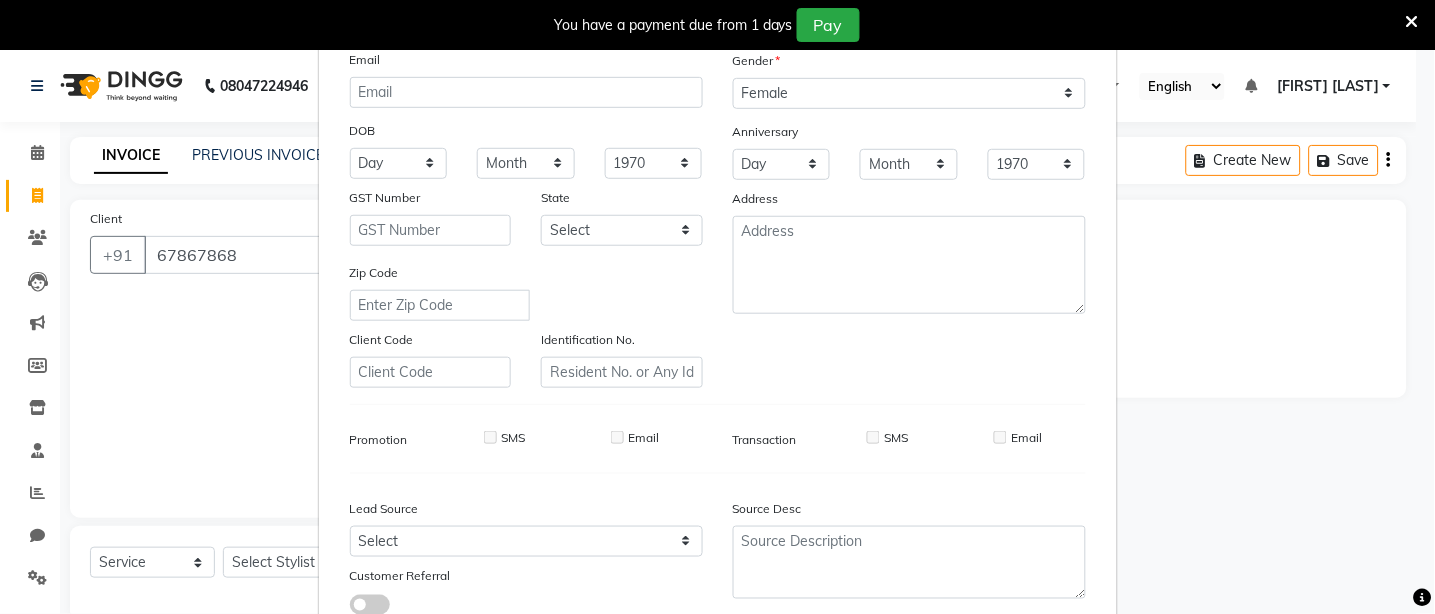 scroll, scrollTop: 308, scrollLeft: 0, axis: vertical 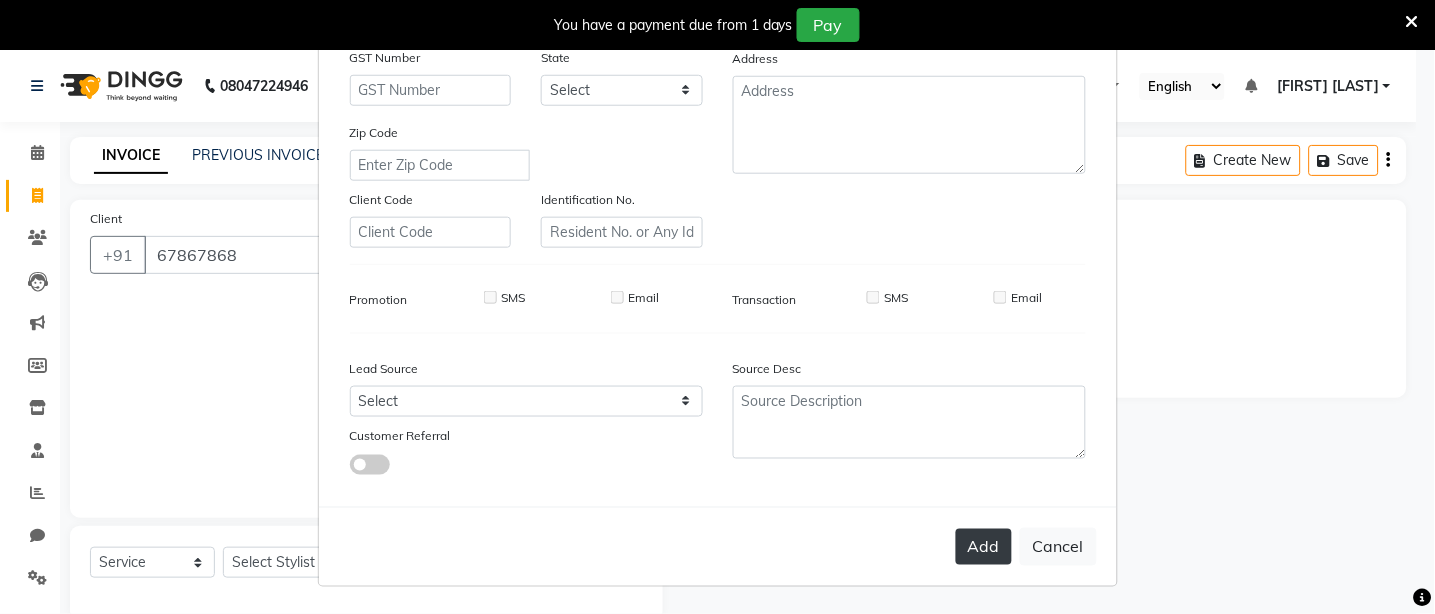 type on "Indiranagar BLR" 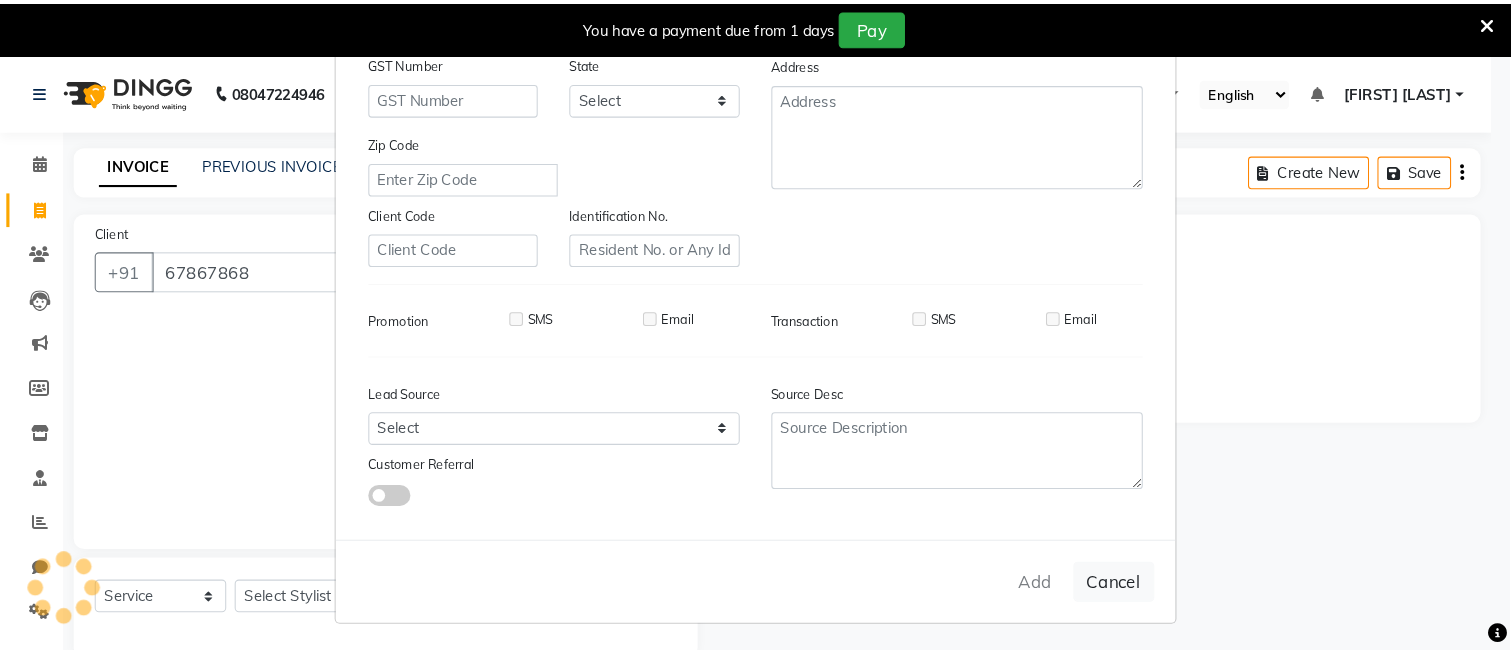 scroll, scrollTop: 308, scrollLeft: 0, axis: vertical 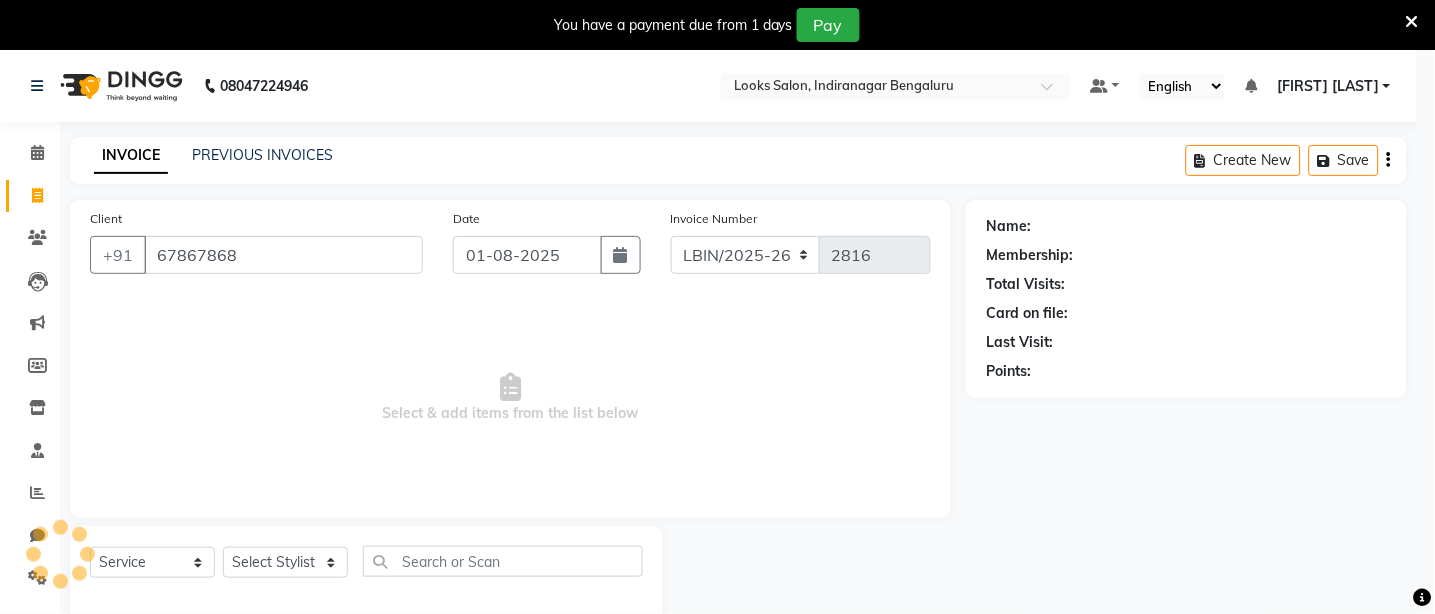 type on "1385600000001" 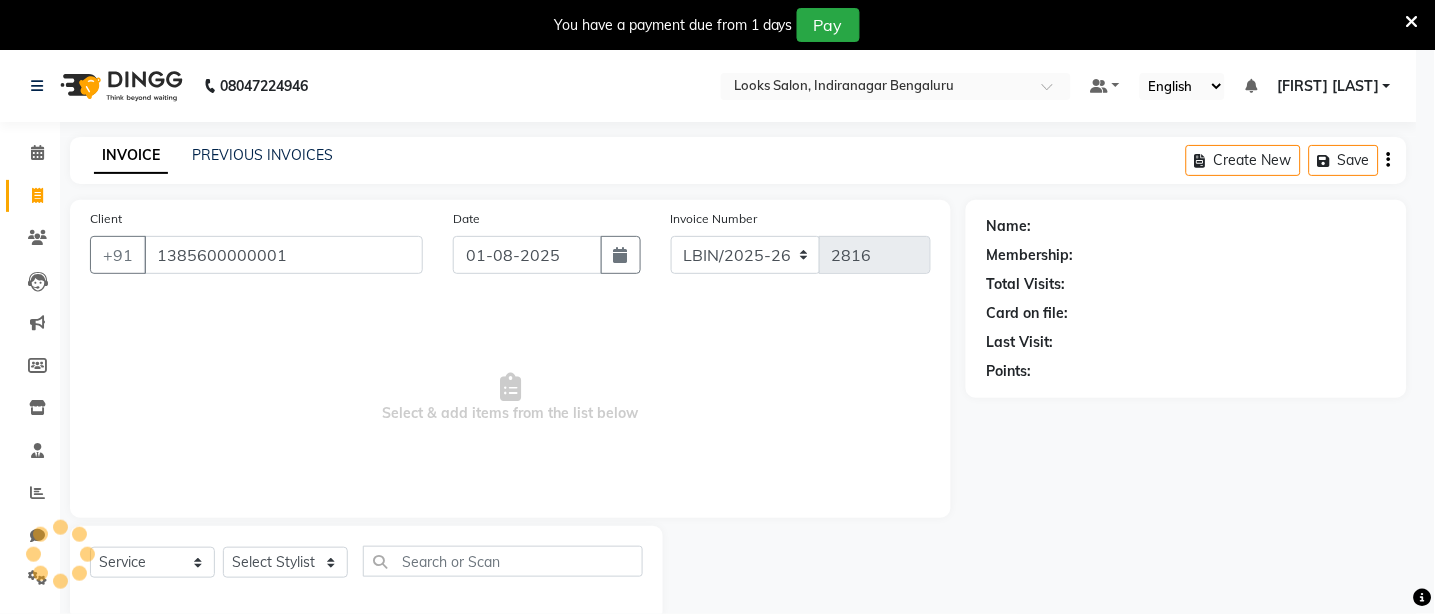 select on "1: Object" 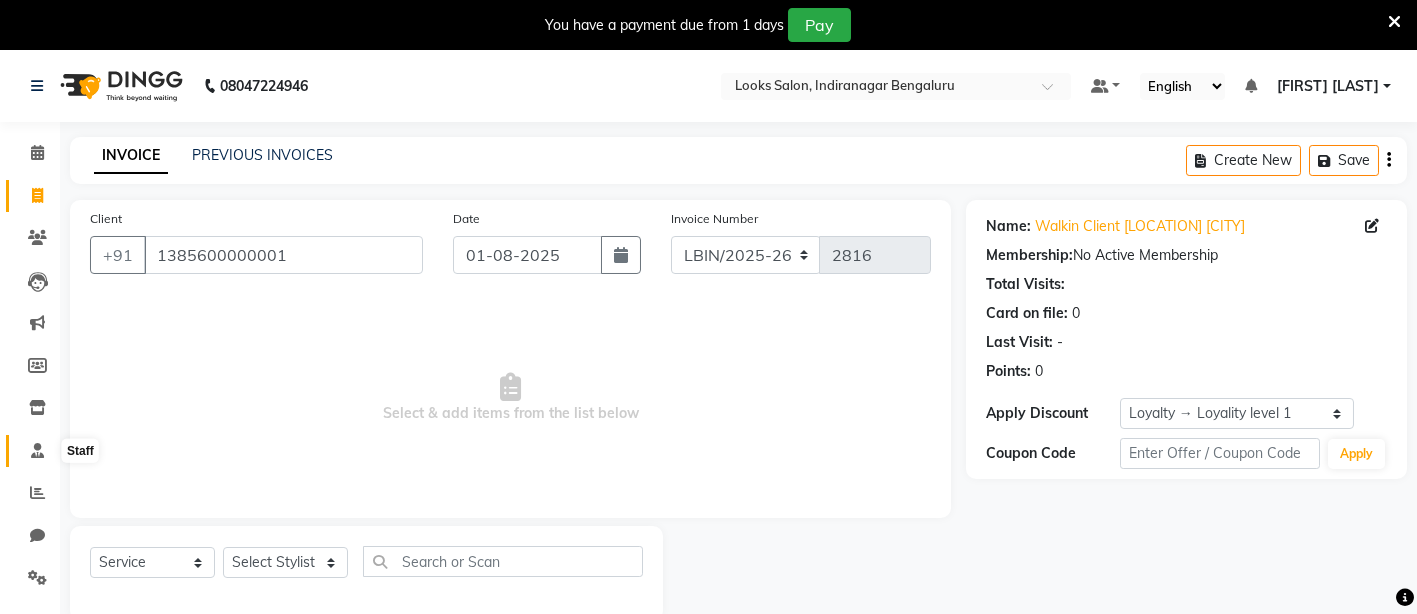 click 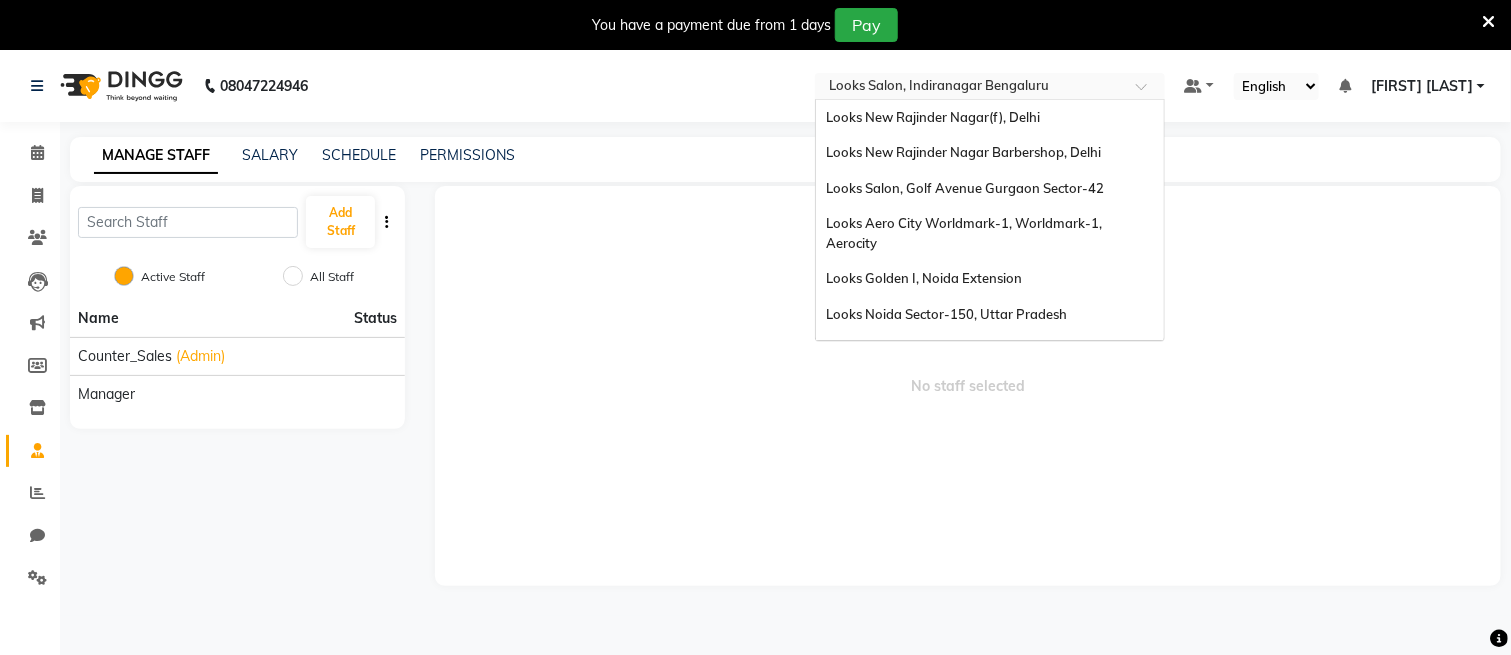 click at bounding box center [970, 88] 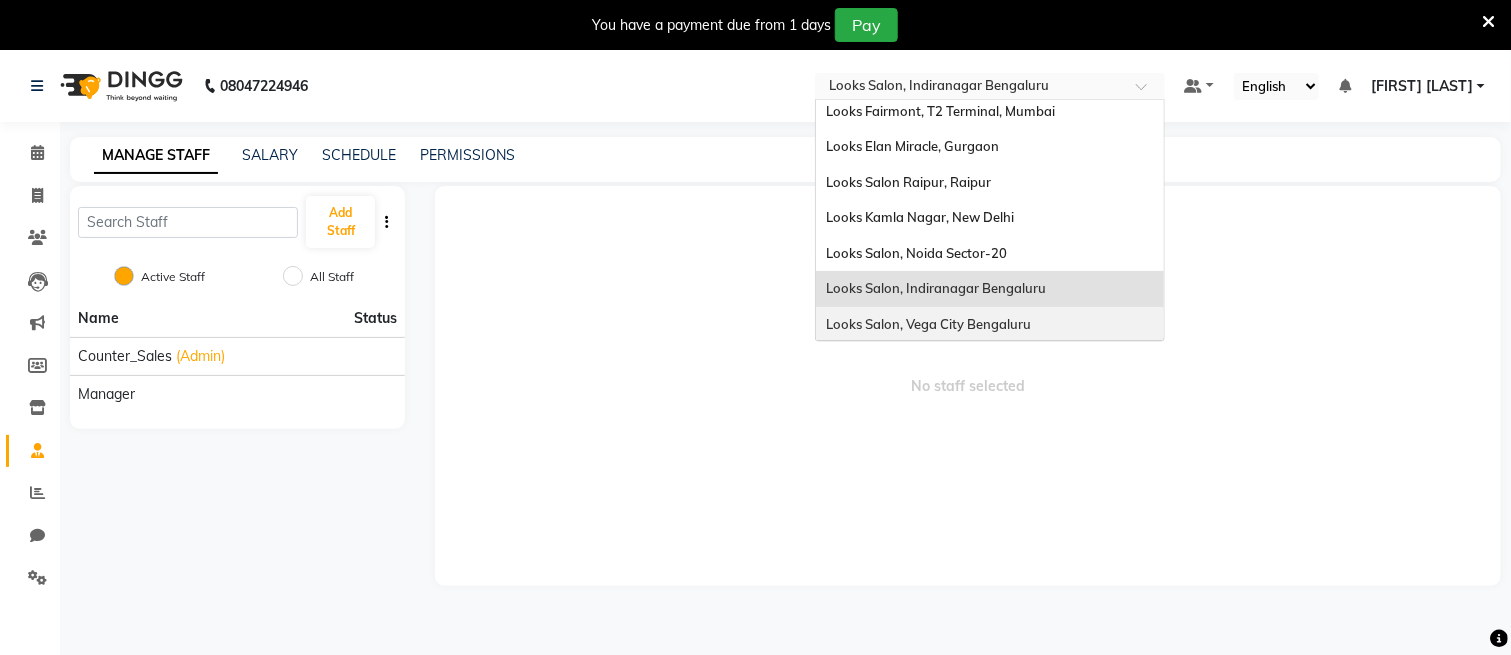 click on "Looks Salon, Vega City Bengaluru" at bounding box center [928, 324] 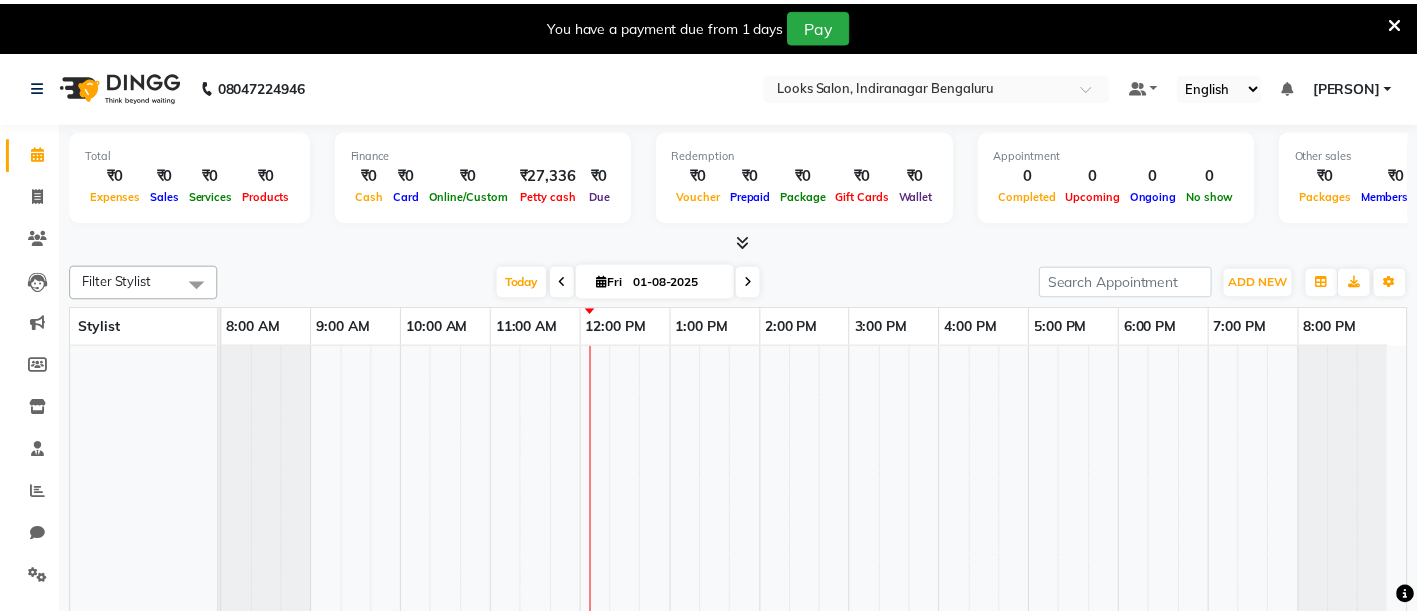 scroll, scrollTop: 0, scrollLeft: 0, axis: both 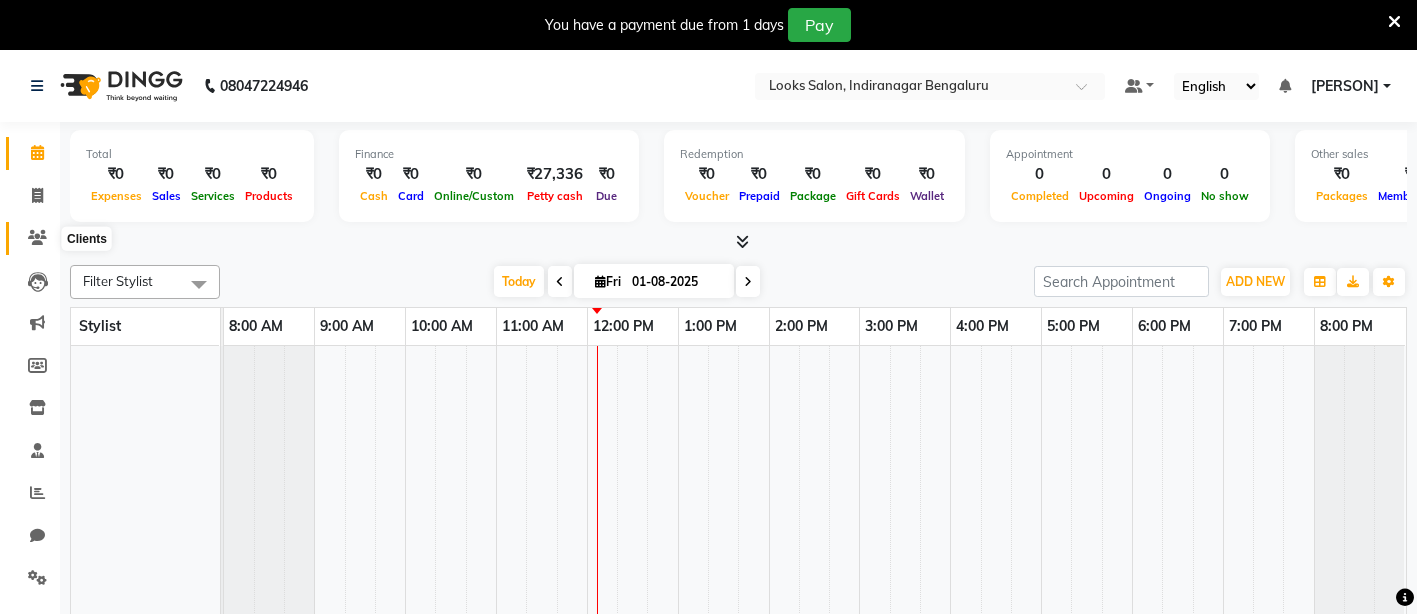 click 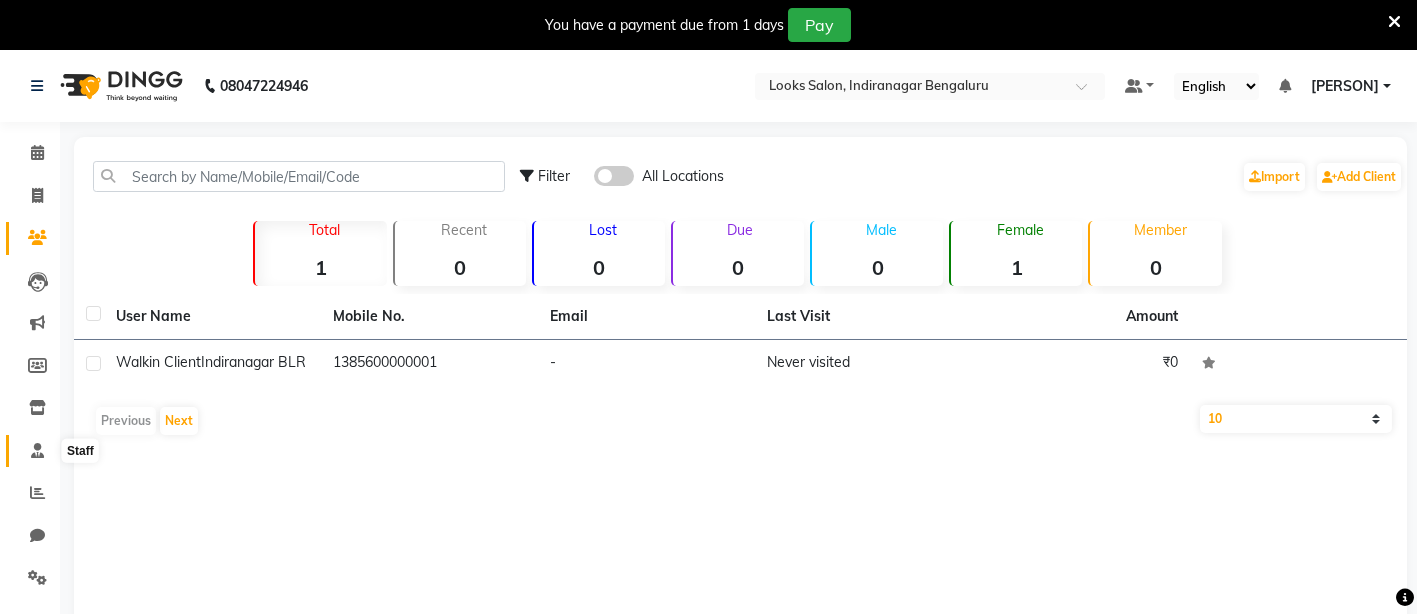 click 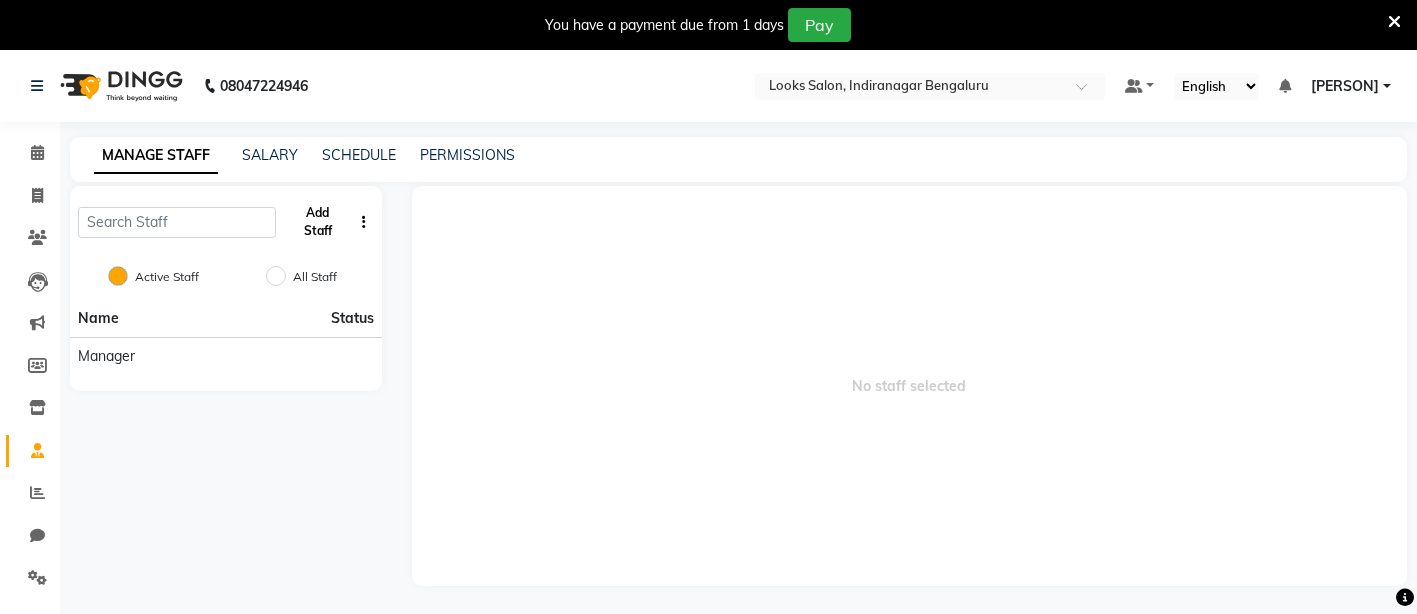 click on "Add Staff" 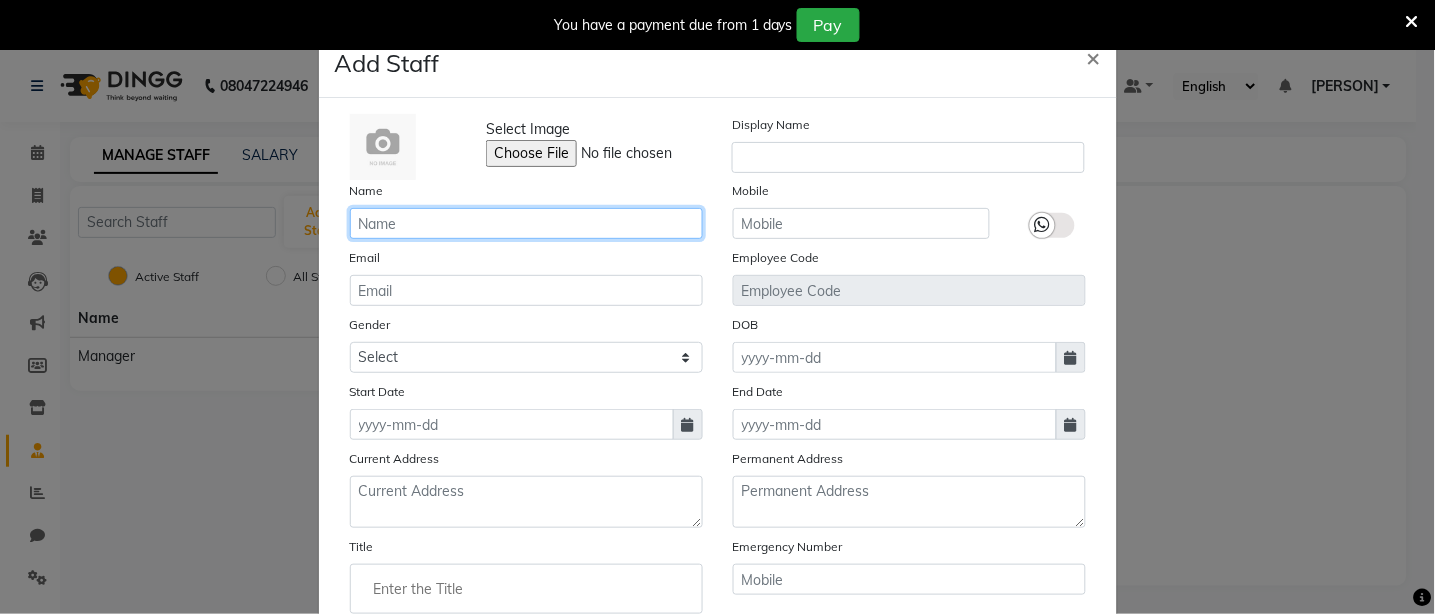 click 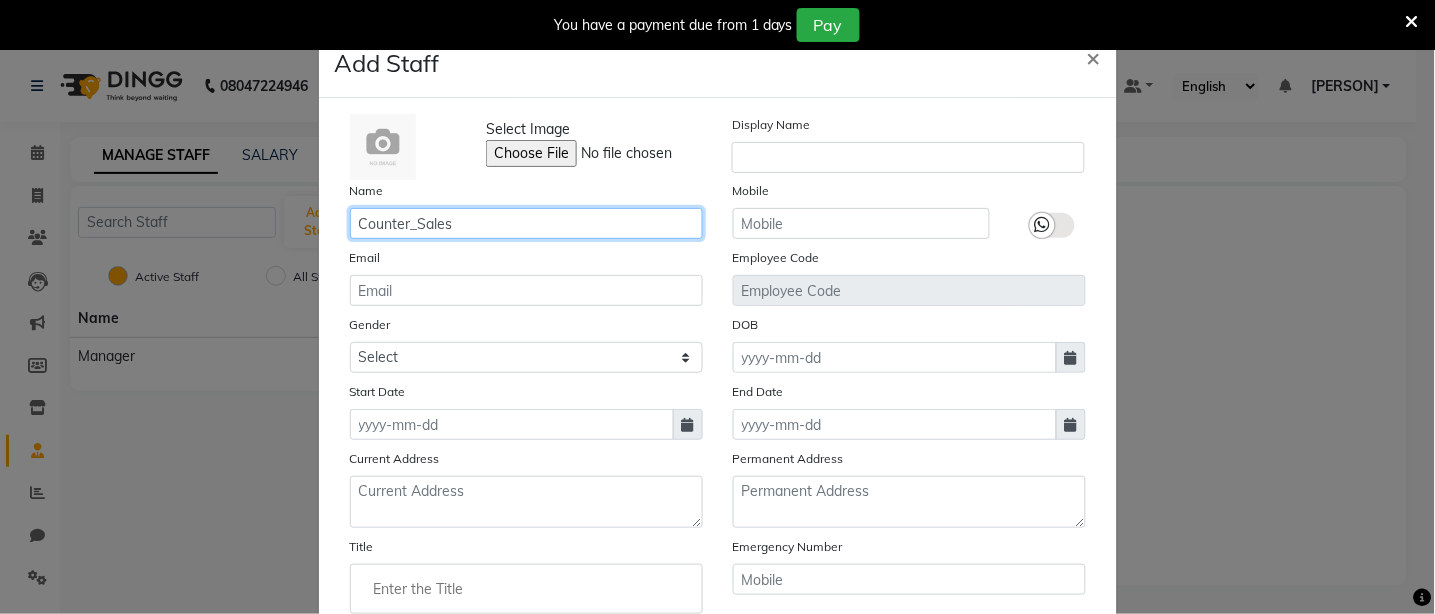 type on "Counter_Sales" 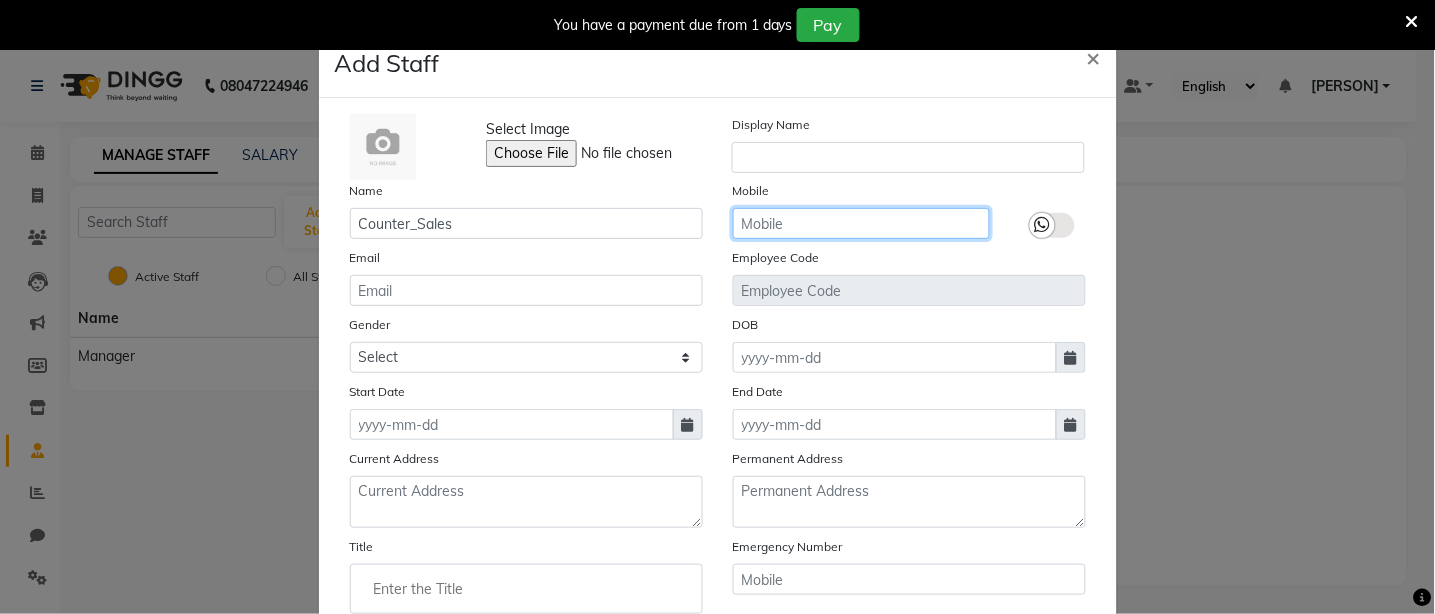 click 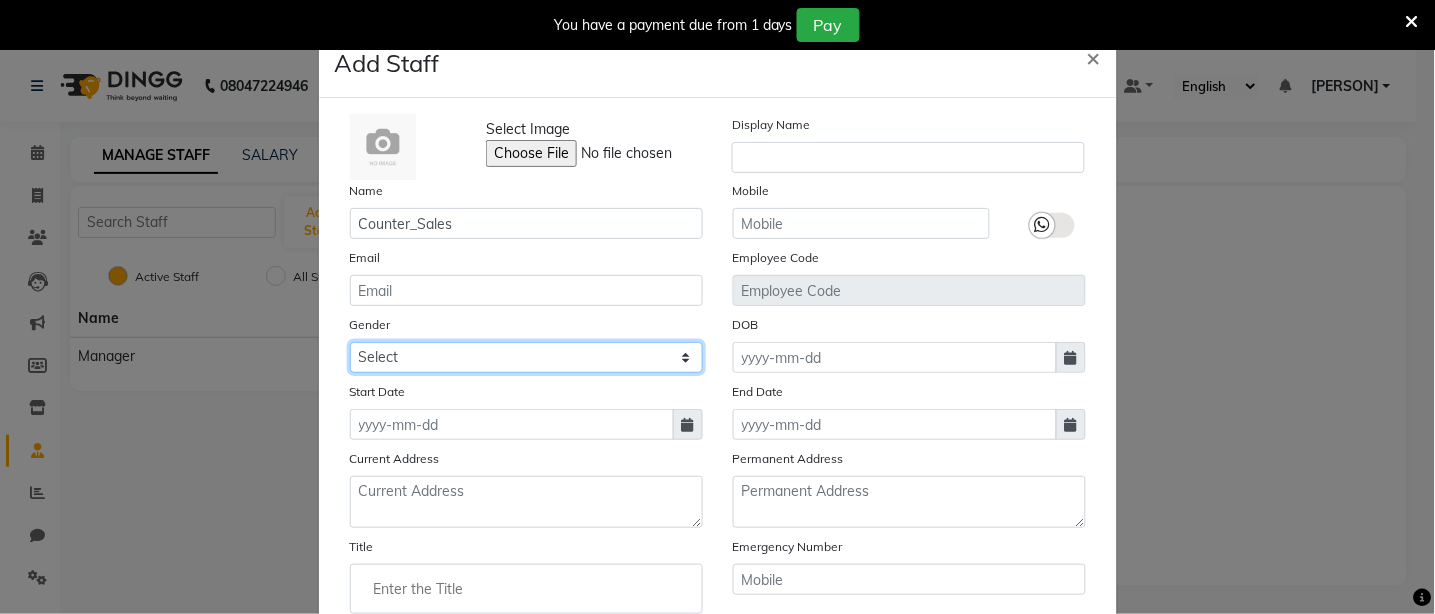 click on "Select Male Female Other Prefer Not To Say" 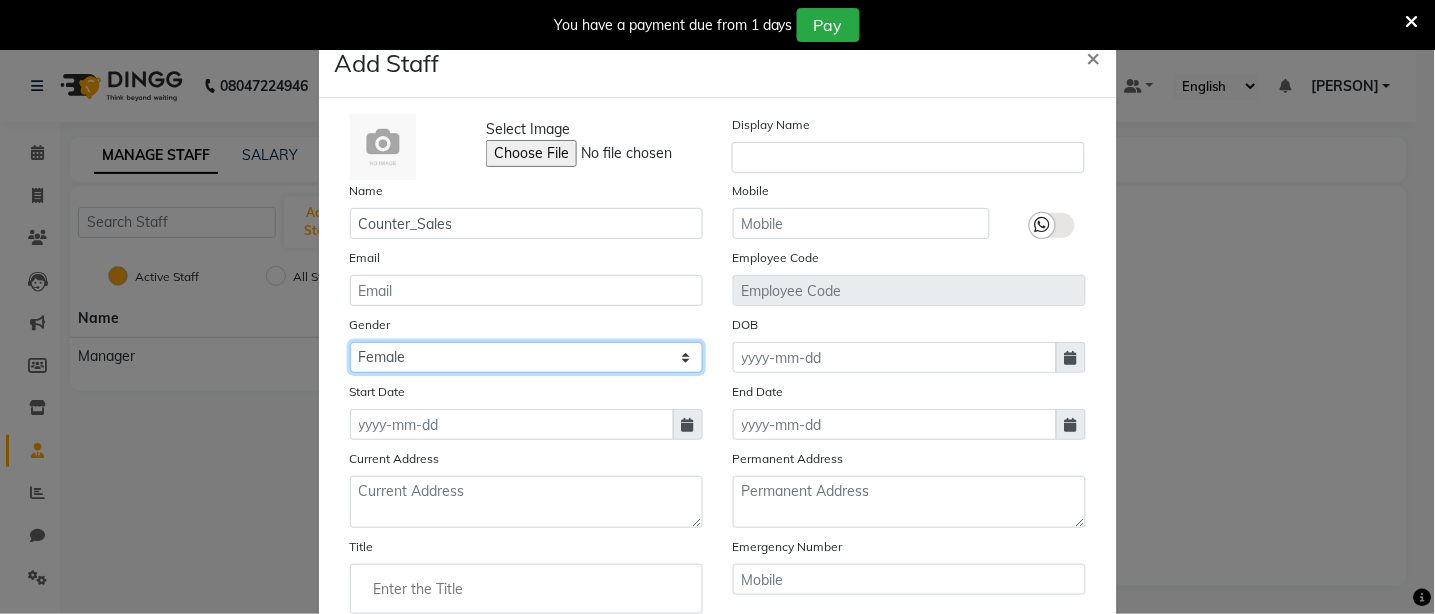 click on "Select Male Female Other Prefer Not To Say" 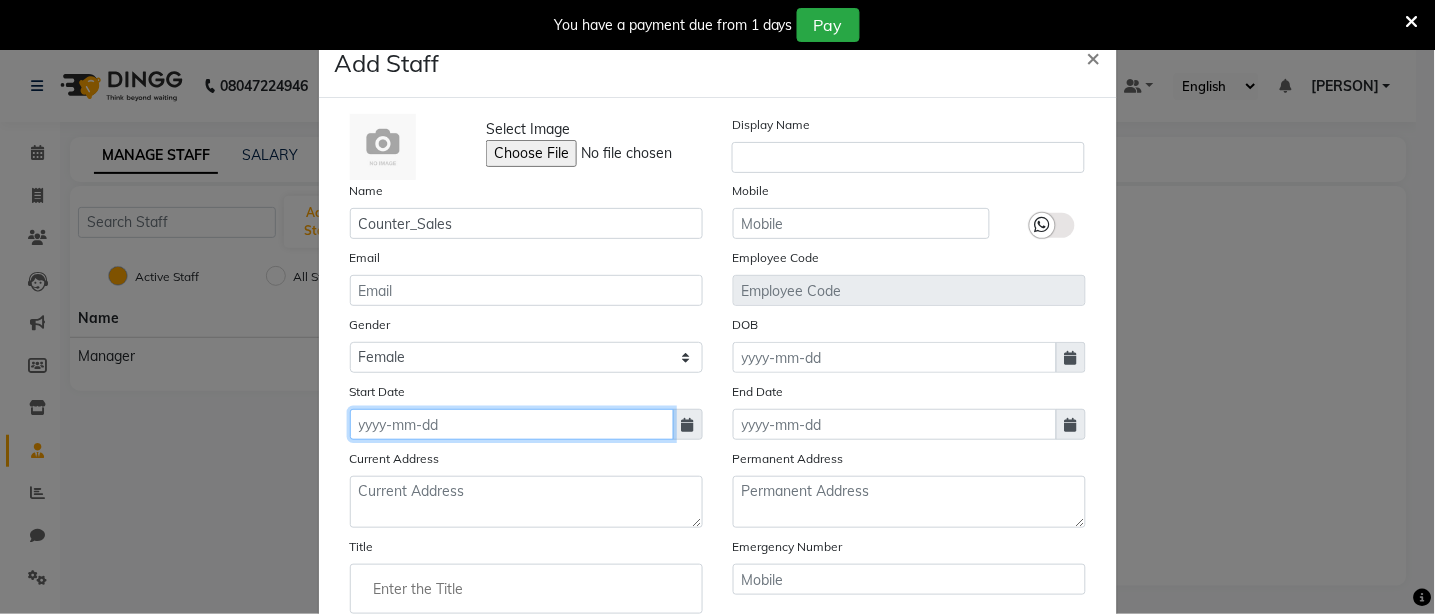 click 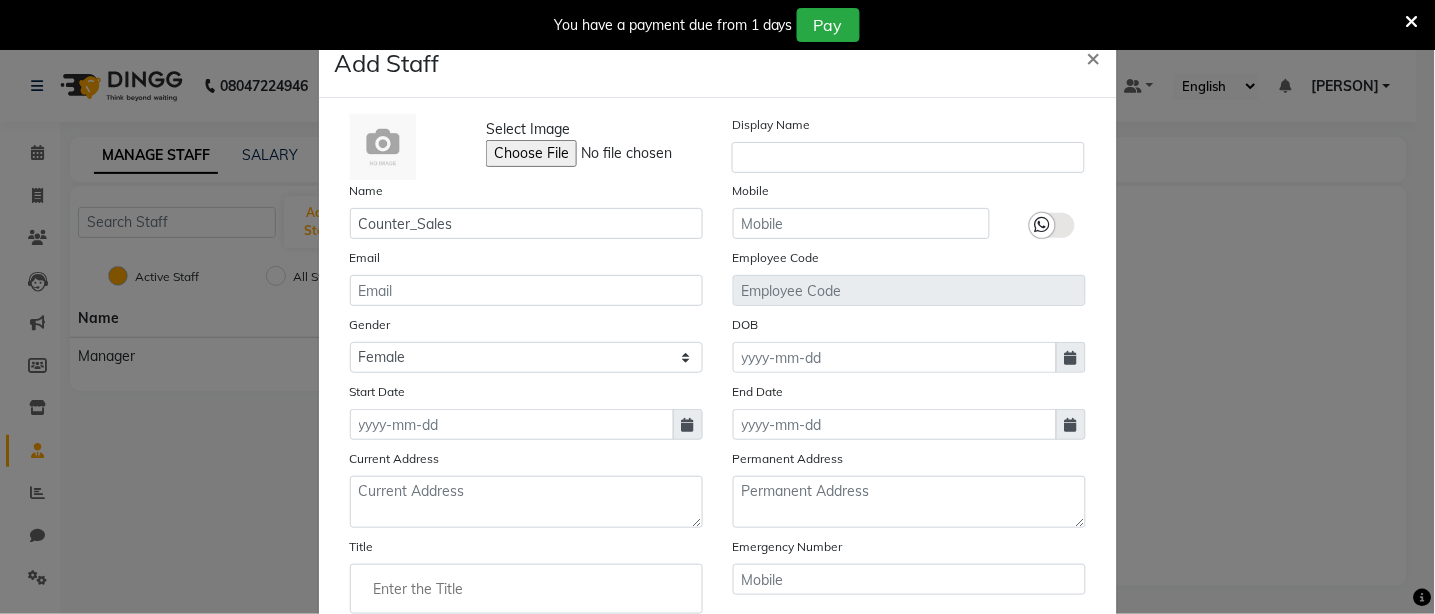 select on "8" 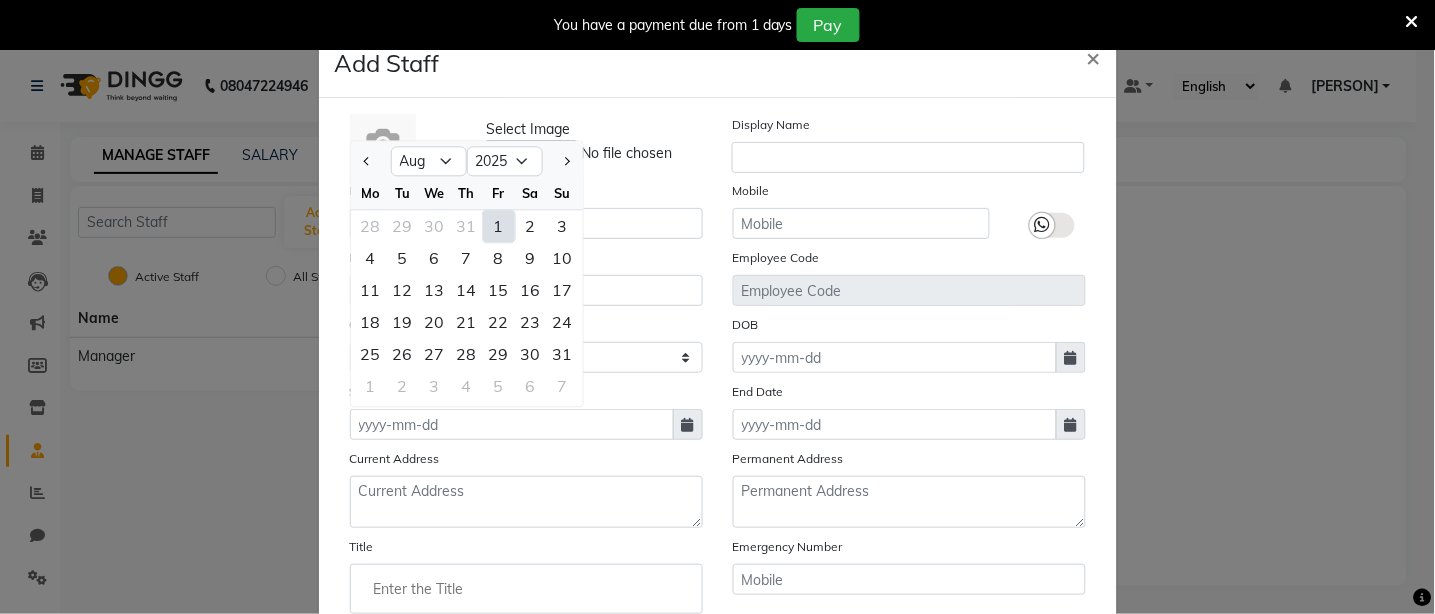 click on "1" 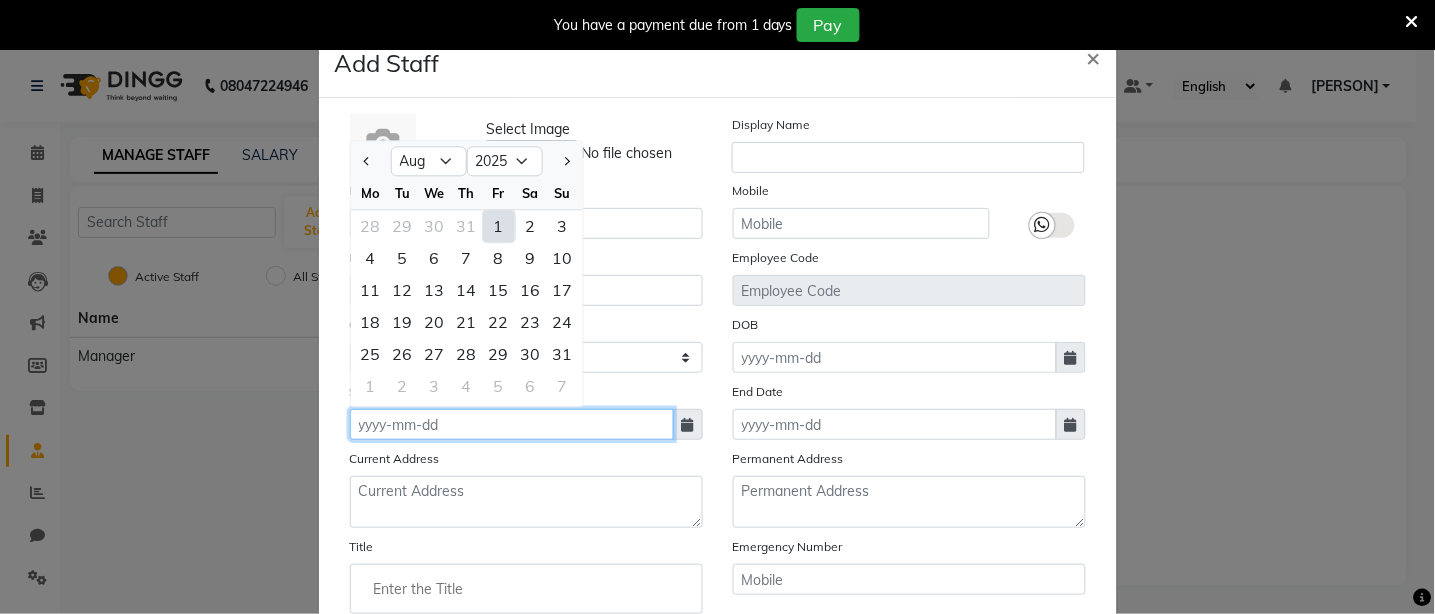 type on "01-08-2025" 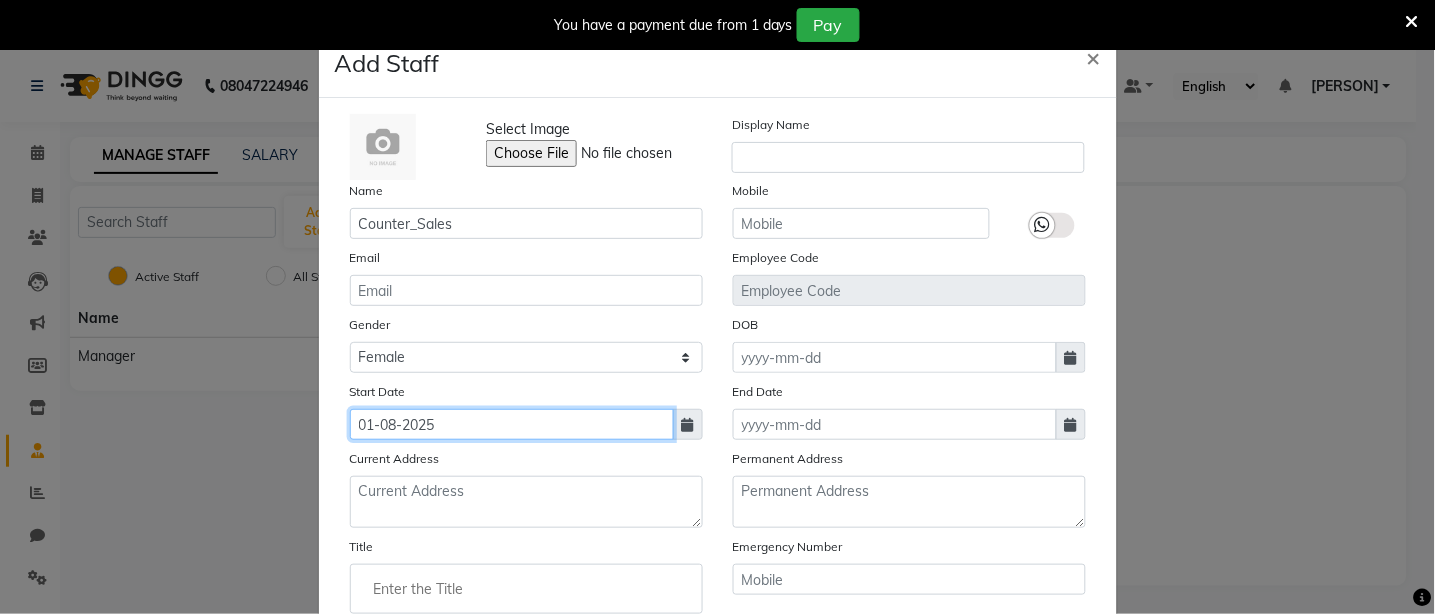 scroll, scrollTop: 267, scrollLeft: 0, axis: vertical 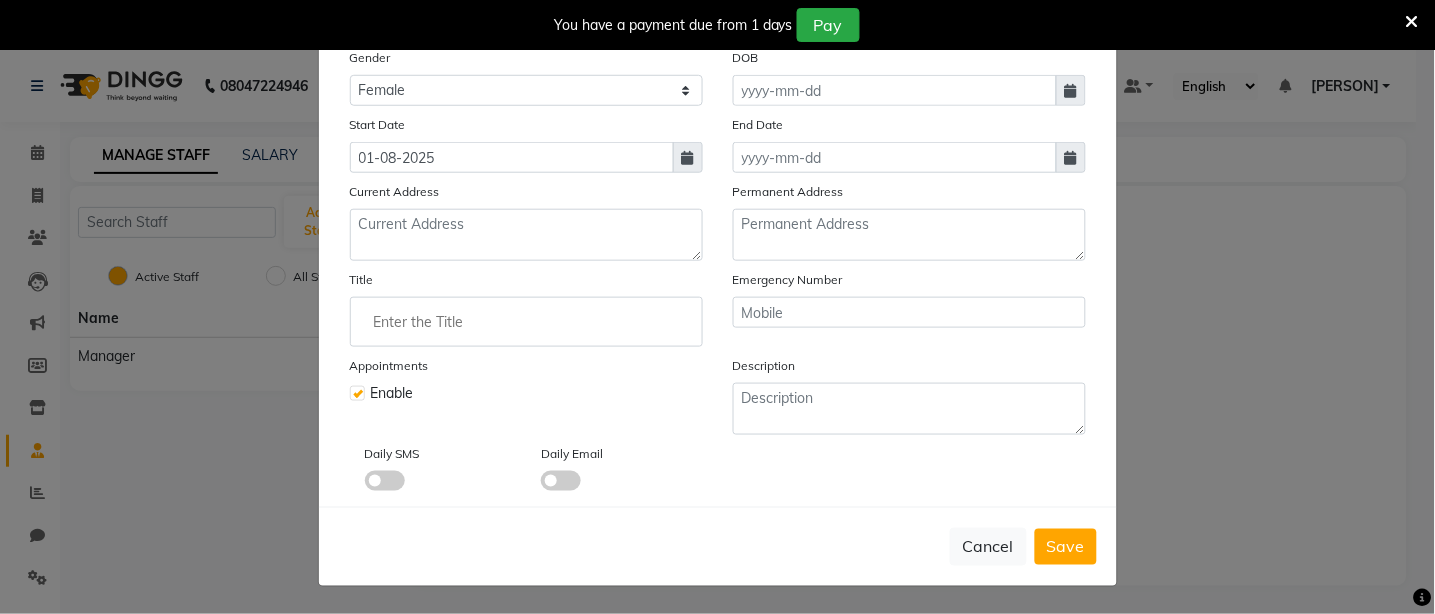click 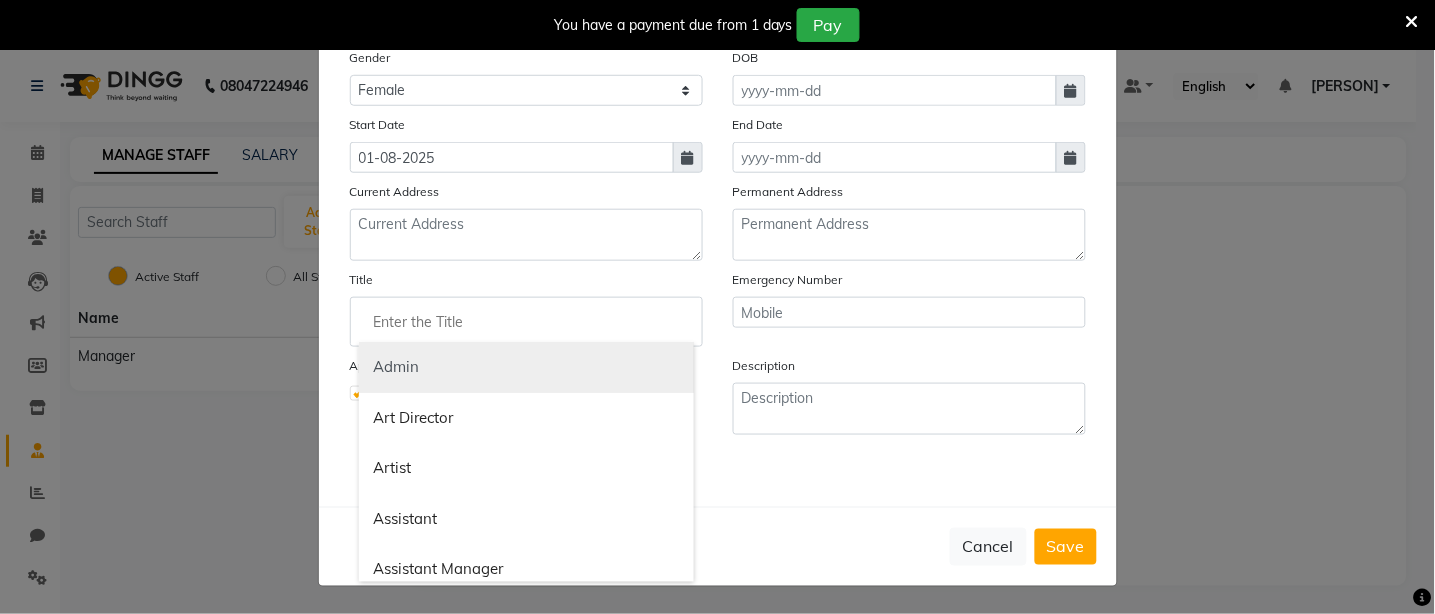 click on "Admin" at bounding box center (526, 367) 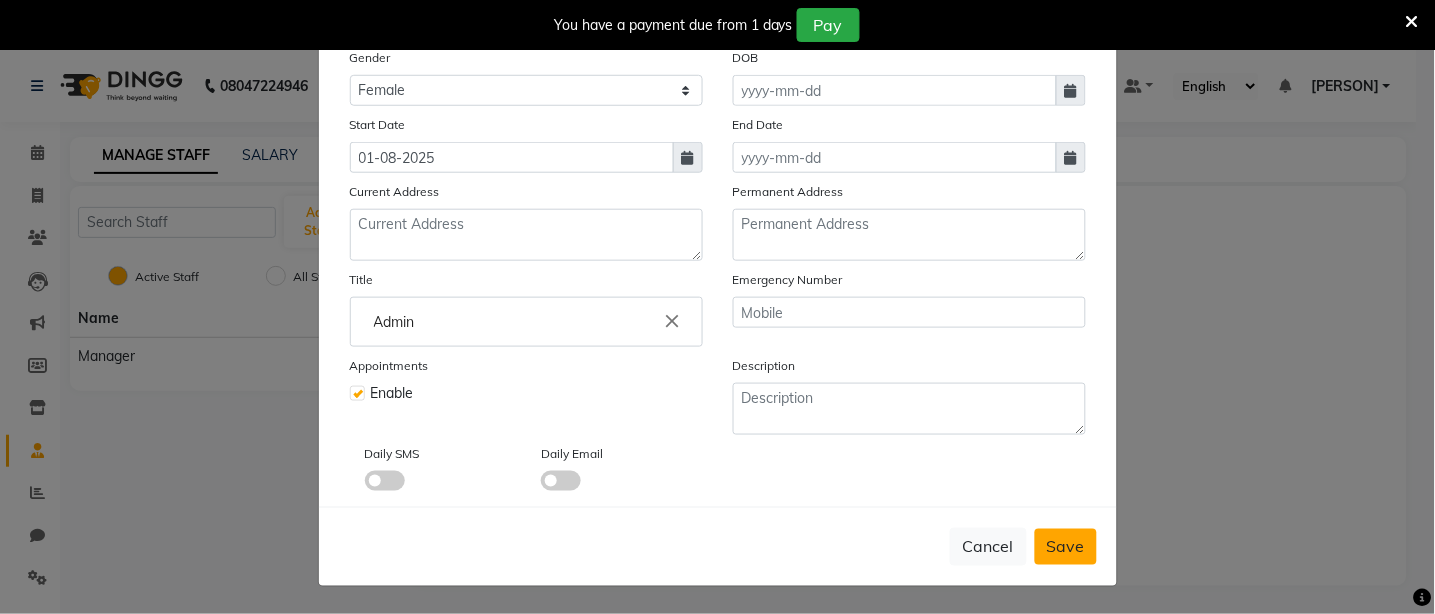 click on "Save" at bounding box center [1066, 547] 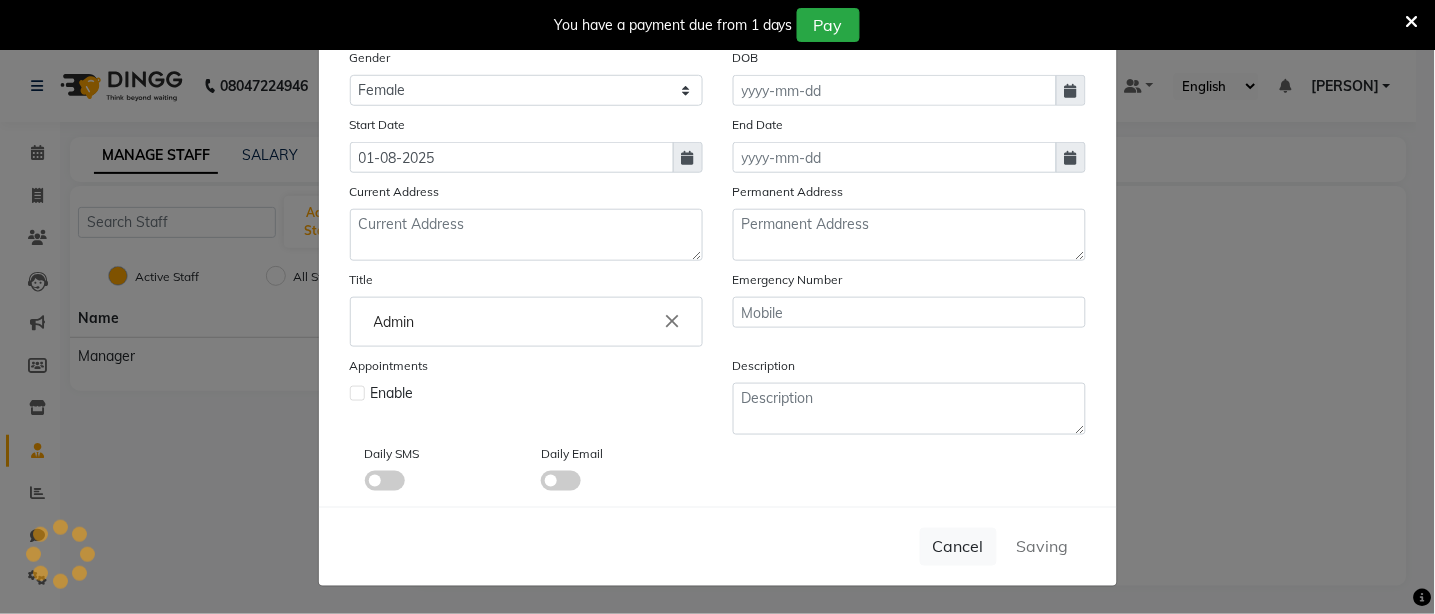 type 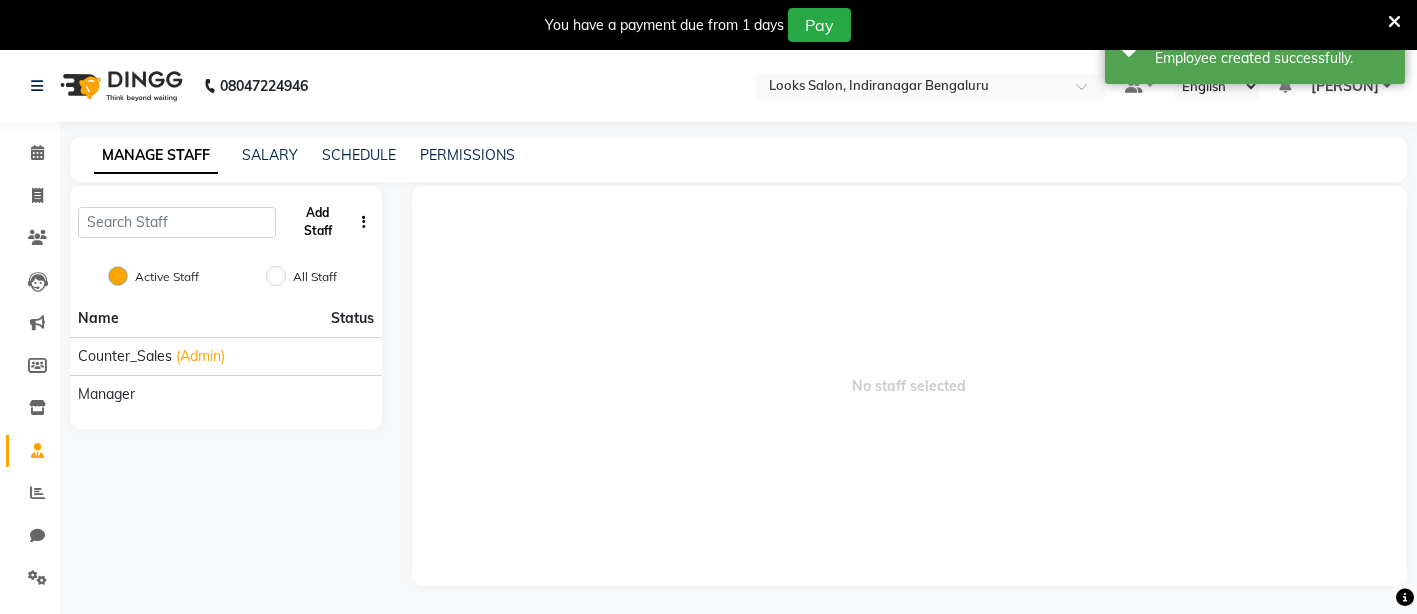 click on "Add Staff" 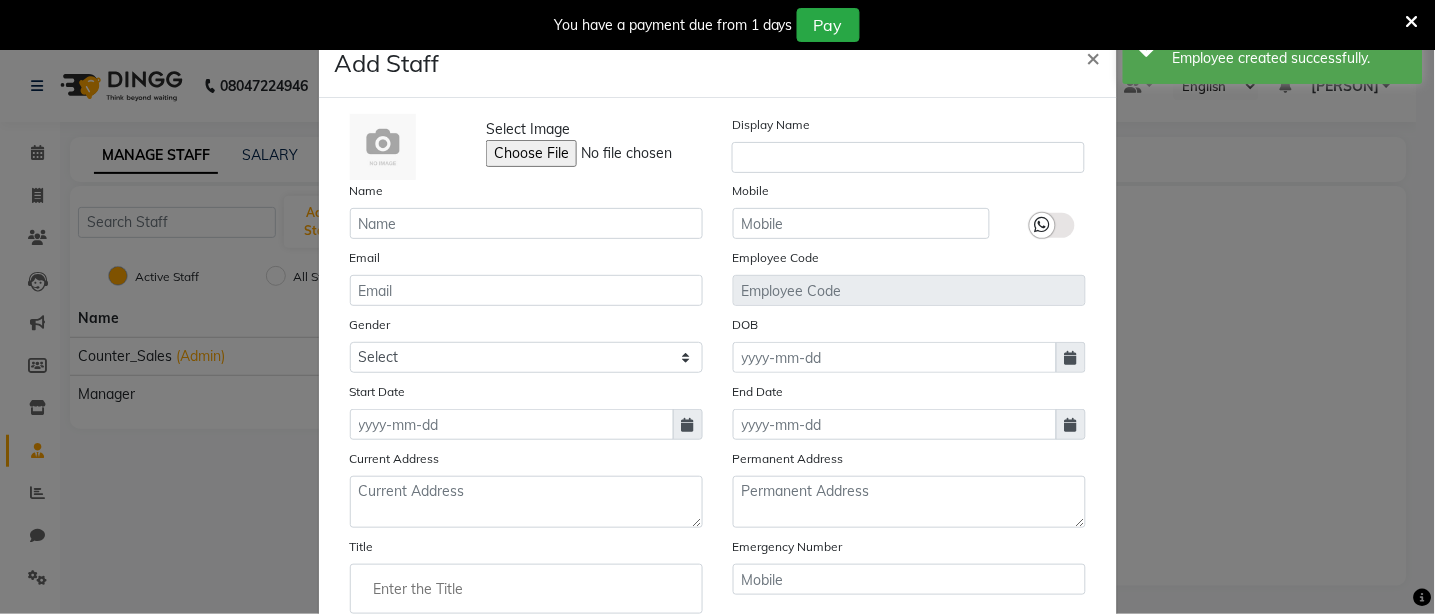 type 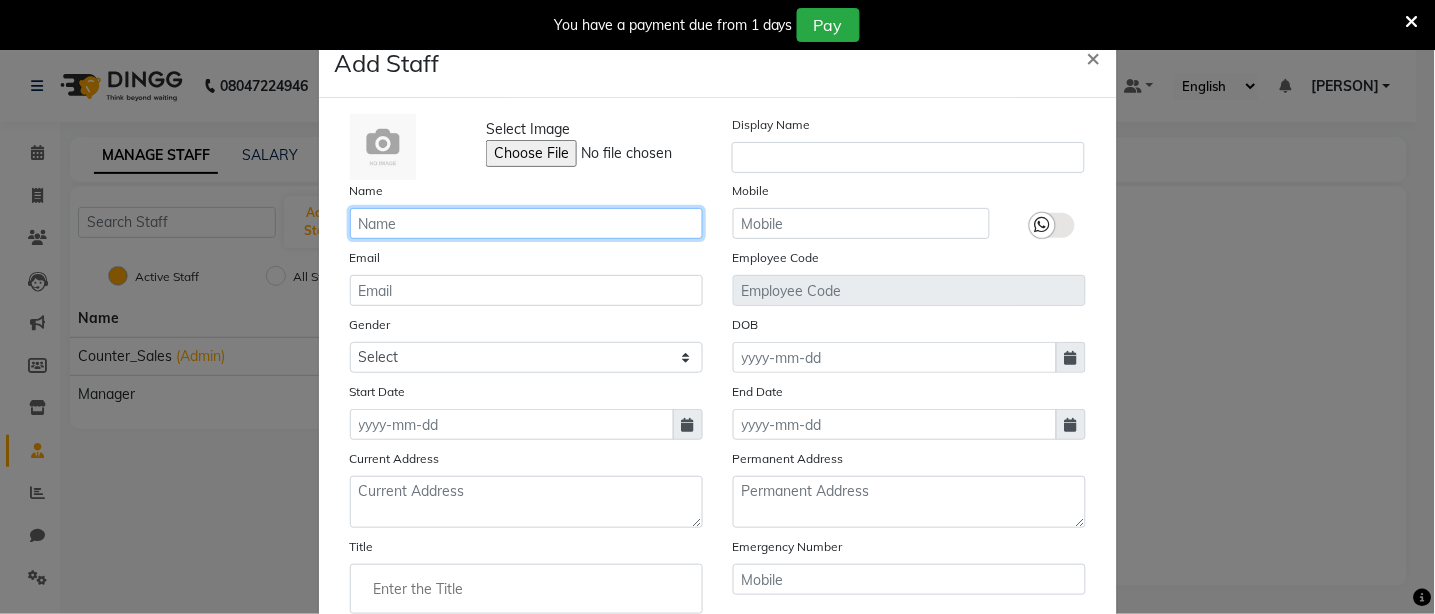 click 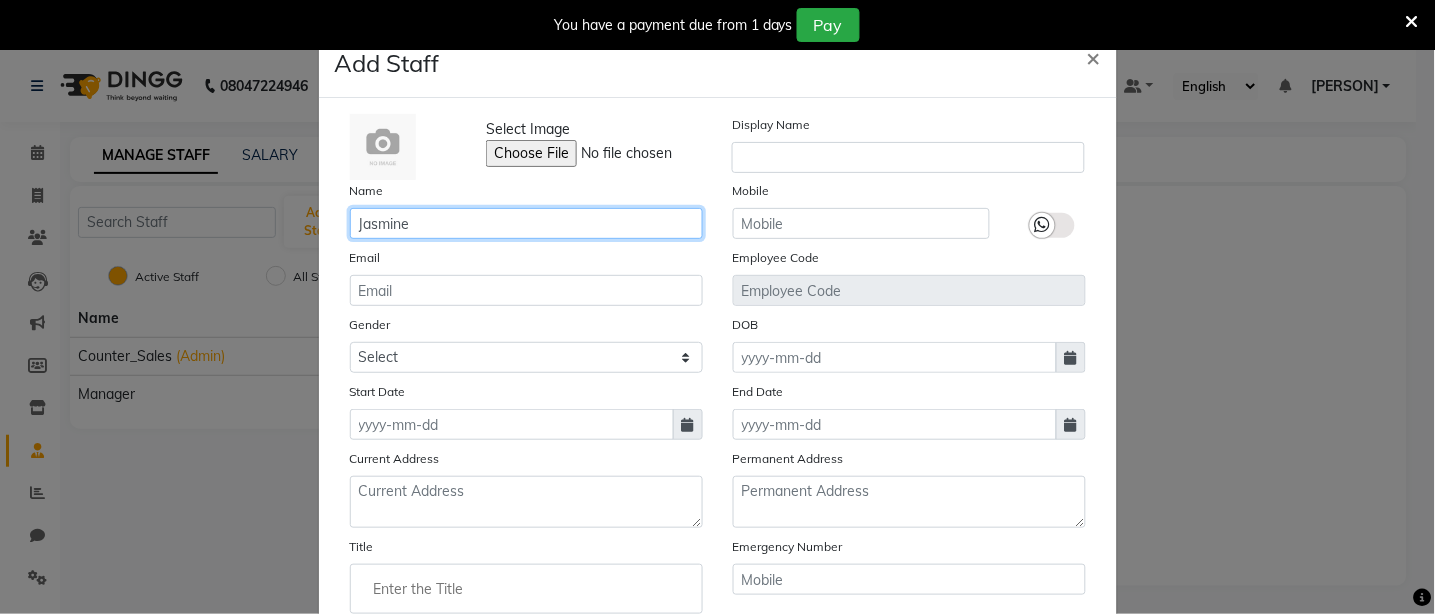 click on "Jasmine" 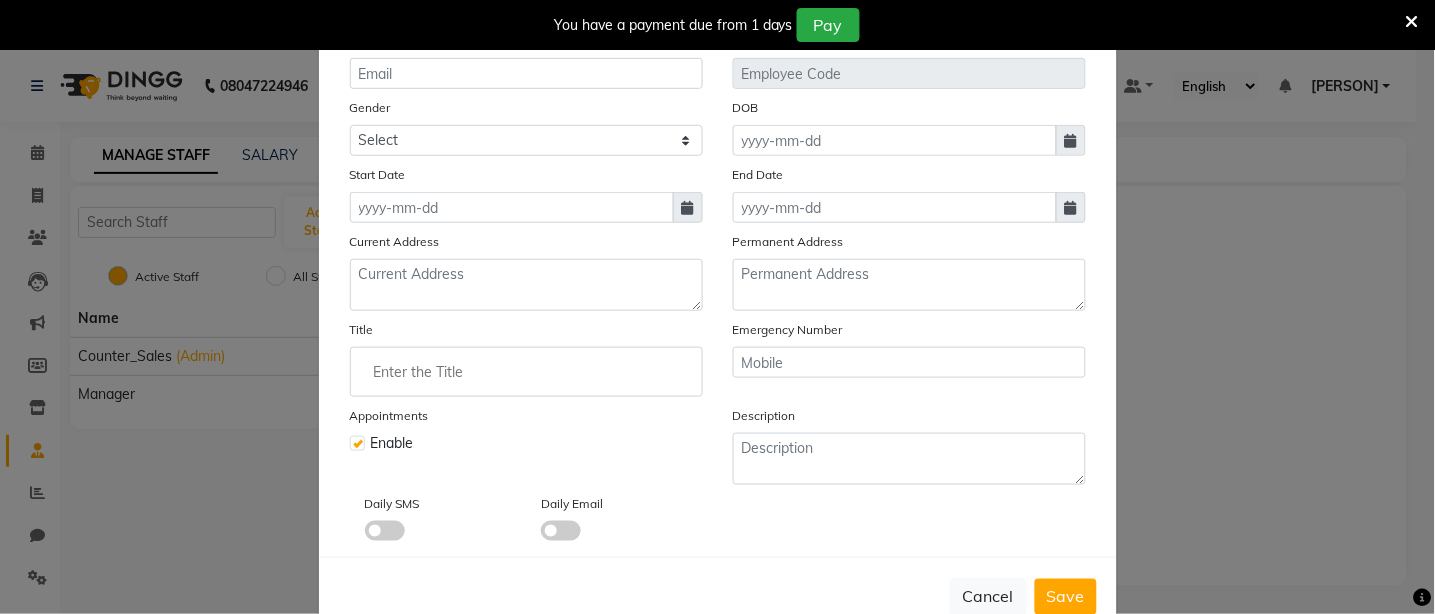 scroll, scrollTop: 249, scrollLeft: 0, axis: vertical 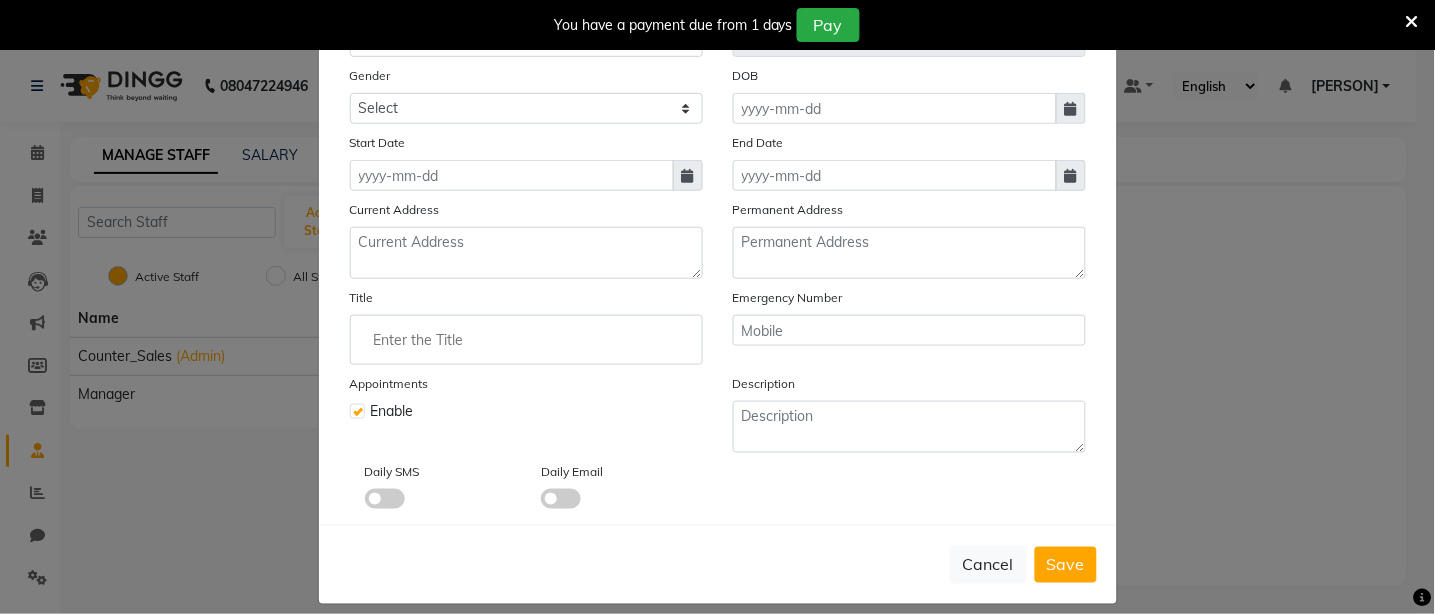 type on "Yaseen" 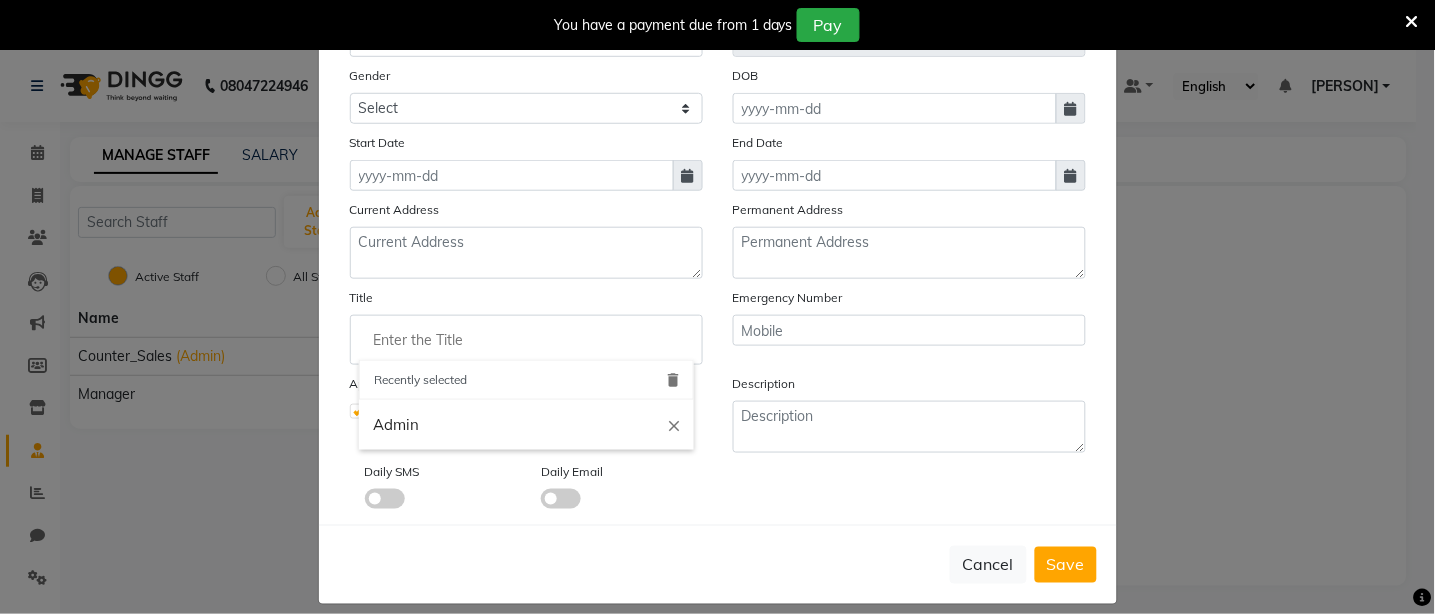 click 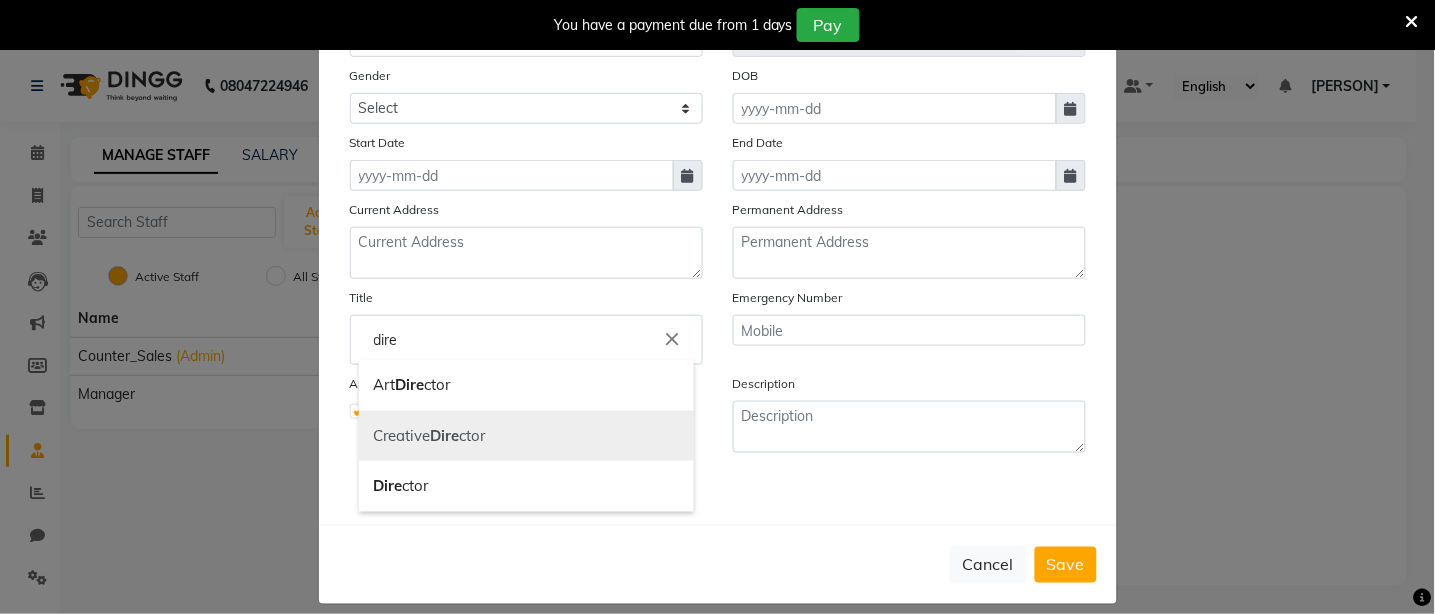 click on "Dire" at bounding box center (445, 435) 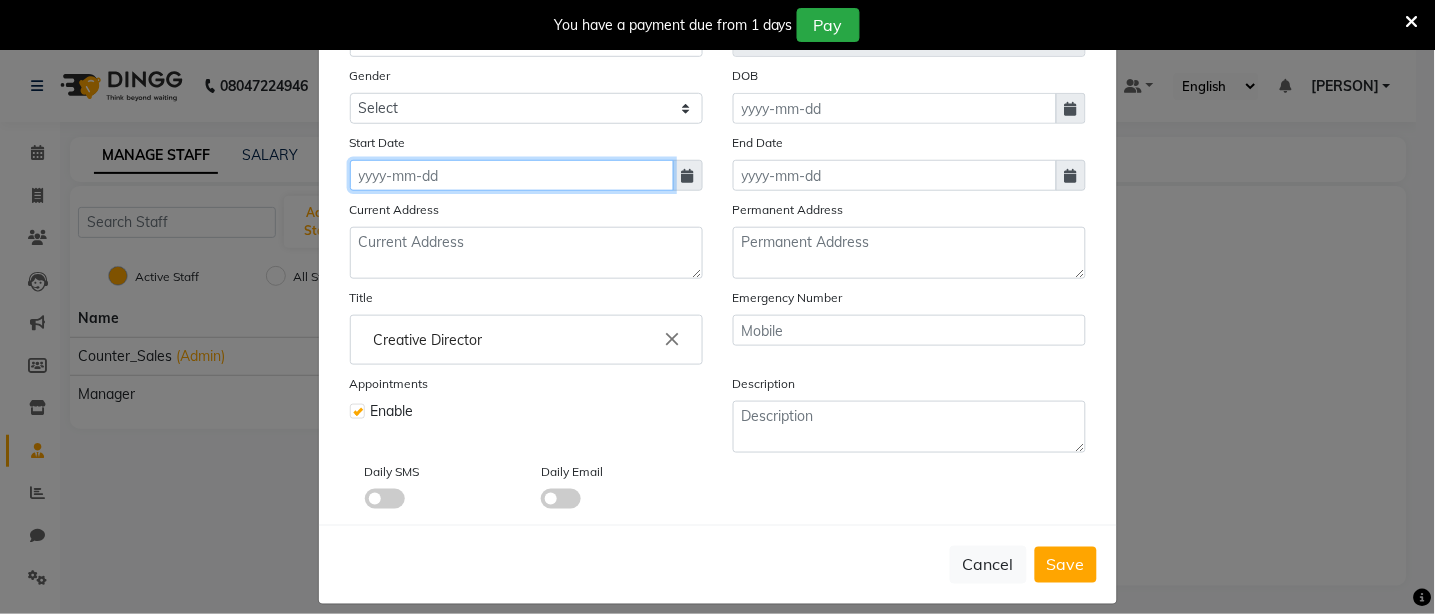 click 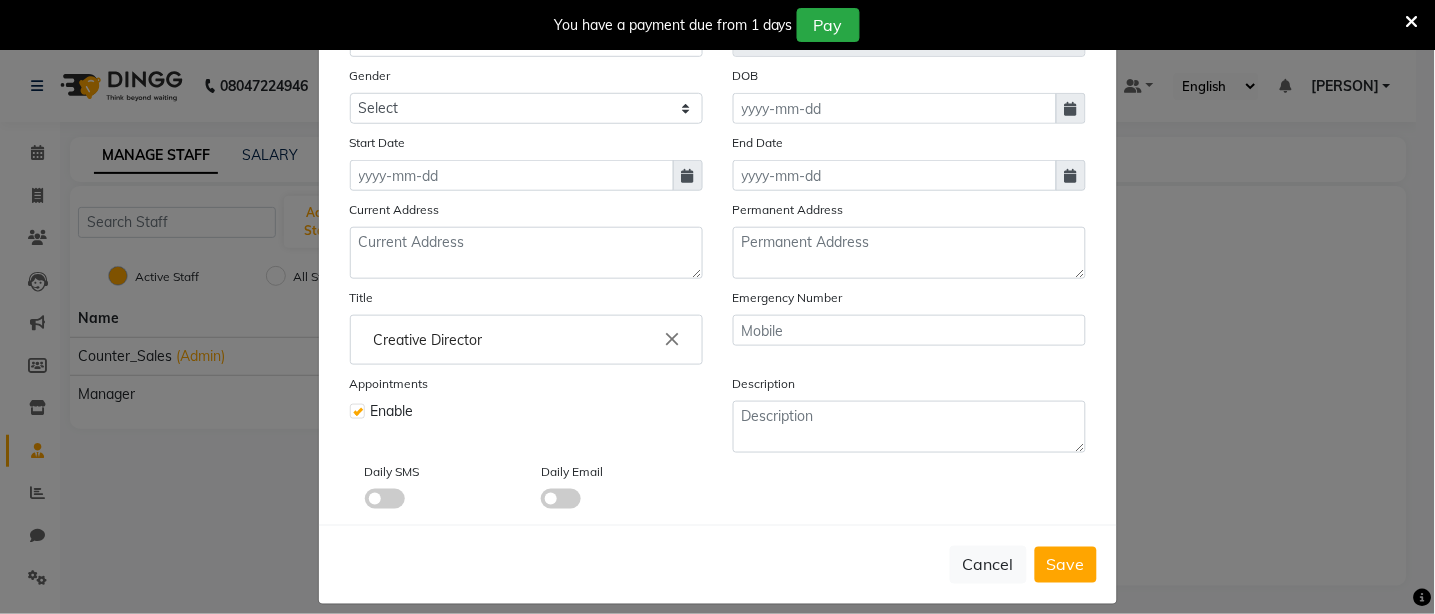 select on "8" 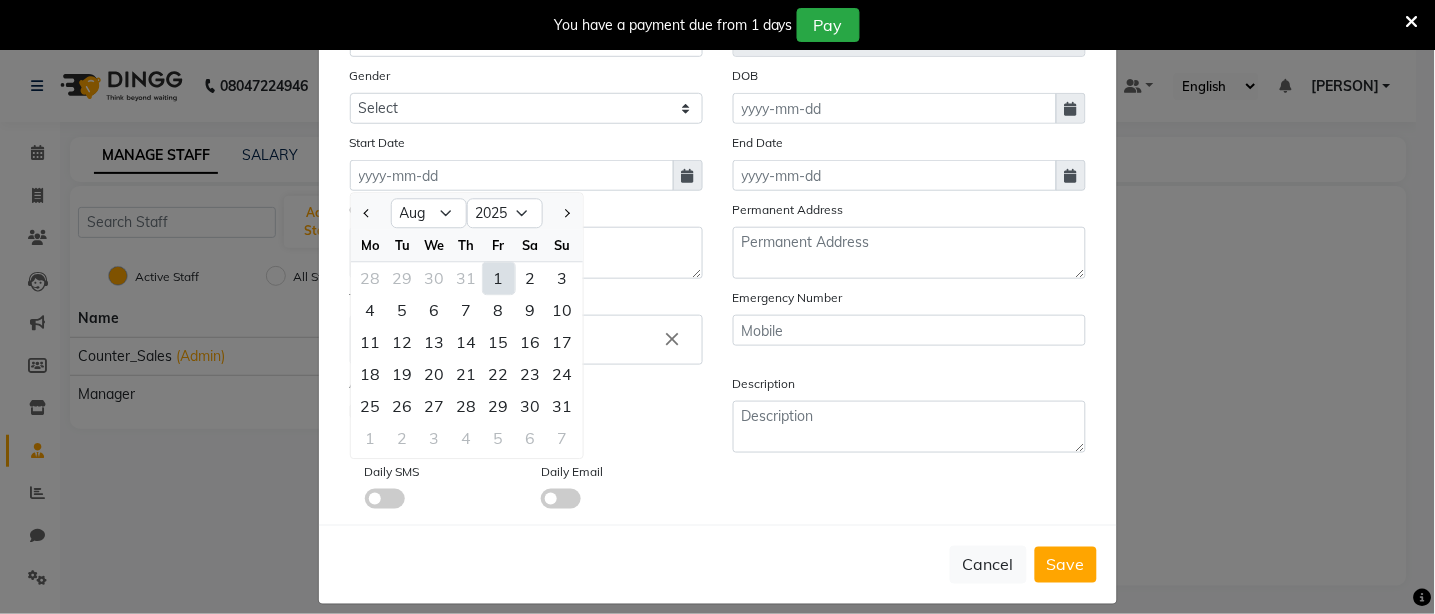 click on "1" 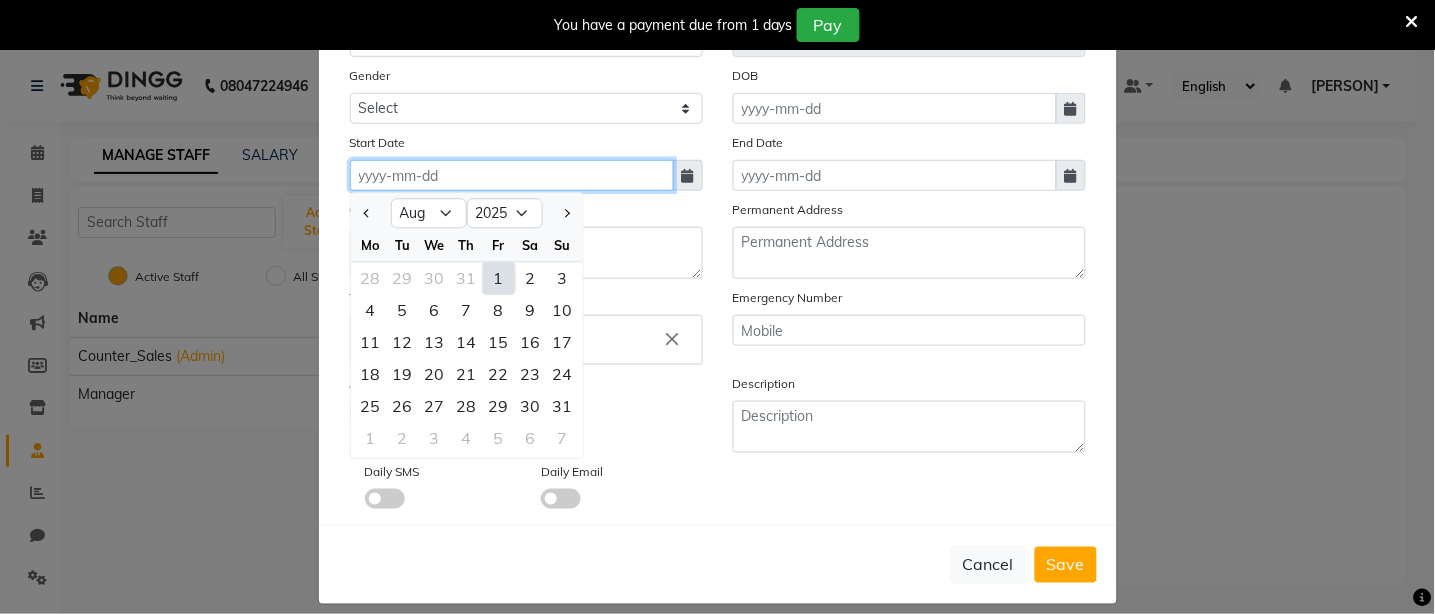 type on "01-08-2025" 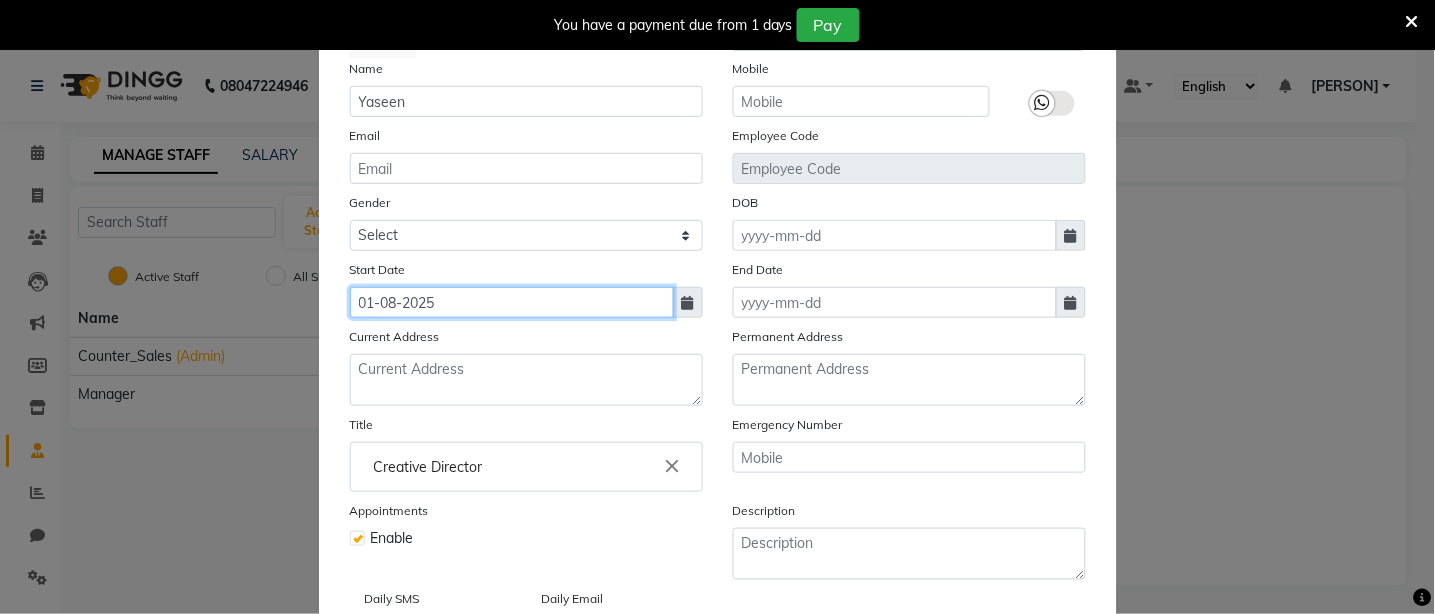 scroll, scrollTop: 0, scrollLeft: 0, axis: both 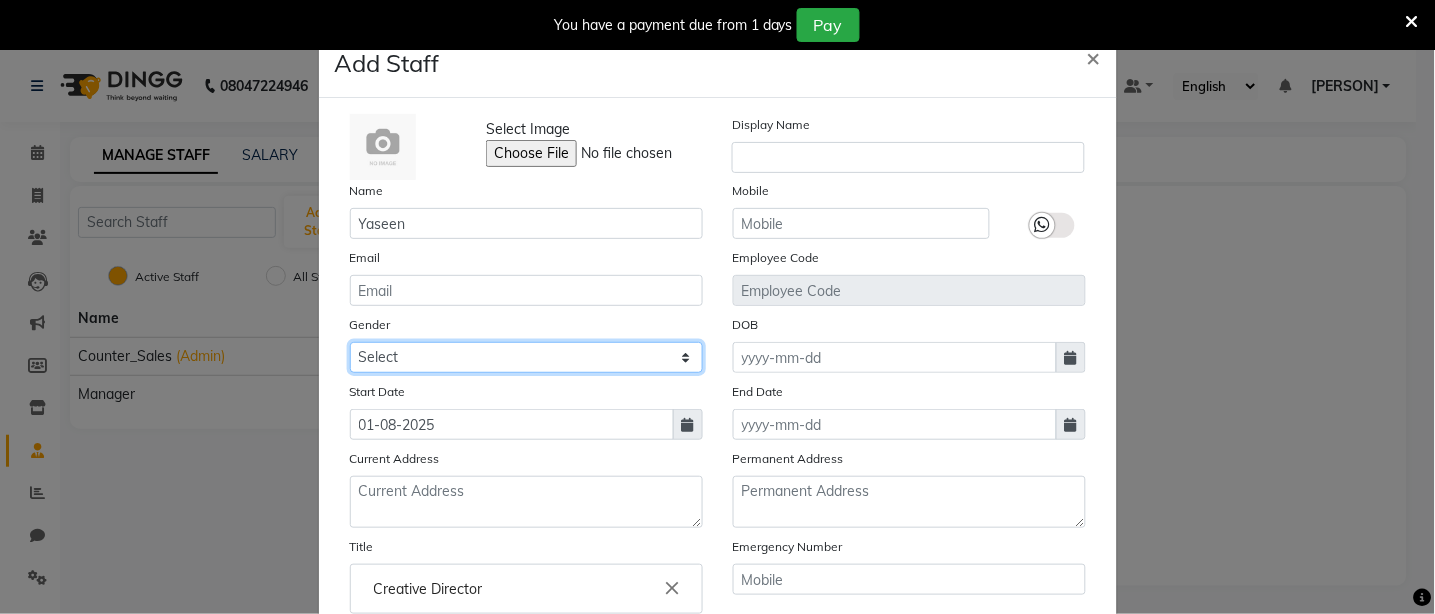 click on "Select Male Female Other Prefer Not To Say" 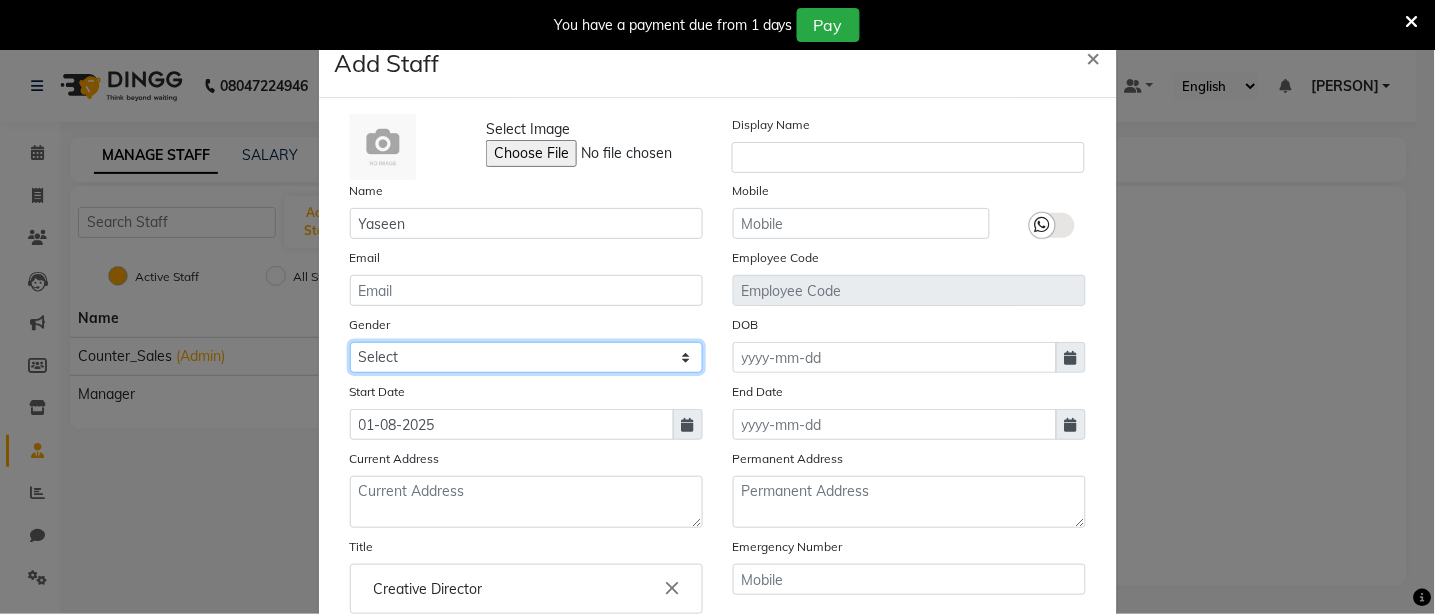 select on "male" 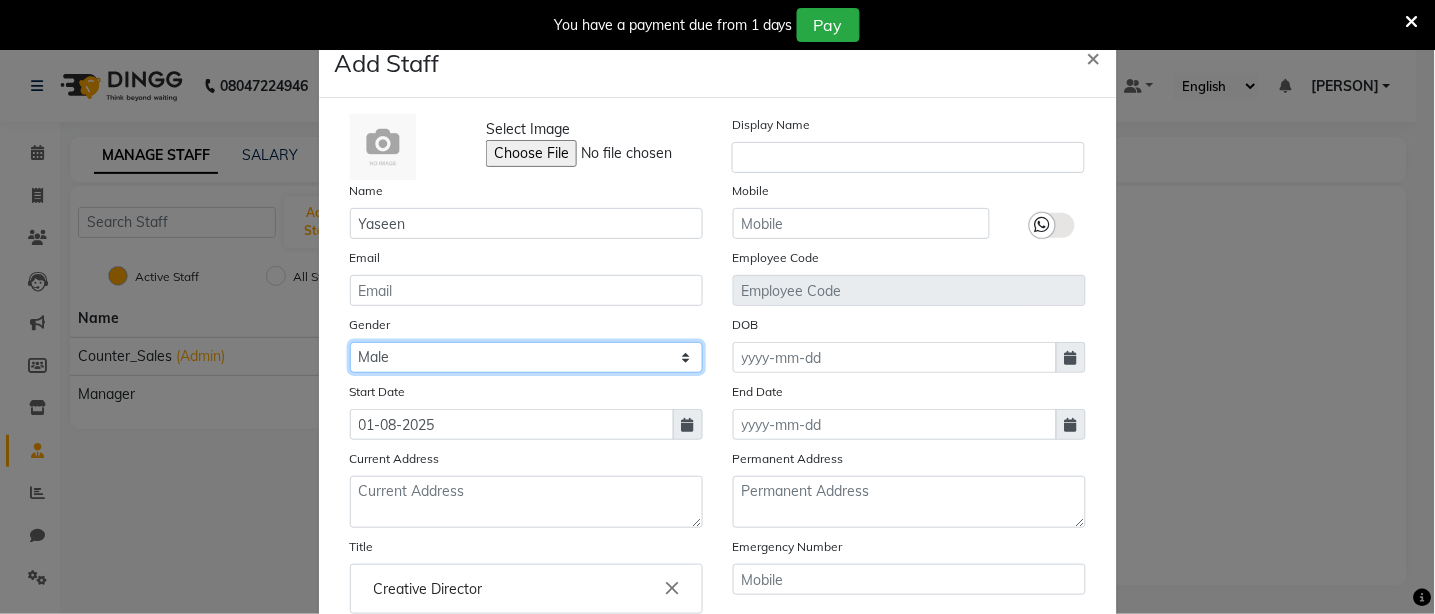 click on "Select Male Female Other Prefer Not To Say" 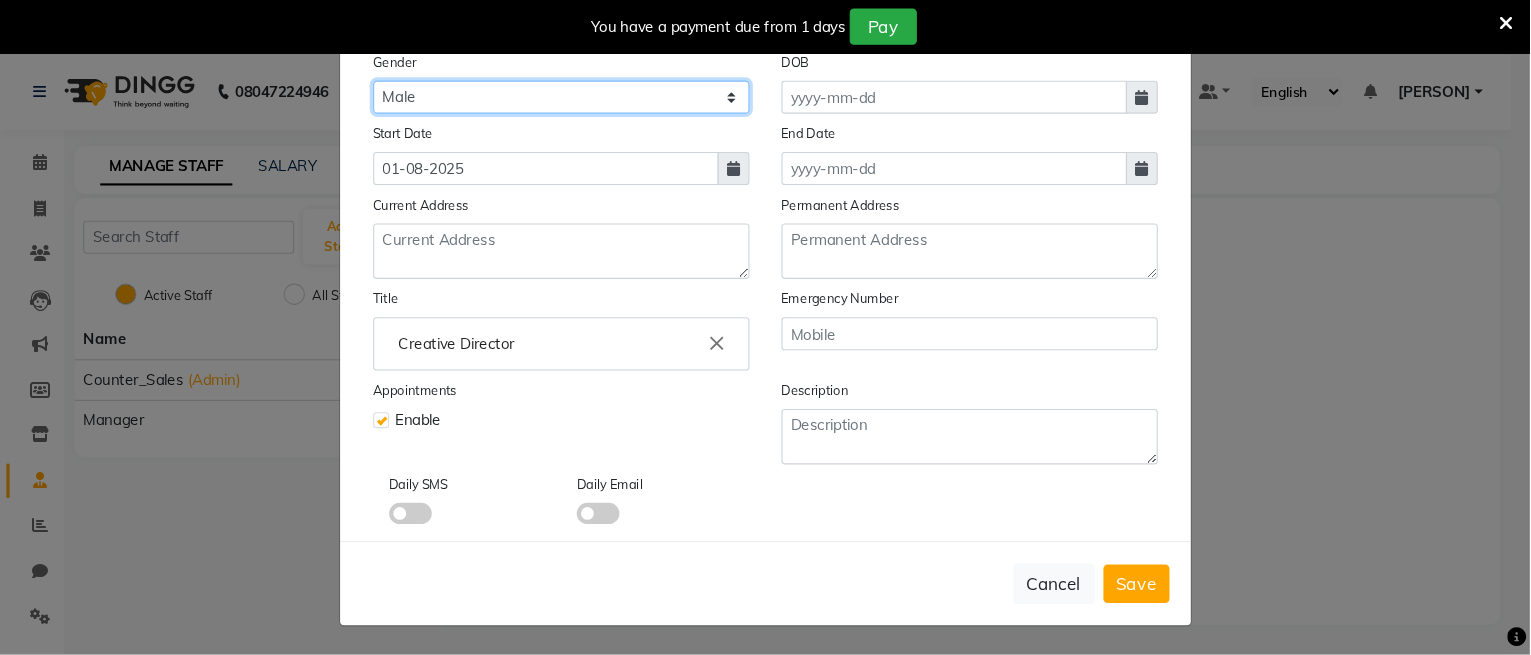 scroll, scrollTop: 267, scrollLeft: 0, axis: vertical 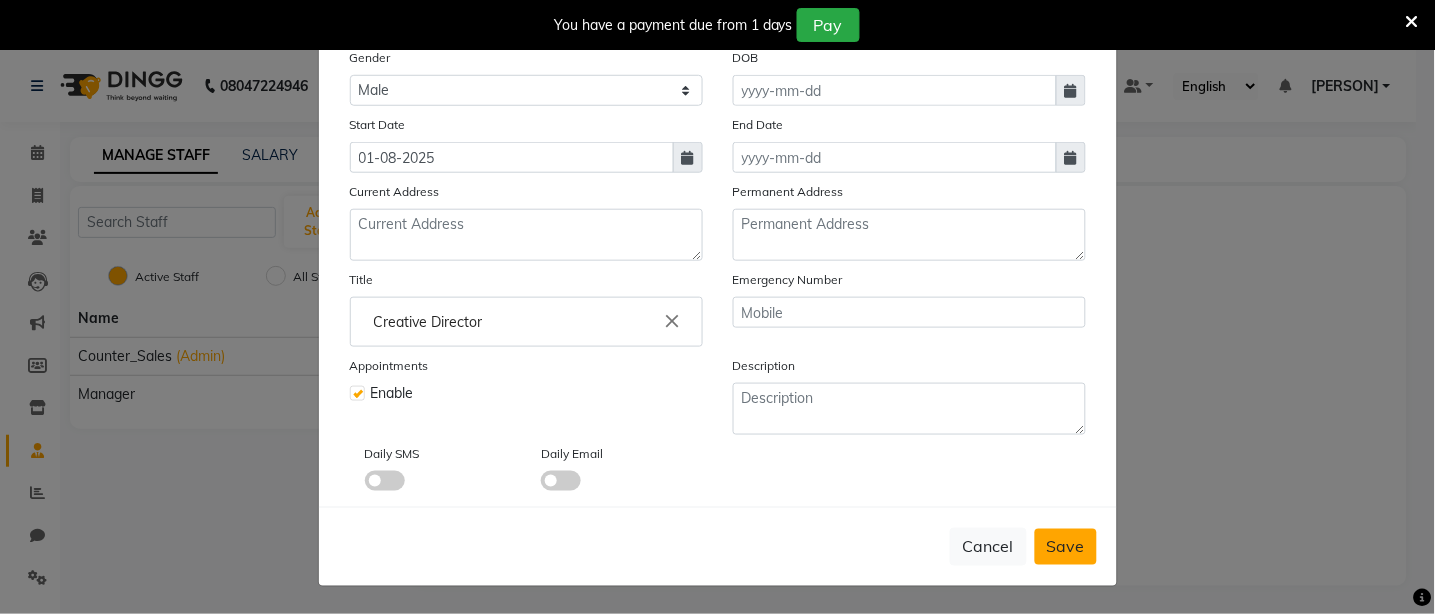 click on "Save" at bounding box center (1066, 547) 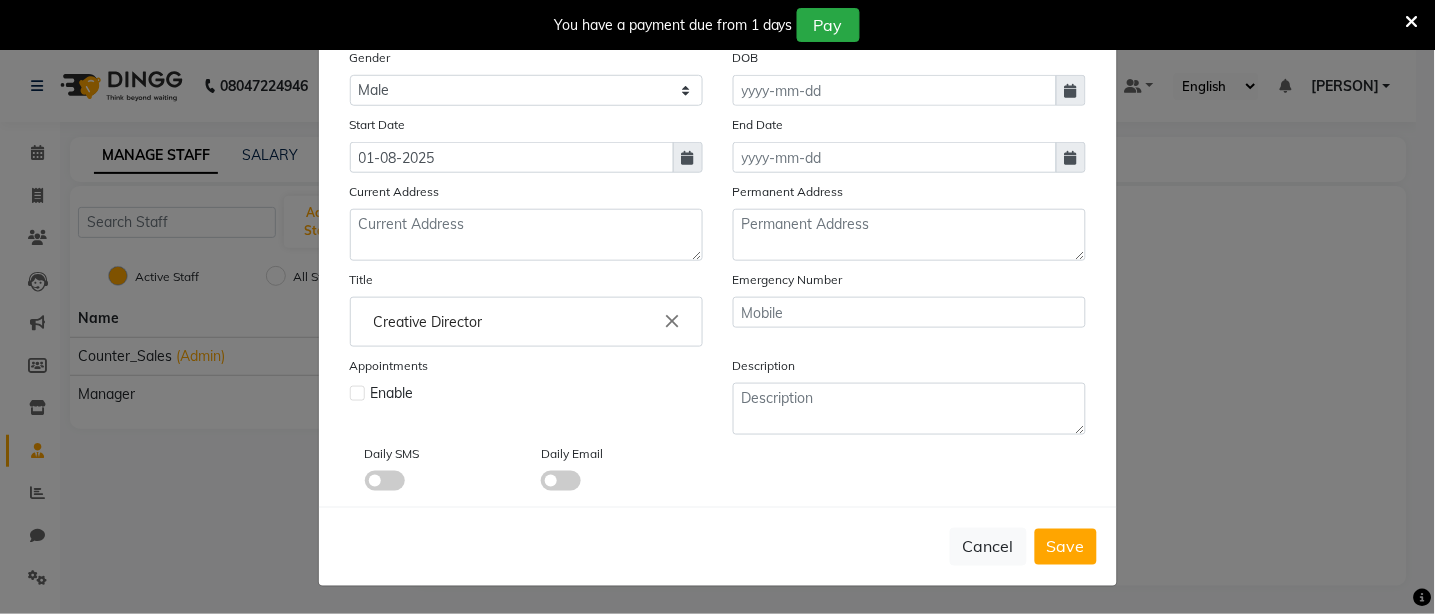 type 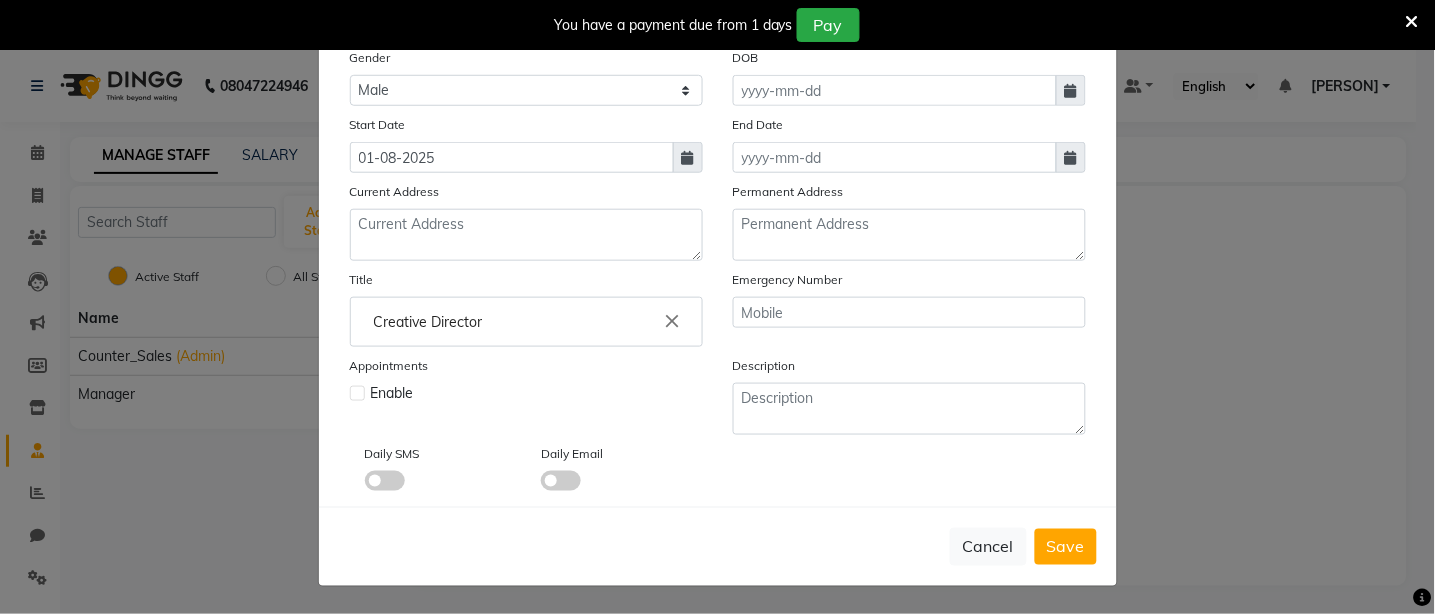 checkbox on "false" 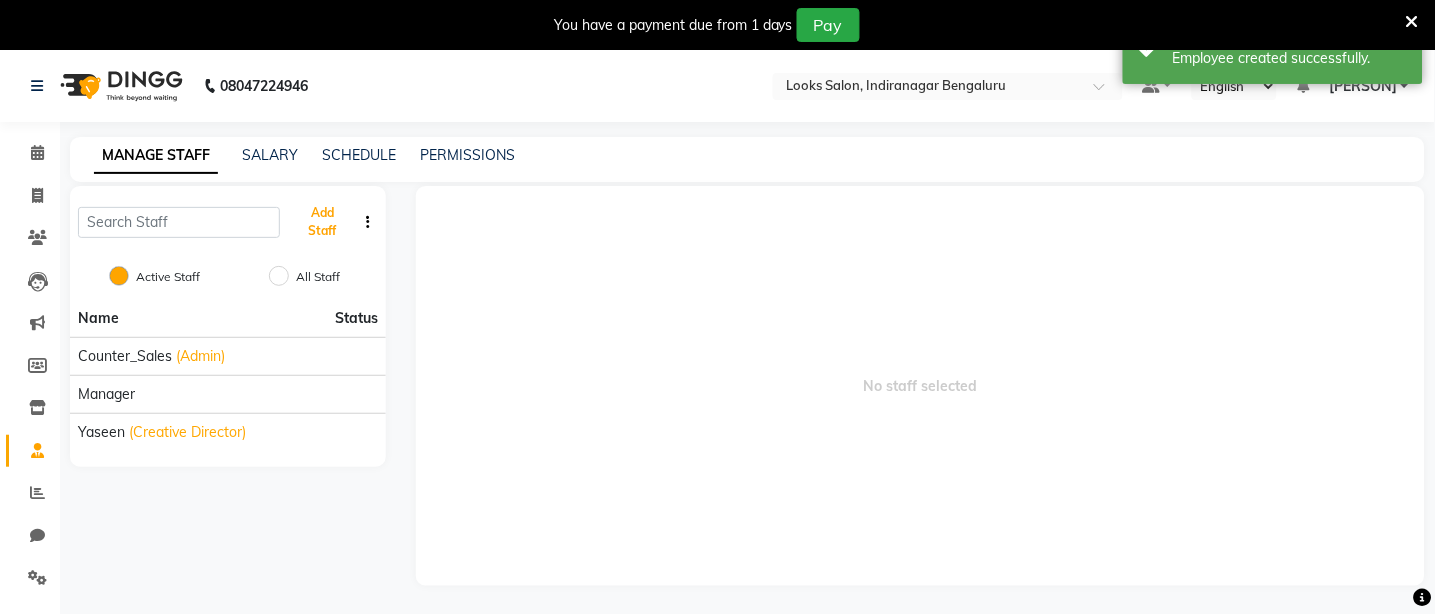 type 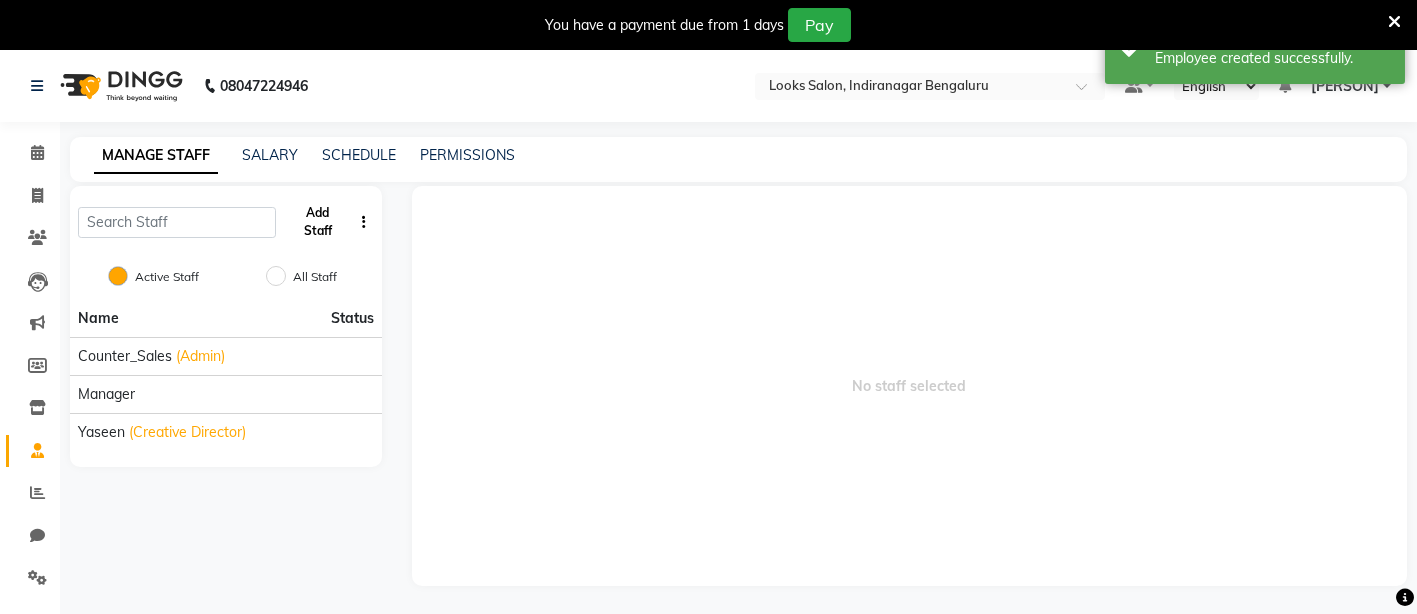 click on "Add Staff" 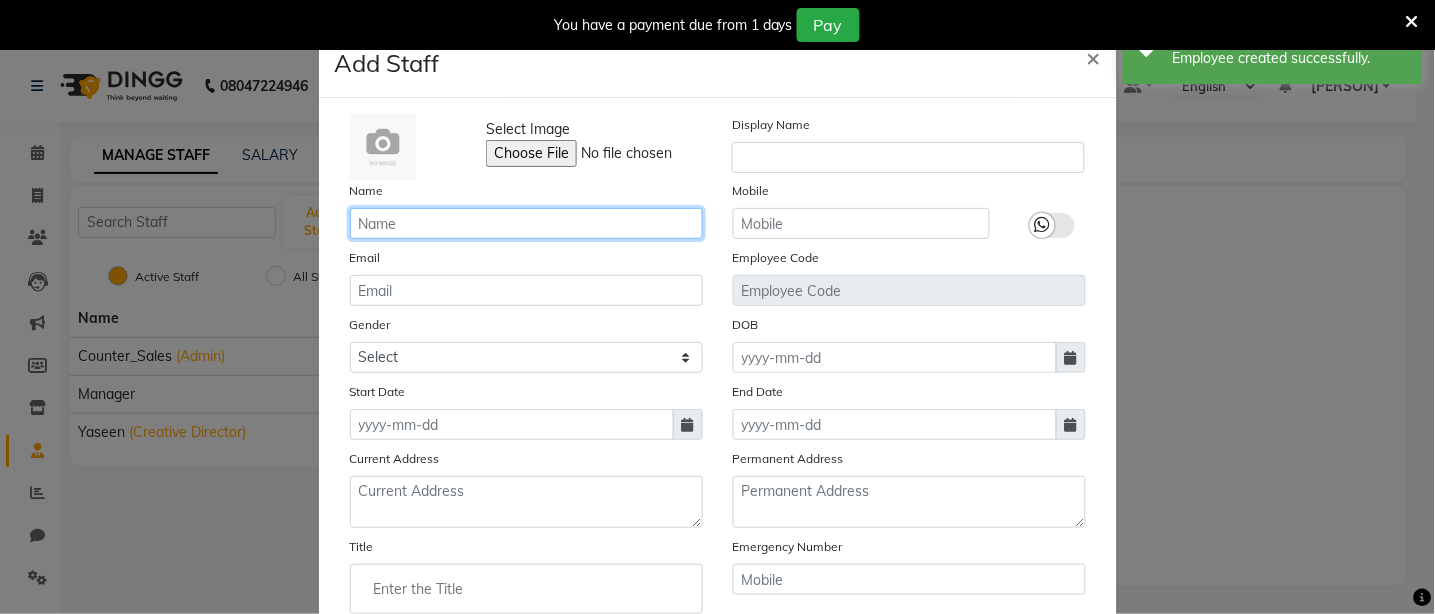 click 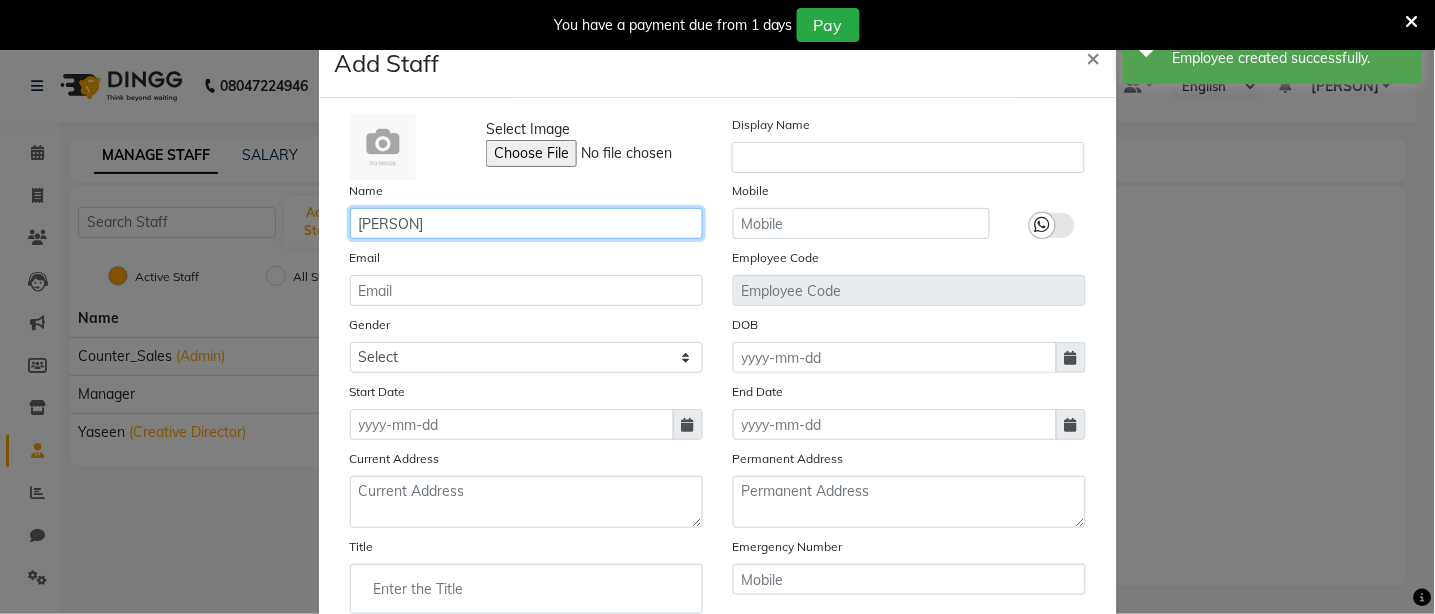 type on "Nerika" 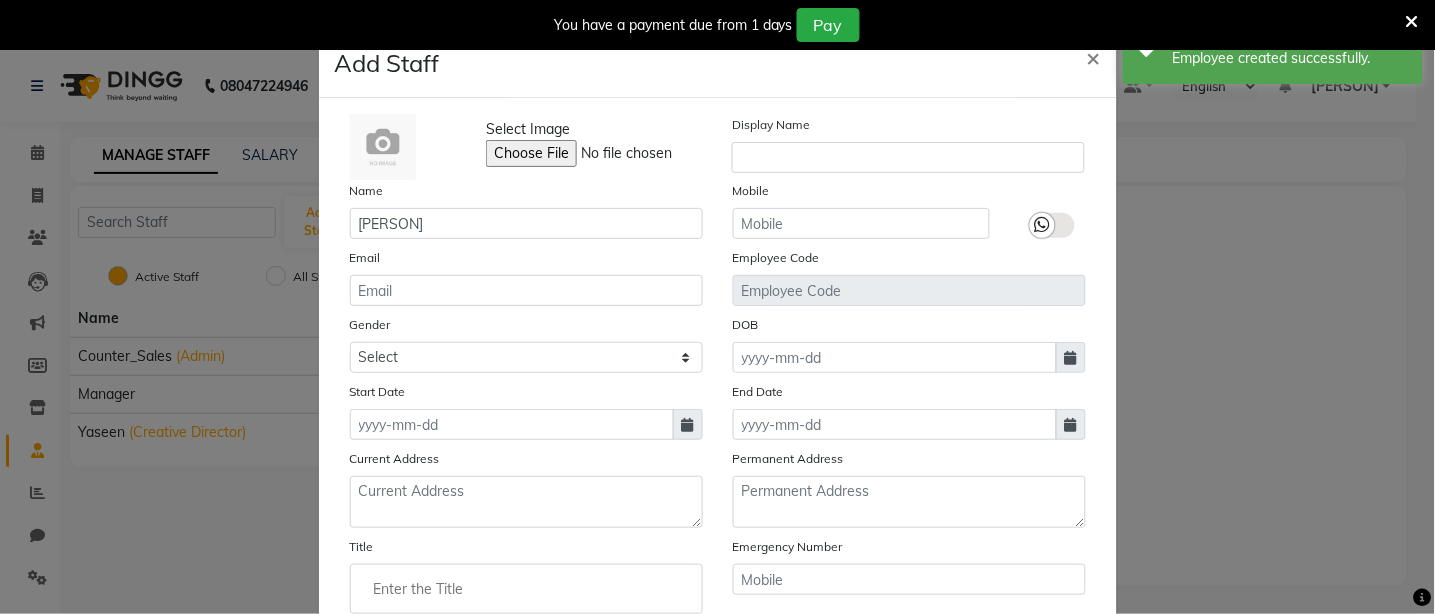 click on "Start Date" 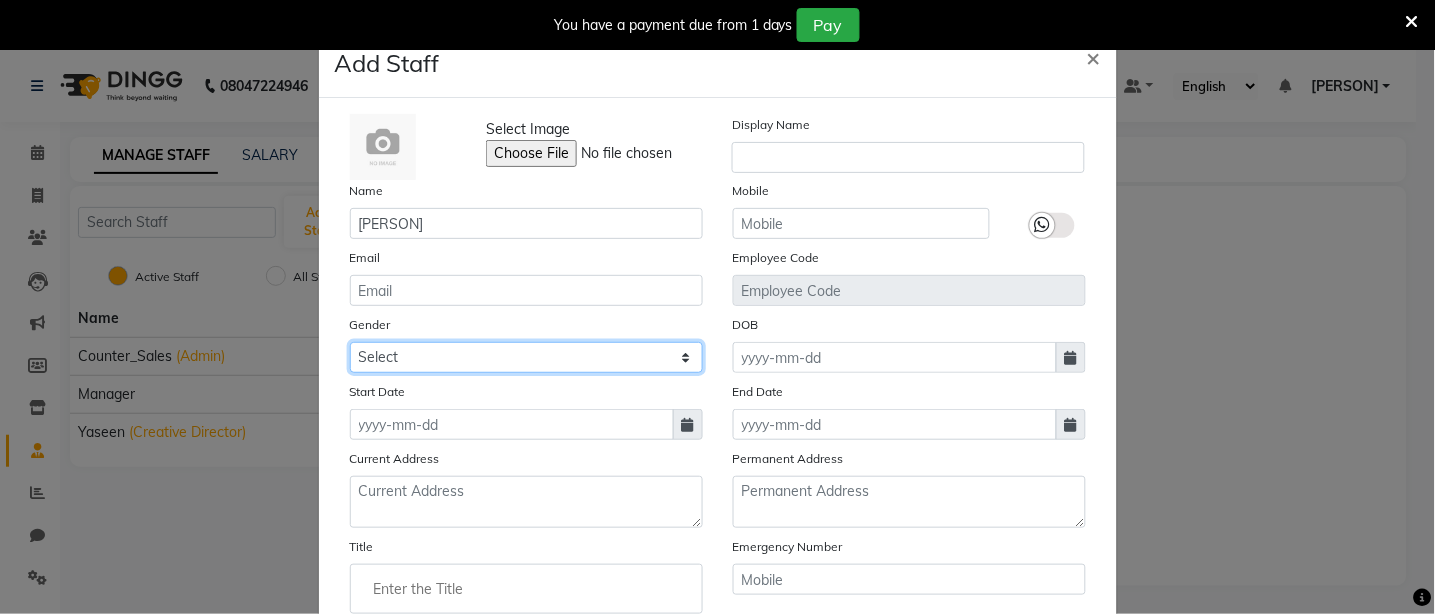 click on "Select Male Female Other Prefer Not To Say" 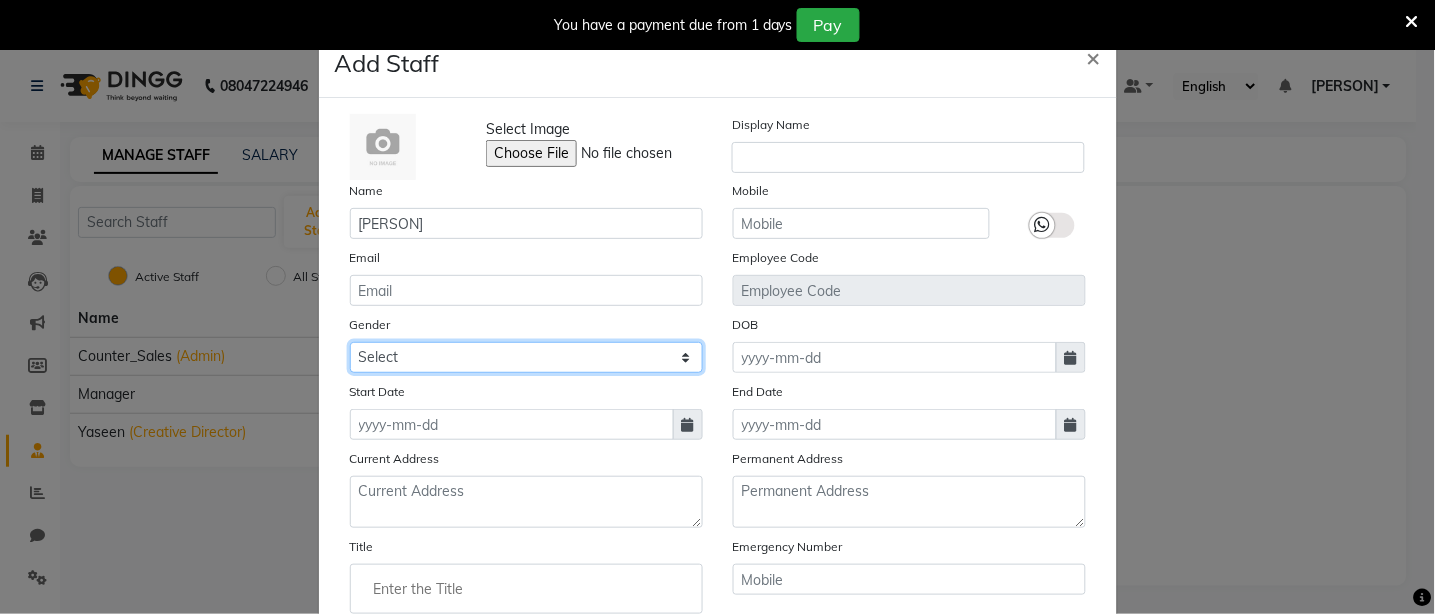 select on "female" 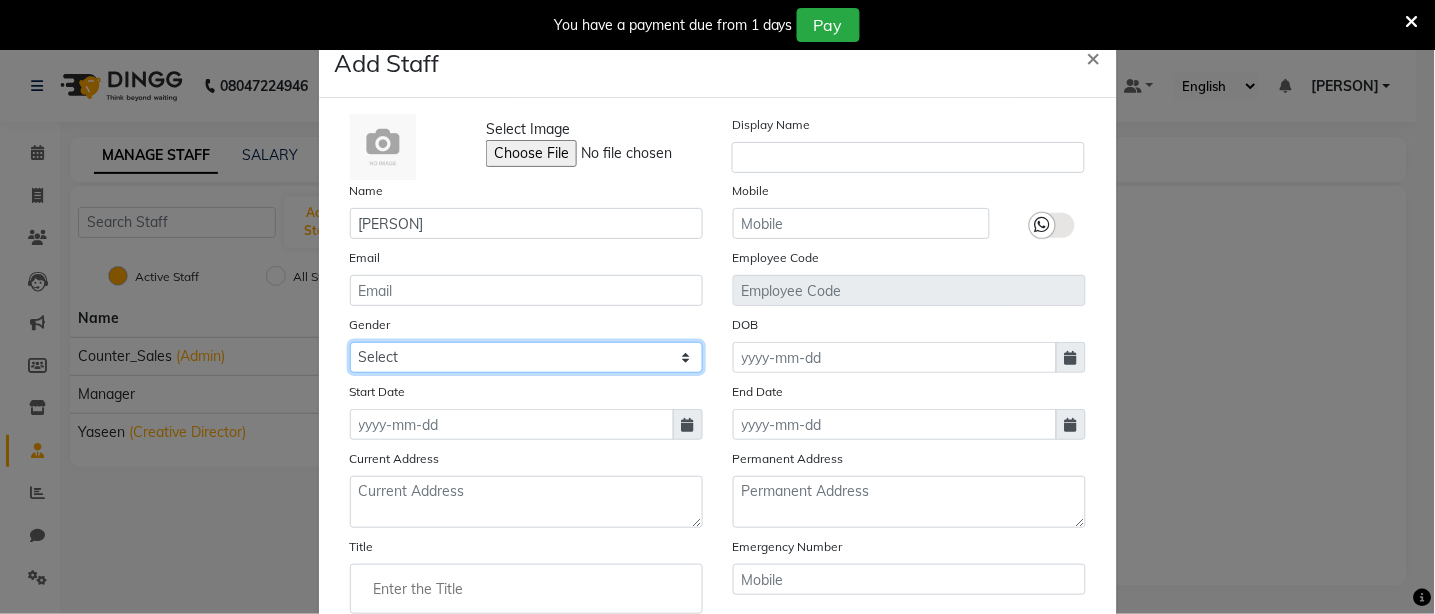 click on "Select Male Female Other Prefer Not To Say" 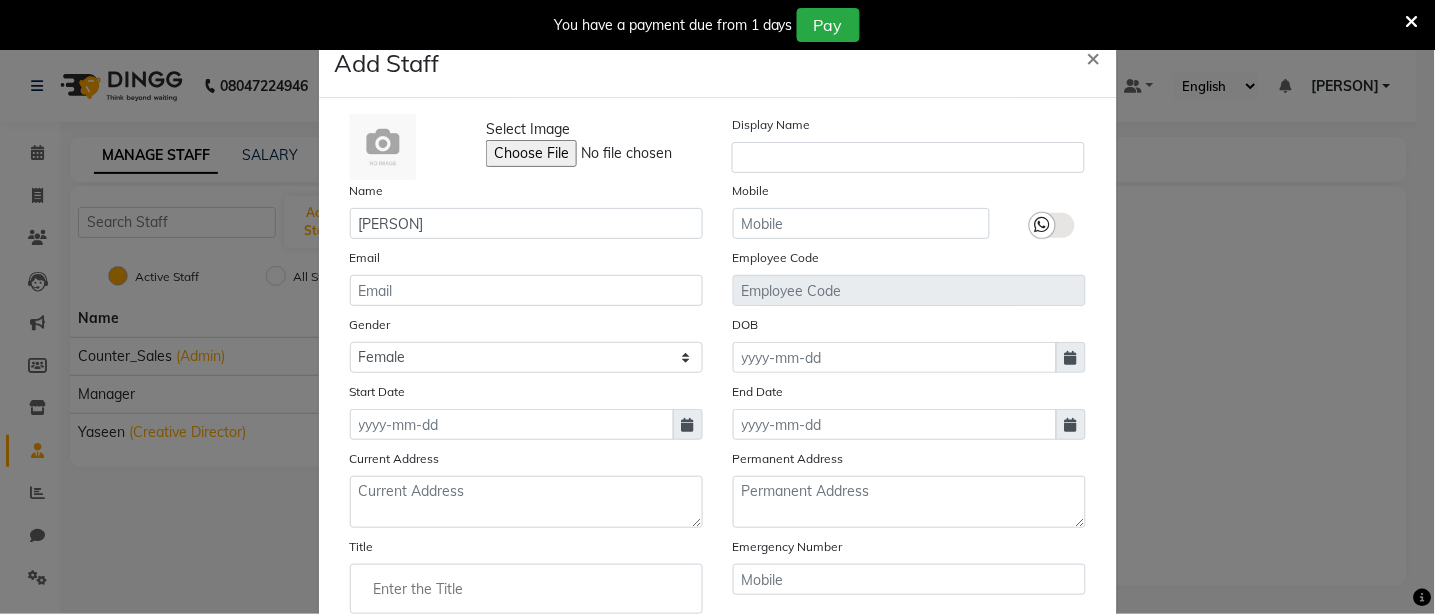 click on "Title" 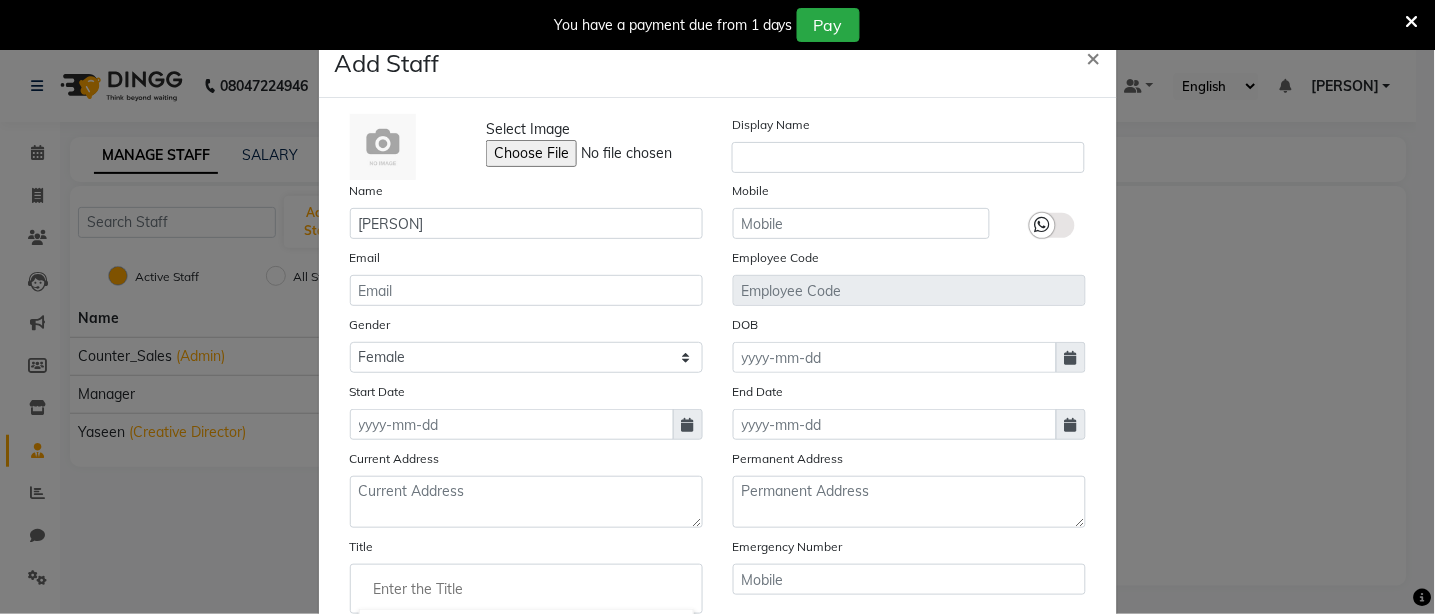 click 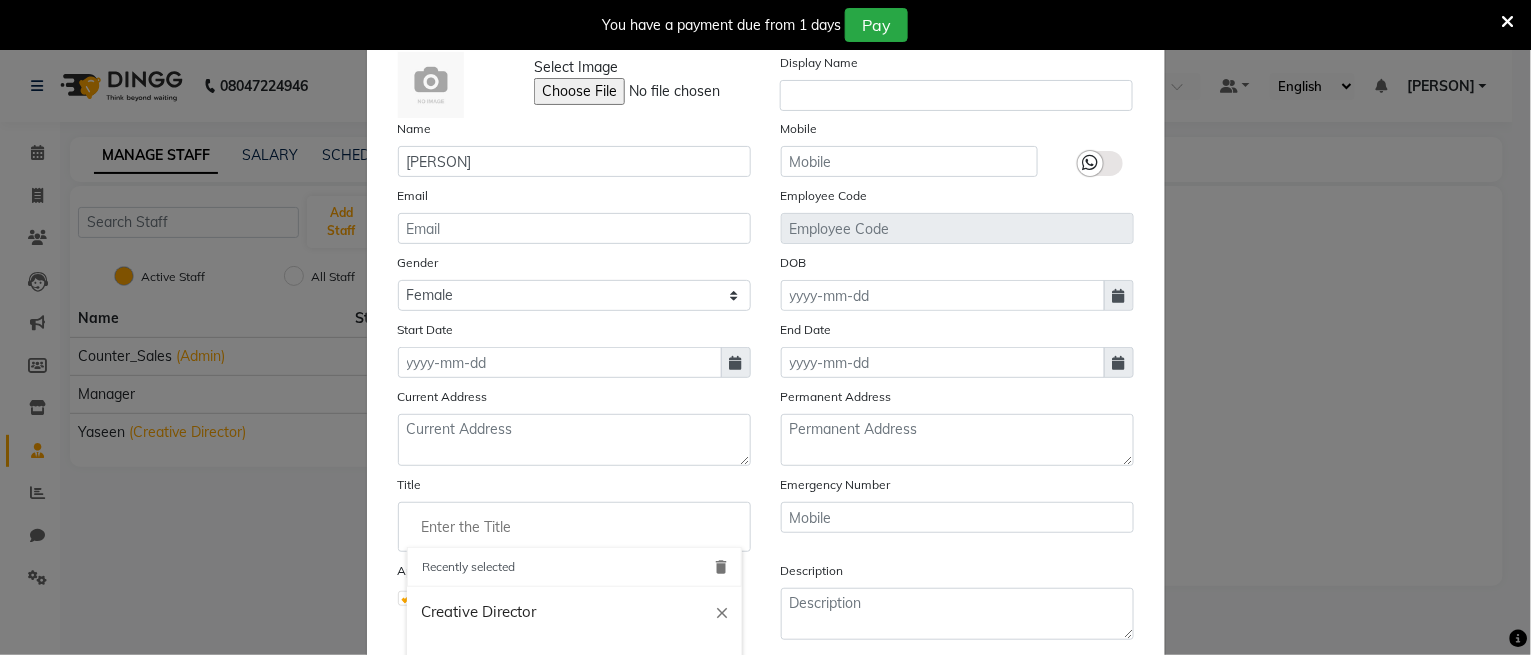 scroll, scrollTop: 71, scrollLeft: 0, axis: vertical 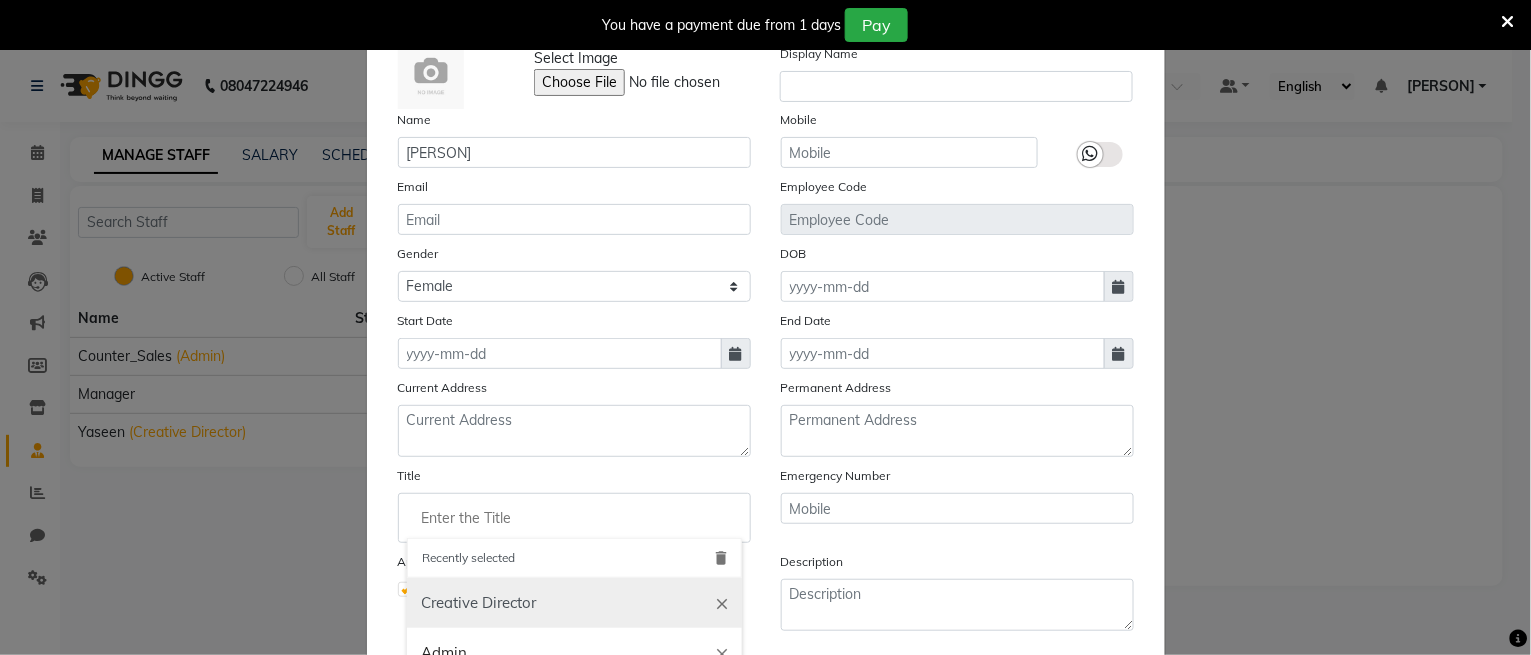 click on "Creative Director" at bounding box center (574, 603) 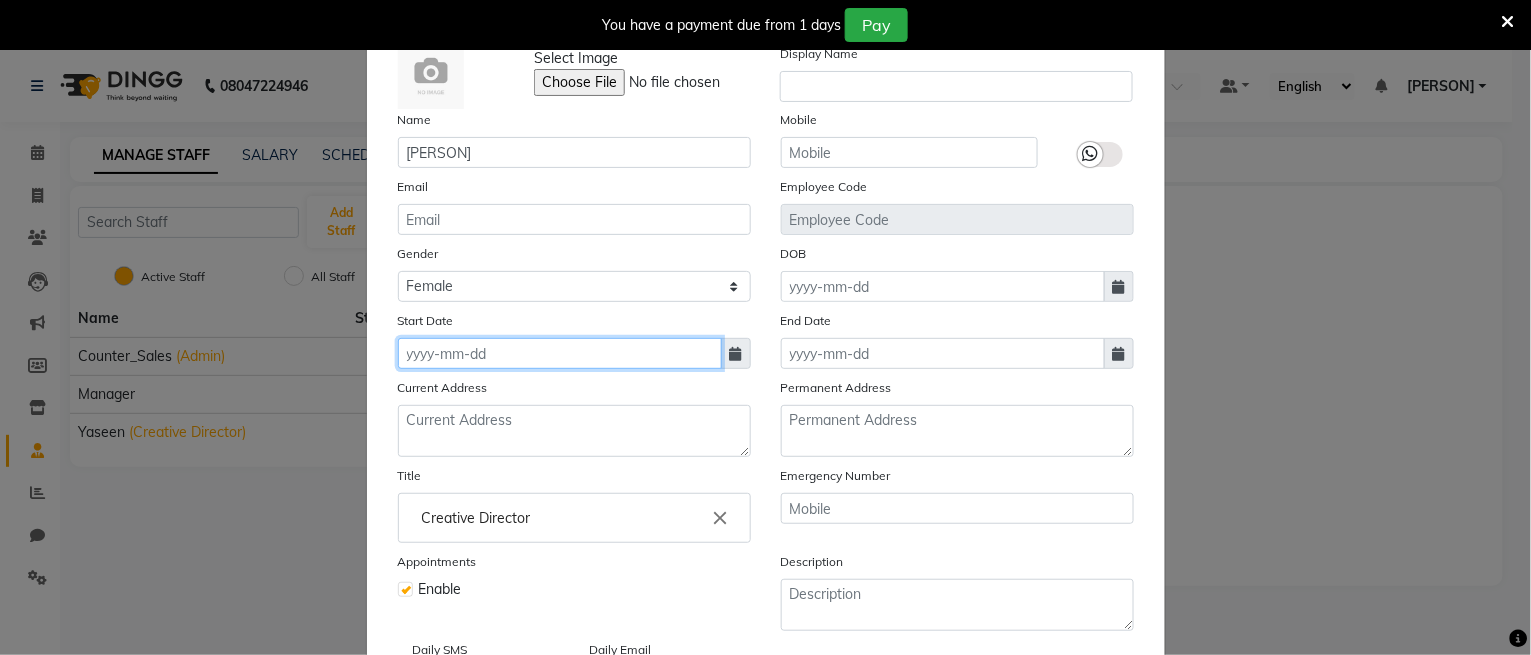 click 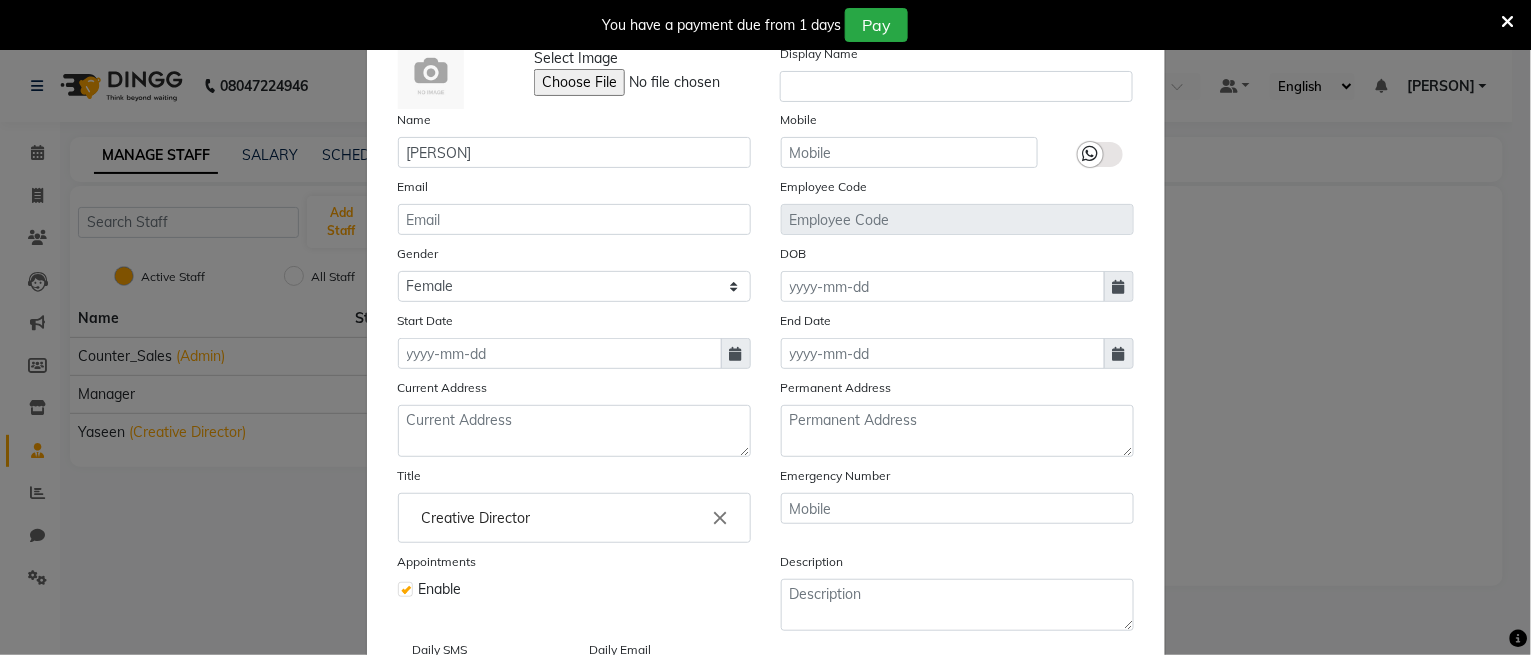 select on "8" 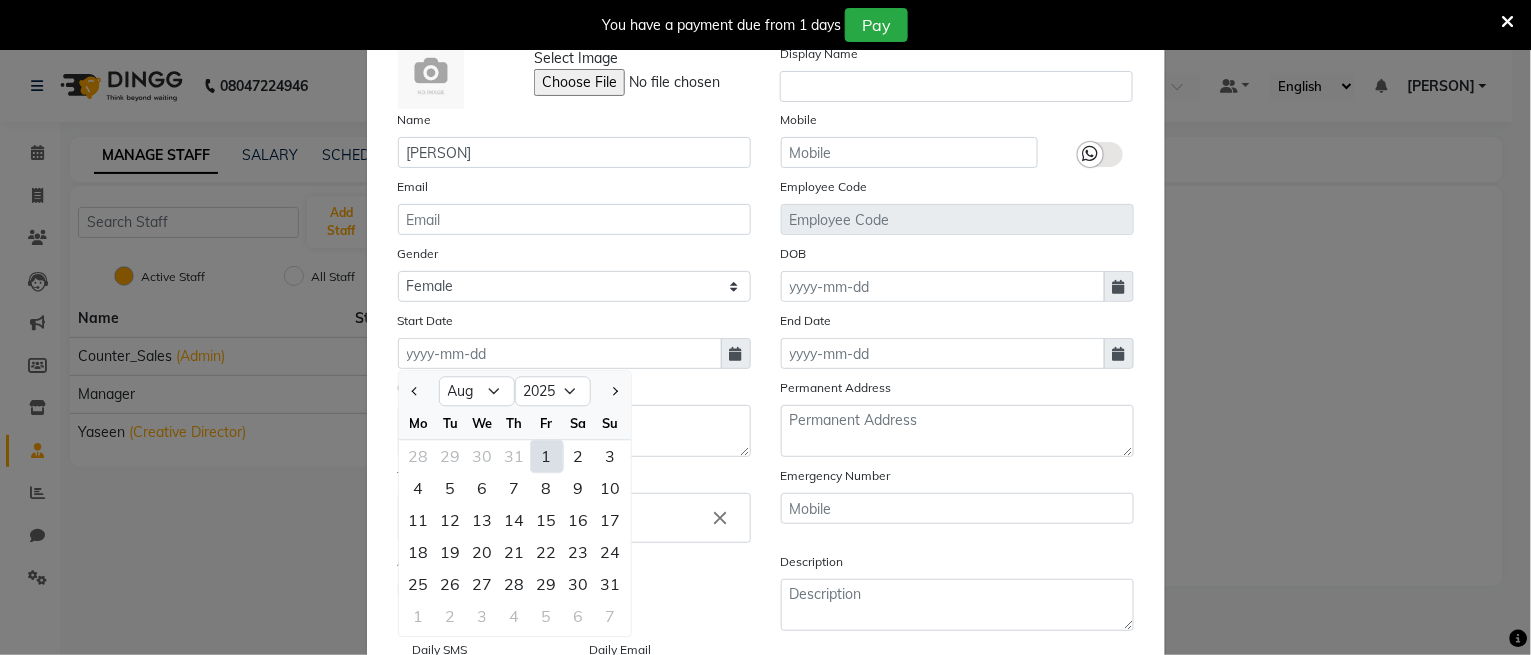 click on "1" 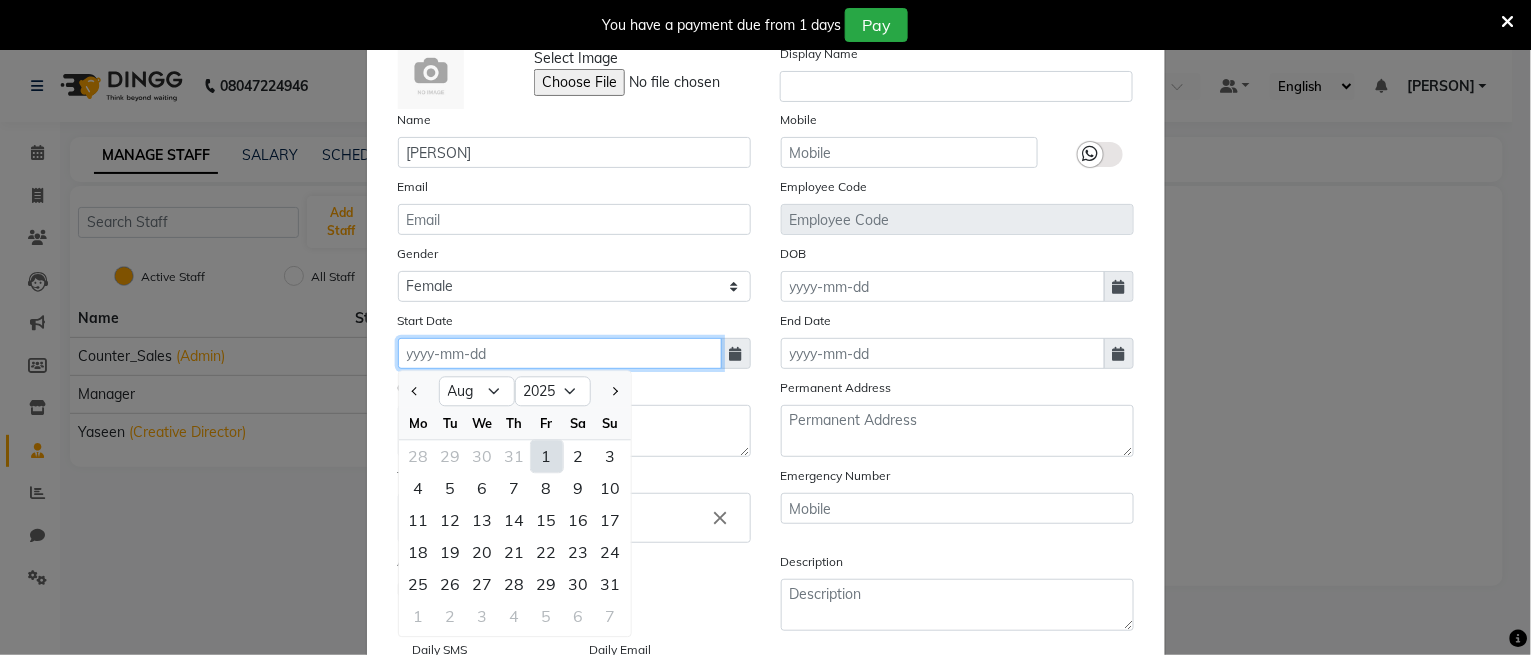 type on "01-08-2025" 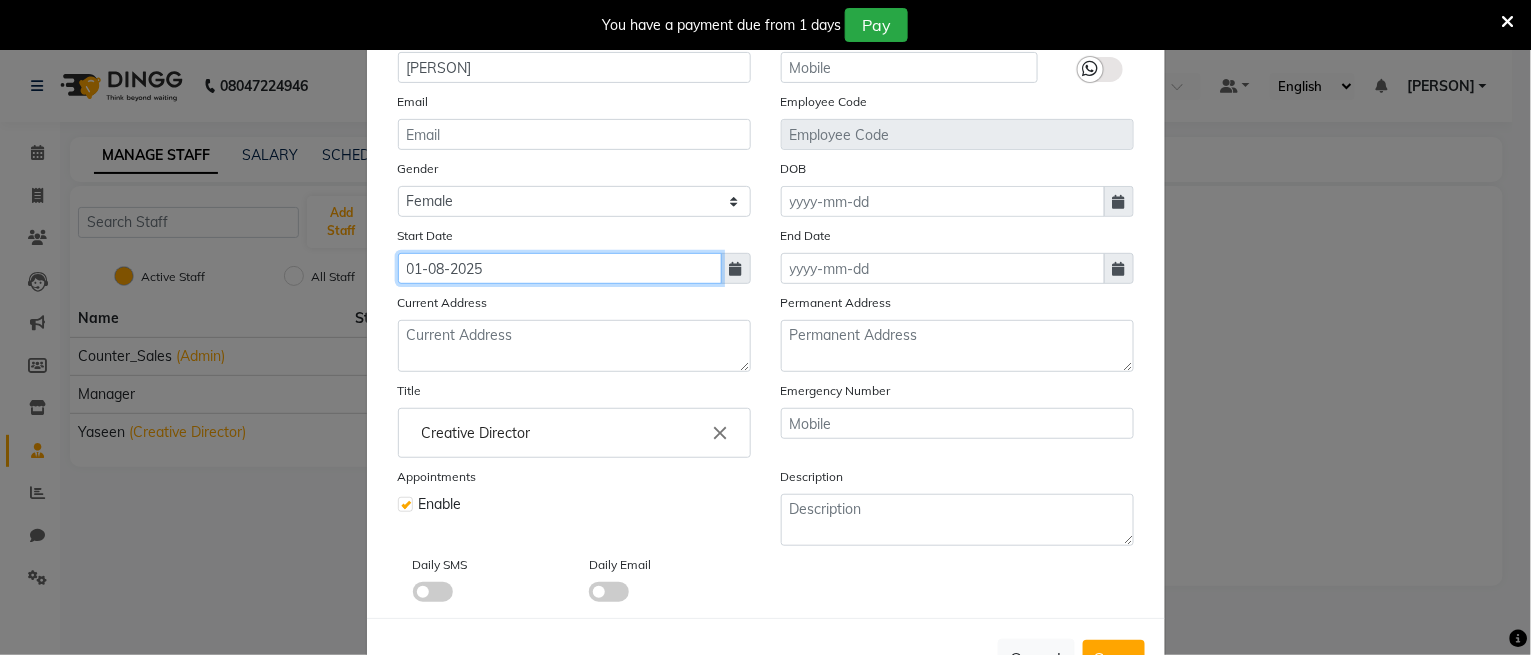 scroll, scrollTop: 228, scrollLeft: 0, axis: vertical 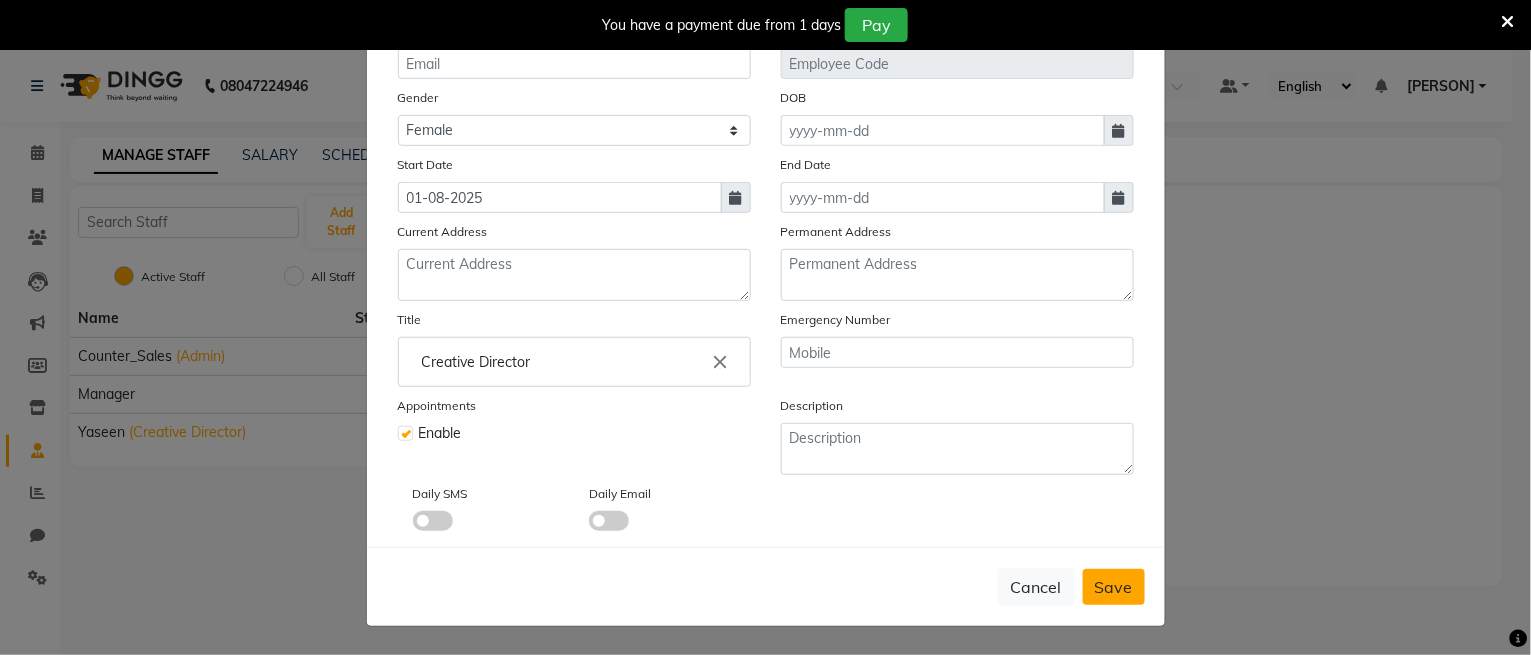 click on "Save" at bounding box center [1114, 587] 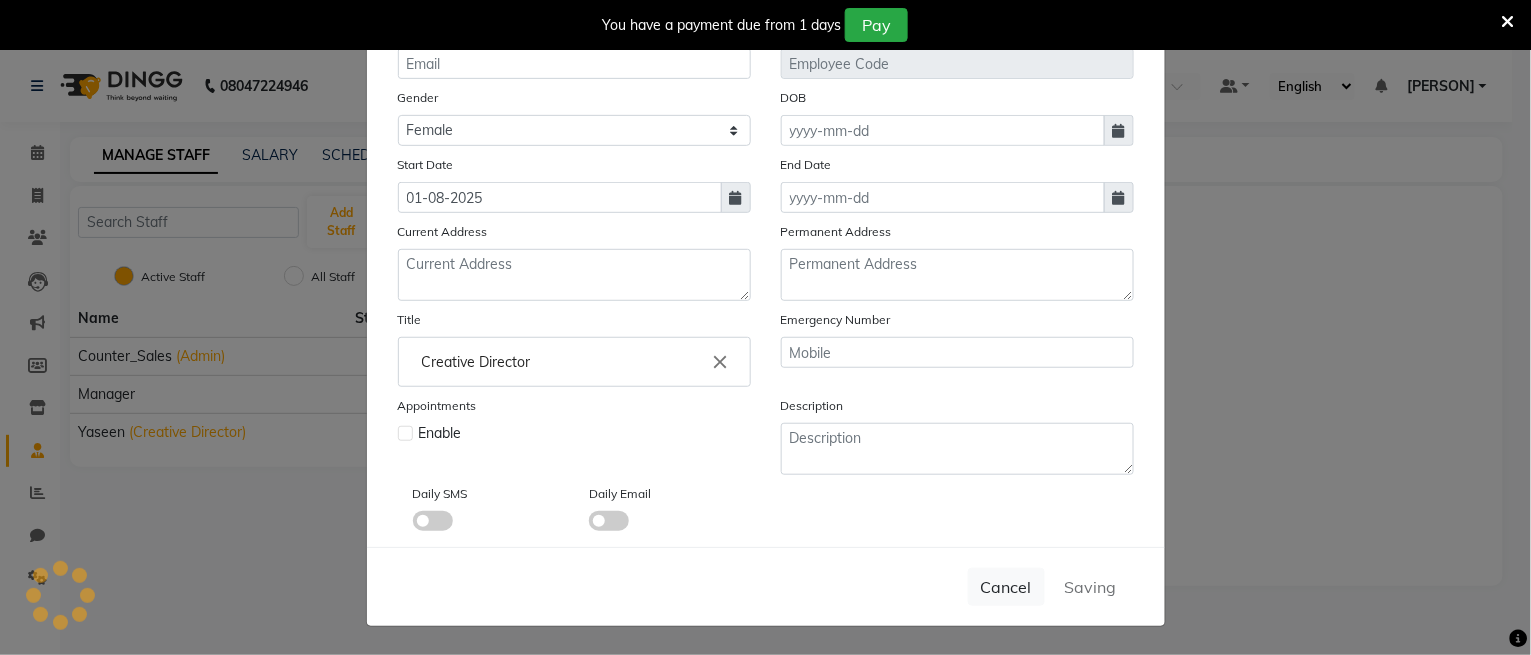 type 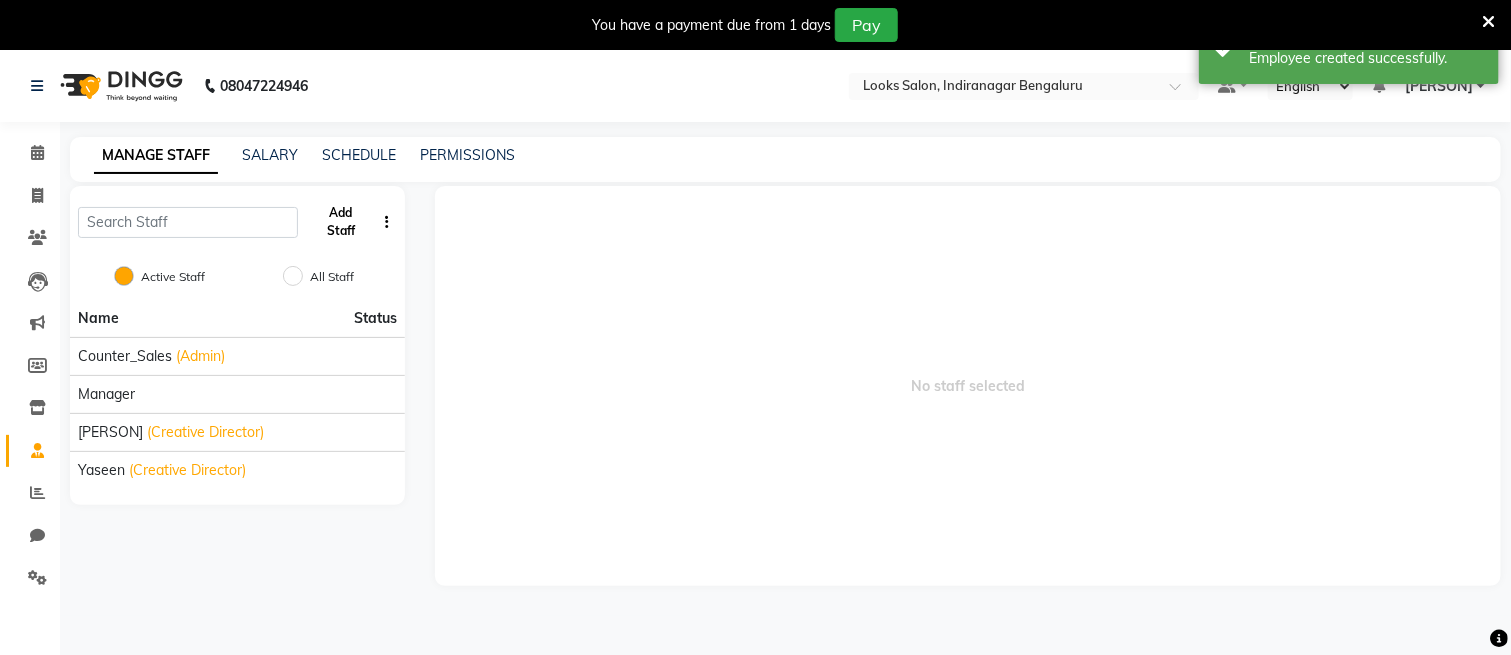 click on "Add Staff" 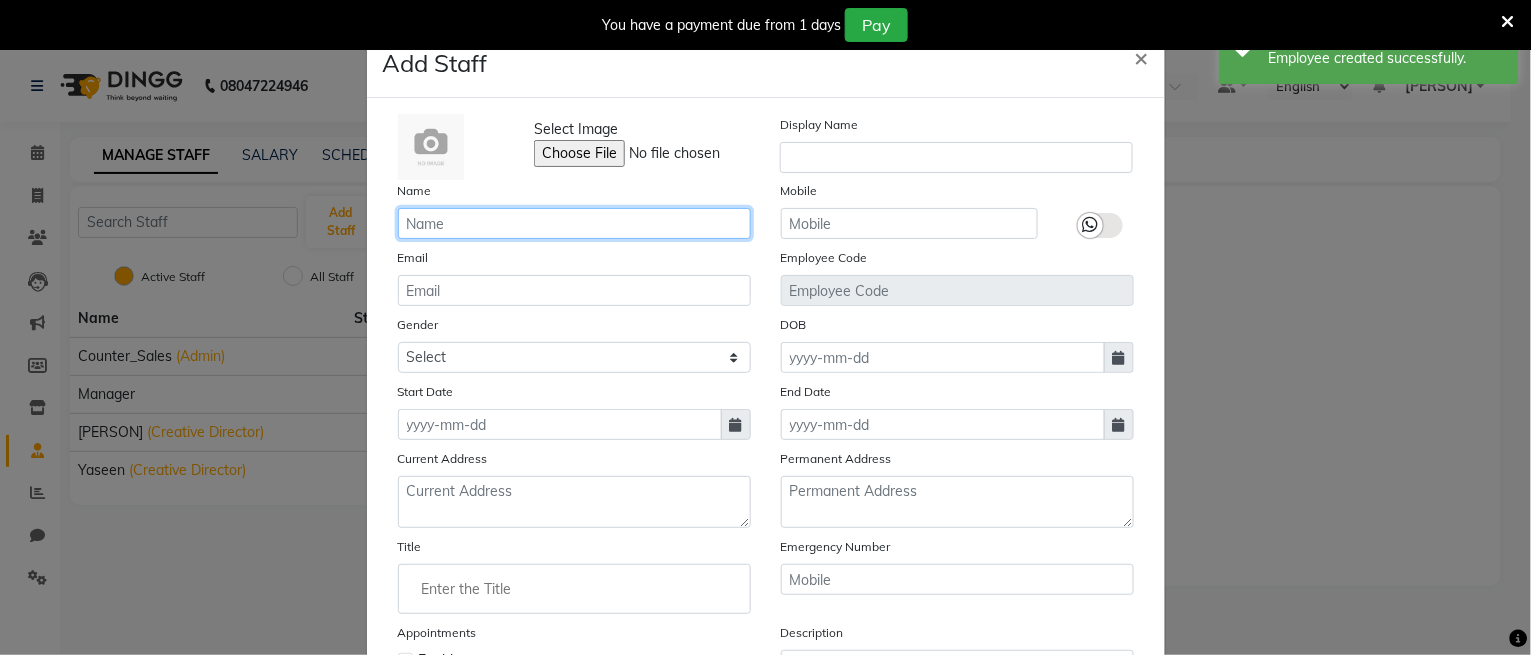 click 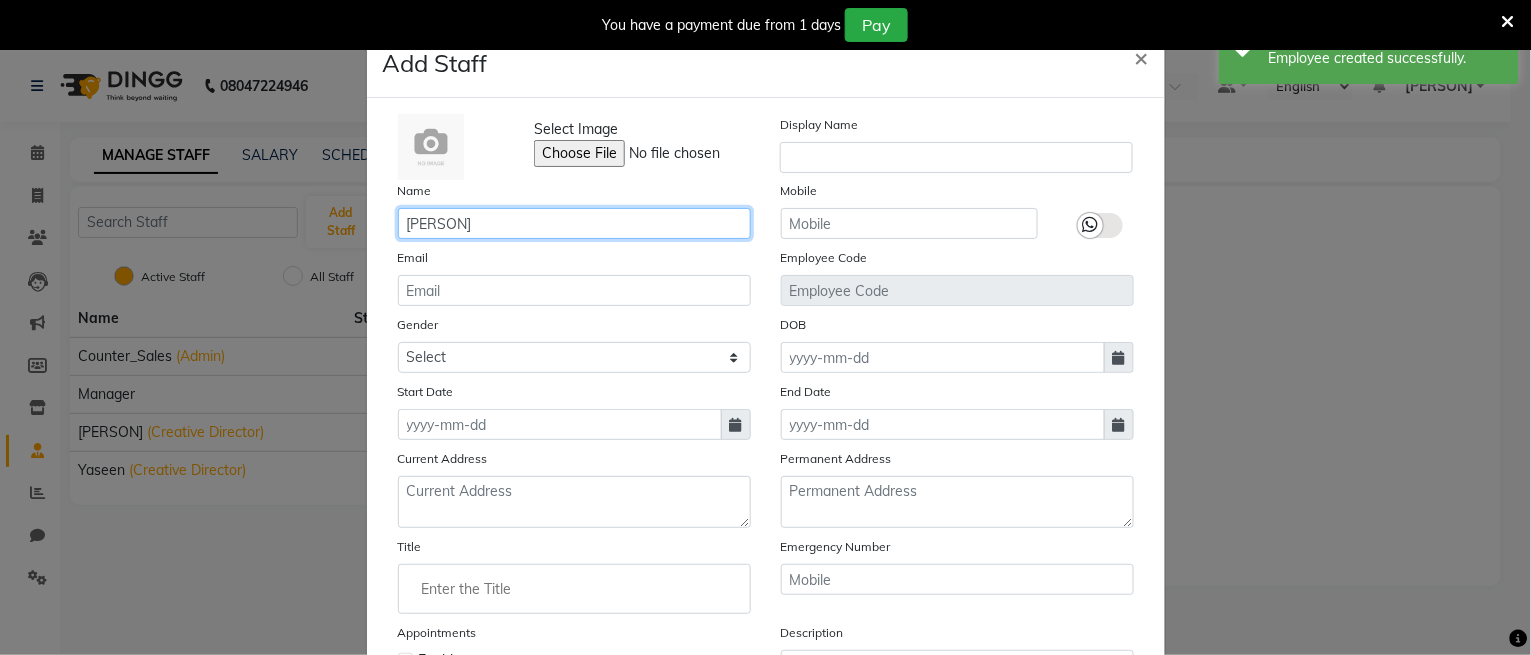 type on "Bikash" 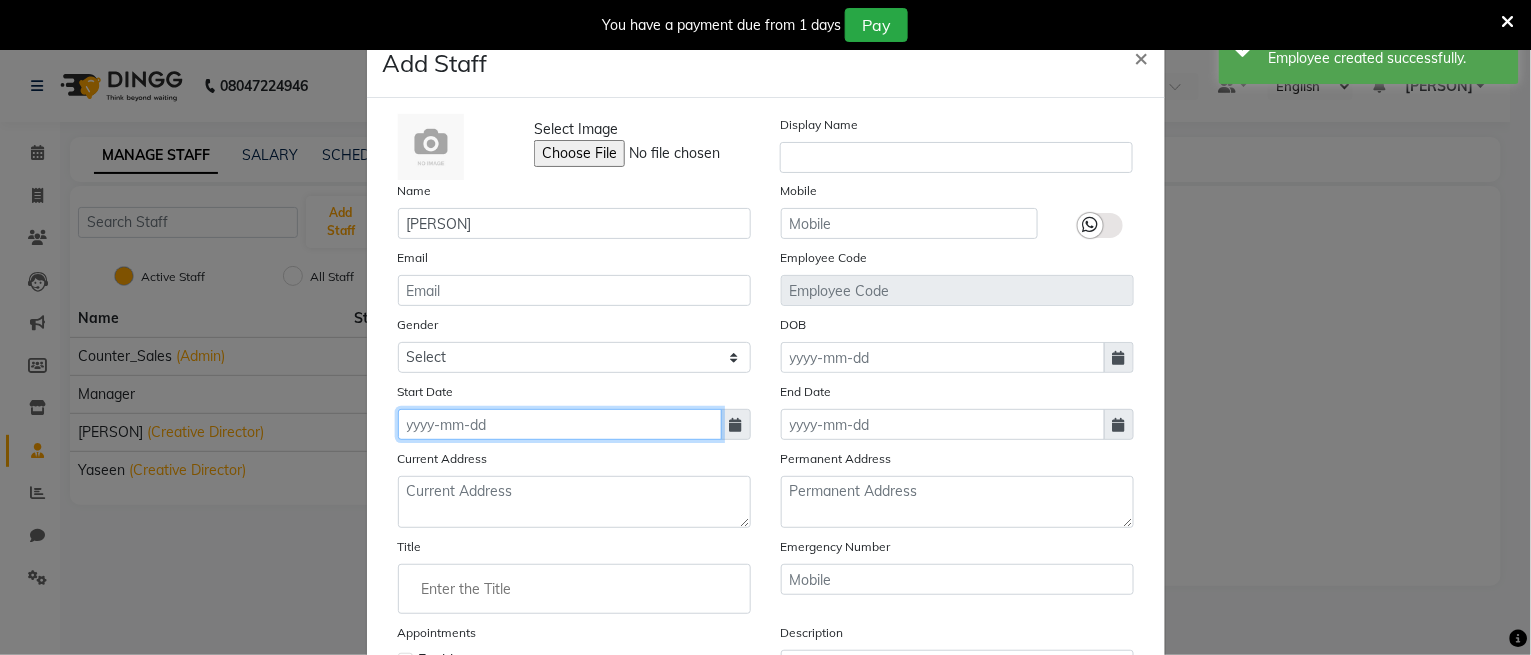 click 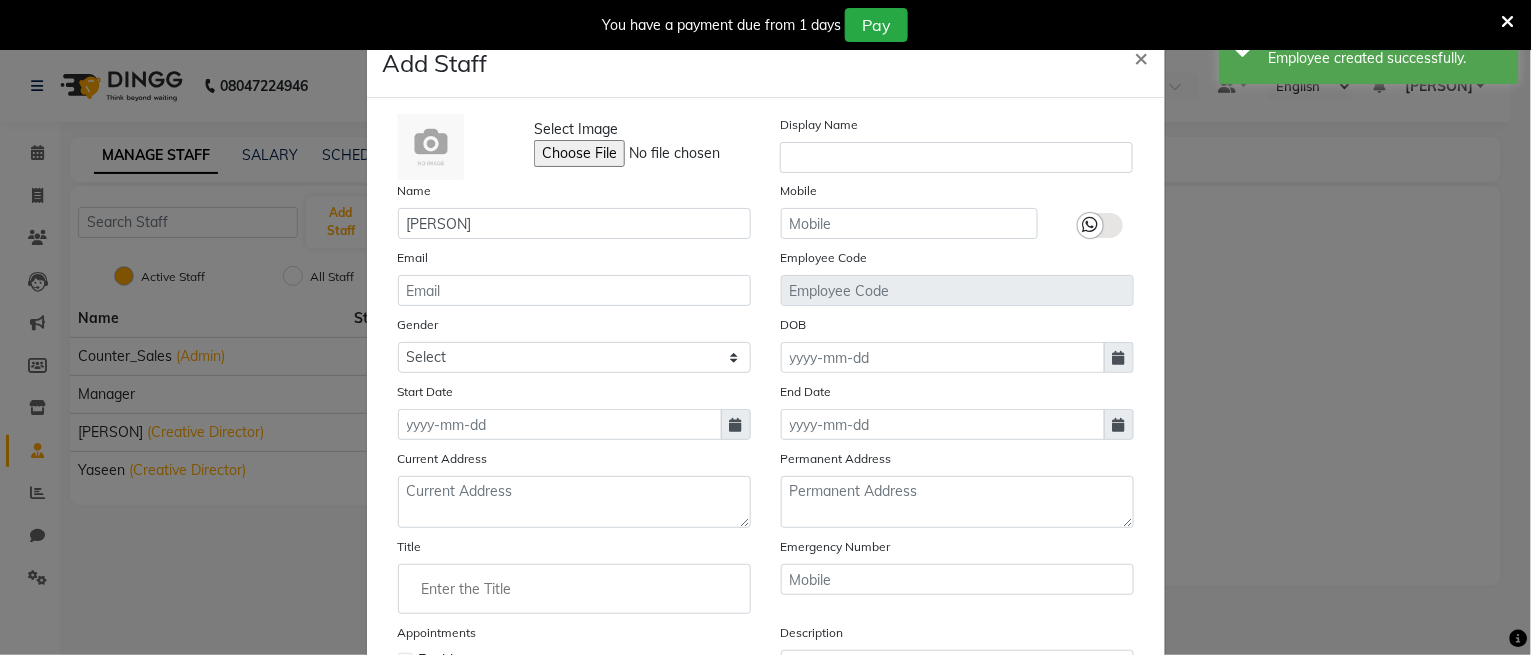 select on "8" 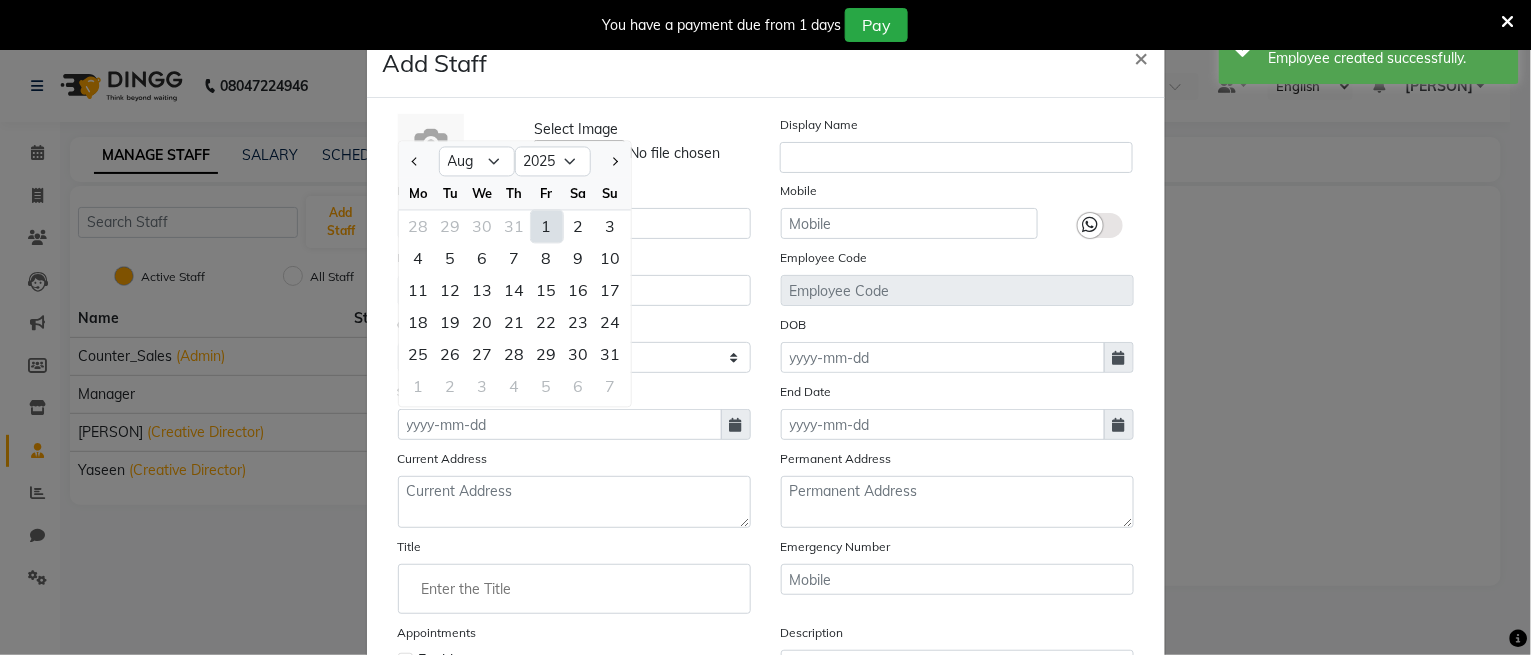 click on "1" 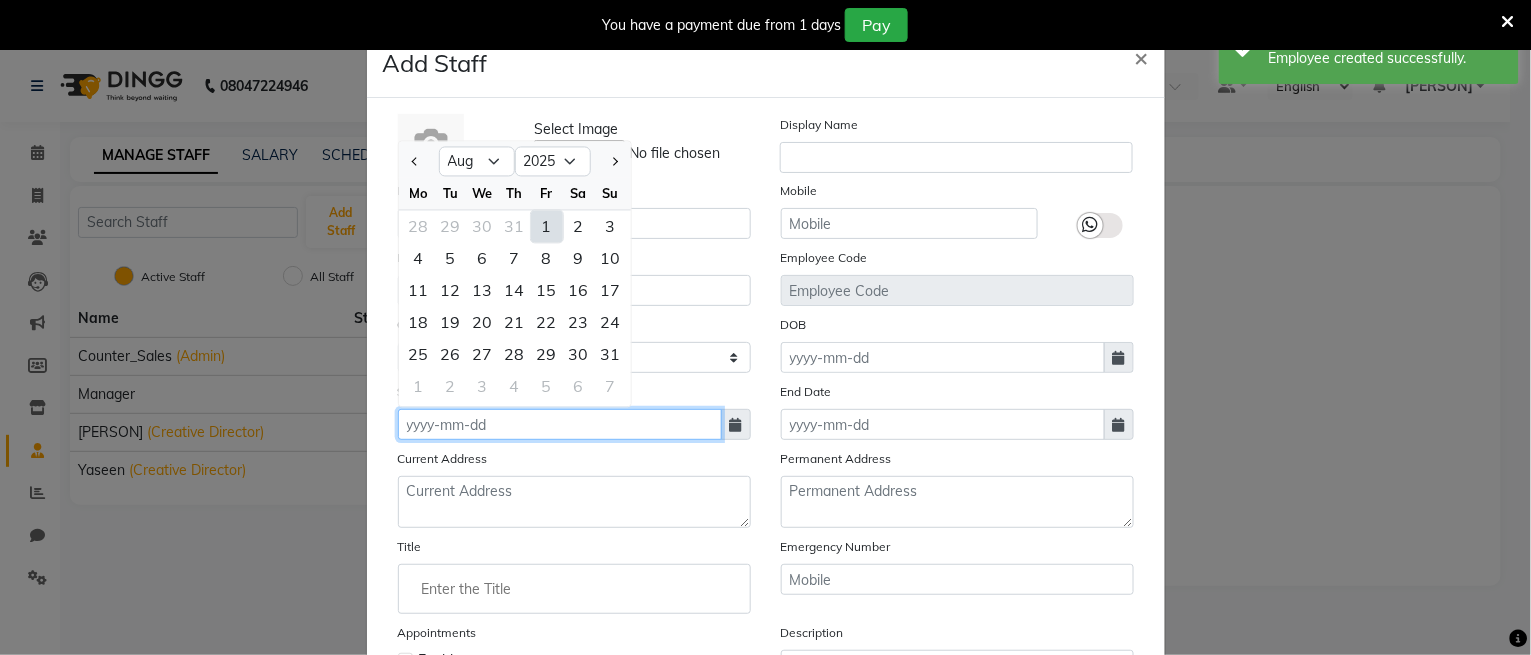 type on "01-08-2025" 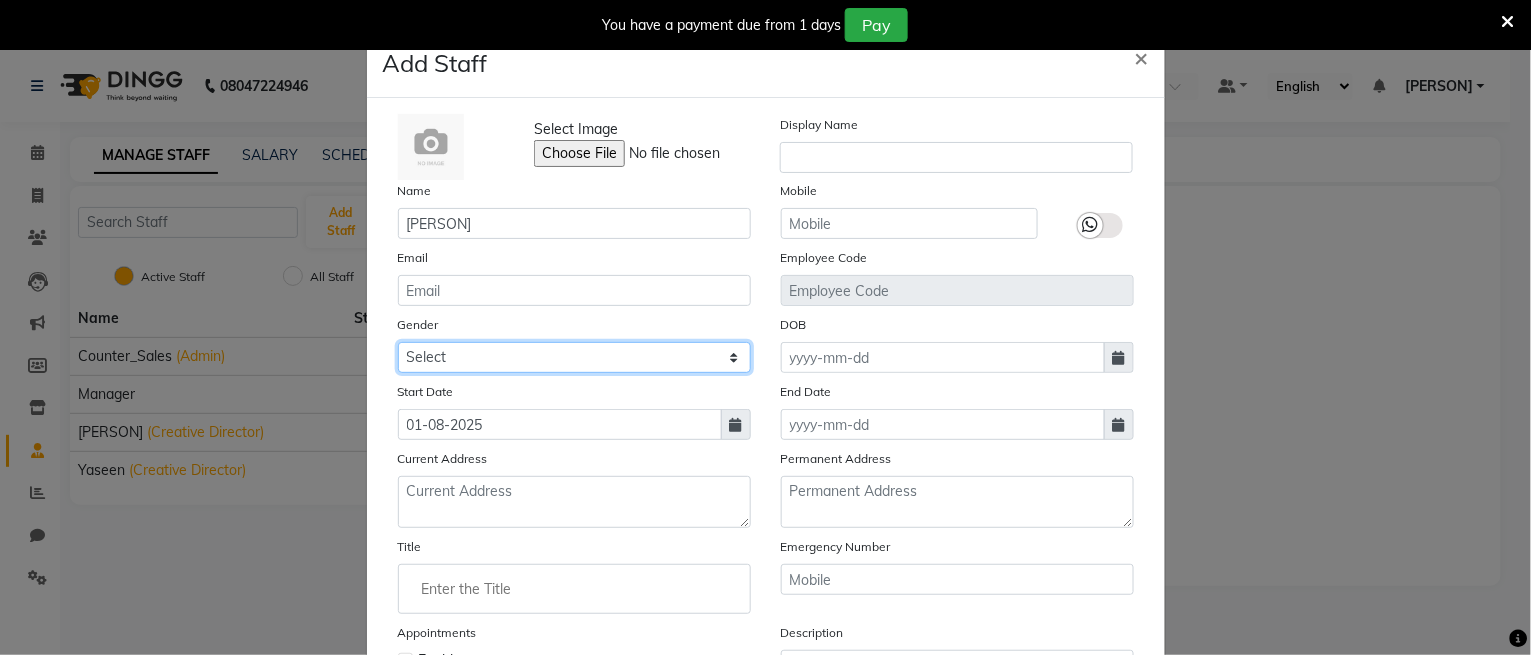 drag, startPoint x: 499, startPoint y: 350, endPoint x: 496, endPoint y: 371, distance: 21.213203 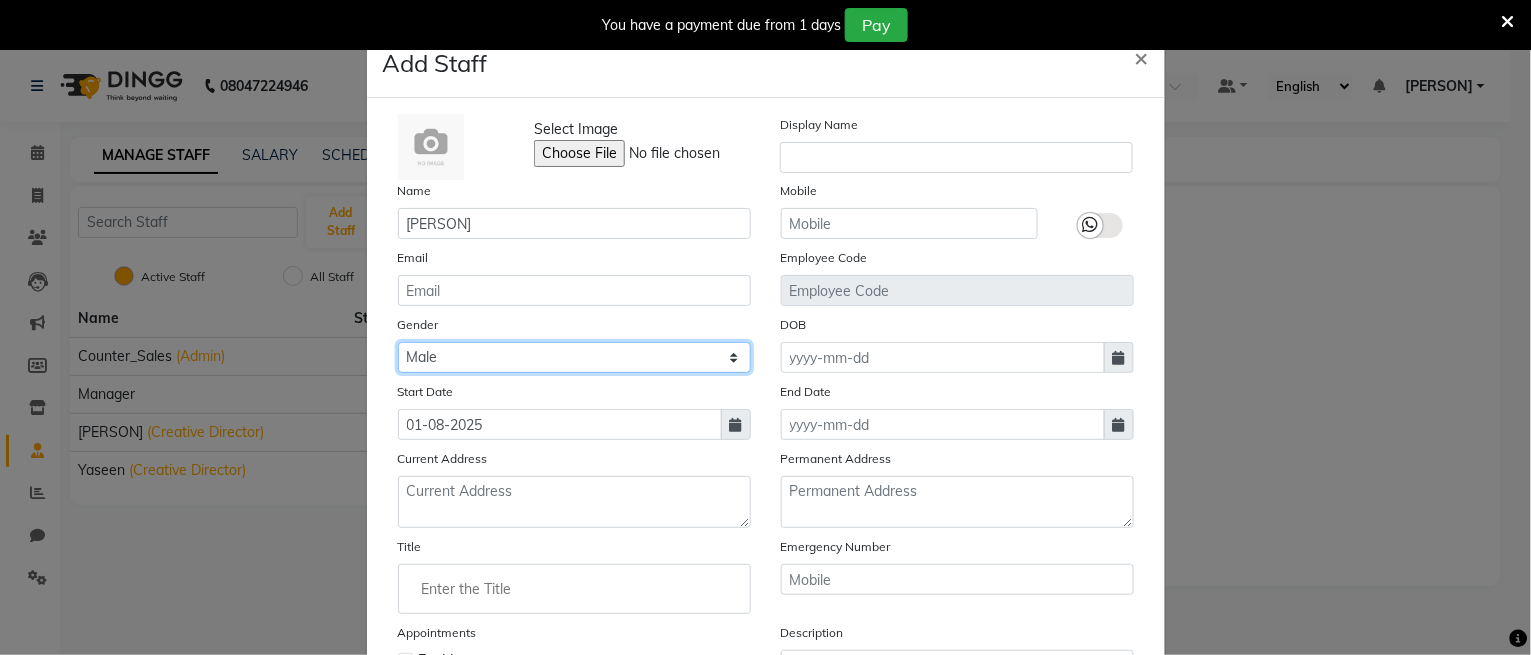 click on "Select Male Female Other Prefer Not To Say" 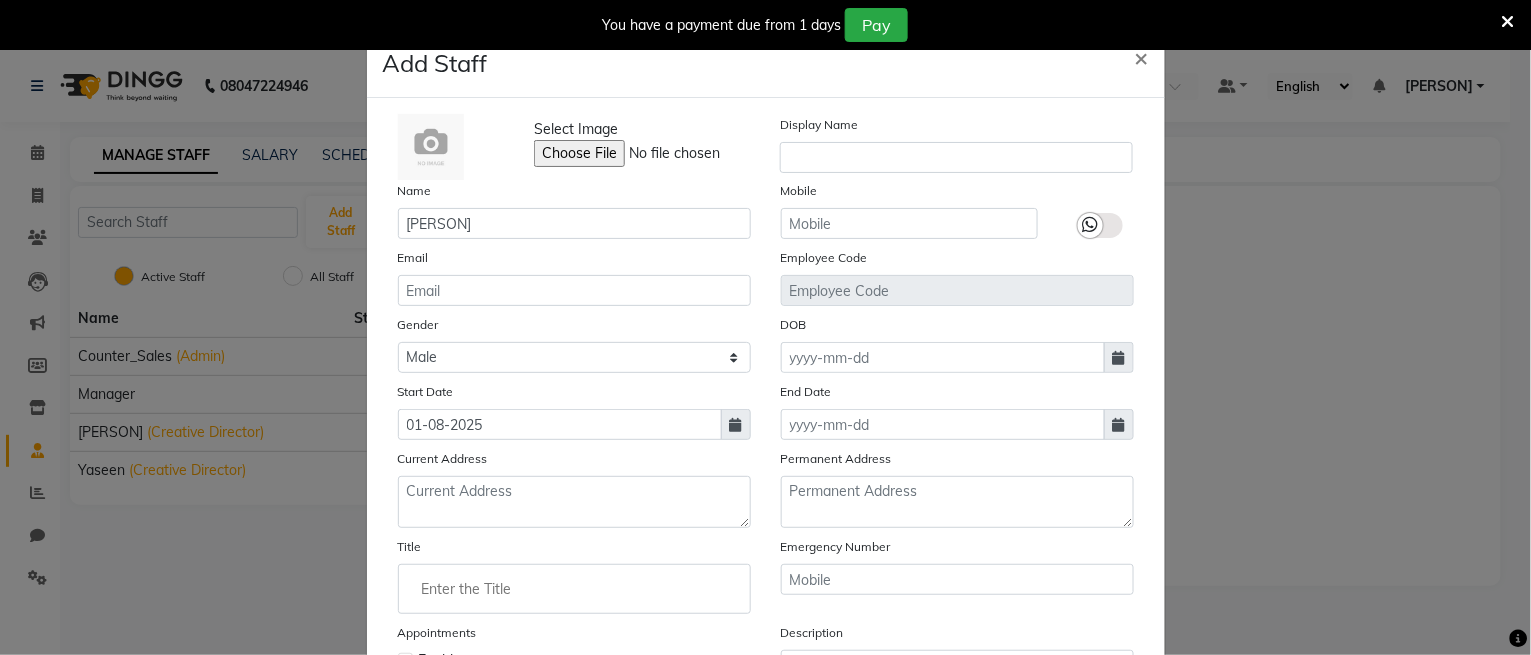click 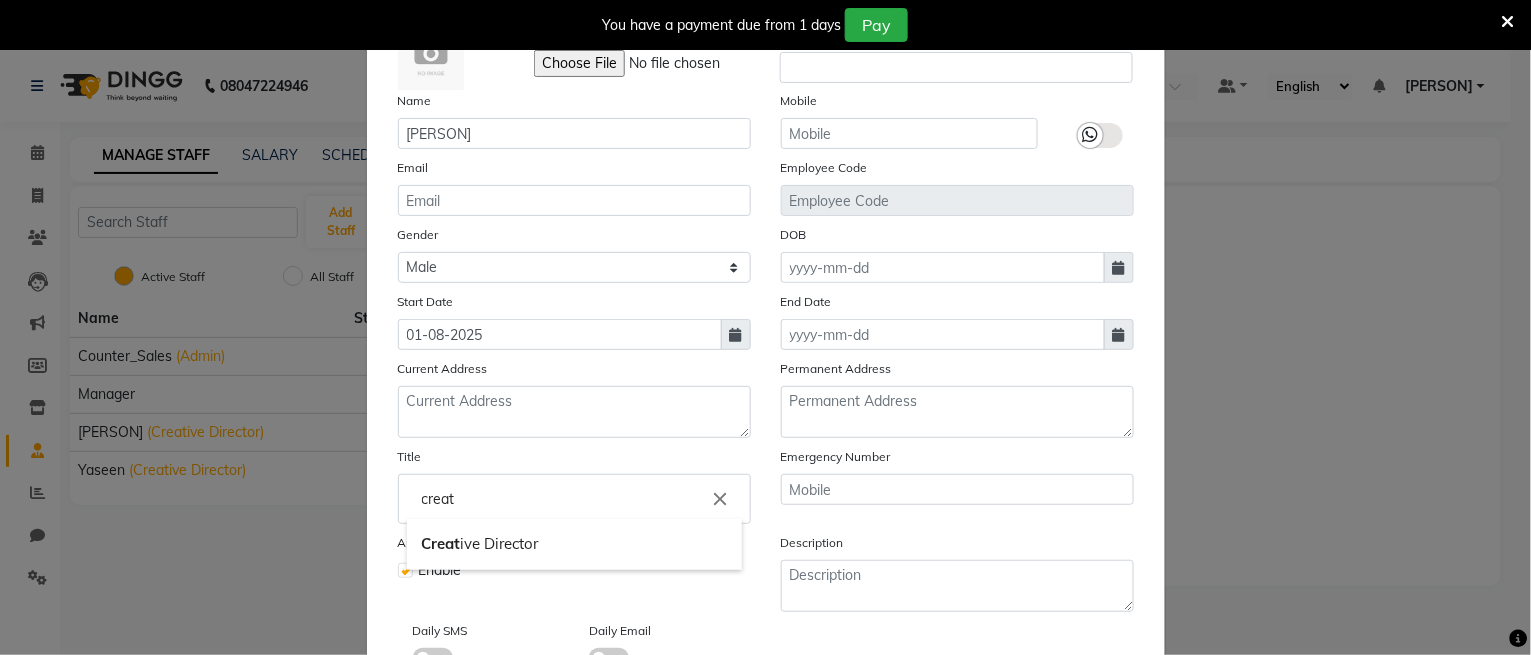 scroll, scrollTop: 228, scrollLeft: 0, axis: vertical 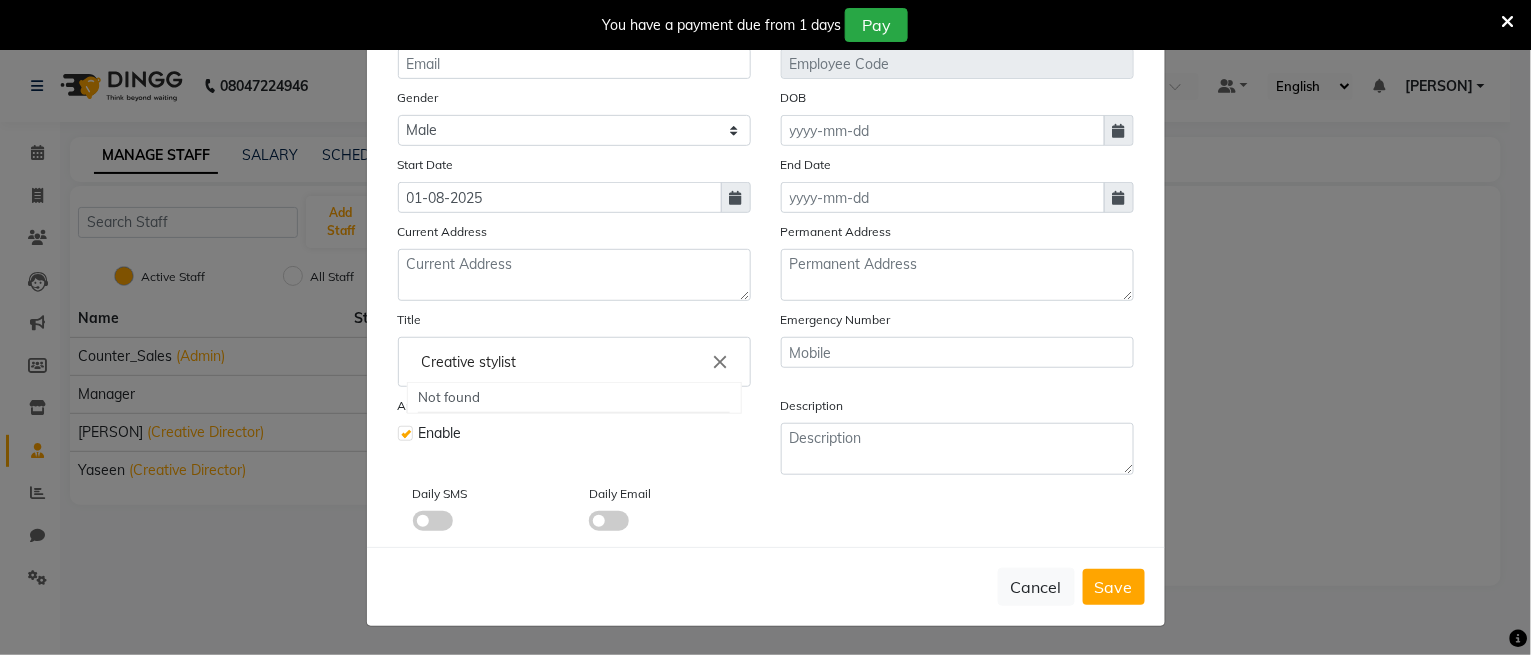type on "Creative stylist" 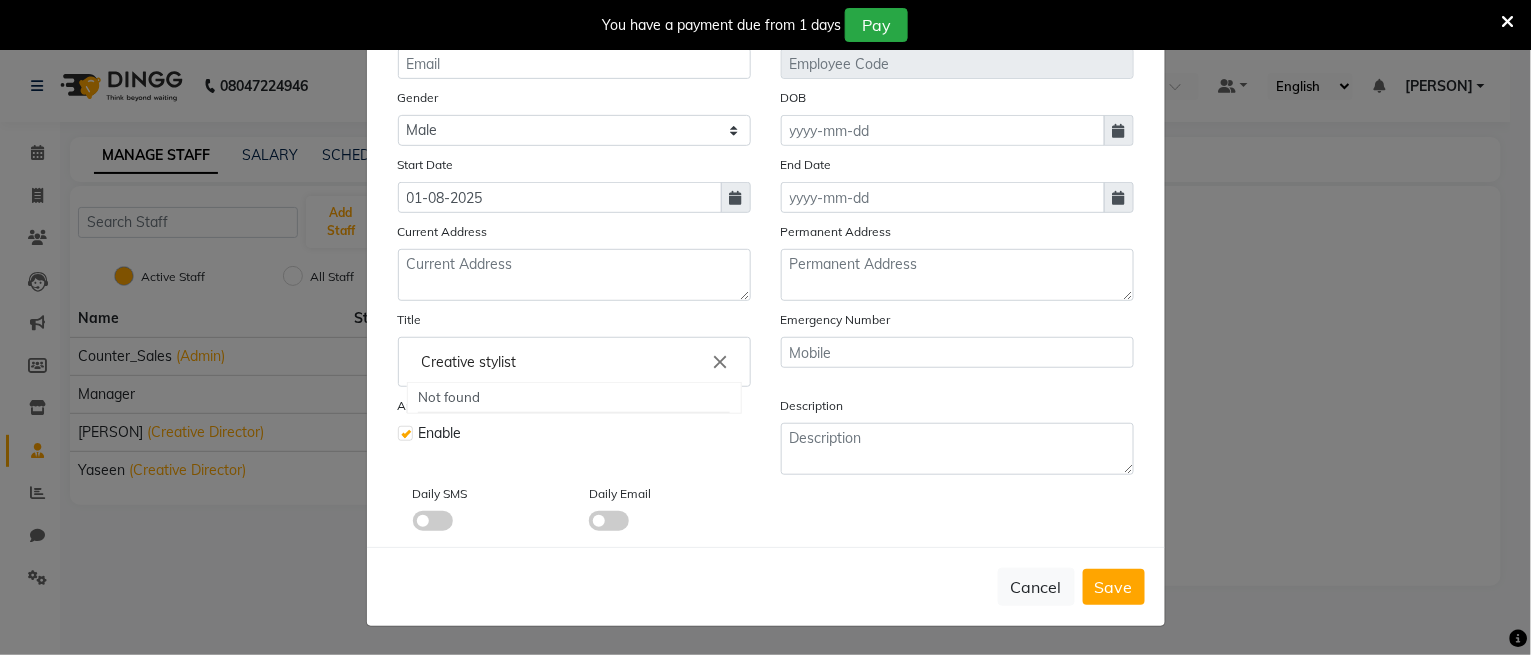 click 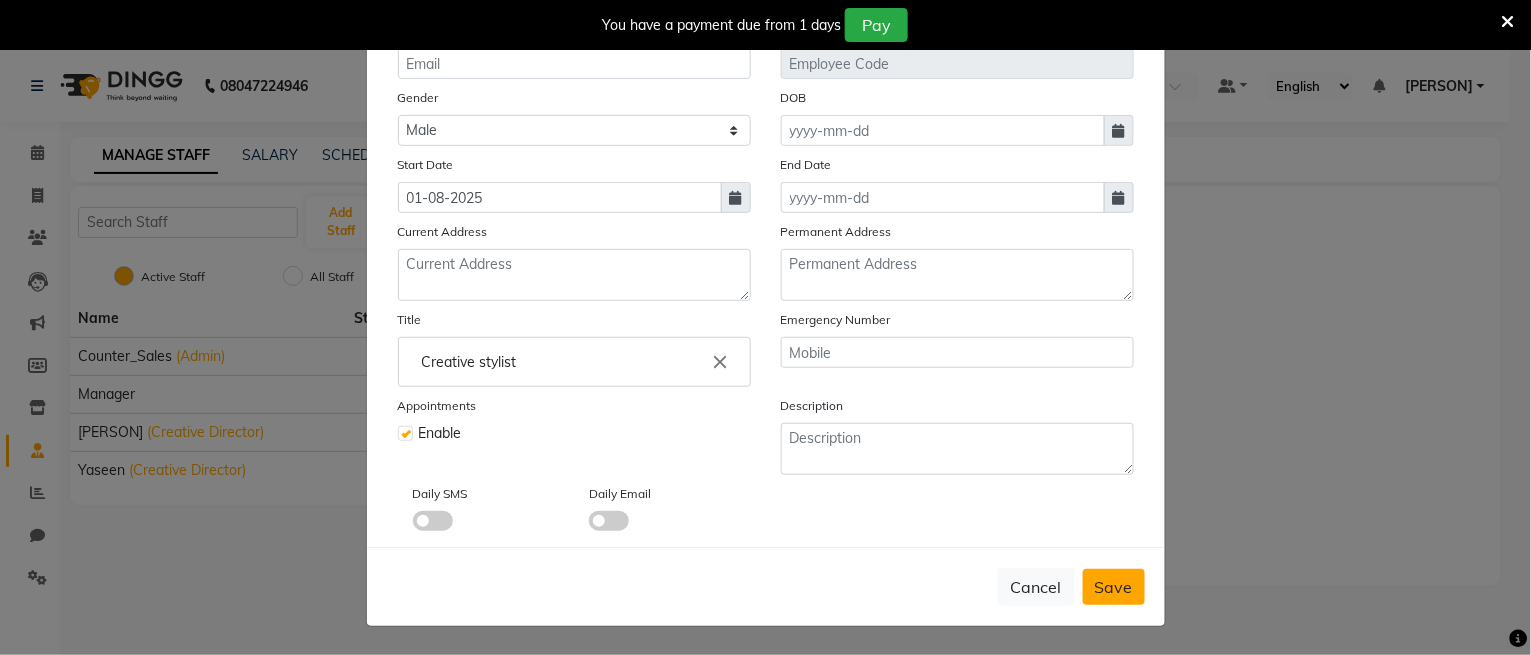 click on "Save" at bounding box center [1114, 587] 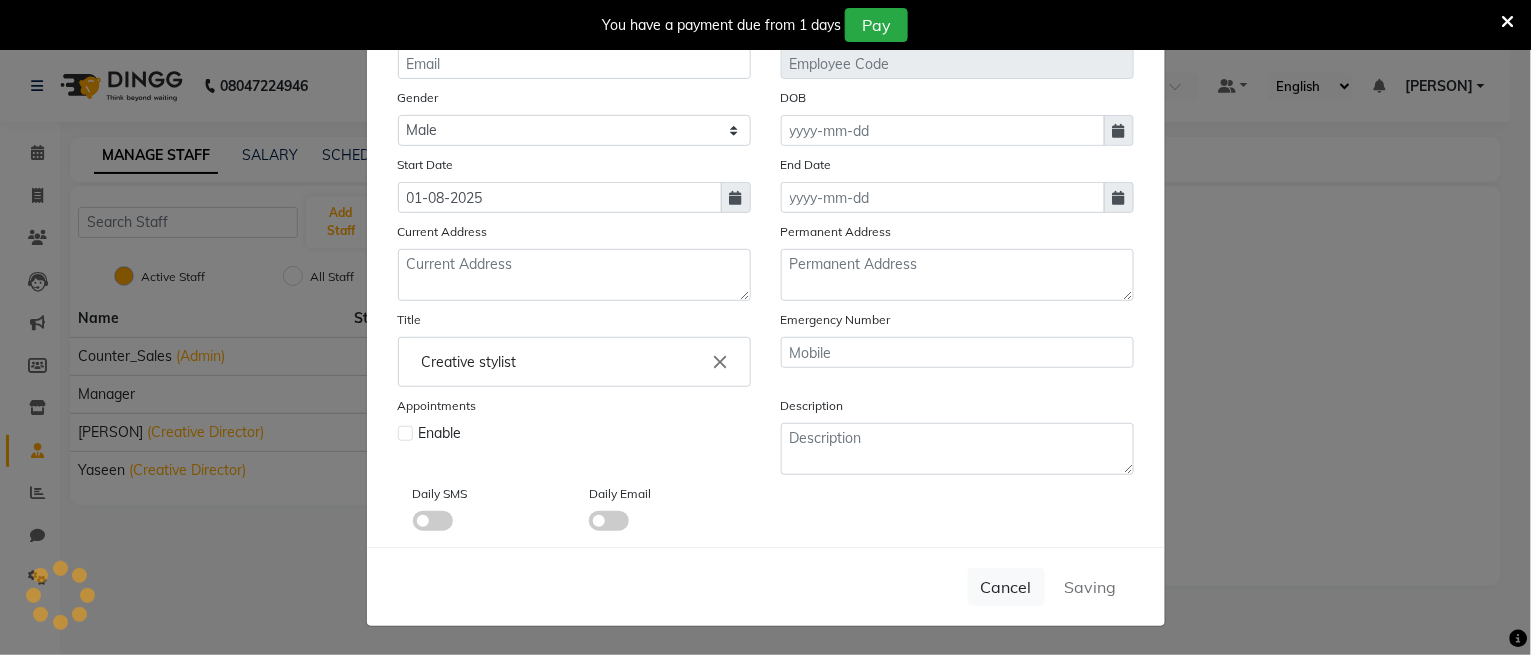 type 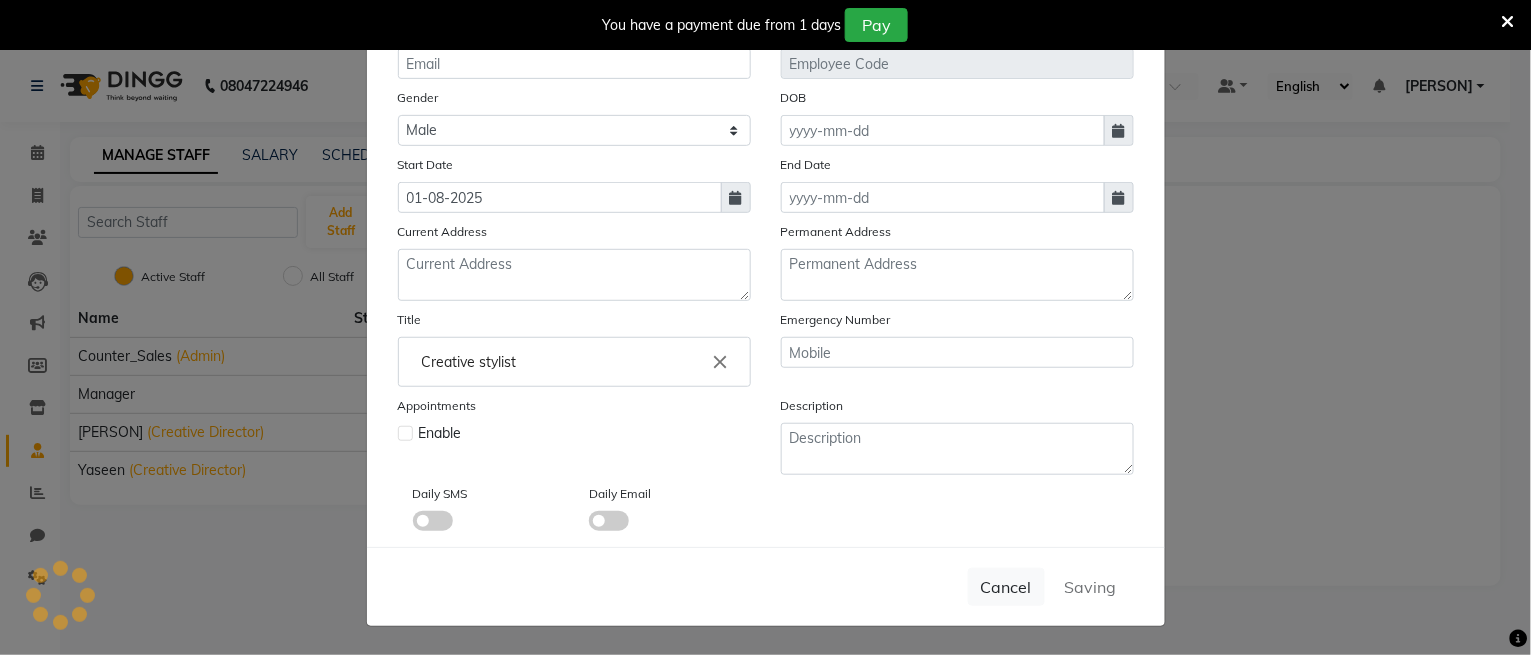 type 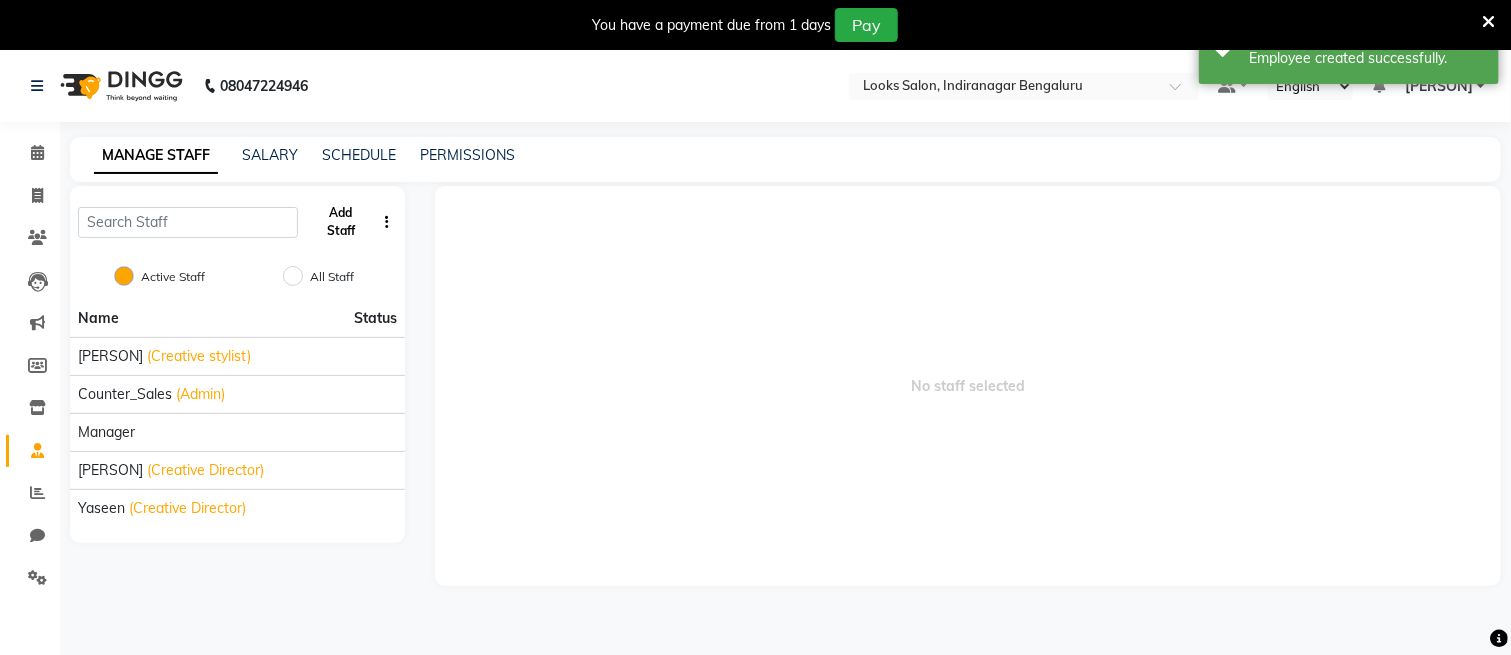 click on "Add Staff" 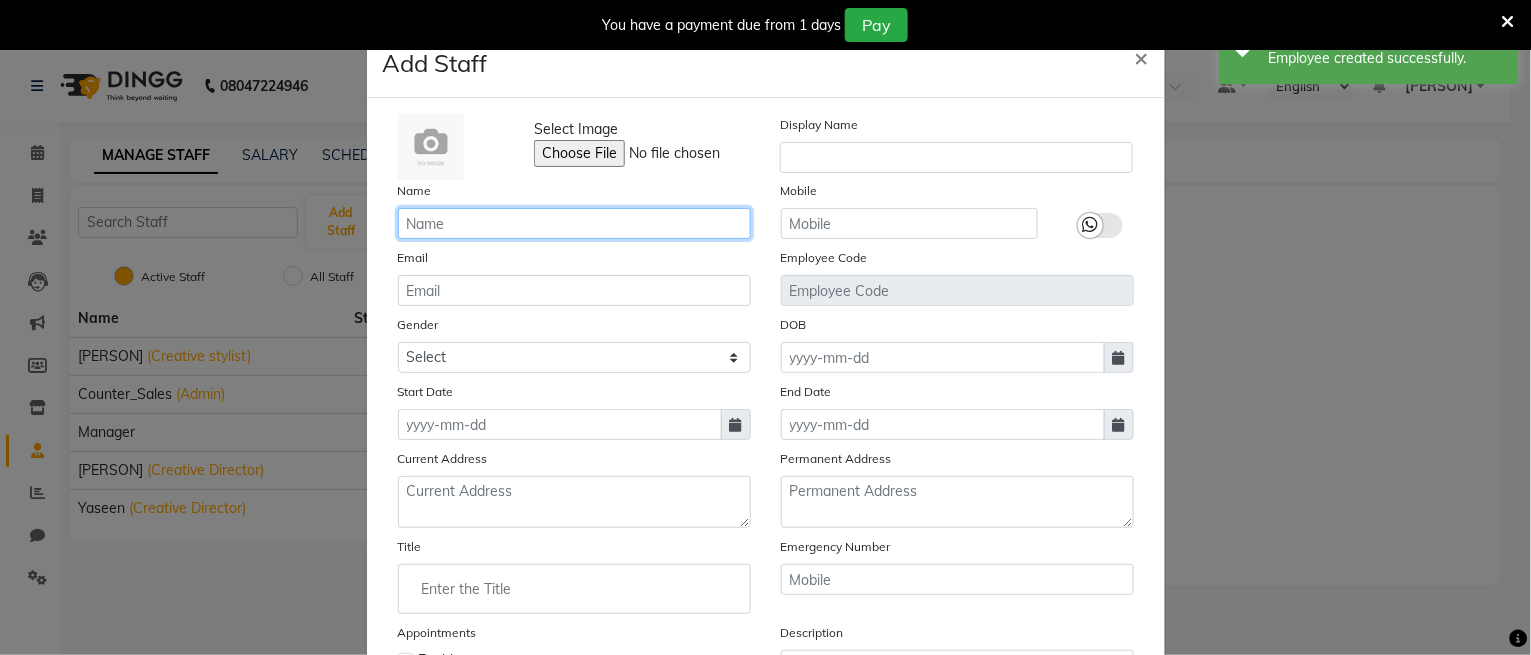 click 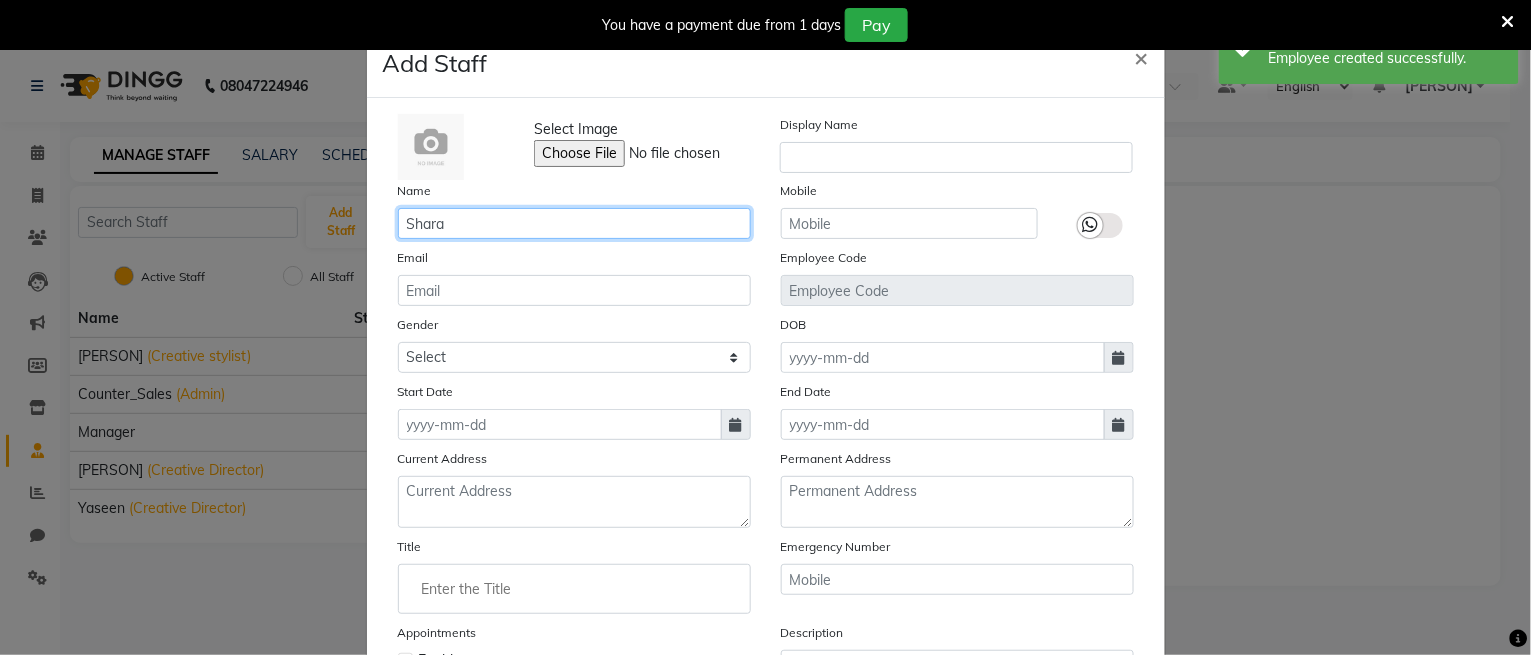 type on "Shara" 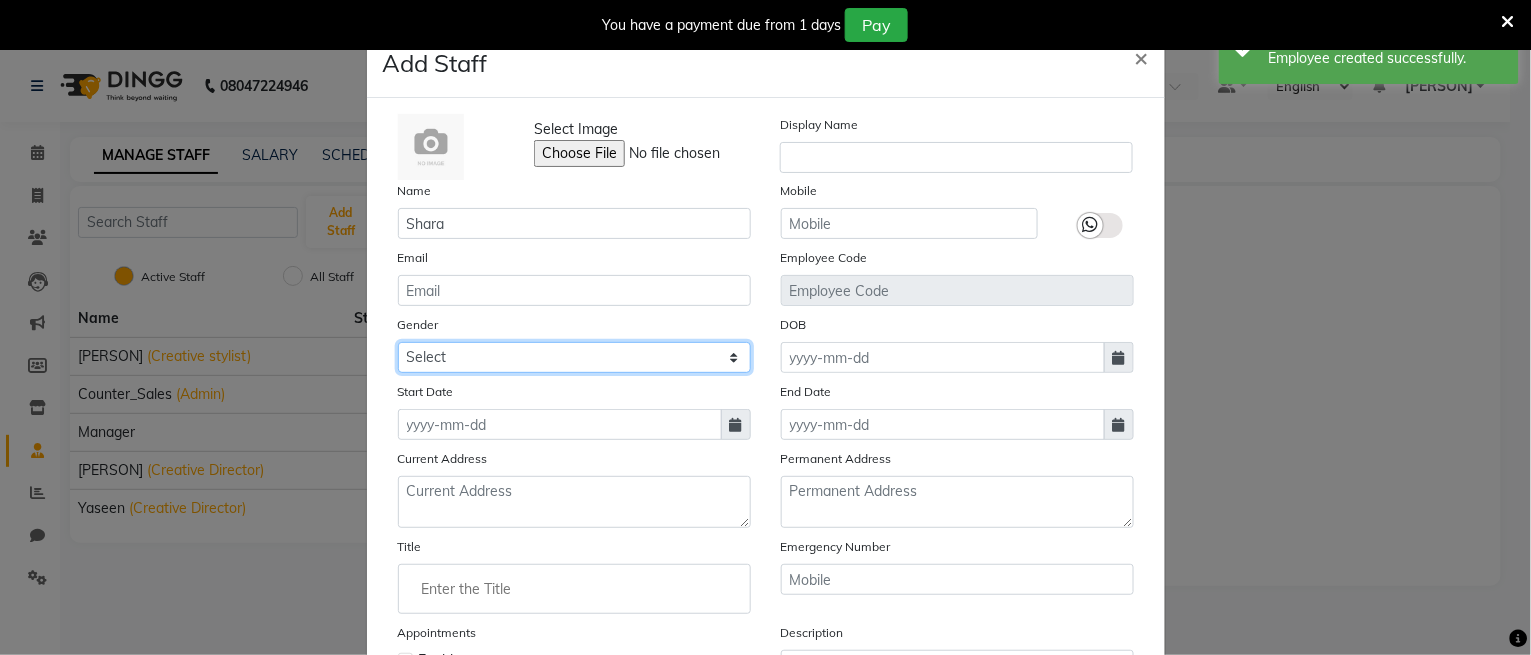 click on "Select Male Female Other Prefer Not To Say" 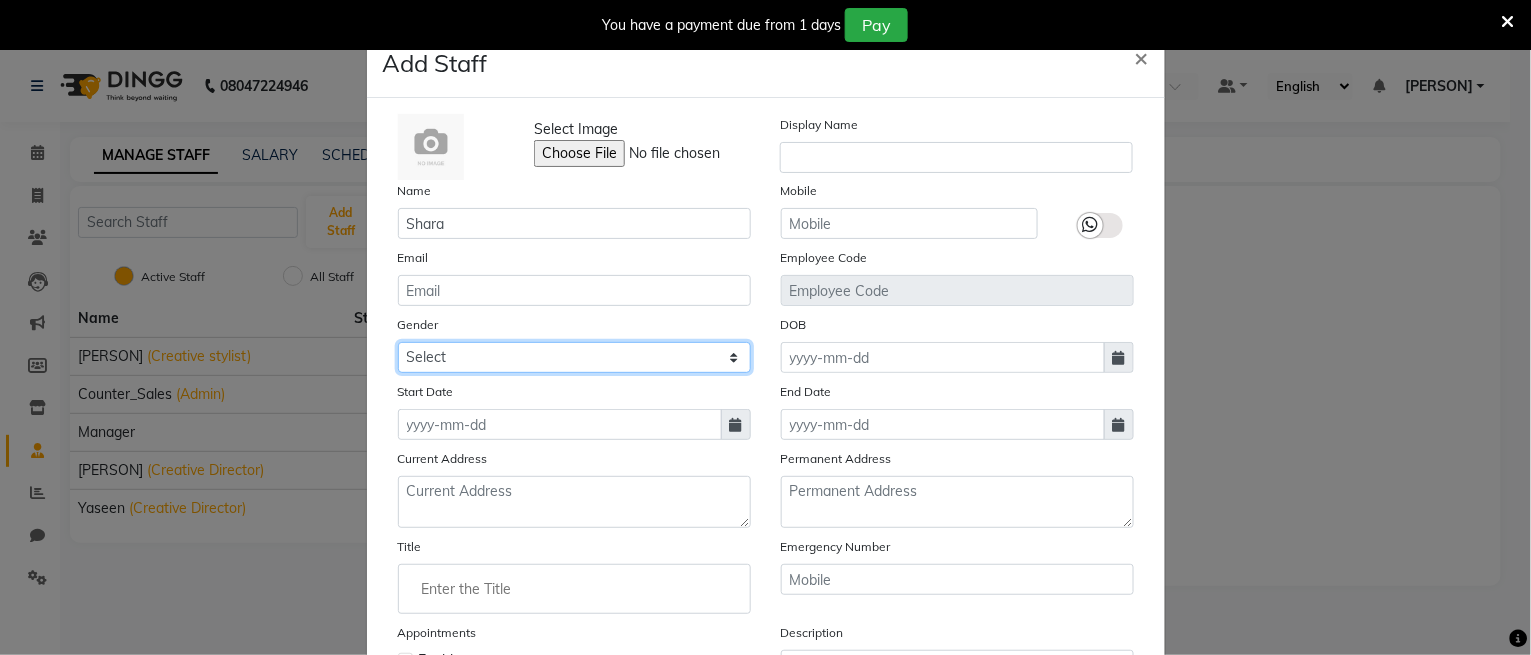 select on "female" 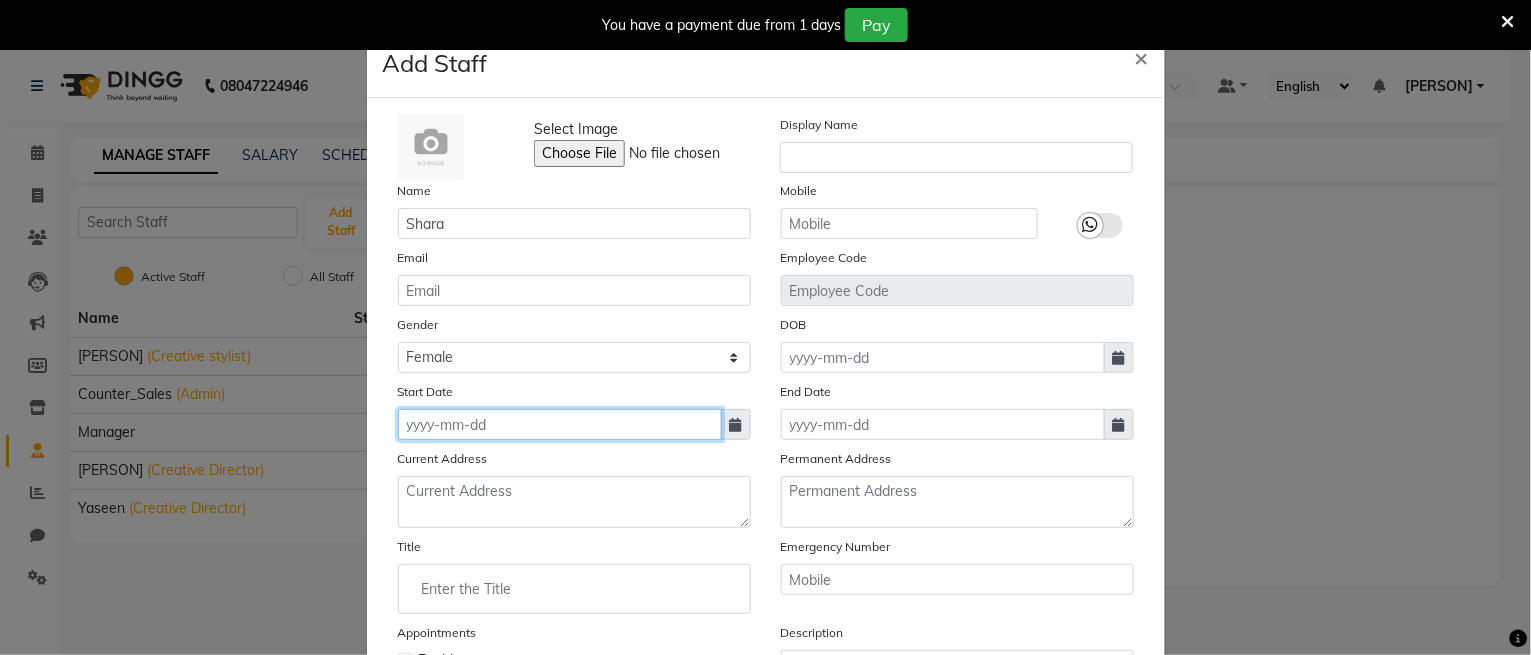 click 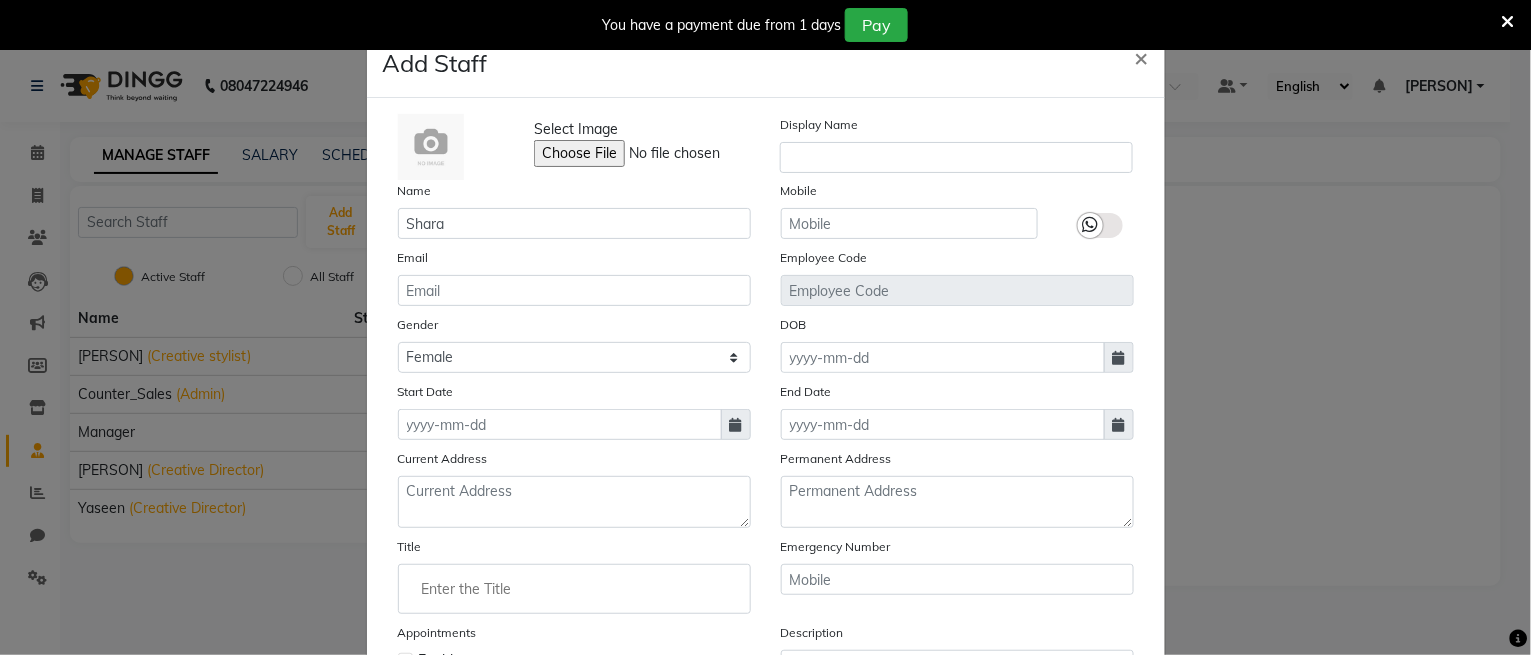 select on "8" 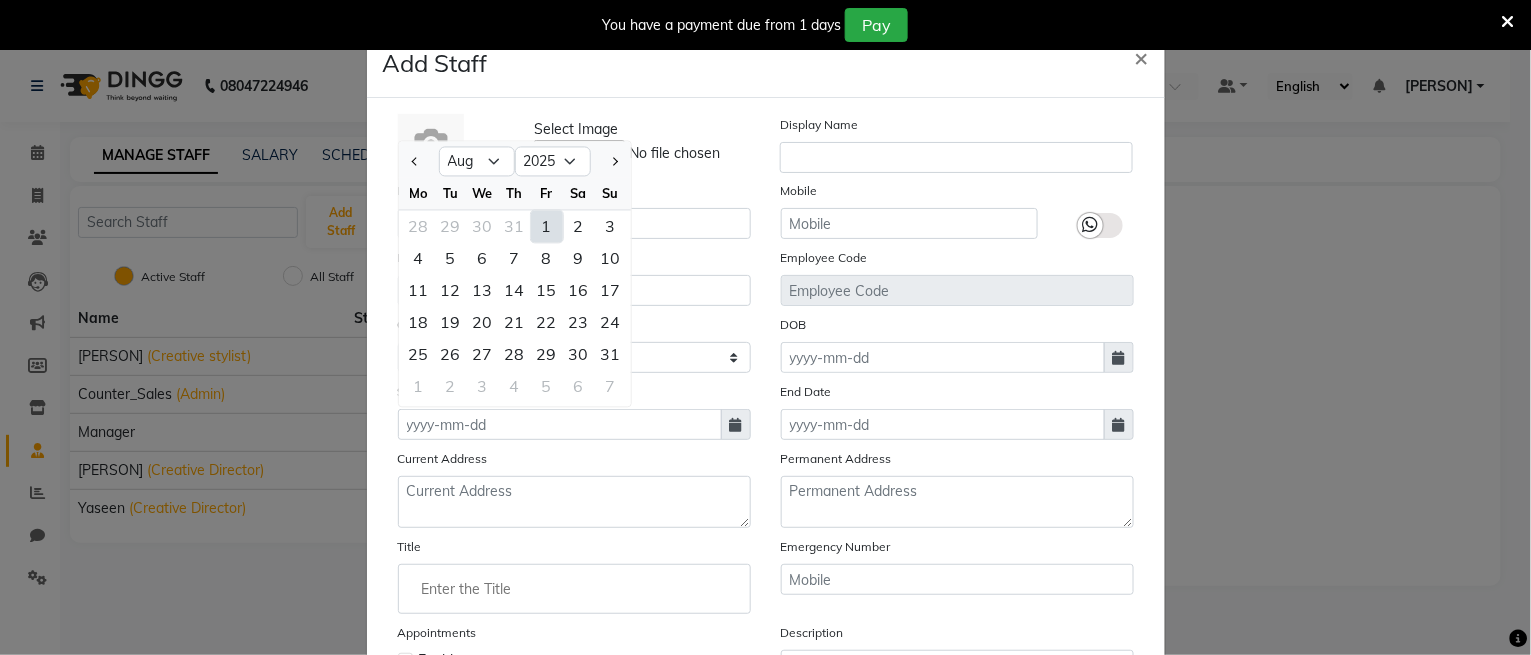 click on "1" 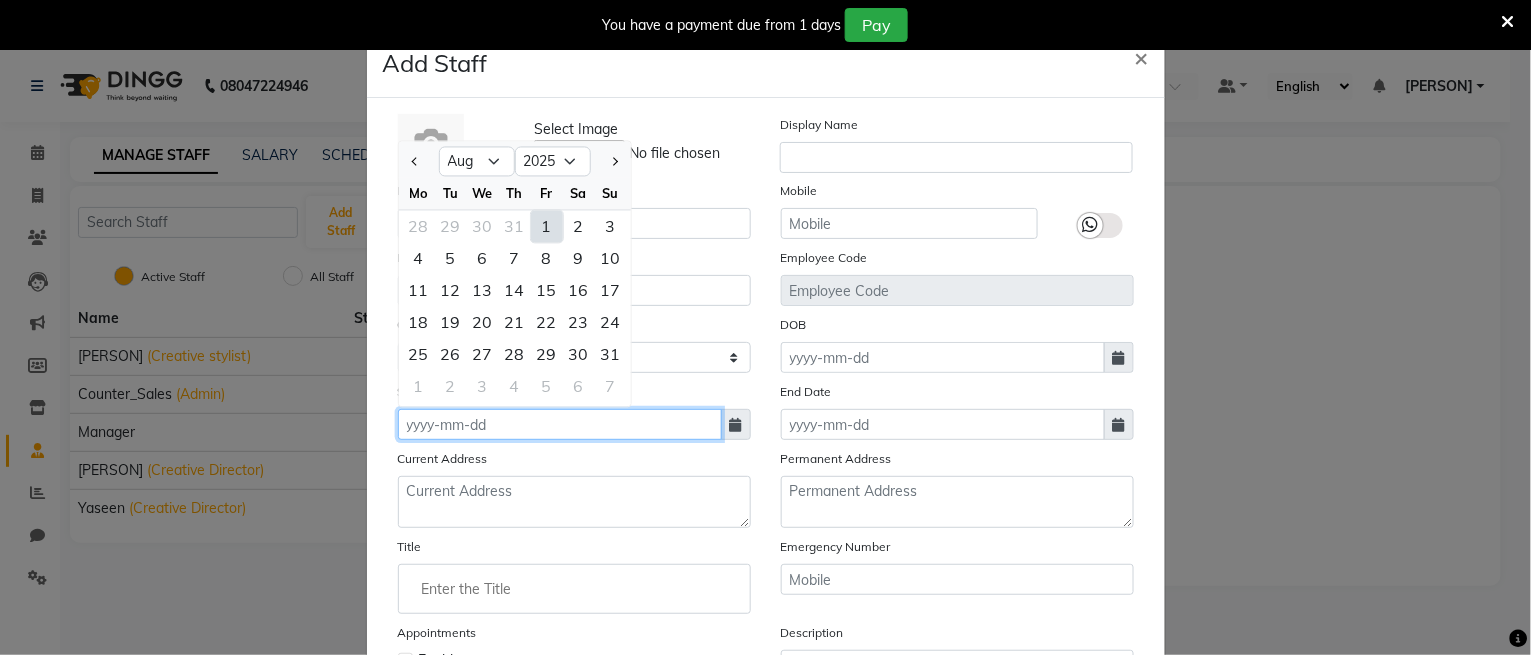 type on "01-08-2025" 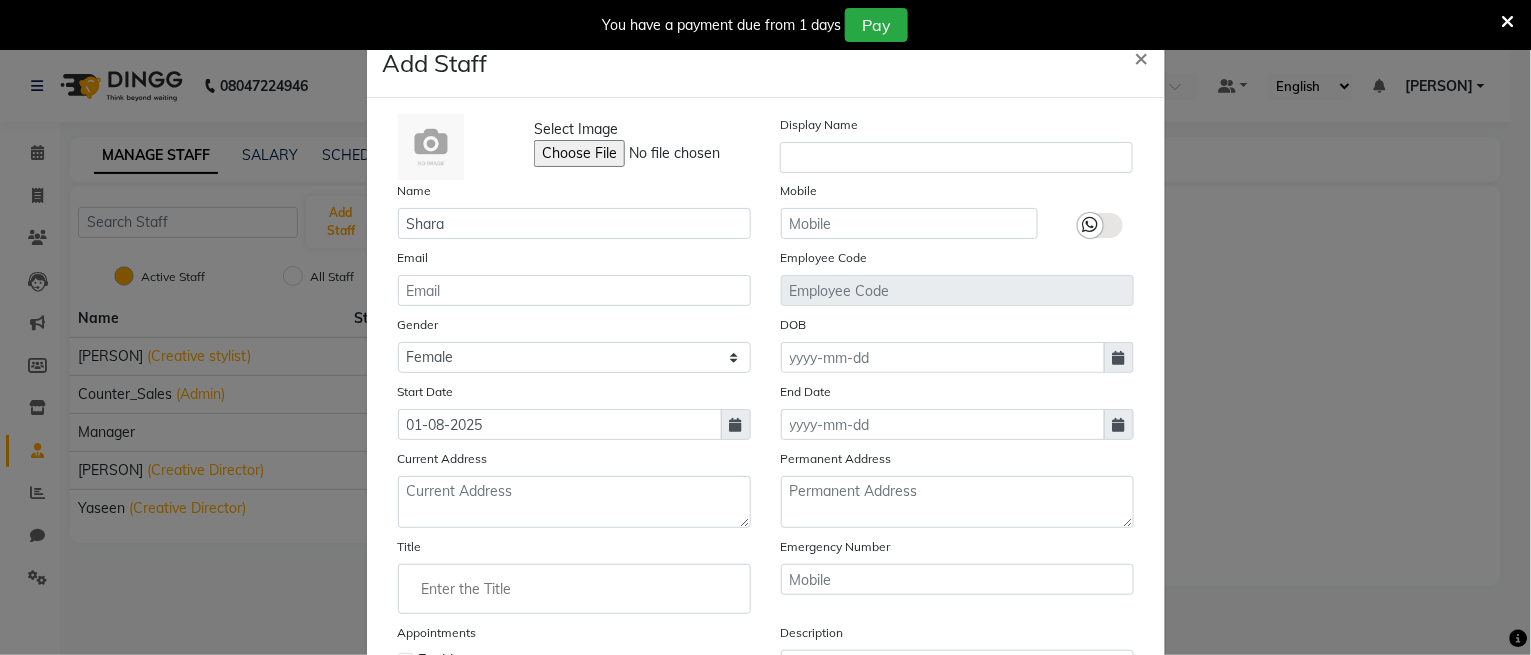 click 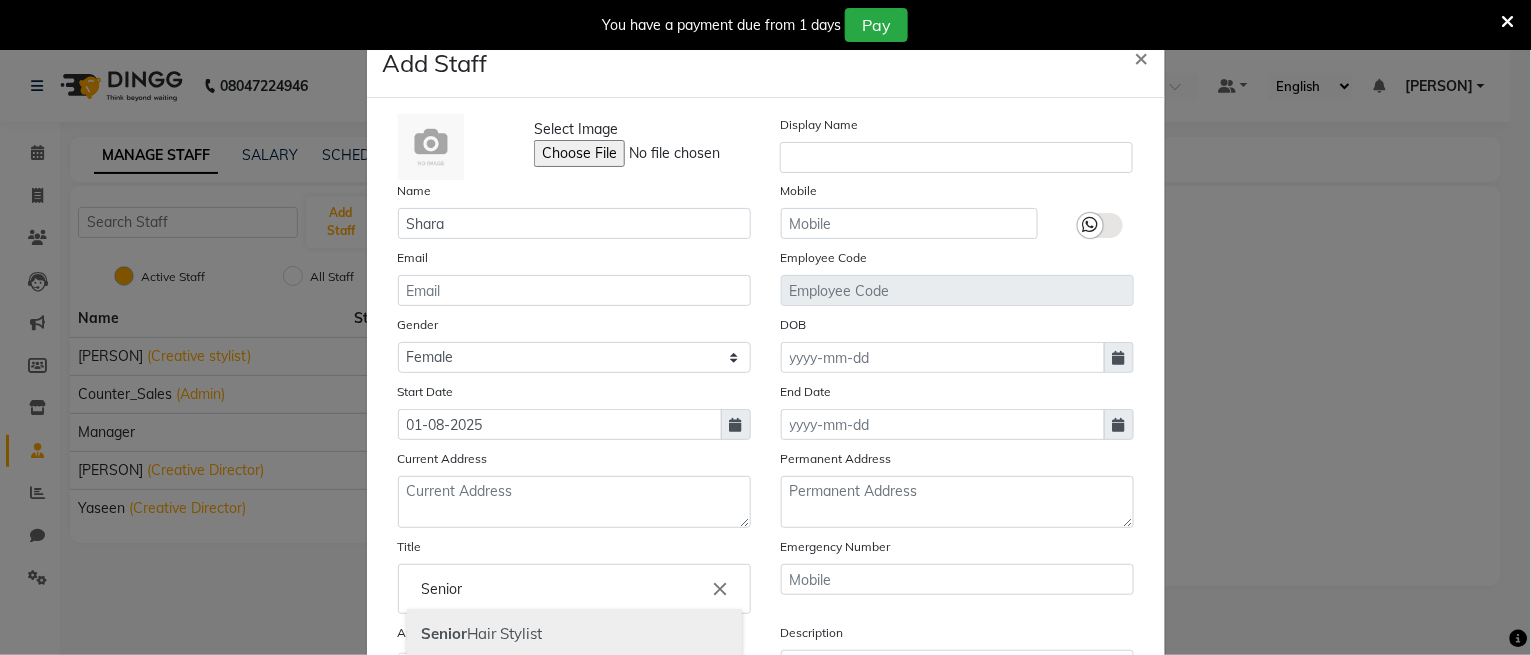 click on "Senior  Hair Stylist" at bounding box center [574, 634] 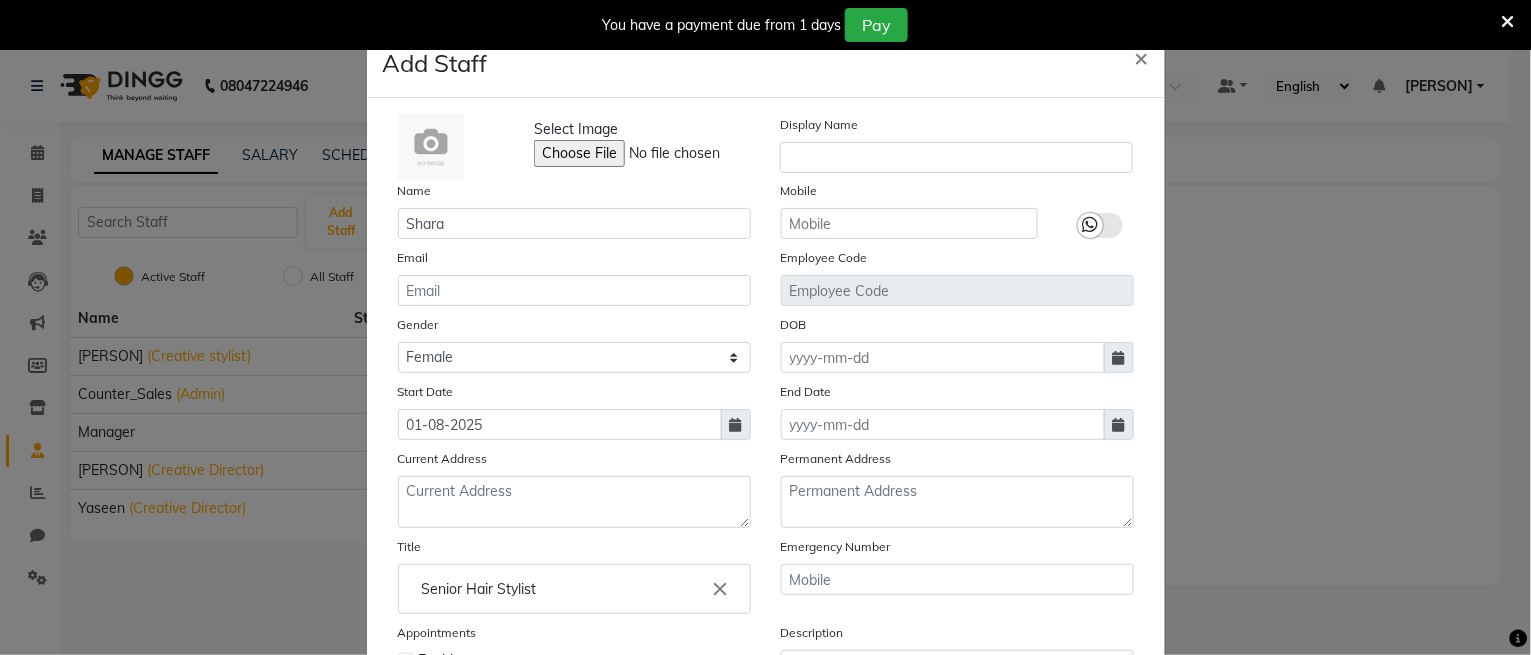 scroll, scrollTop: 228, scrollLeft: 0, axis: vertical 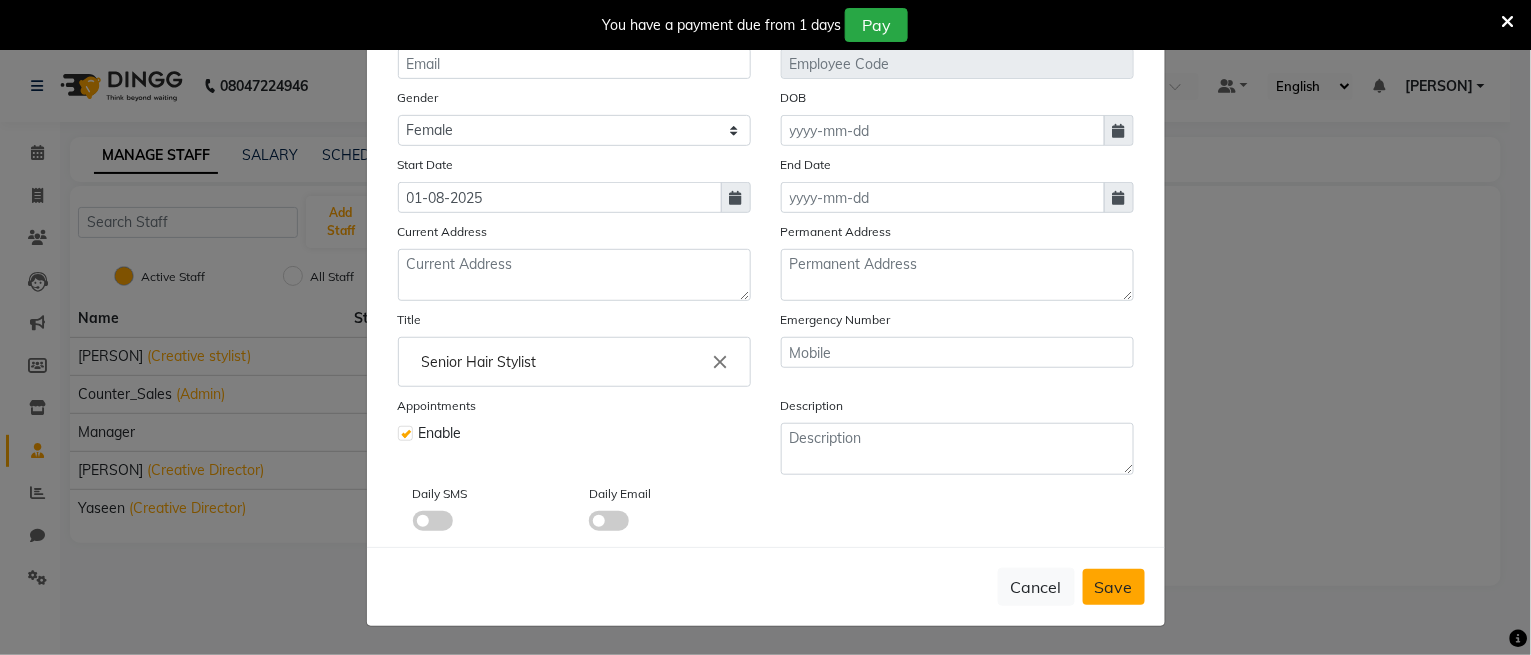 click on "Save" at bounding box center [1114, 587] 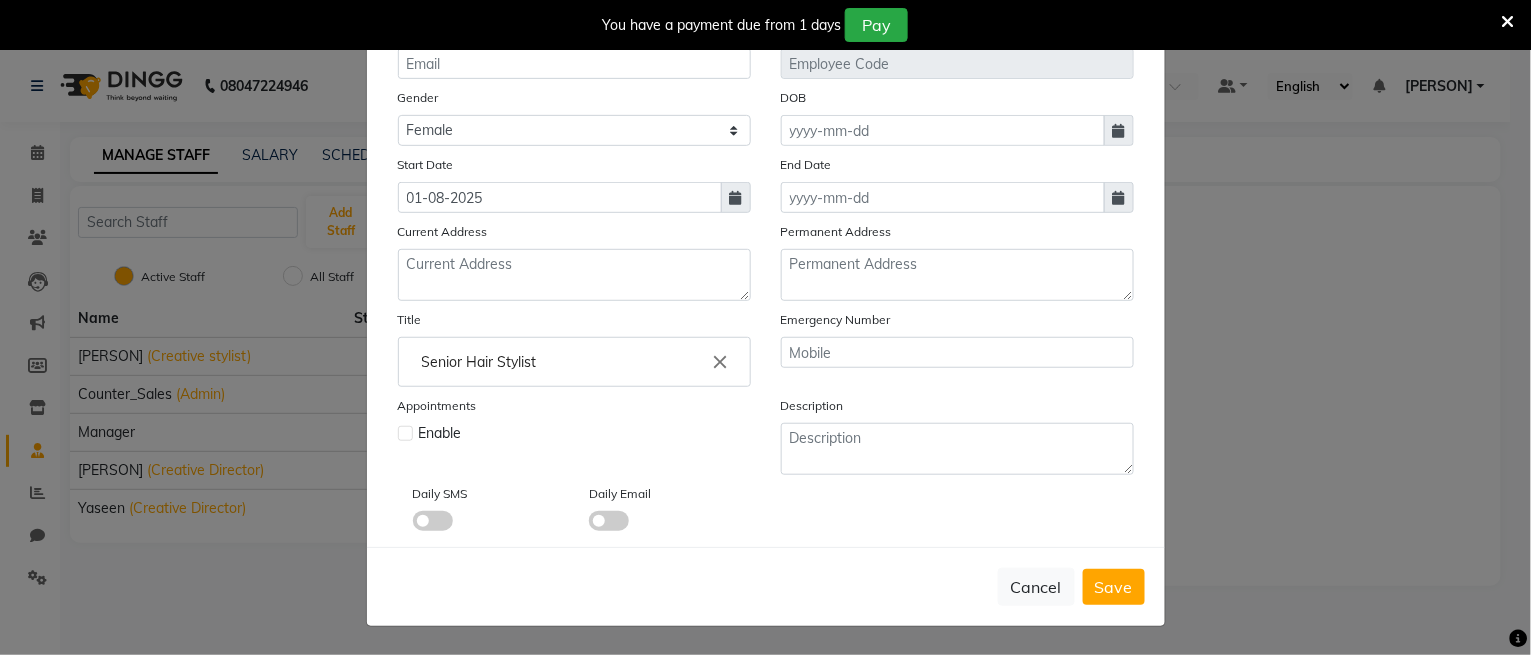 type 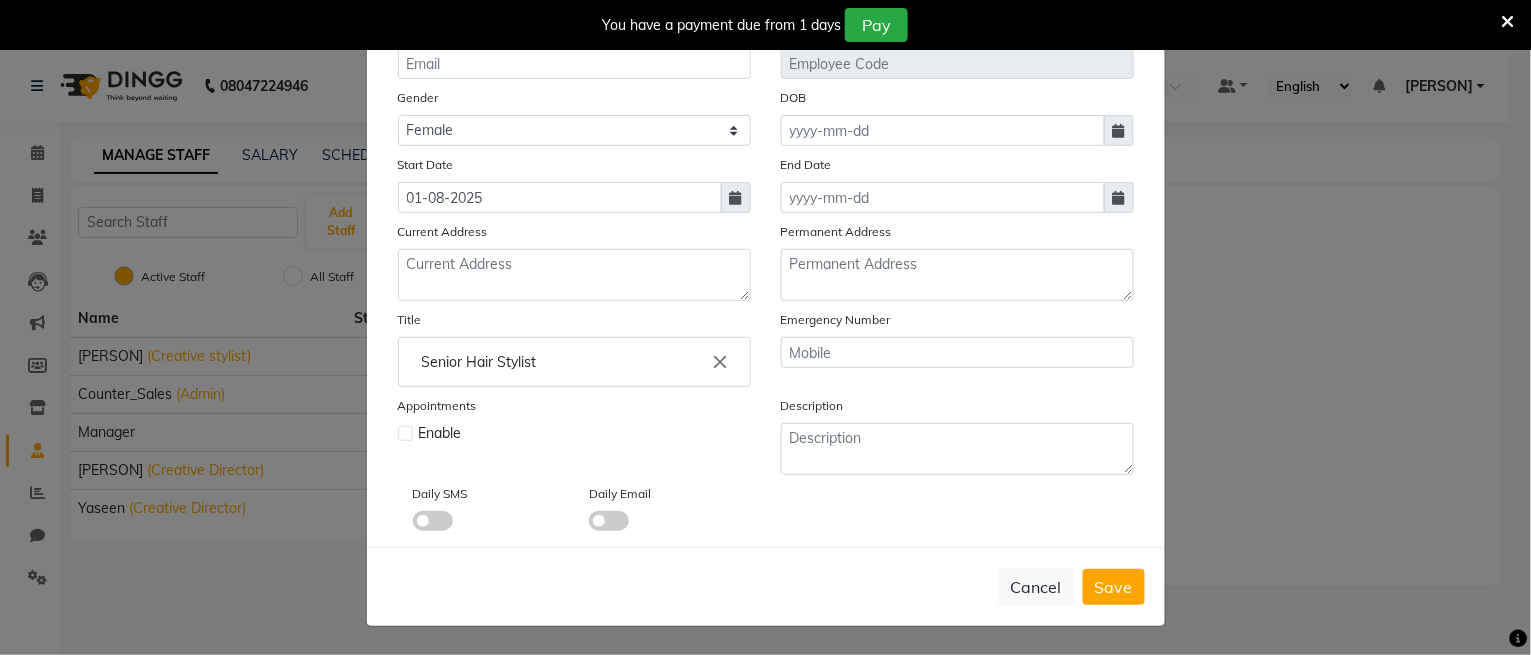 select 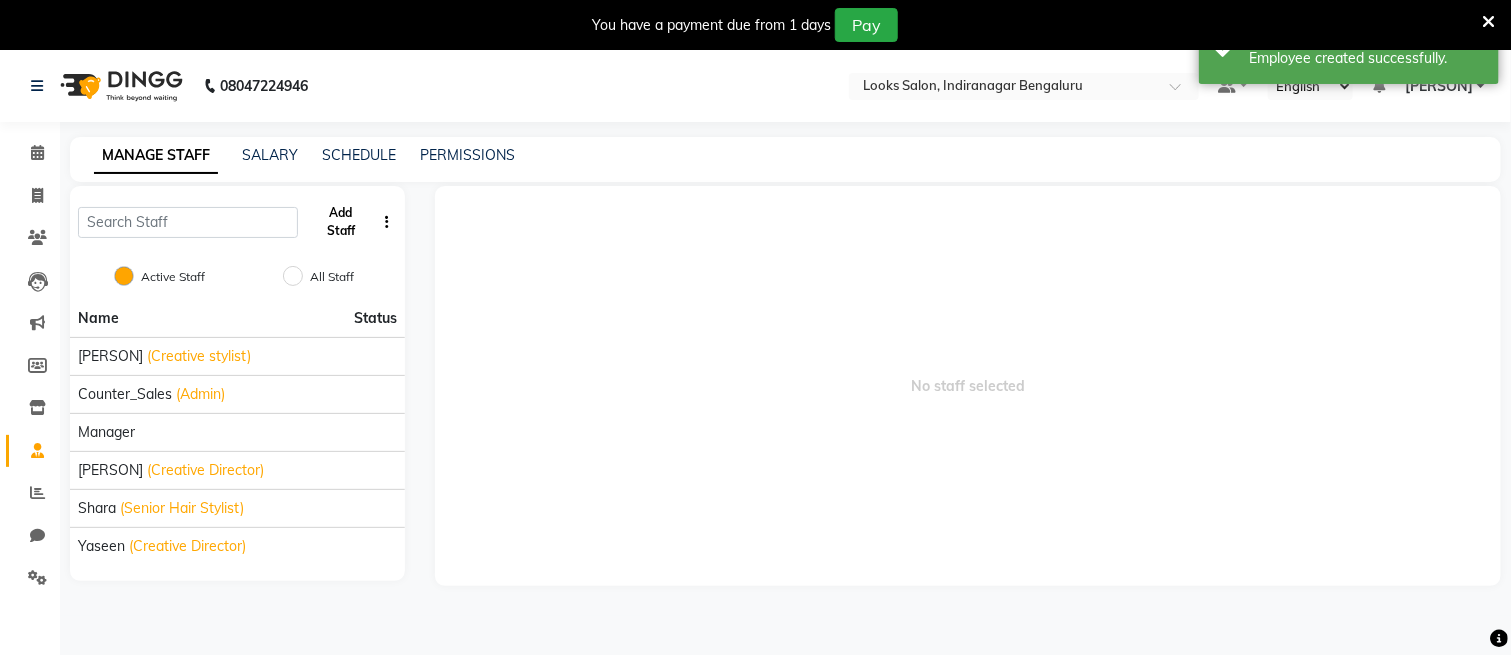 click on "Add Staff" 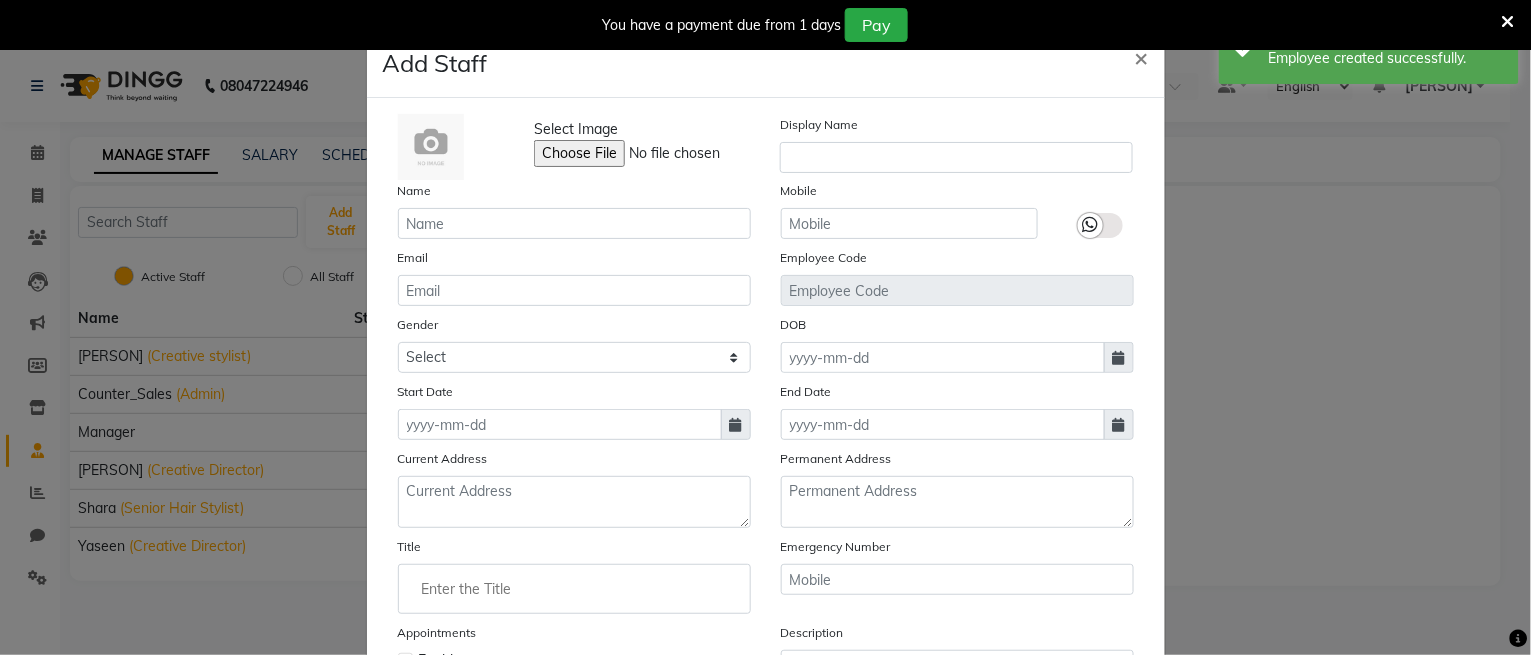 click on "Name" 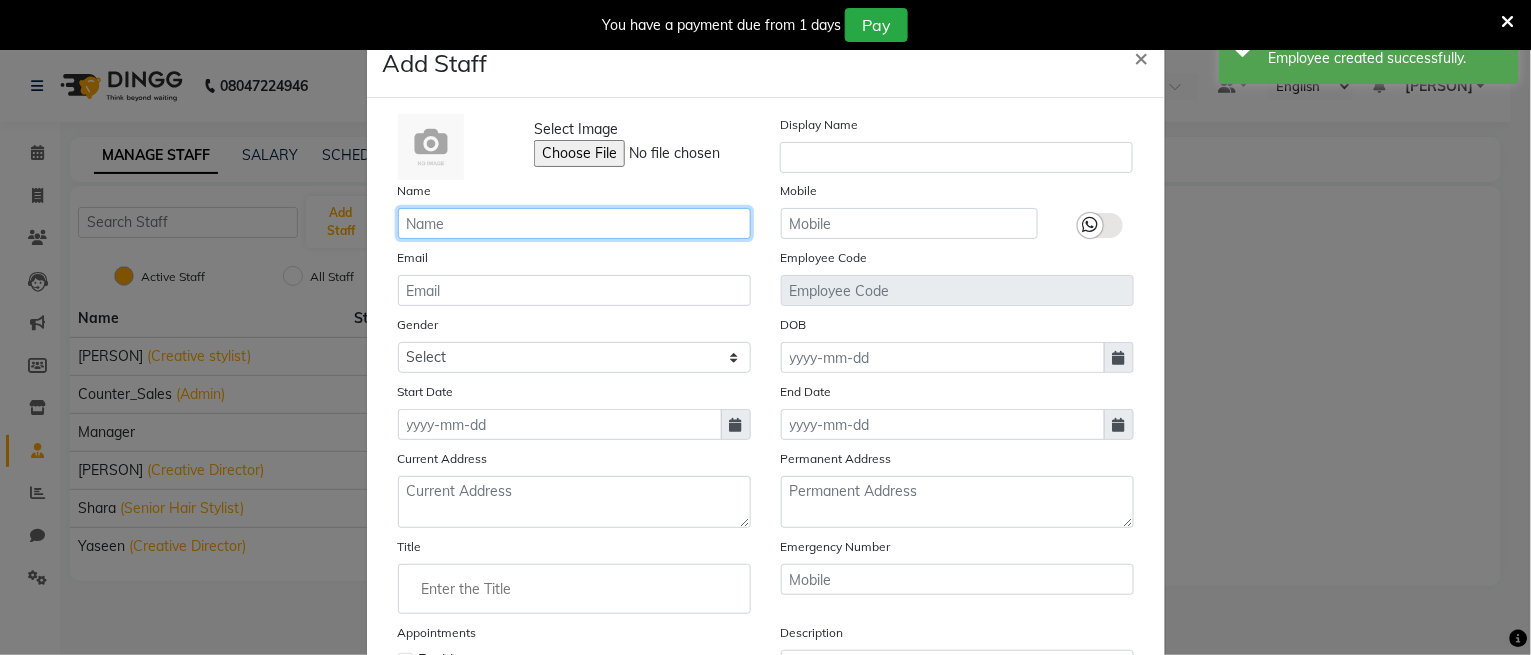 click 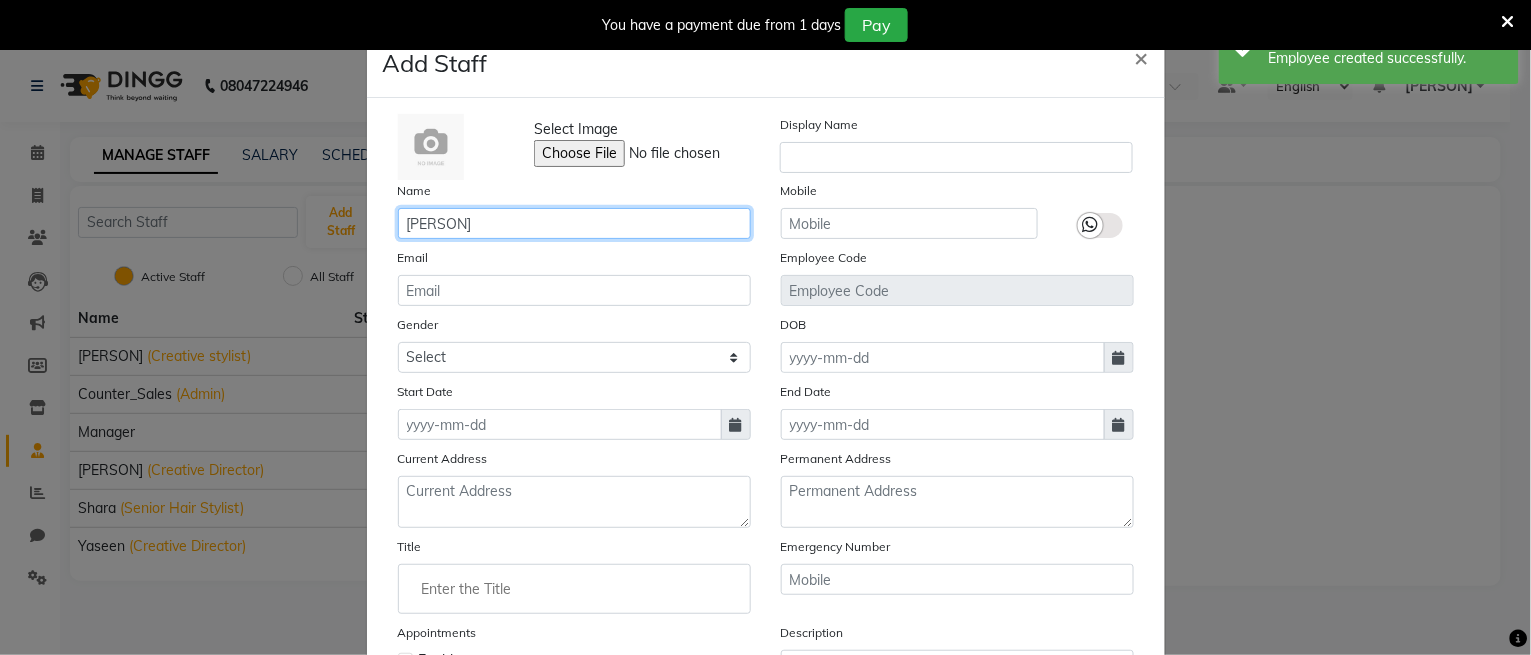 scroll, scrollTop: 228, scrollLeft: 0, axis: vertical 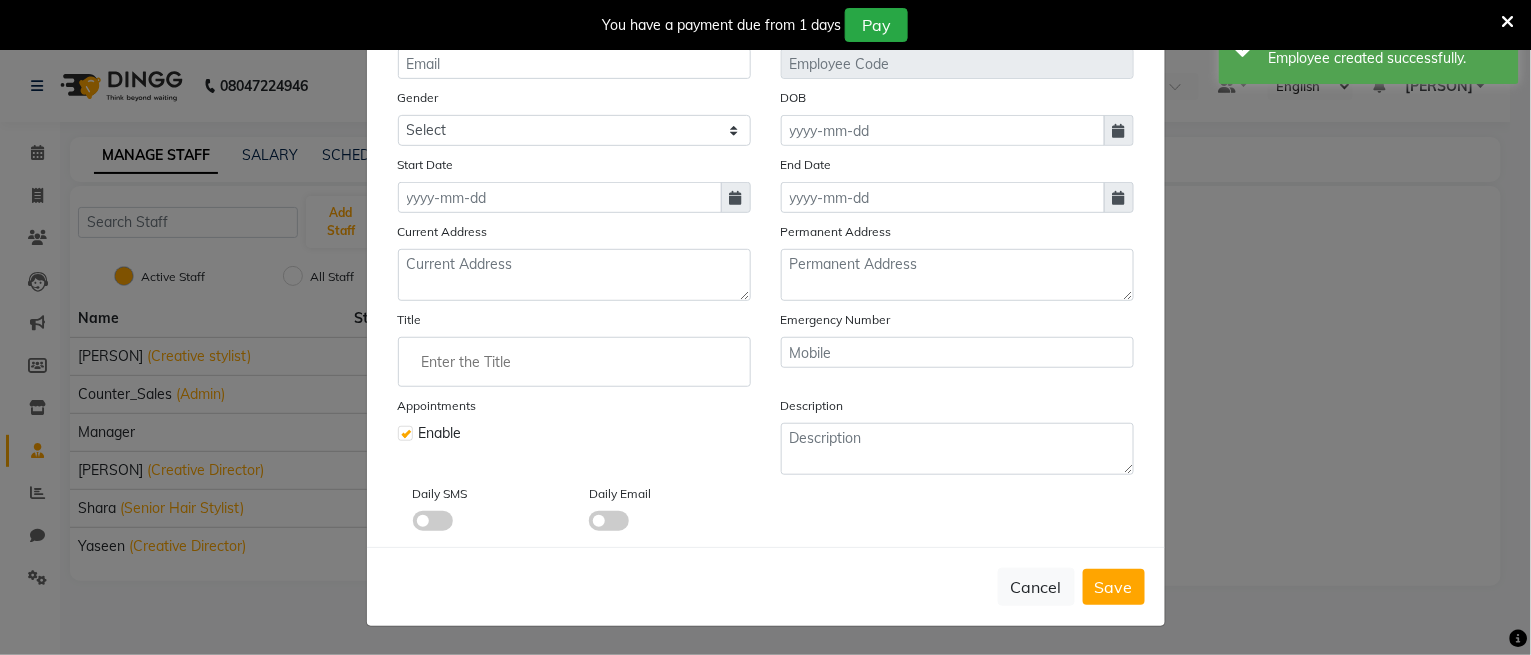 type on "Kittu" 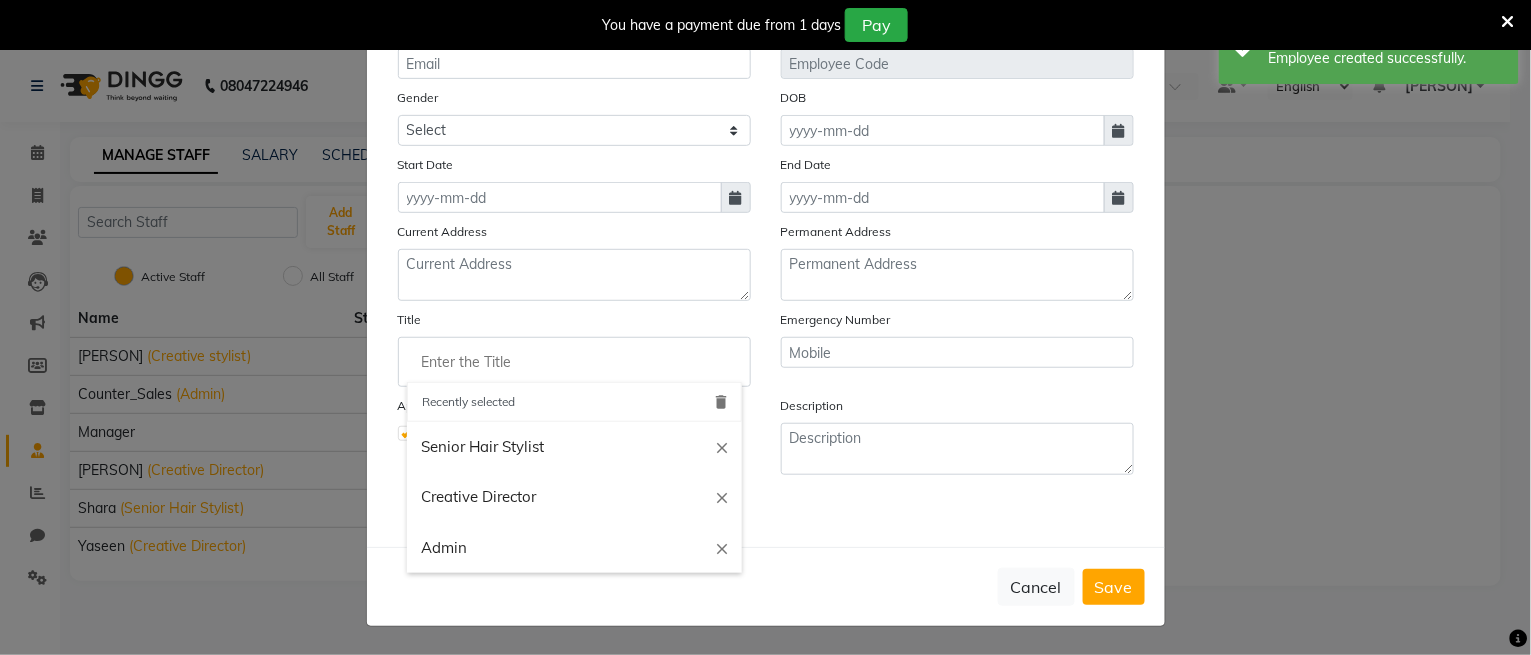 click 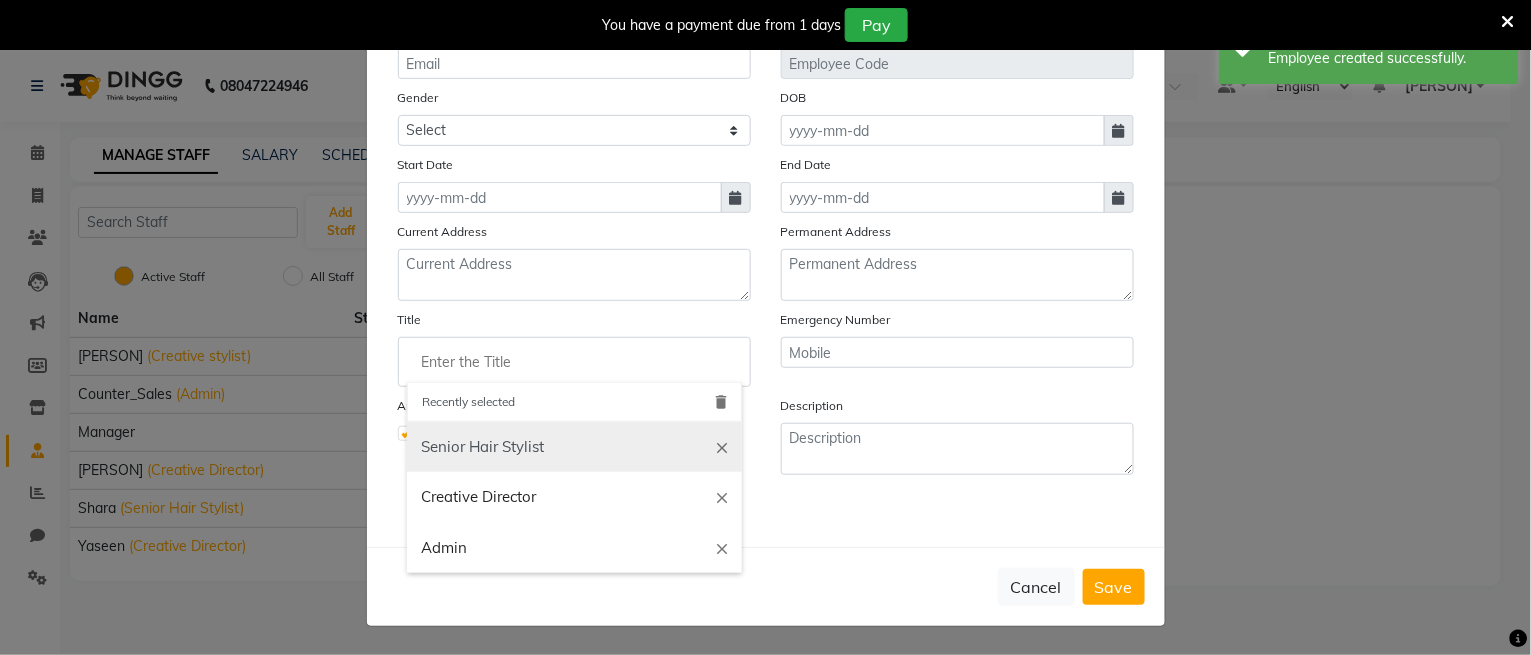 click on "Senior Hair Stylist" at bounding box center (574, 447) 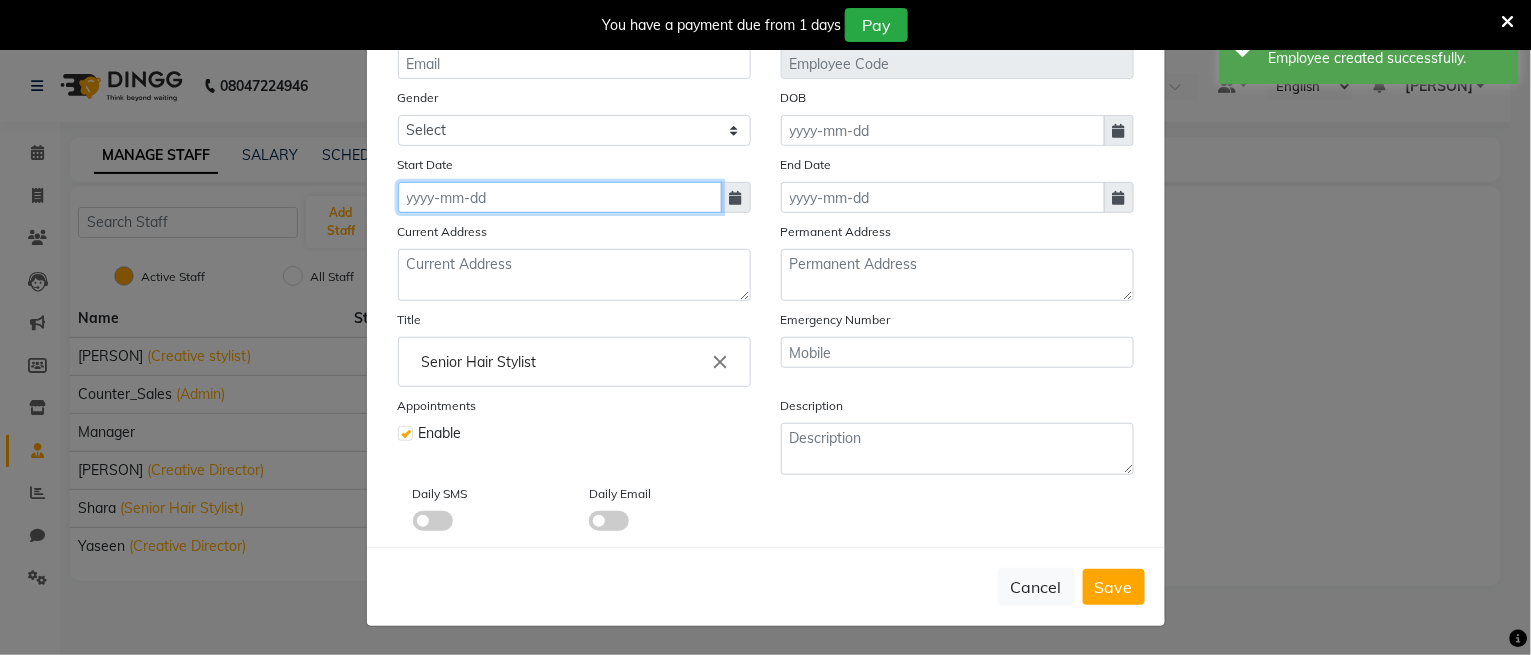 click 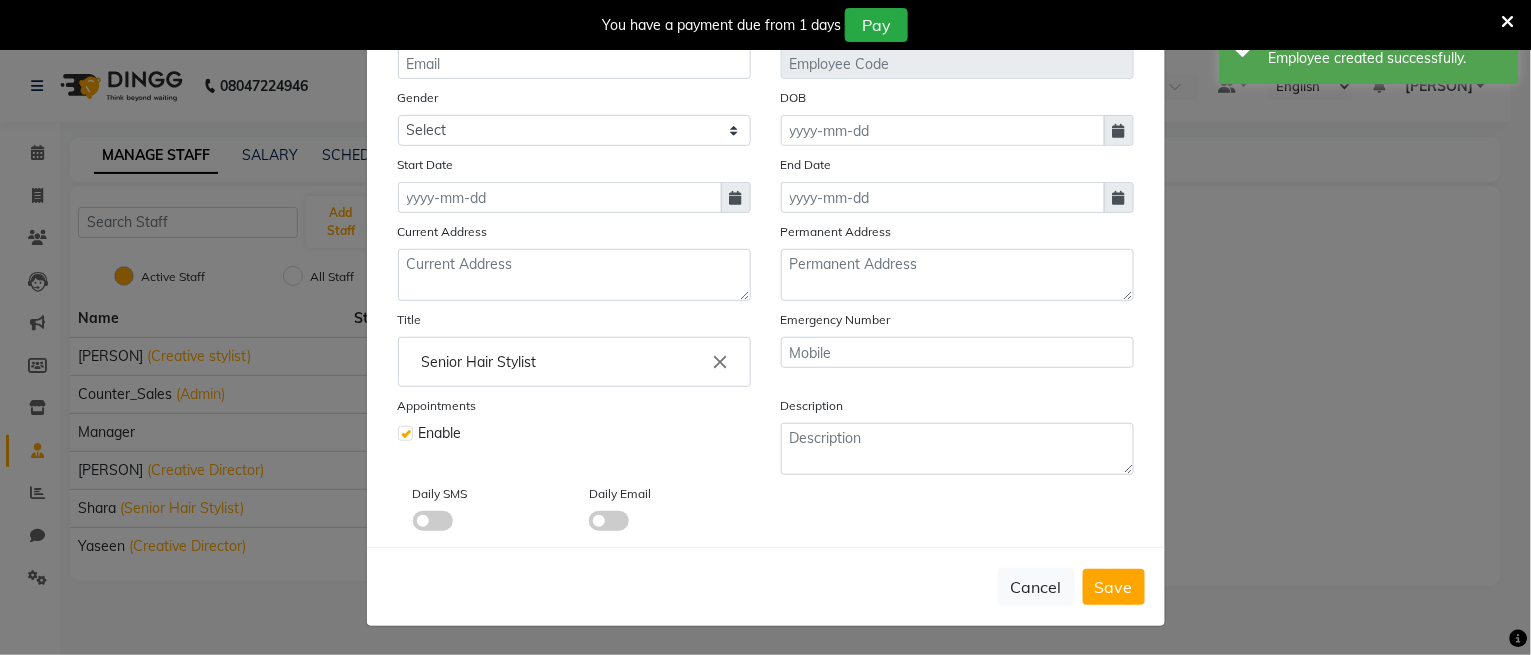 select on "8" 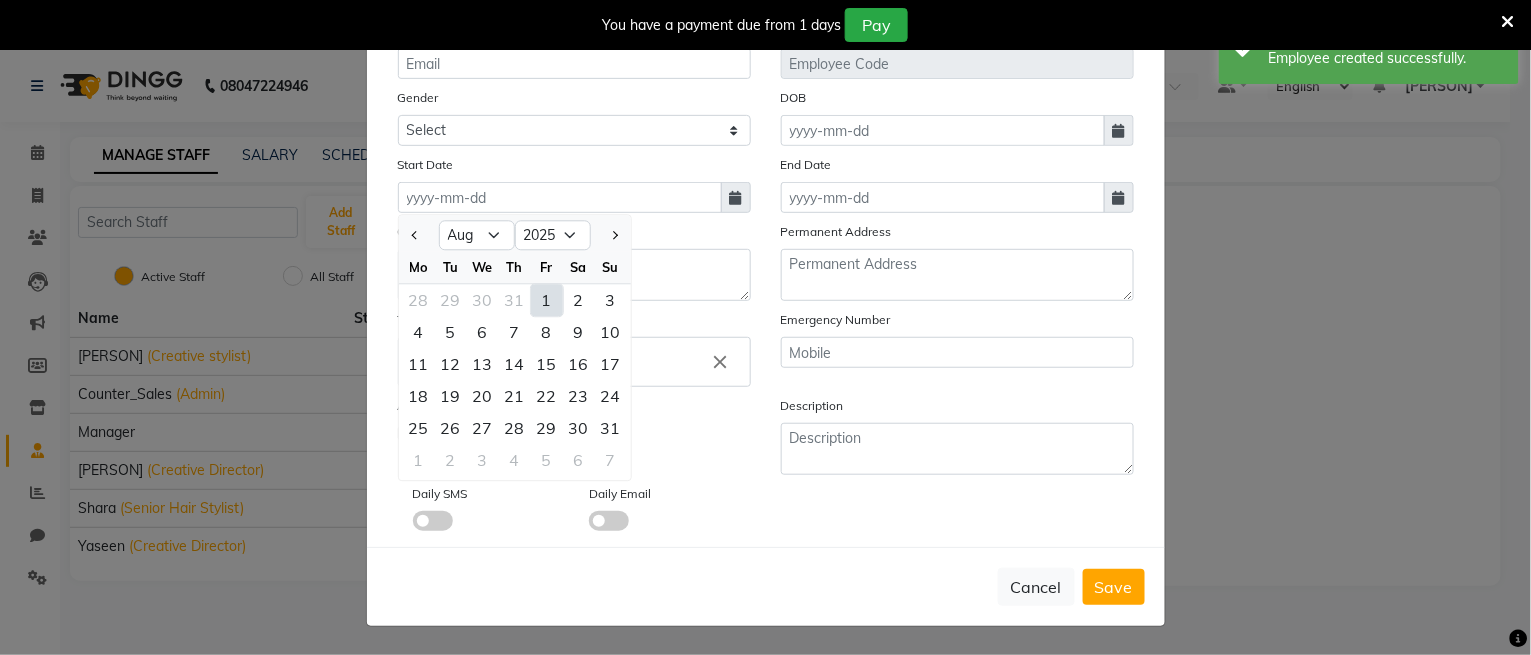 click on "1" 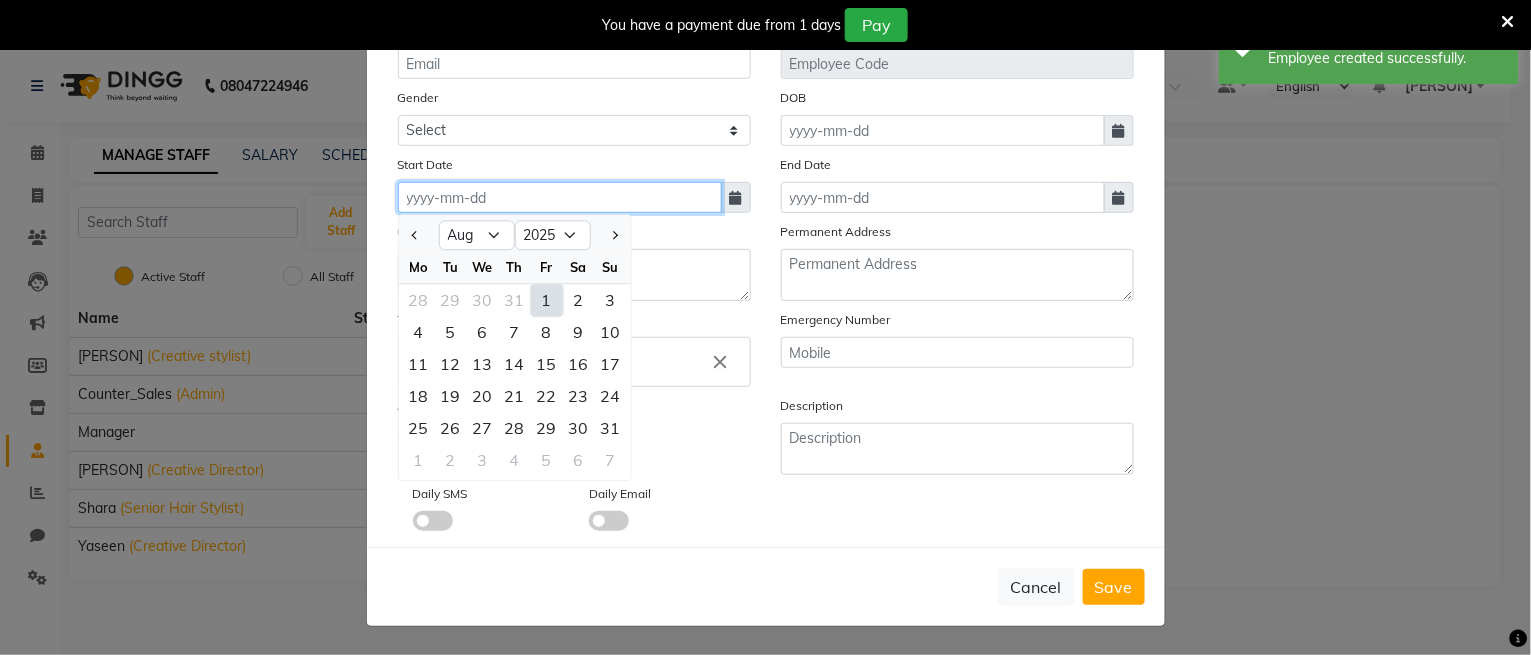 type on "01-08-2025" 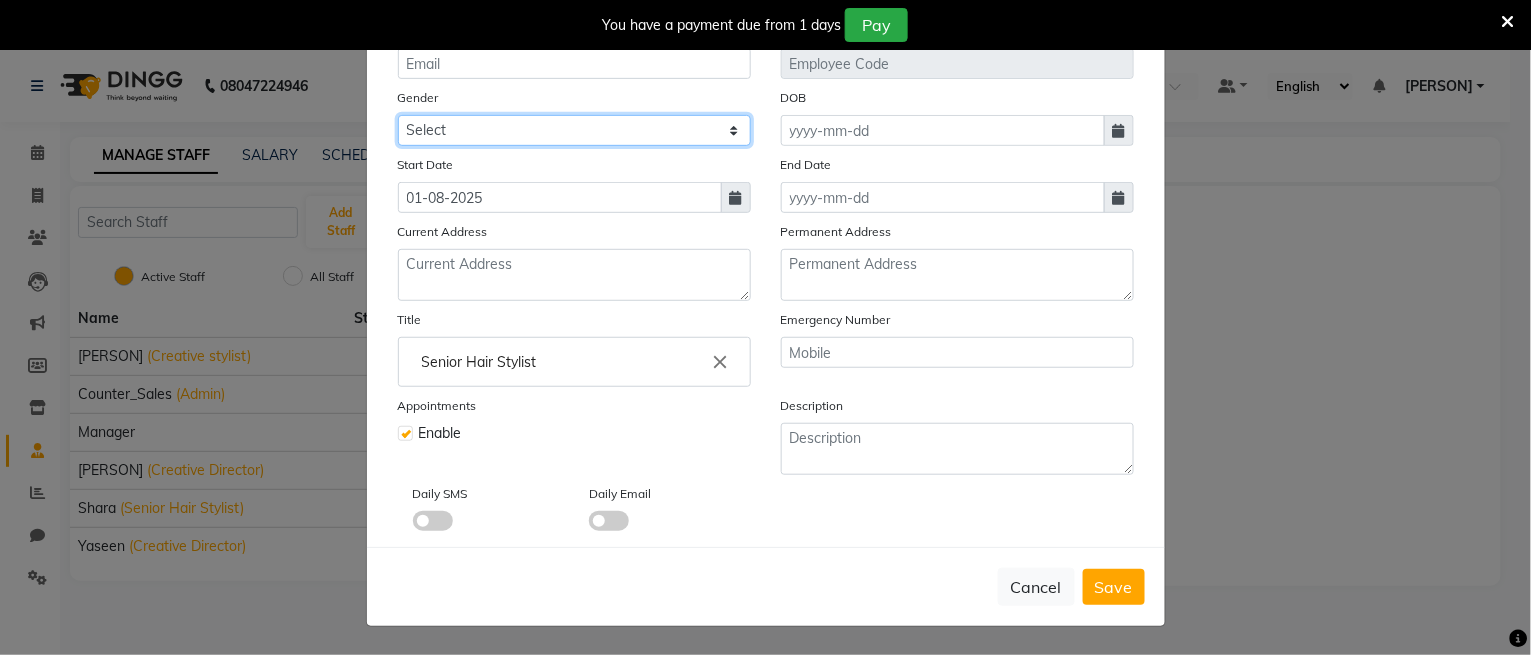 drag, startPoint x: 470, startPoint y: 121, endPoint x: 468, endPoint y: 140, distance: 19.104973 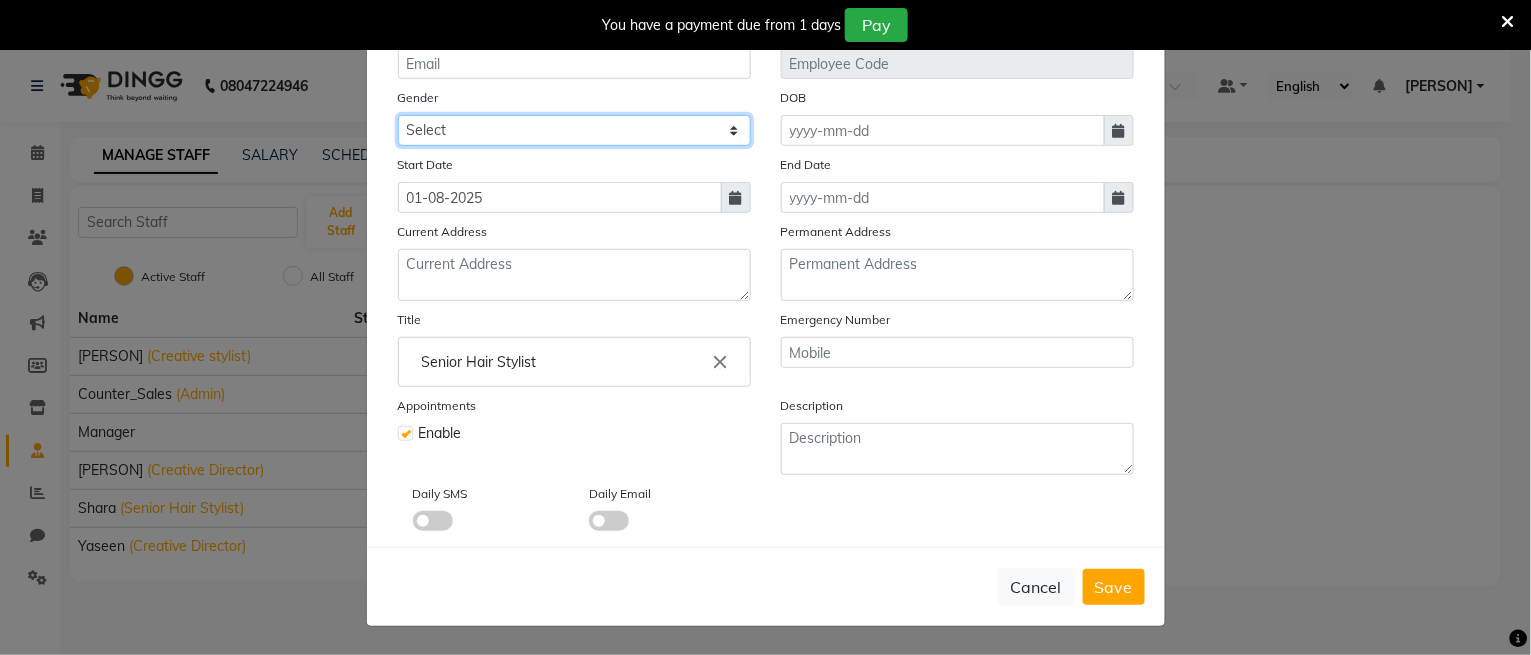 select on "female" 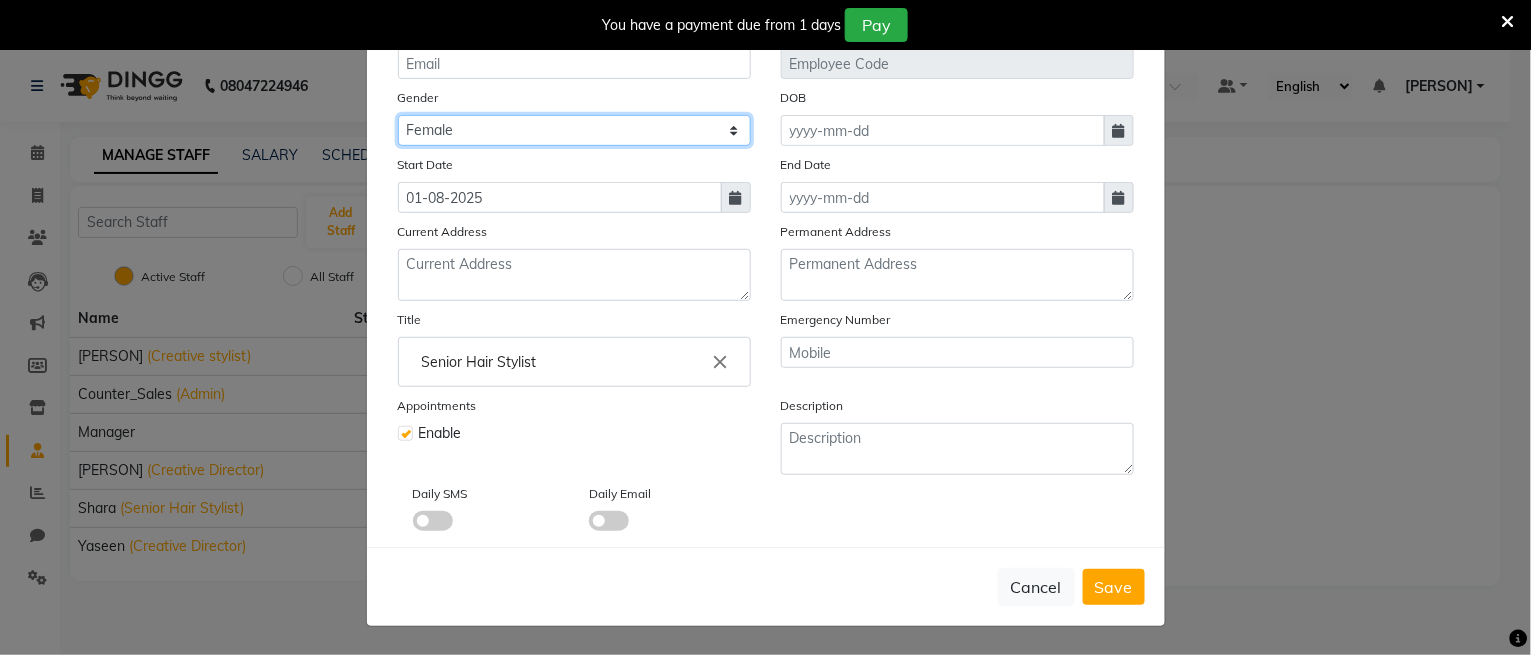 click on "Select Male Female Other Prefer Not To Say" 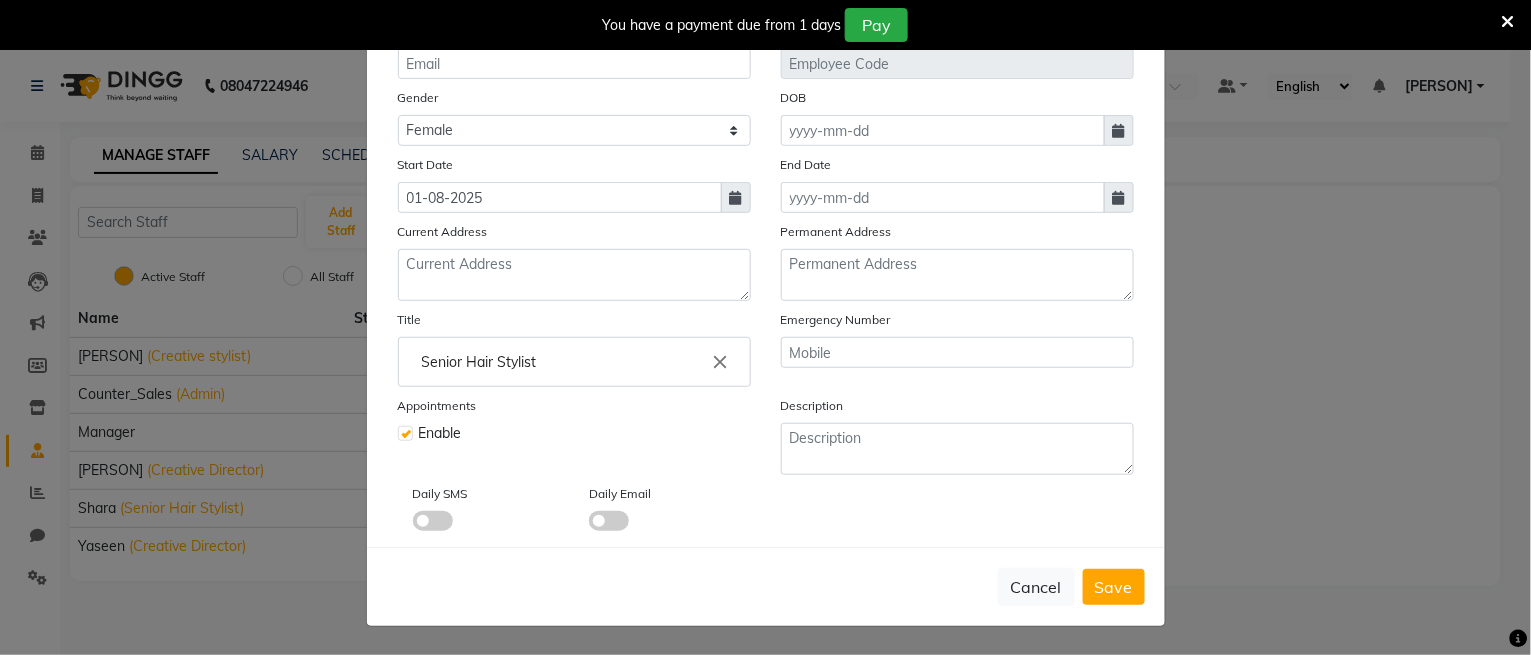 click on "Cancel   Save" 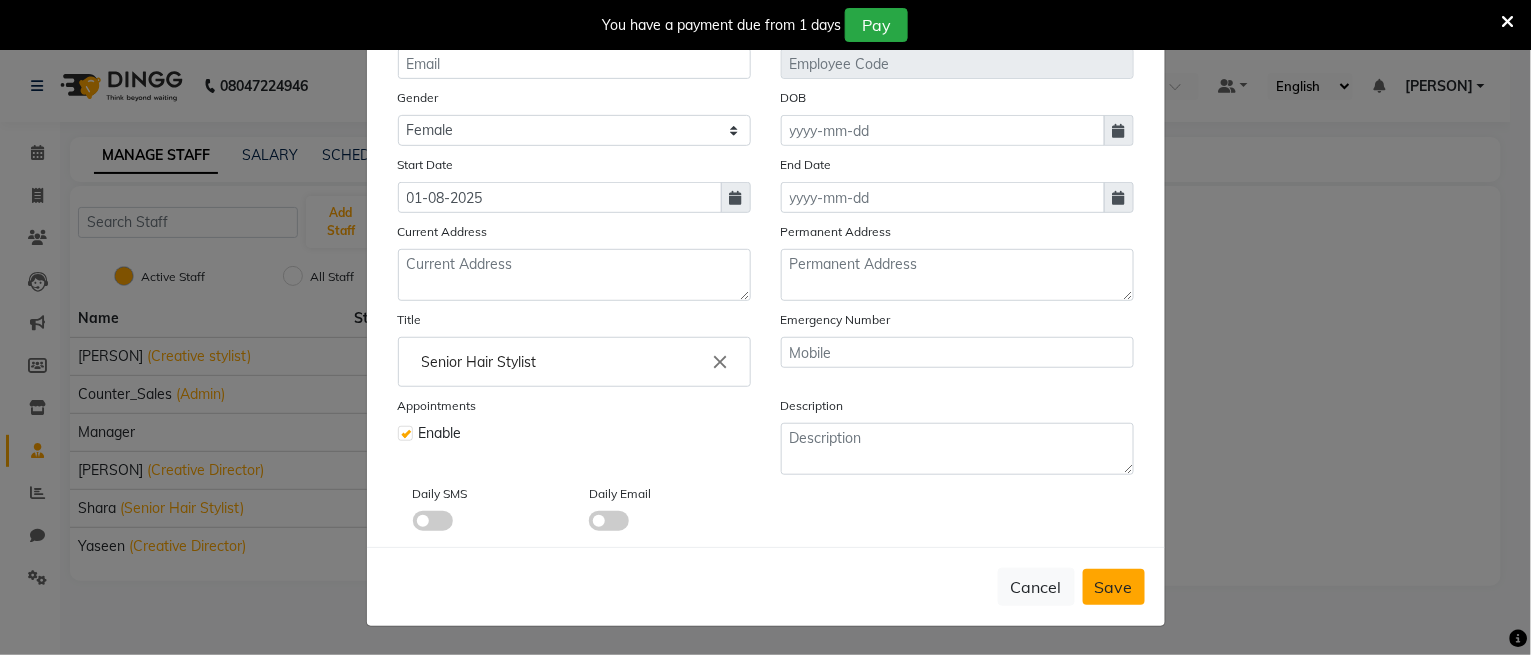 drag, startPoint x: 1123, startPoint y: 581, endPoint x: 1103, endPoint y: 568, distance: 23.853722 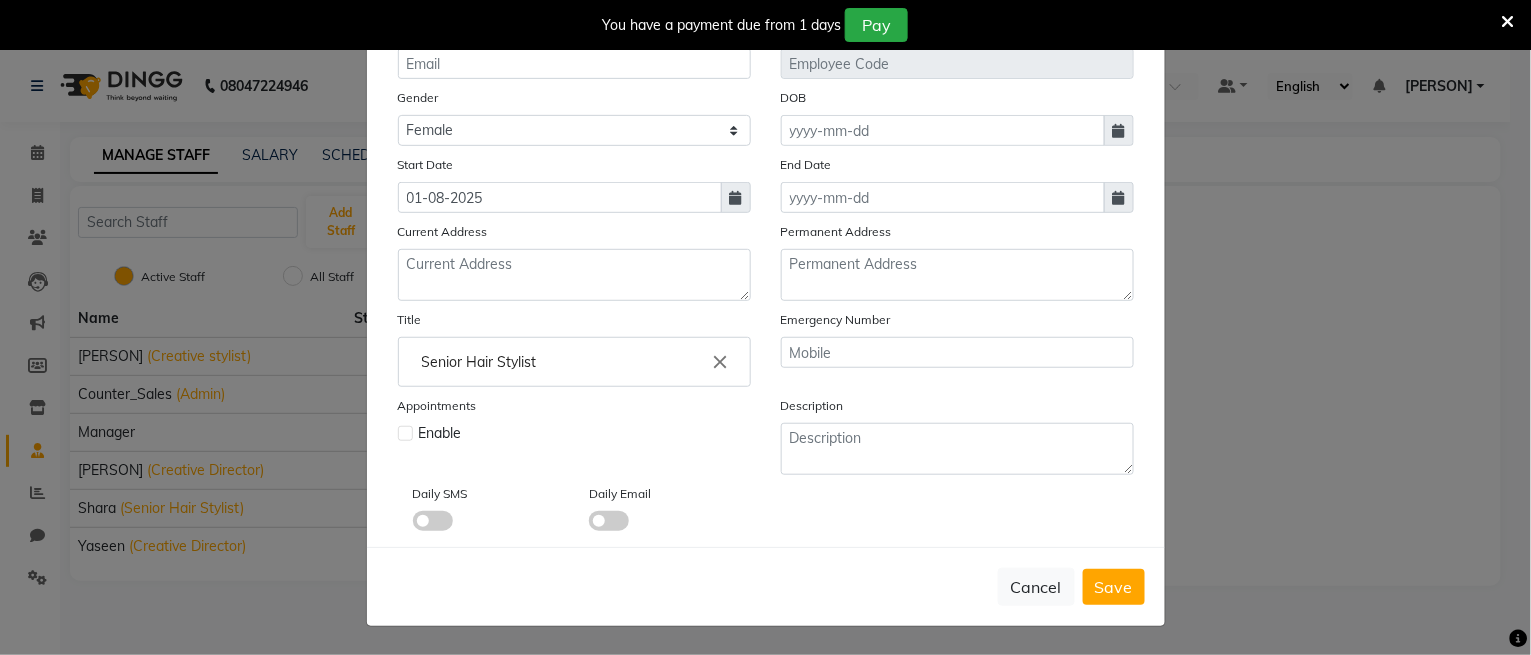 type 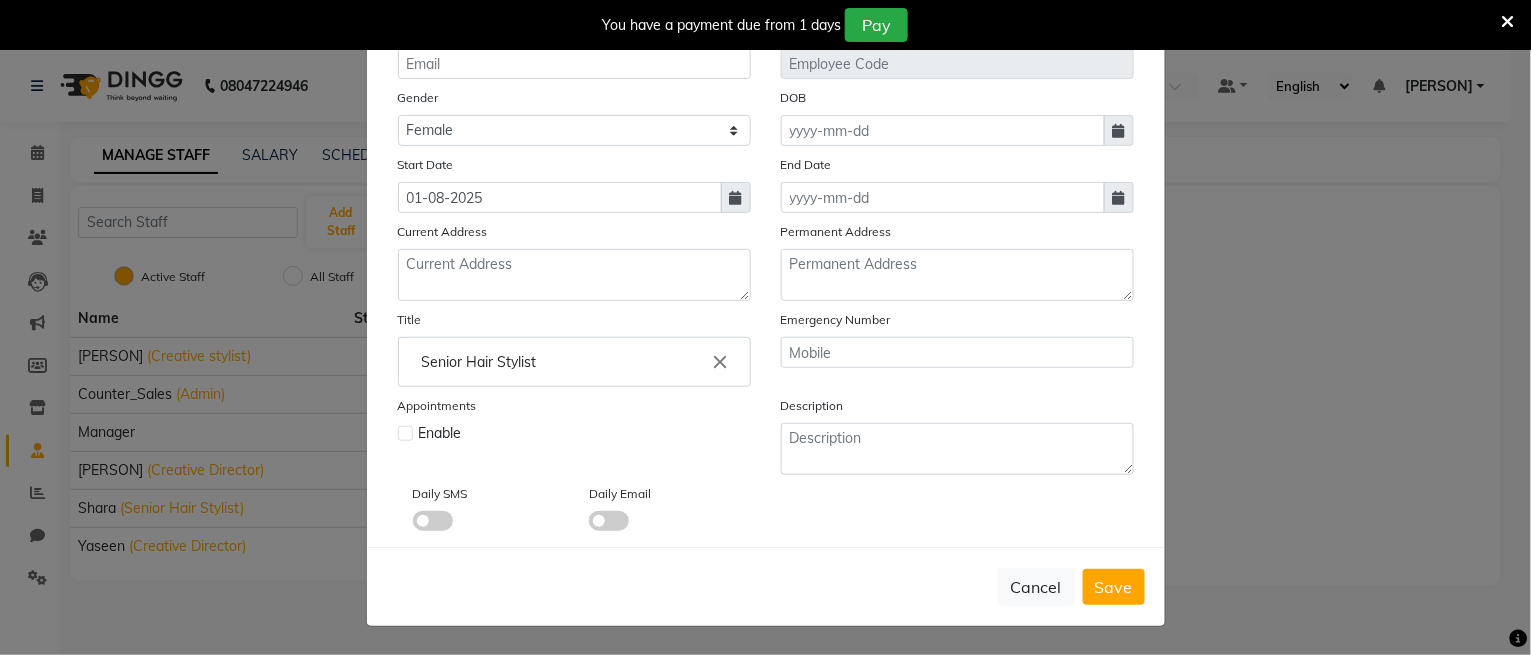 select 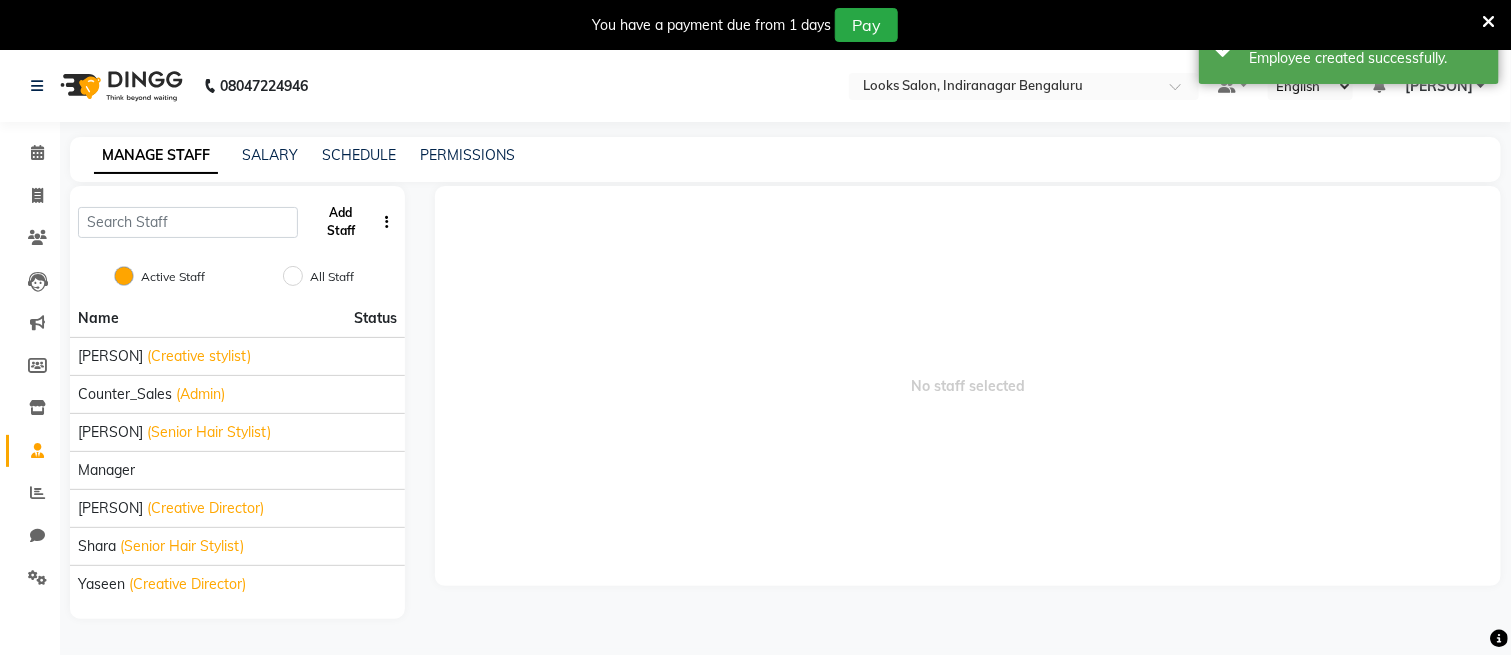 click on "Add Staff" 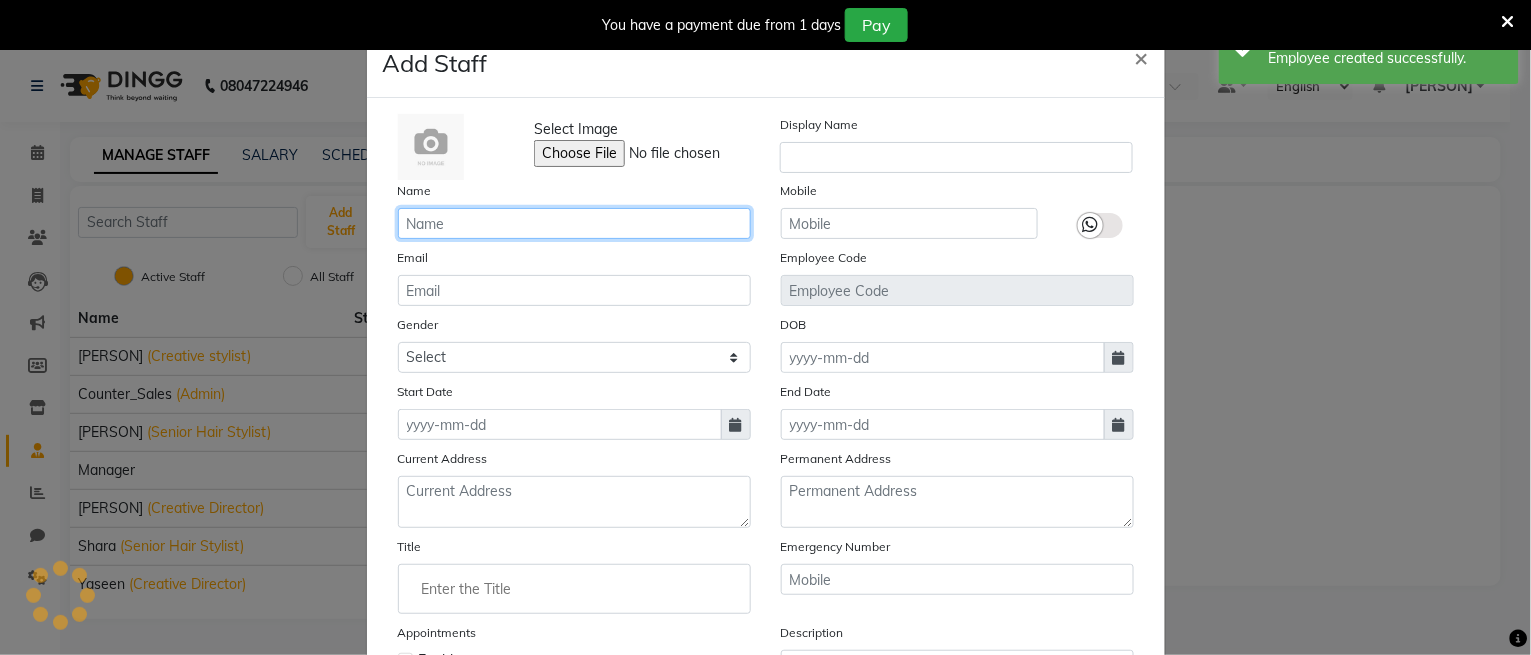 click 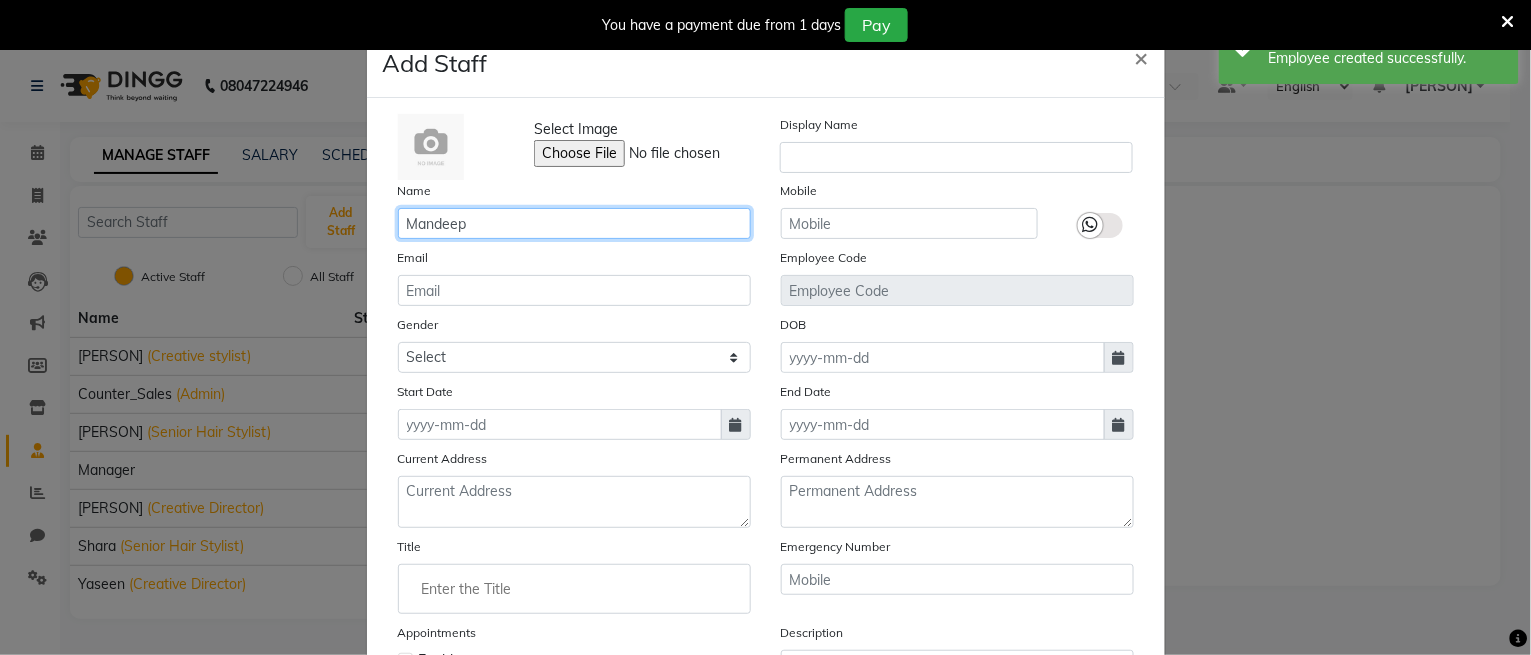 type on "Mandeep" 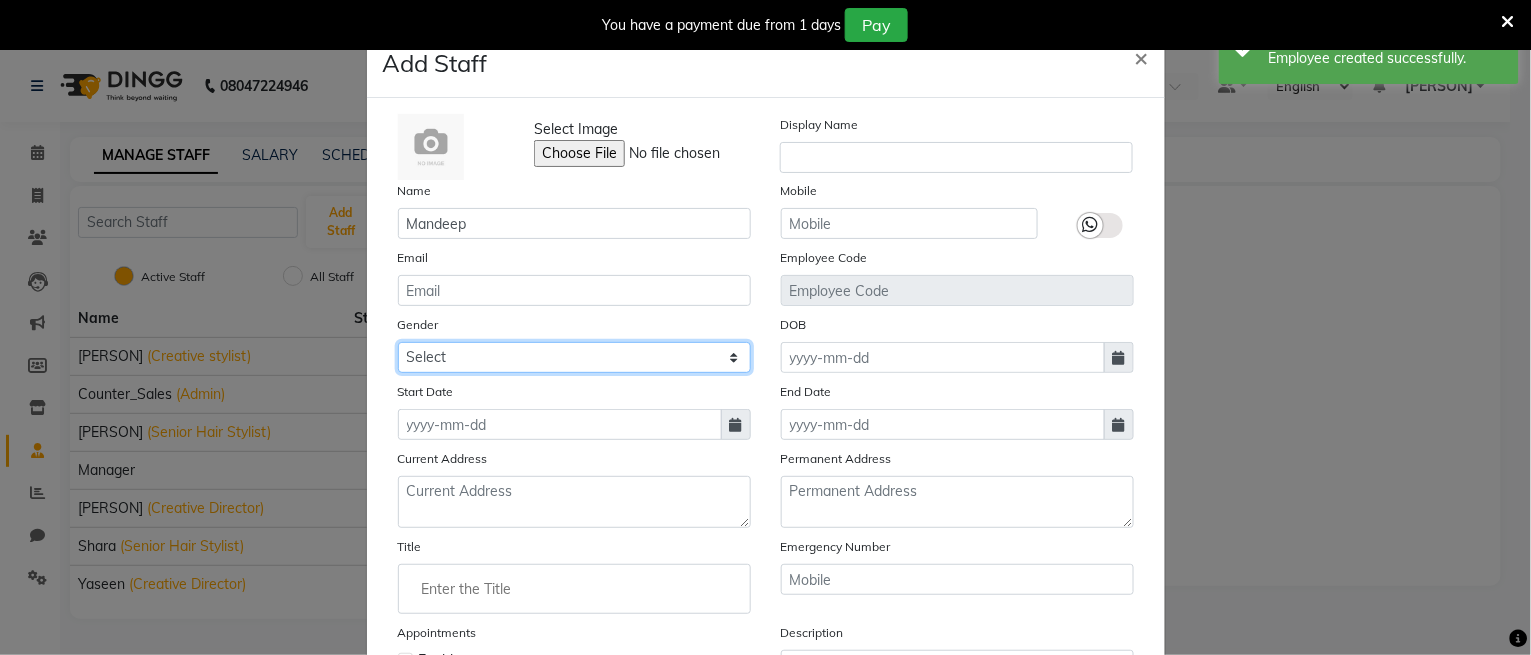 drag, startPoint x: 519, startPoint y: 342, endPoint x: 515, endPoint y: 360, distance: 18.439089 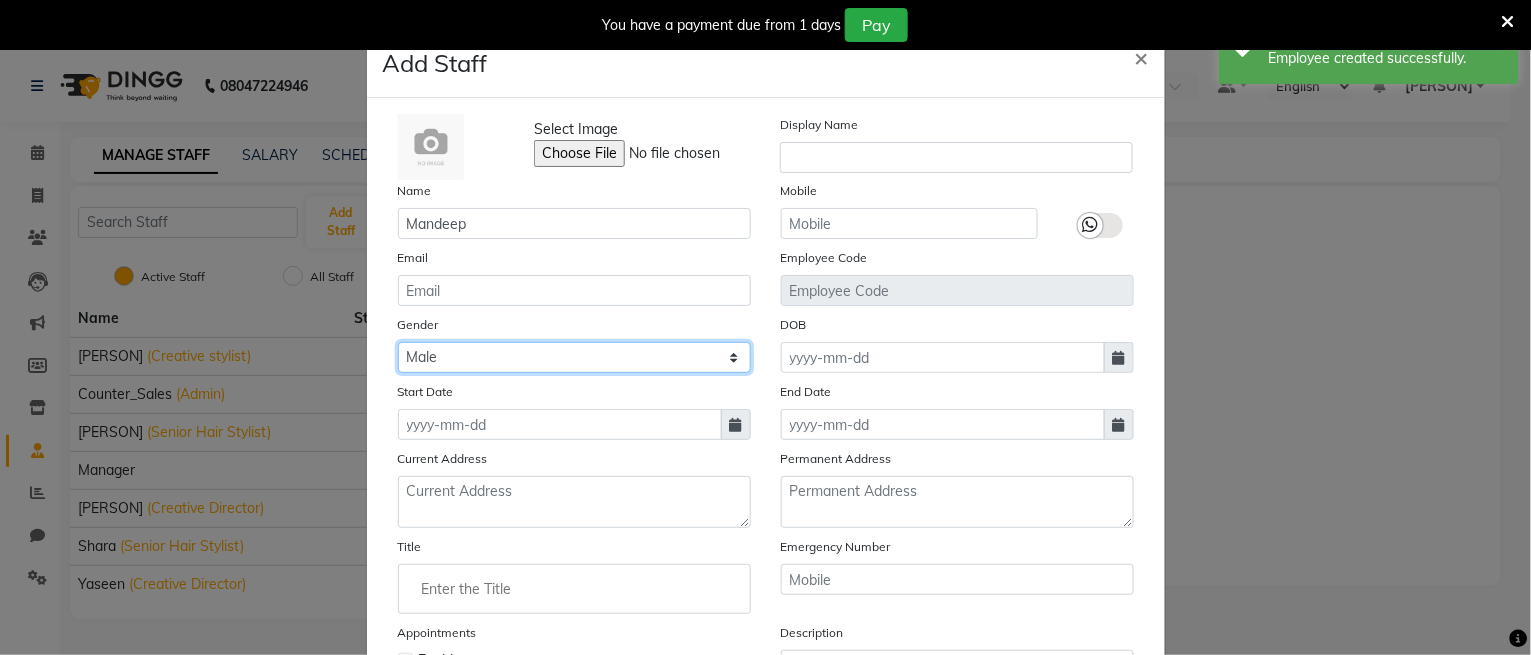 click on "Select Male Female Other Prefer Not To Say" 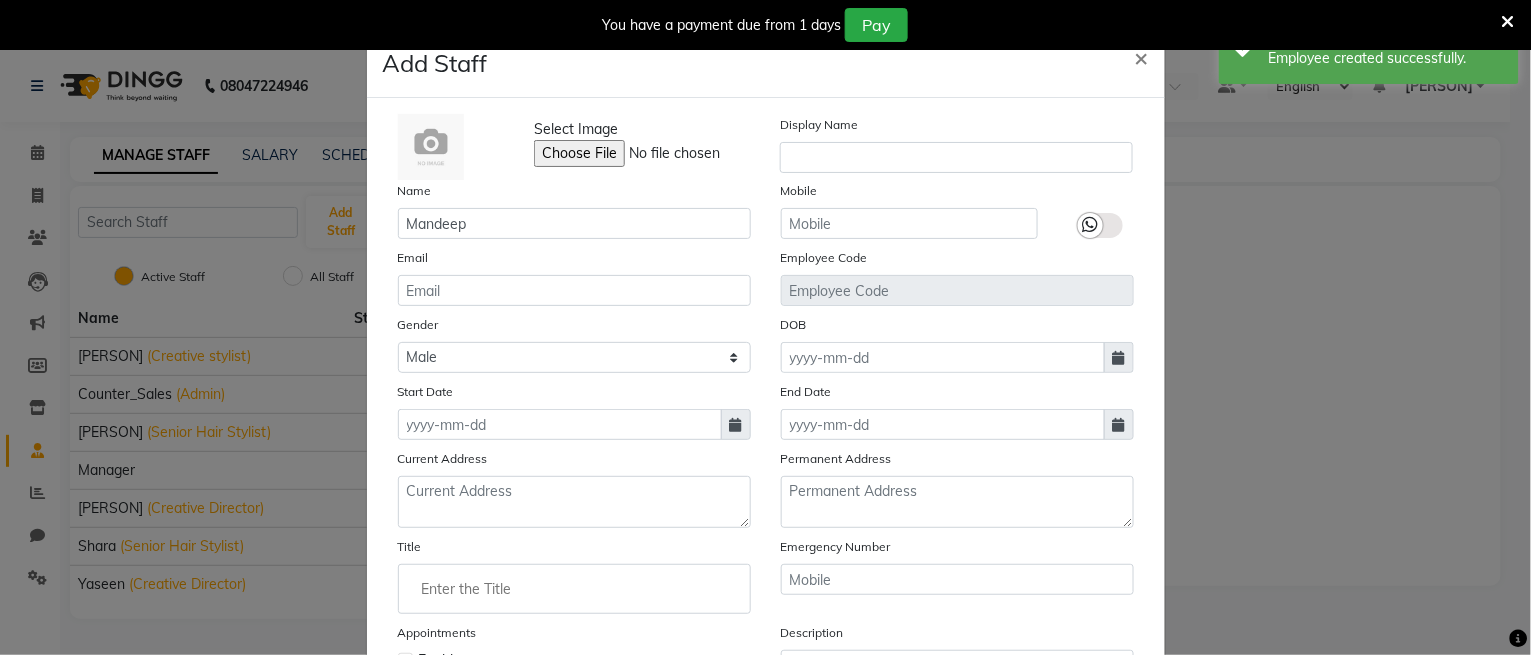 click 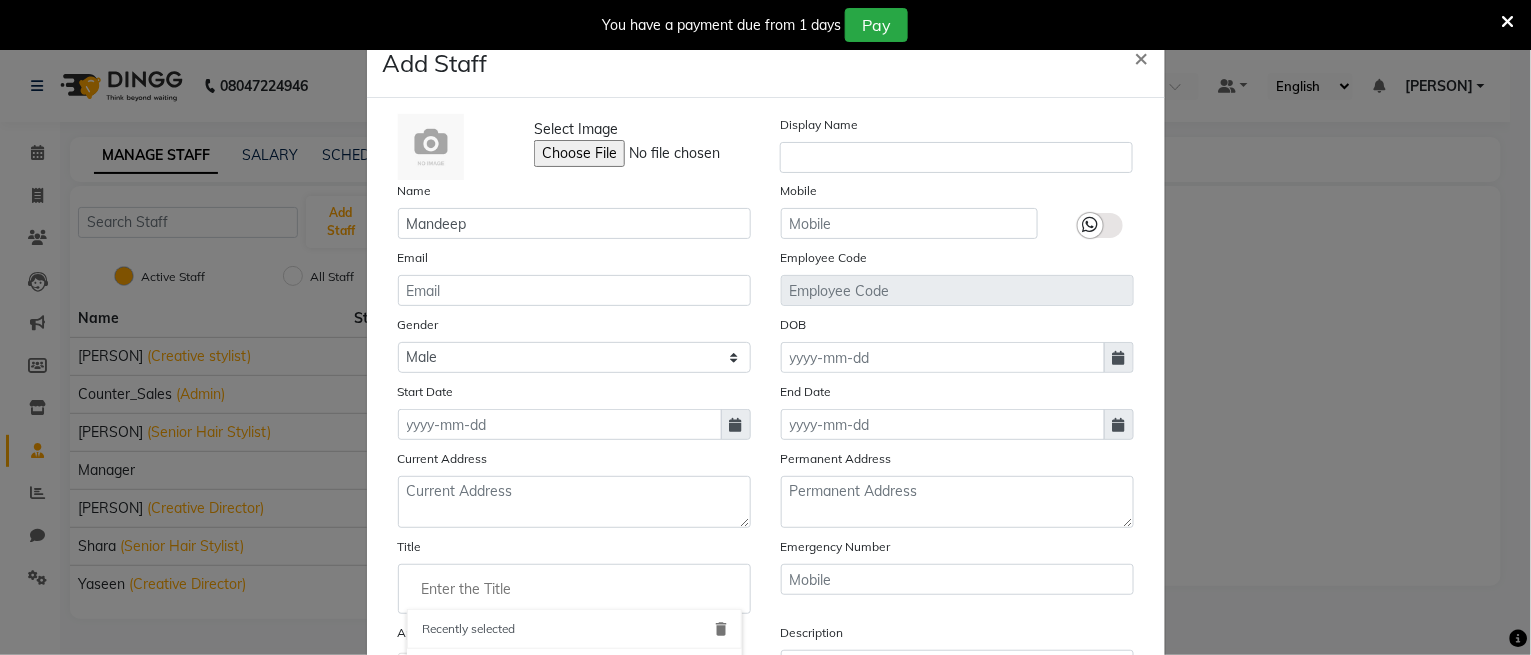 scroll, scrollTop: 133, scrollLeft: 0, axis: vertical 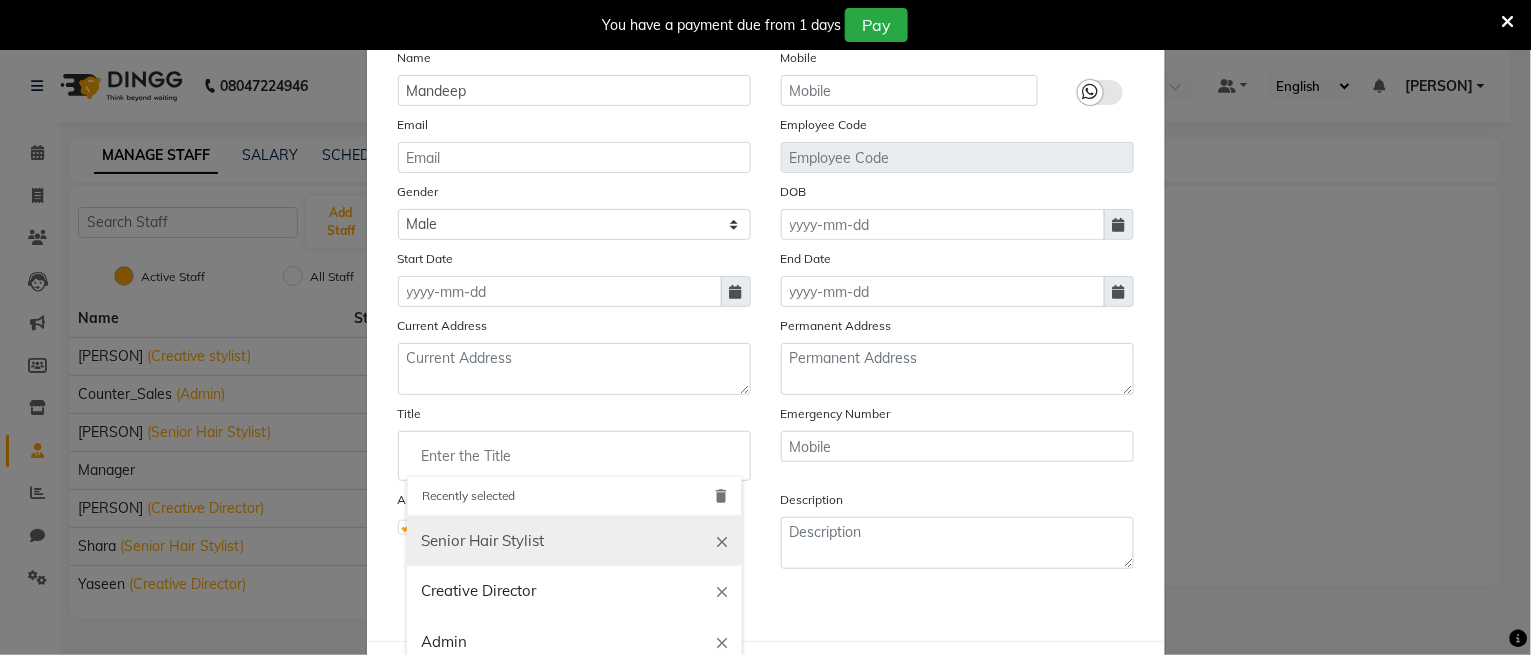 click on "Senior Hair Stylist" at bounding box center (574, 541) 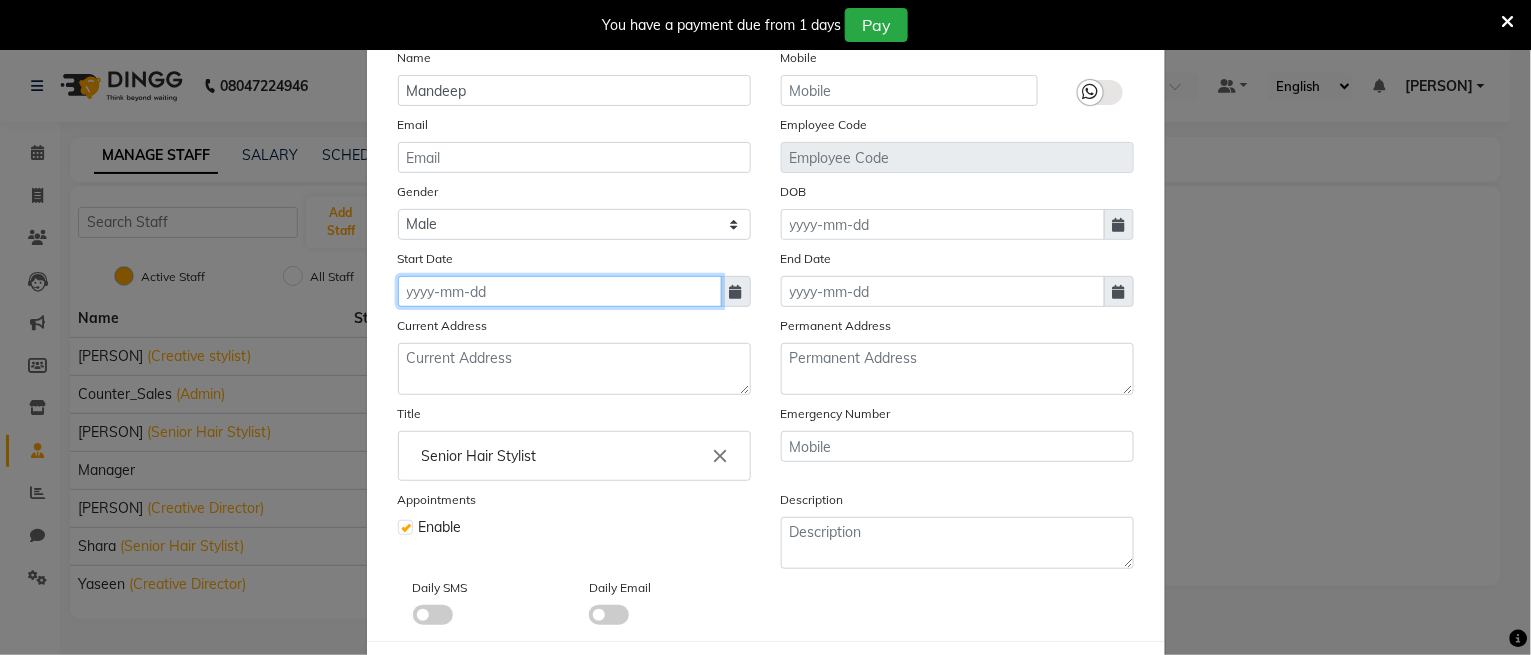 click 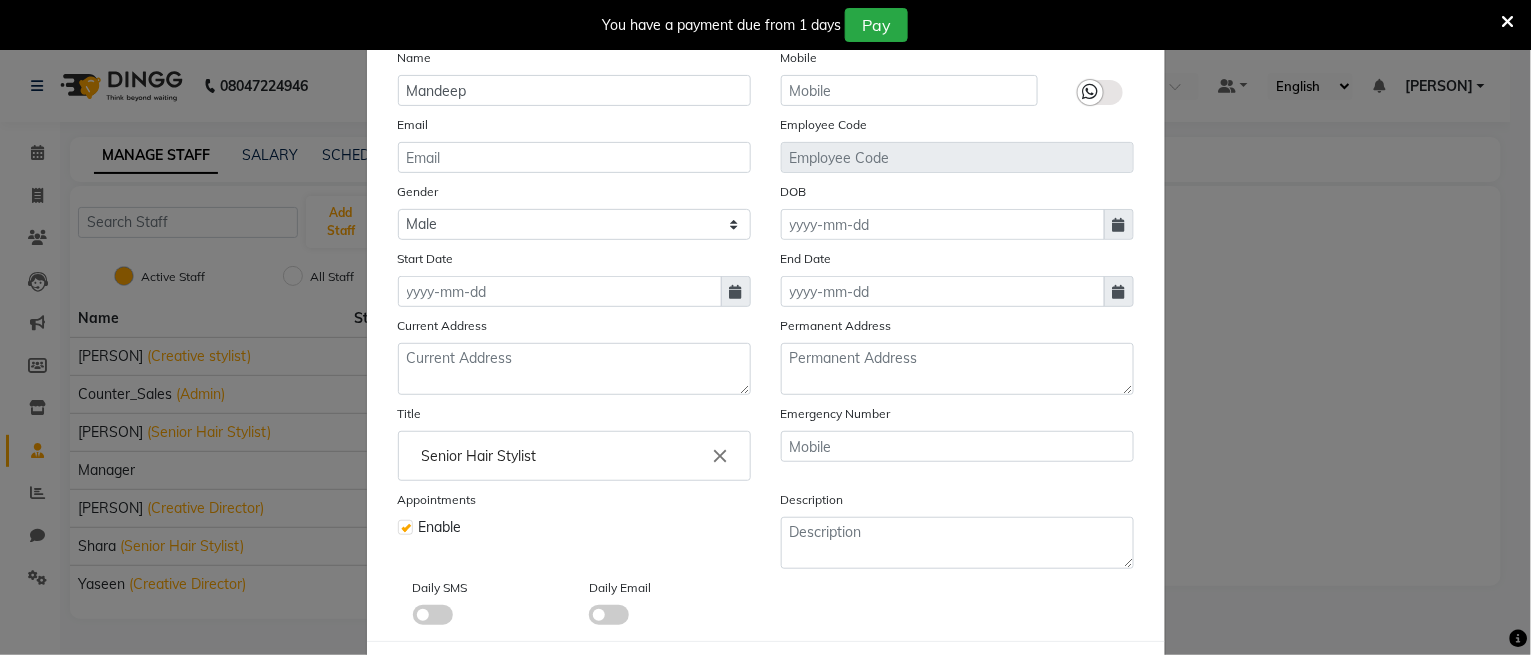 select on "8" 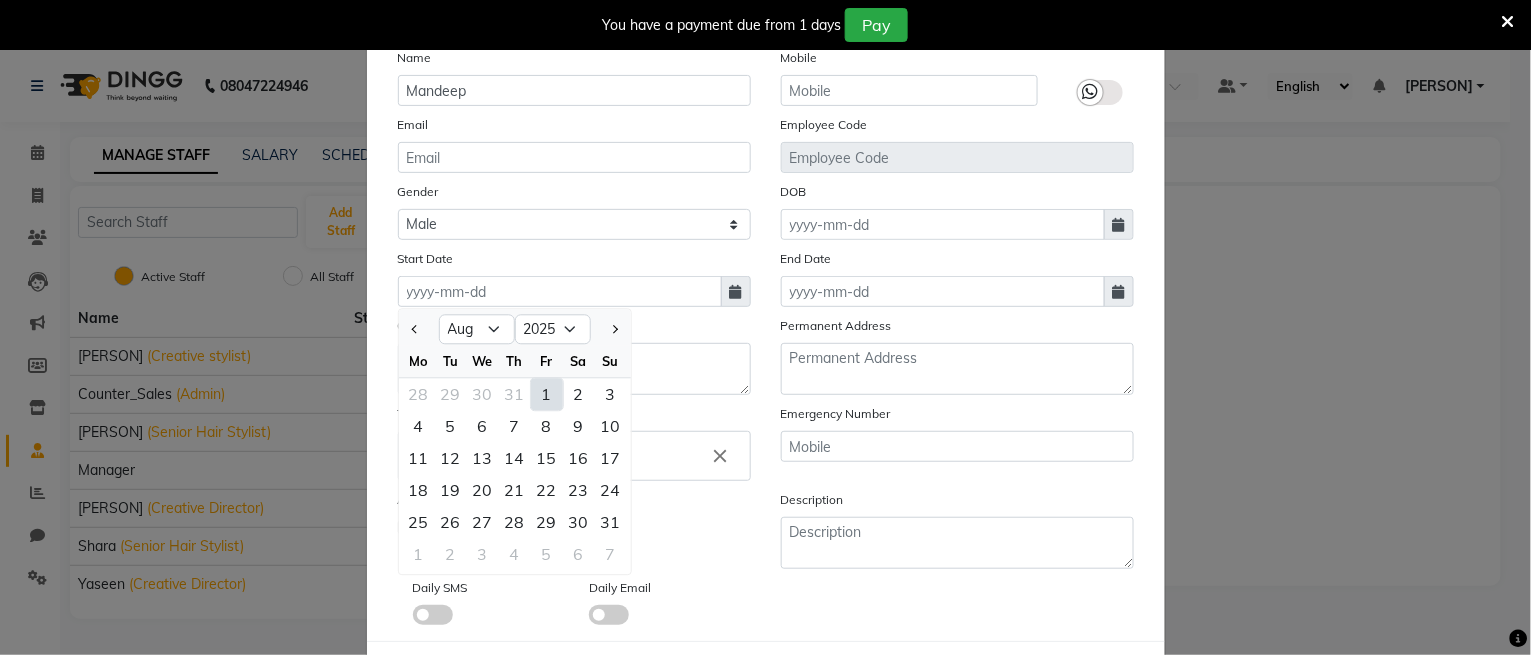 click on "1" 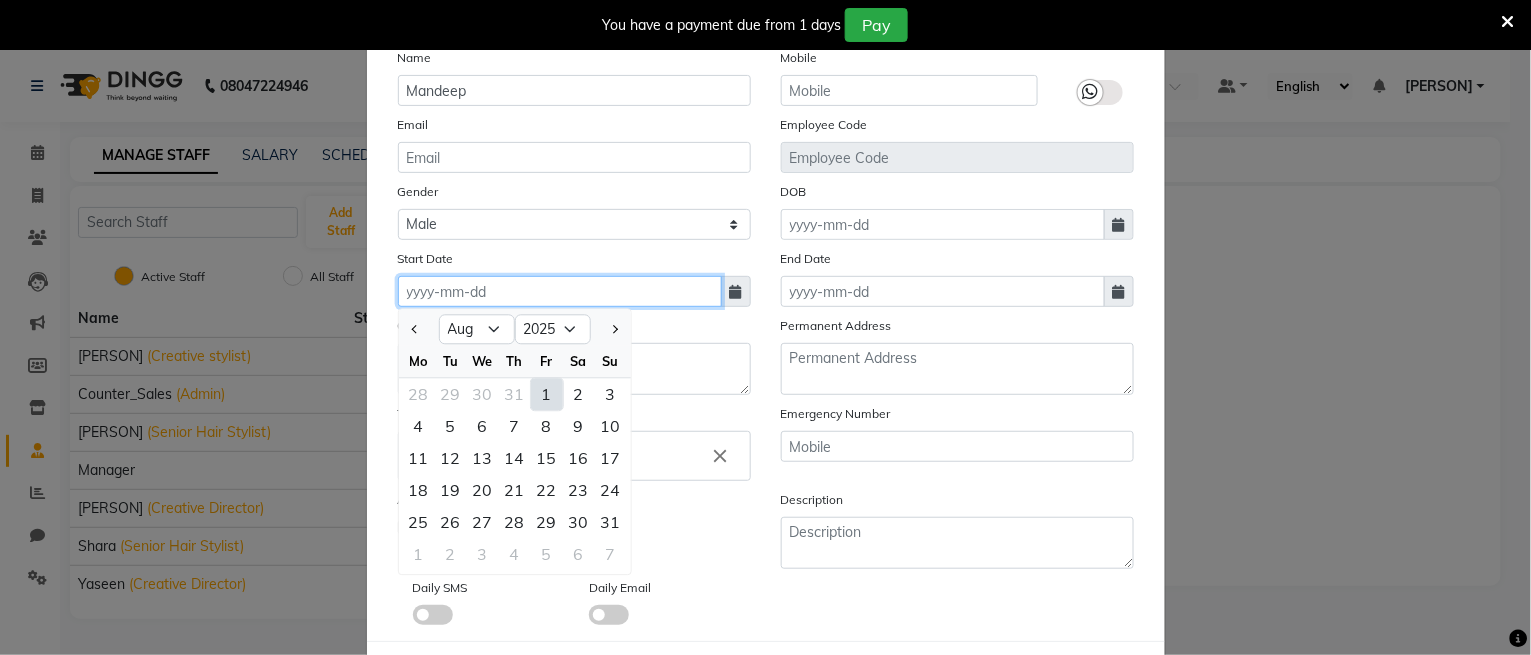 type on "01-08-2025" 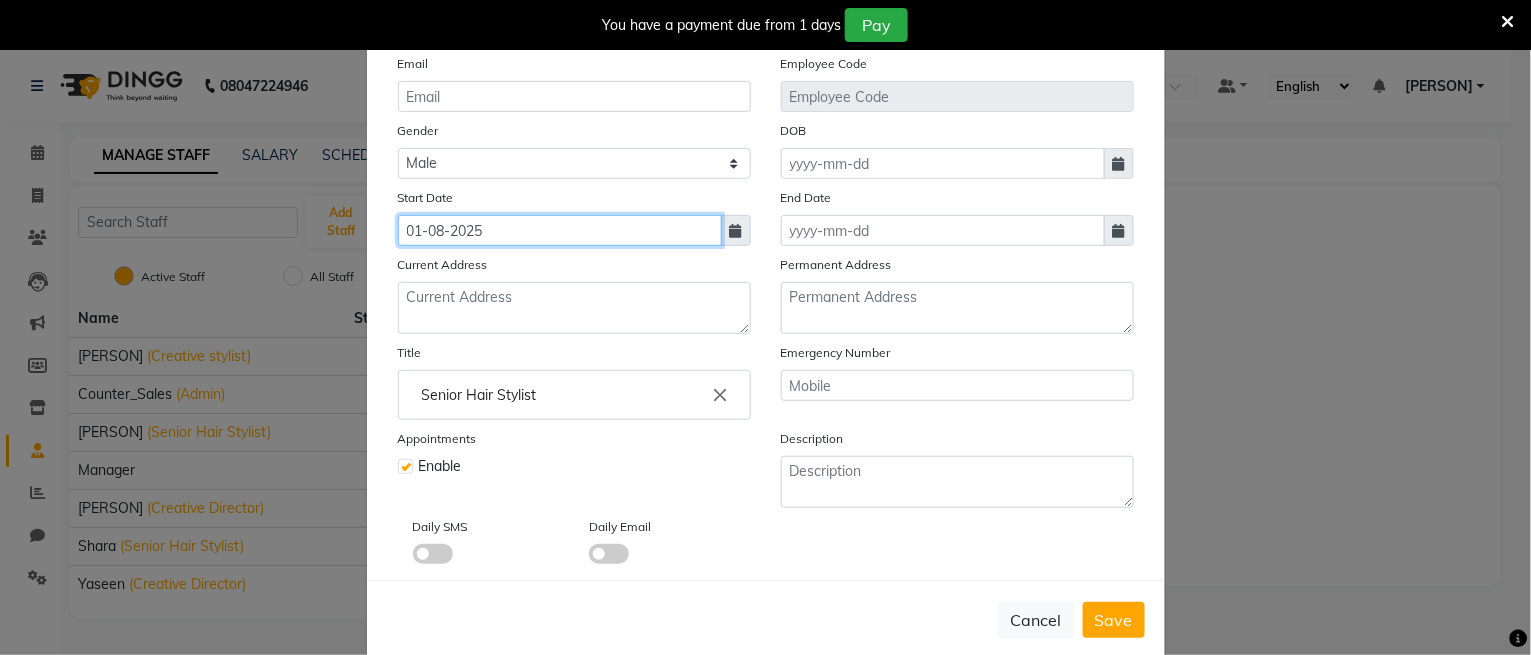 scroll, scrollTop: 228, scrollLeft: 0, axis: vertical 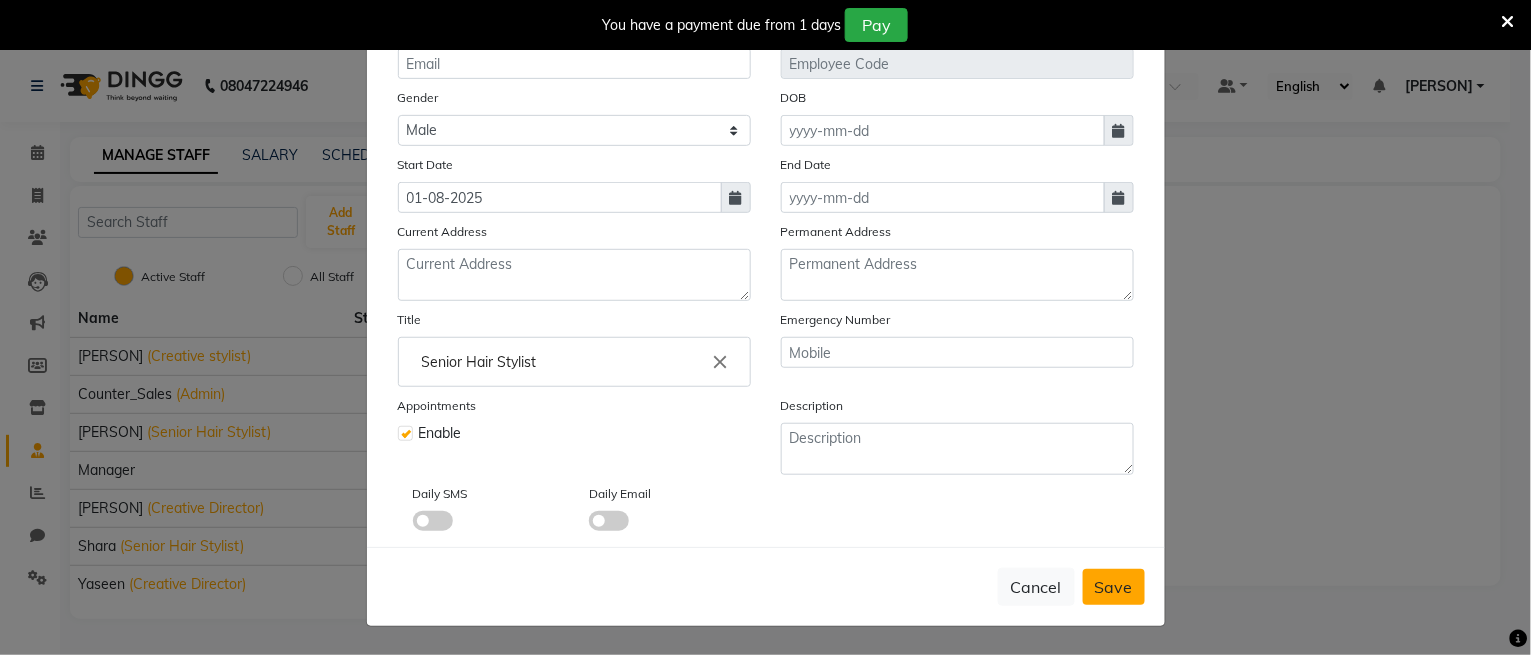 click on "Save" at bounding box center [1114, 587] 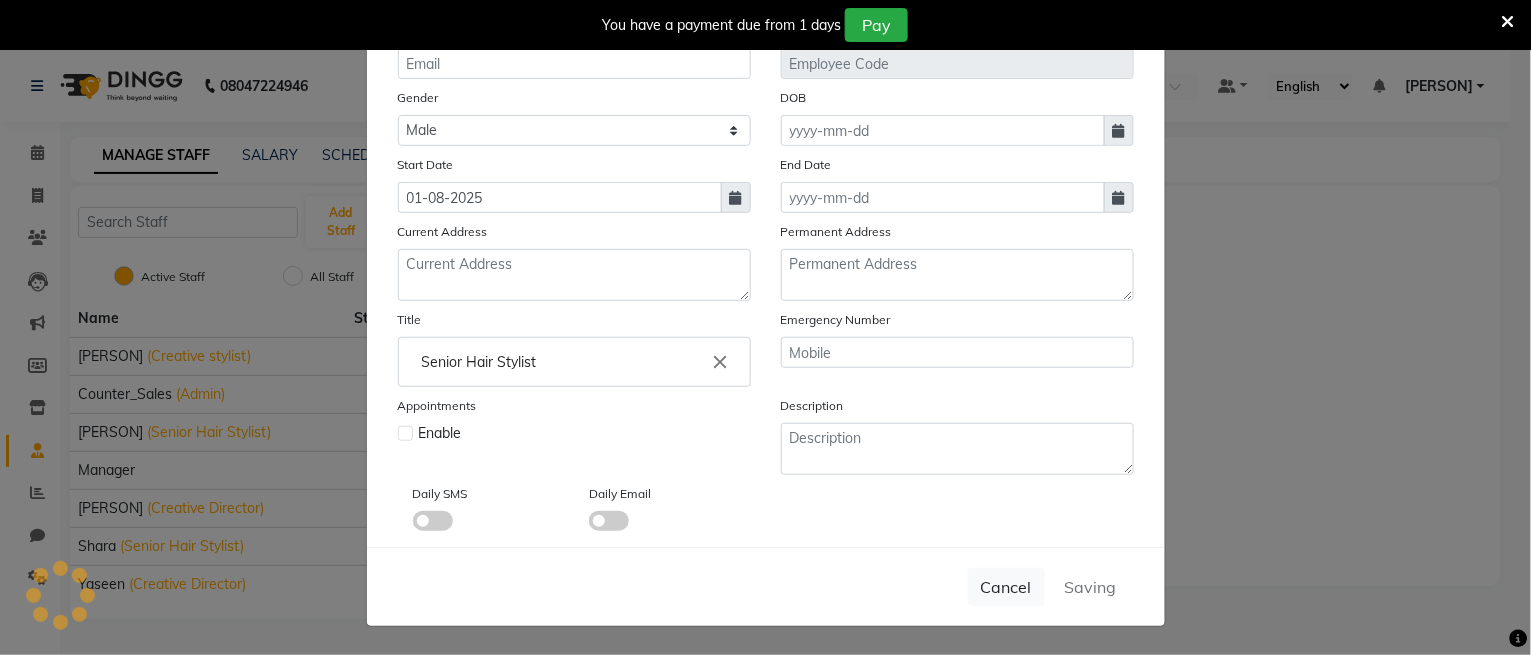 type 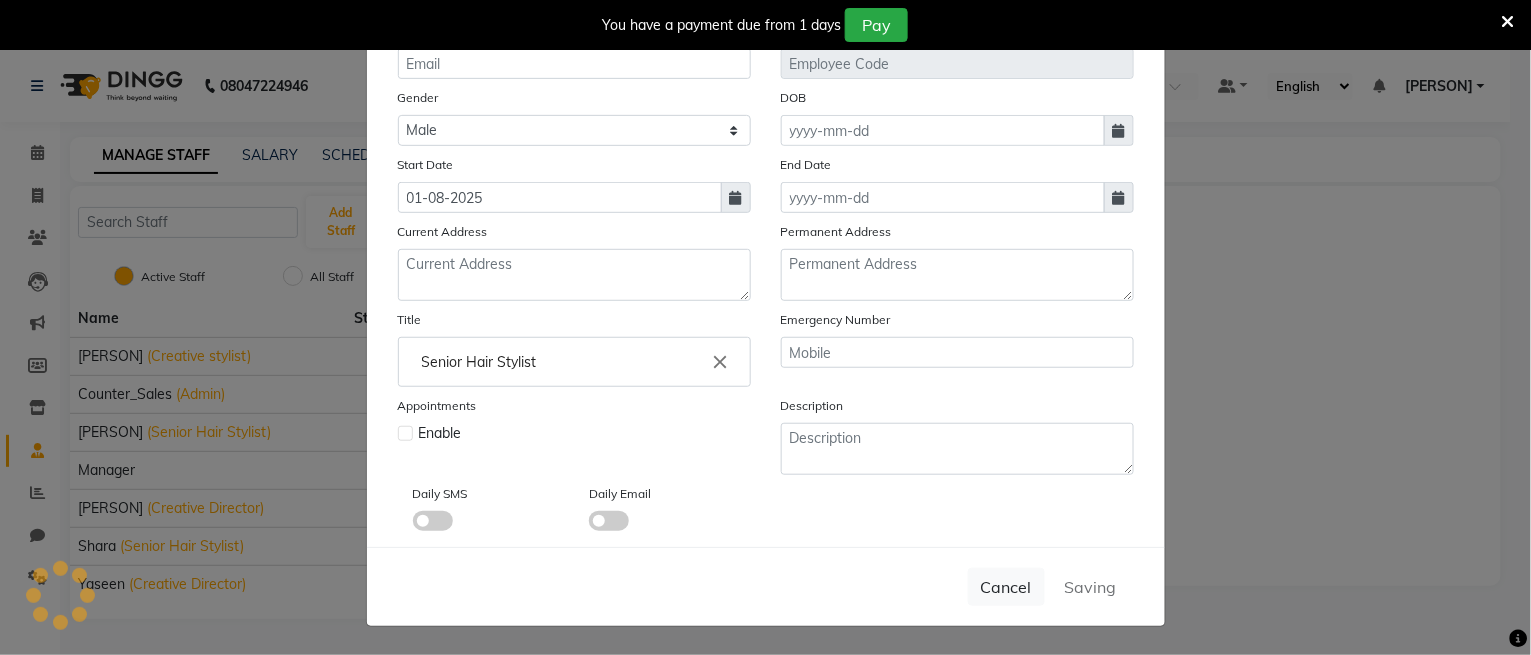 select 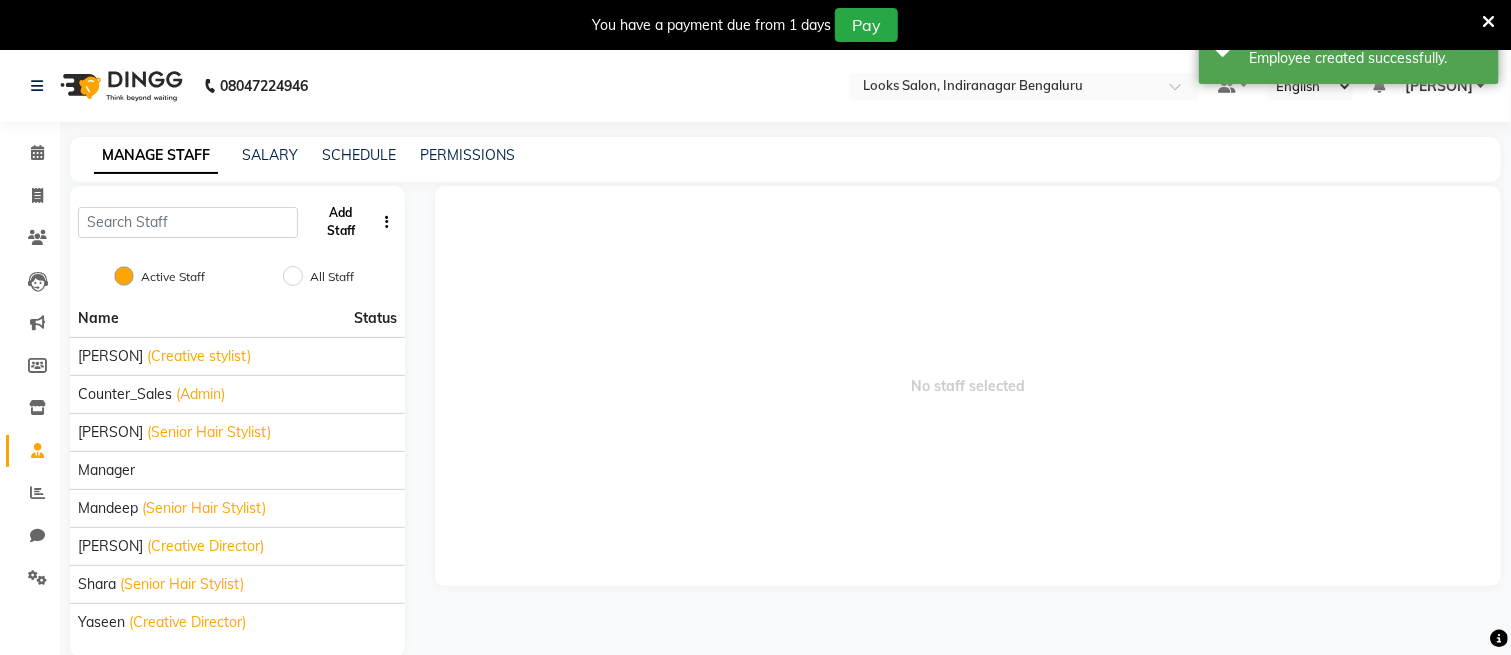 click on "Add Staff" 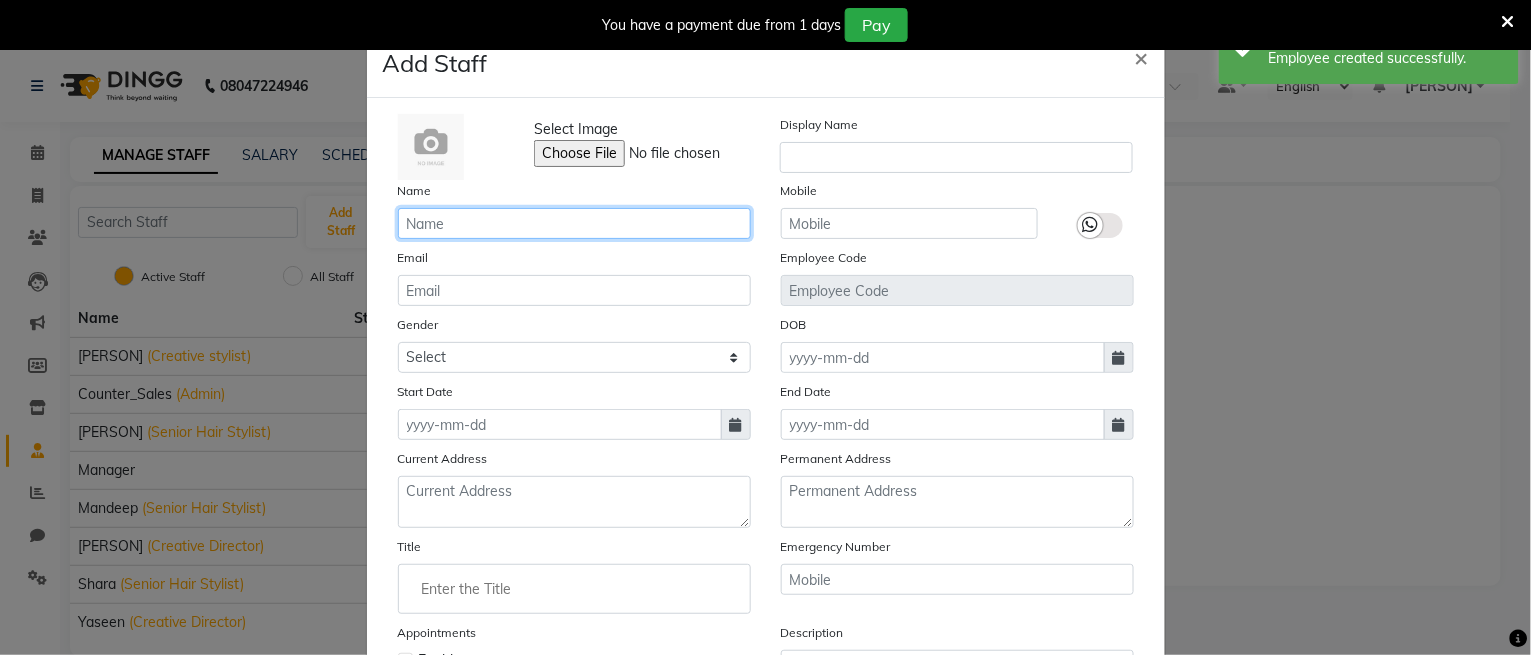 click 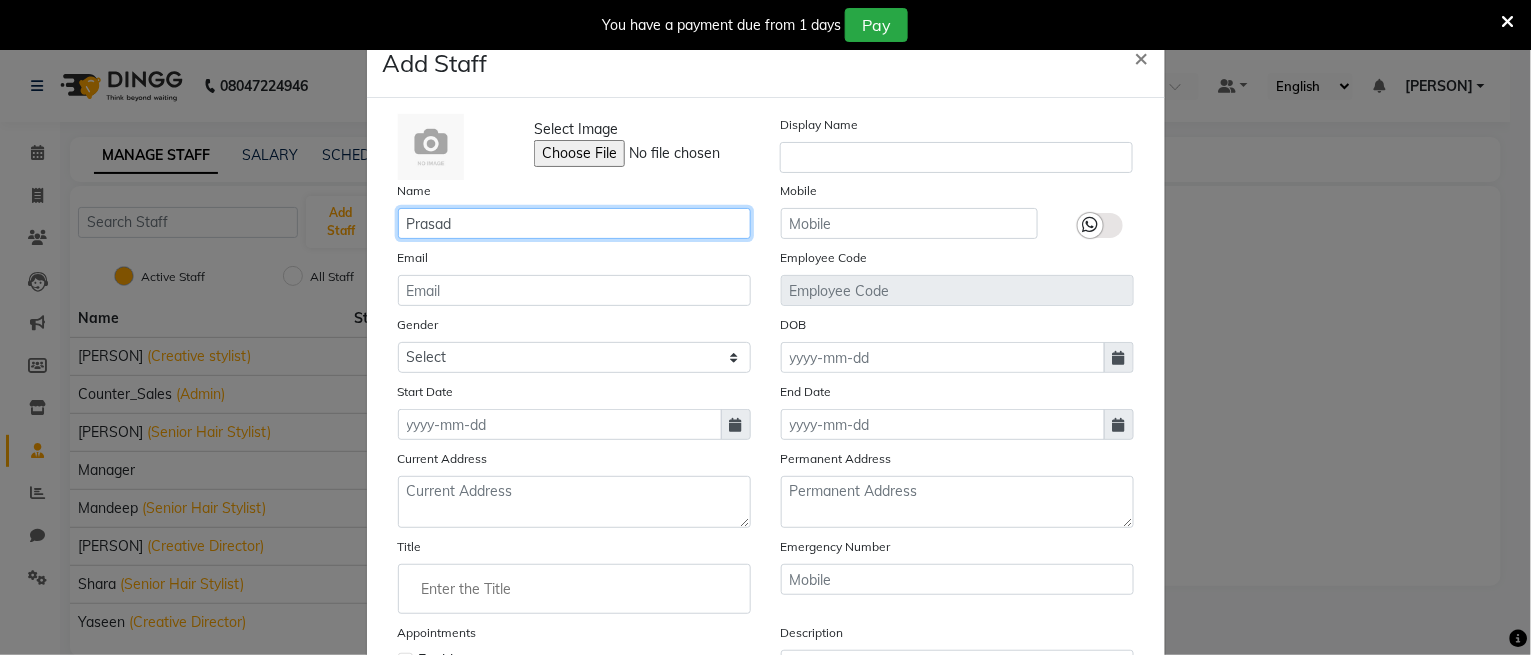 type on "Prasad" 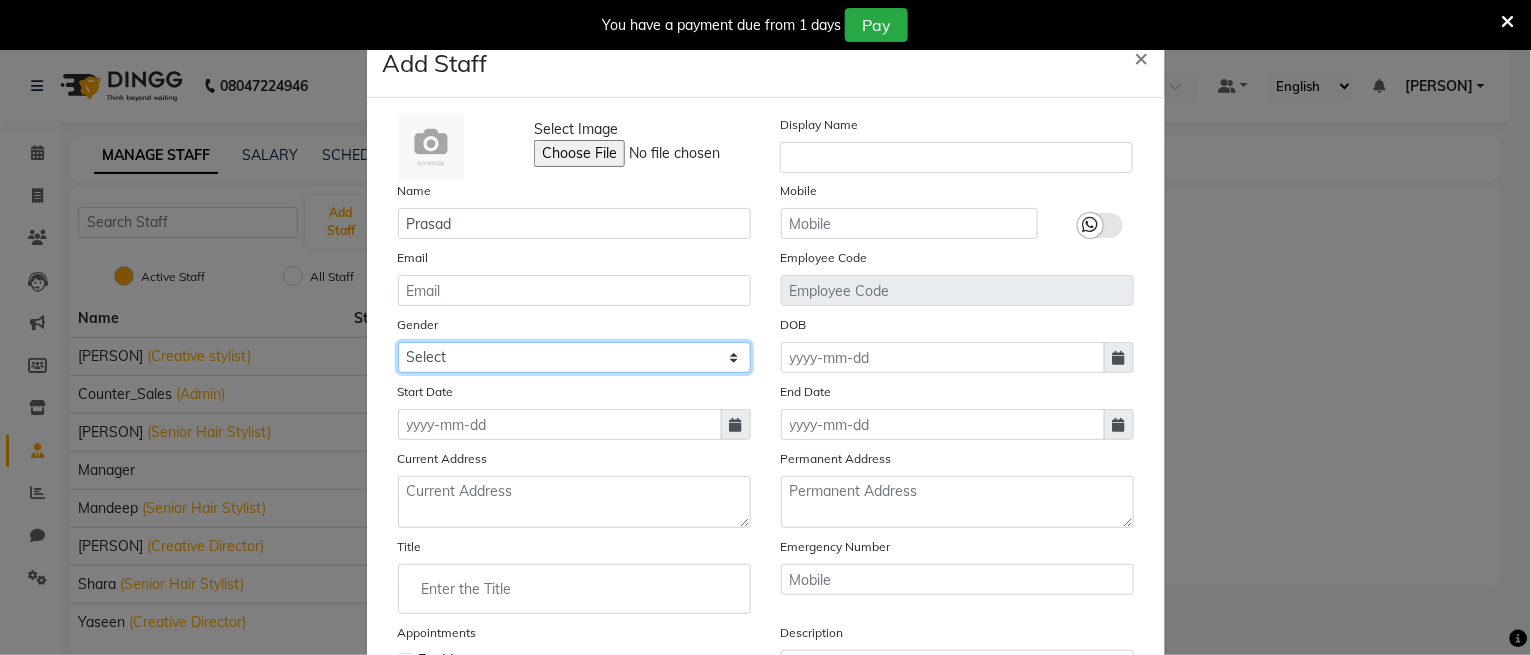 click on "Select Male Female Other Prefer Not To Say" 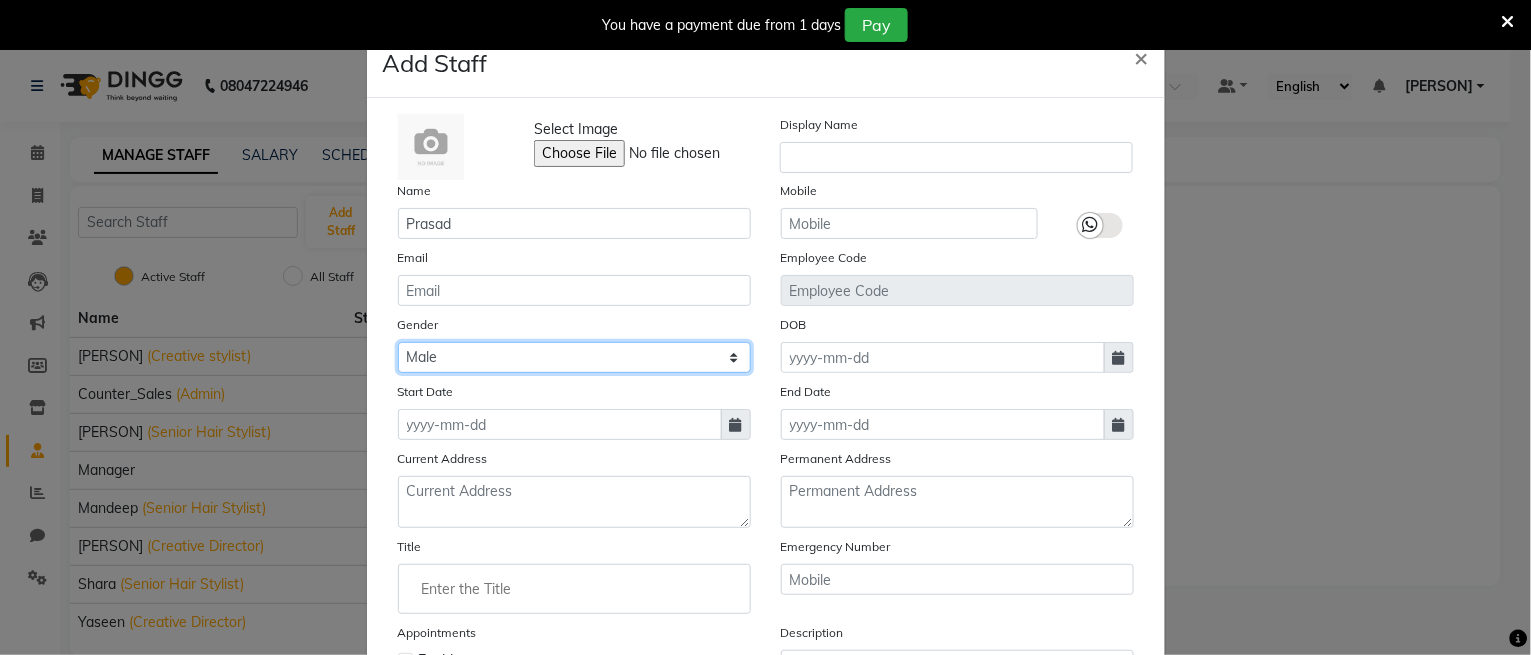 click on "Select Male Female Other Prefer Not To Say" 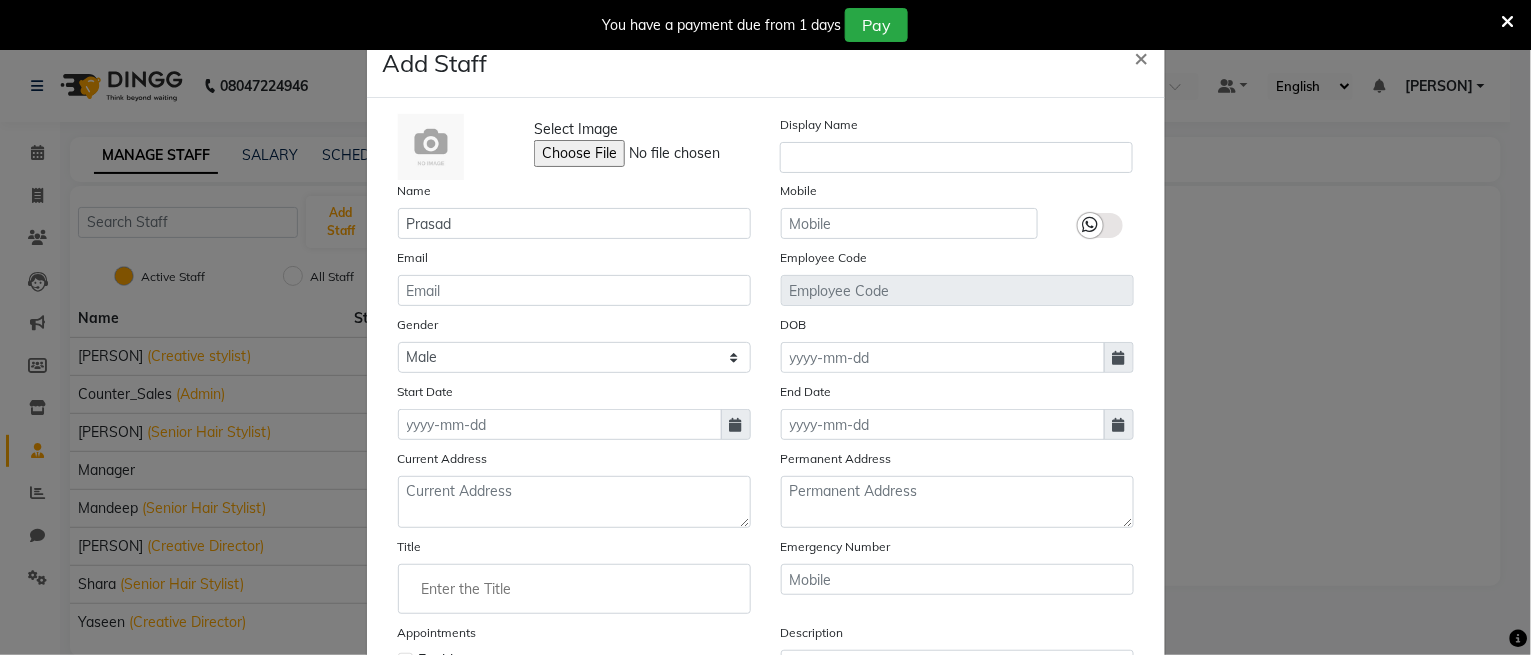 click 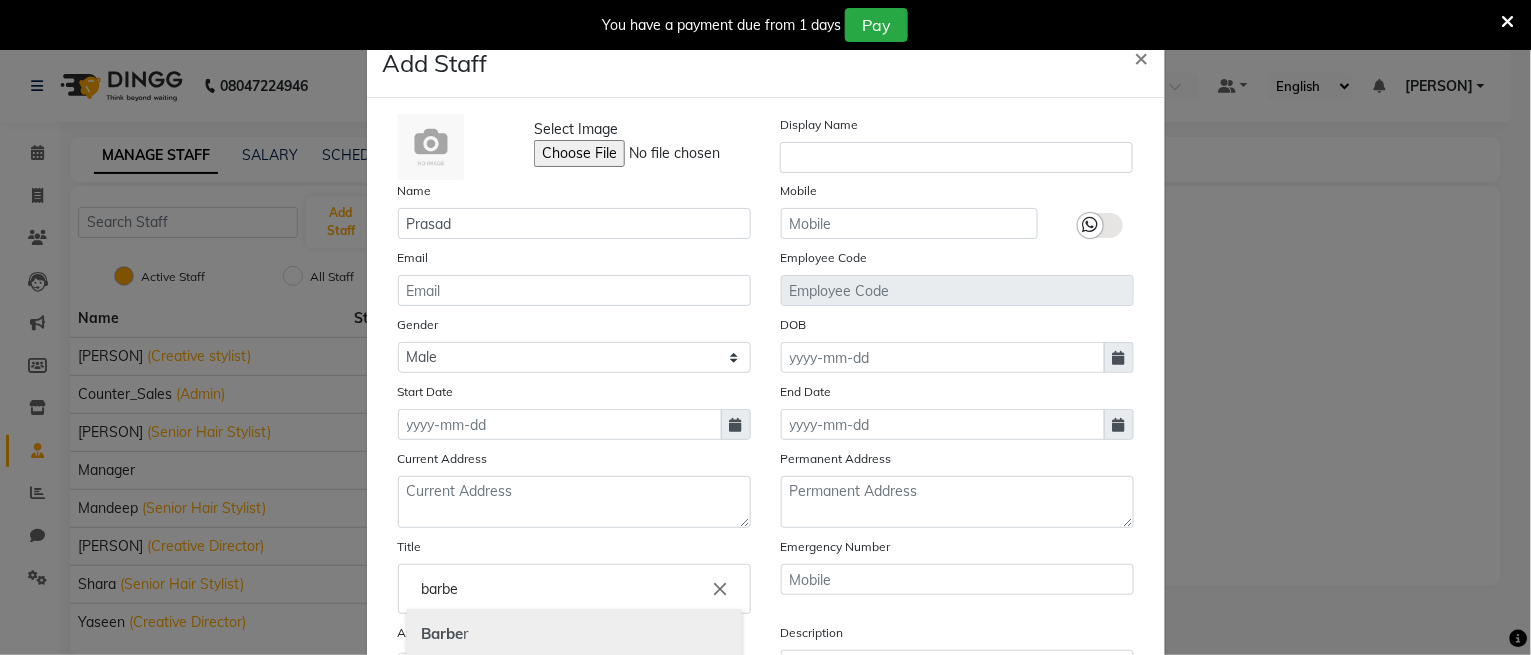 click on "Barbe r" at bounding box center (574, 634) 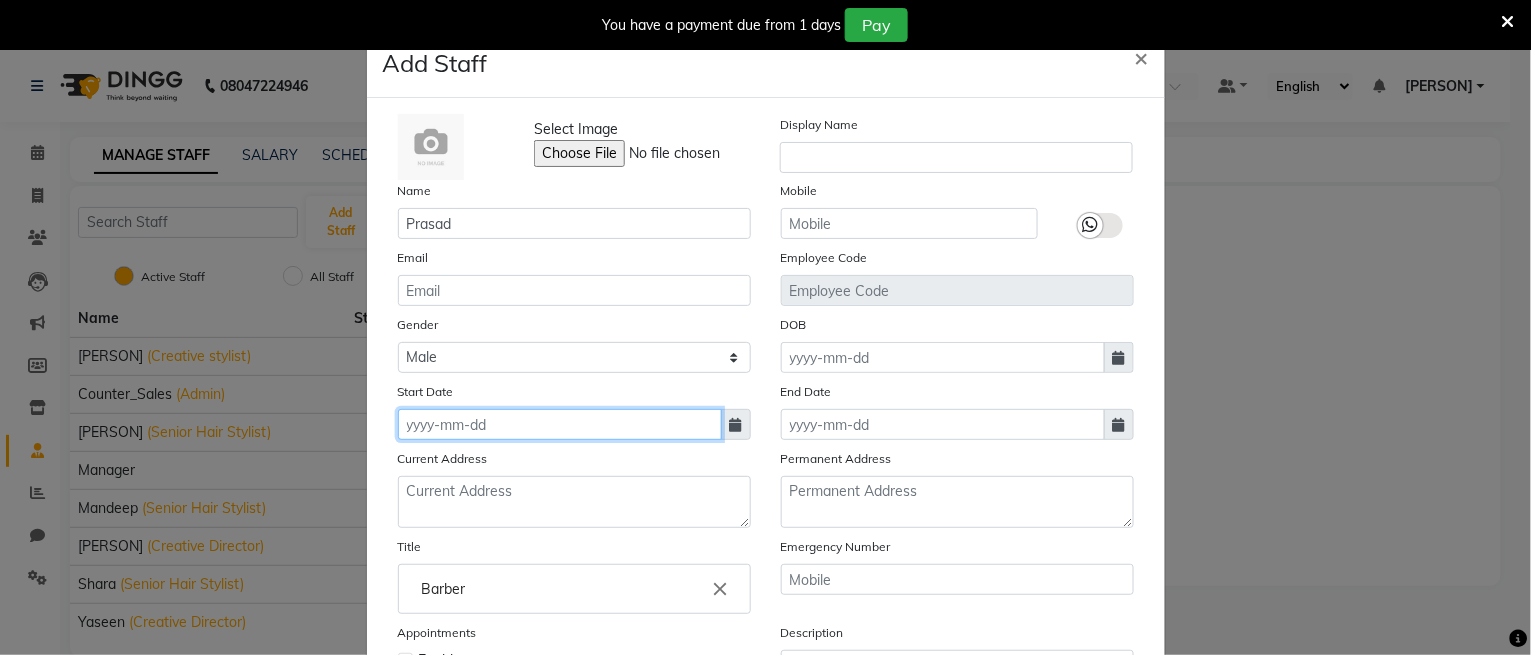 click 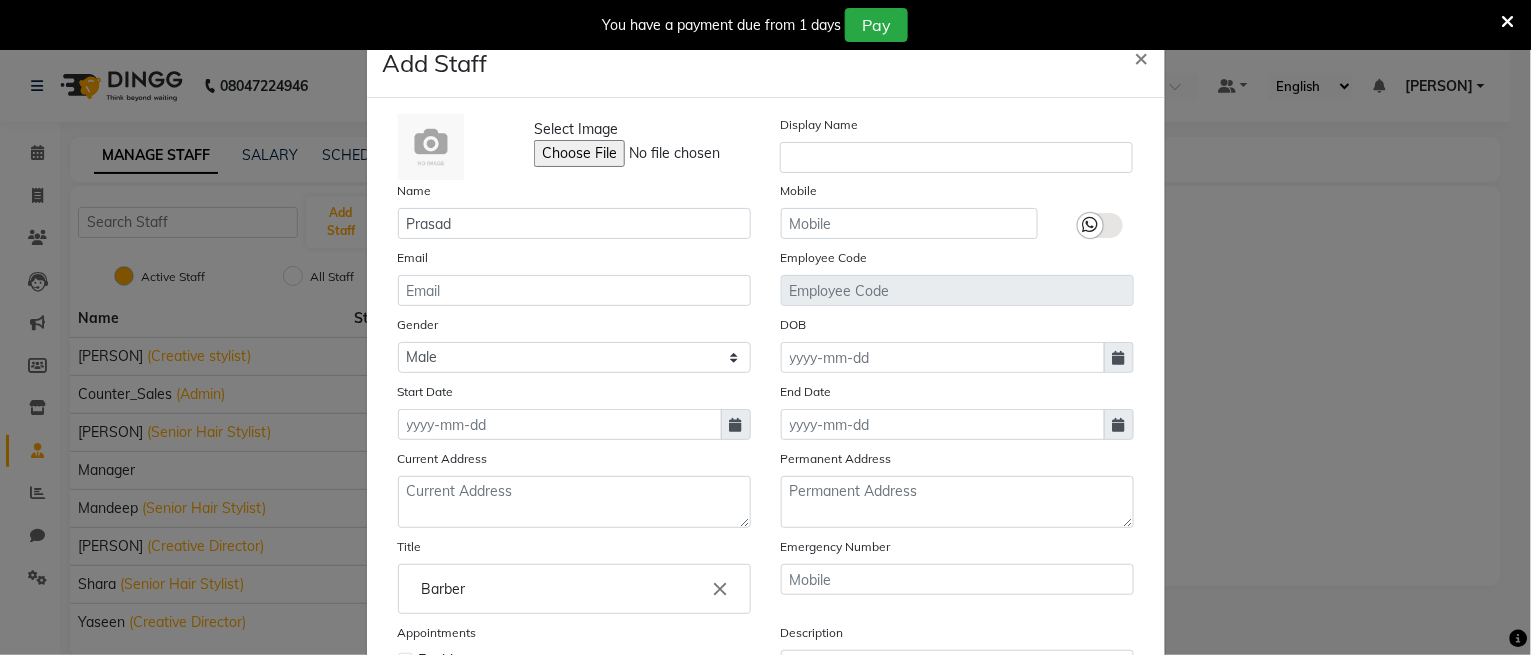select on "8" 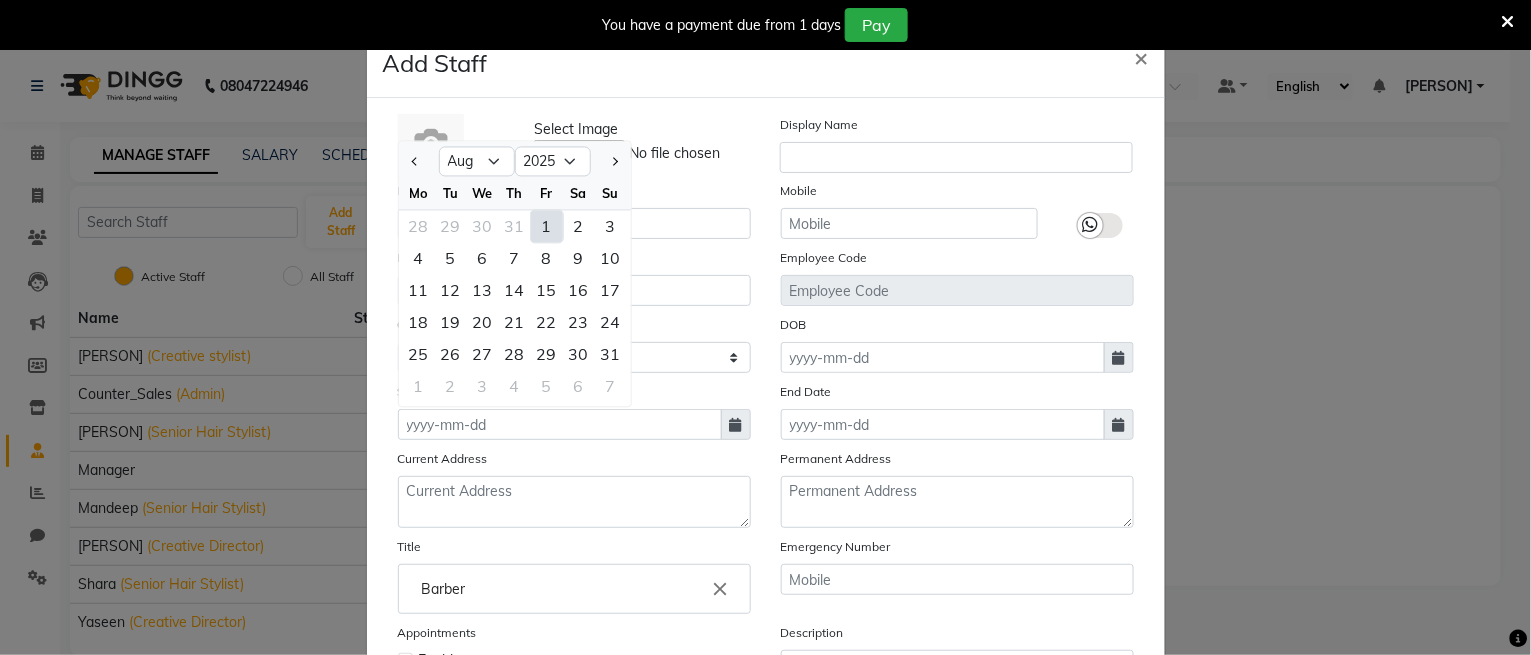 click on "1" 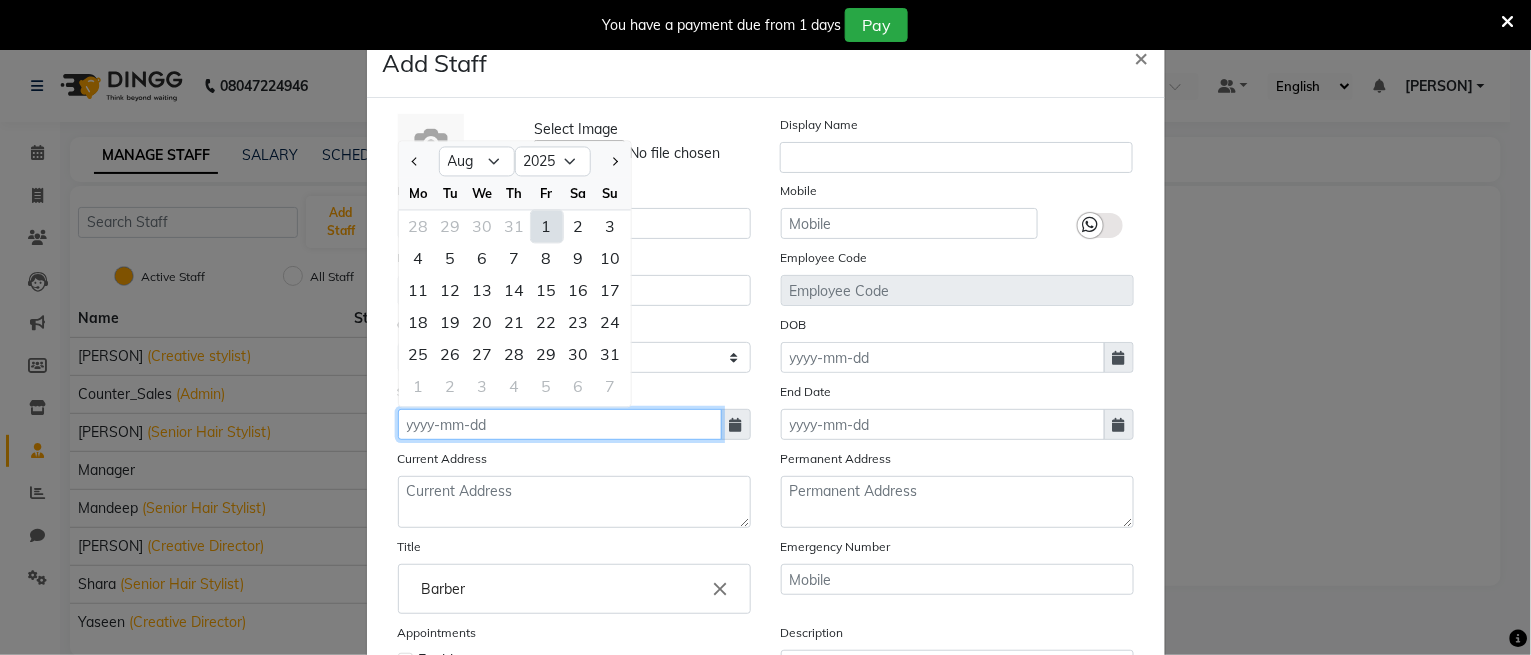 type on "01-08-2025" 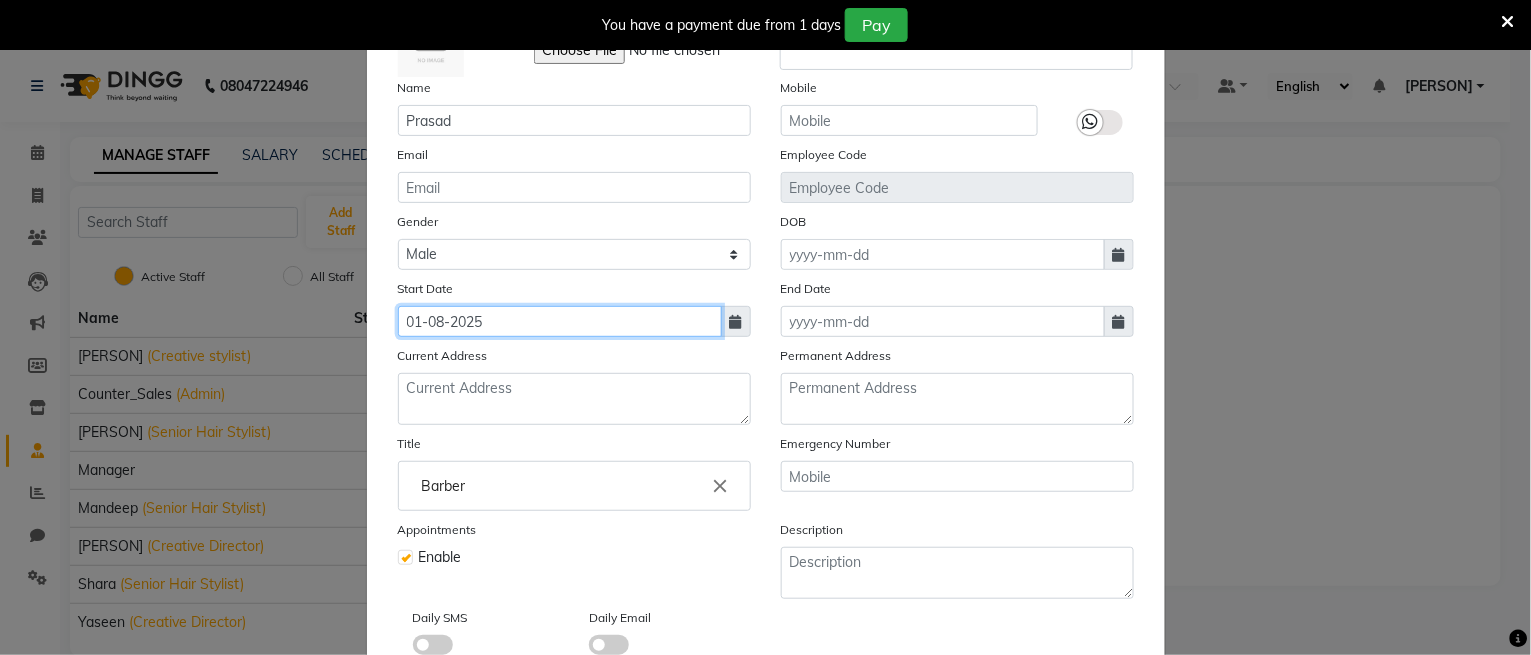 scroll, scrollTop: 228, scrollLeft: 0, axis: vertical 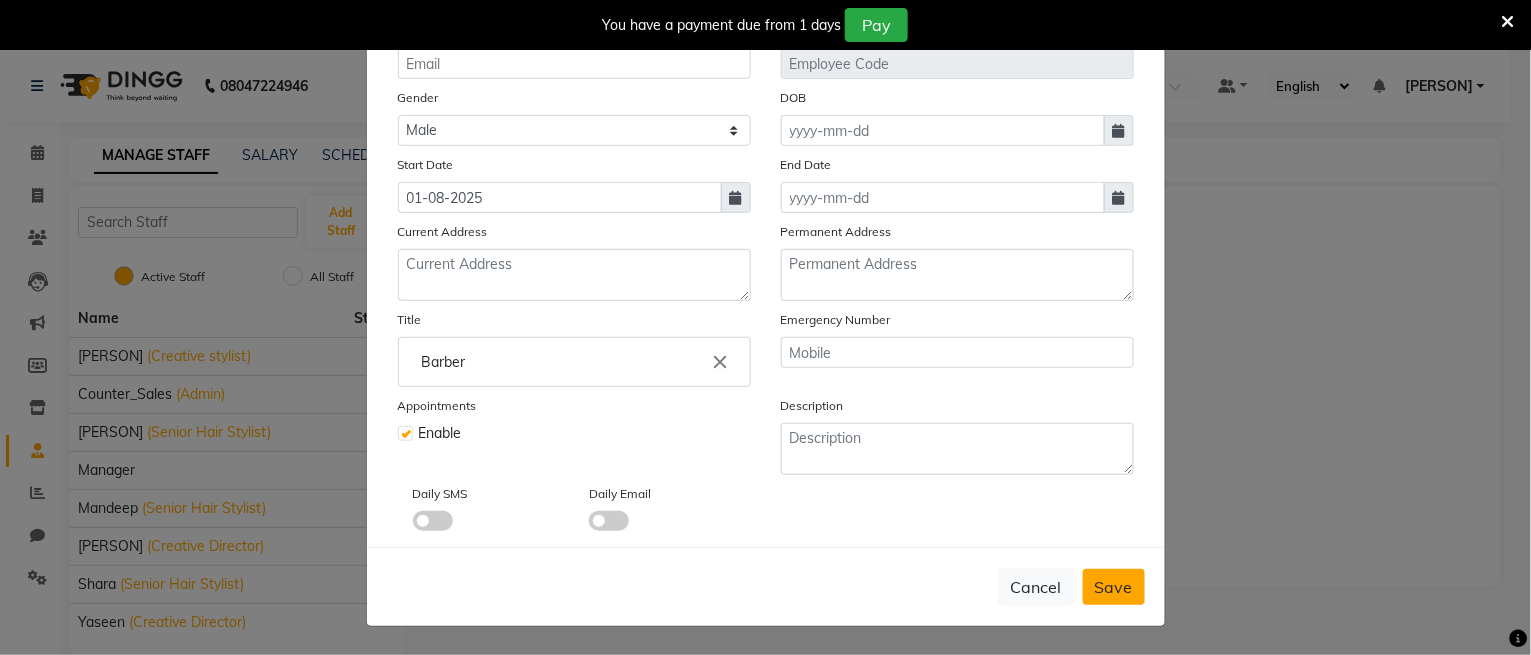 click on "Save" at bounding box center (1114, 587) 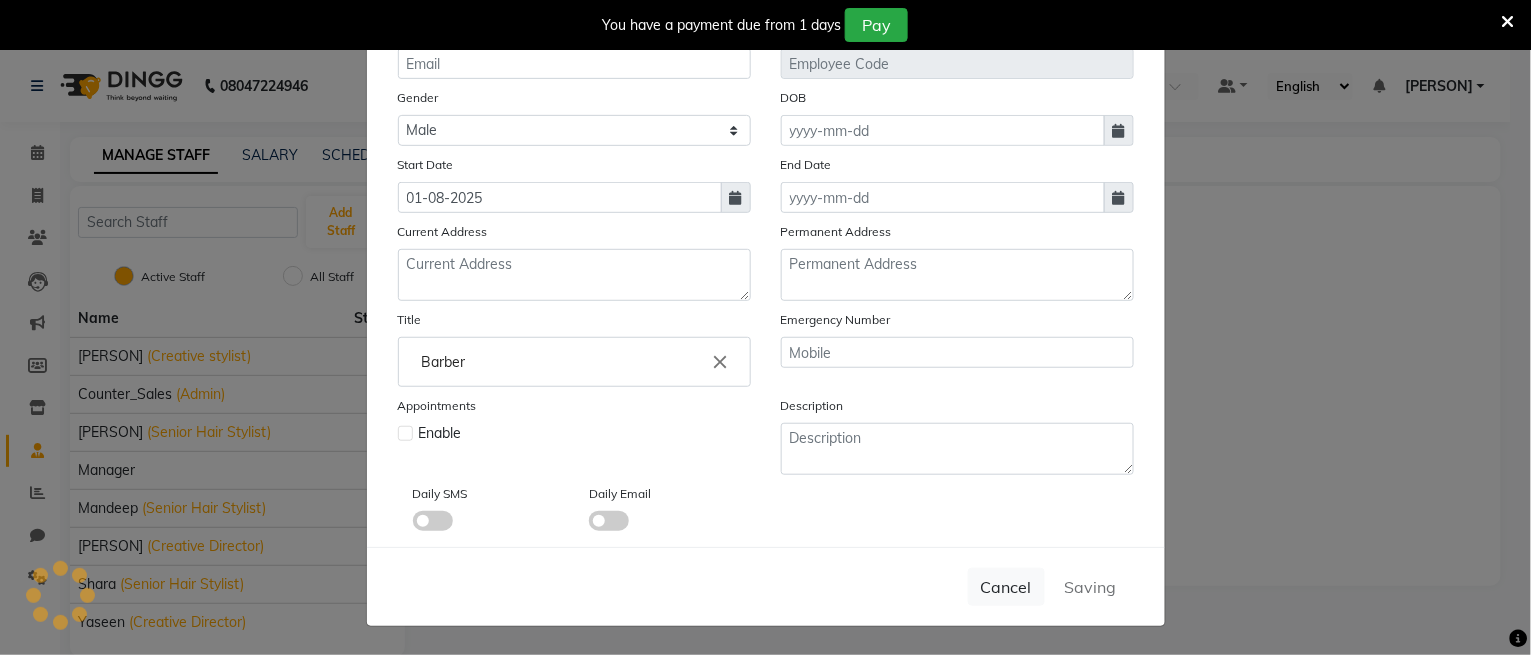 type 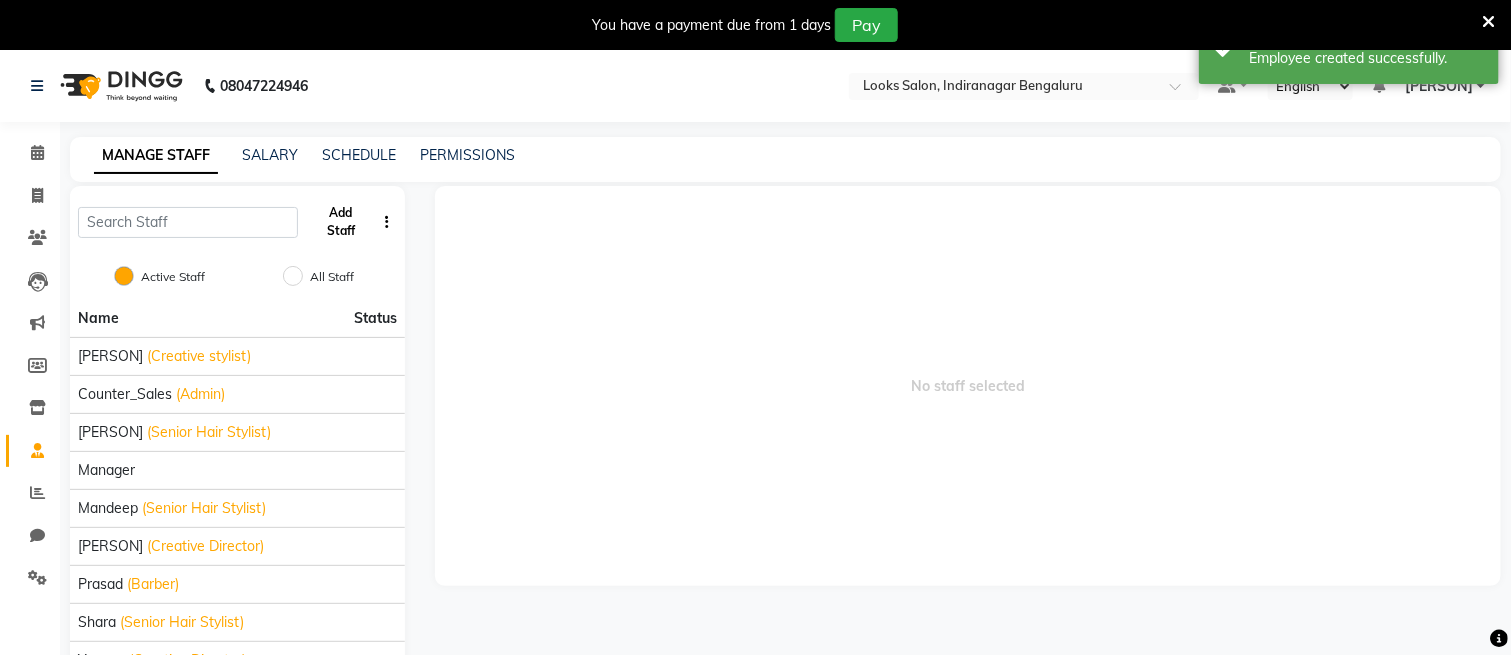 click on "Add Staff" 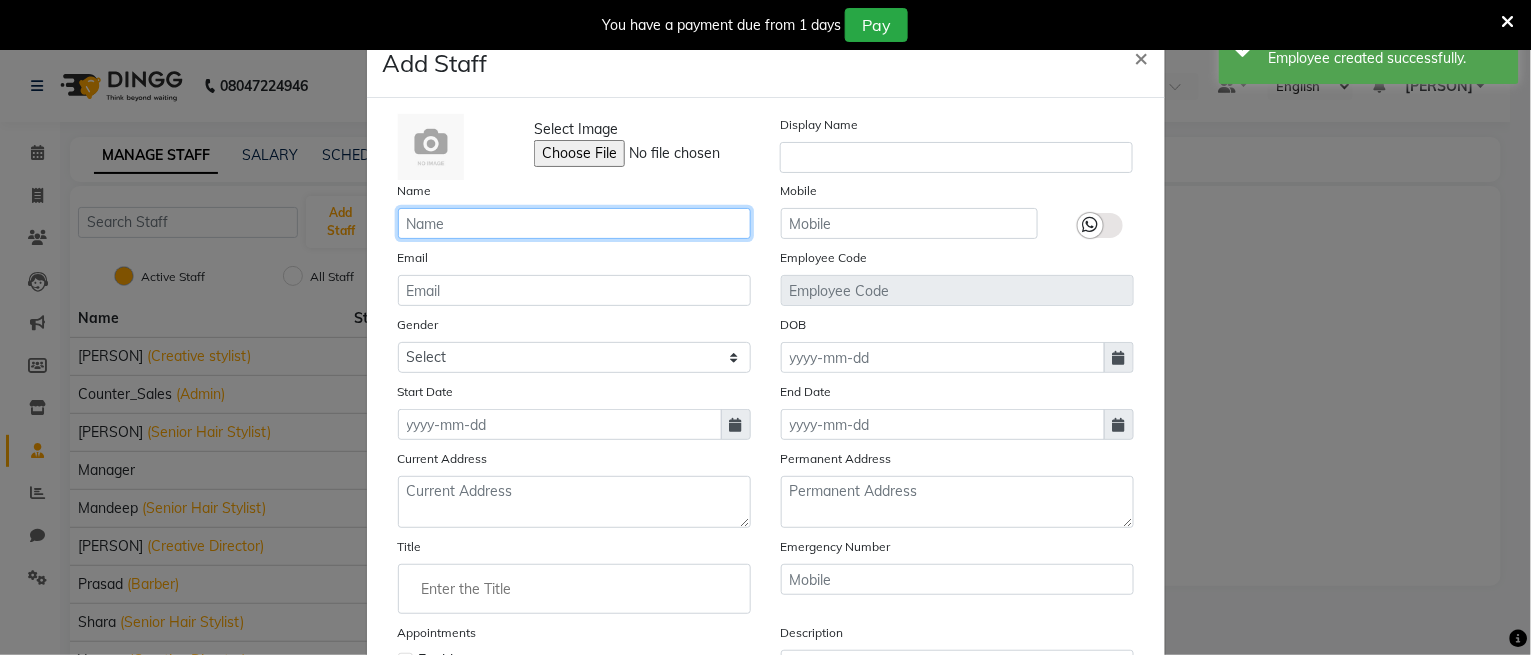 click 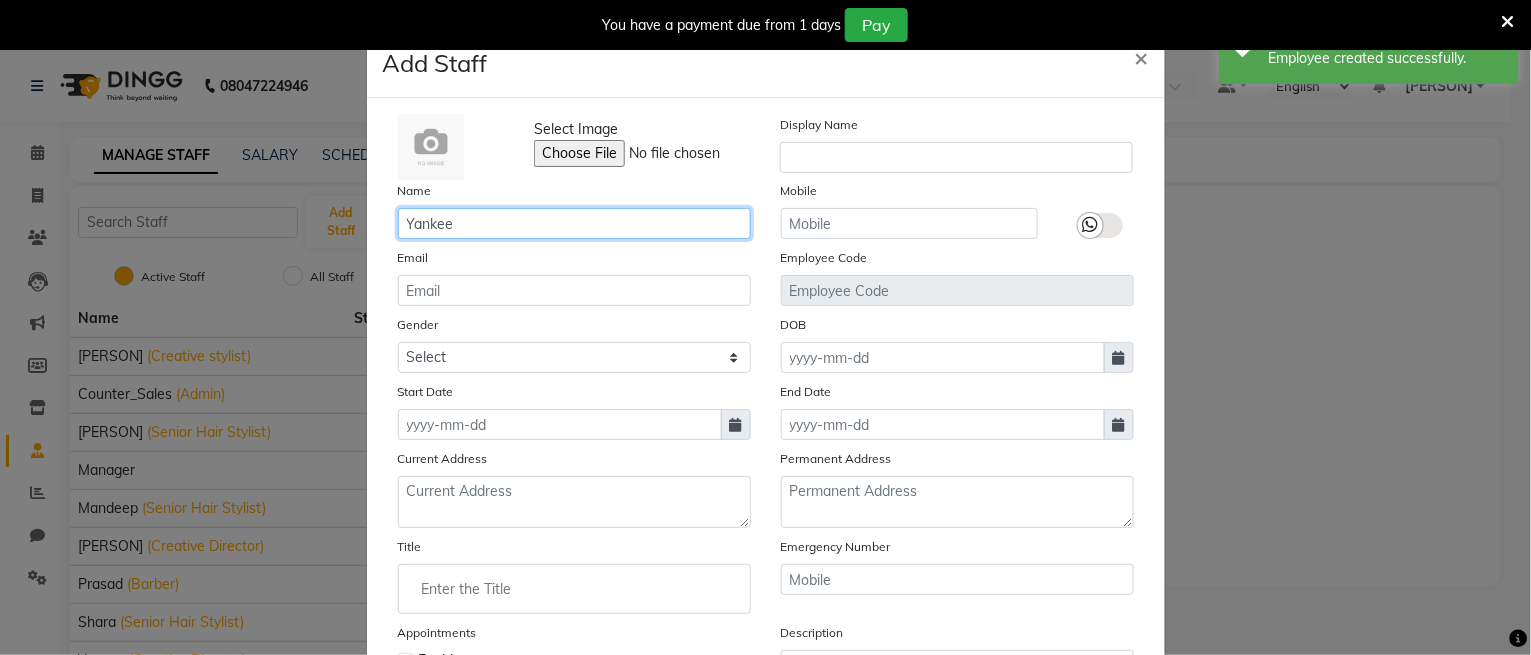 type on "Yankee" 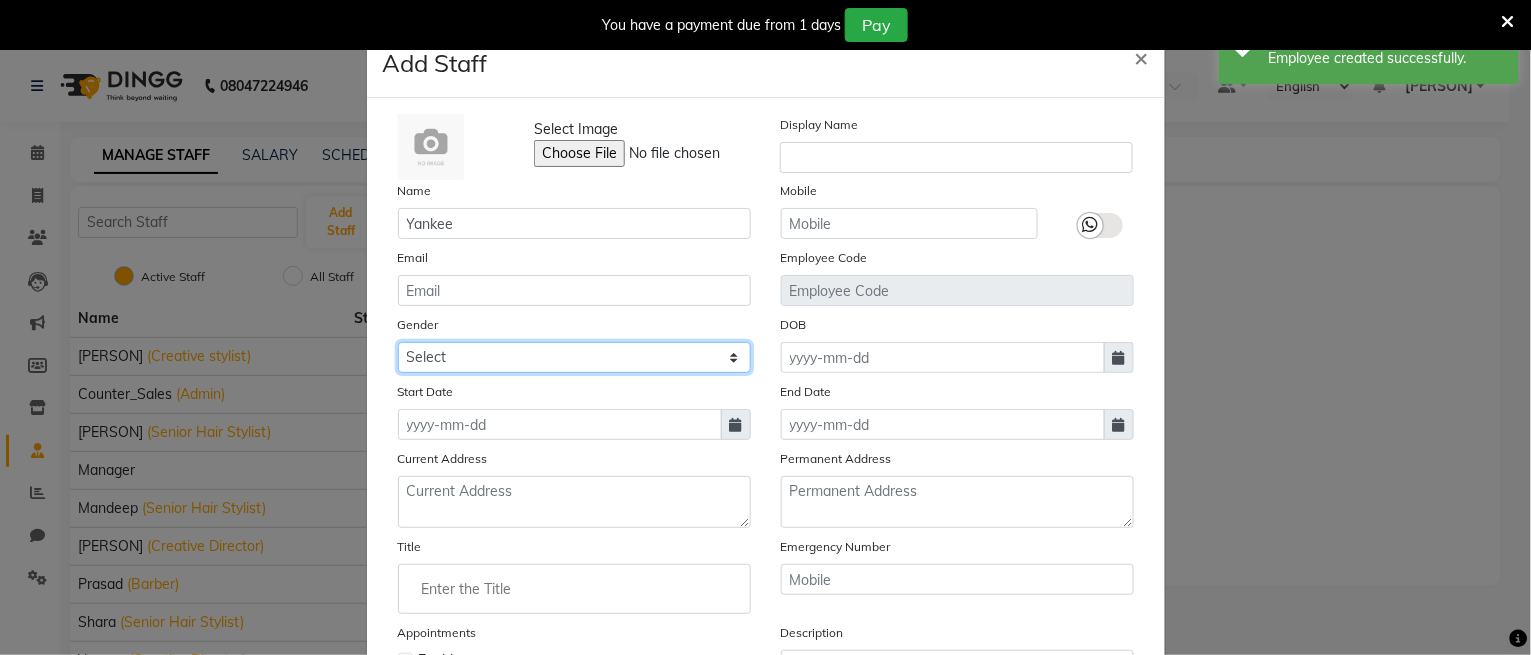 click on "Select Male Female Other Prefer Not To Say" 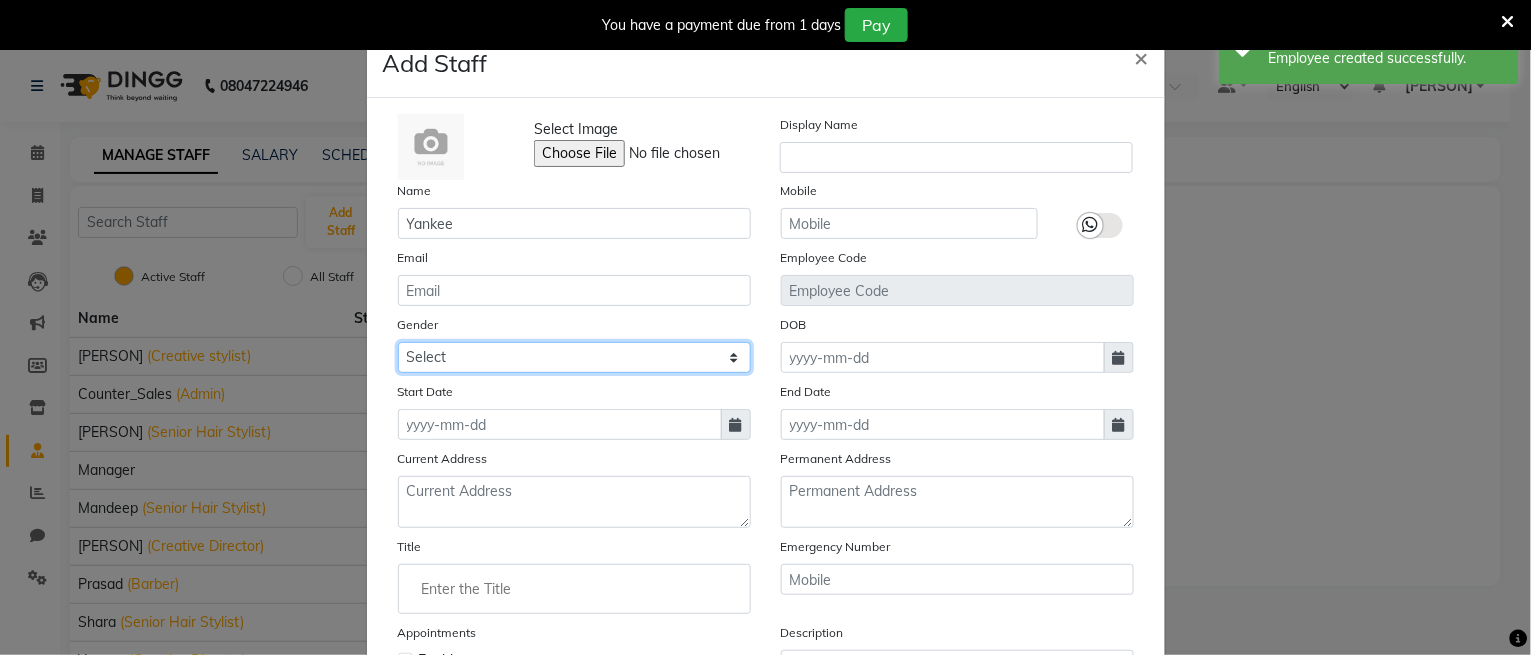 select on "female" 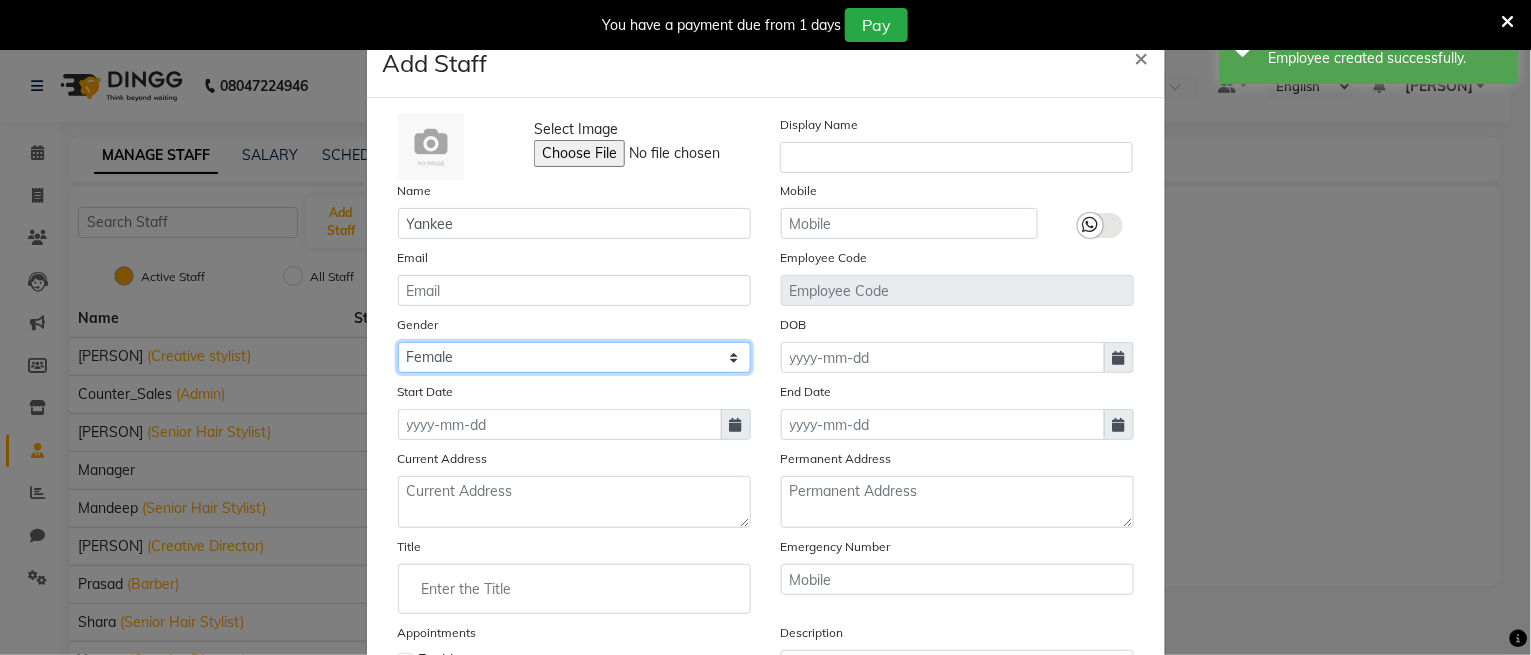 click on "Select Male Female Other Prefer Not To Say" 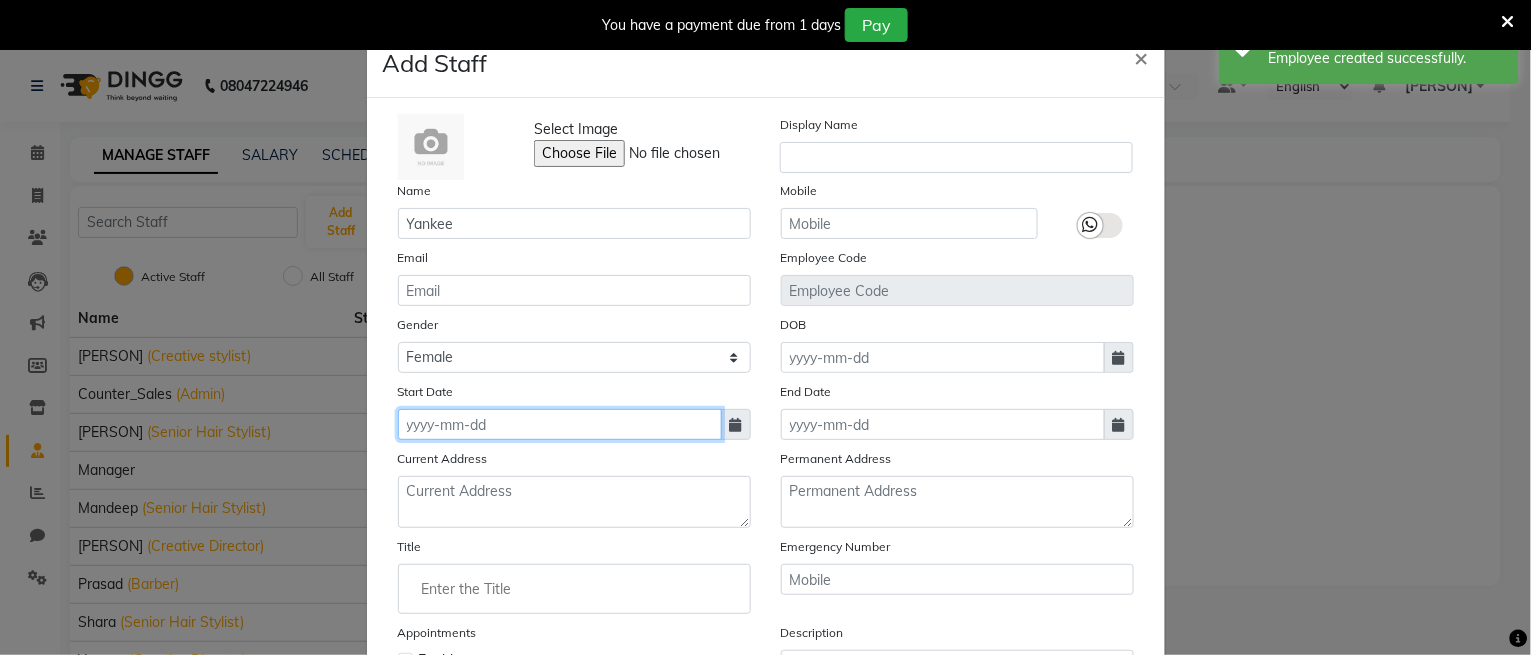click 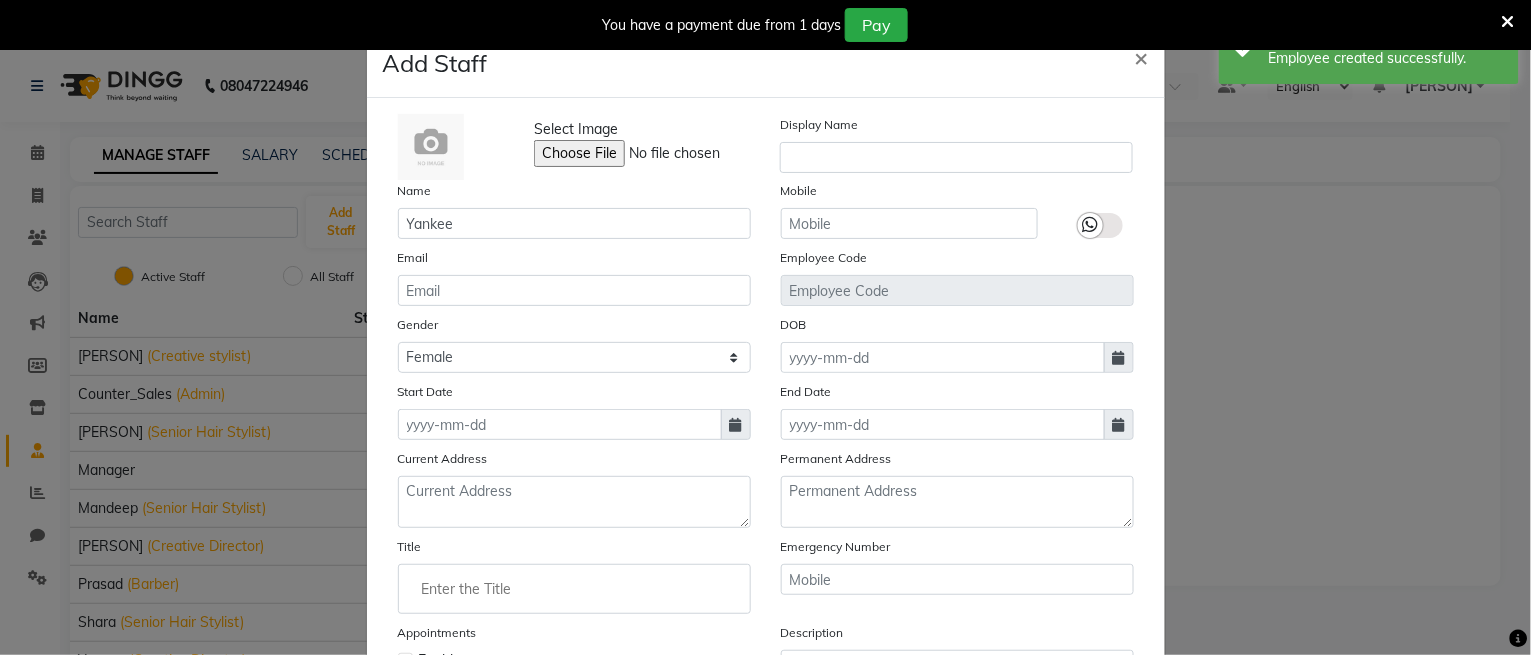 select on "8" 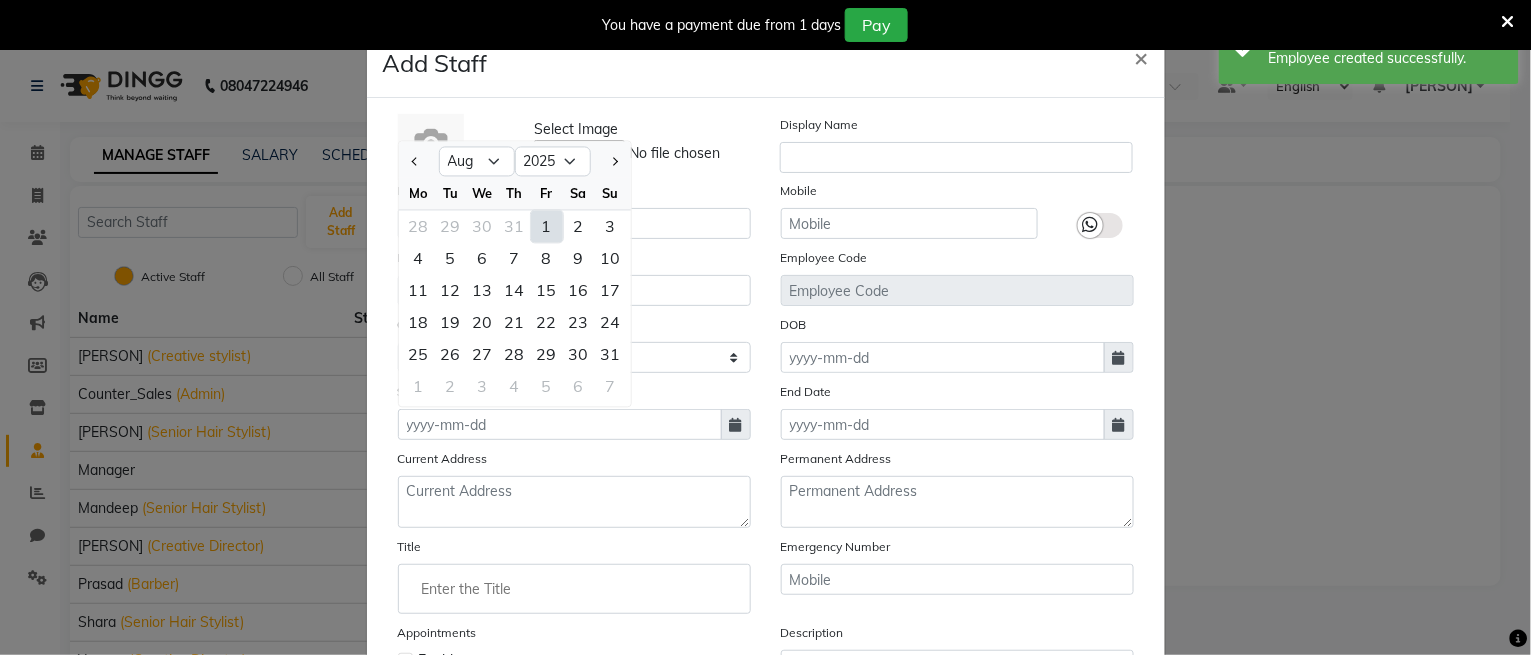 click on "1" 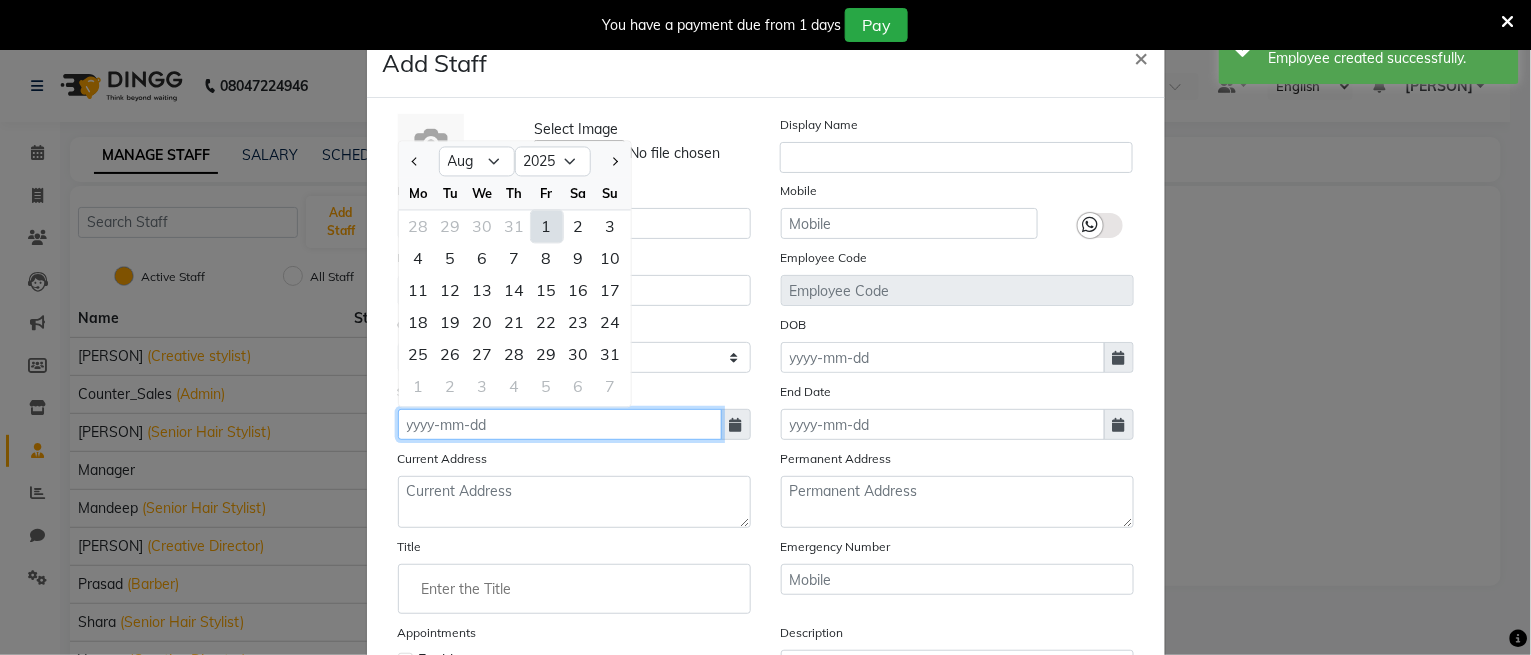 type on "01-08-2025" 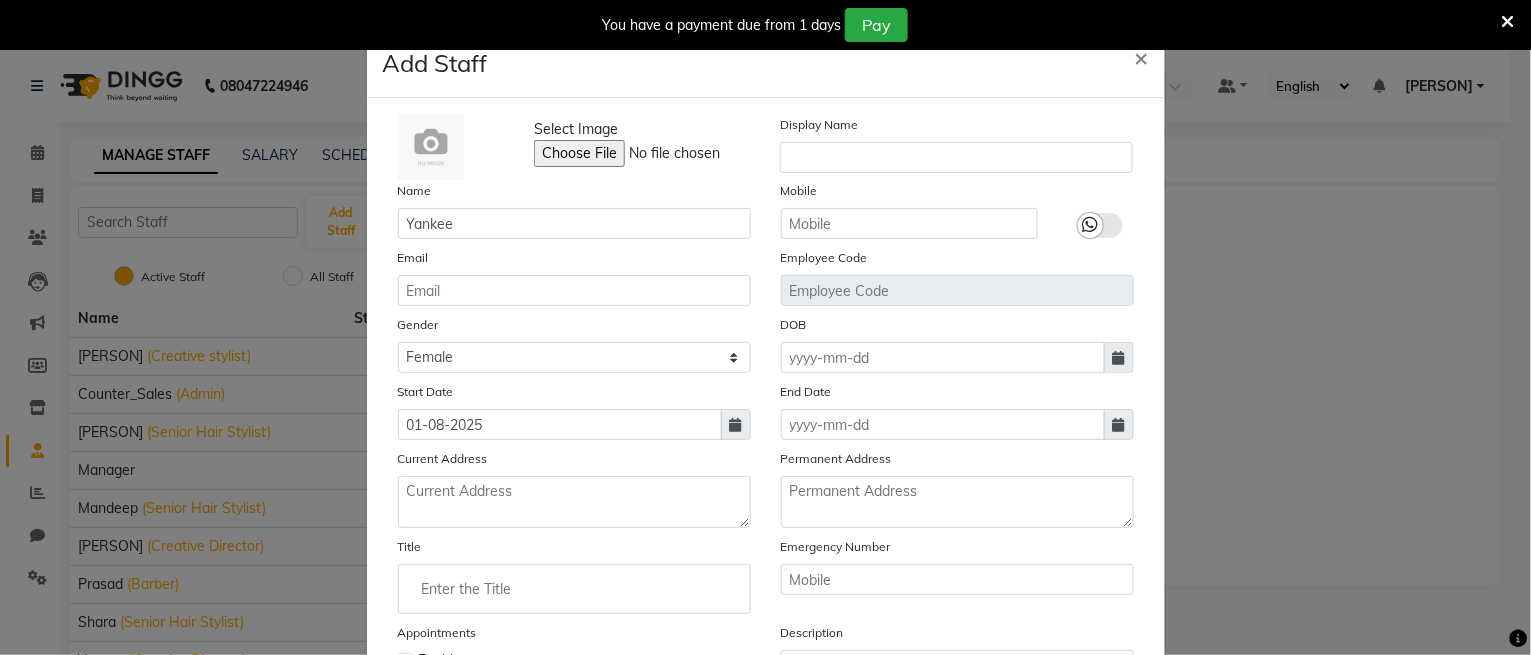 click 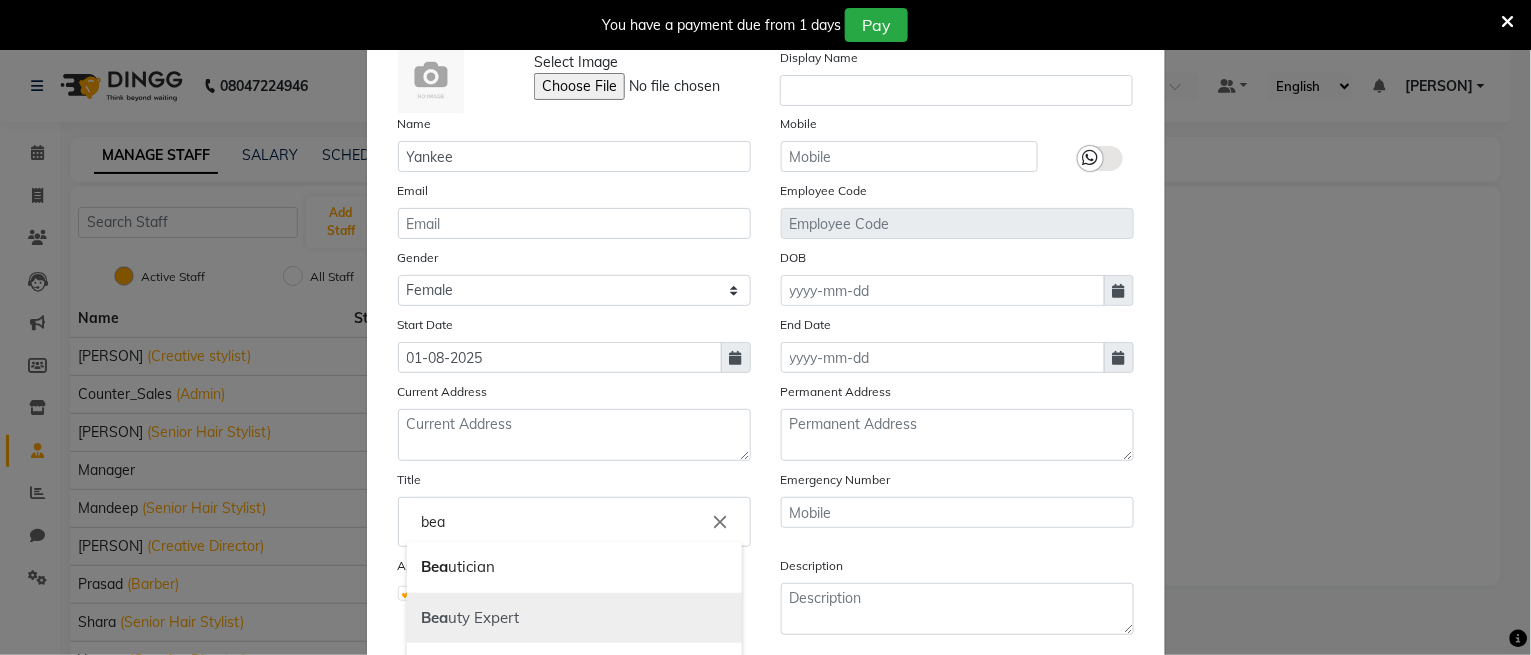scroll, scrollTop: 133, scrollLeft: 0, axis: vertical 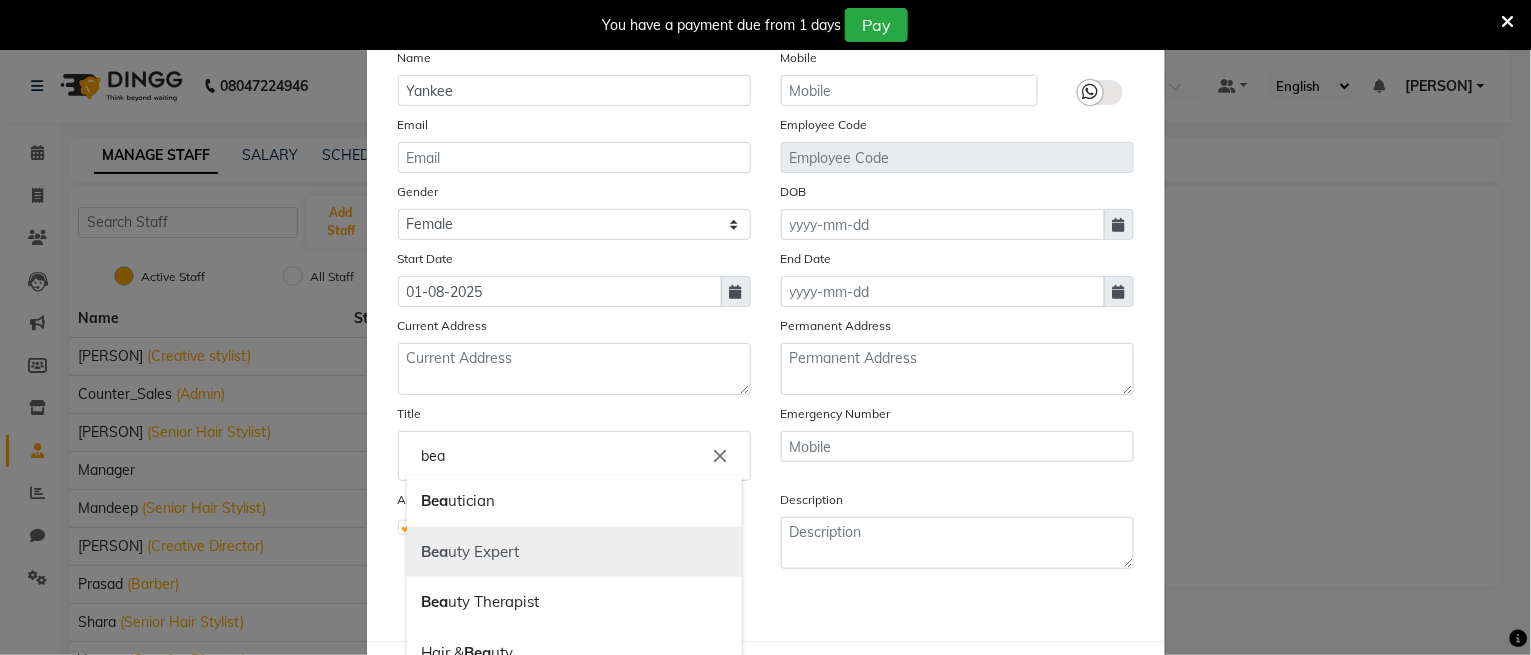 click on "Bea uty Expert" at bounding box center (574, 552) 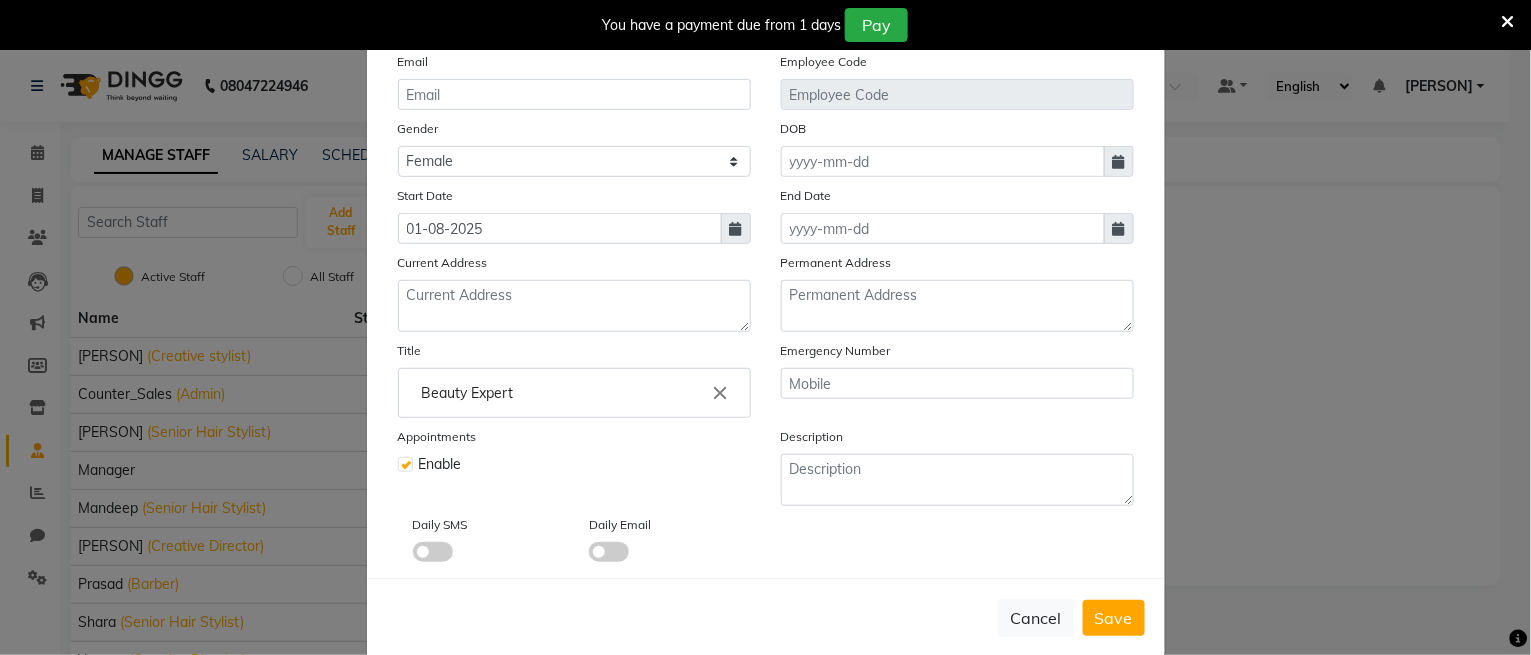 scroll, scrollTop: 228, scrollLeft: 0, axis: vertical 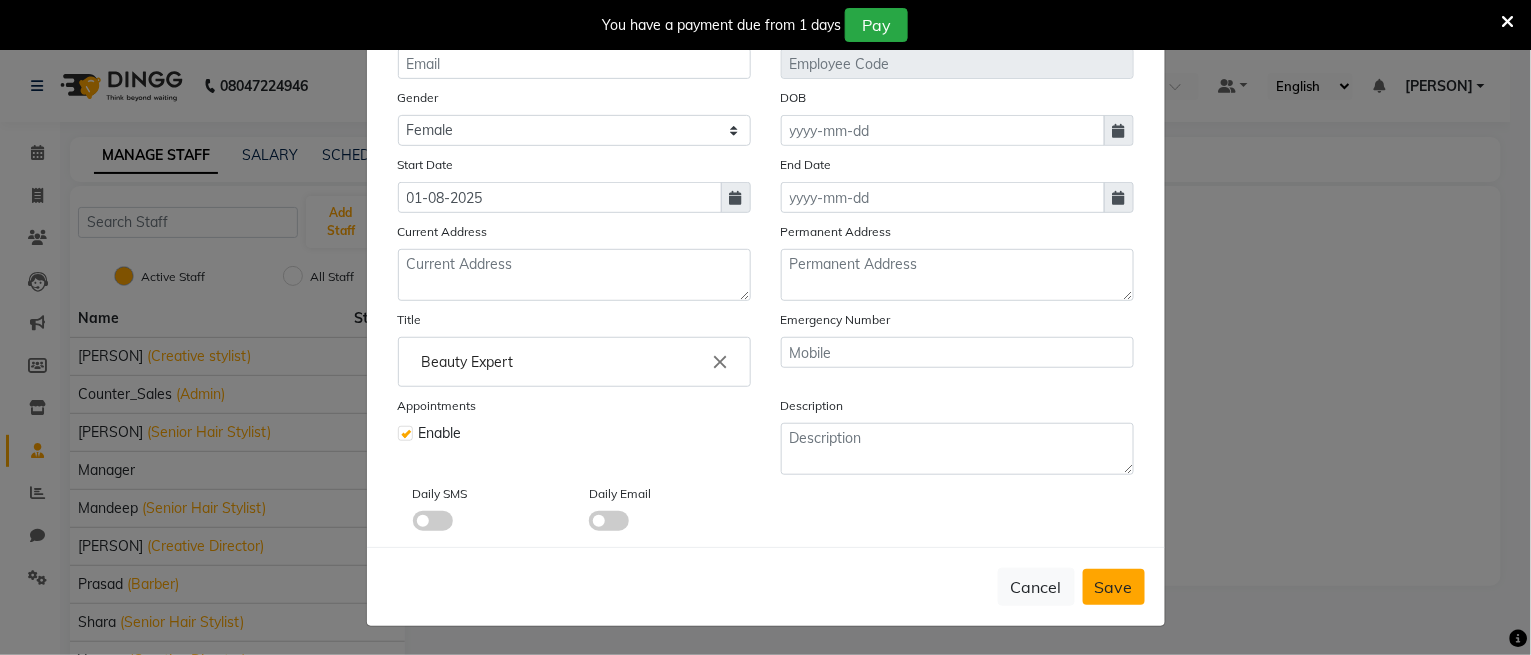 click on "Save" at bounding box center [1114, 587] 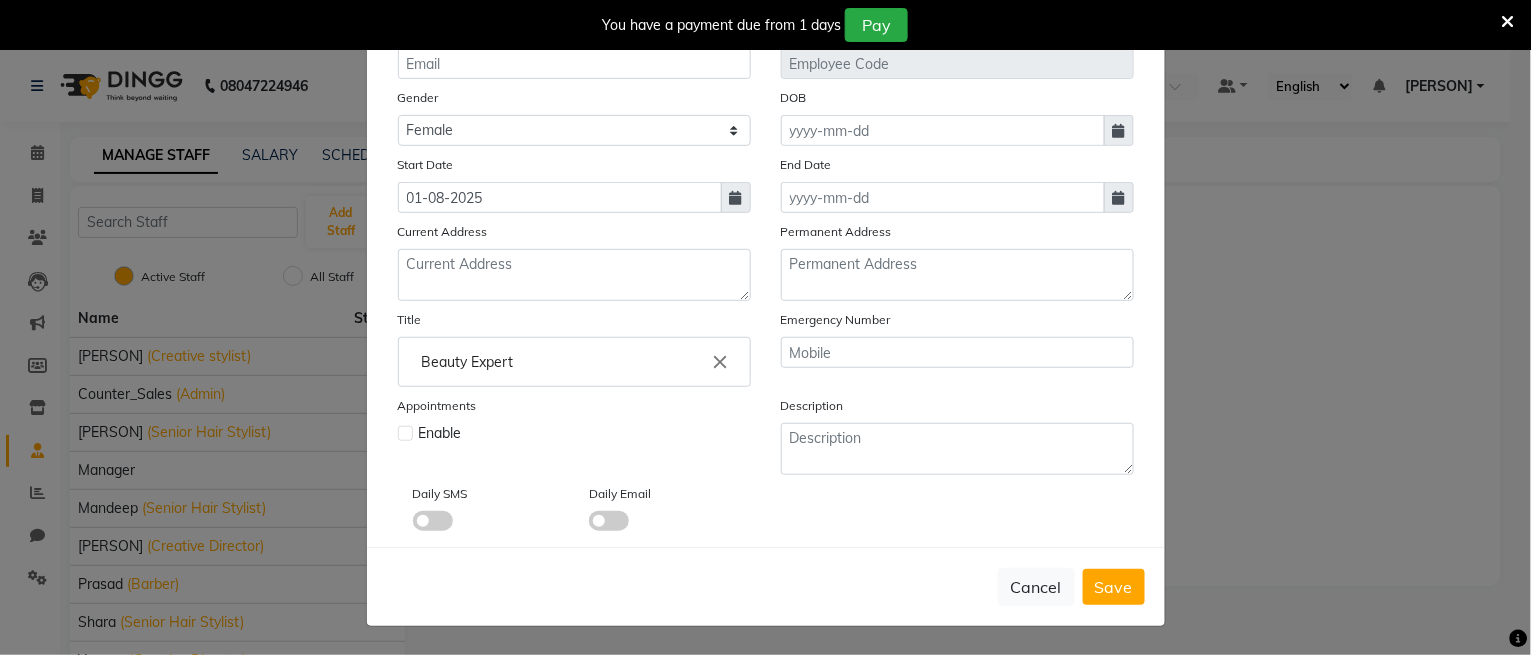 type 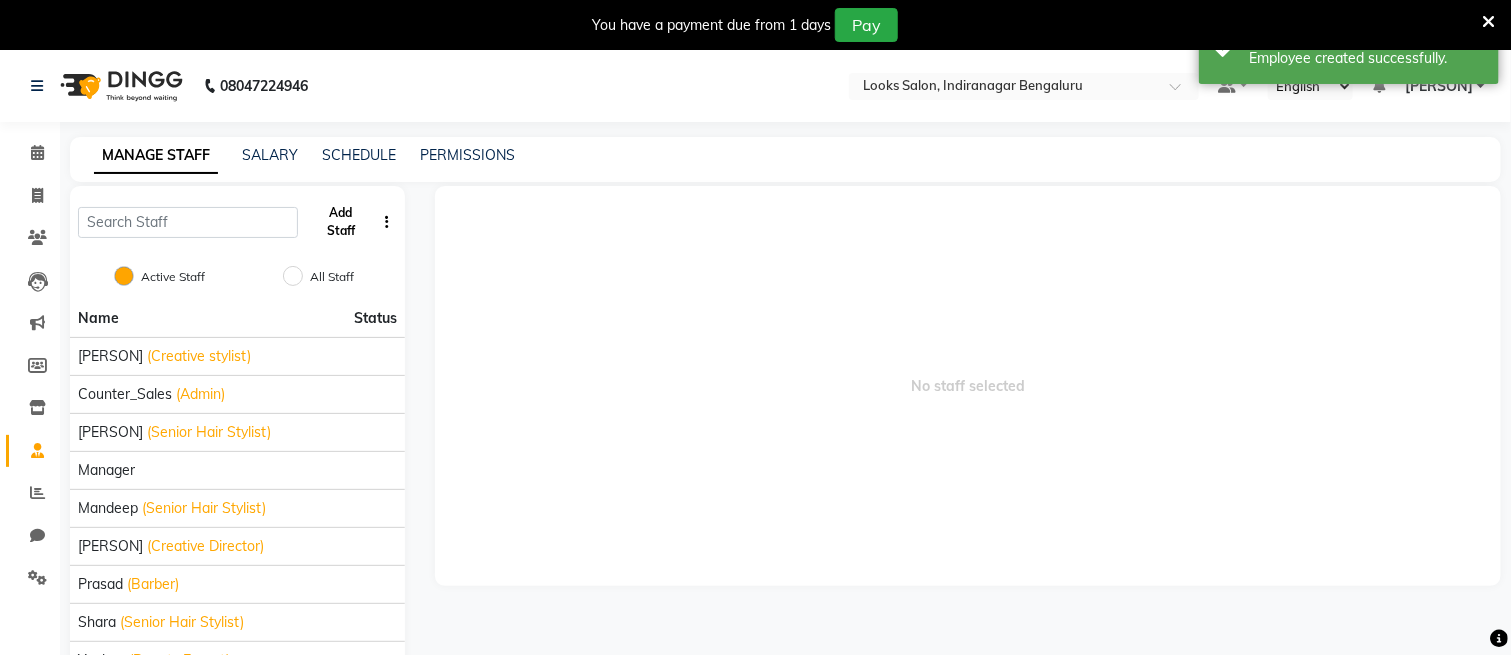 click on "Add Staff" 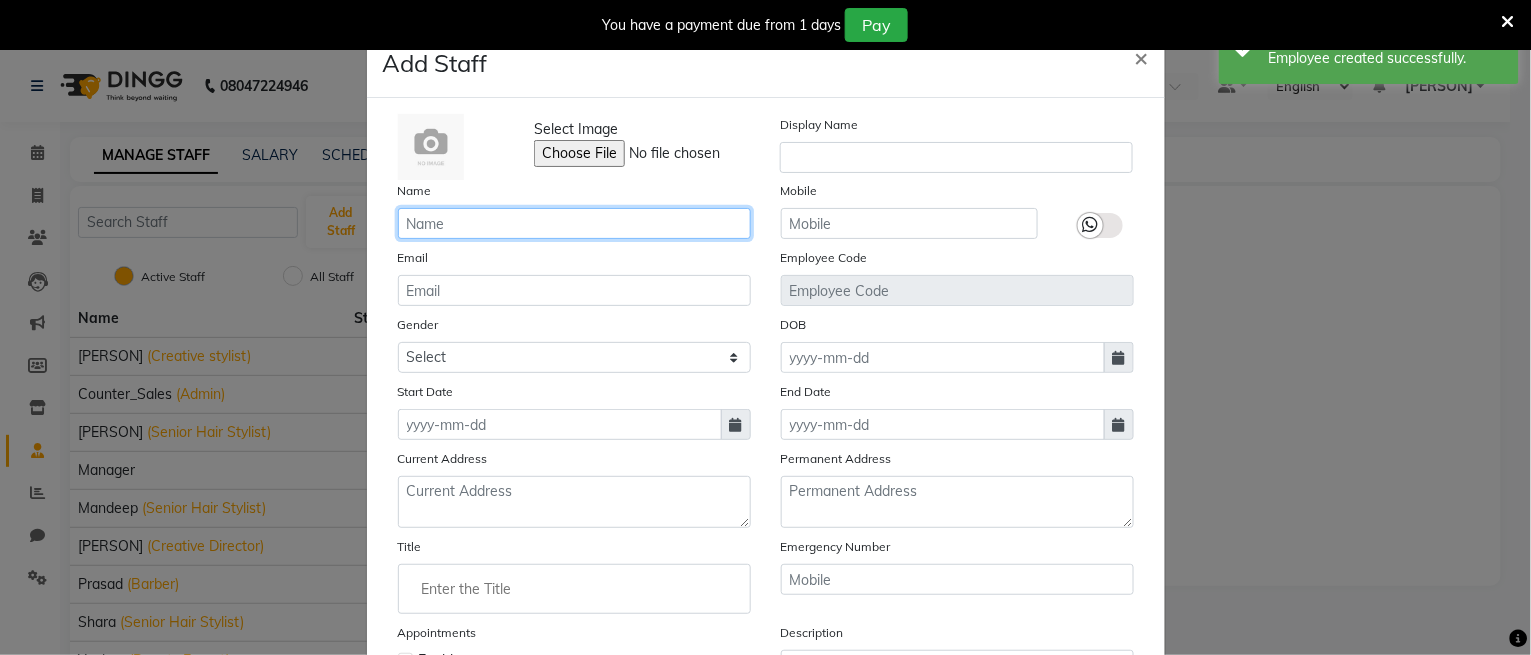 click 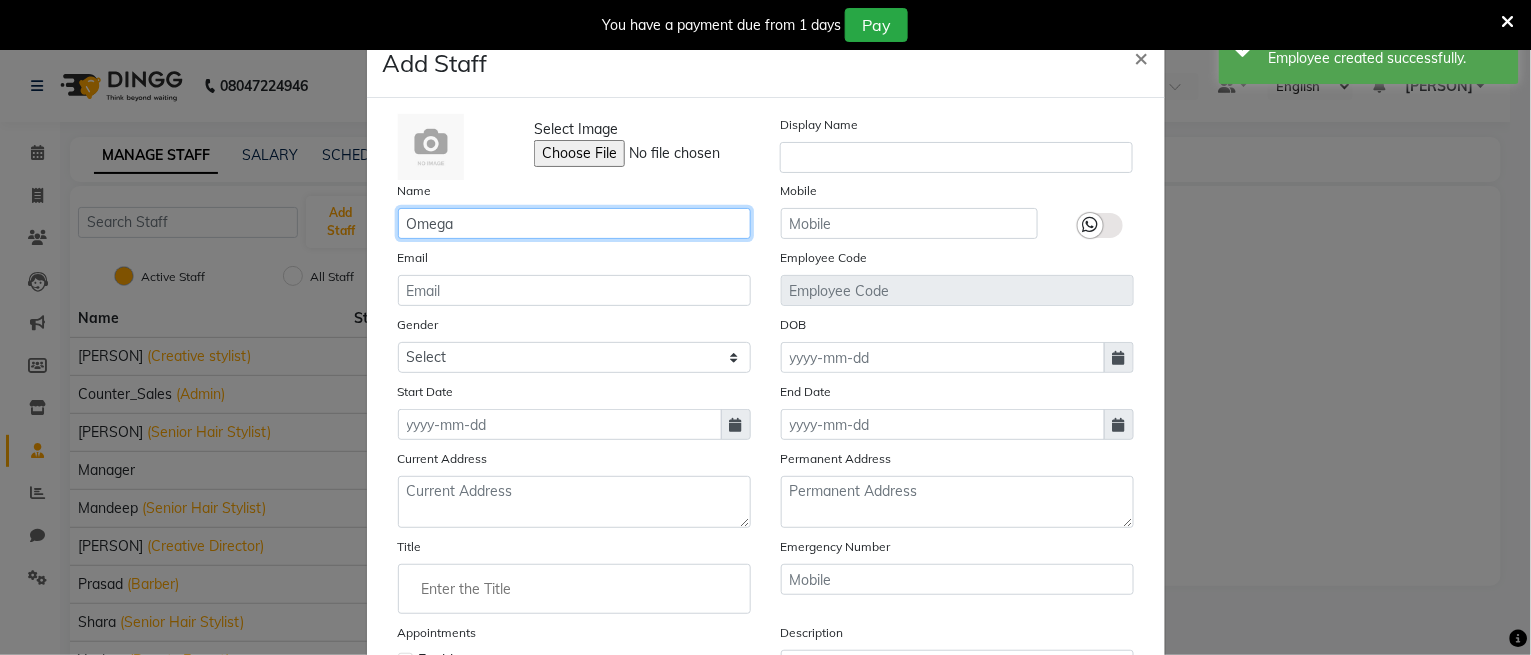 type on "Omega" 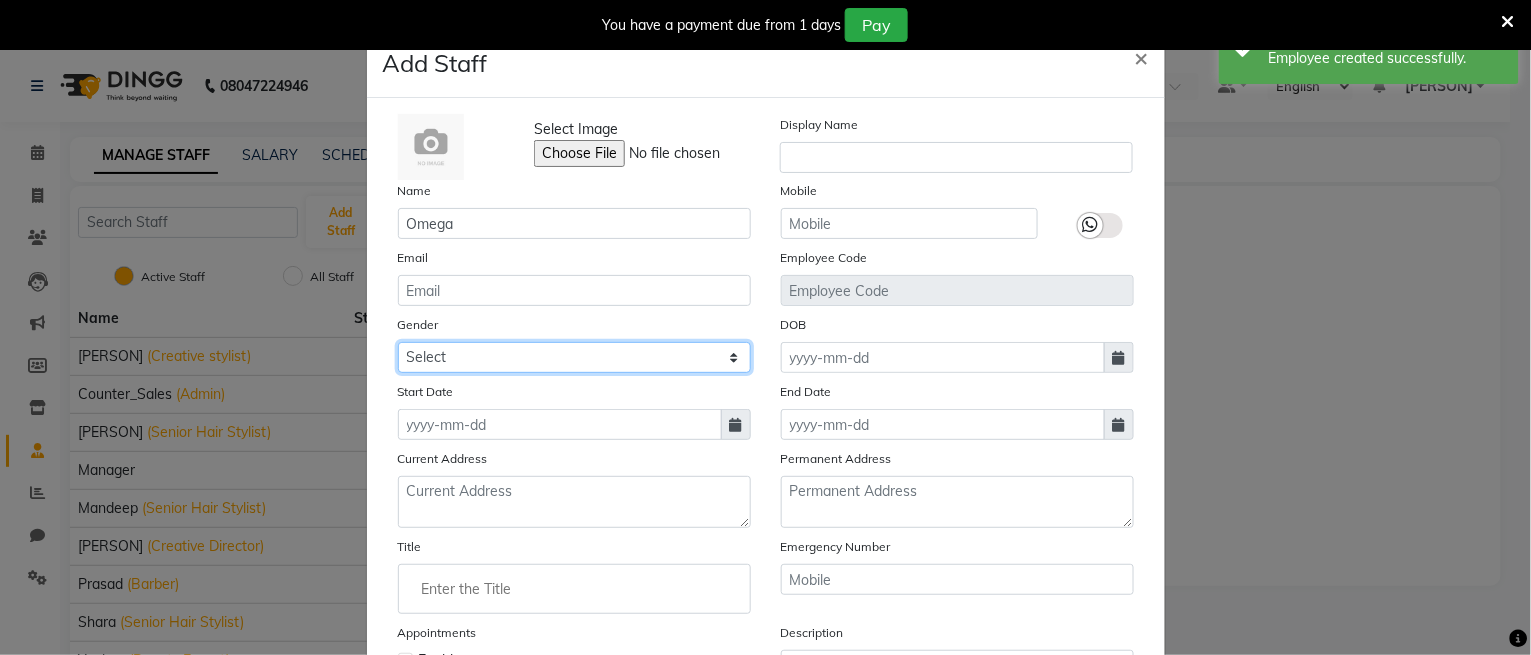 drag, startPoint x: 507, startPoint y: 359, endPoint x: 505, endPoint y: 371, distance: 12.165525 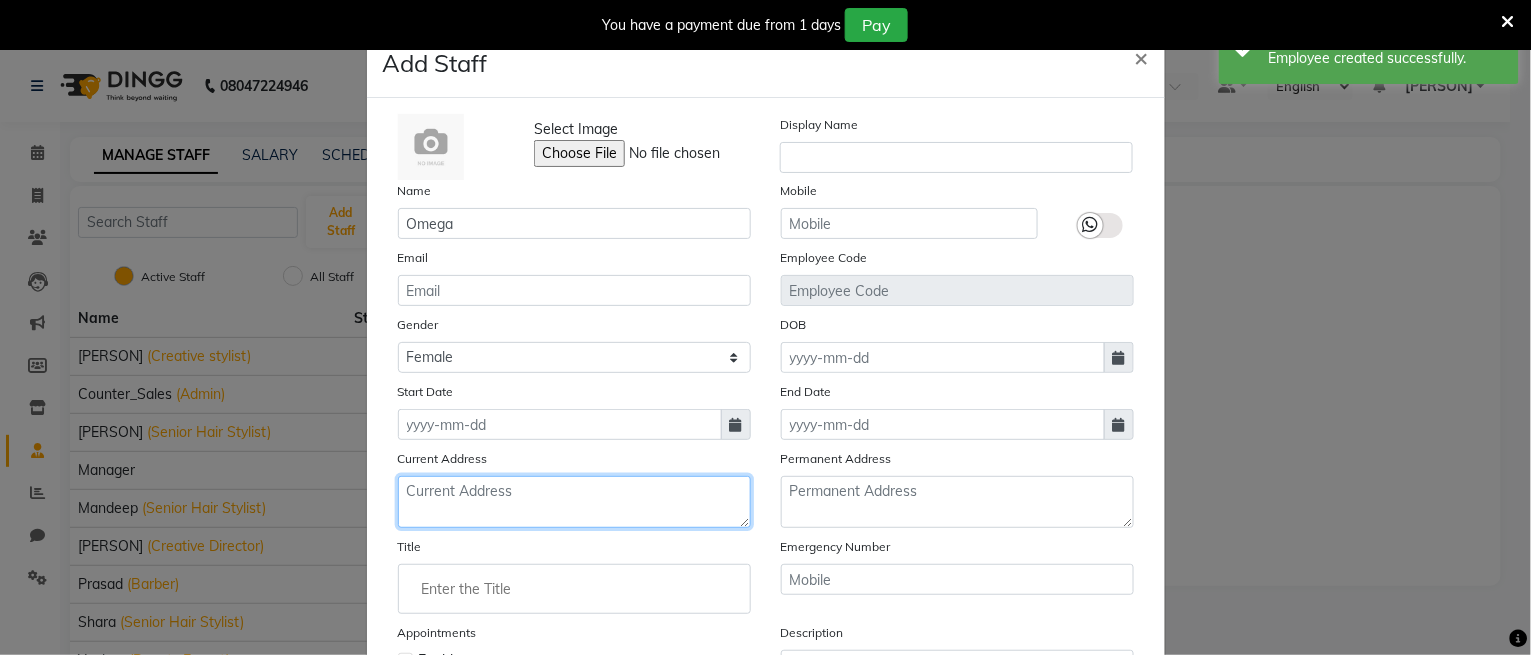 click 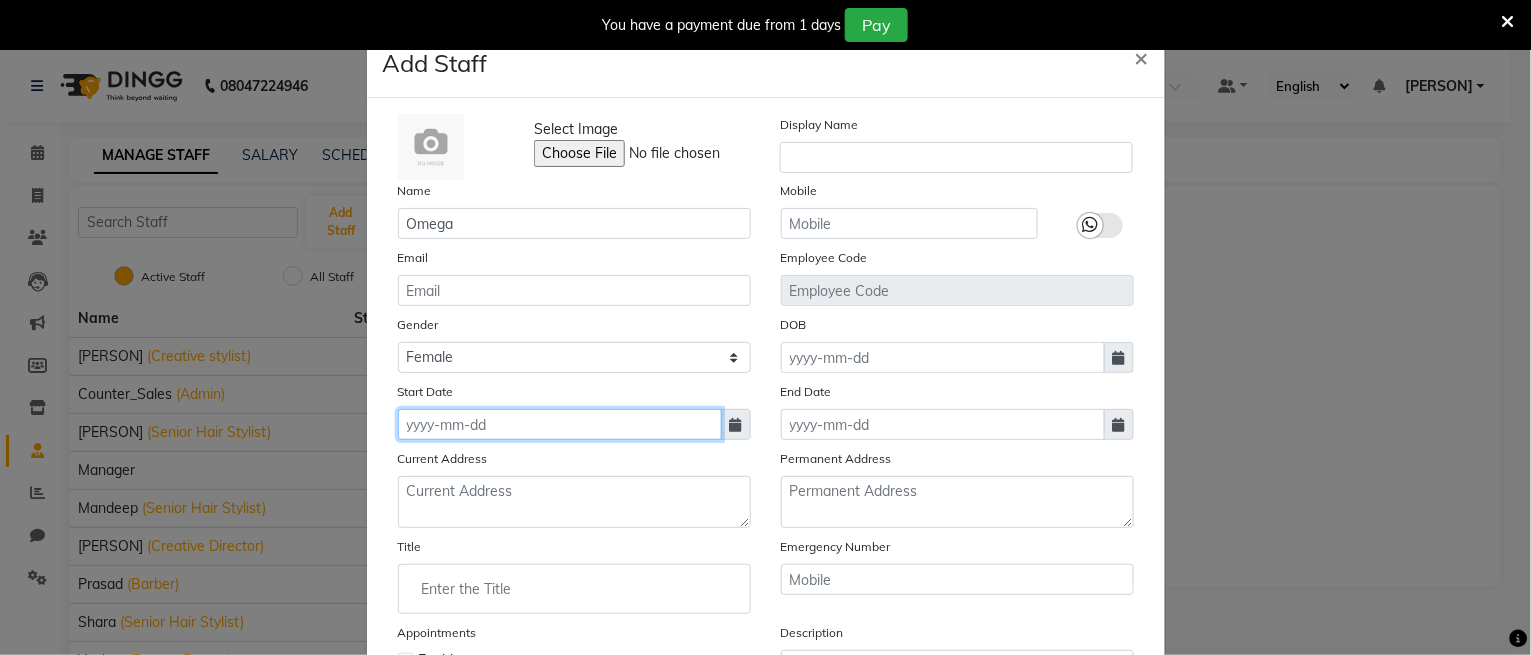 click 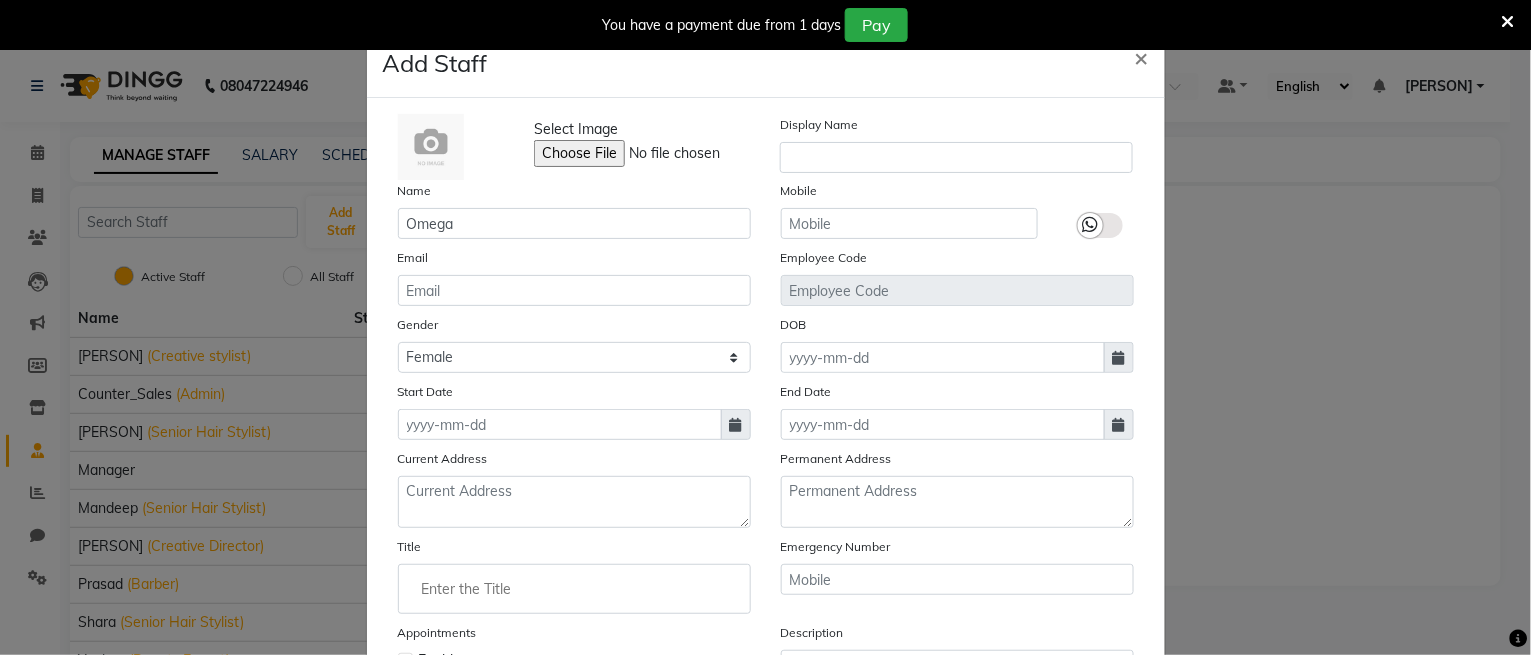 select on "8" 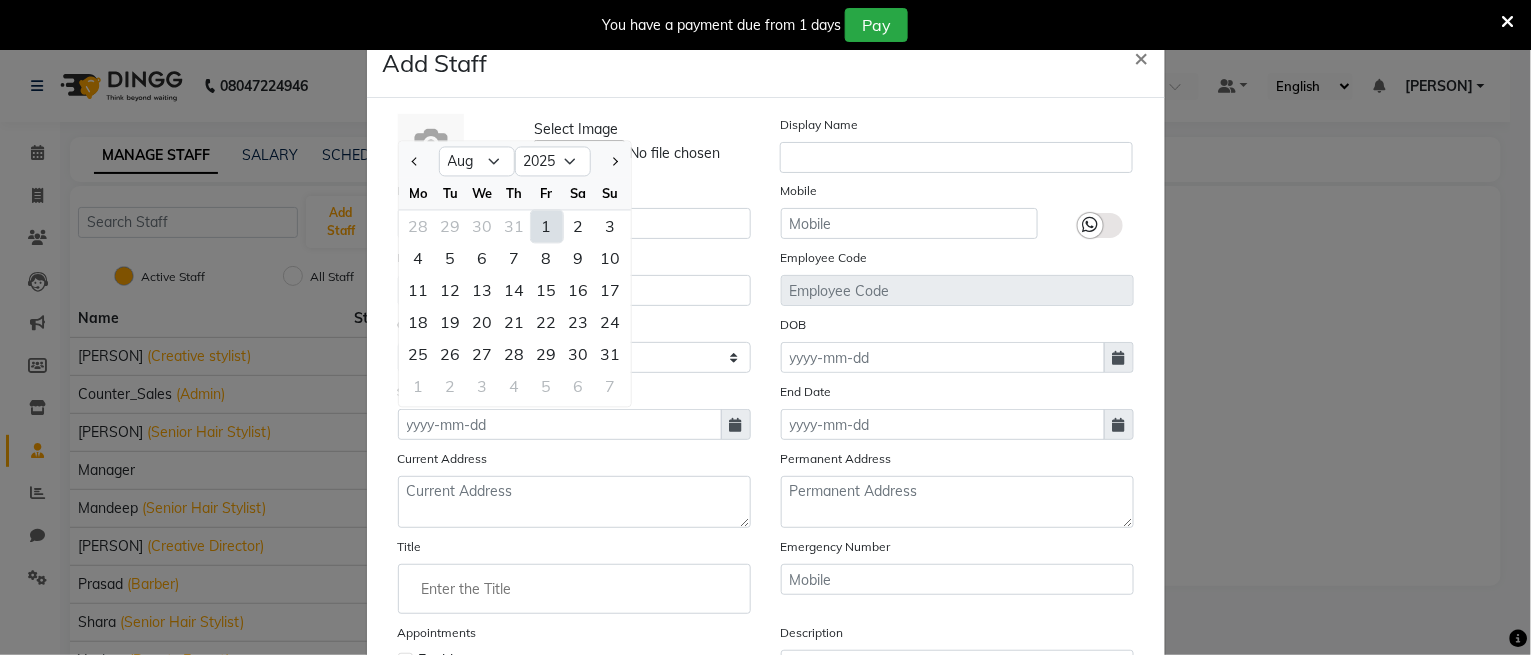 click on "1" 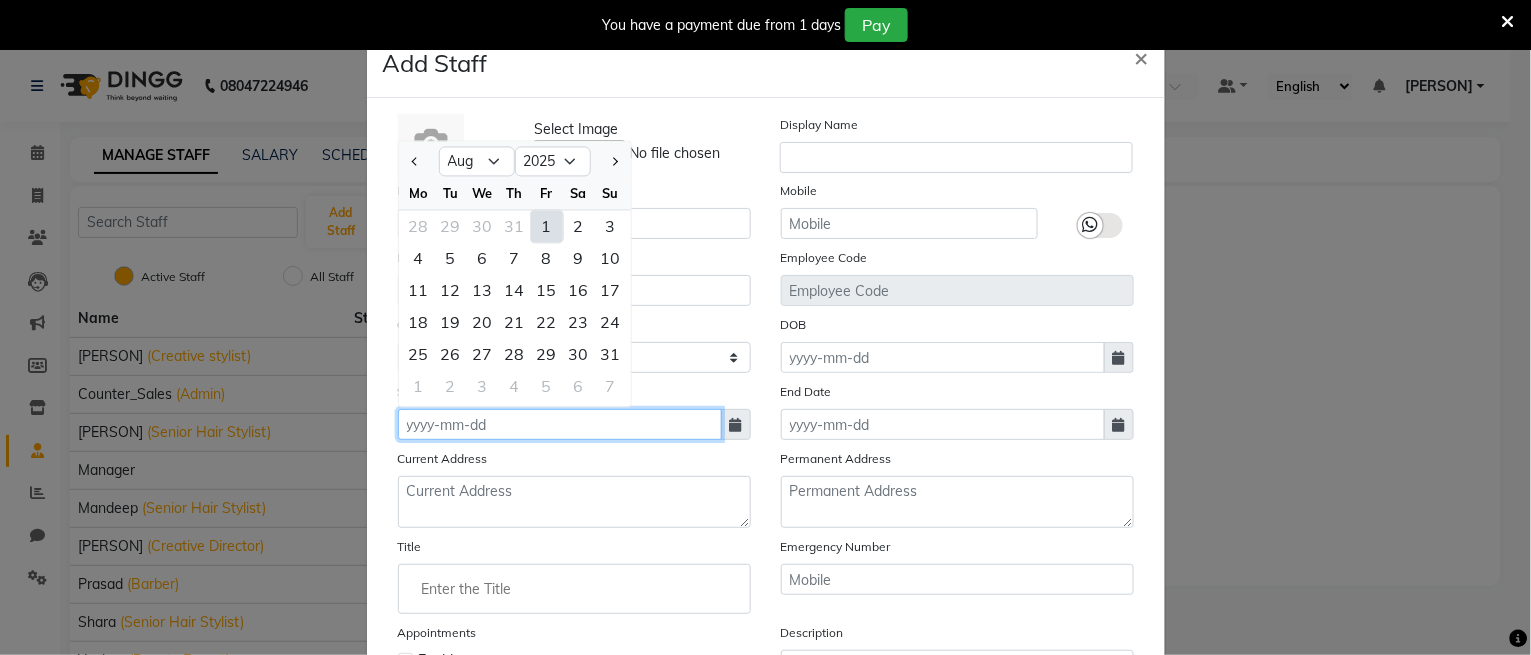 type on "01-08-2025" 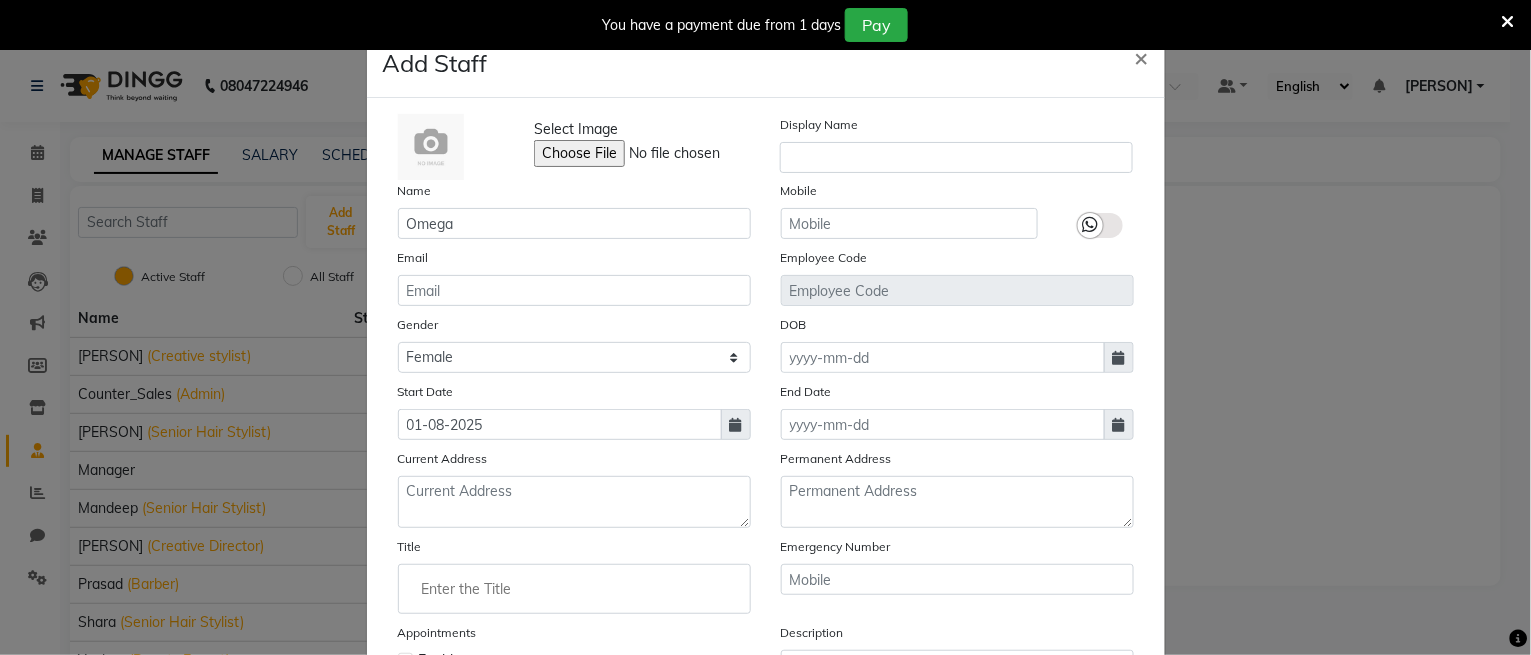 click 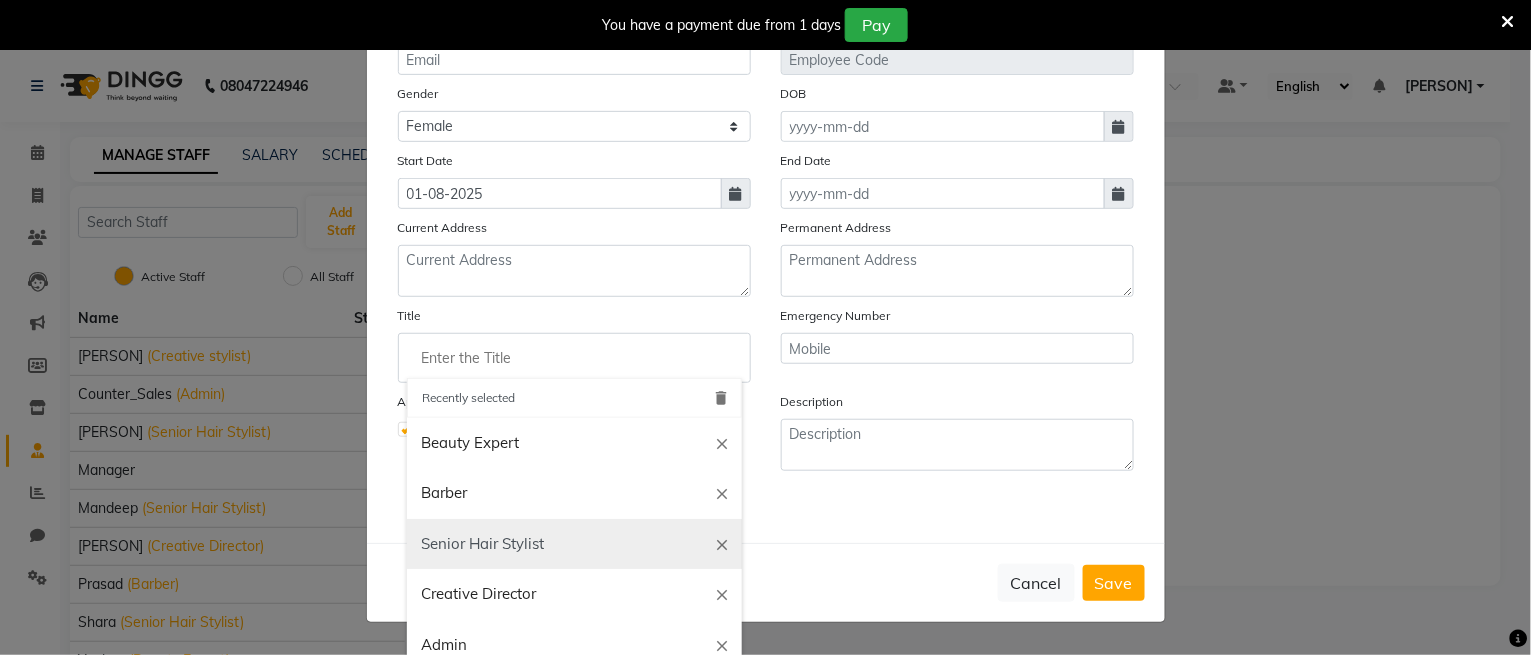 scroll, scrollTop: 235, scrollLeft: 0, axis: vertical 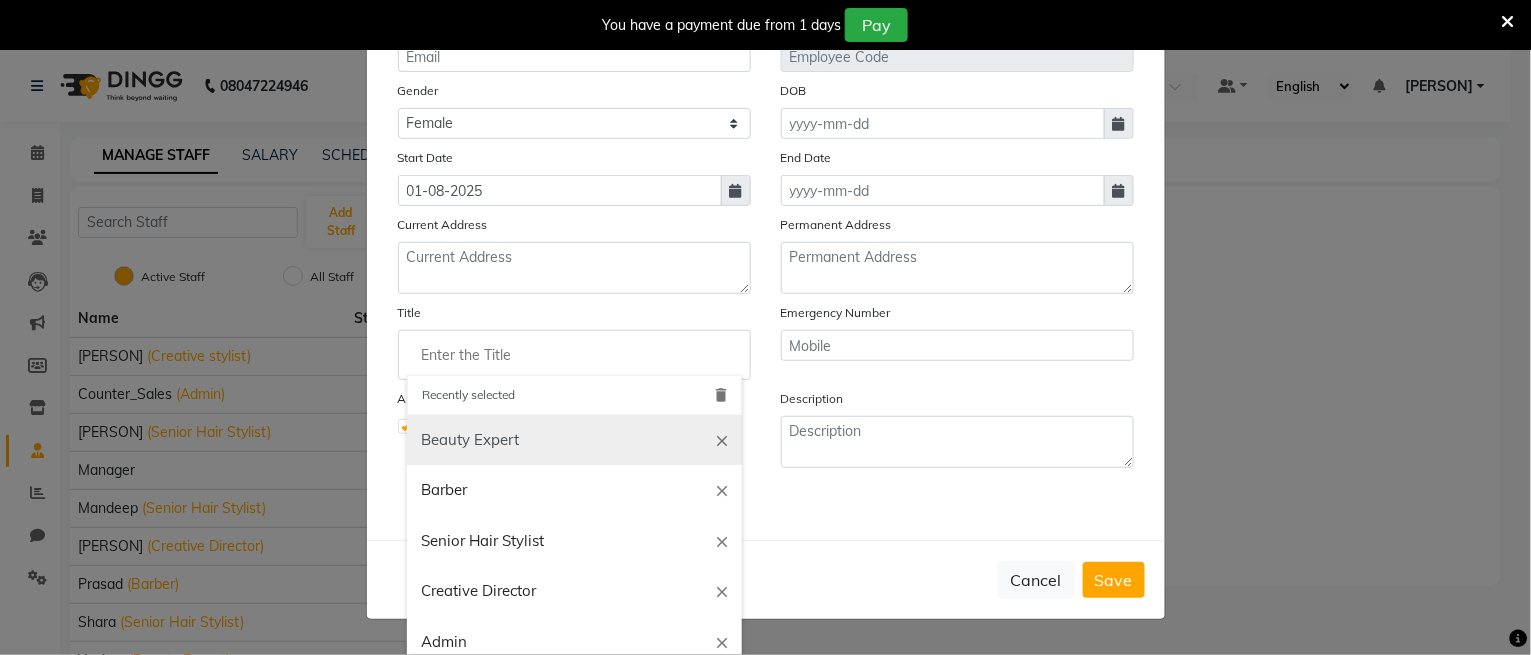 click on "Beauty Expert" at bounding box center (574, 440) 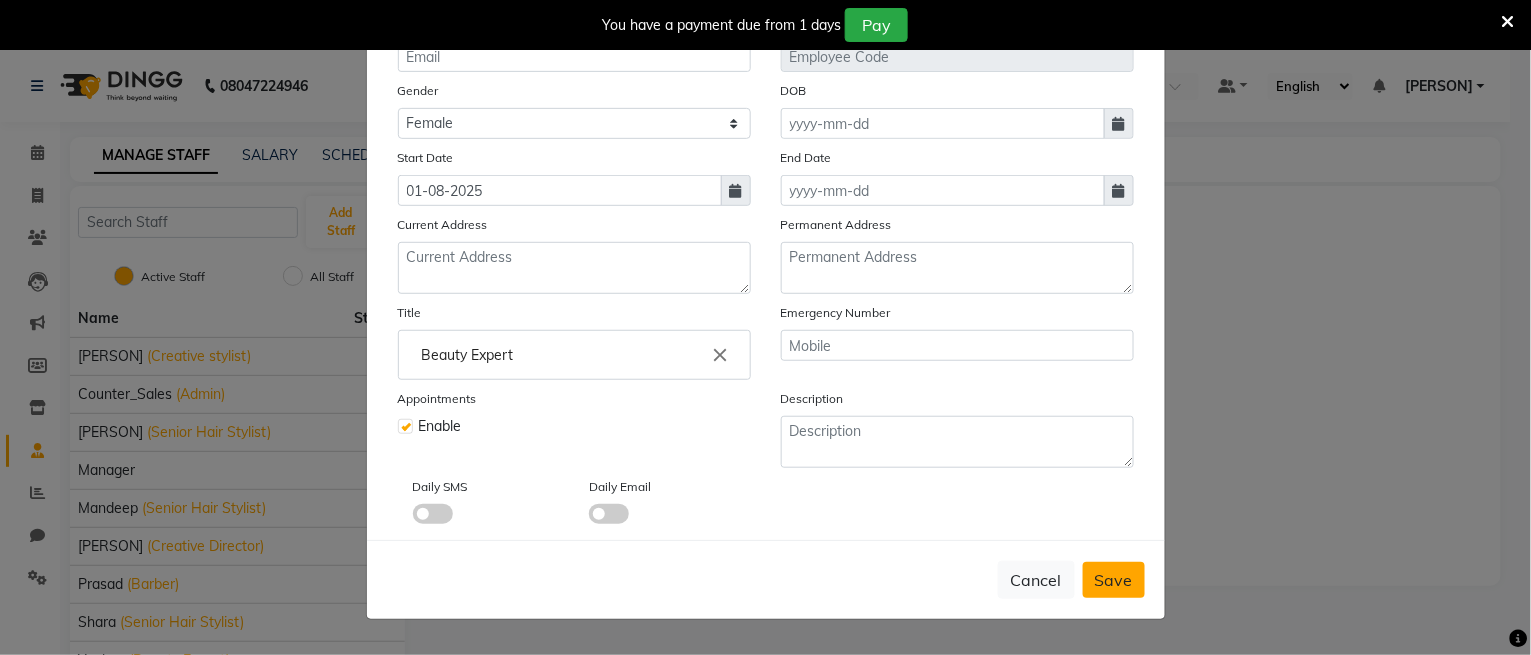 click on "Save" at bounding box center [1114, 580] 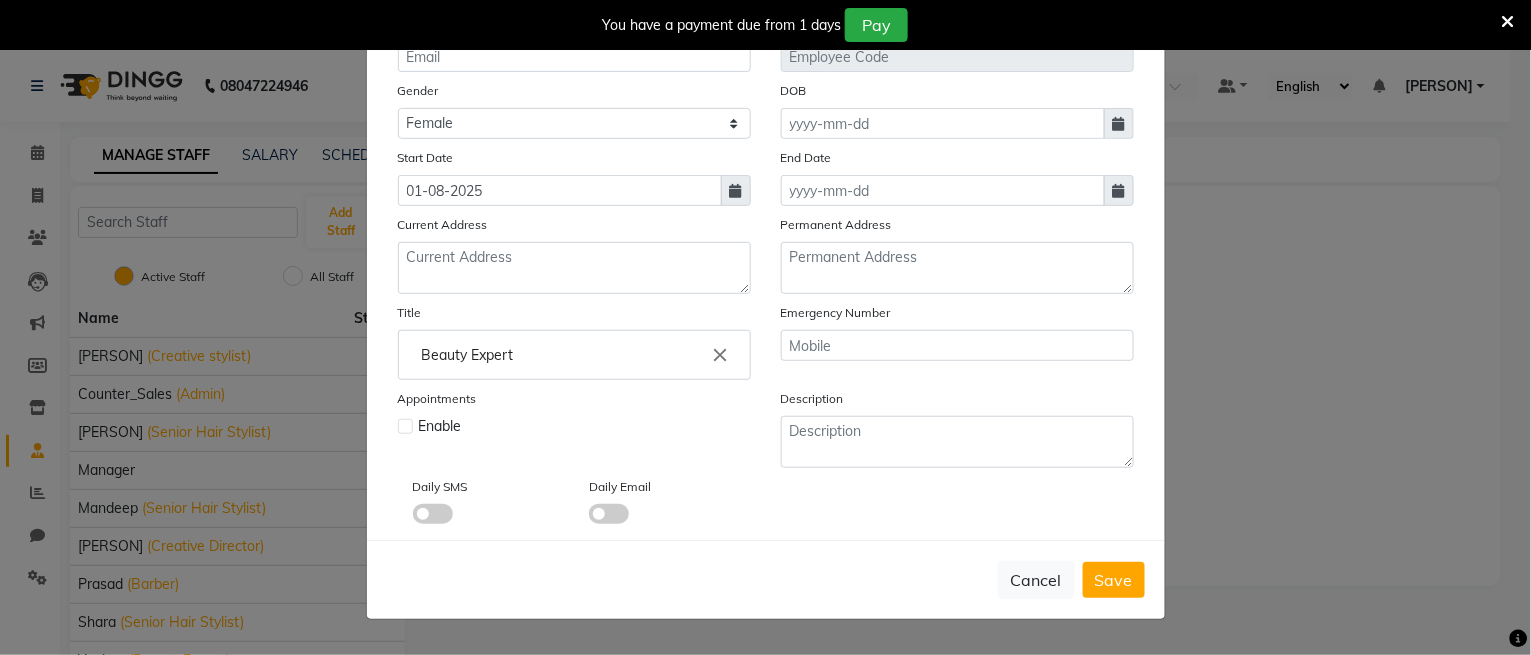 type 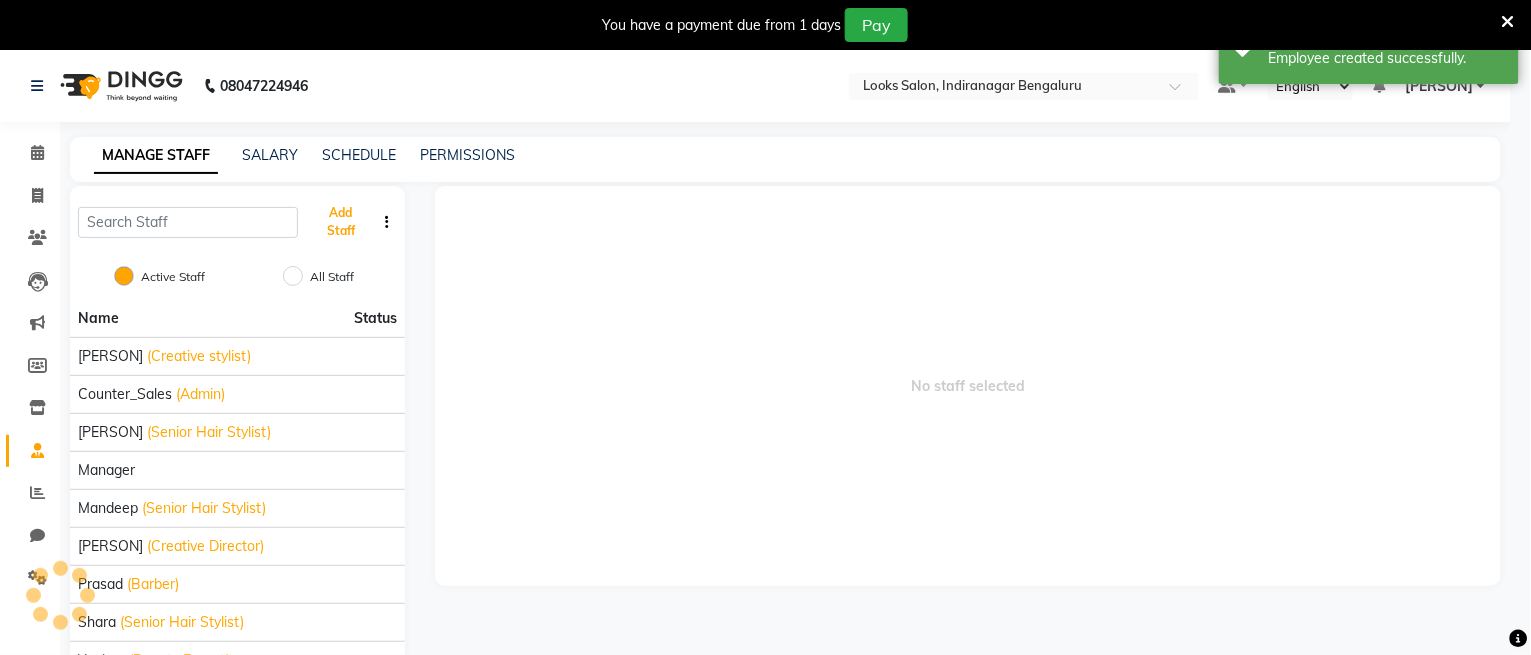 scroll, scrollTop: 228, scrollLeft: 0, axis: vertical 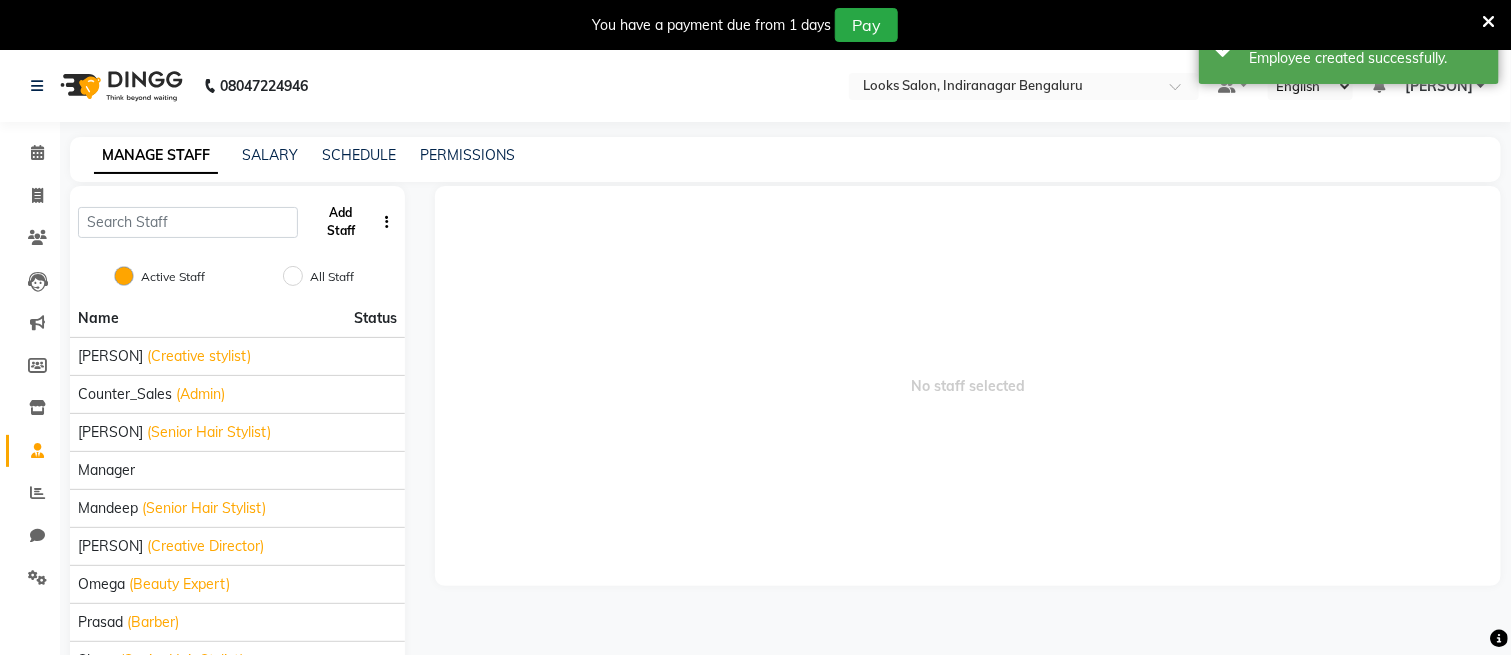click on "Add Staff" 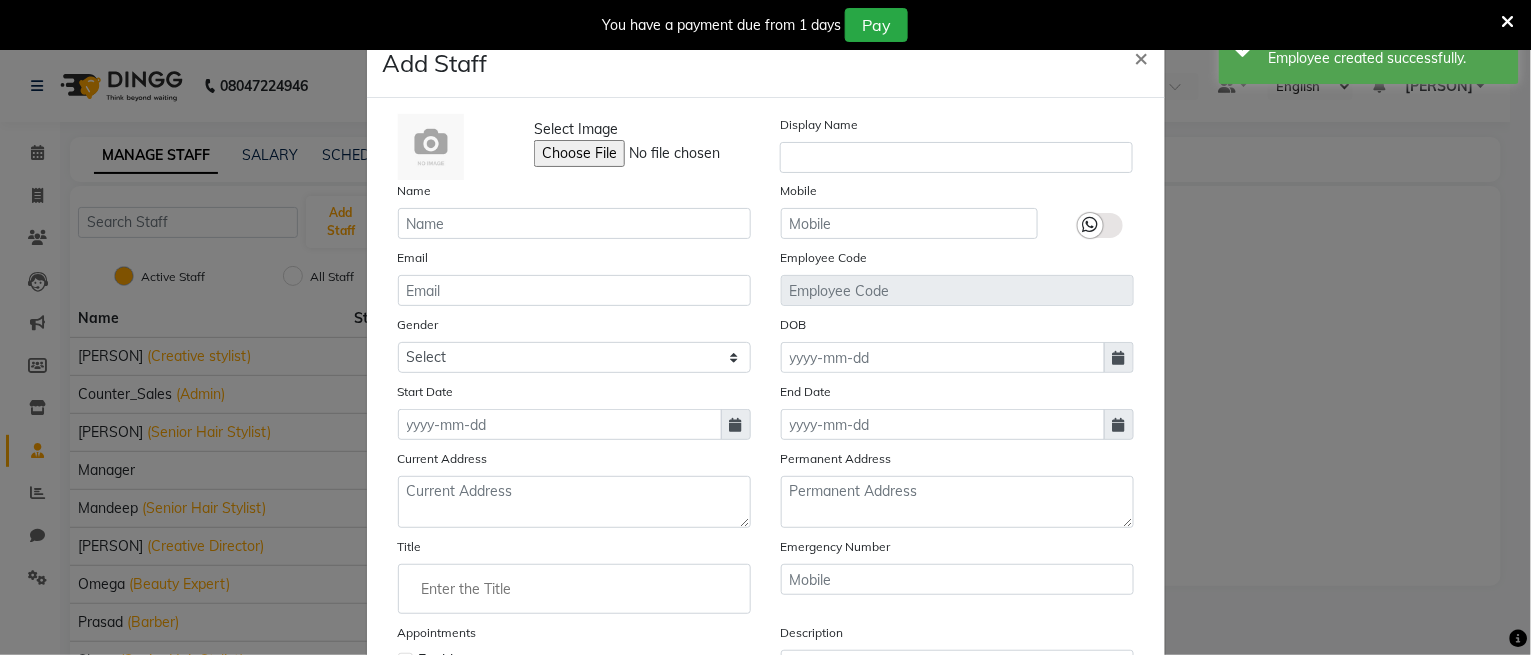 type 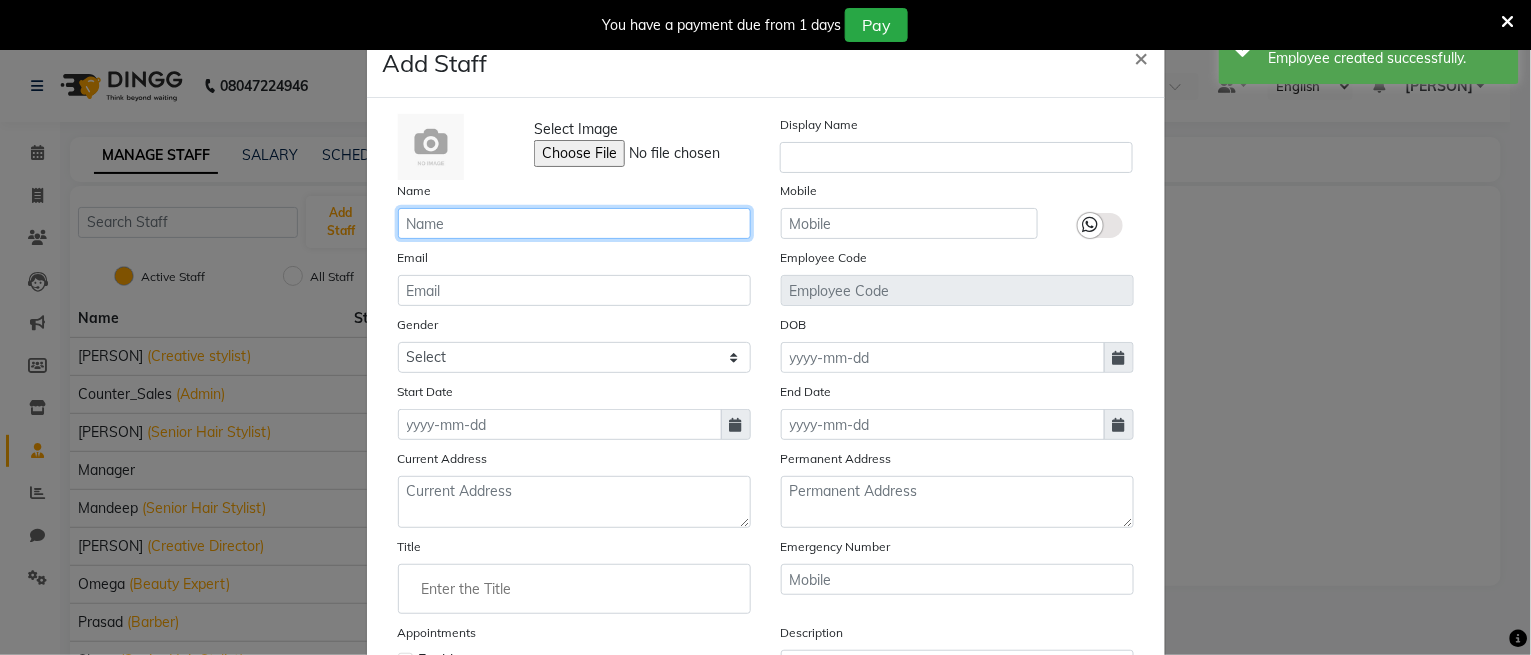click 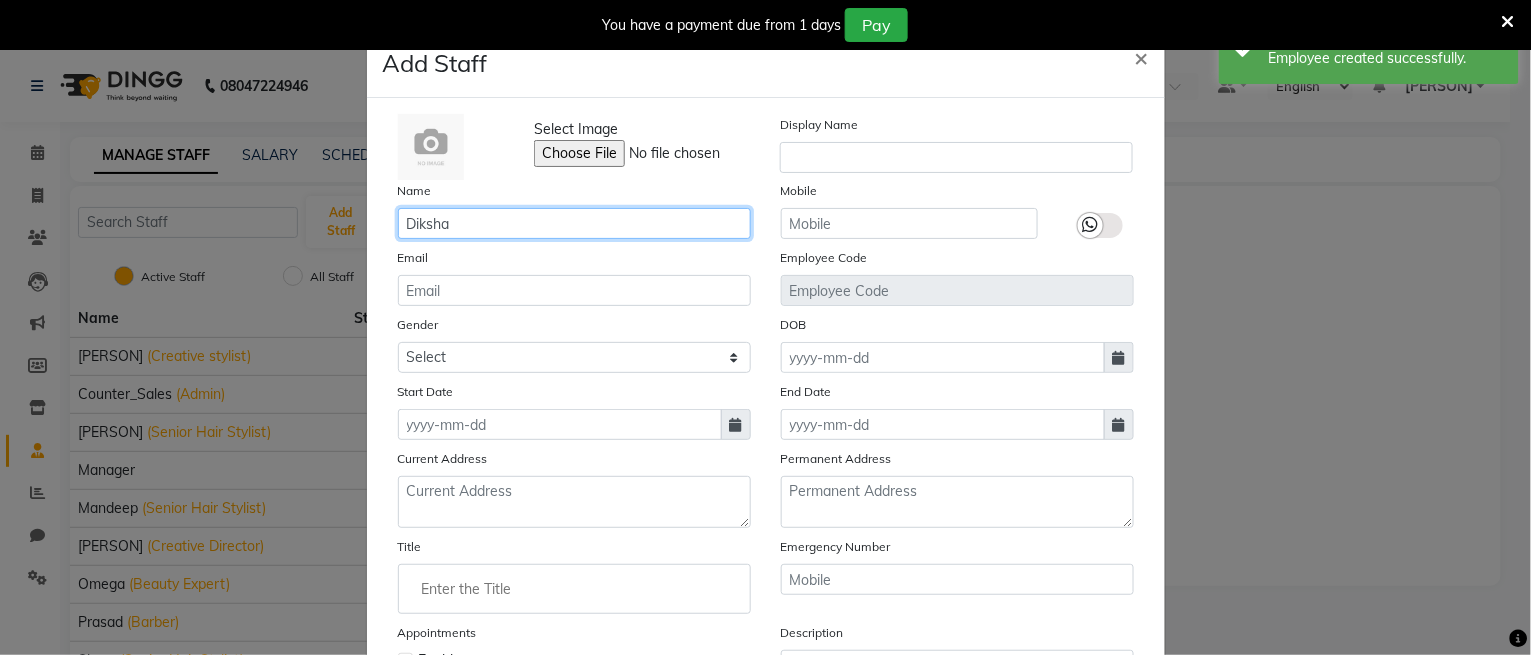 type on "Diksha" 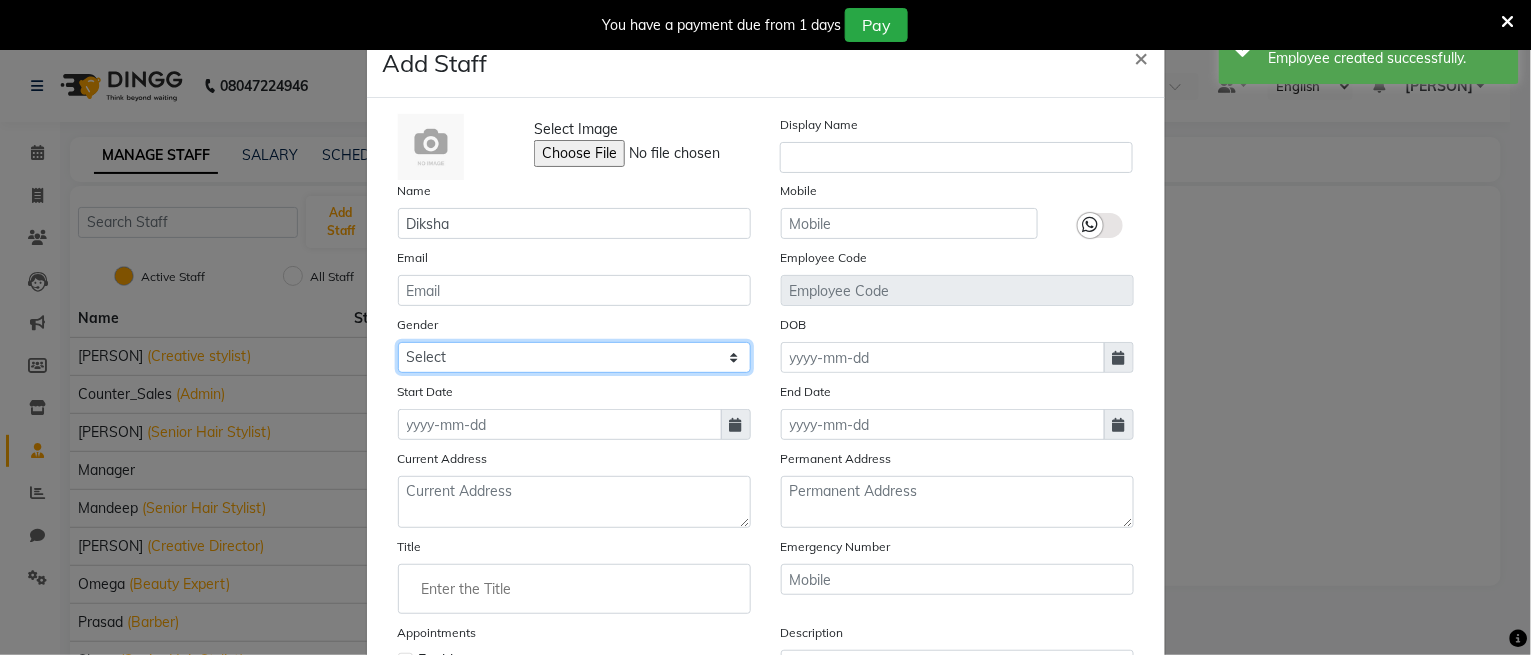 drag, startPoint x: 481, startPoint y: 350, endPoint x: 481, endPoint y: 371, distance: 21 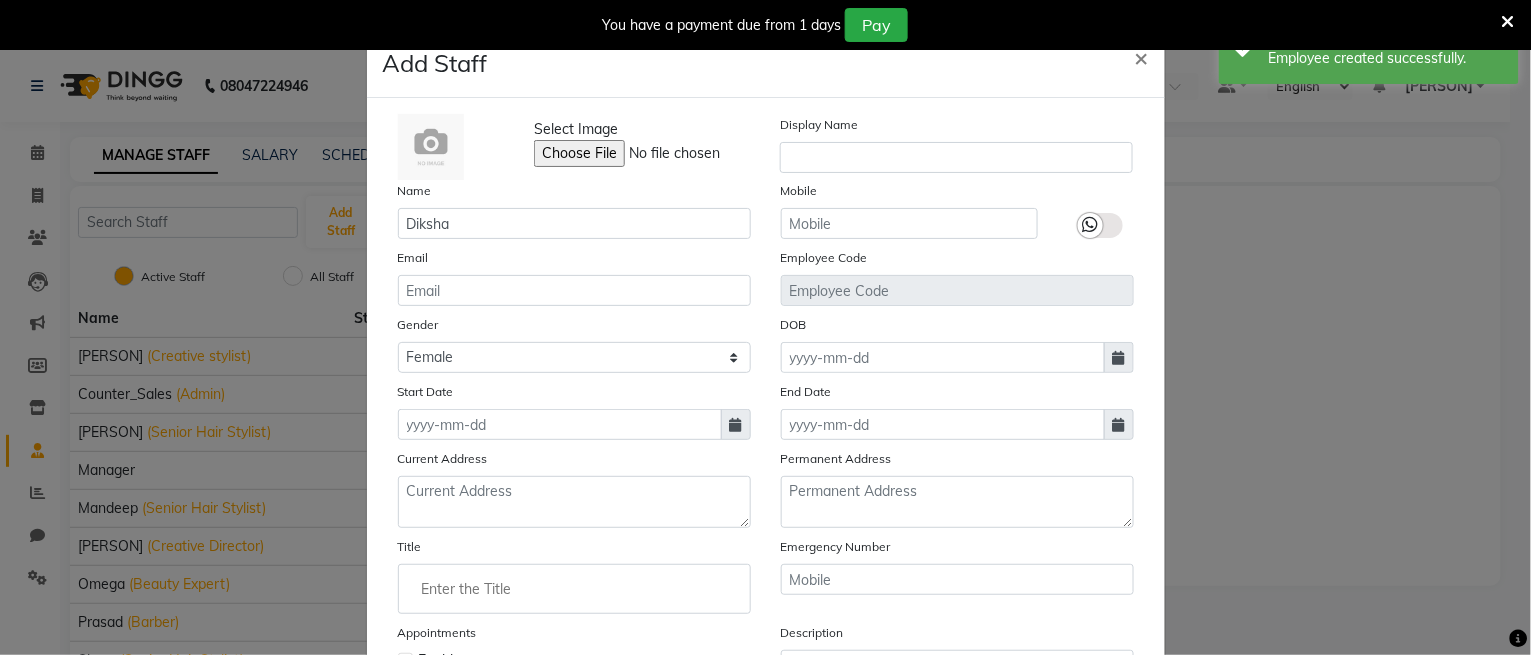 click 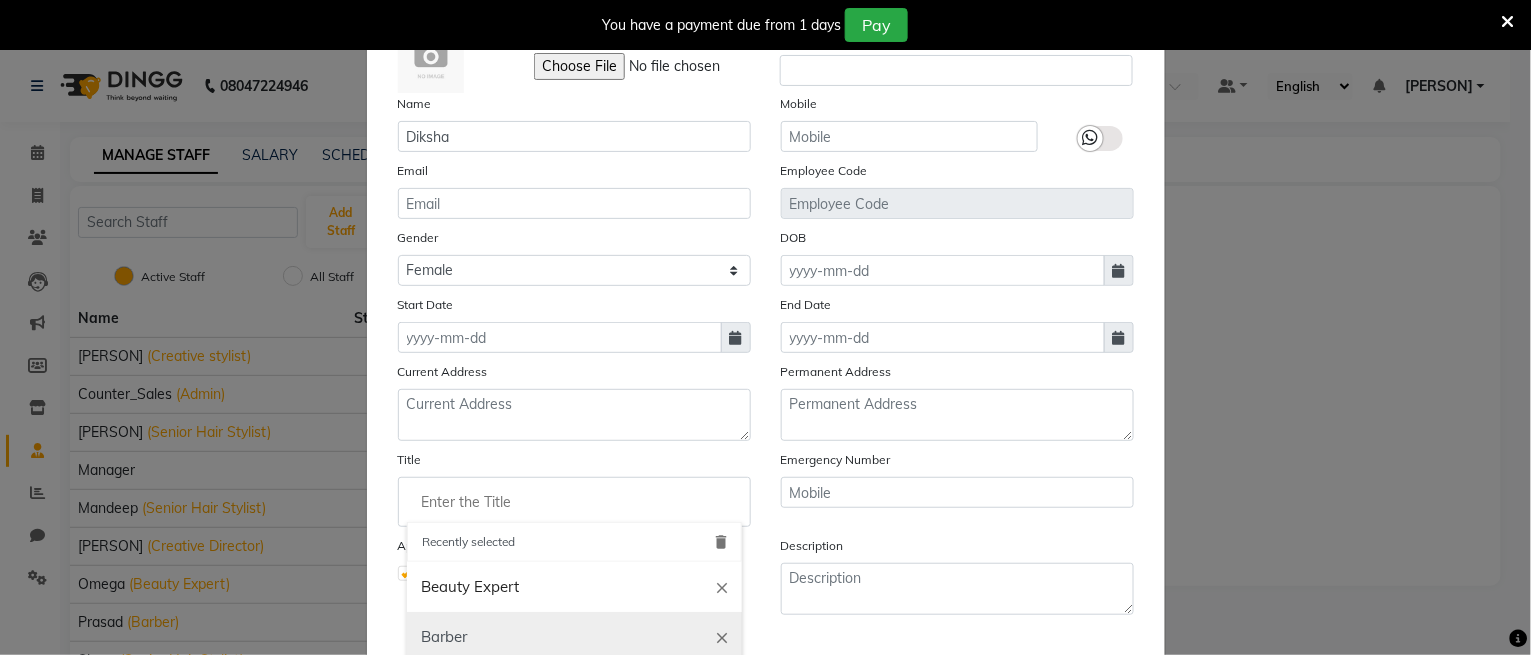 scroll, scrollTop: 133, scrollLeft: 0, axis: vertical 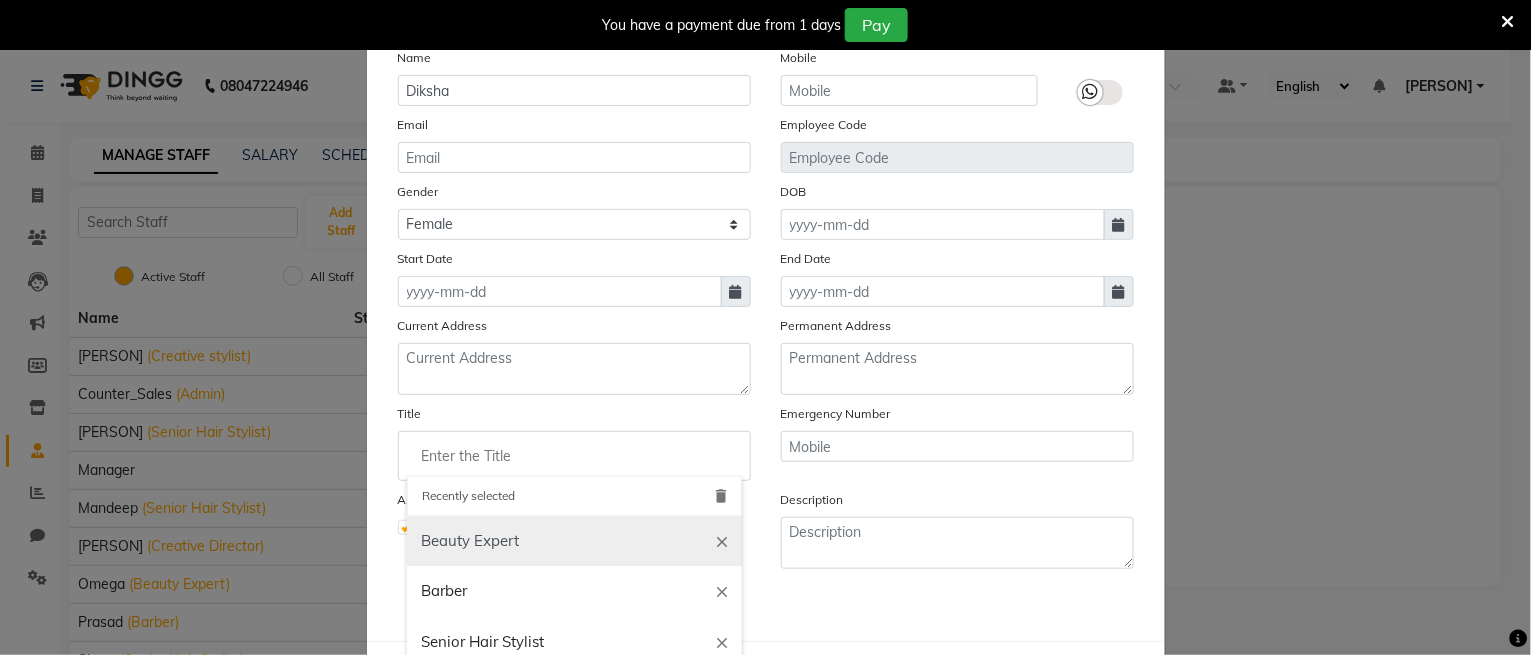 click on "Beauty Expert" at bounding box center [574, 541] 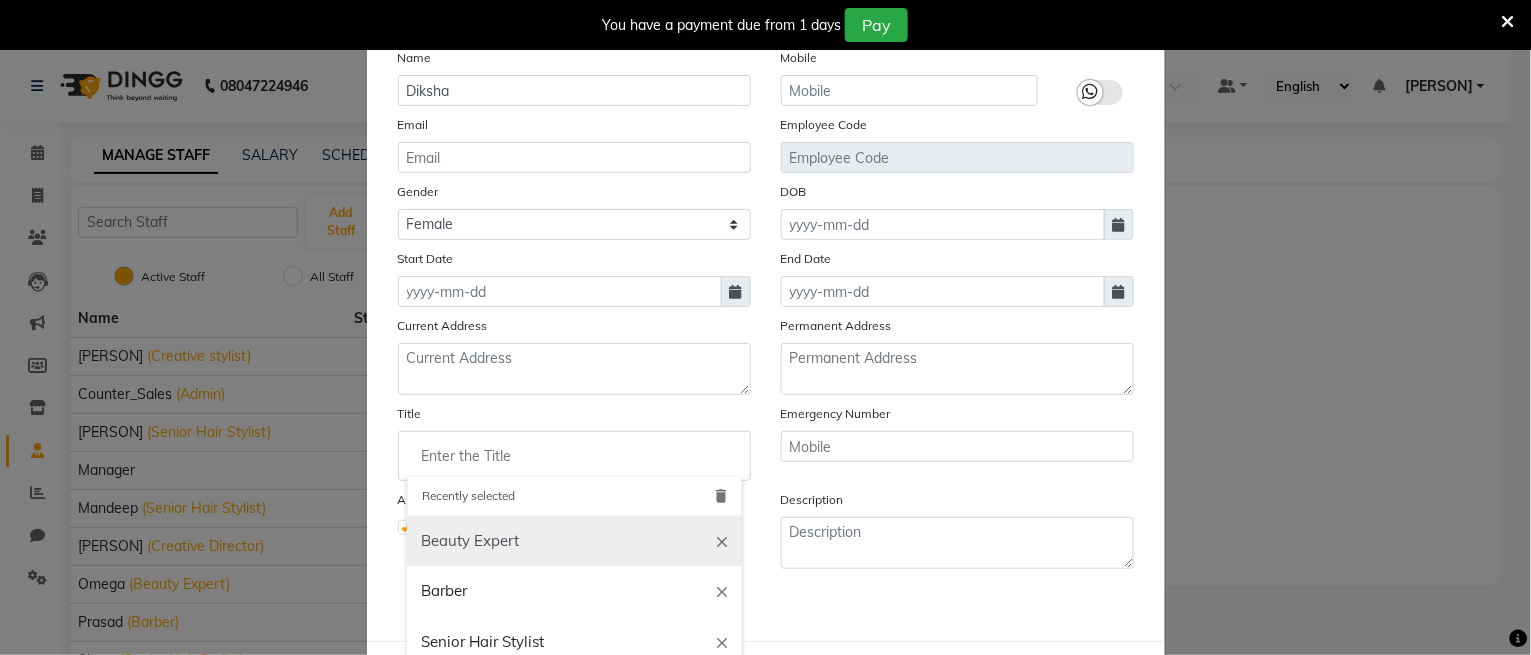 type on "Beauty Expert" 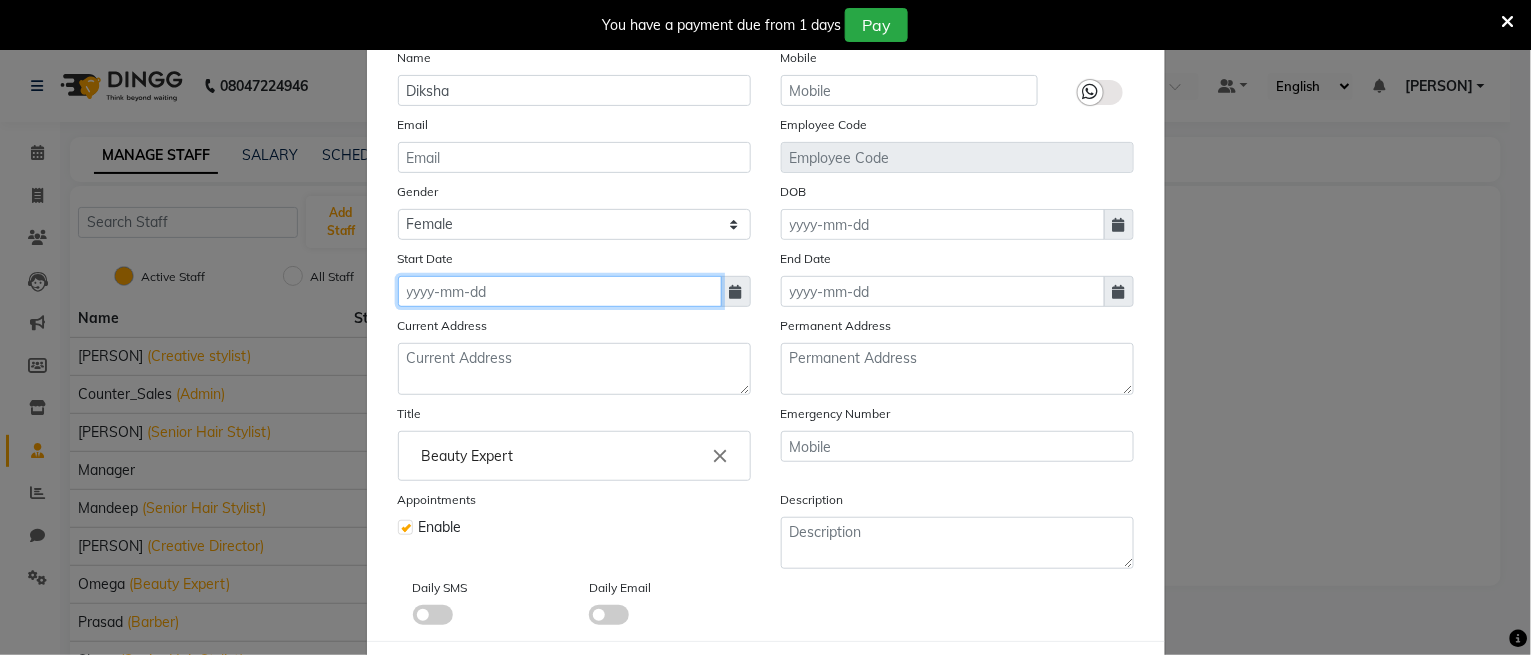 click 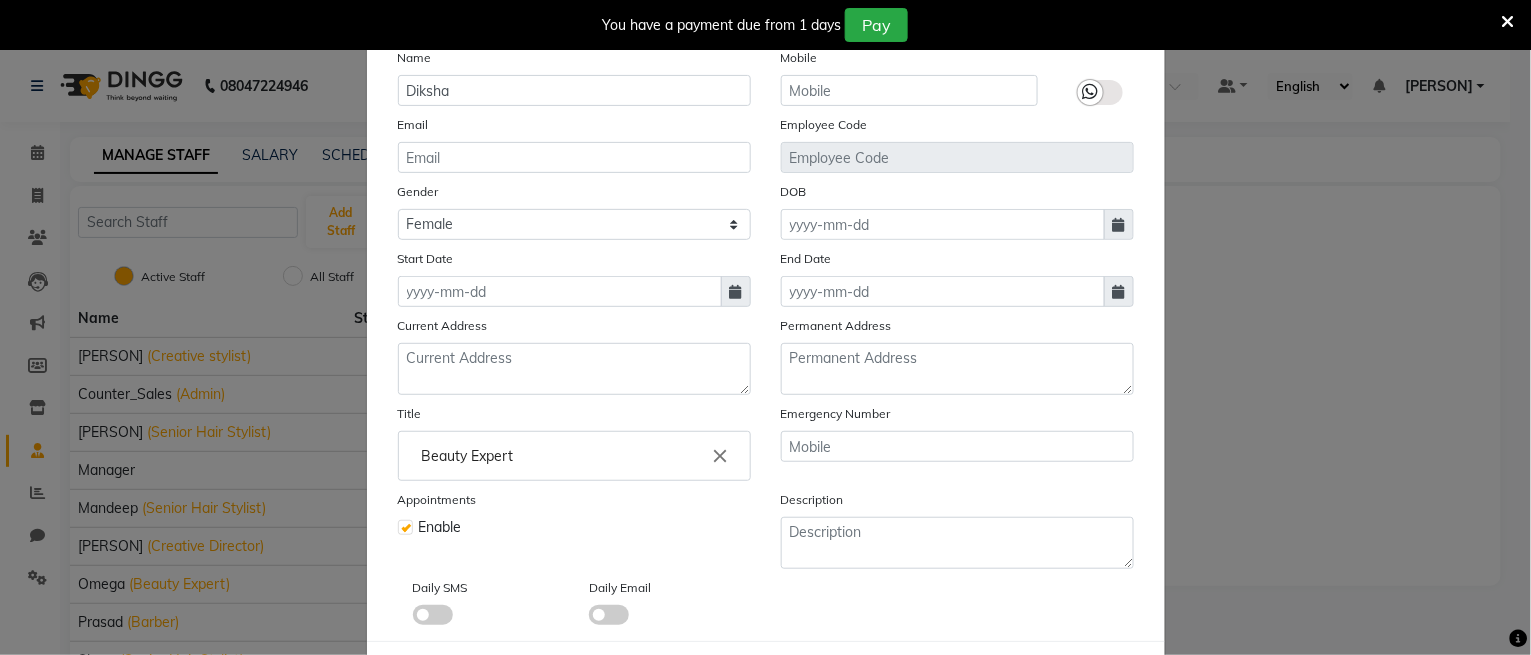 select on "8" 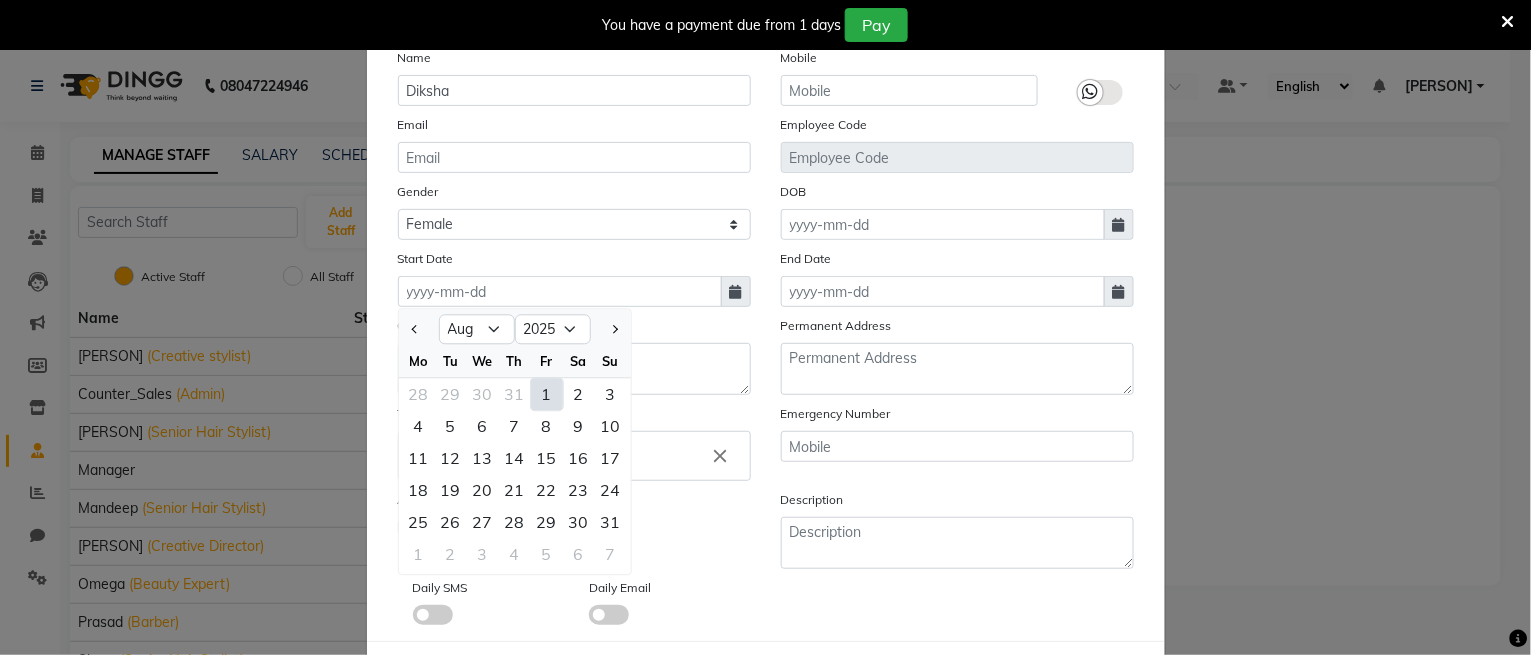 click on "1" 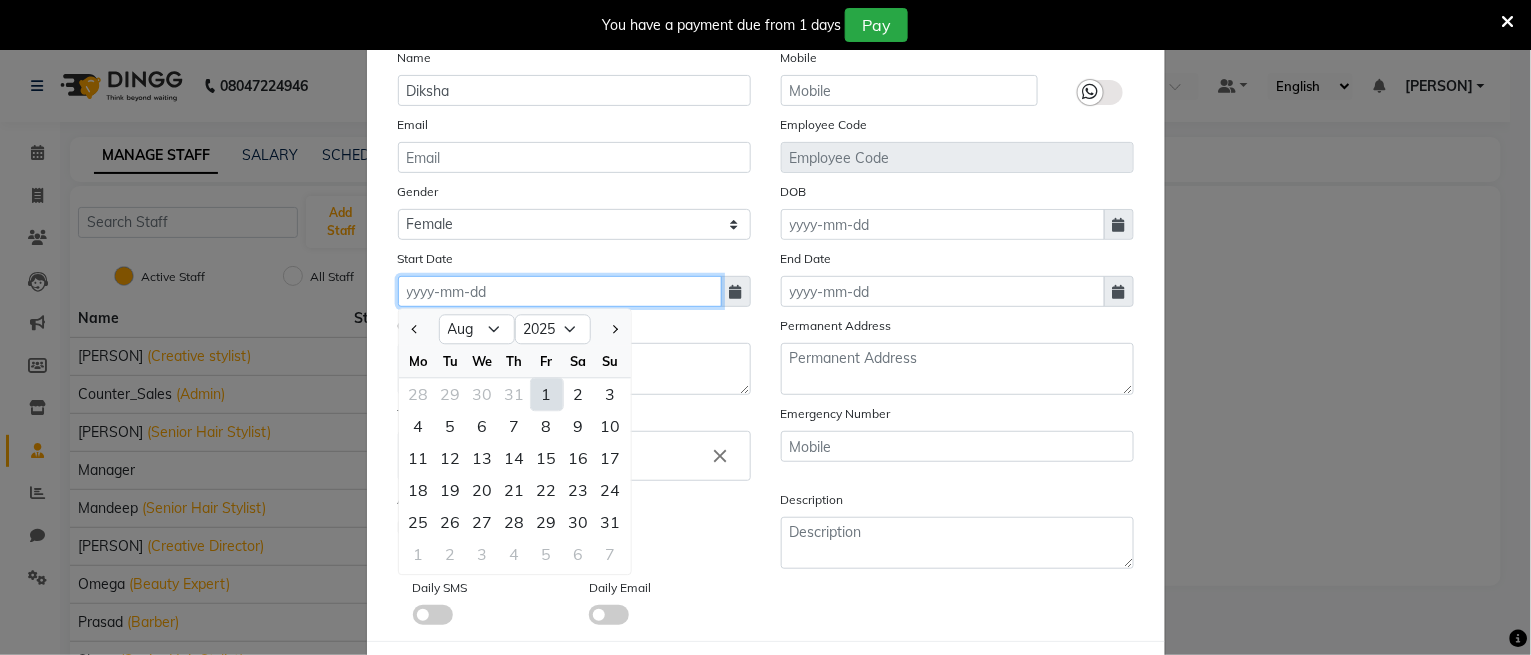 type on "01-08-2025" 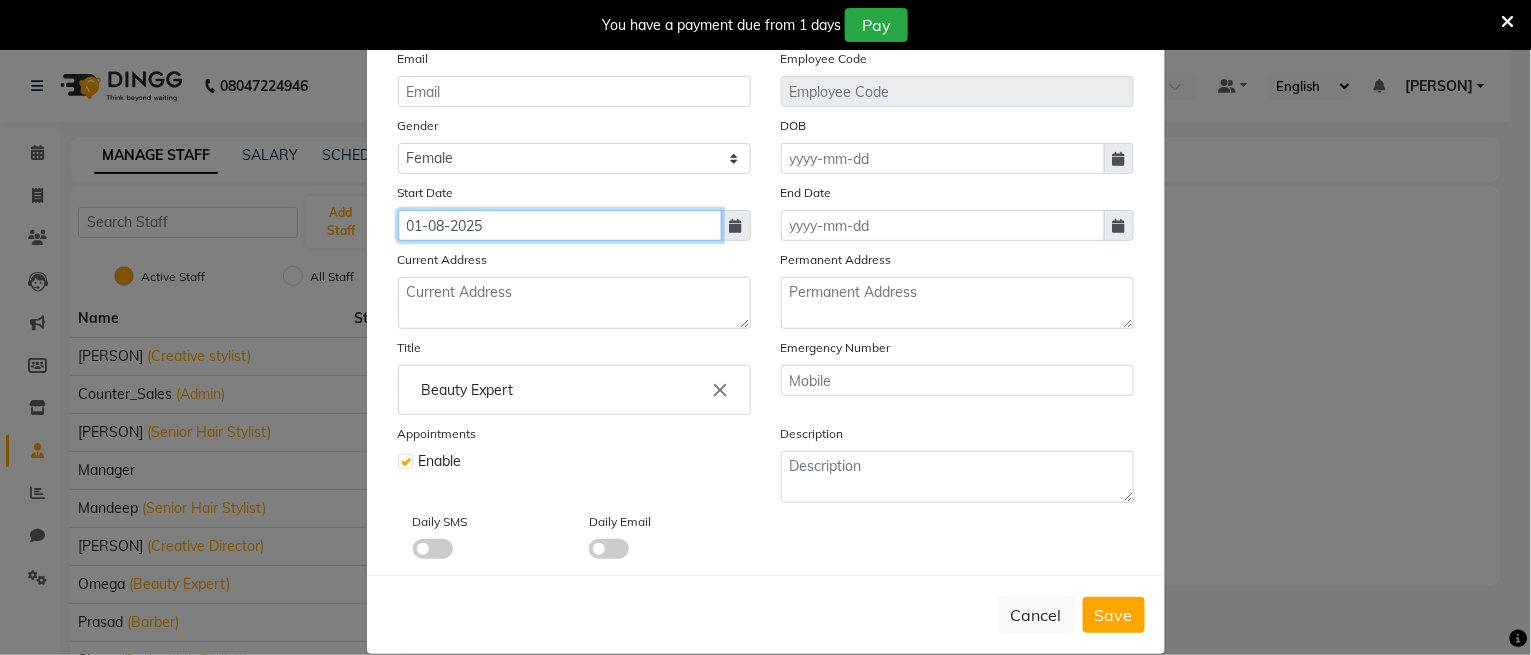 scroll, scrollTop: 235, scrollLeft: 0, axis: vertical 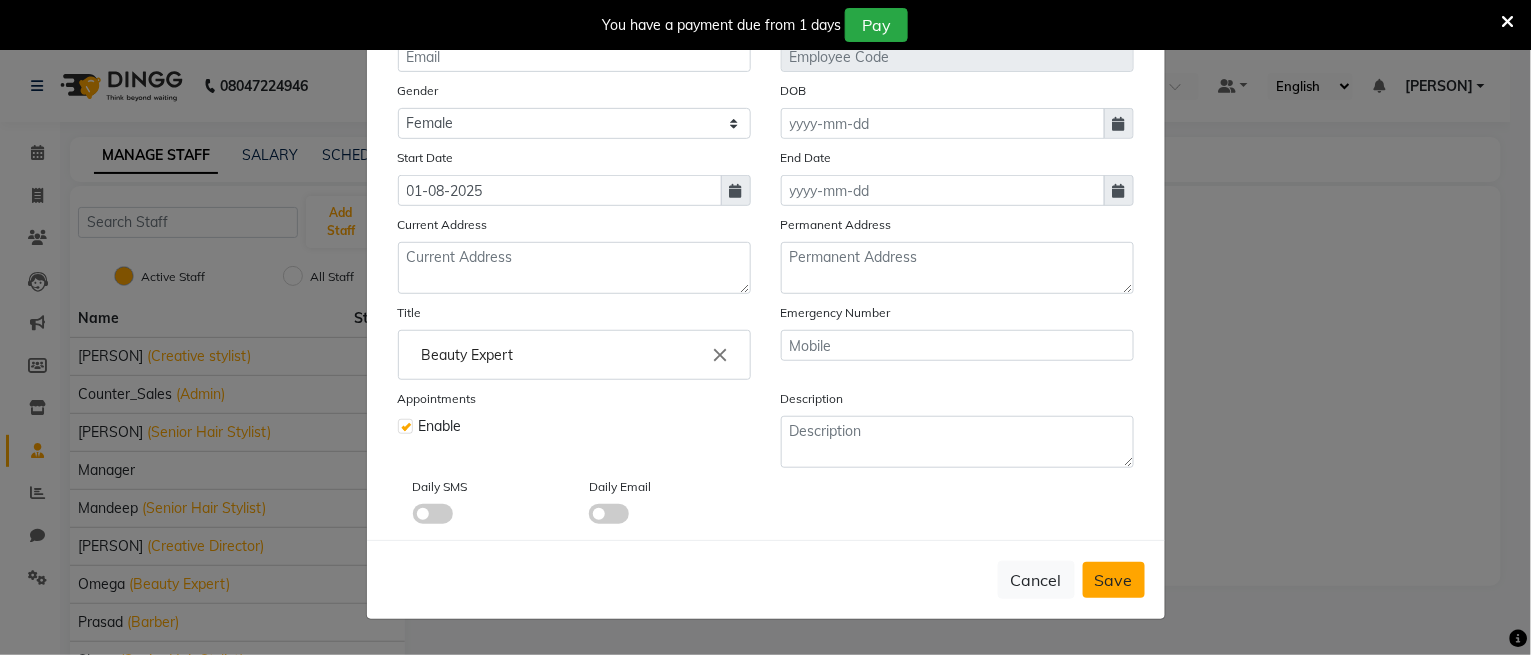 click on "Save" at bounding box center [1114, 580] 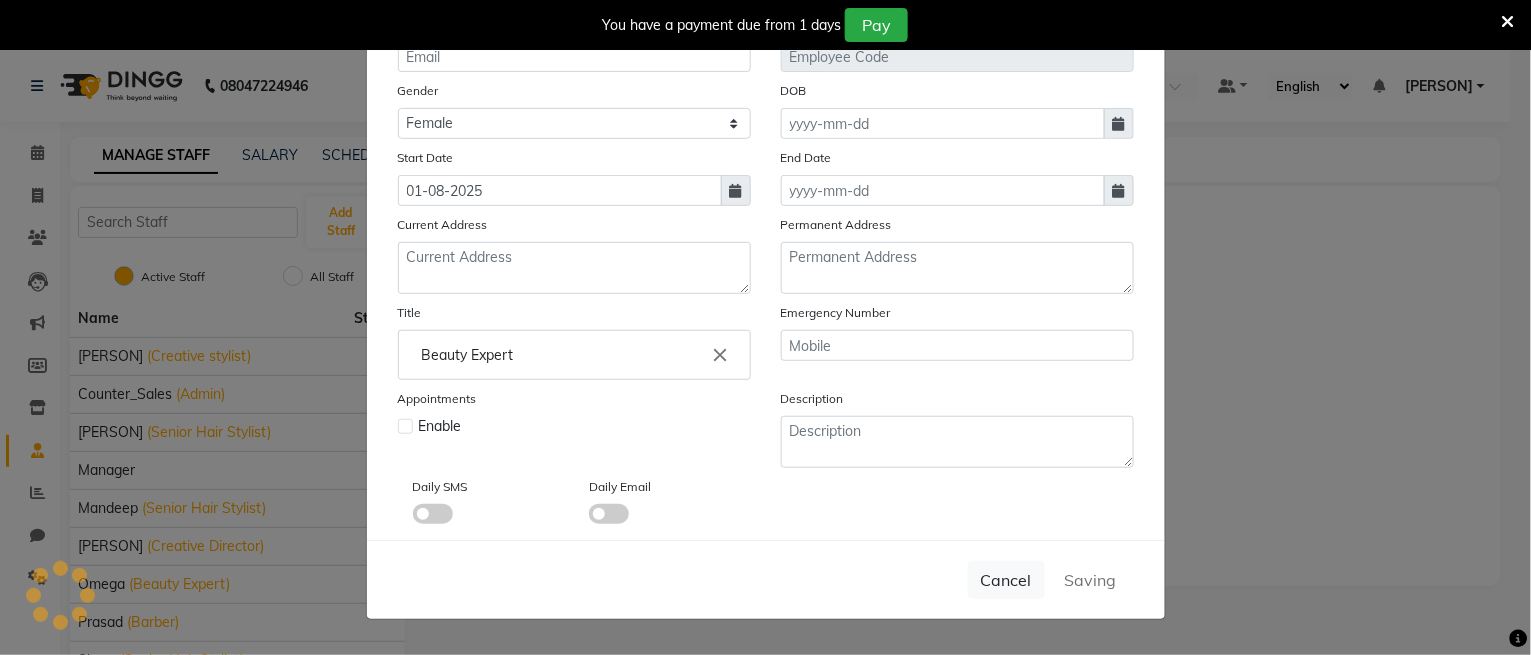 type 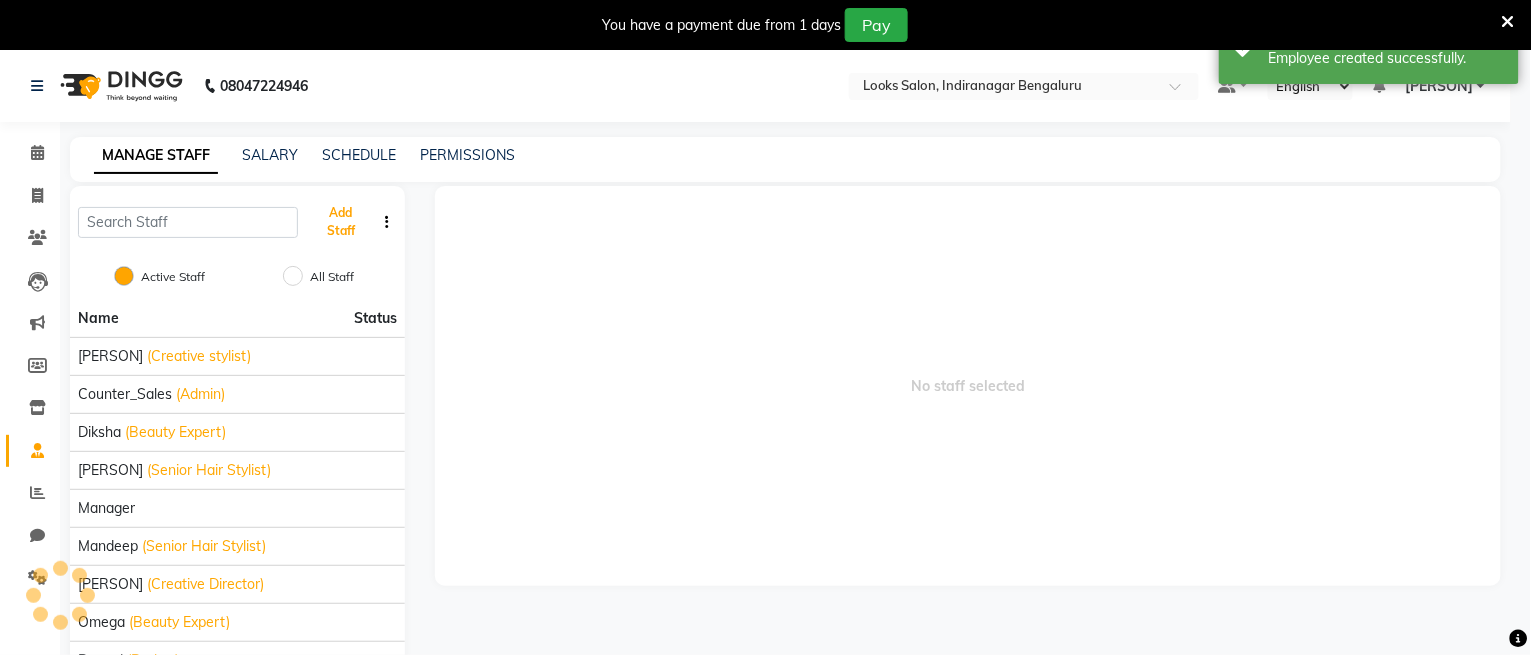 scroll, scrollTop: 0, scrollLeft: 0, axis: both 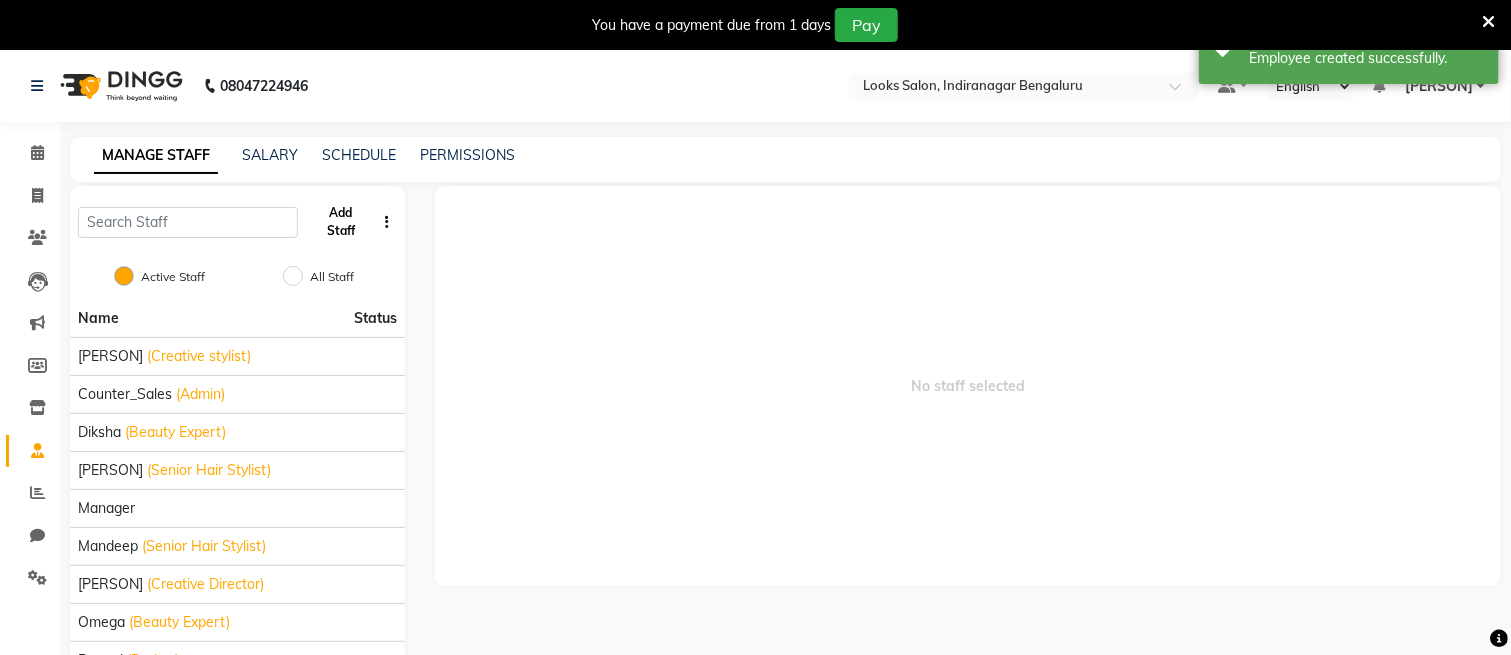 click on "Add Staff" 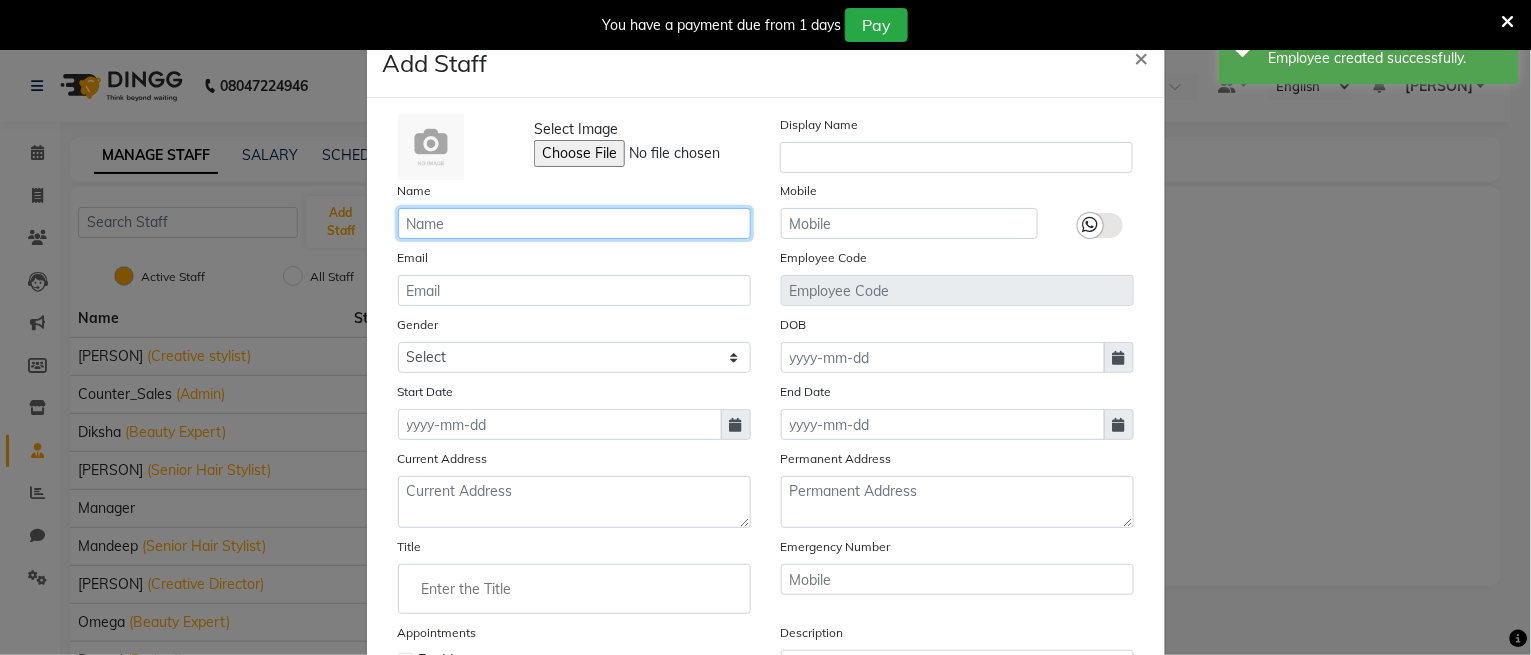 click 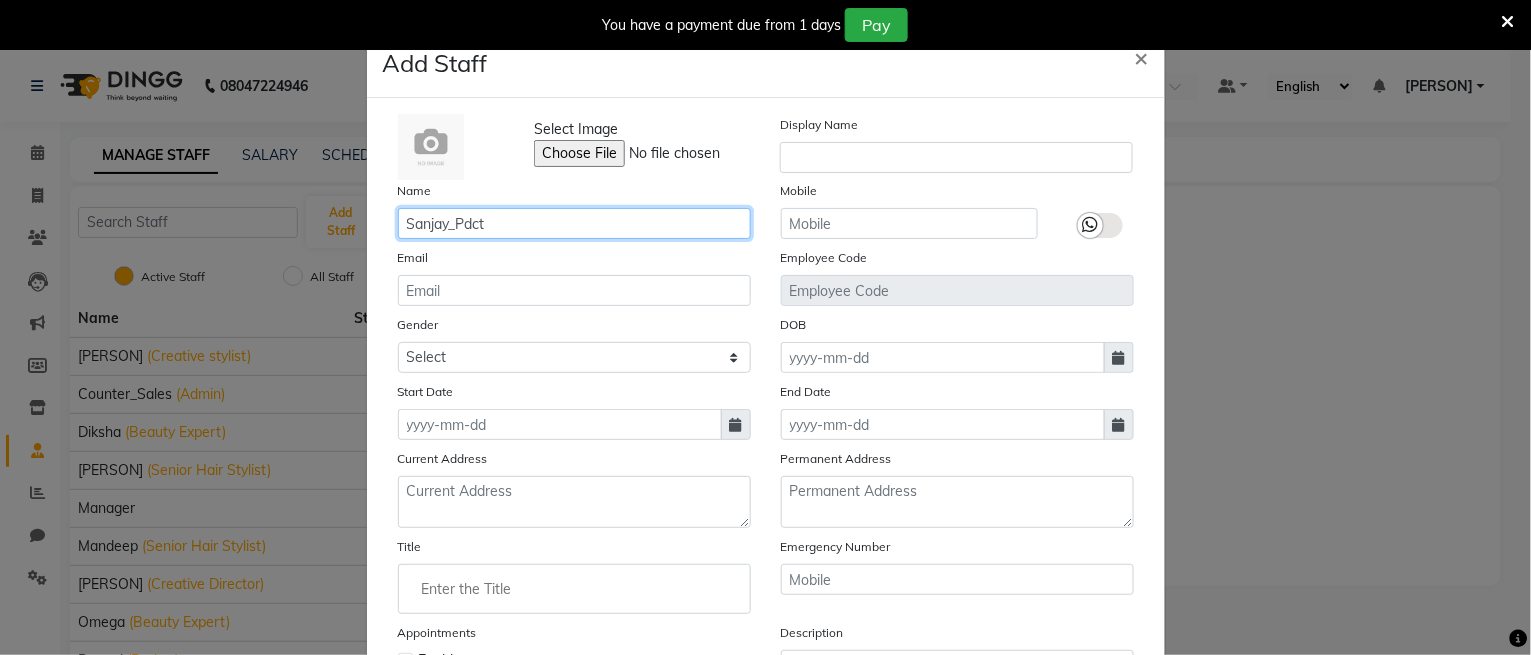type on "Sanjay_Pdct" 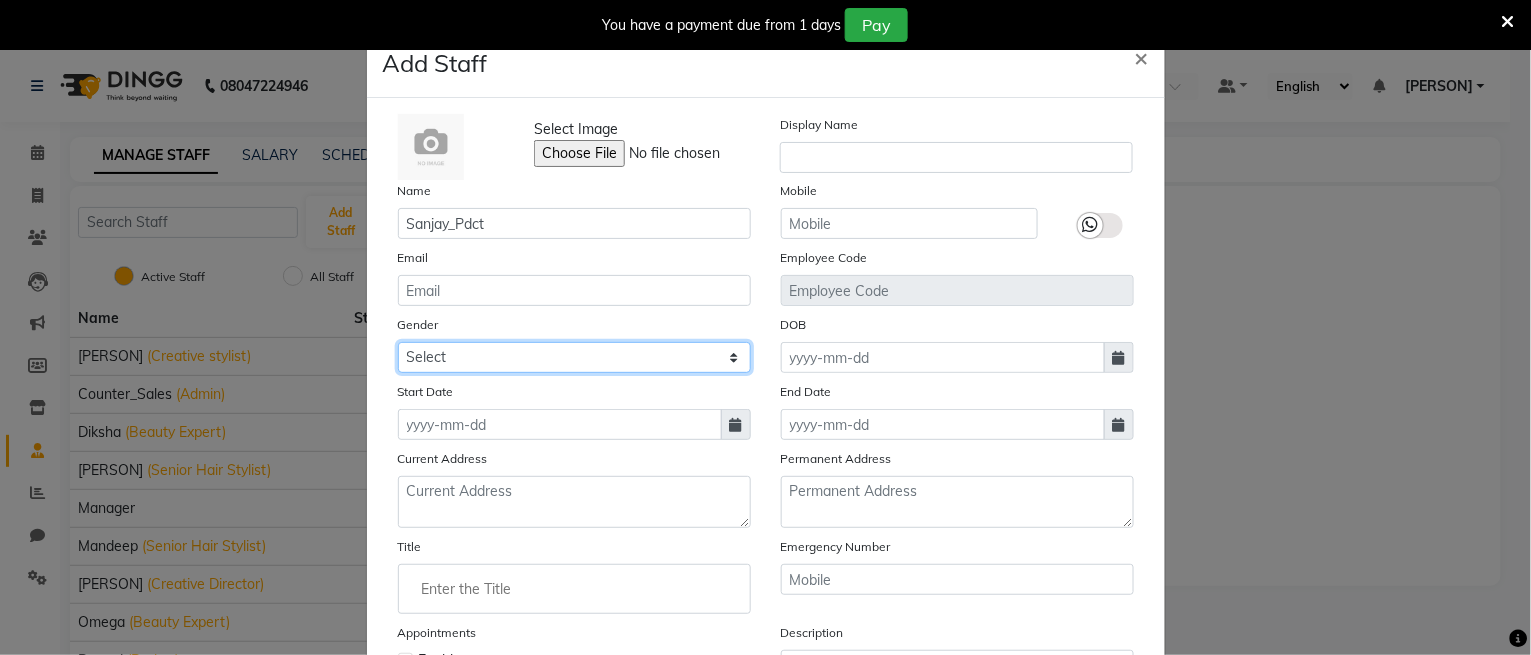 click on "Select Male Female Other Prefer Not To Say" 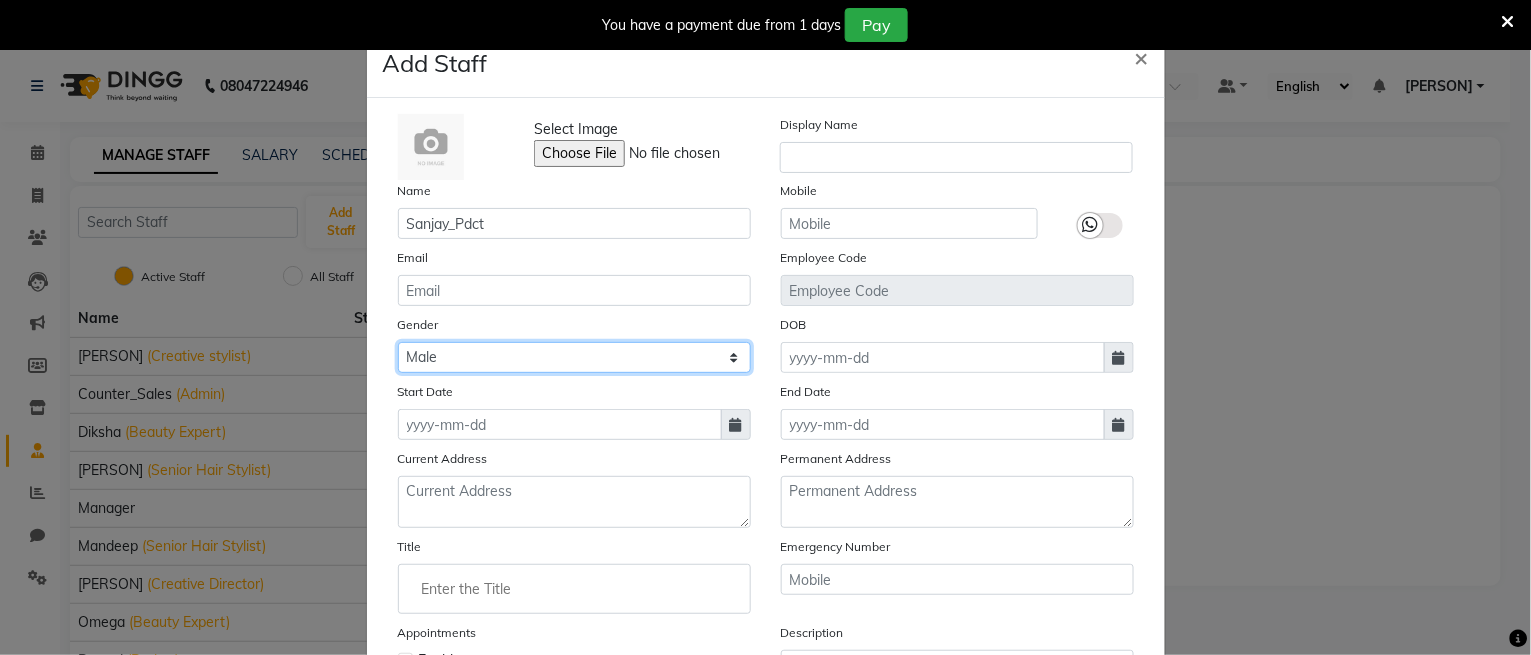 click on "Select Male Female Other Prefer Not To Say" 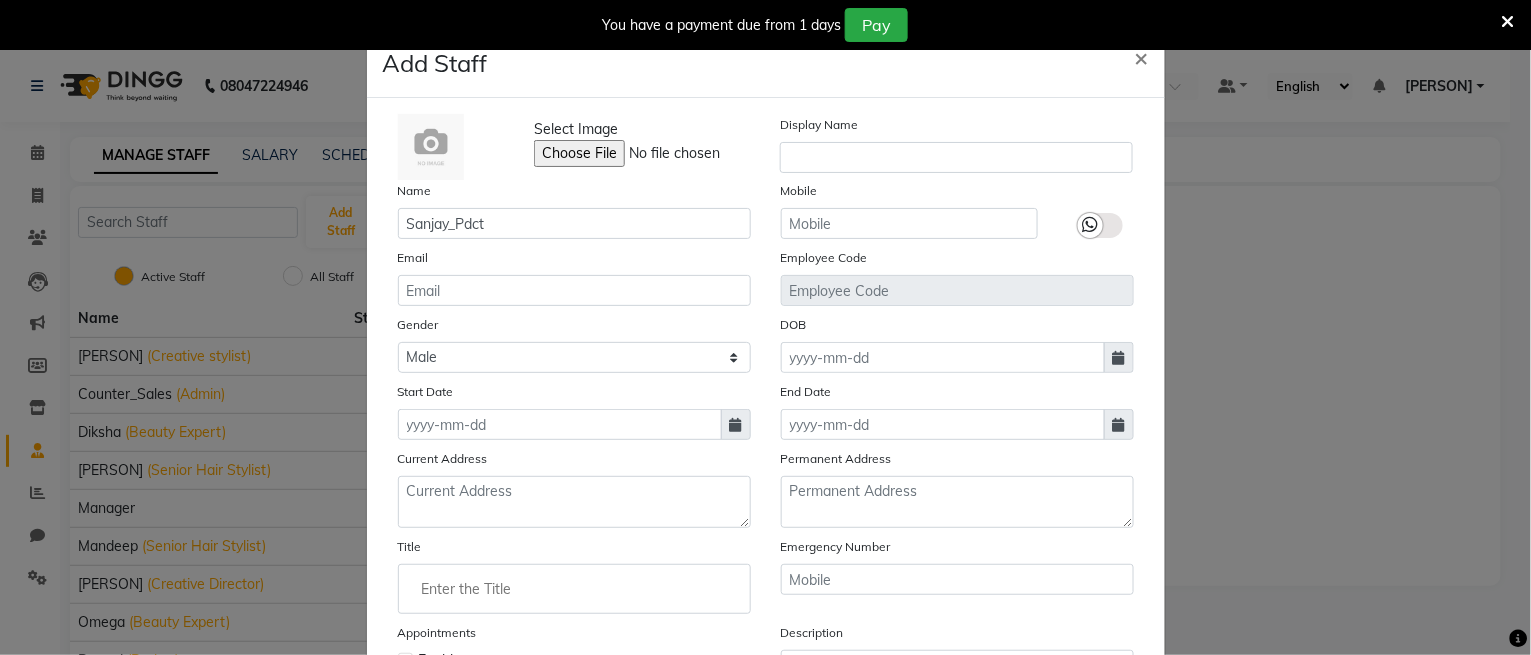 click 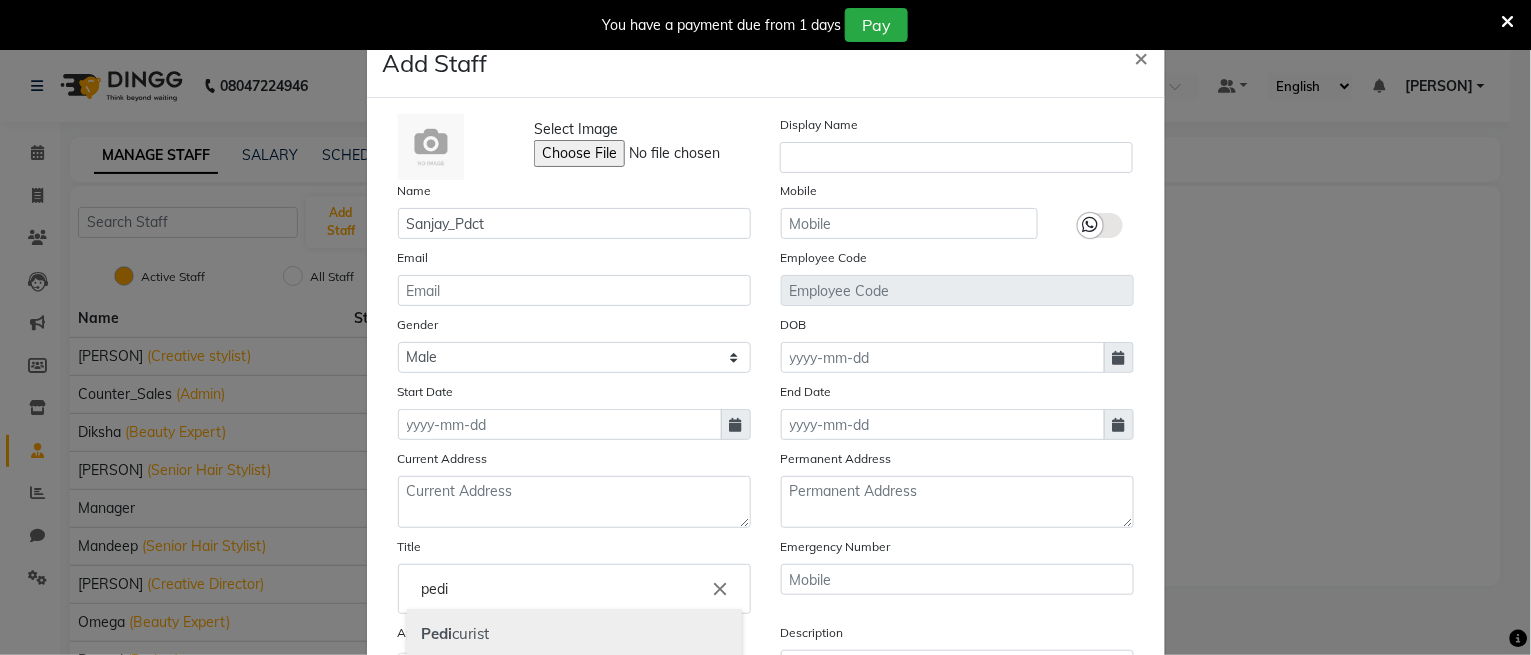 click on "Pedi curist" at bounding box center [574, 634] 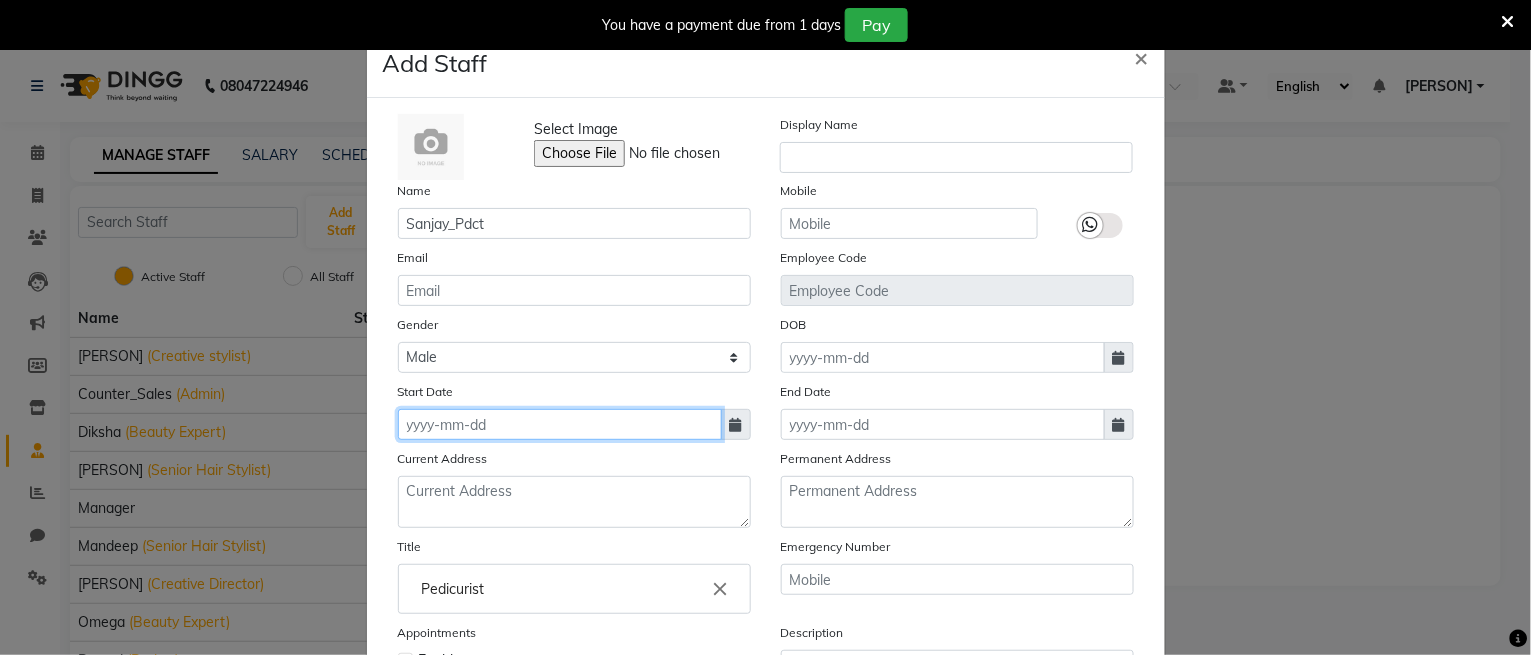 click 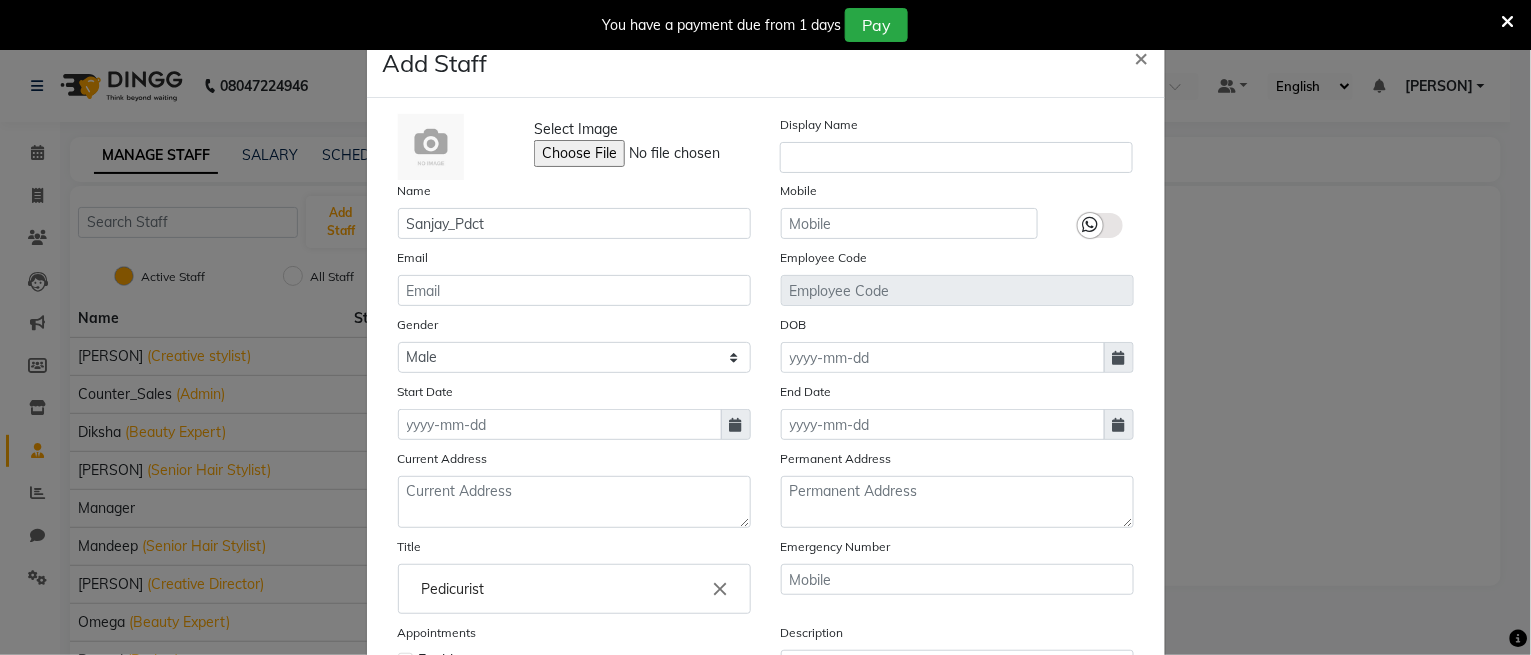 select on "8" 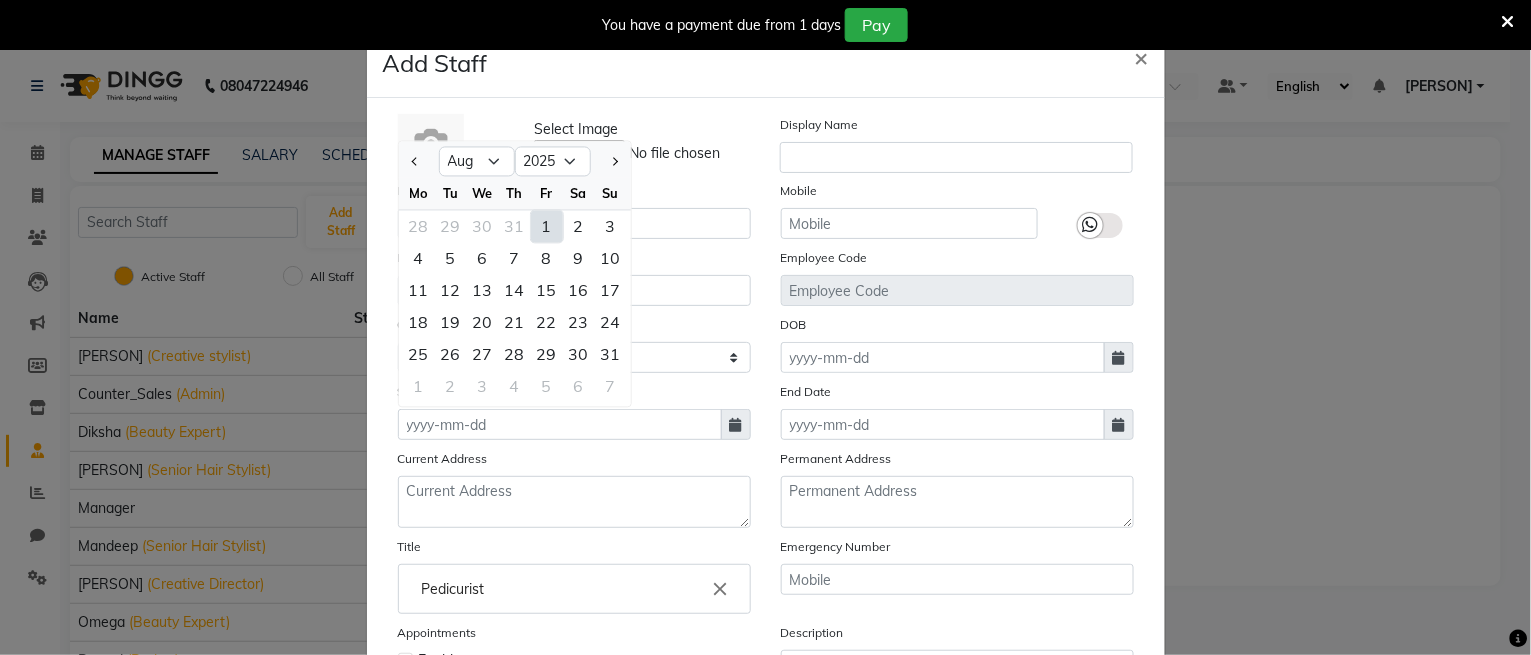 click on "1" 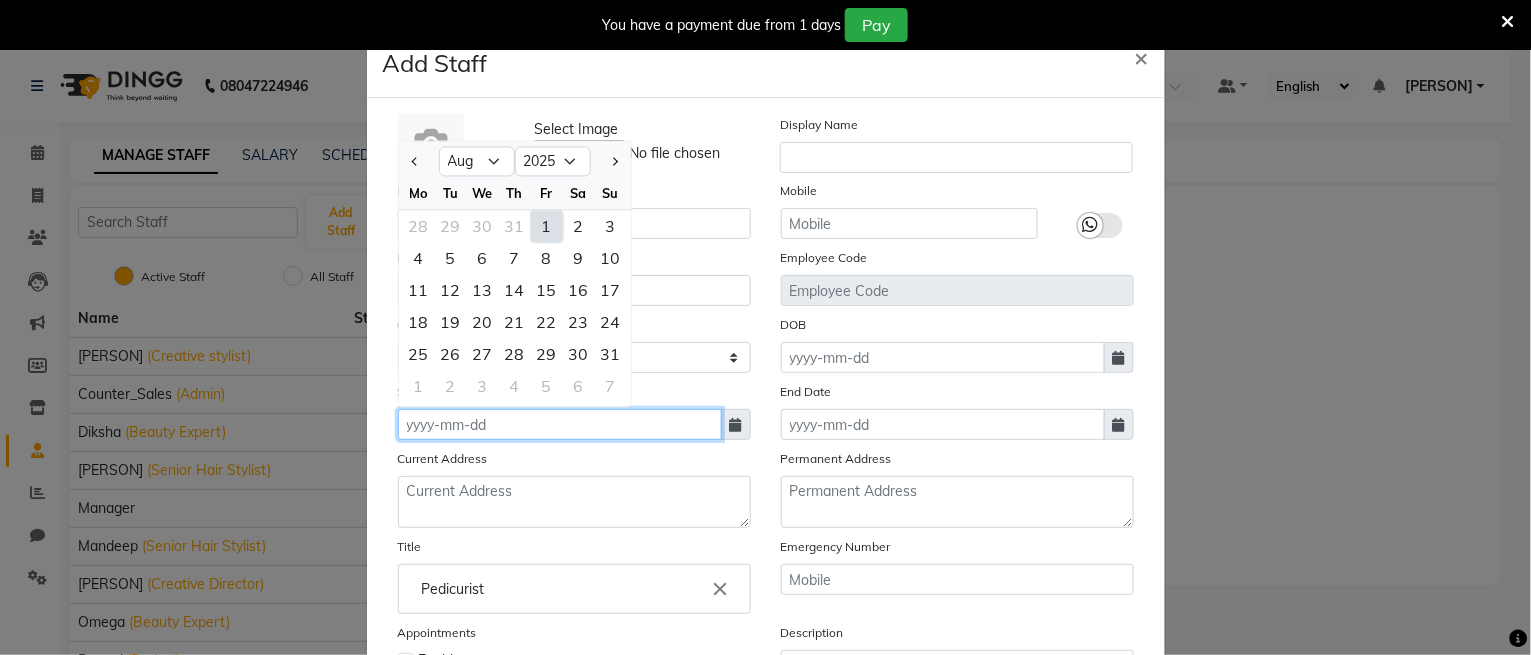 type on "01-08-2025" 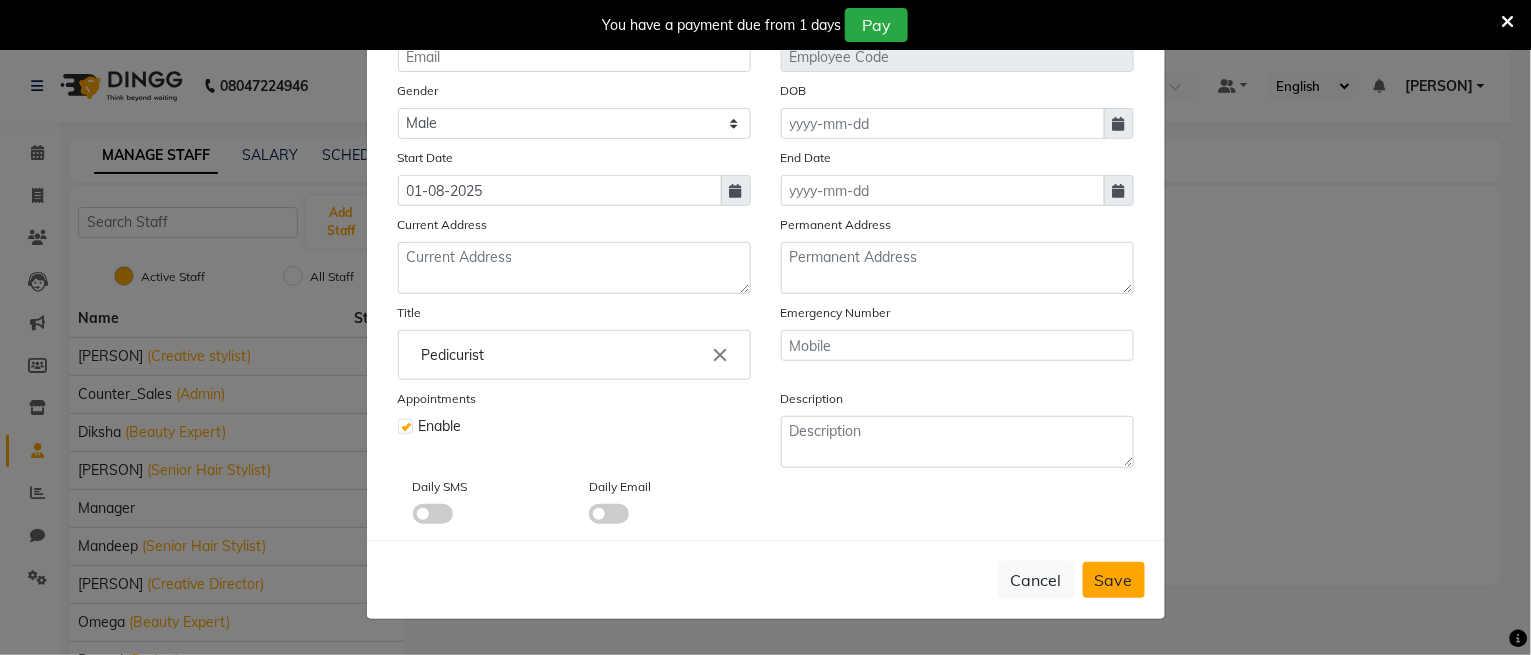 click on "Save" at bounding box center (1114, 580) 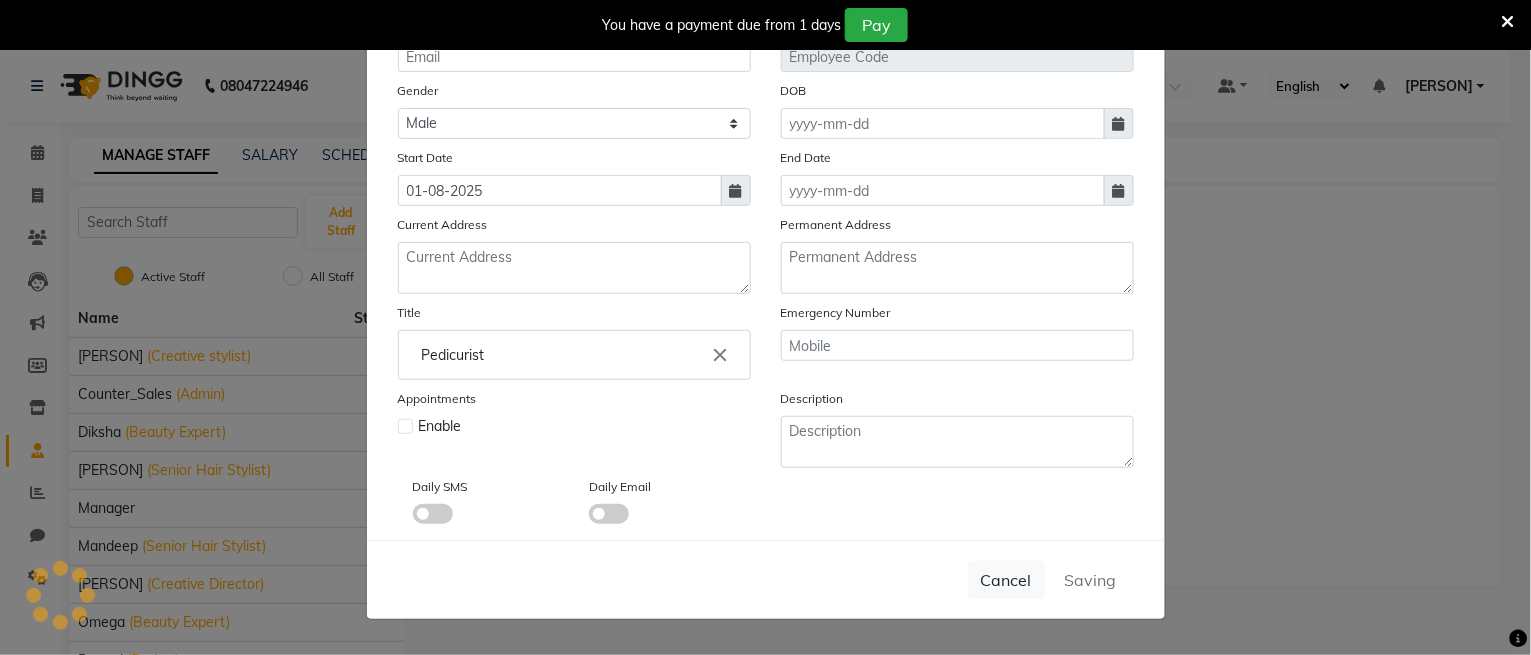 type 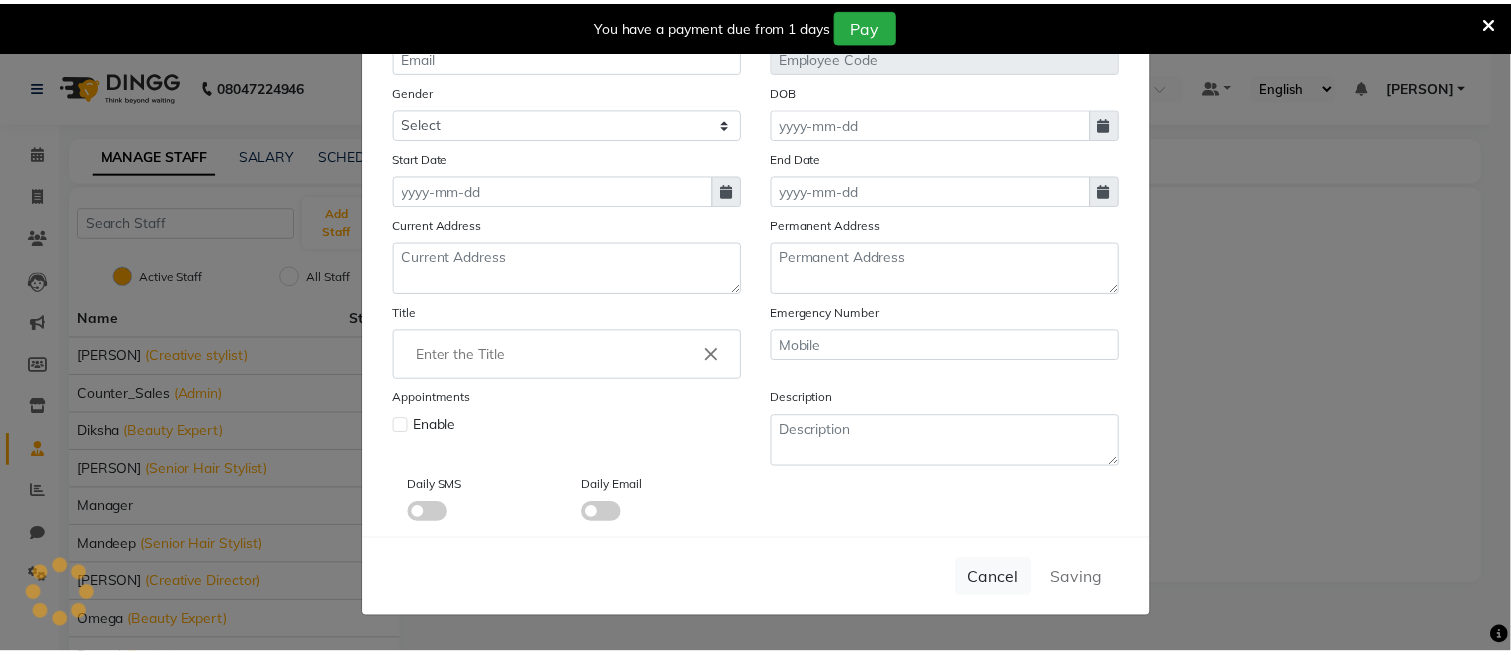 scroll, scrollTop: 228, scrollLeft: 0, axis: vertical 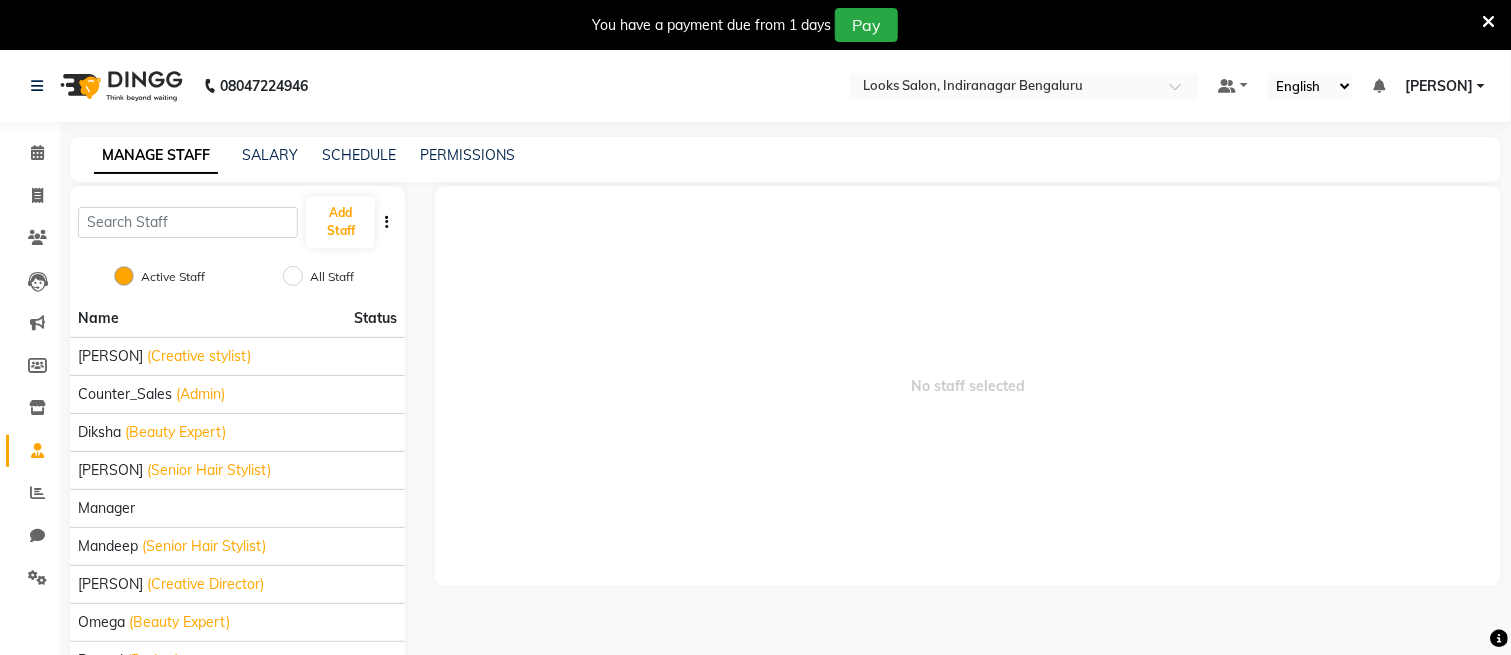 click on "Name Status" 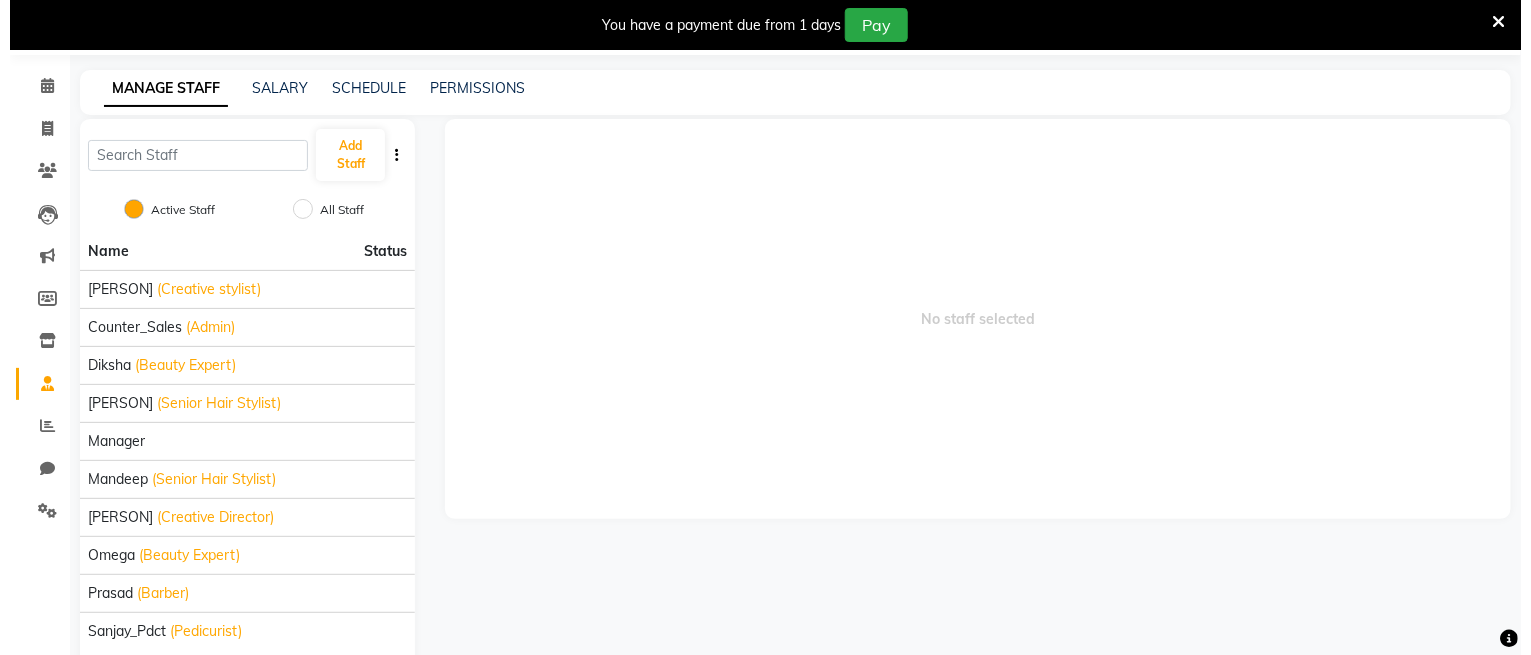 scroll, scrollTop: 0, scrollLeft: 0, axis: both 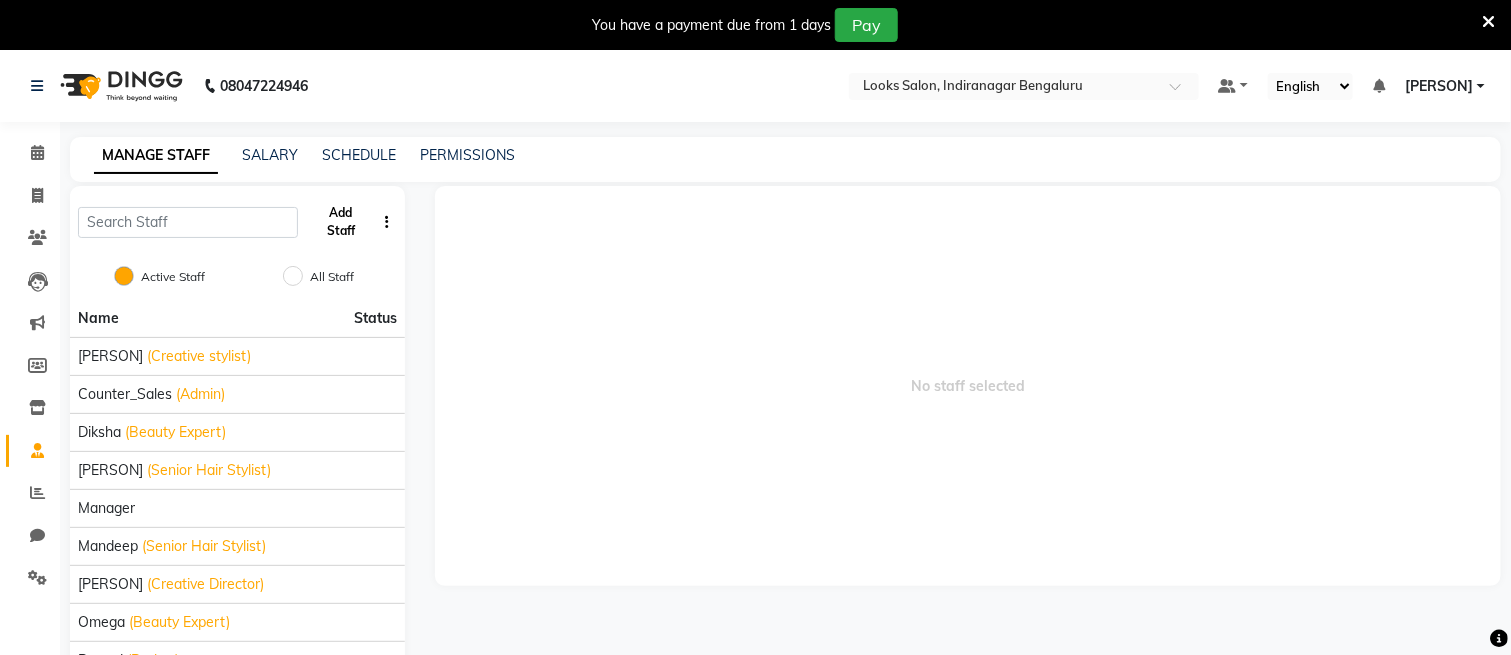 click on "Add Staff" 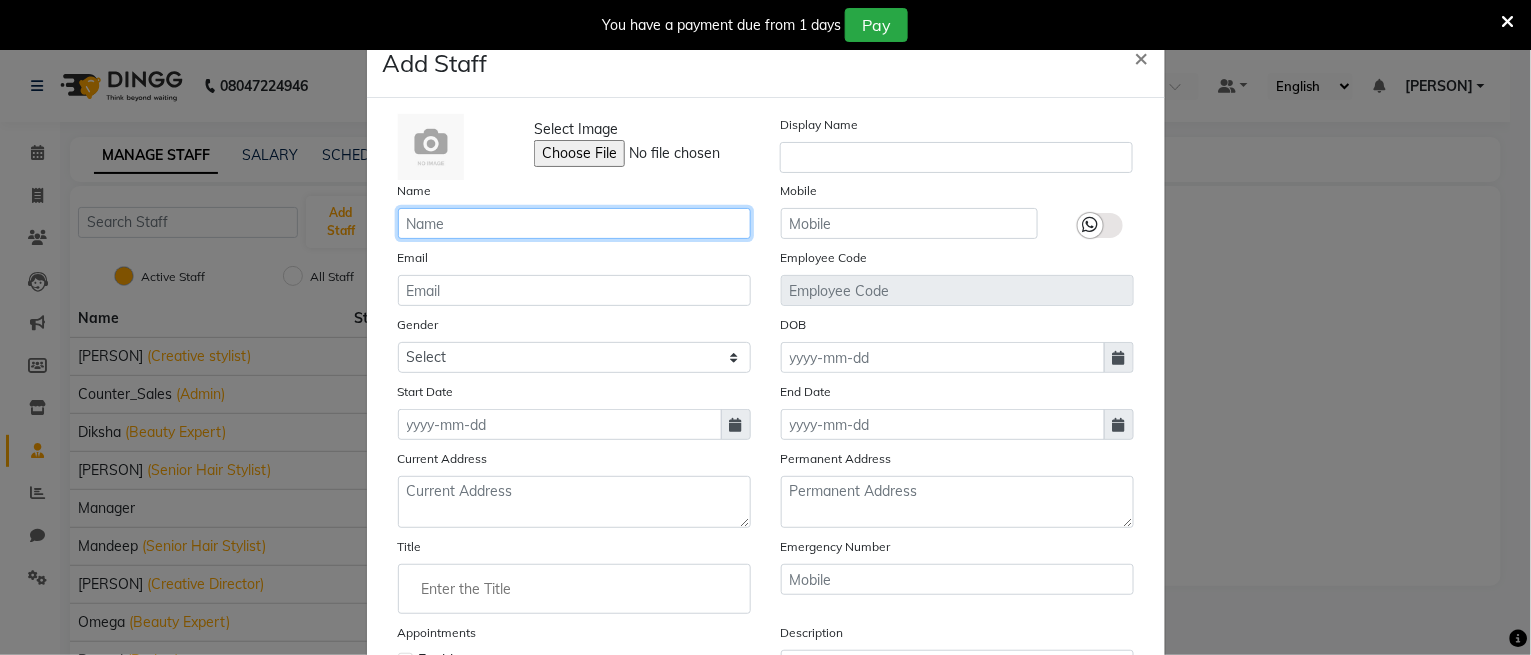 drag, startPoint x: 522, startPoint y: 212, endPoint x: 523, endPoint y: 224, distance: 12.0415945 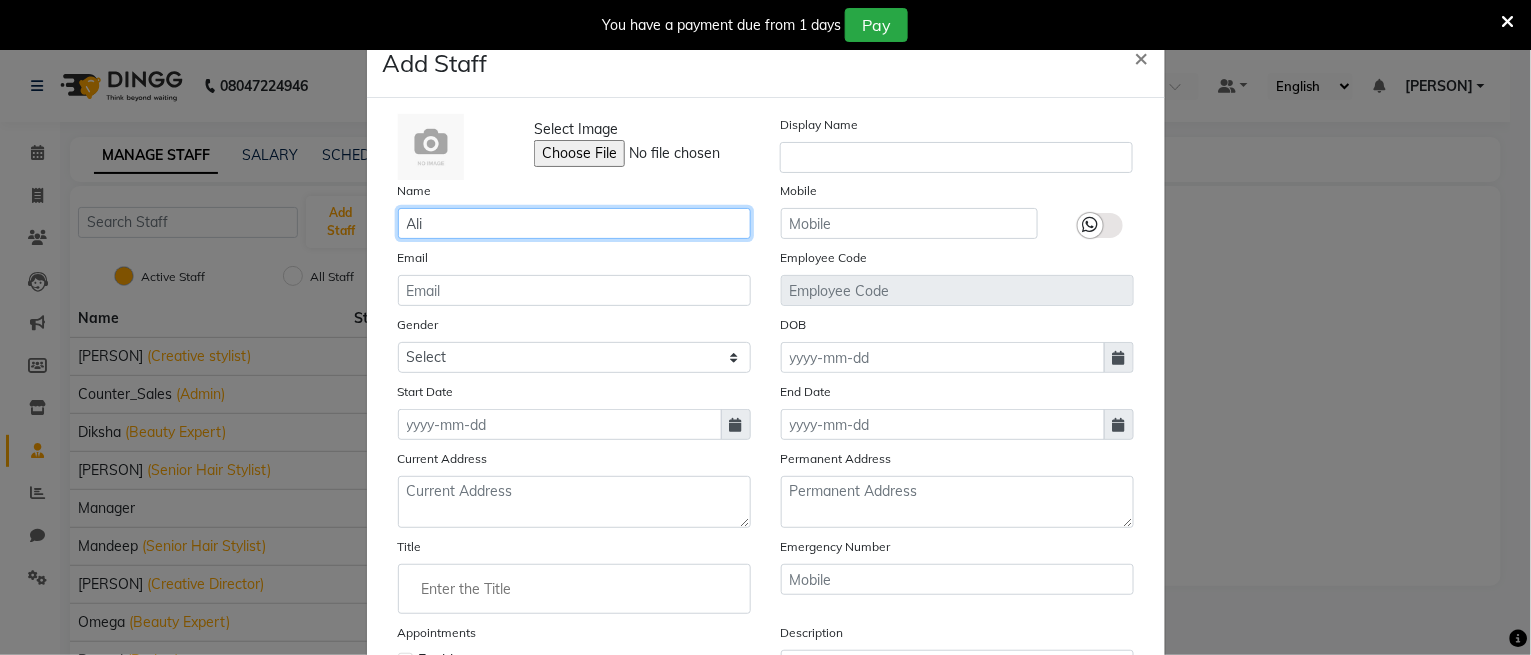 type on "Ali" 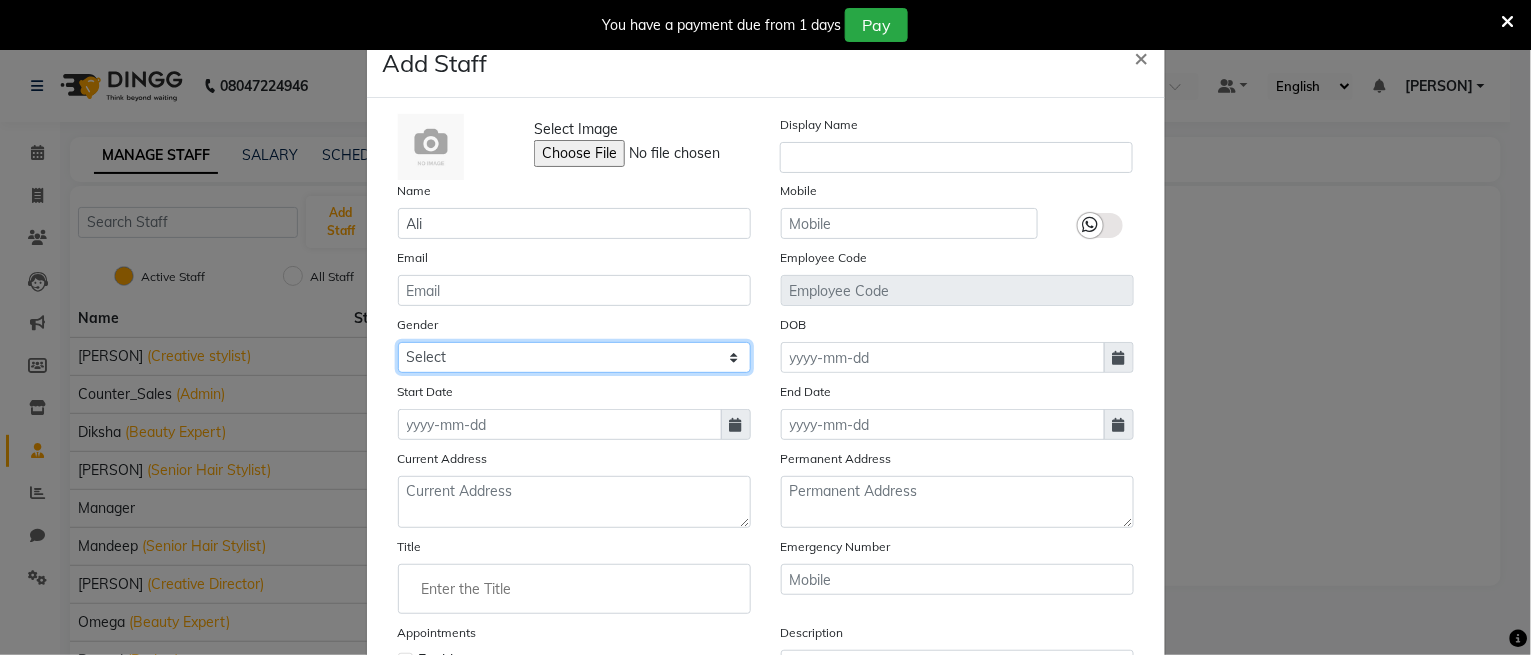 click on "Select Male Female Other Prefer Not To Say" 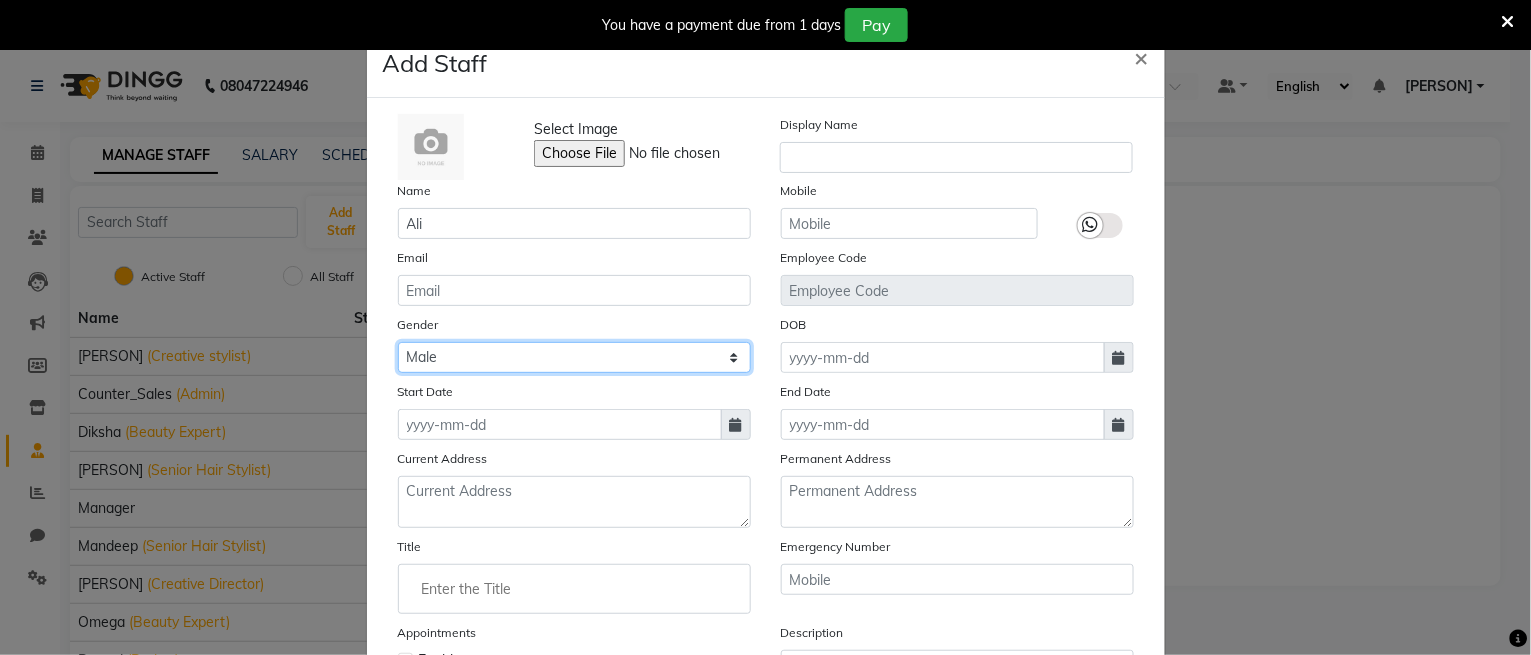 click on "Select Male Female Other Prefer Not To Say" 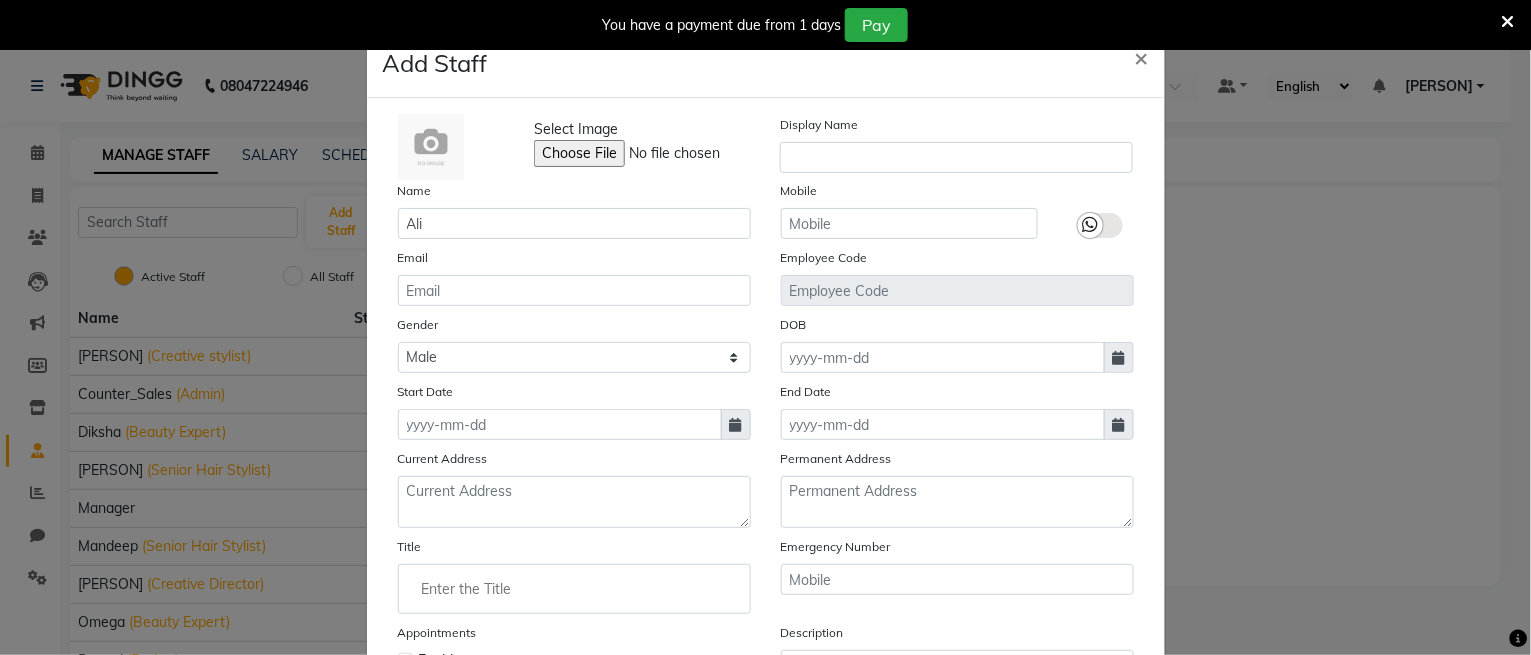 click 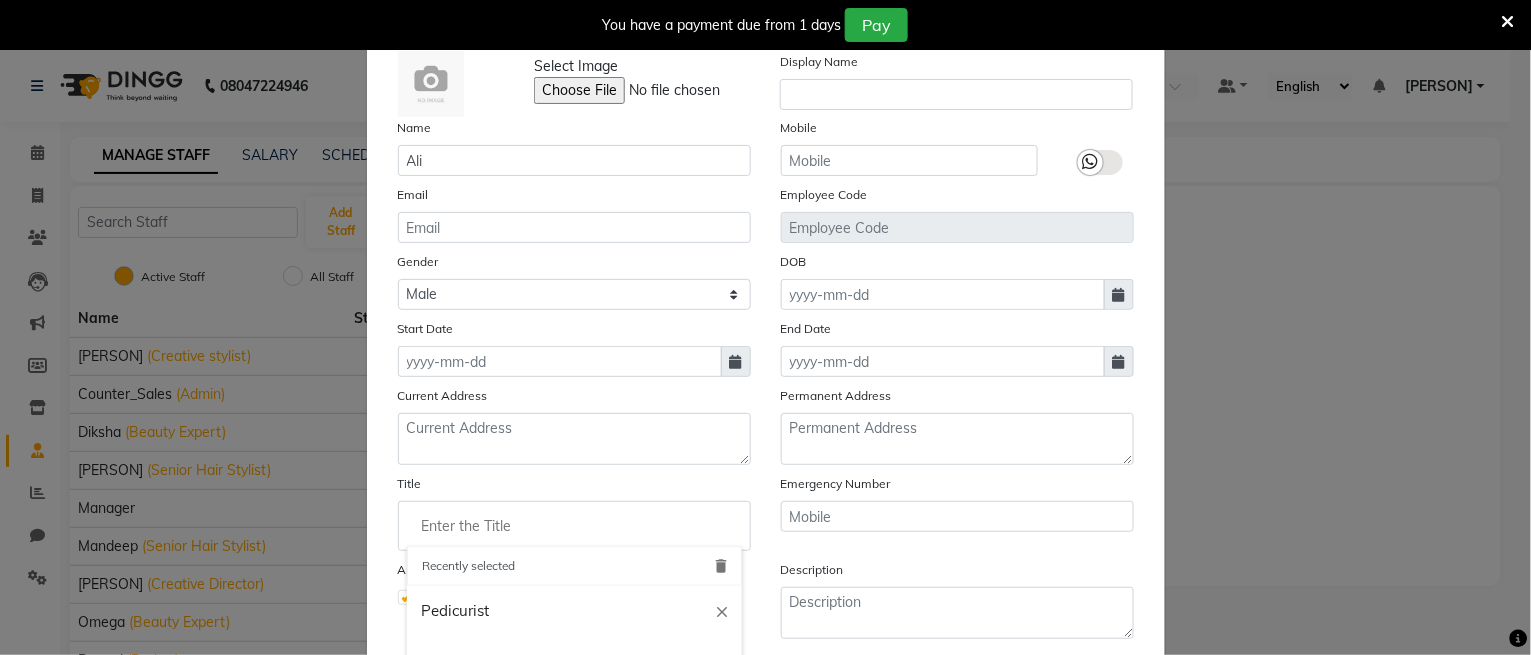 scroll, scrollTop: 235, scrollLeft: 0, axis: vertical 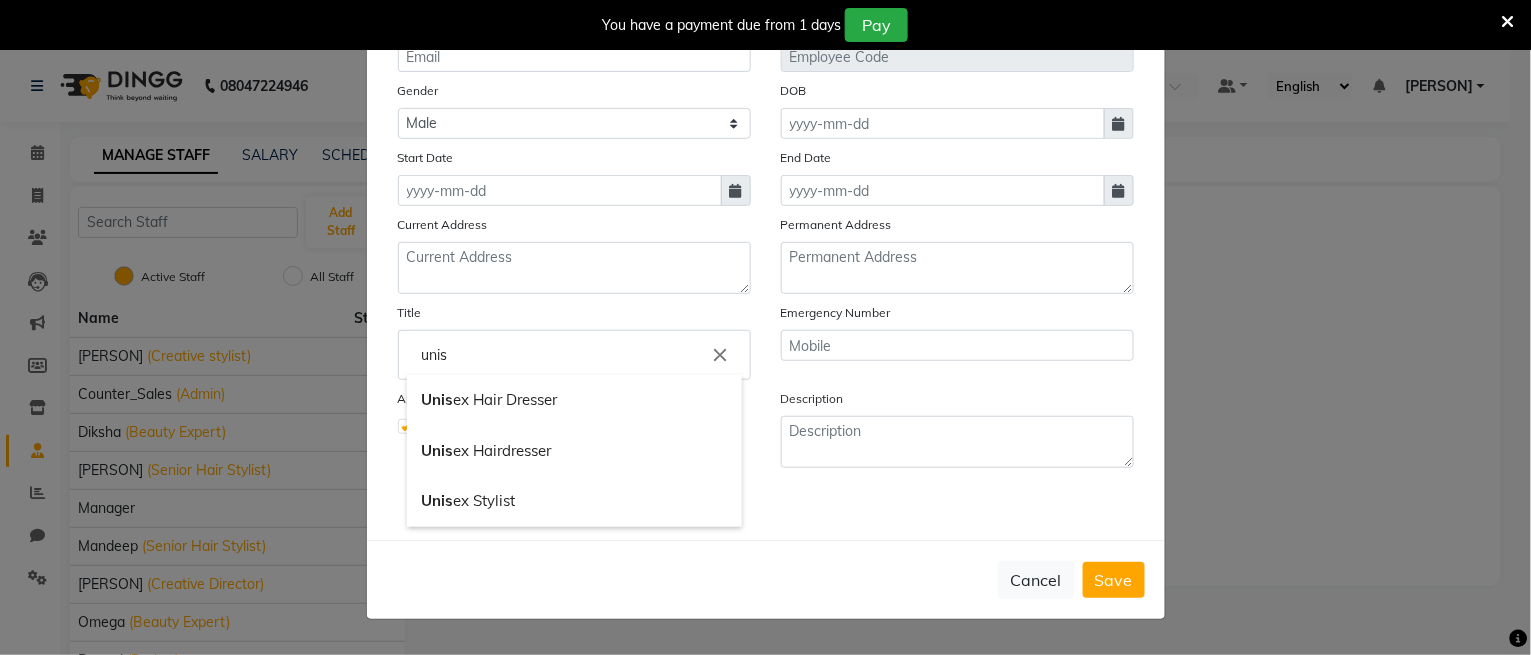 click on "Unis ex Hair Dresser" at bounding box center (574, 400) 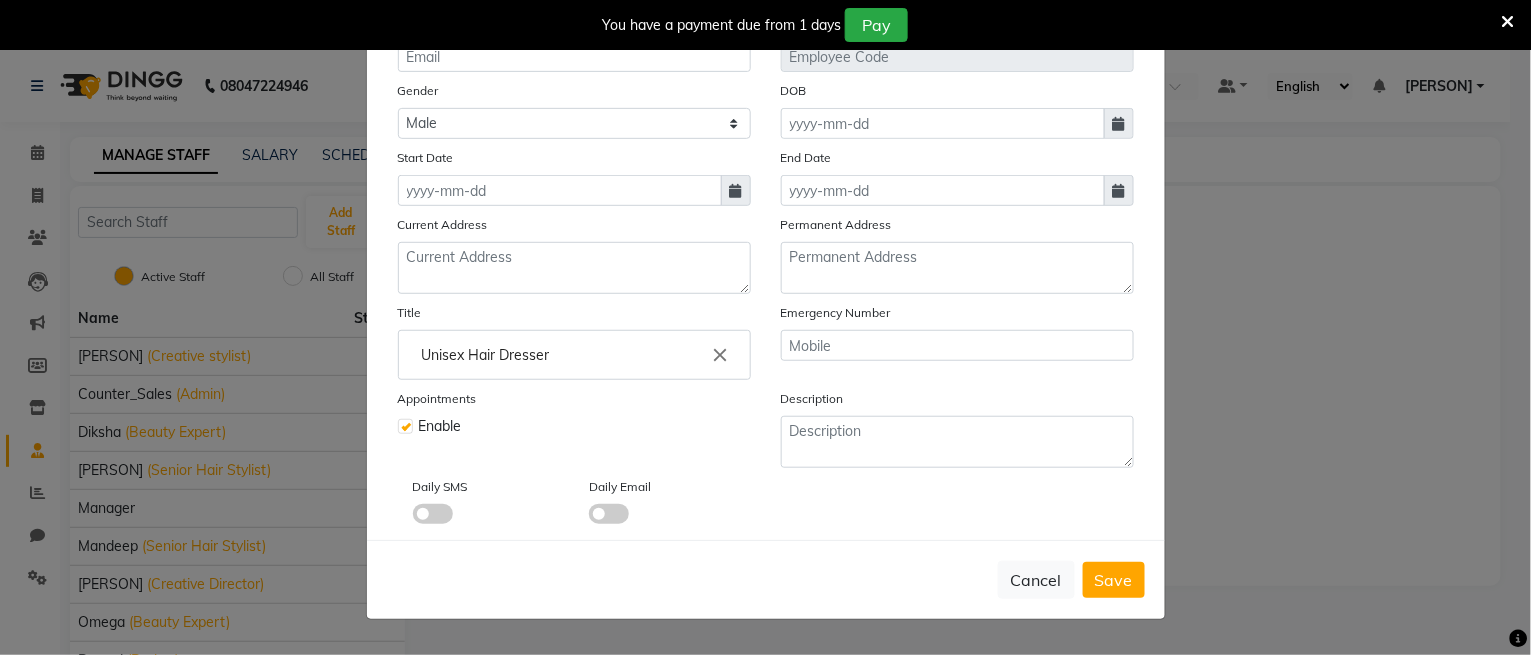 click on "Select Image  Display Name Name Ali Mobile Email Employee Code Gender Select Male Female Other Prefer Not To Say DOB Start Date End Date Current Address Permanent Address Title Unisex Hair Dresser close Recently selected delete Pedicurist close Beauty Expert close Barber close Senior Hair Stylist close Creative Director close Admin close Emergency Number Appointments Enable Description Daily SMS Daily Email" 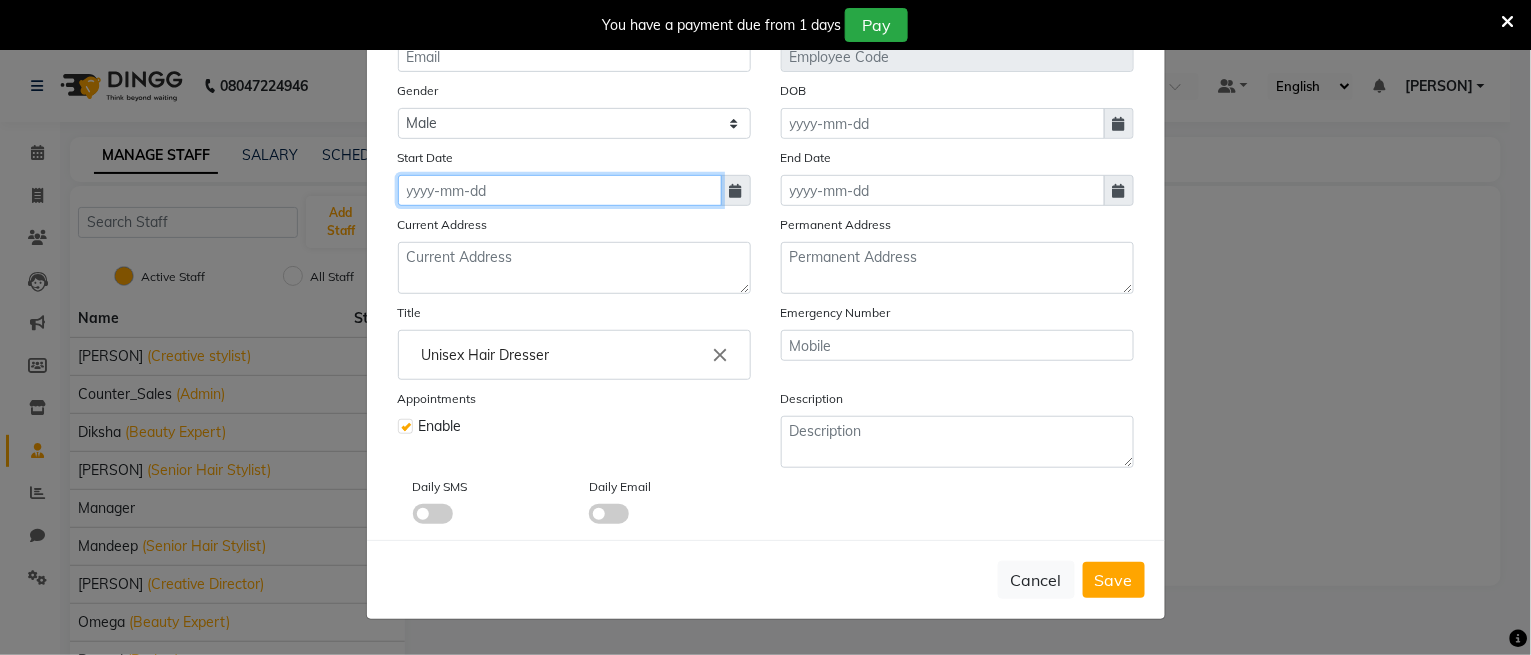 click 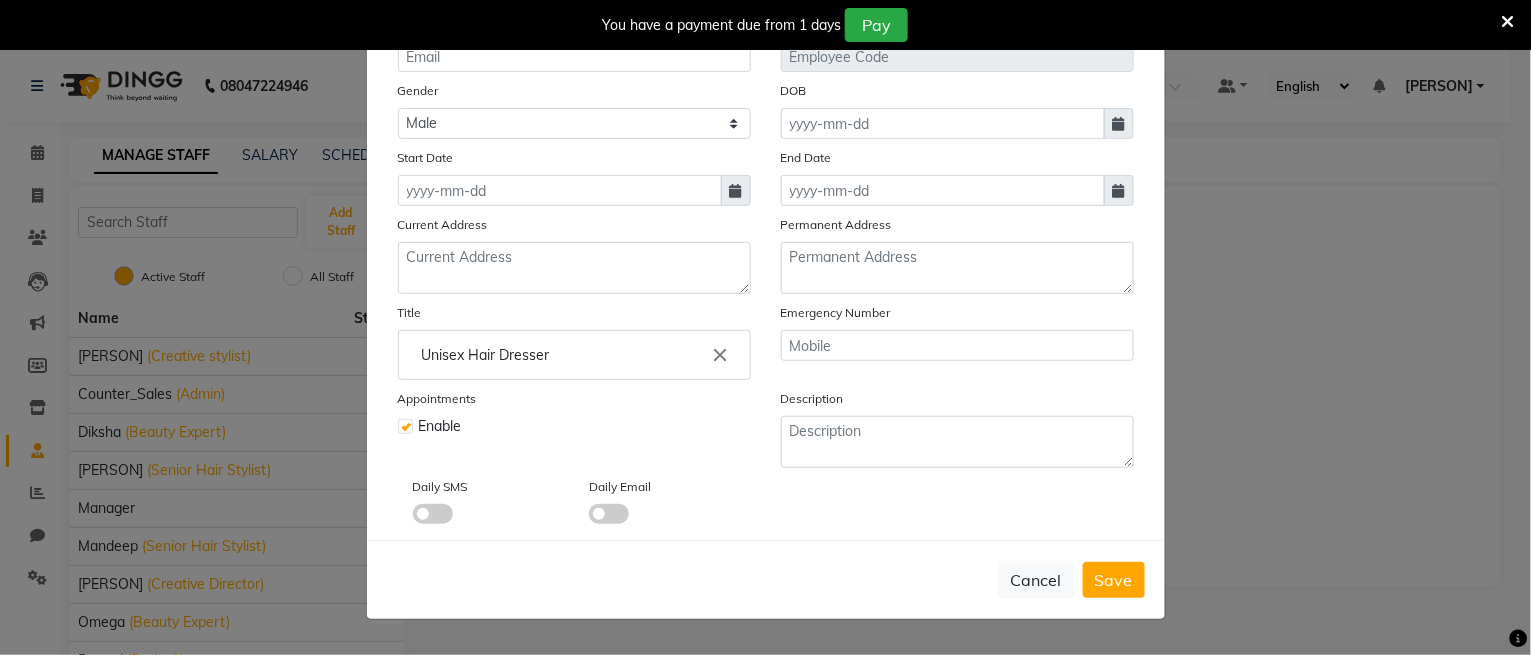 select on "8" 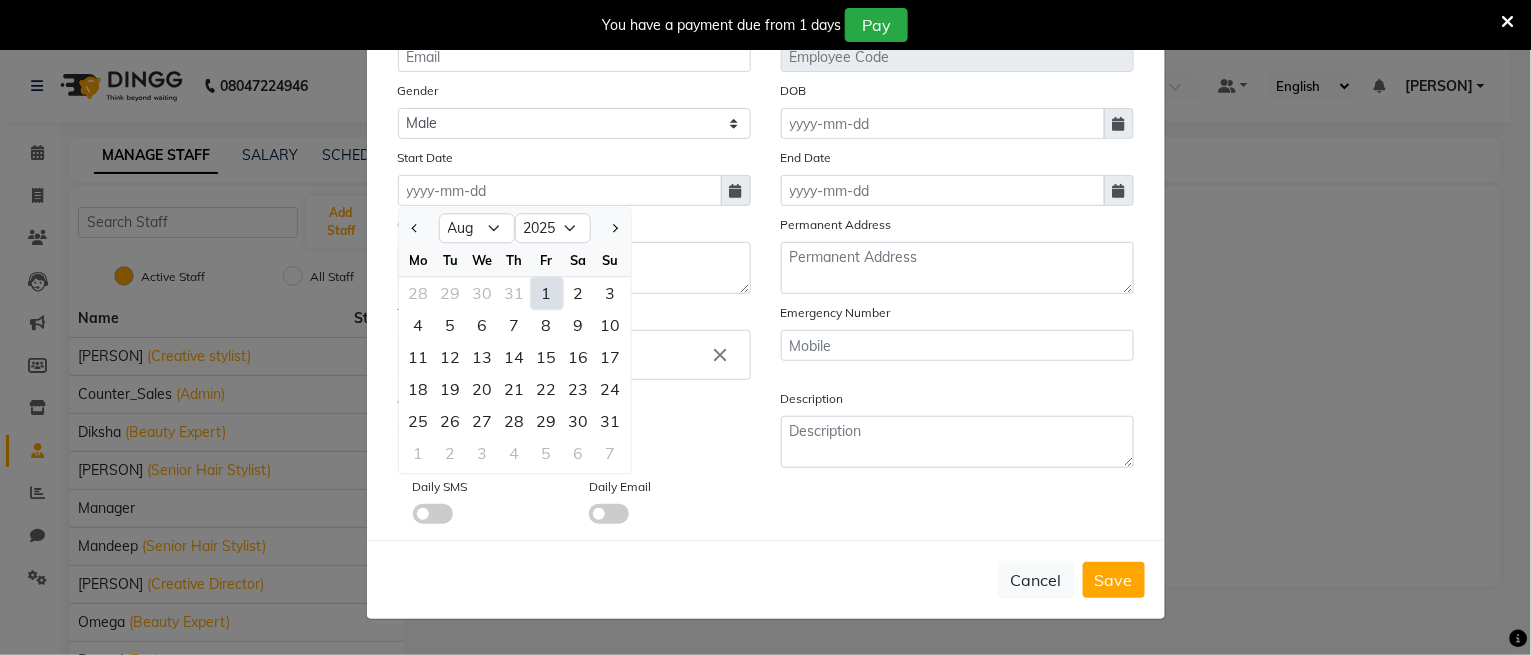 click on "1" 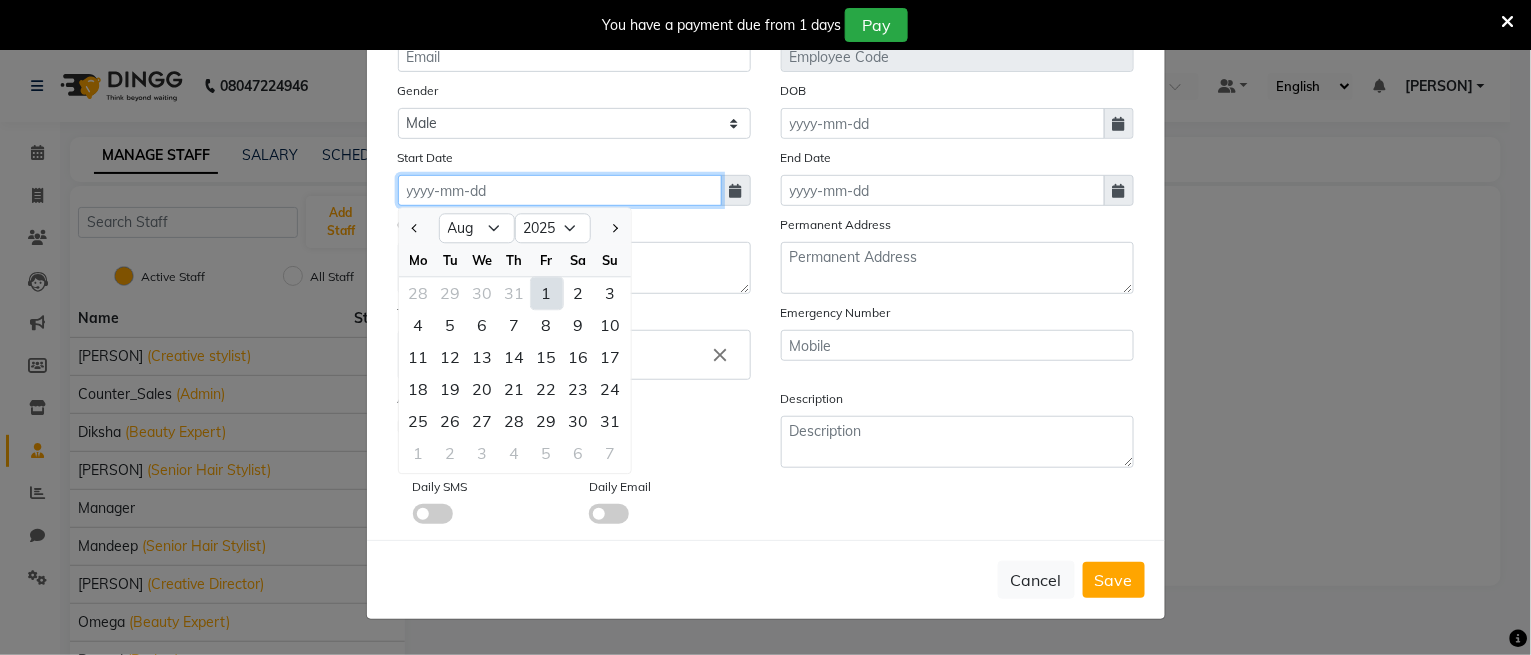 type on "01-08-2025" 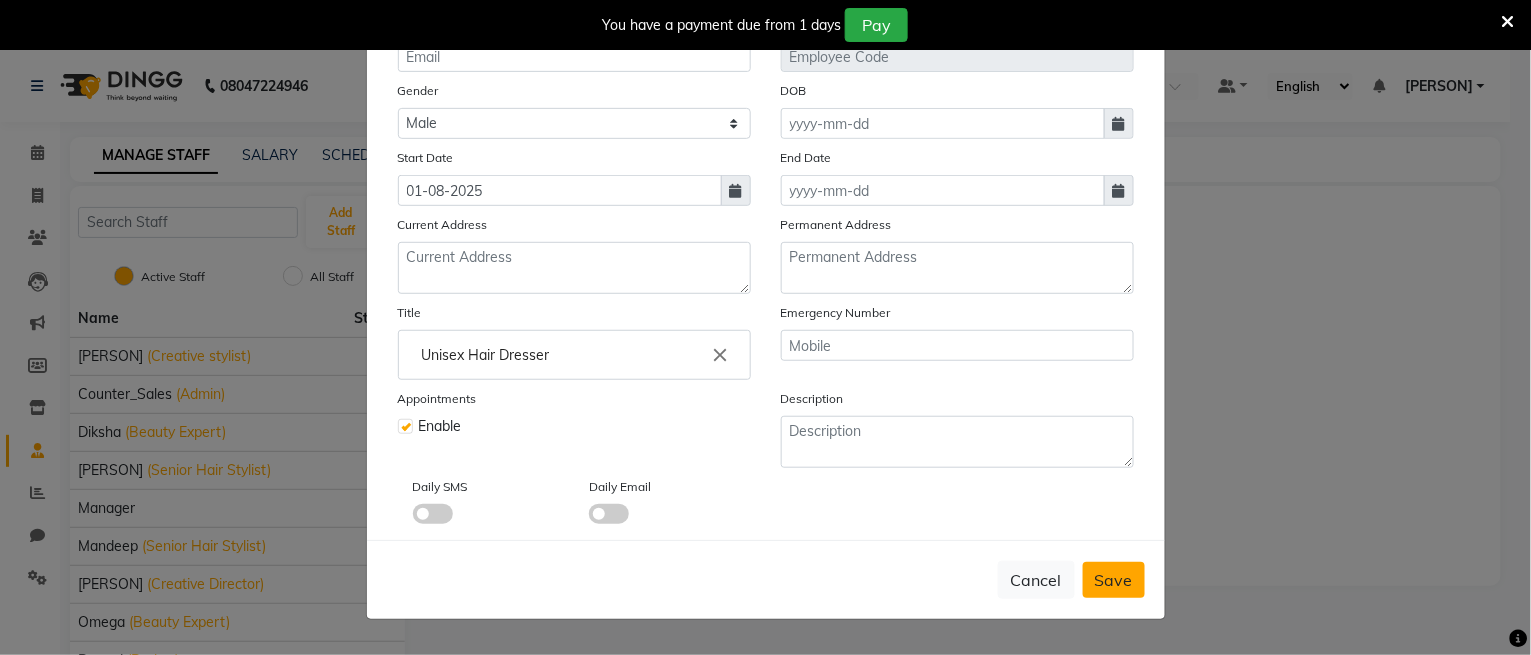 click on "Save" at bounding box center (1114, 580) 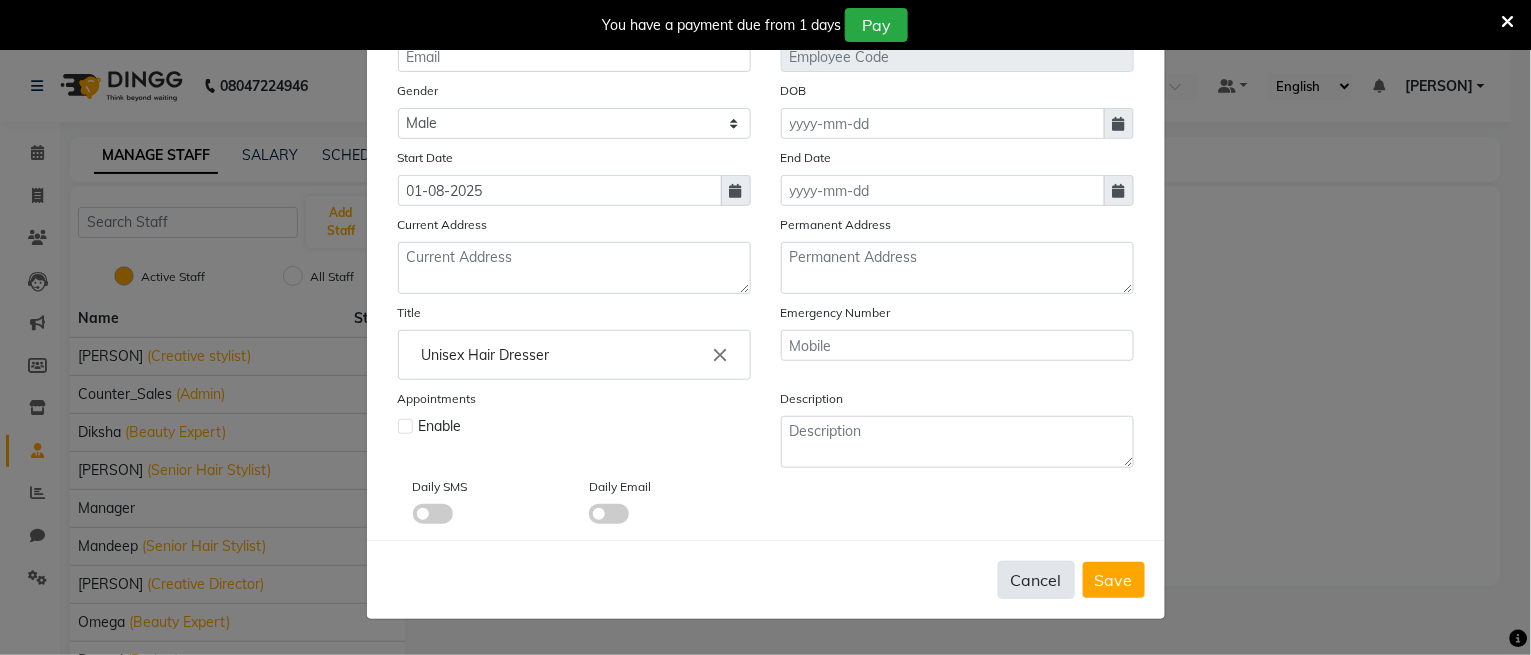 type 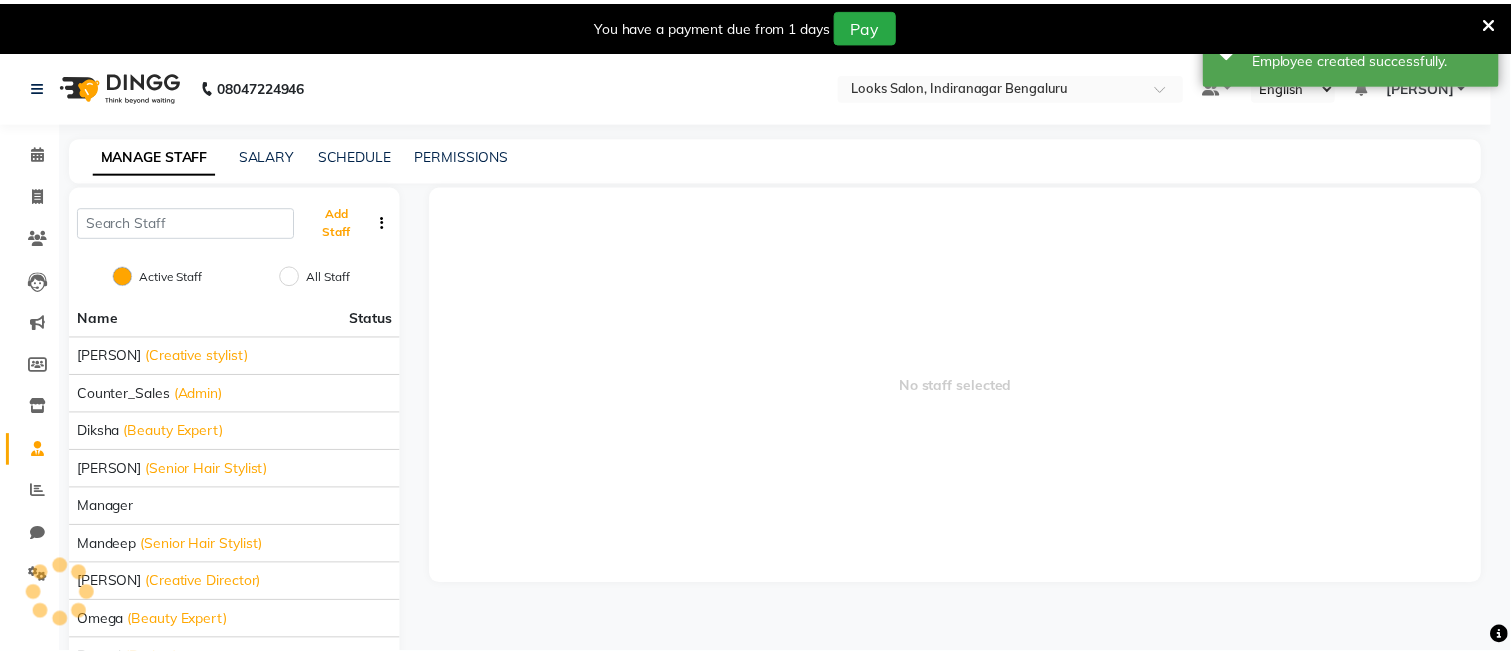 scroll, scrollTop: 228, scrollLeft: 0, axis: vertical 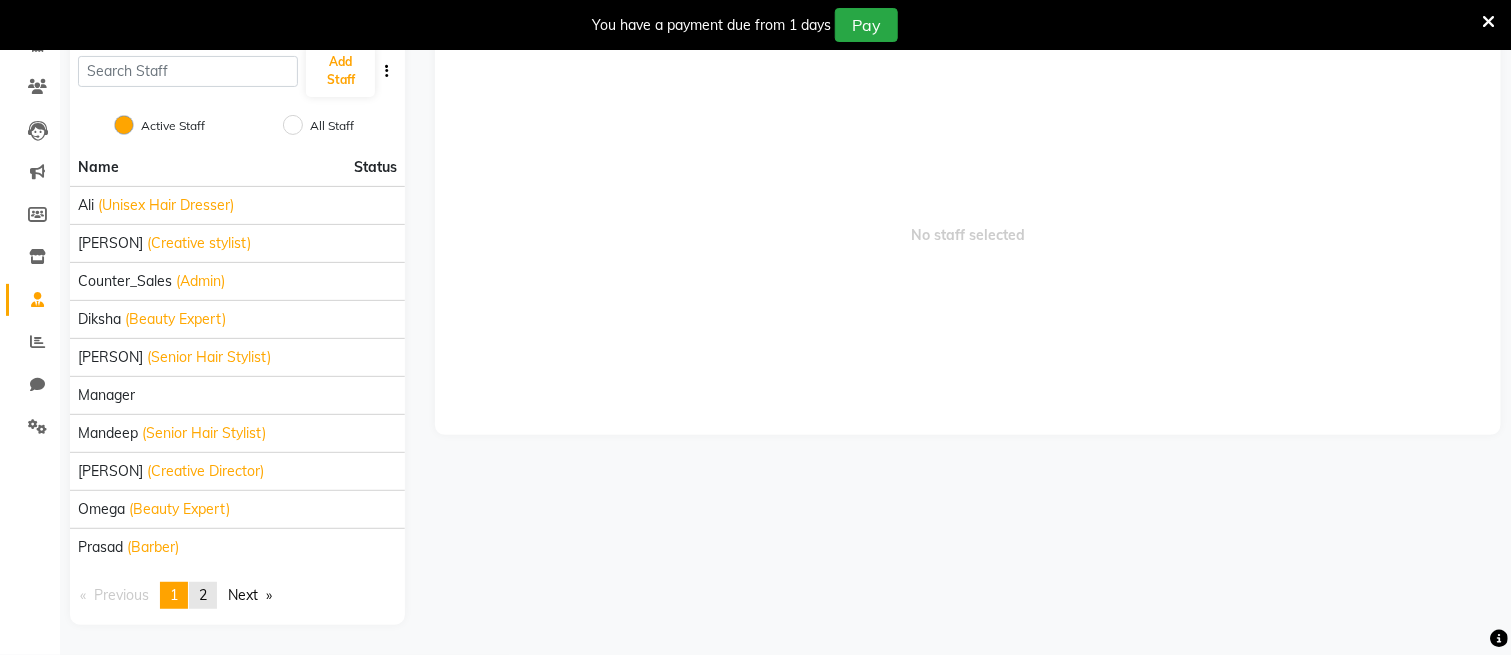 click on "2" at bounding box center (203, 595) 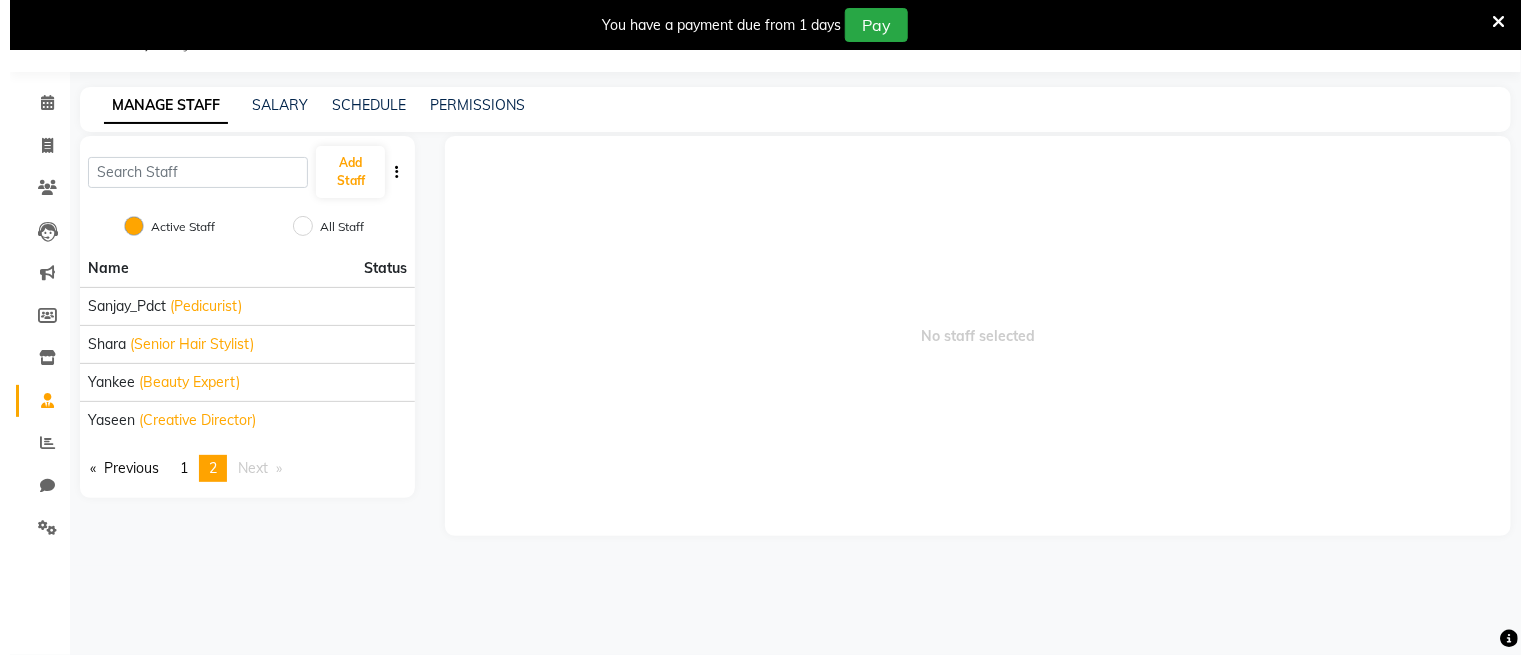 scroll, scrollTop: 50, scrollLeft: 0, axis: vertical 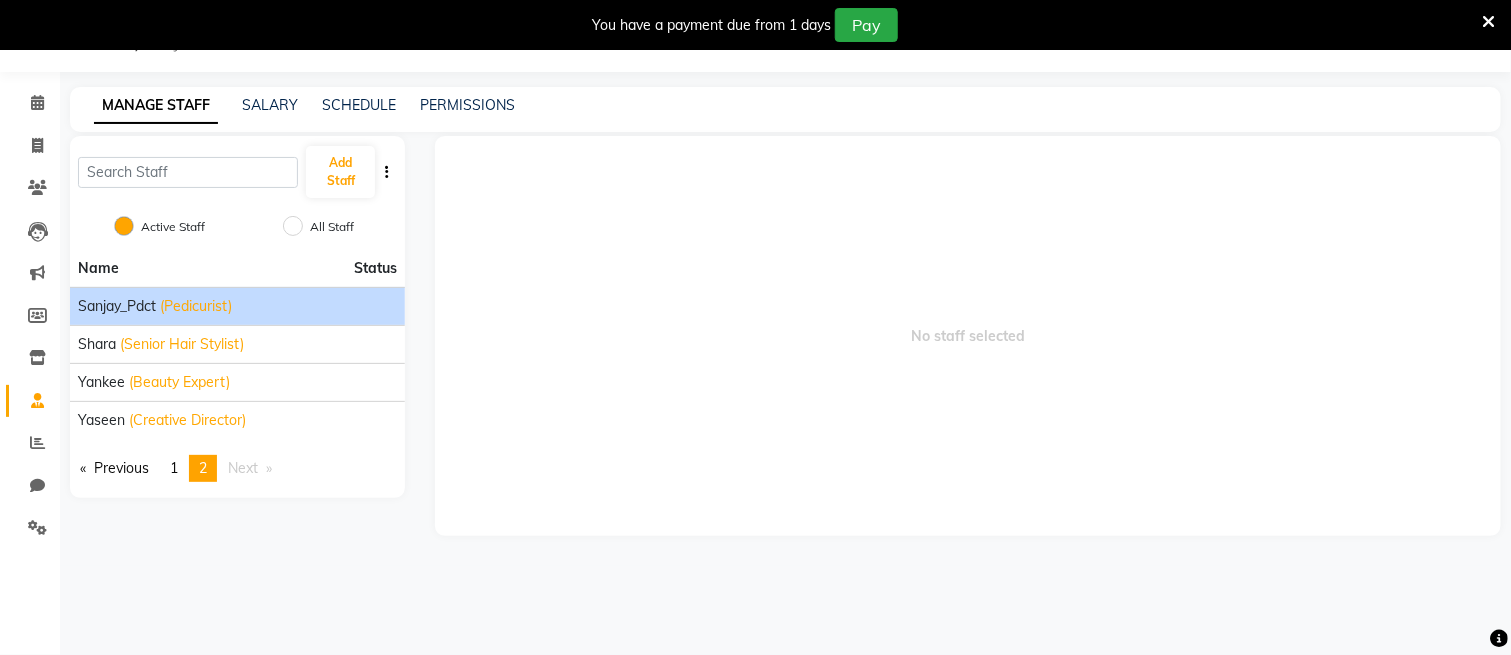 click on "Sanjay_Pdct (Pedicurist)" 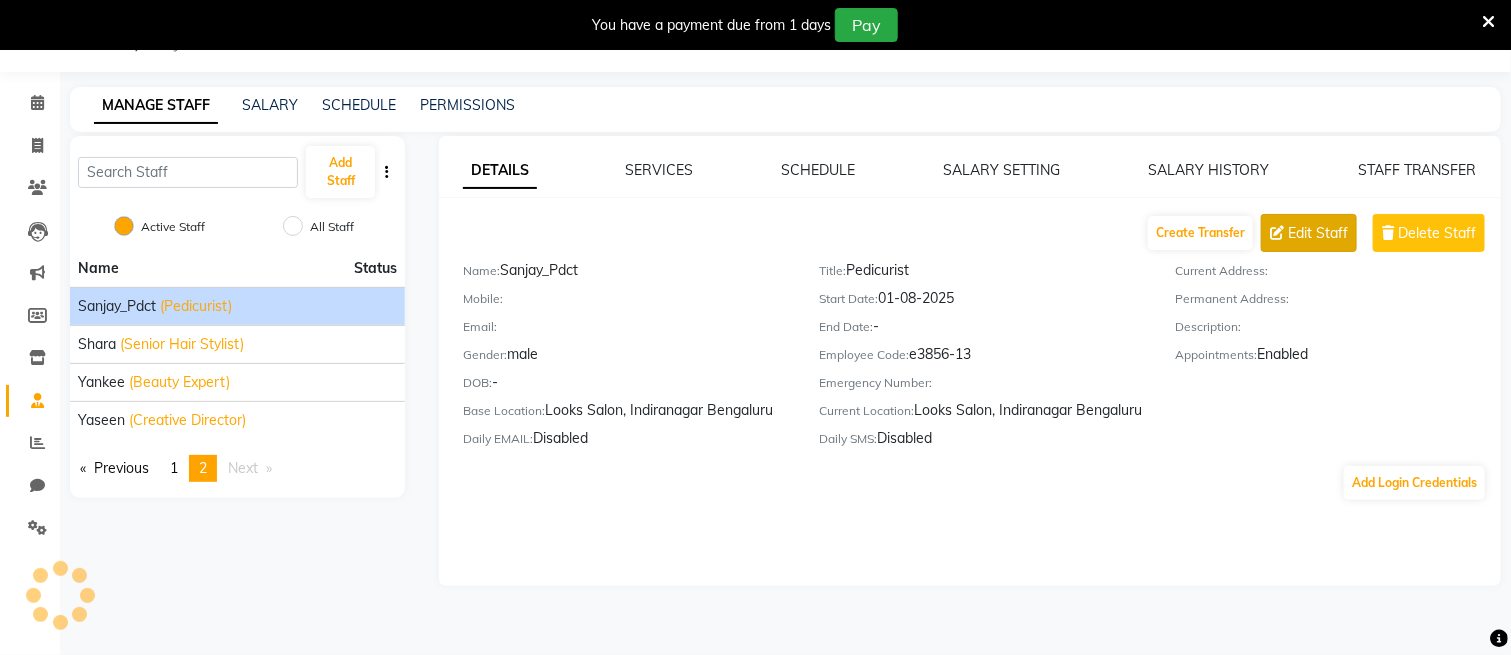 click on "Edit Staff" 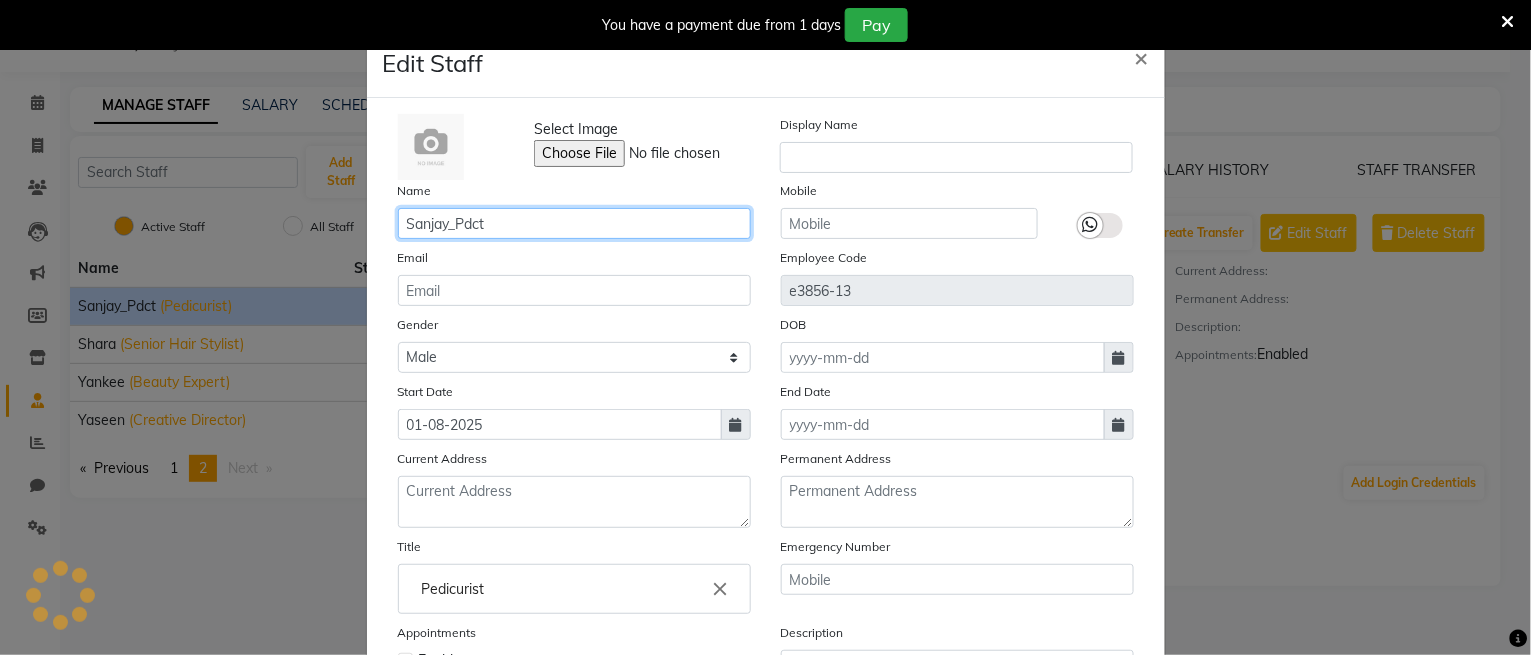 drag, startPoint x: 440, startPoint y: 226, endPoint x: 626, endPoint y: 253, distance: 187.94946 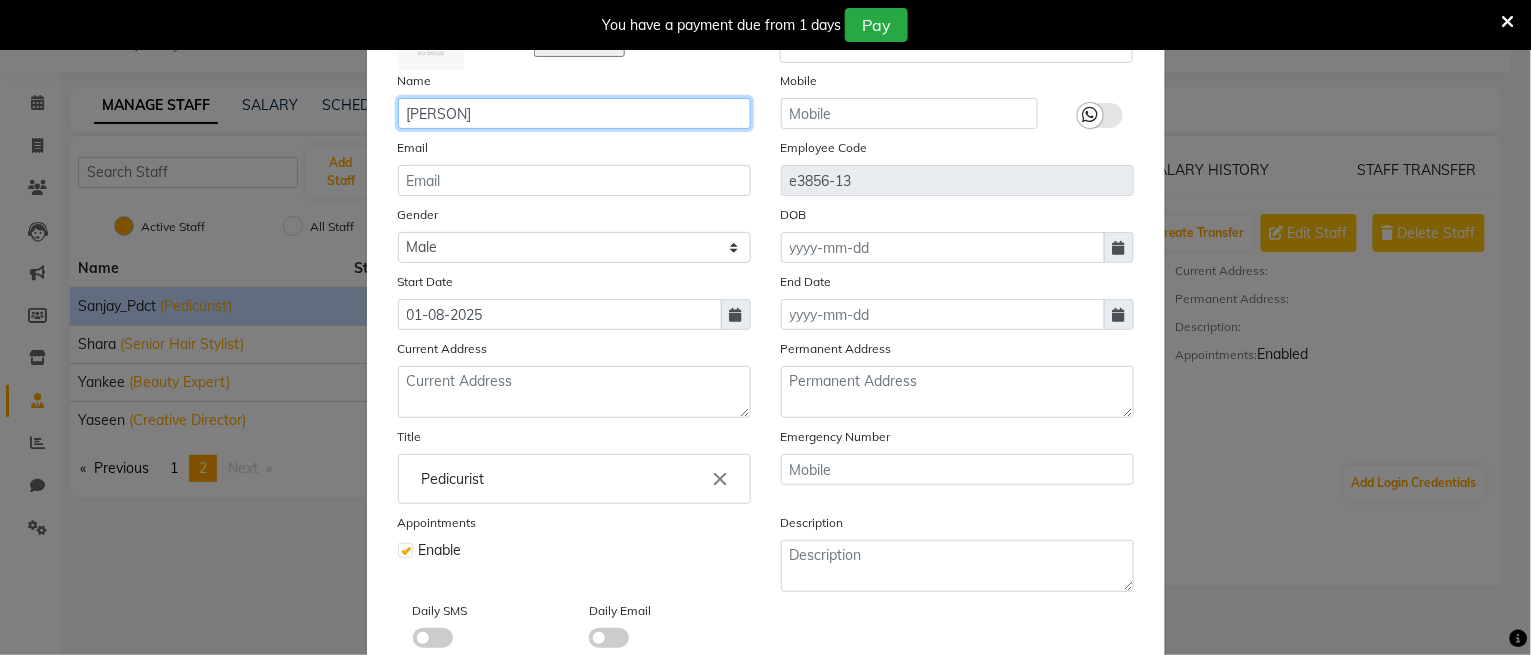 scroll, scrollTop: 228, scrollLeft: 0, axis: vertical 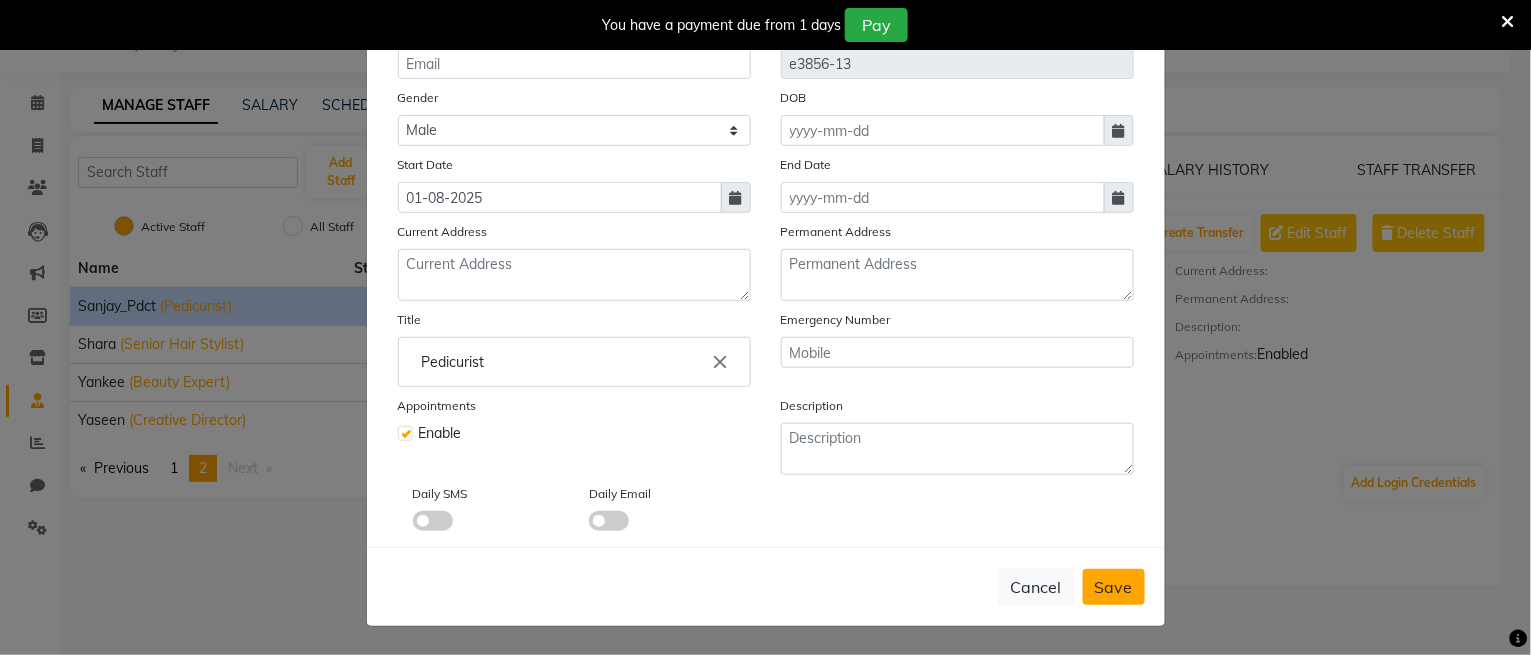 type on "Sanjay_allrounder" 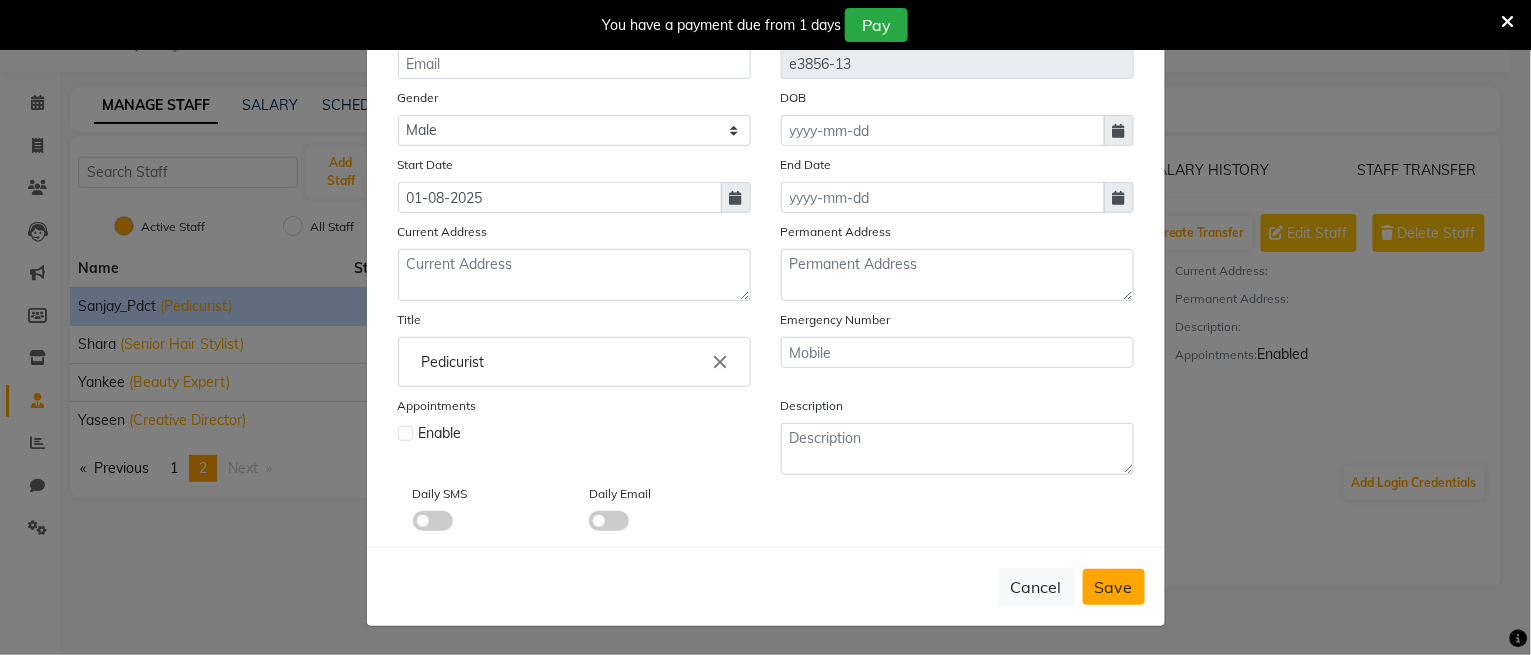 type 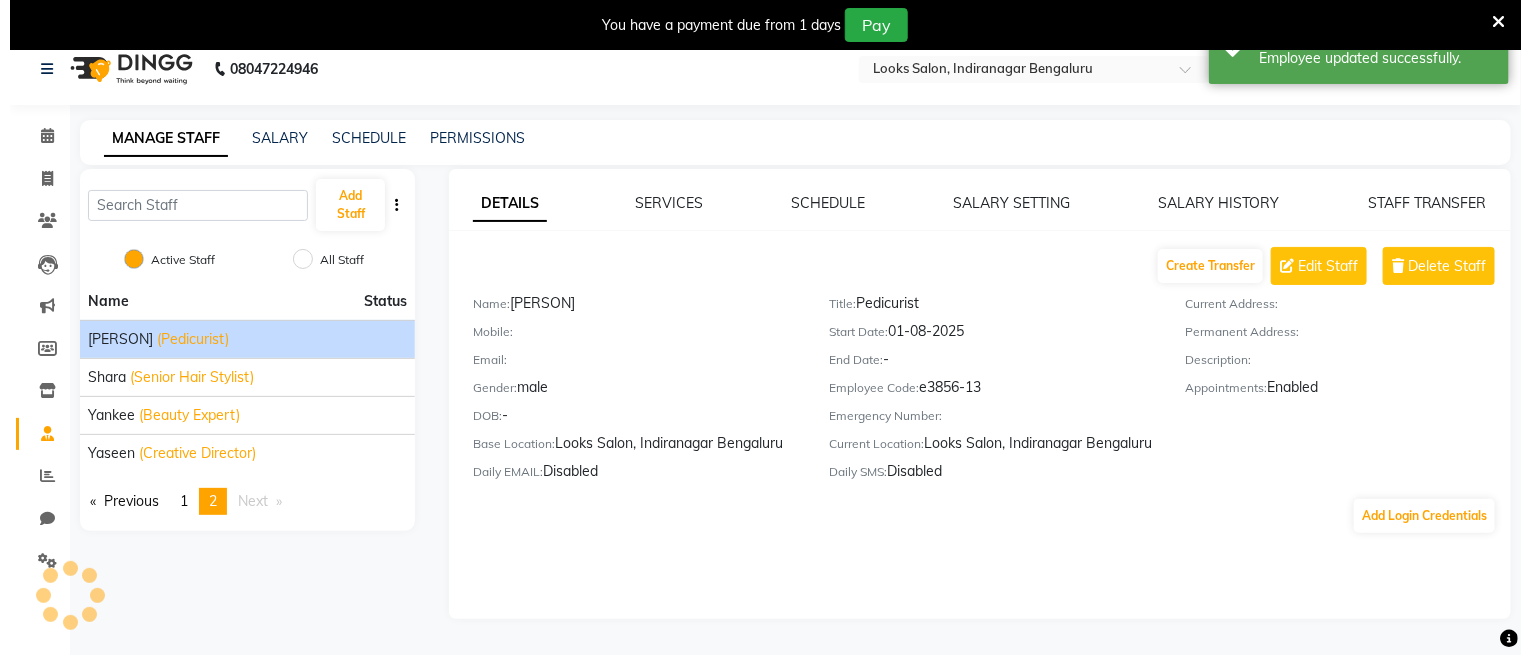 scroll, scrollTop: 0, scrollLeft: 0, axis: both 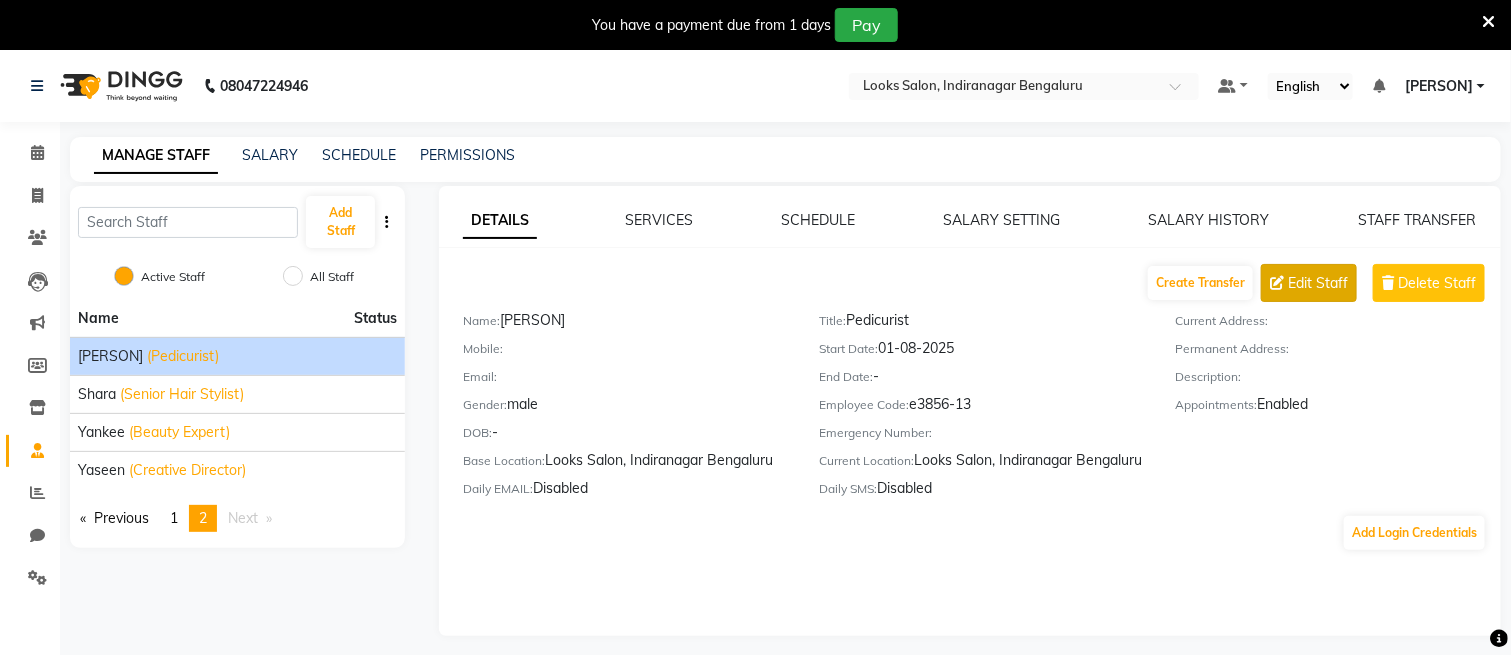click 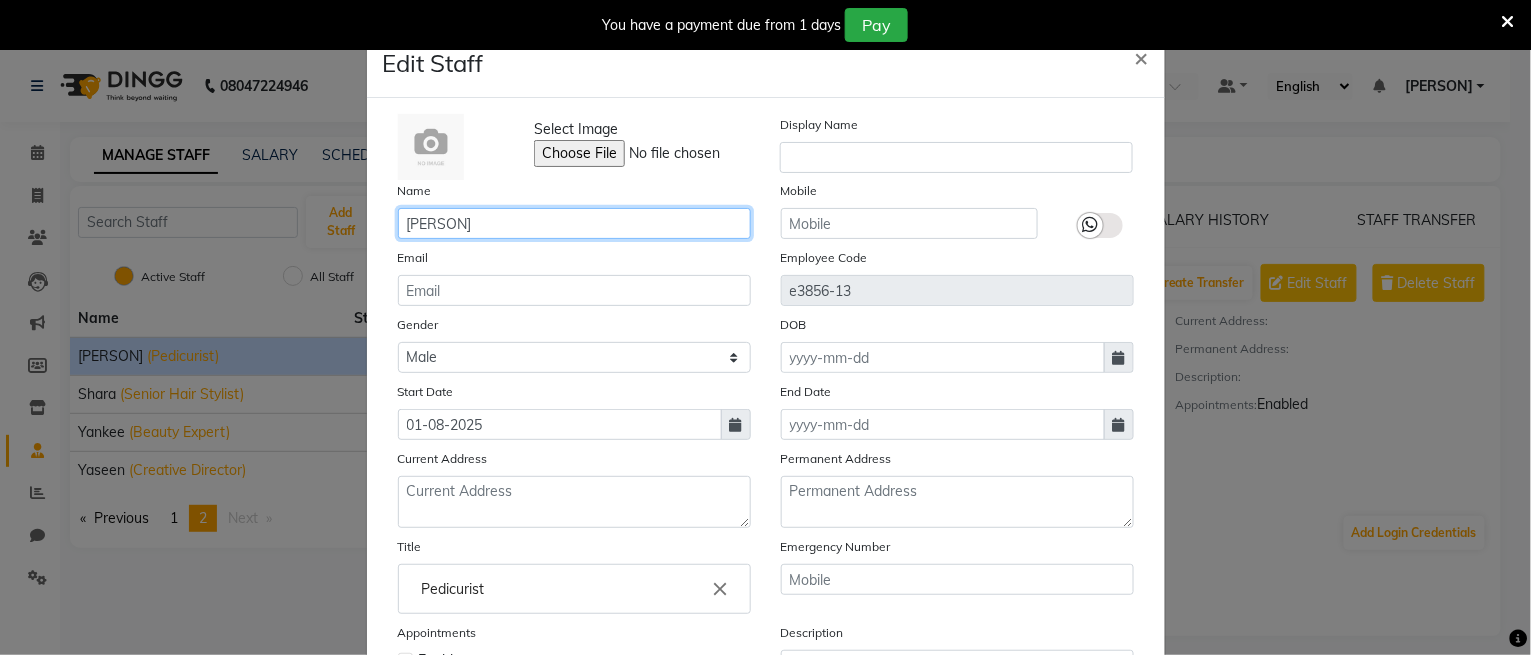 drag, startPoint x: 450, startPoint y: 228, endPoint x: 645, endPoint y: 238, distance: 195.25624 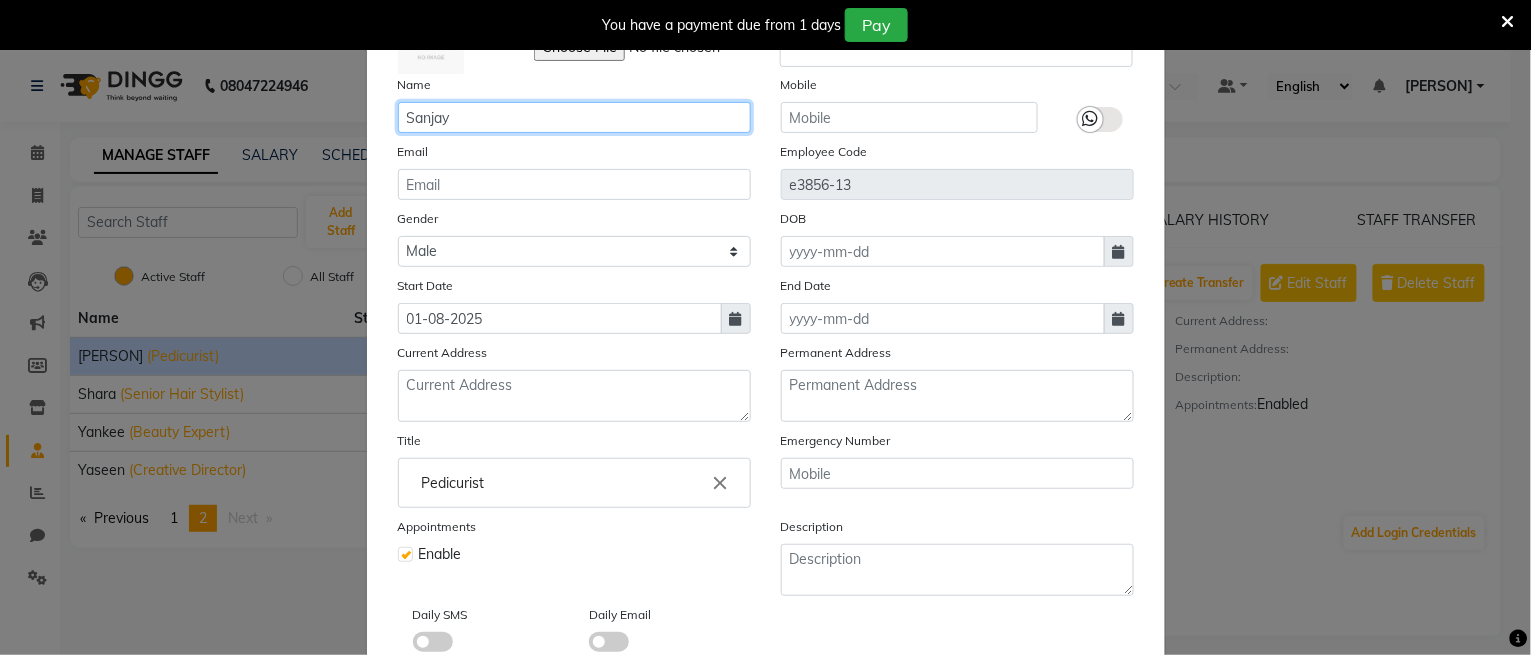 scroll, scrollTop: 228, scrollLeft: 0, axis: vertical 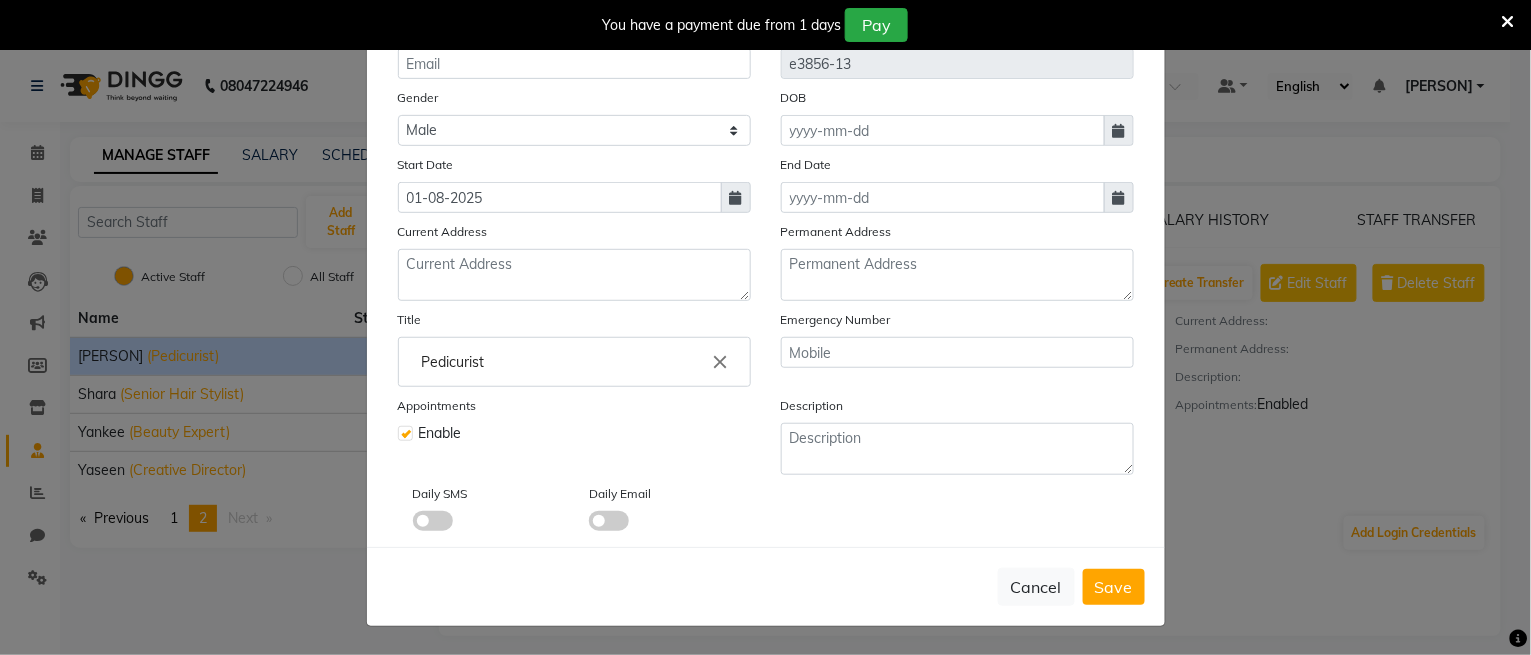 type on "Sanjay" 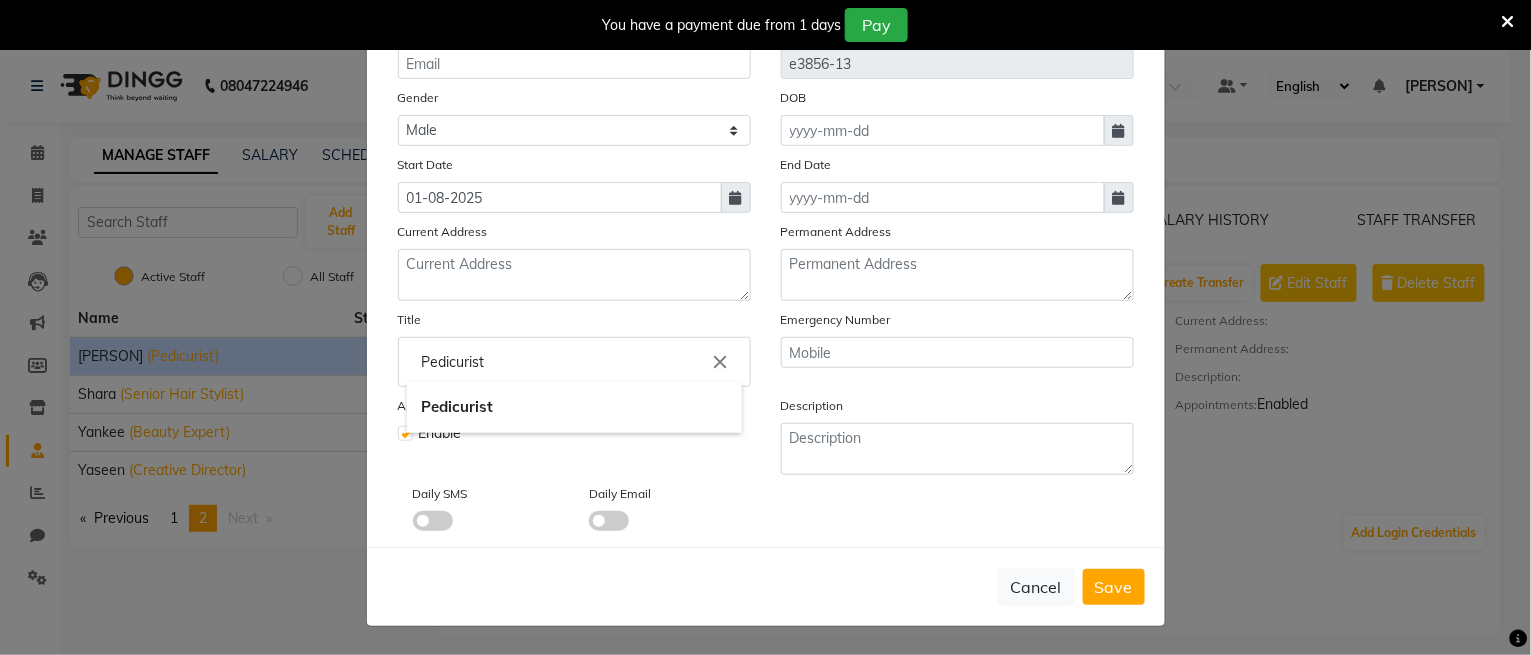 drag, startPoint x: 535, startPoint y: 360, endPoint x: 349, endPoint y: 359, distance: 186.00269 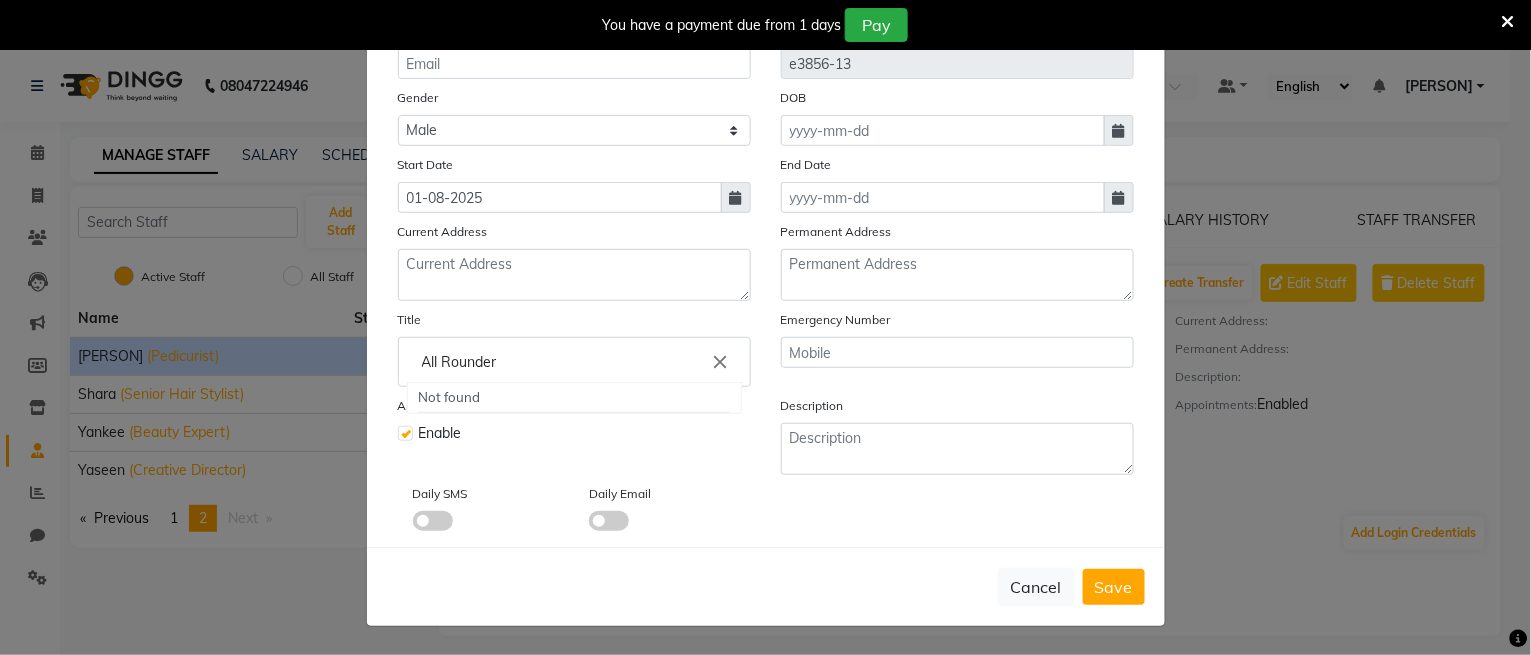 type on "All Rounder" 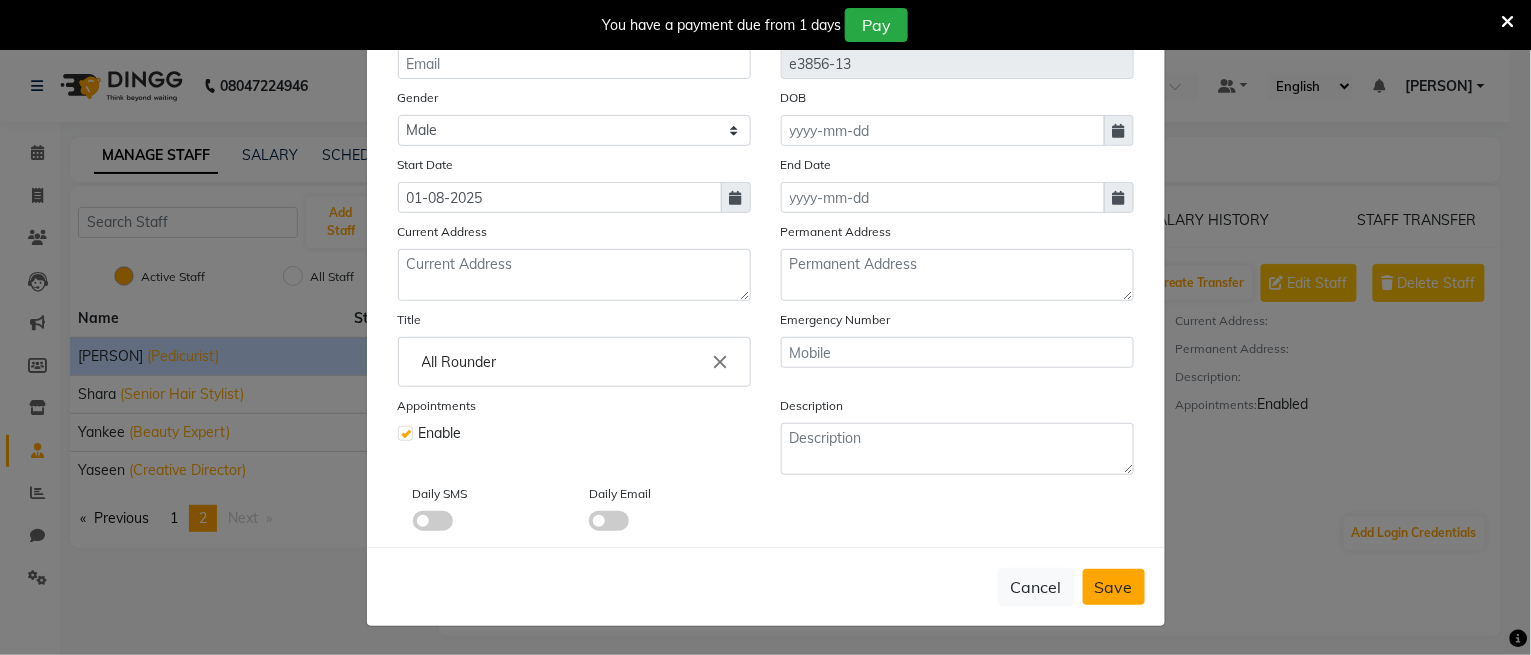 click on "Save" at bounding box center [1114, 587] 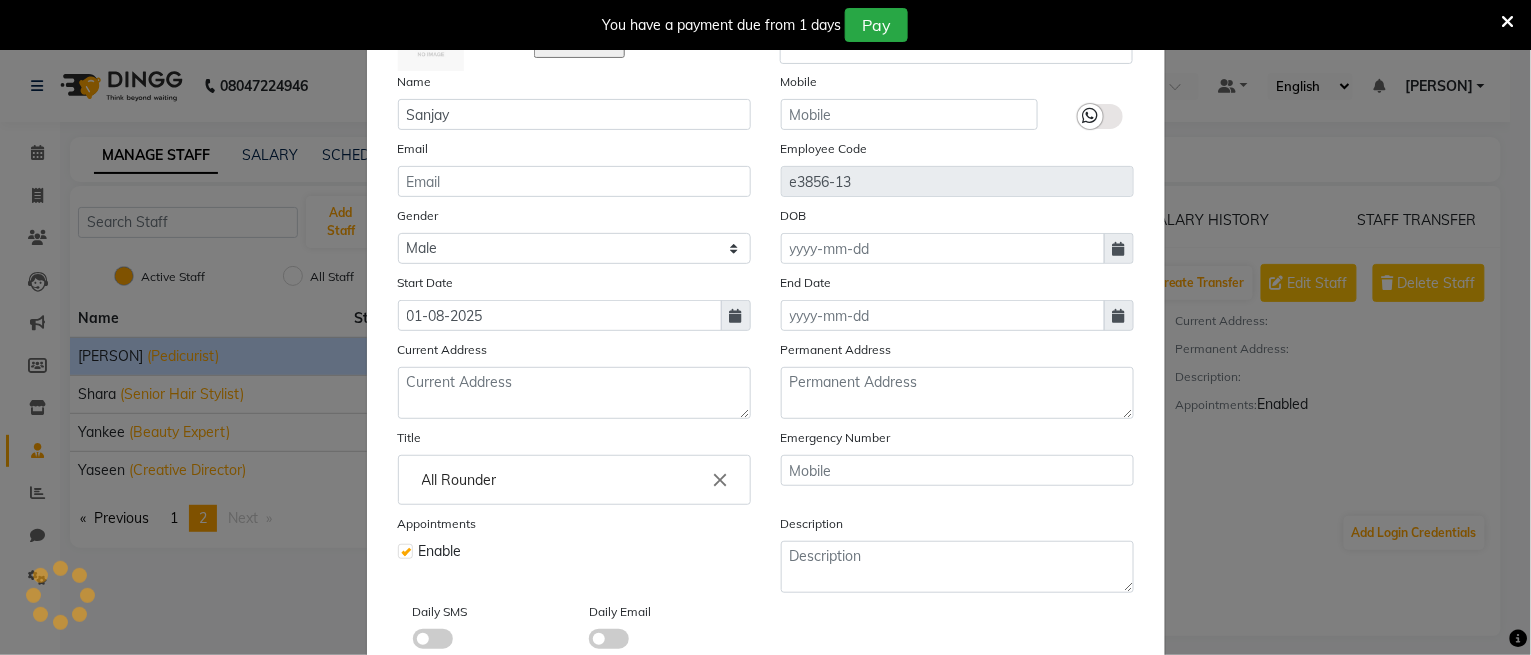 scroll, scrollTop: 0, scrollLeft: 0, axis: both 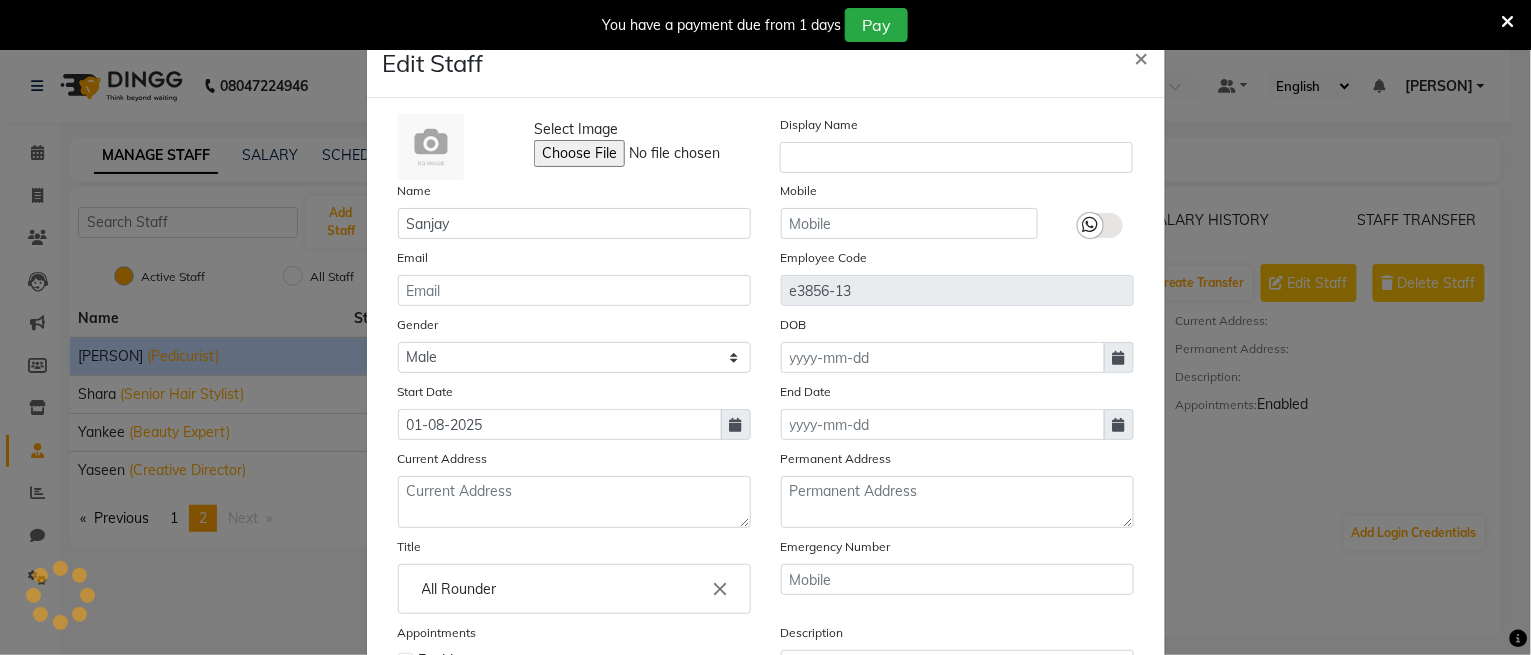 type 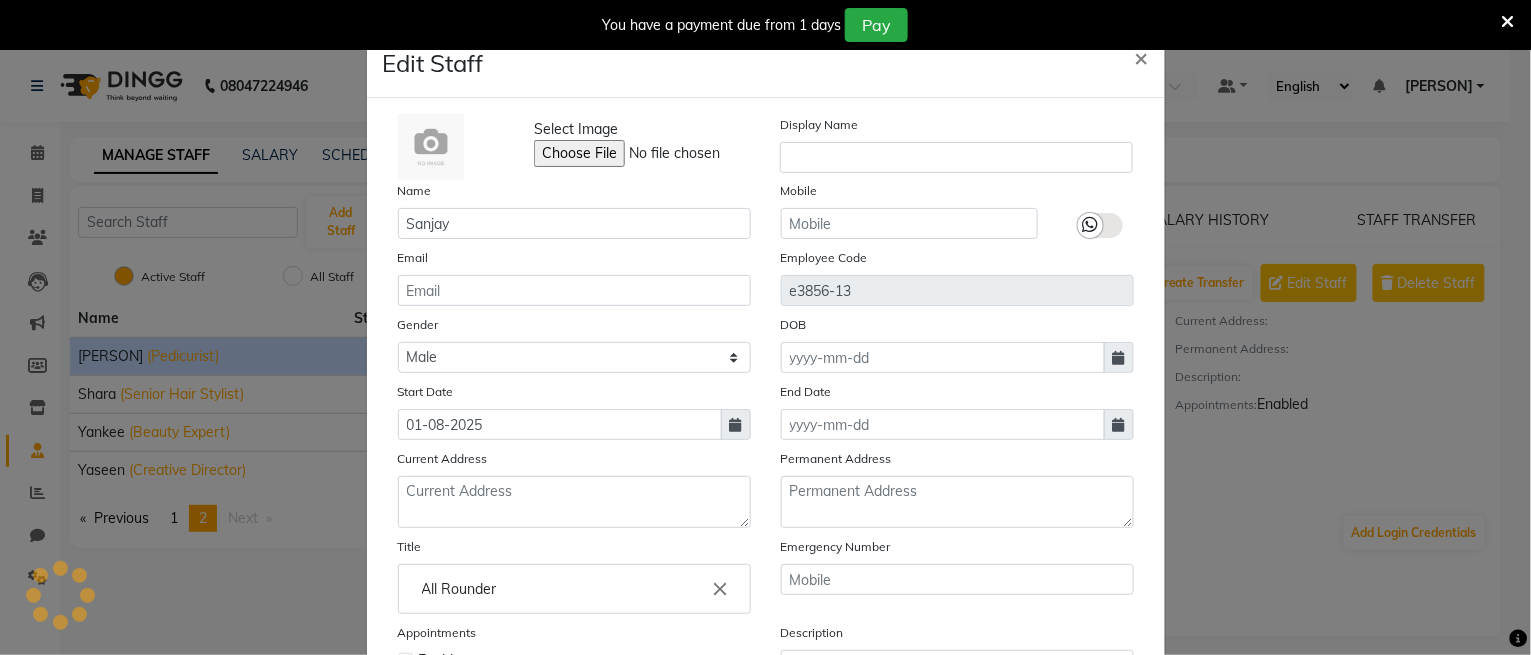 type 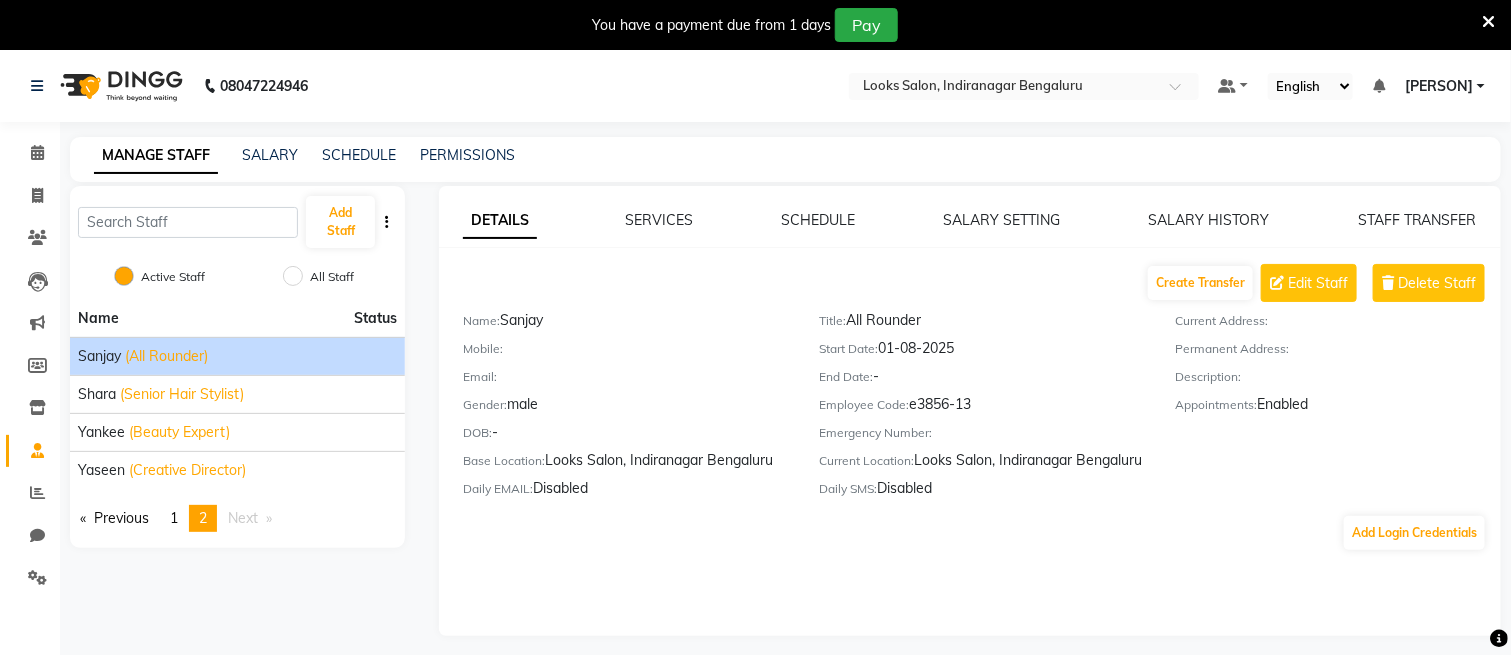 click on "08047224946 Select Location × Looks Salon, Indiranagar Bengaluru Default Panel My Panel English ENGLISH Español العربية मराठी हिंदी ગુજરાતી தமிழ் 中文 Notifications nothing to show Ashish Chaurasia Manage Profile Change Password Sign out  Version:3.15.11" 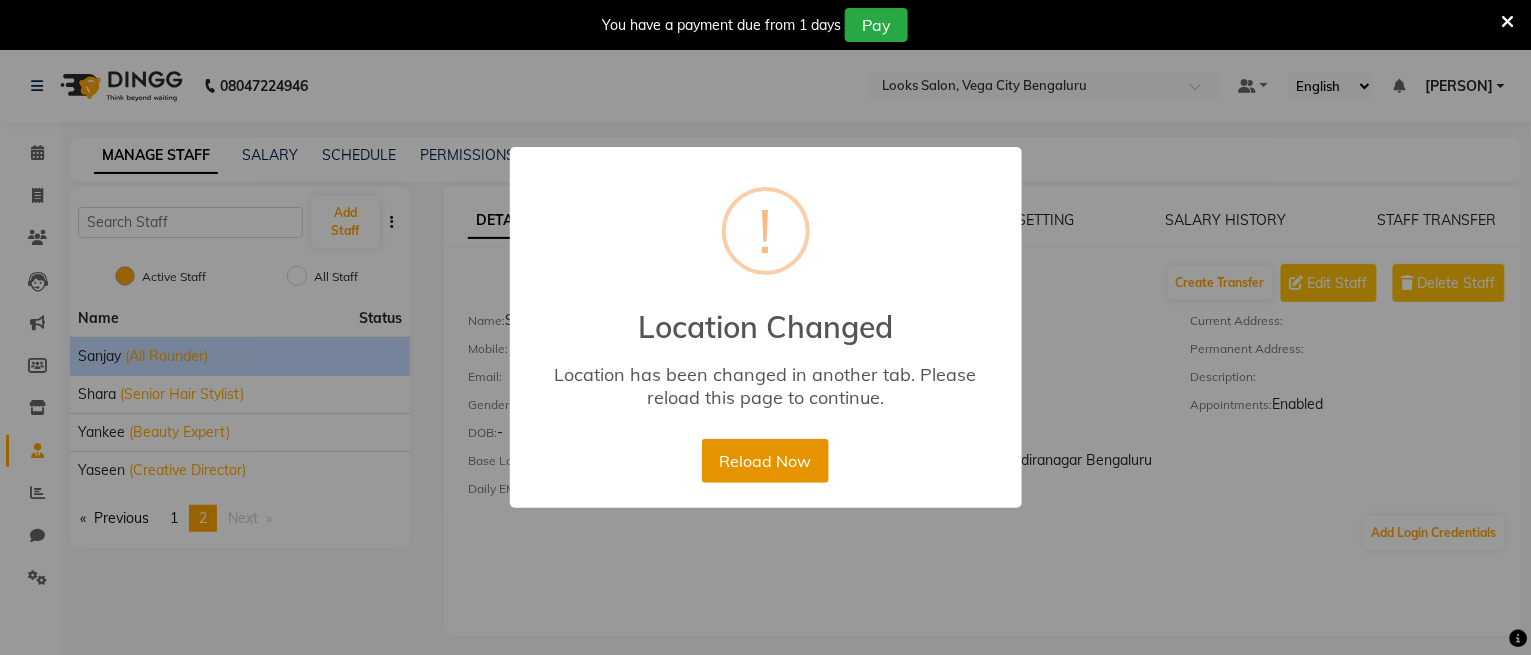 click on "Reload Now" at bounding box center [765, 461] 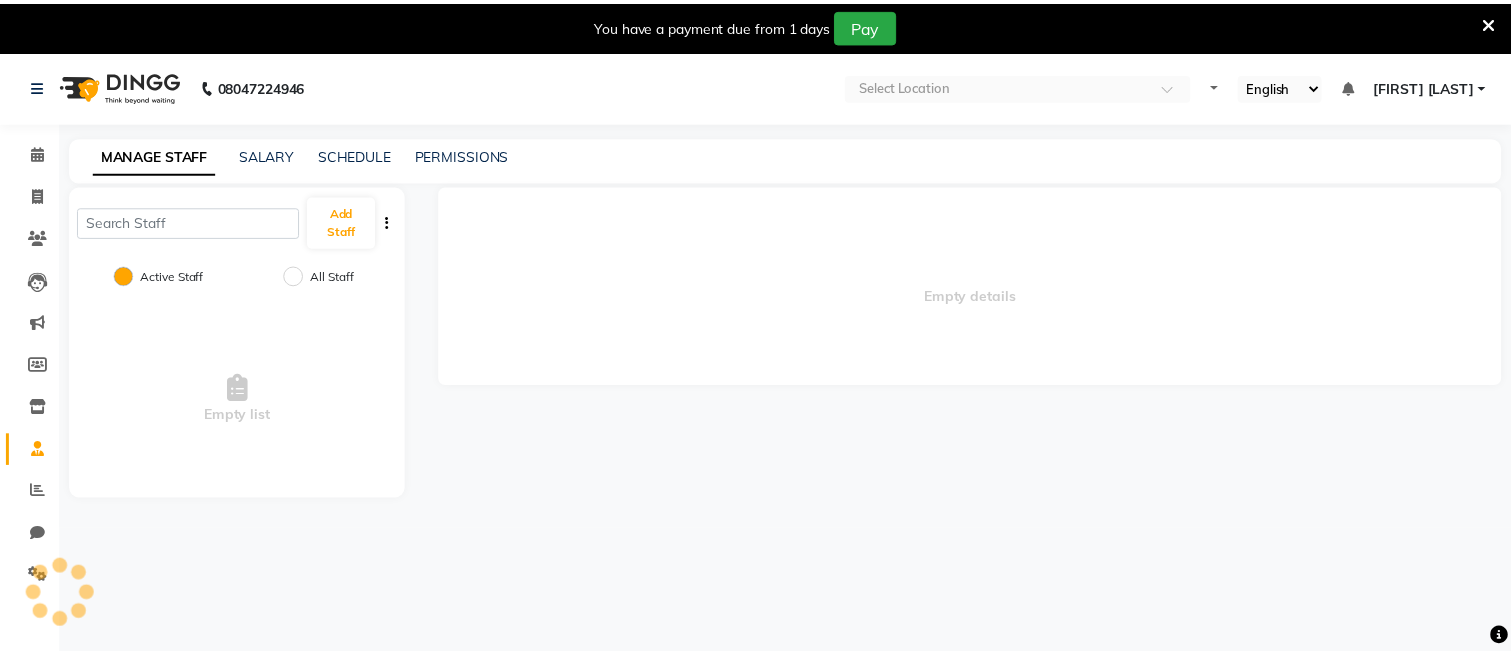 scroll, scrollTop: 0, scrollLeft: 0, axis: both 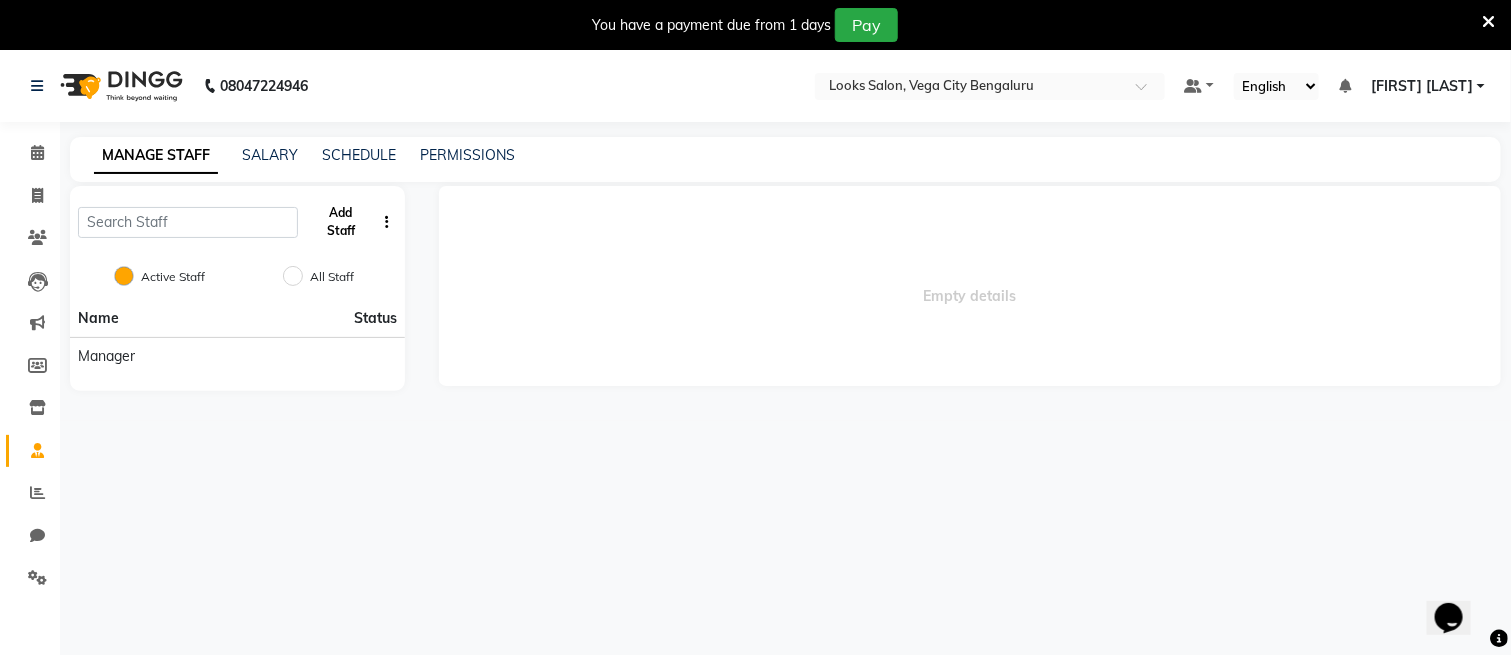 click on "Add Staff" 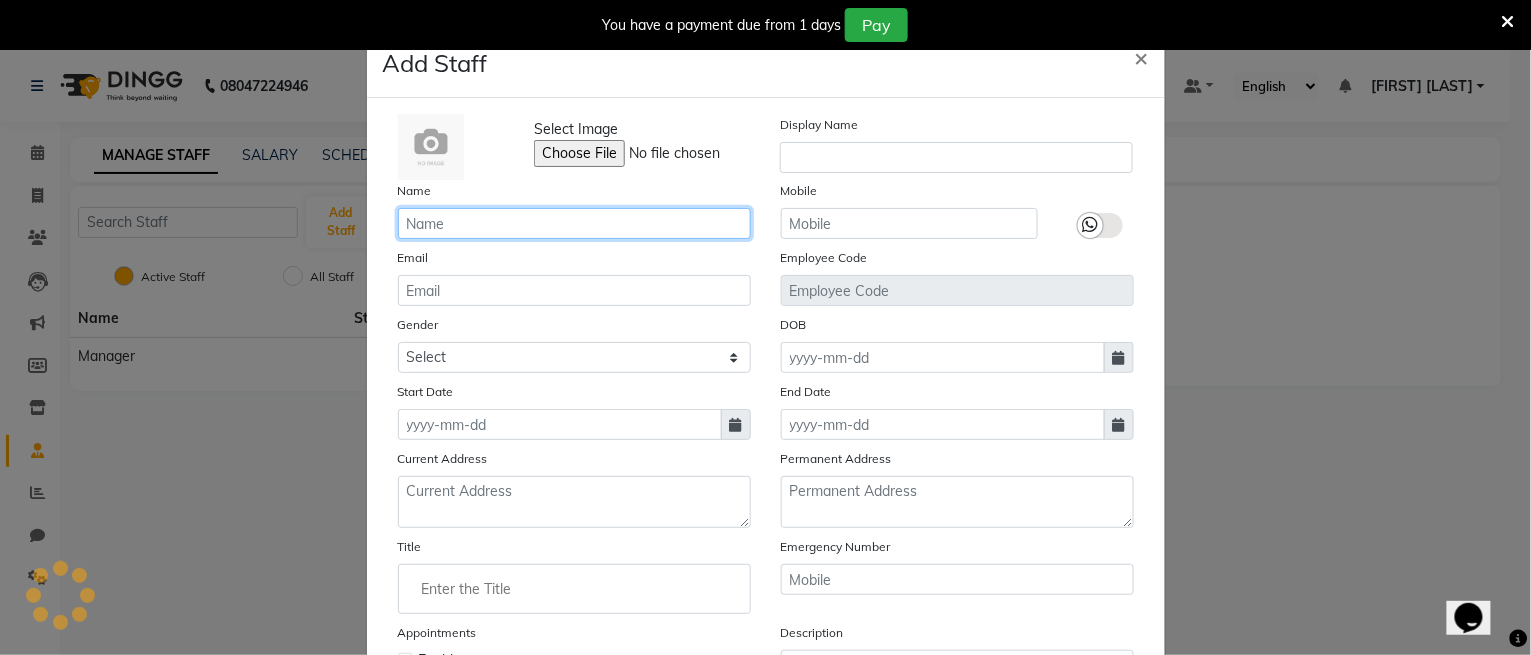 click 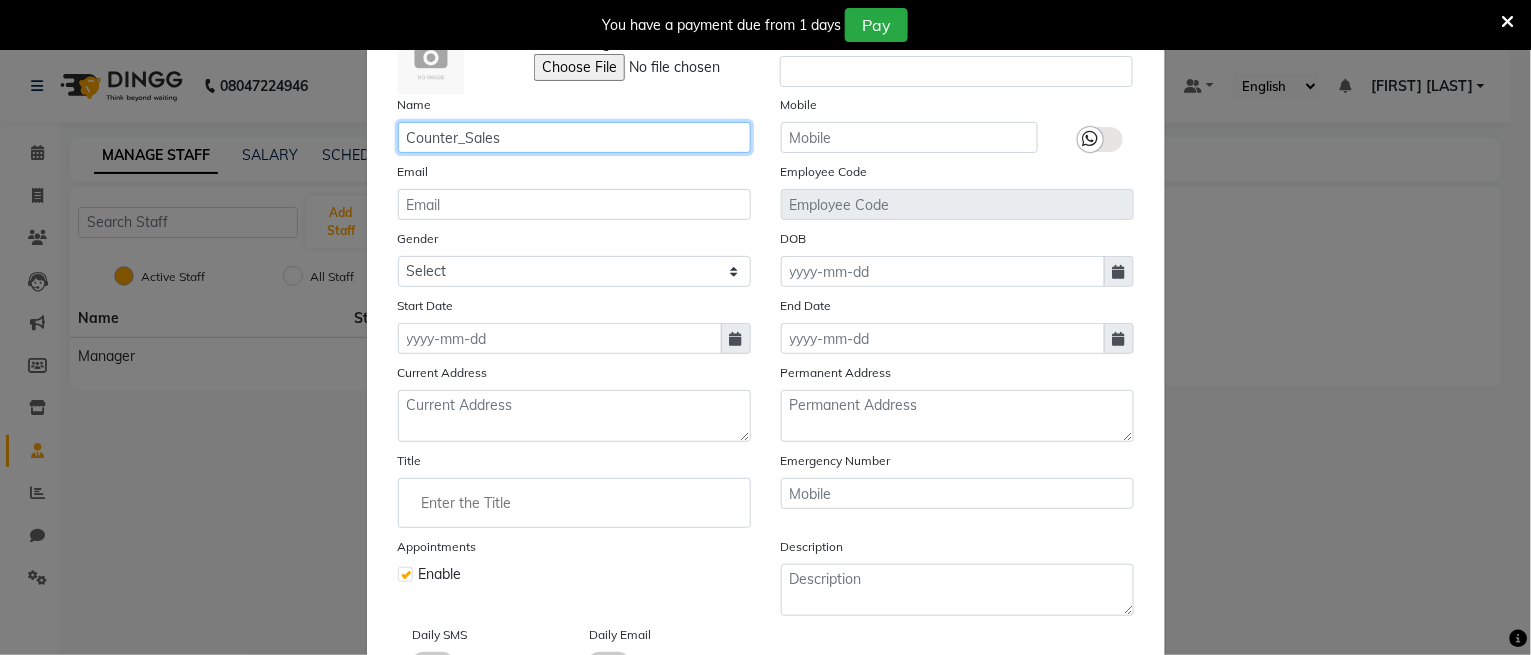 scroll, scrollTop: 133, scrollLeft: 0, axis: vertical 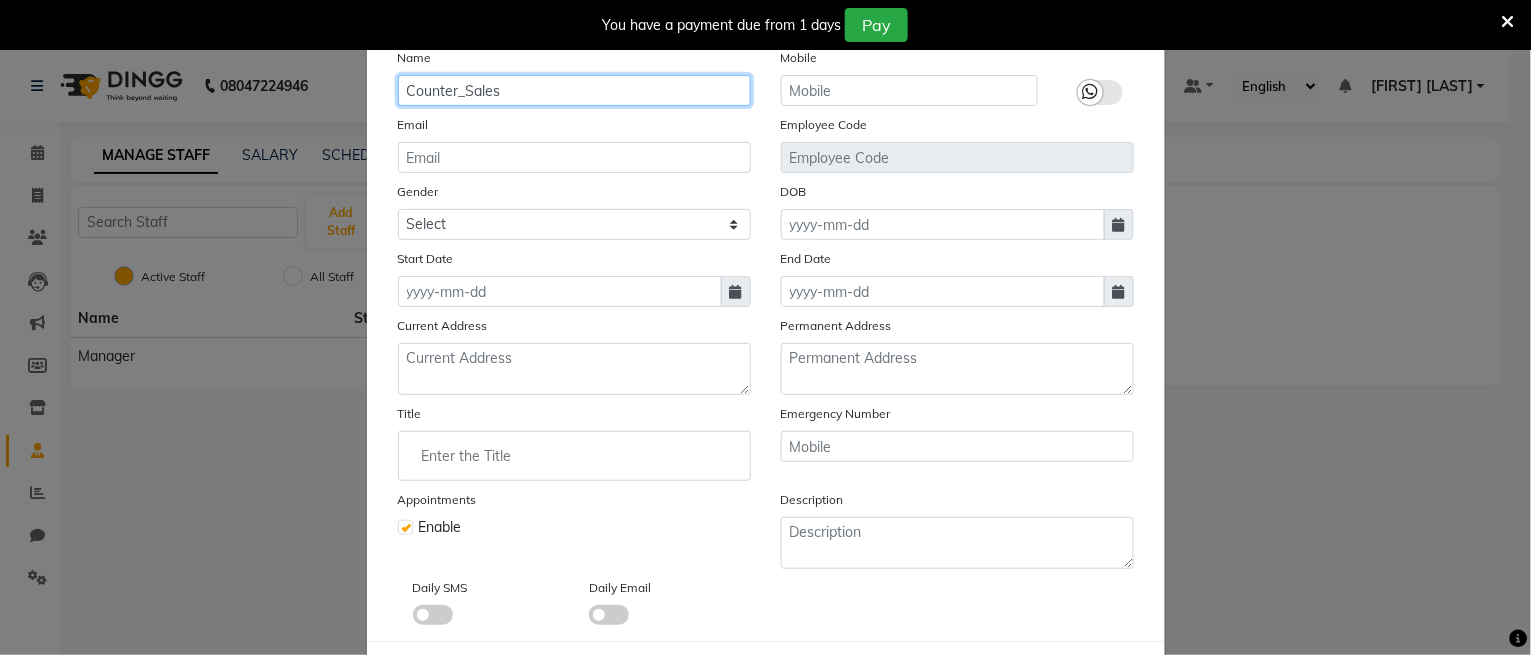 type on "Counter_Sales" 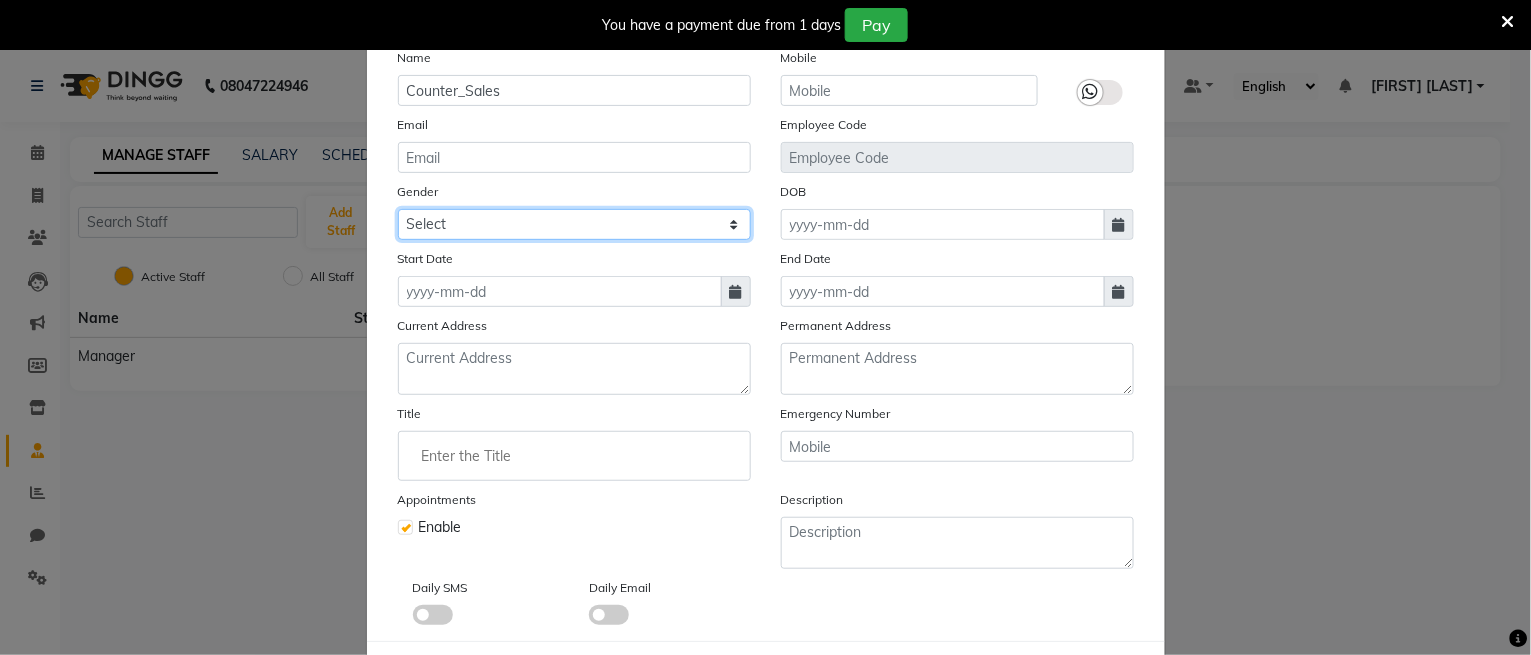 click on "Select Male Female Other Prefer Not To Say" 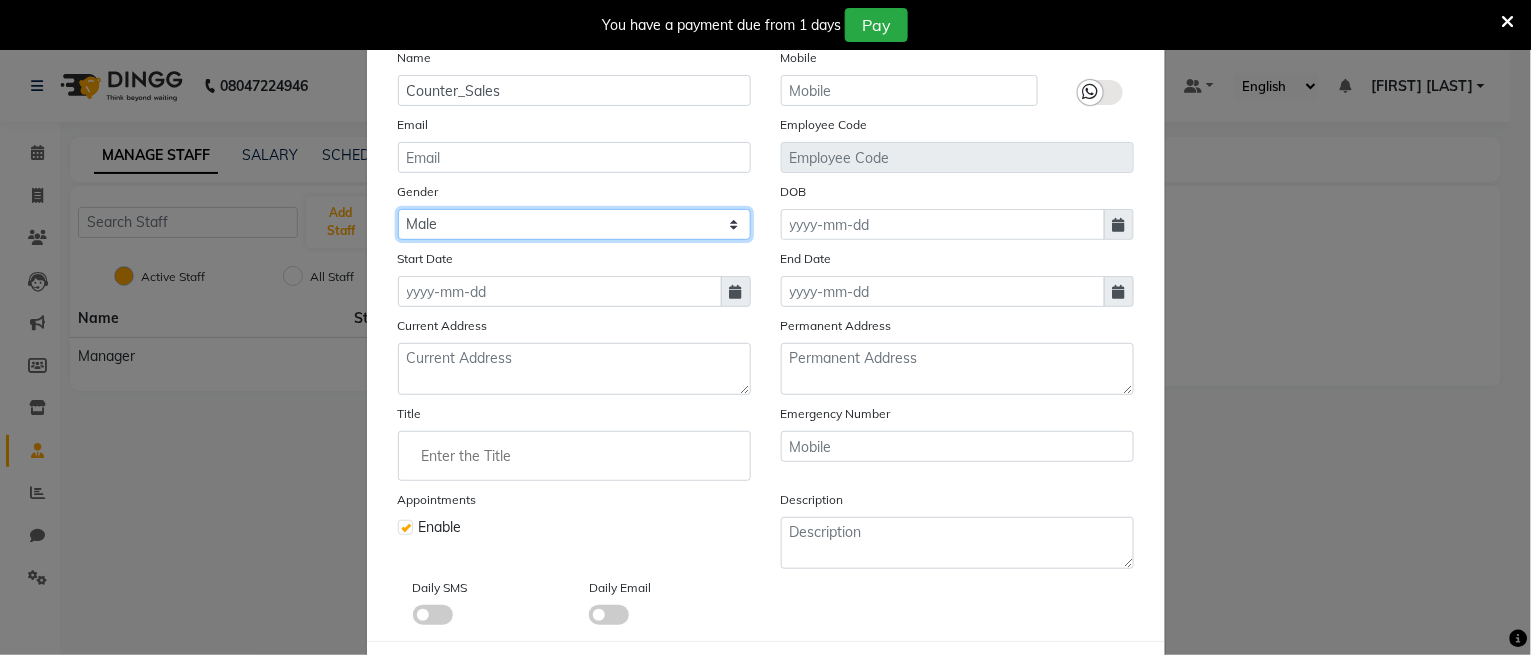 click on "Select Male Female Other Prefer Not To Say" 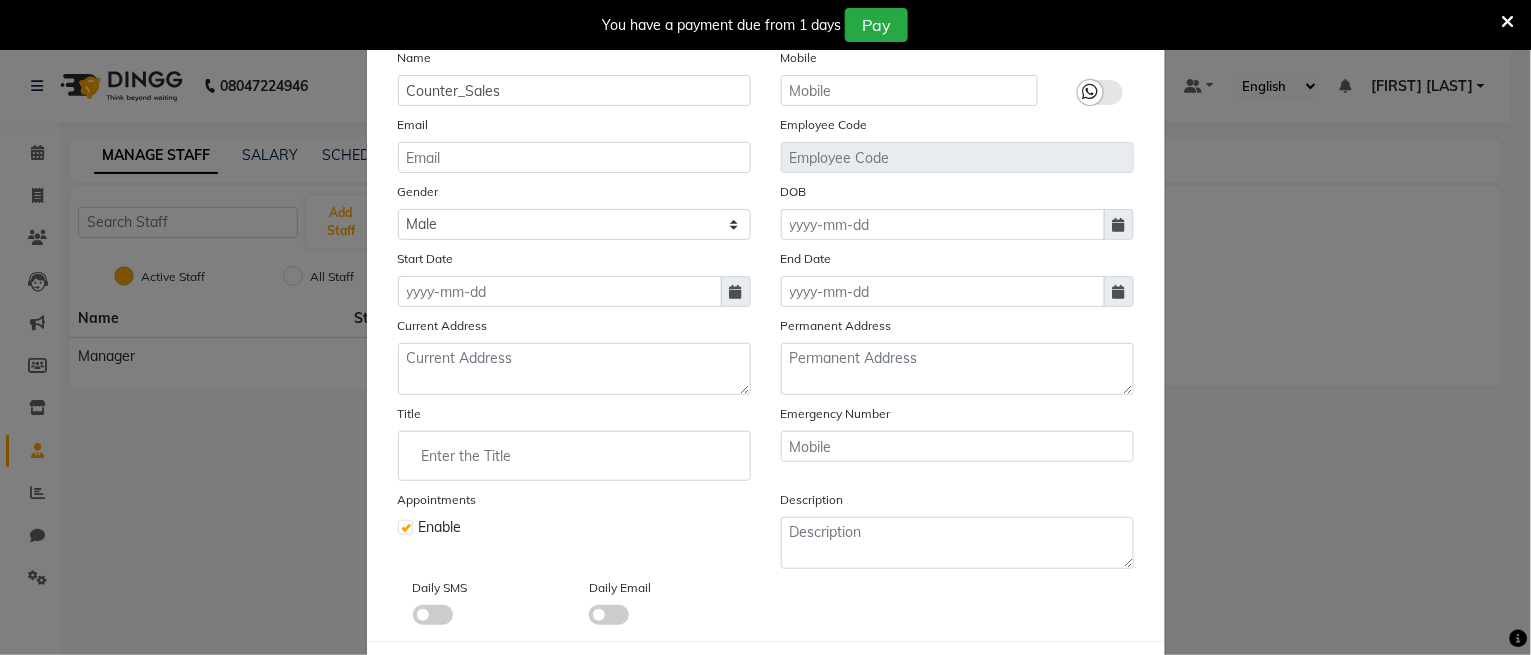 click 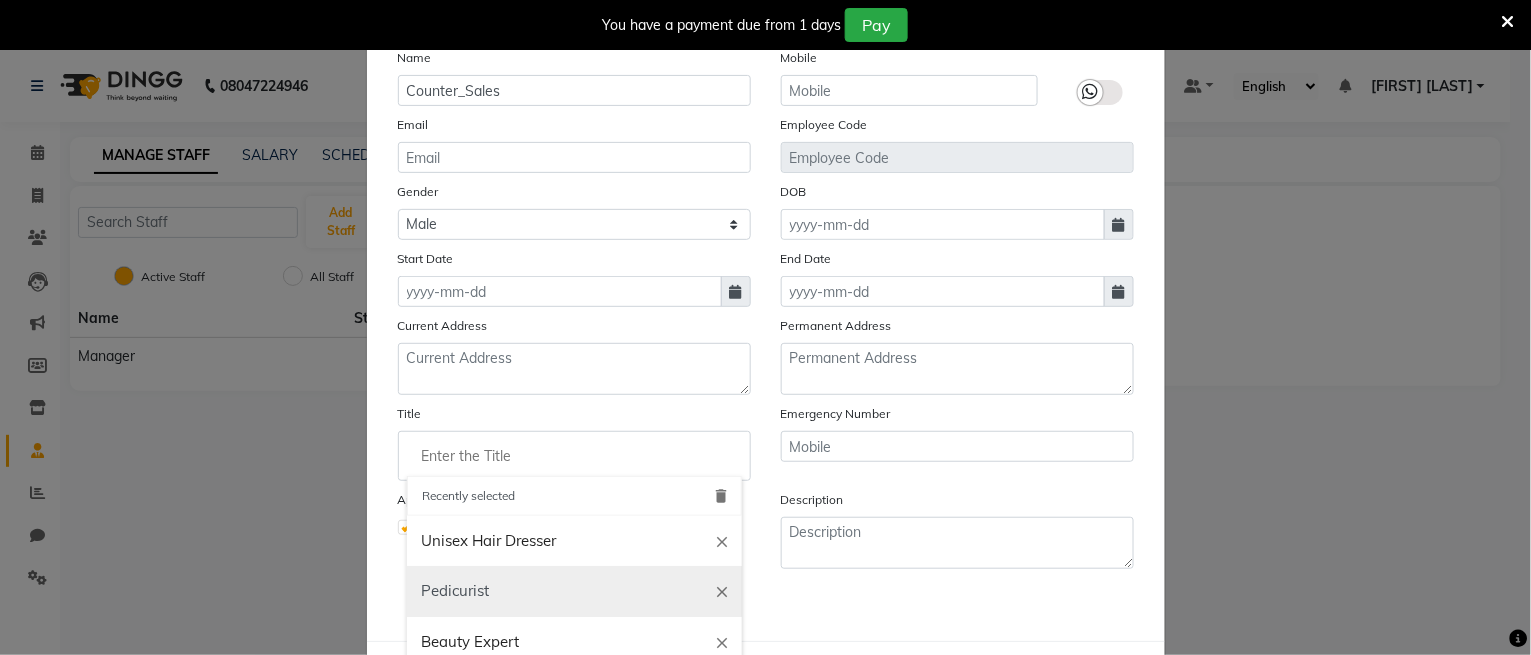 scroll, scrollTop: 113, scrollLeft: 0, axis: vertical 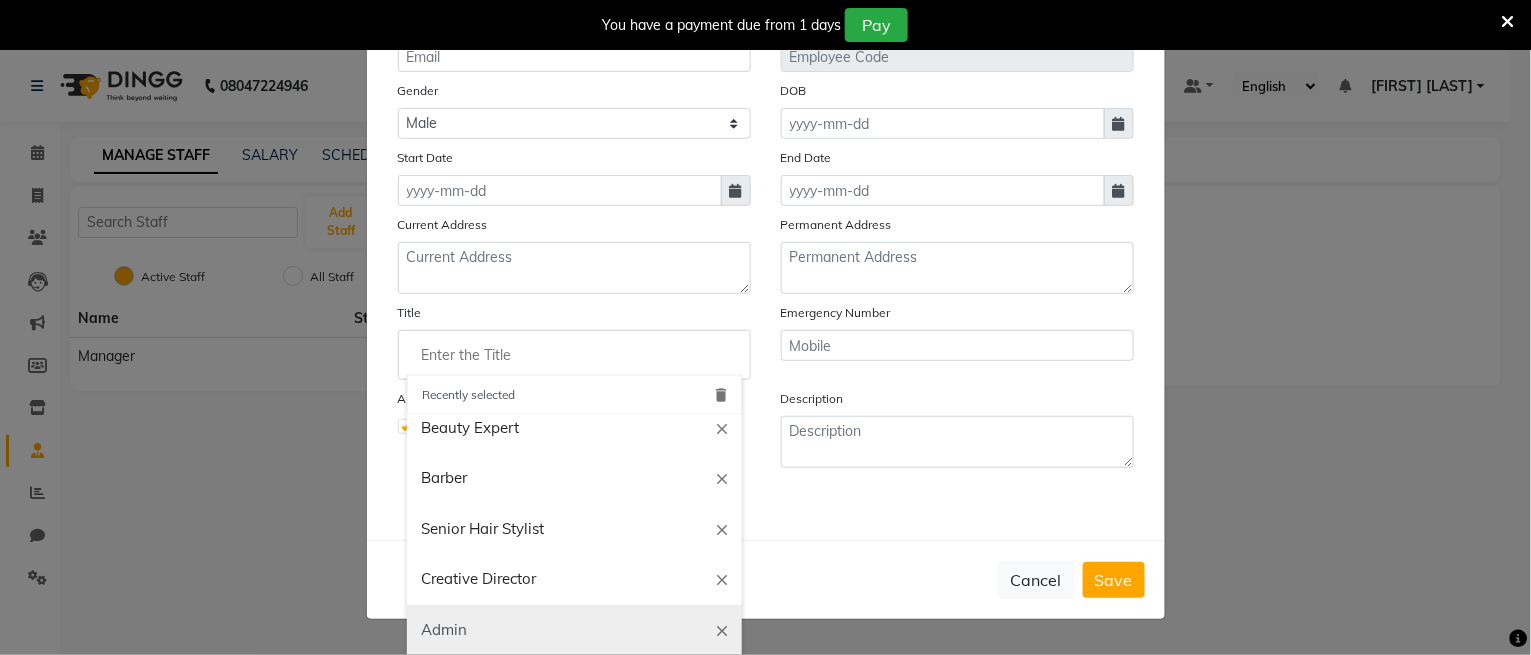 click on "Admin" at bounding box center [574, 630] 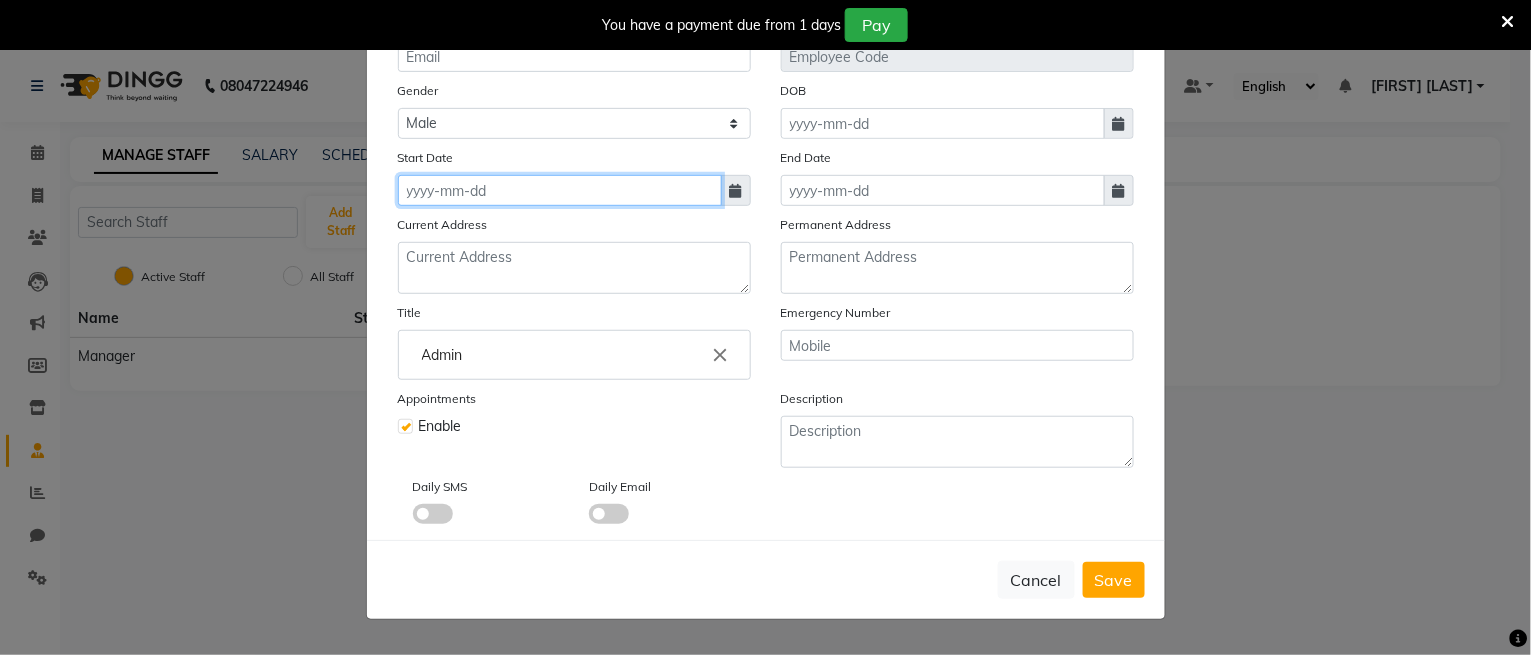 click 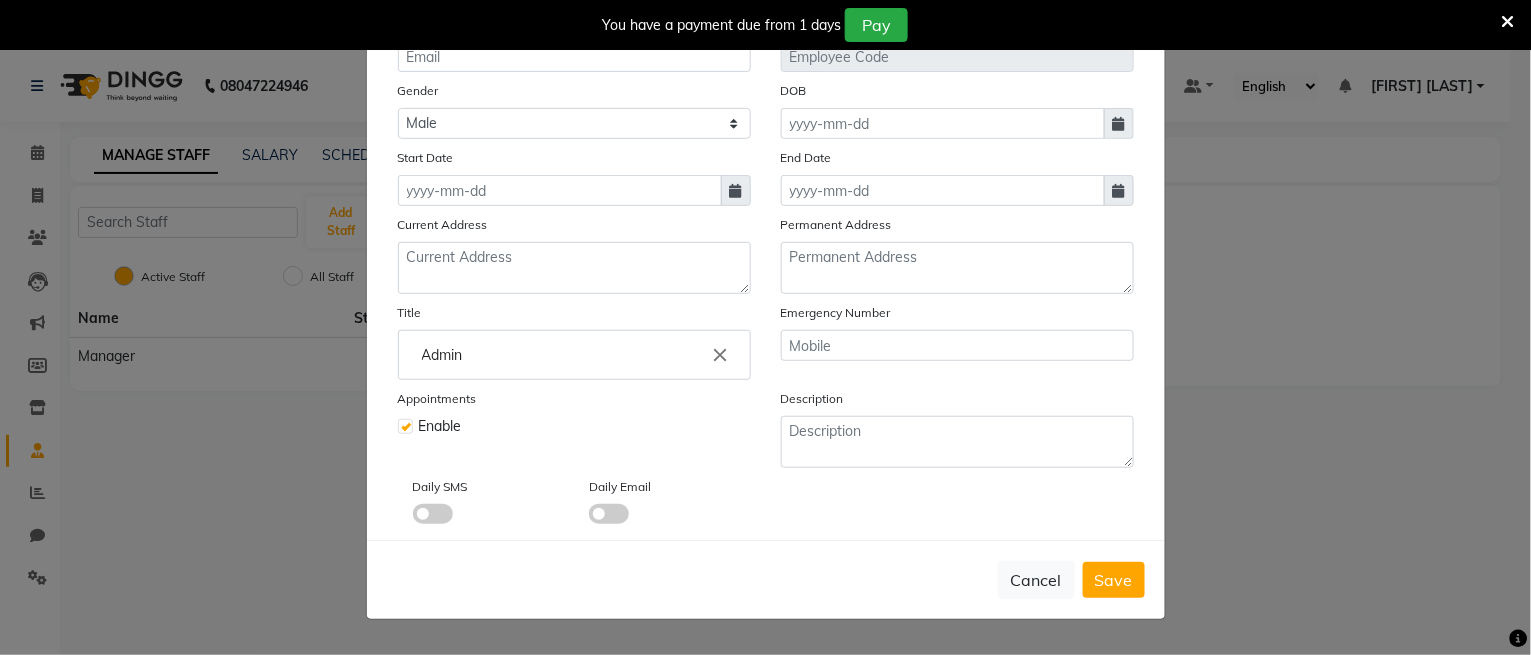 select on "8" 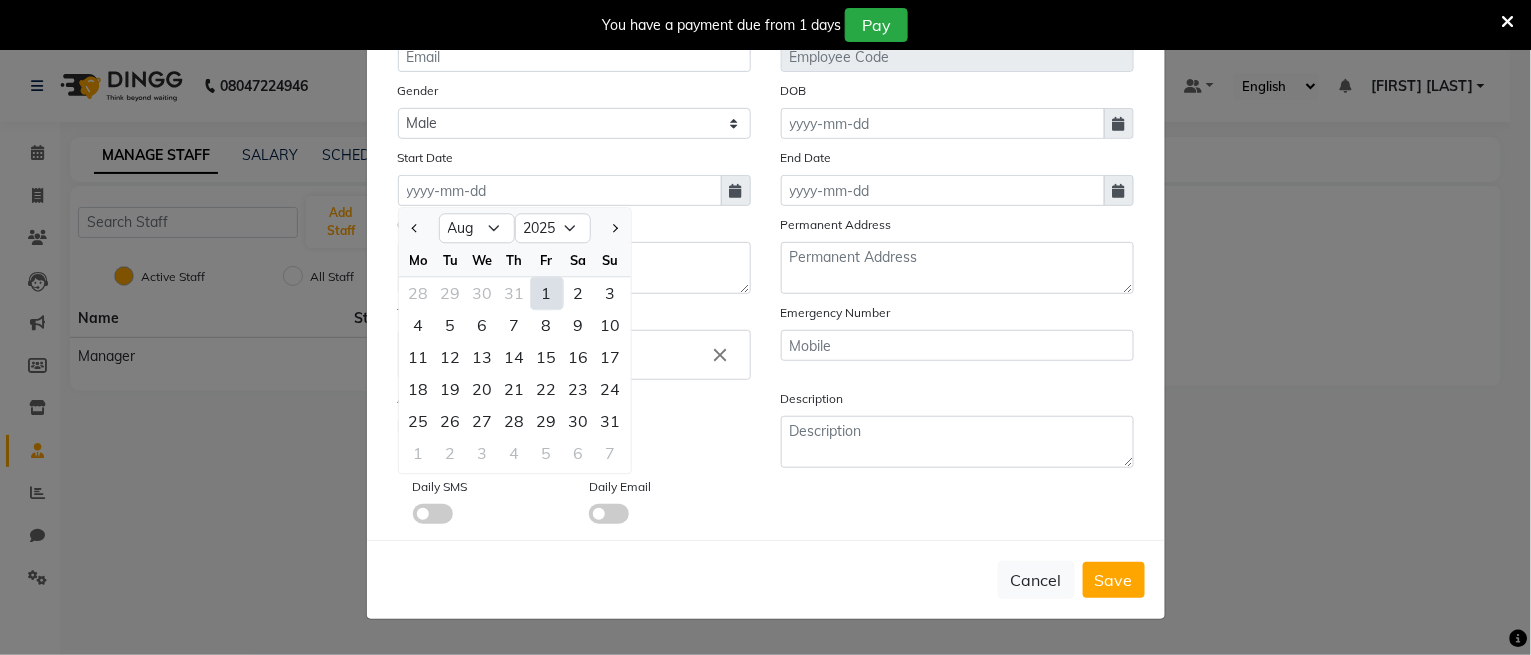 click on "1" 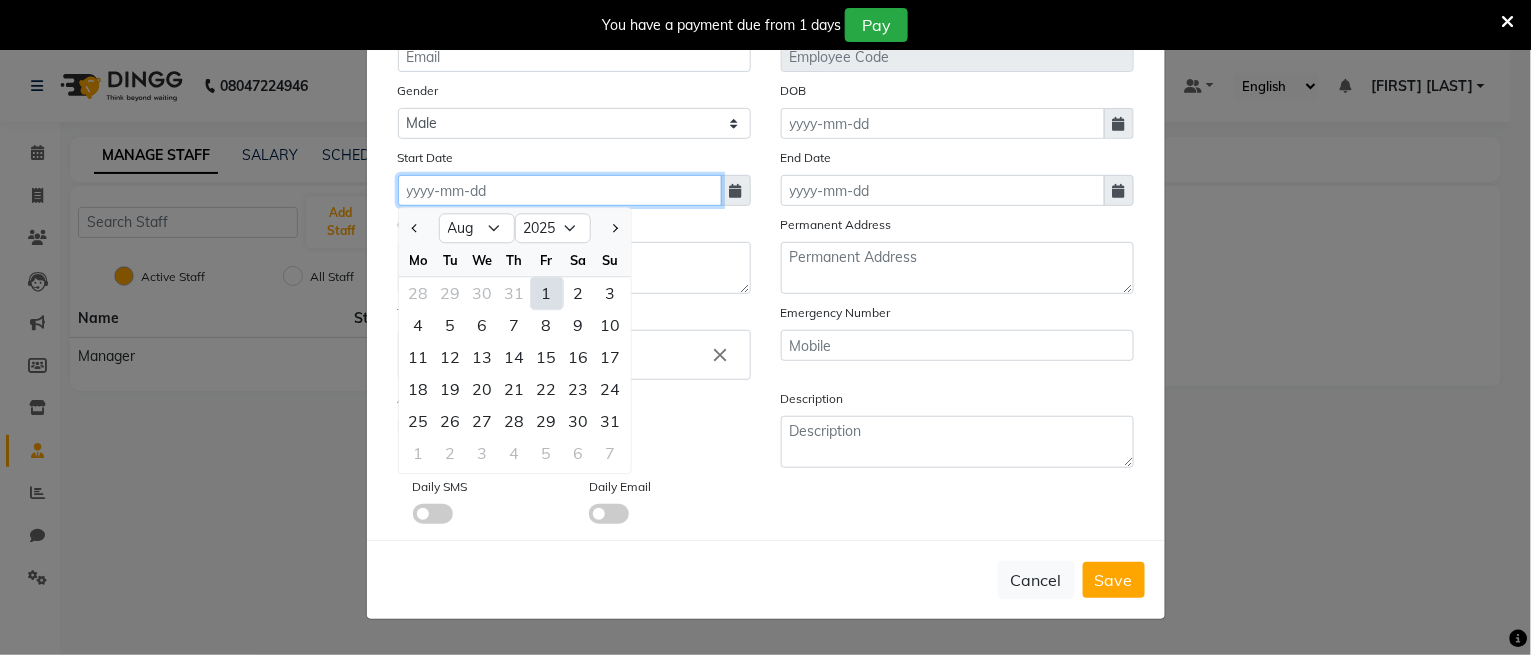 type on "01-08-2025" 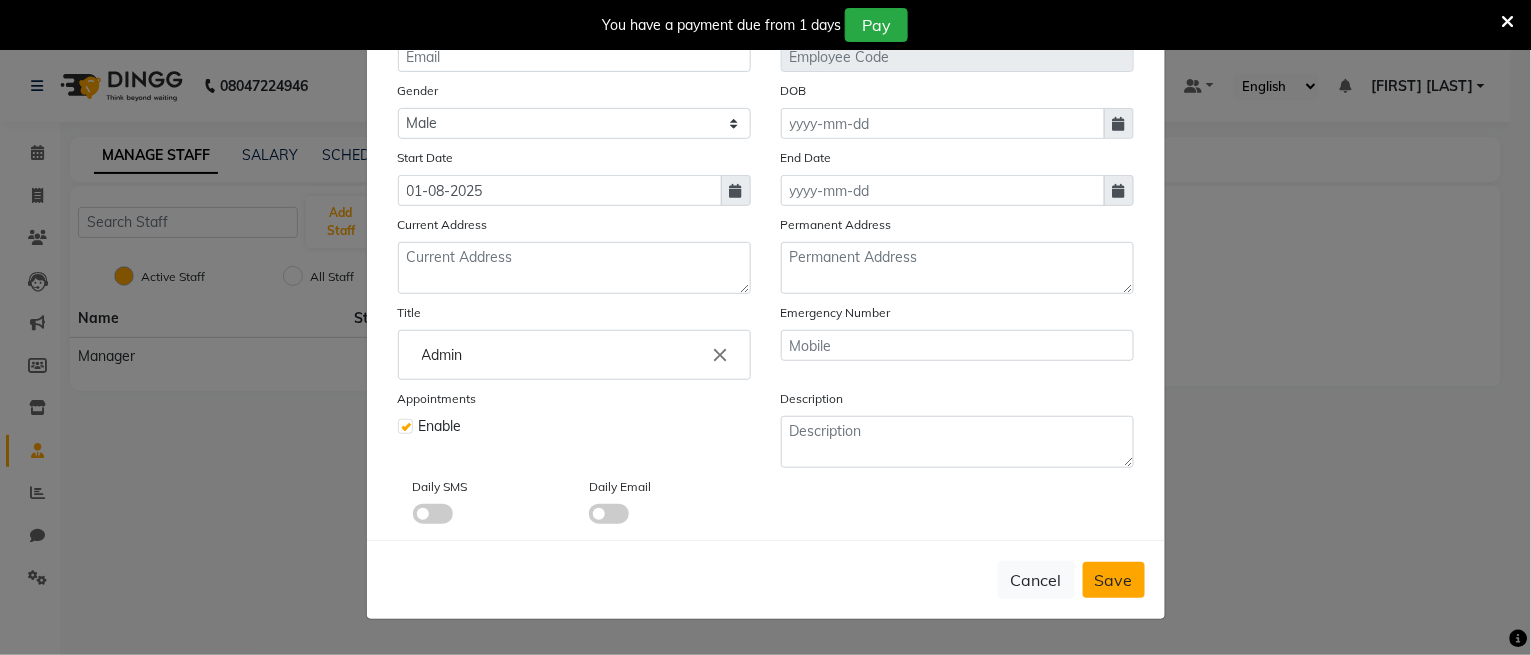 click on "Save" at bounding box center (1114, 580) 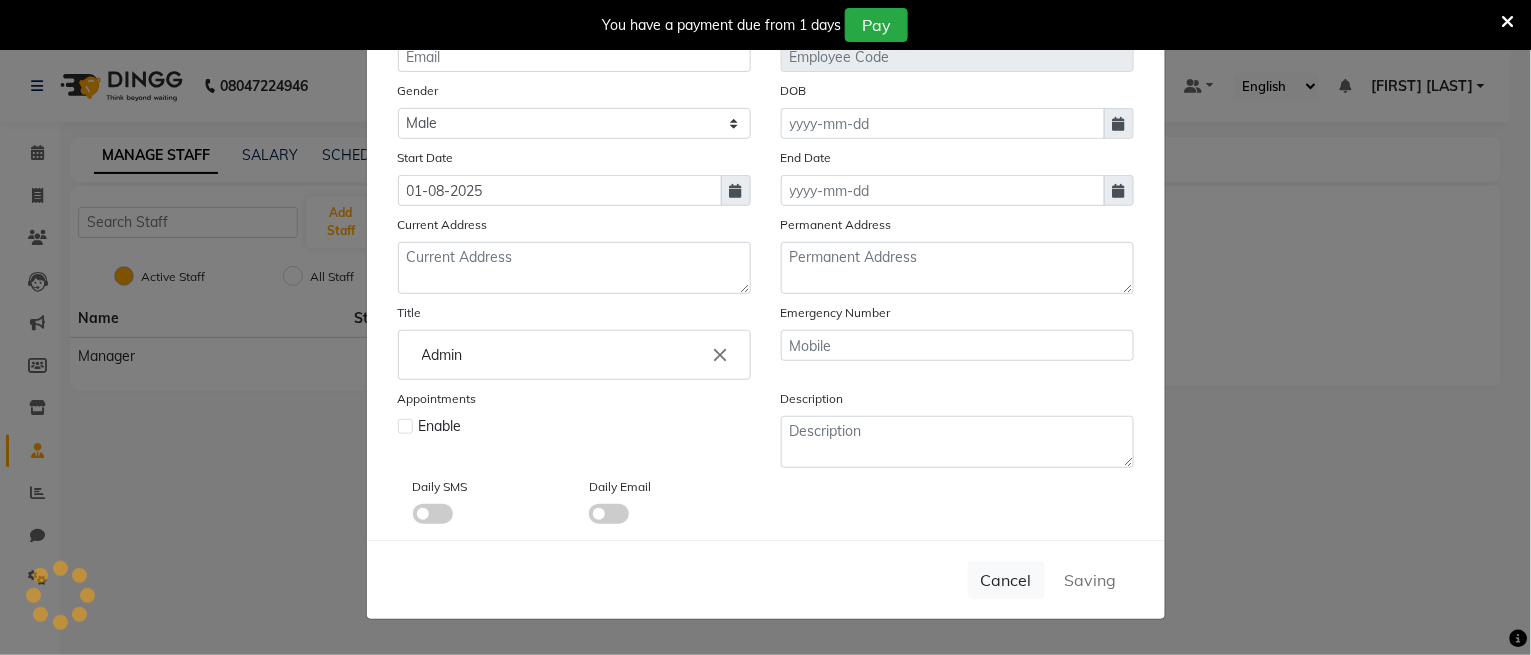 type 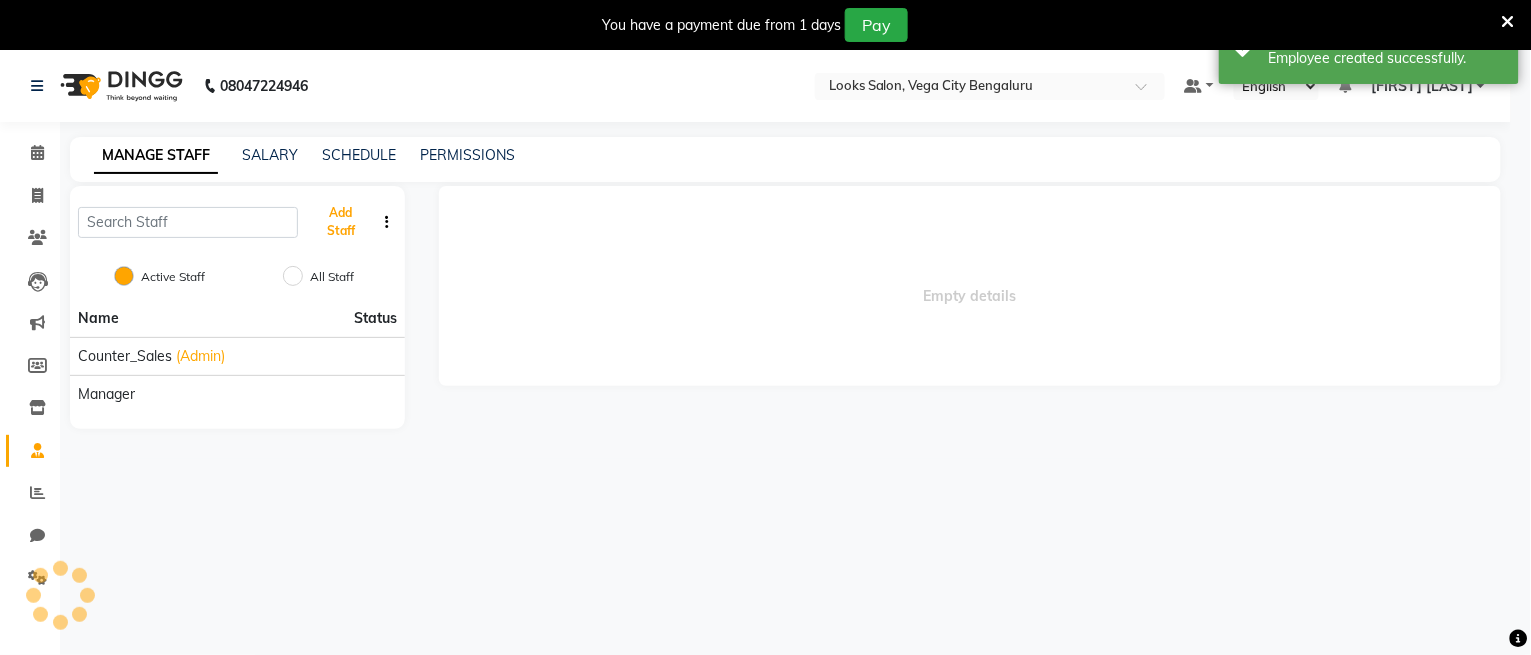 scroll, scrollTop: 0, scrollLeft: 0, axis: both 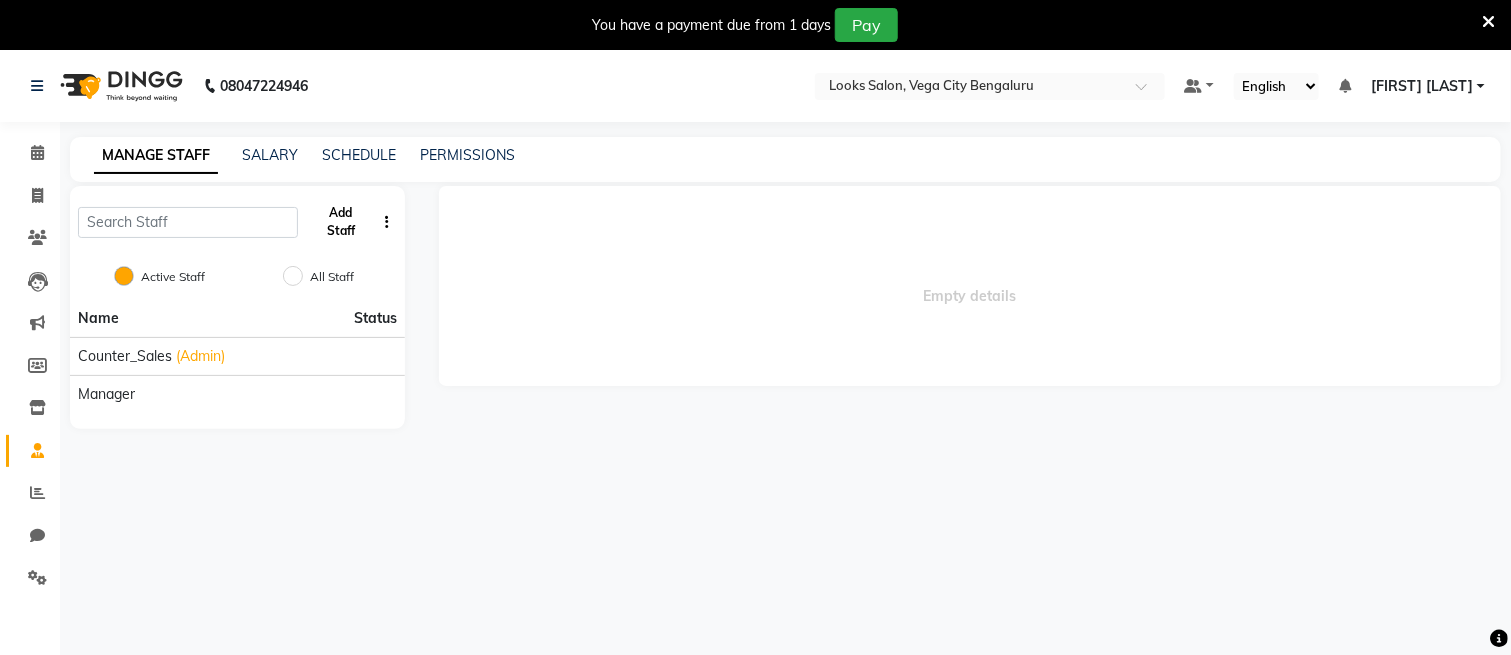 click on "Add Staff" 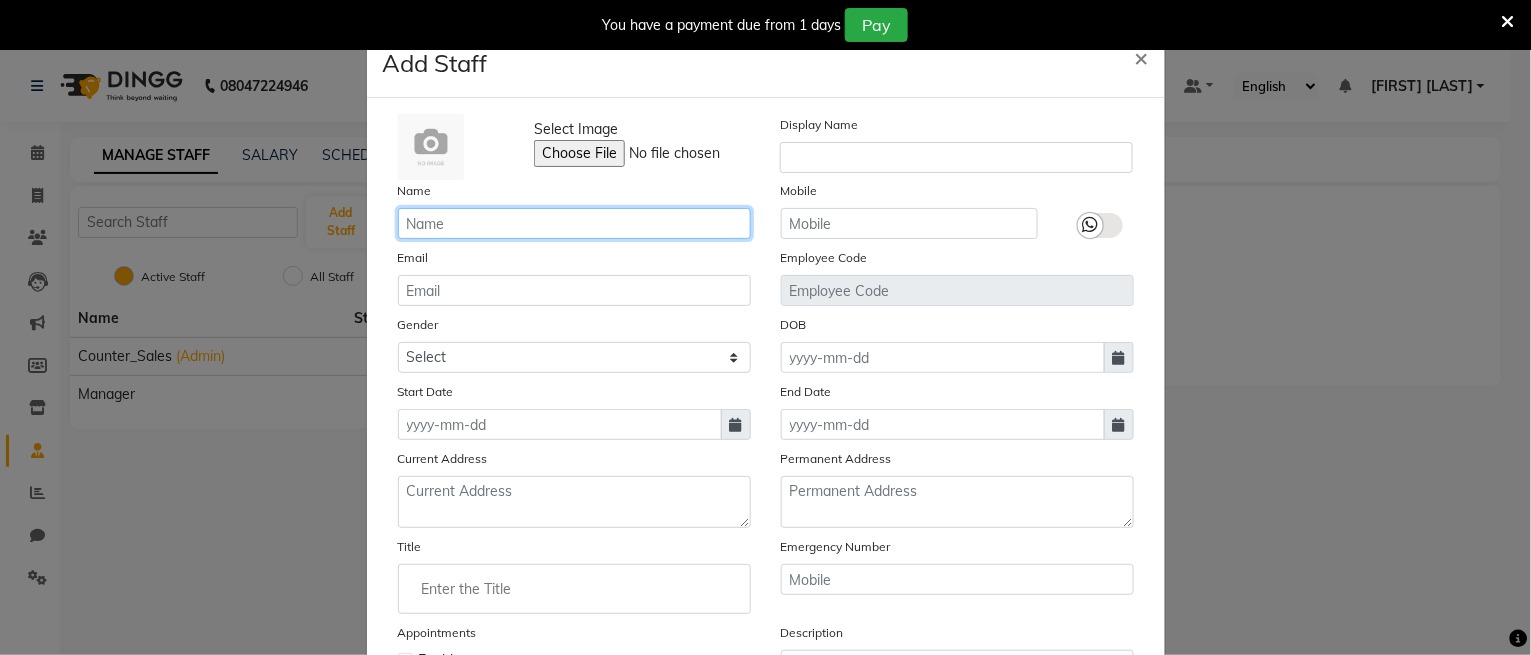 click 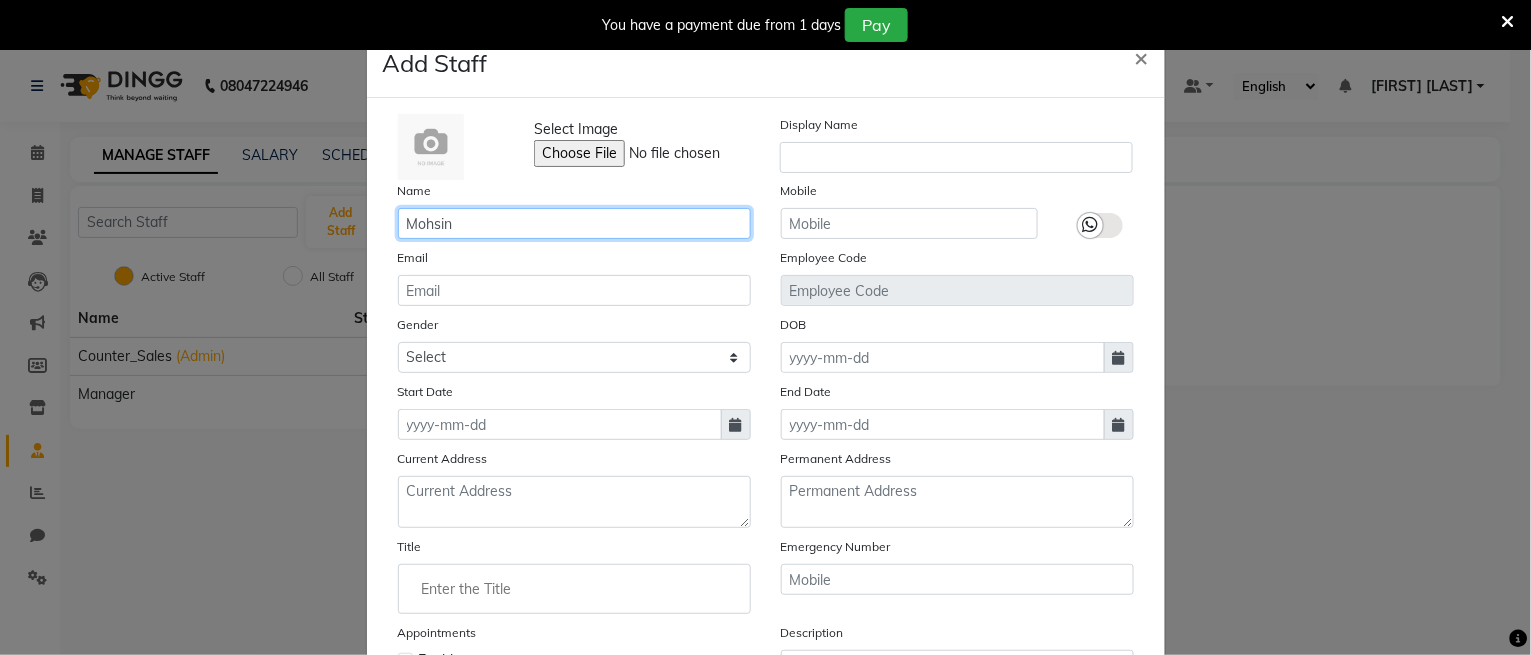 type on "Mohsin" 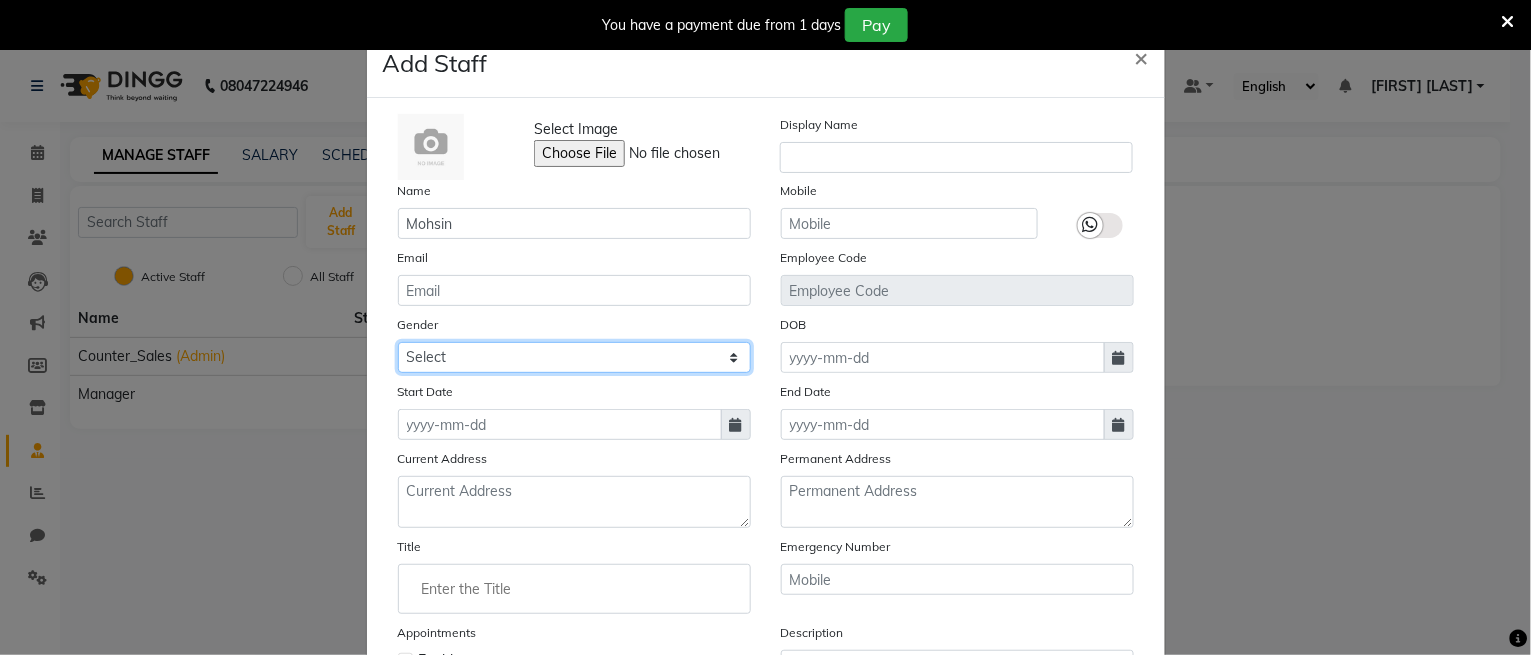 drag, startPoint x: 516, startPoint y: 346, endPoint x: 516, endPoint y: 357, distance: 11 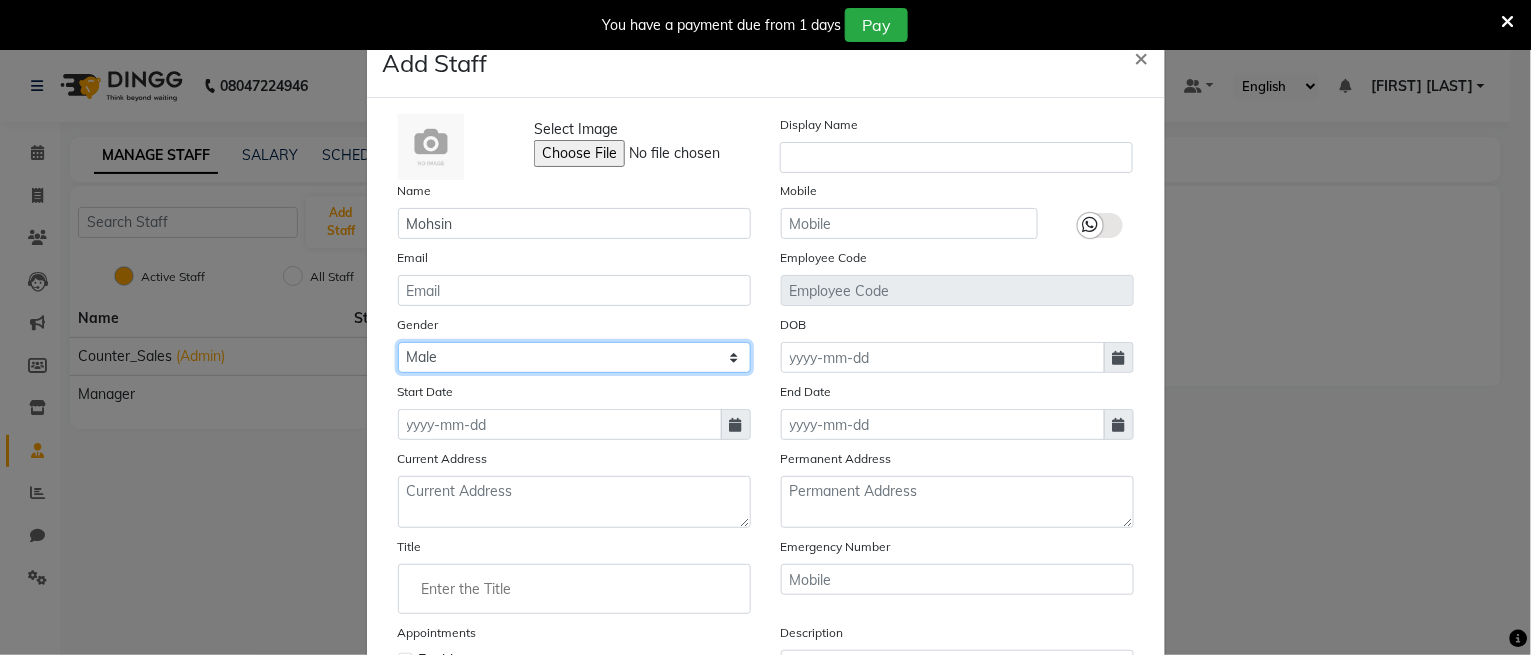 click on "Select Male Female Other Prefer Not To Say" 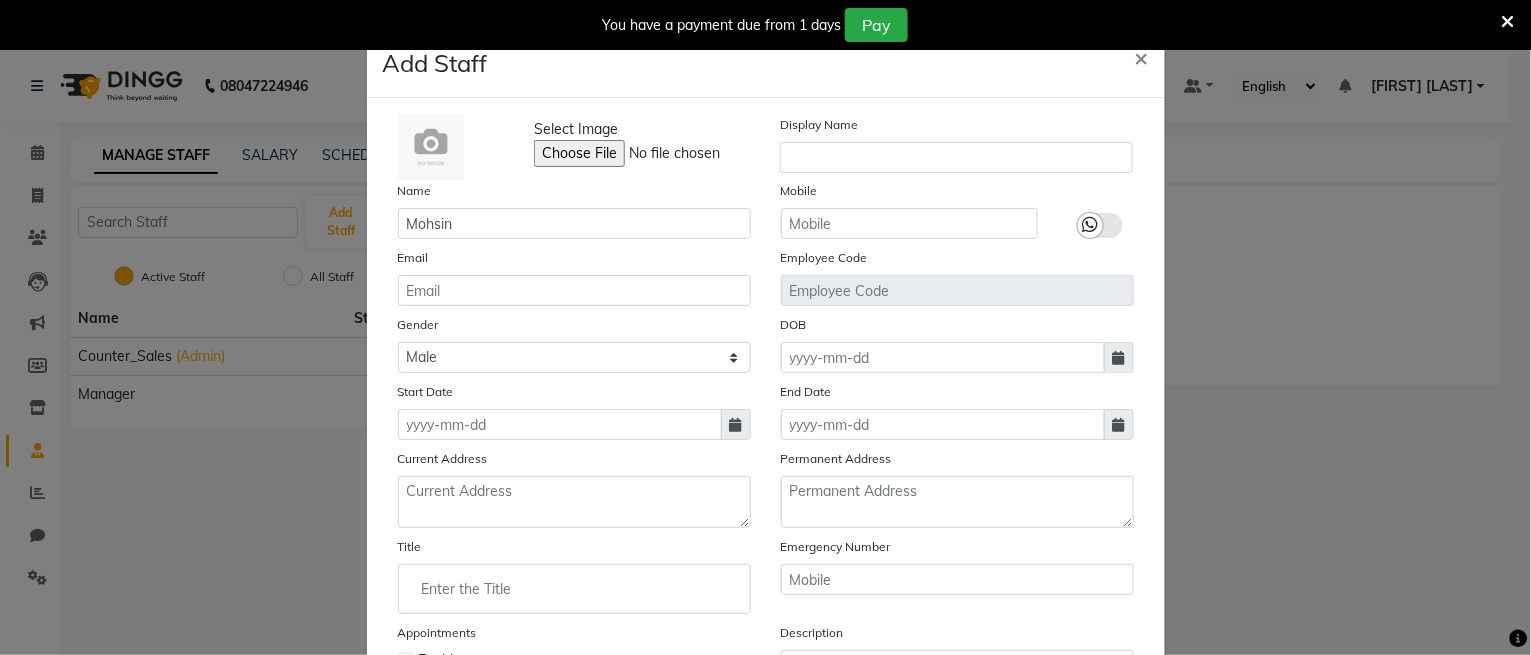 click 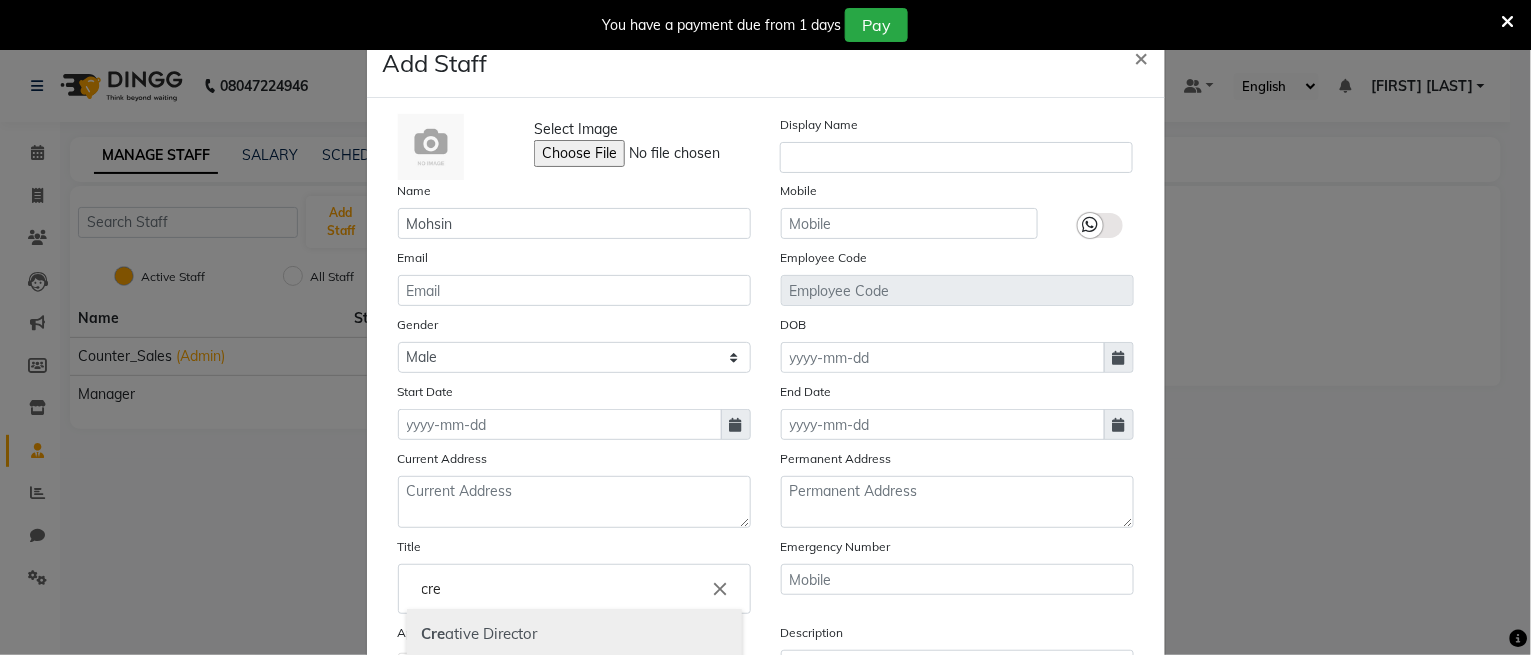 click on "Cre ative Director" at bounding box center (574, 634) 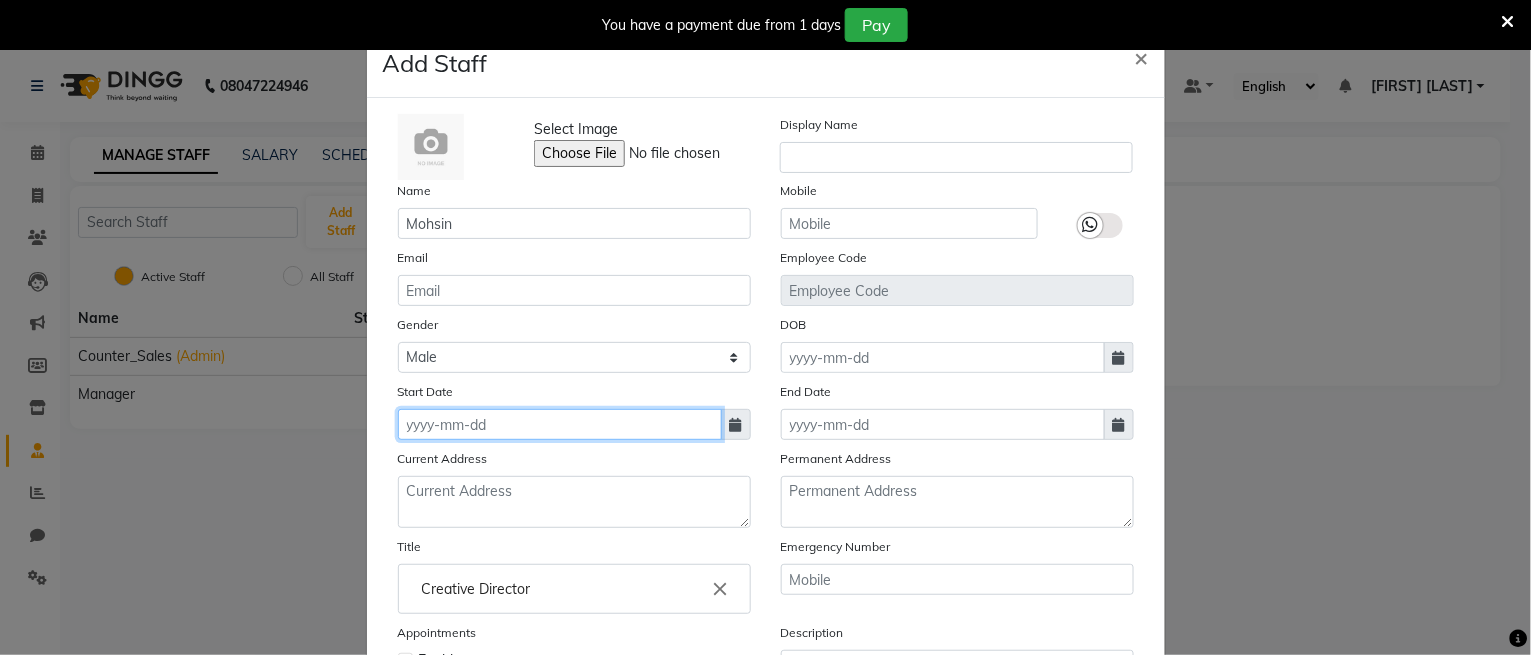 click 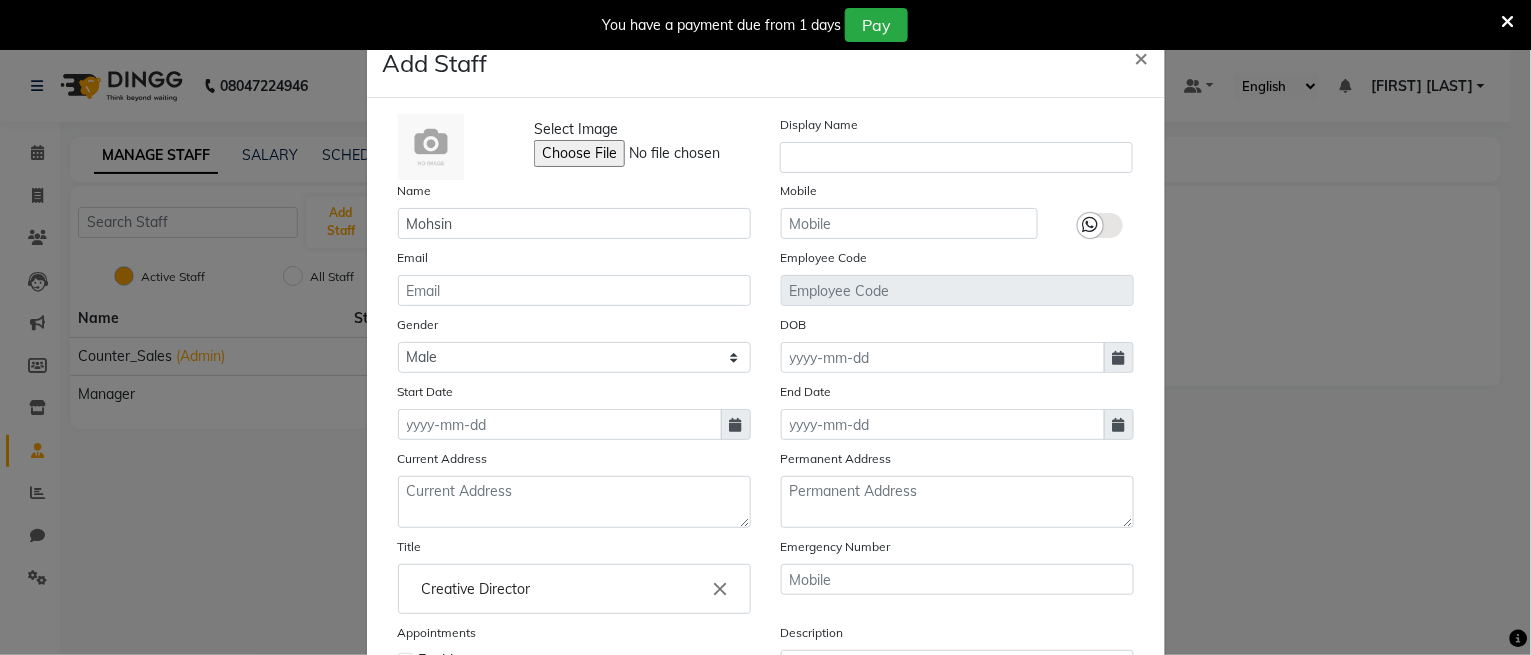 select on "8" 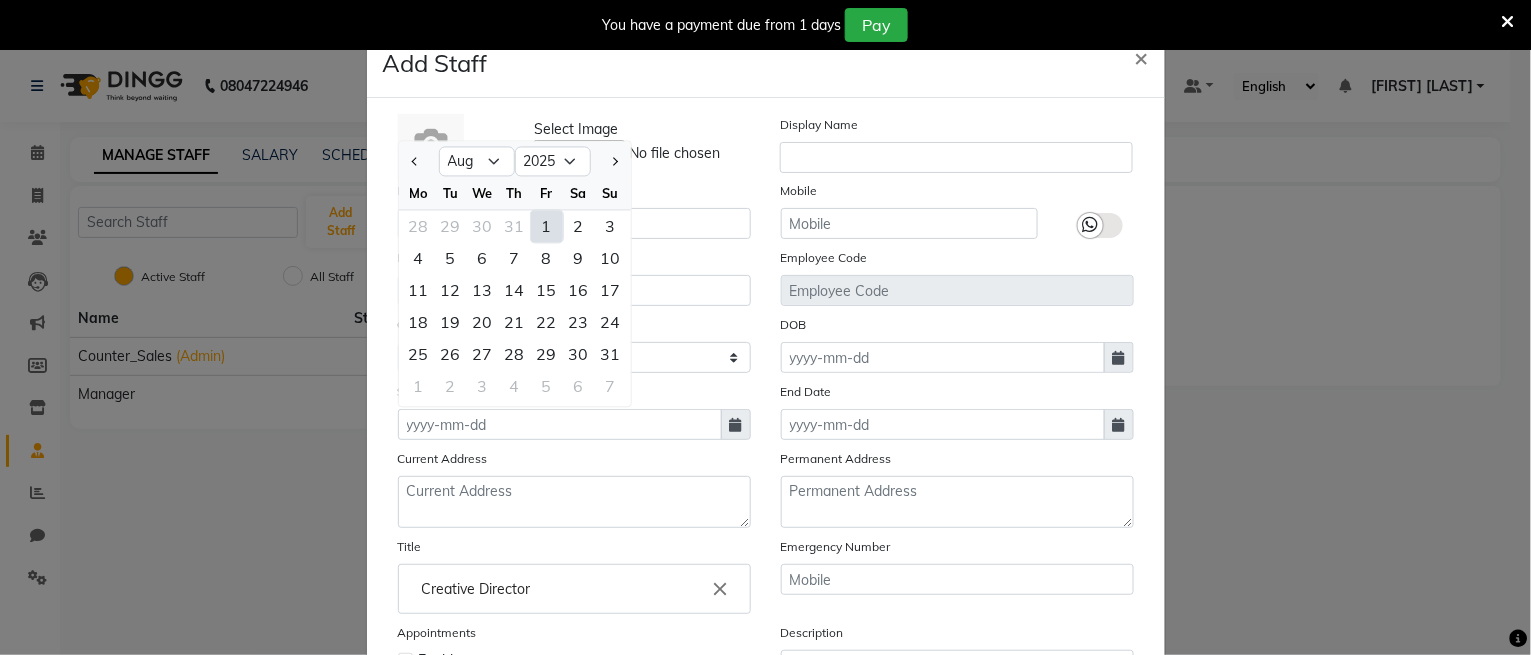 click on "1" 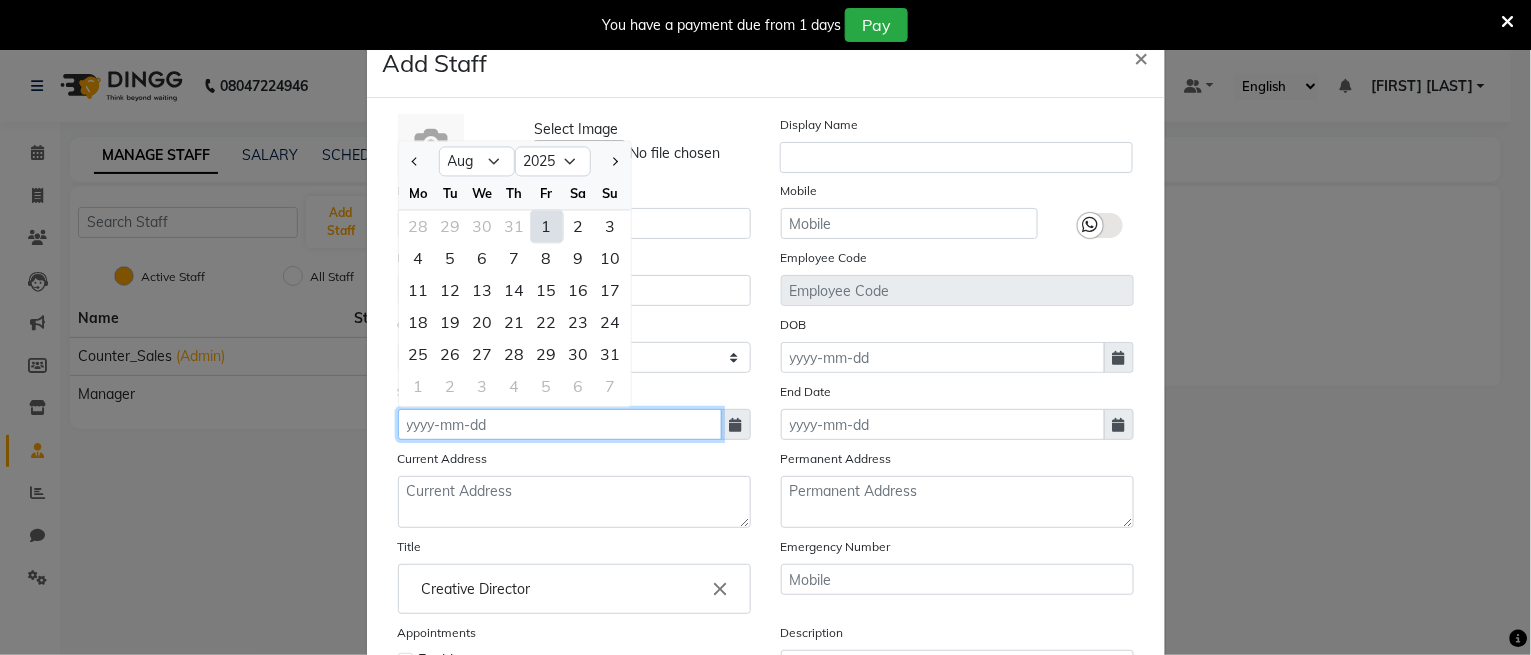 type on "01-08-2025" 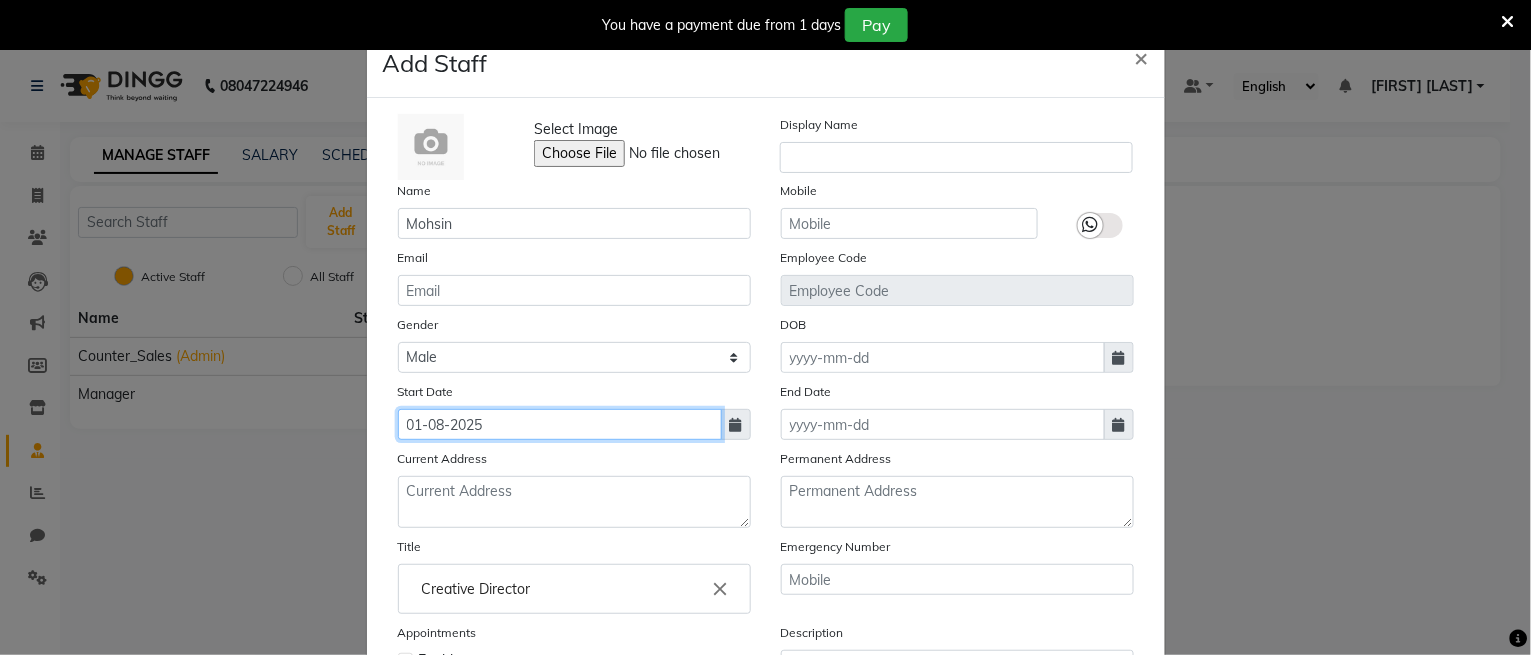 scroll, scrollTop: 235, scrollLeft: 0, axis: vertical 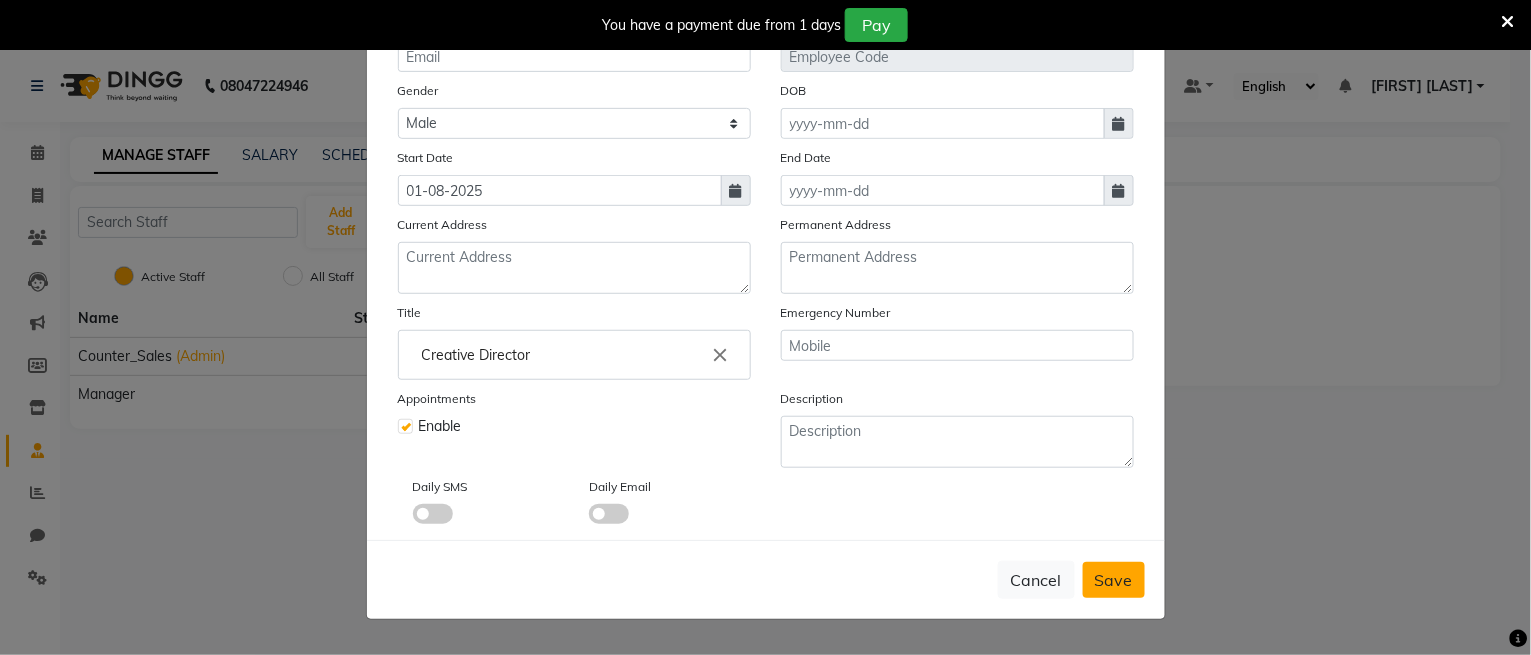 click on "Save" at bounding box center (1114, 580) 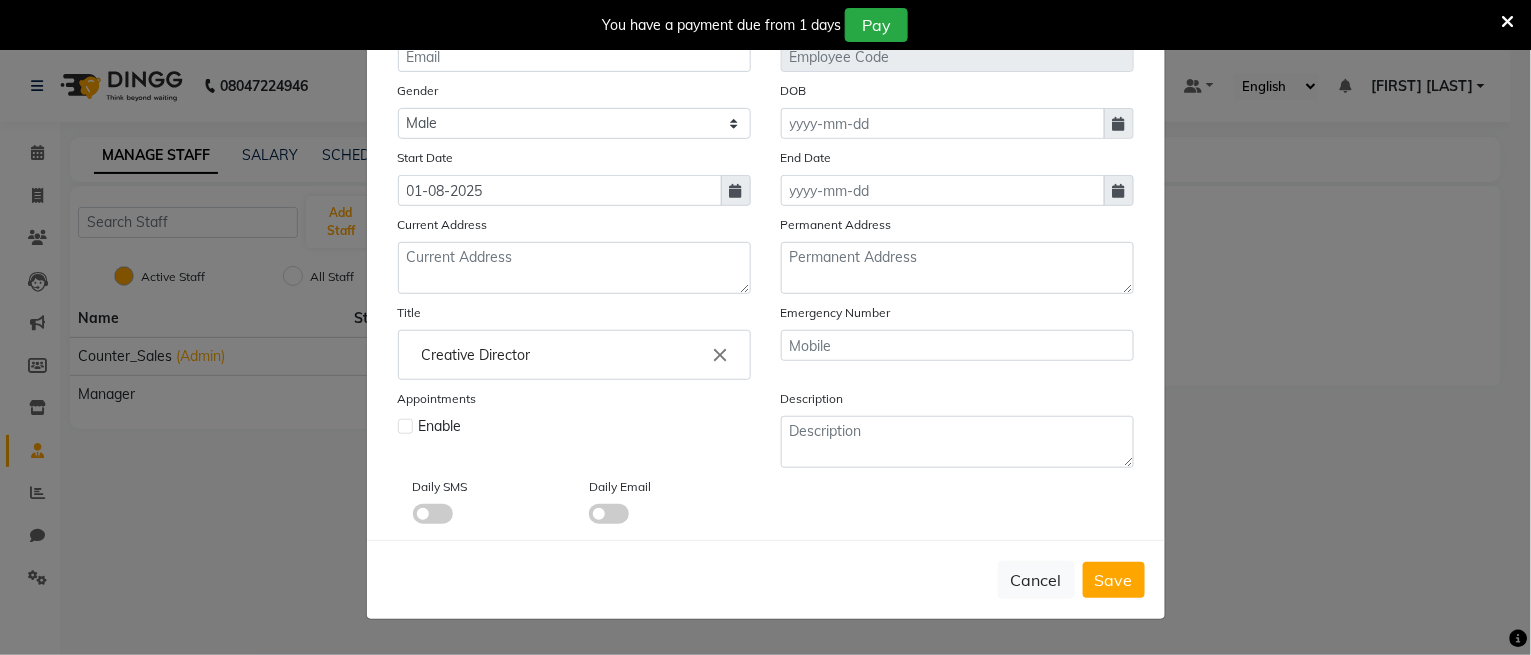 type 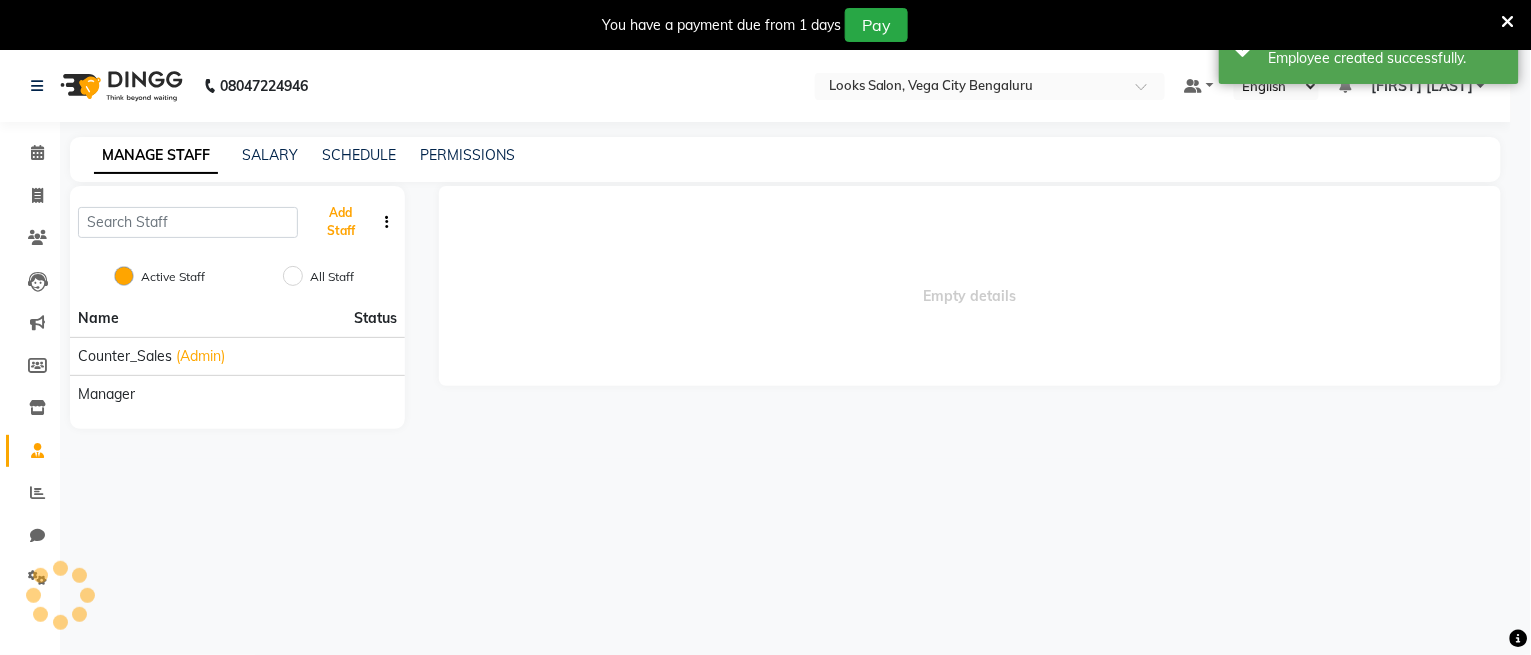 scroll, scrollTop: 228, scrollLeft: 0, axis: vertical 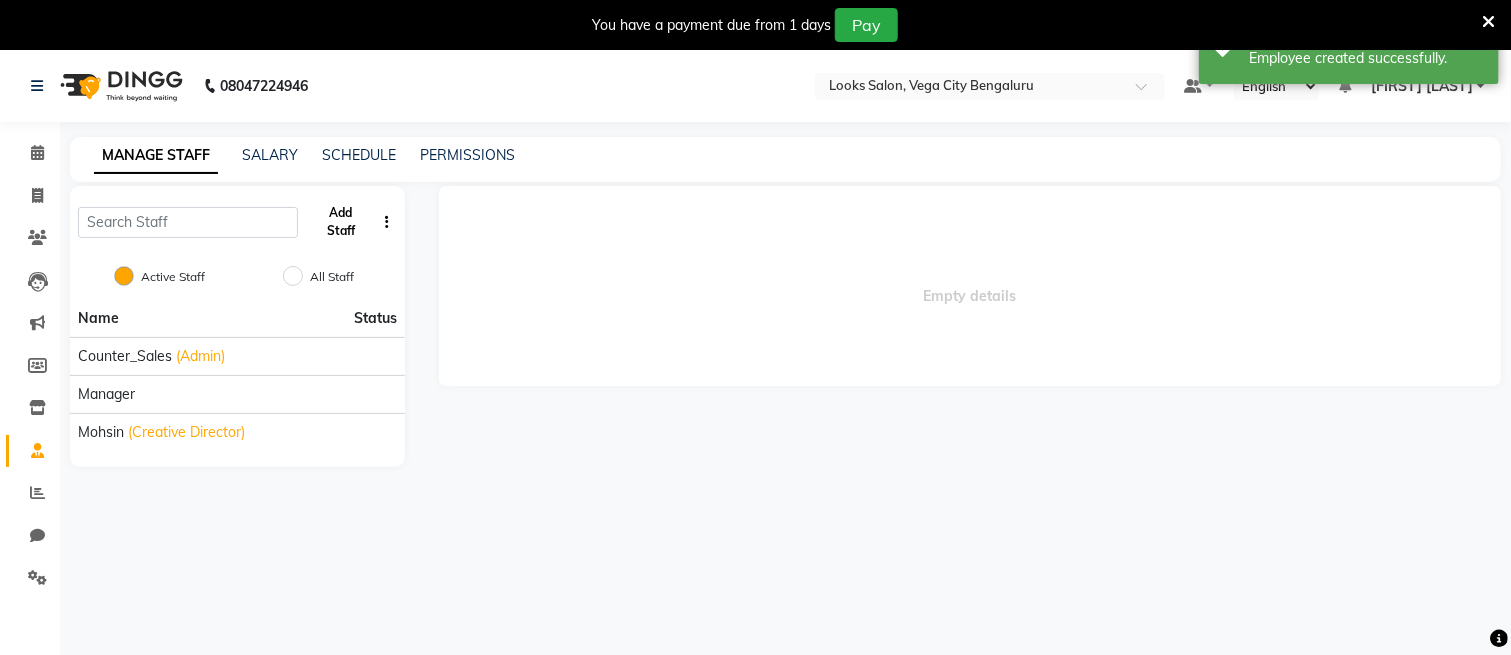 click on "Add Staff" 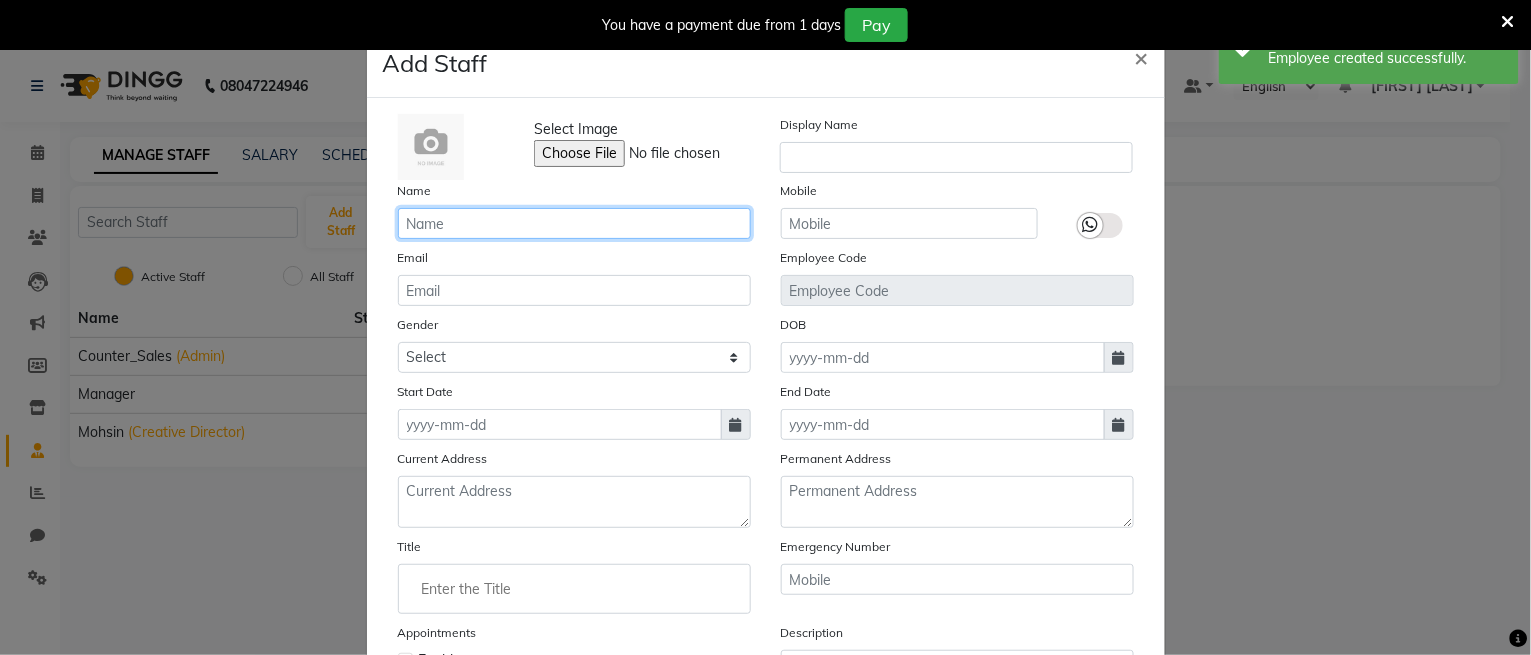 click 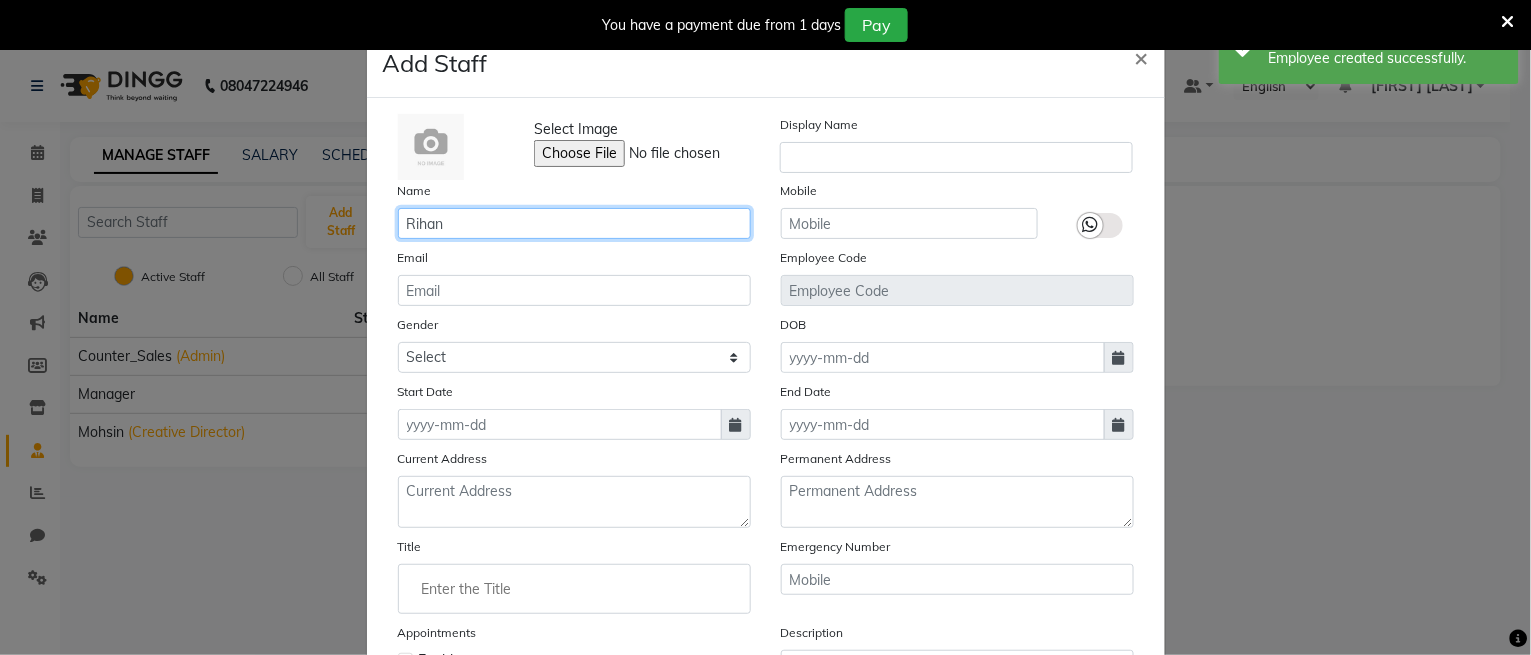 type on "Rihan" 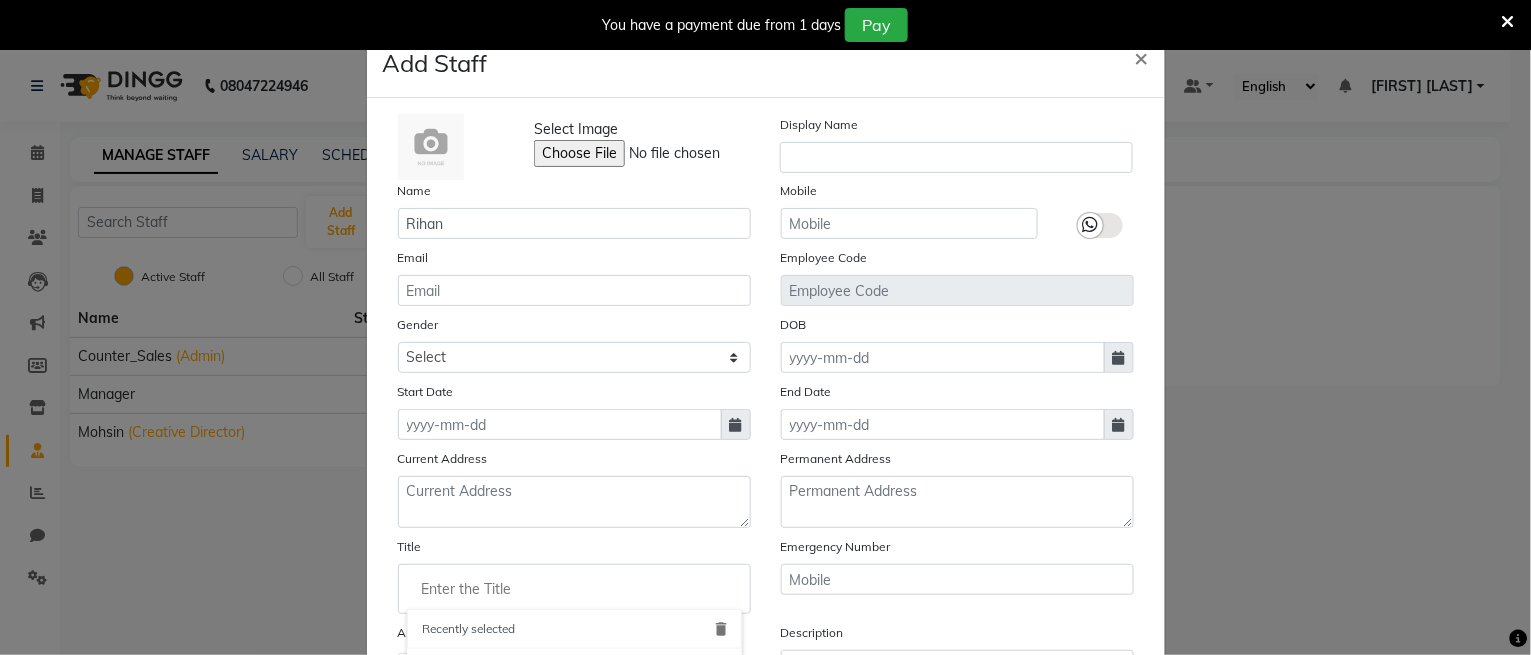 click 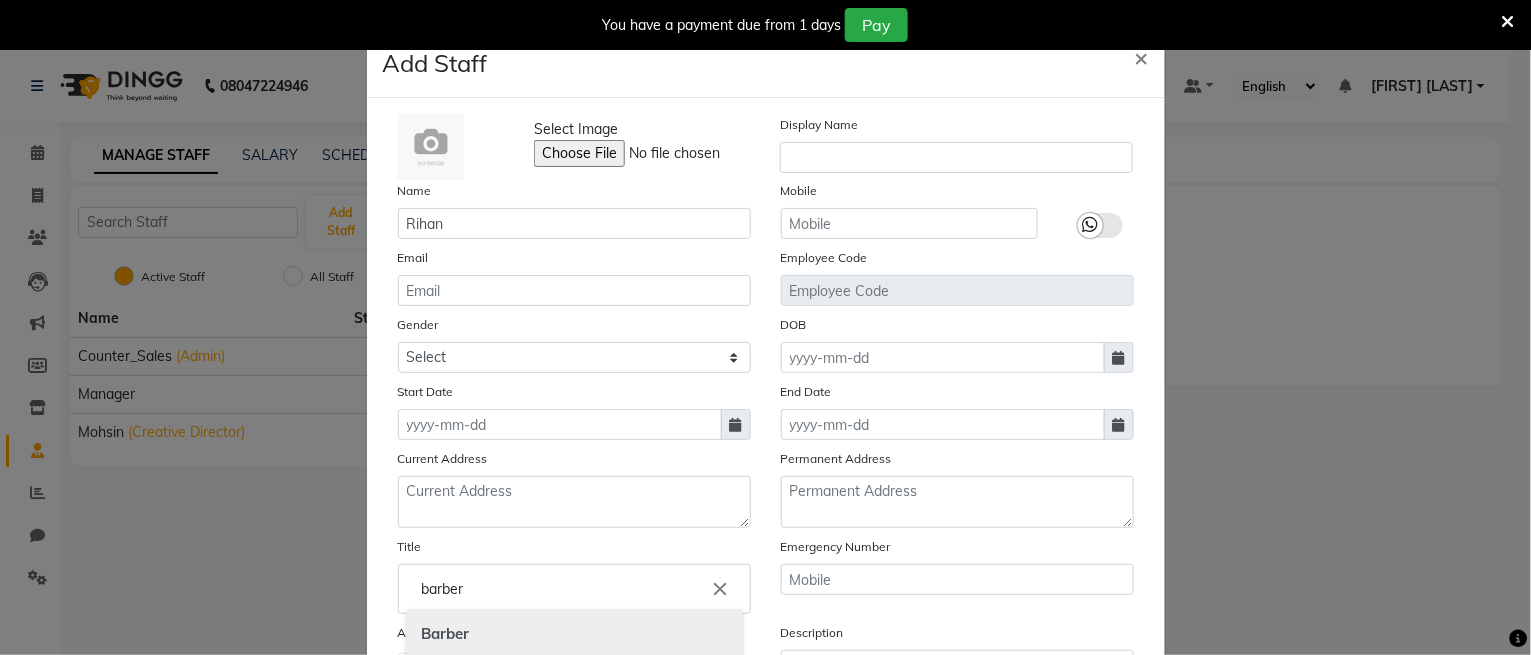 click on "Barber" at bounding box center [574, 634] 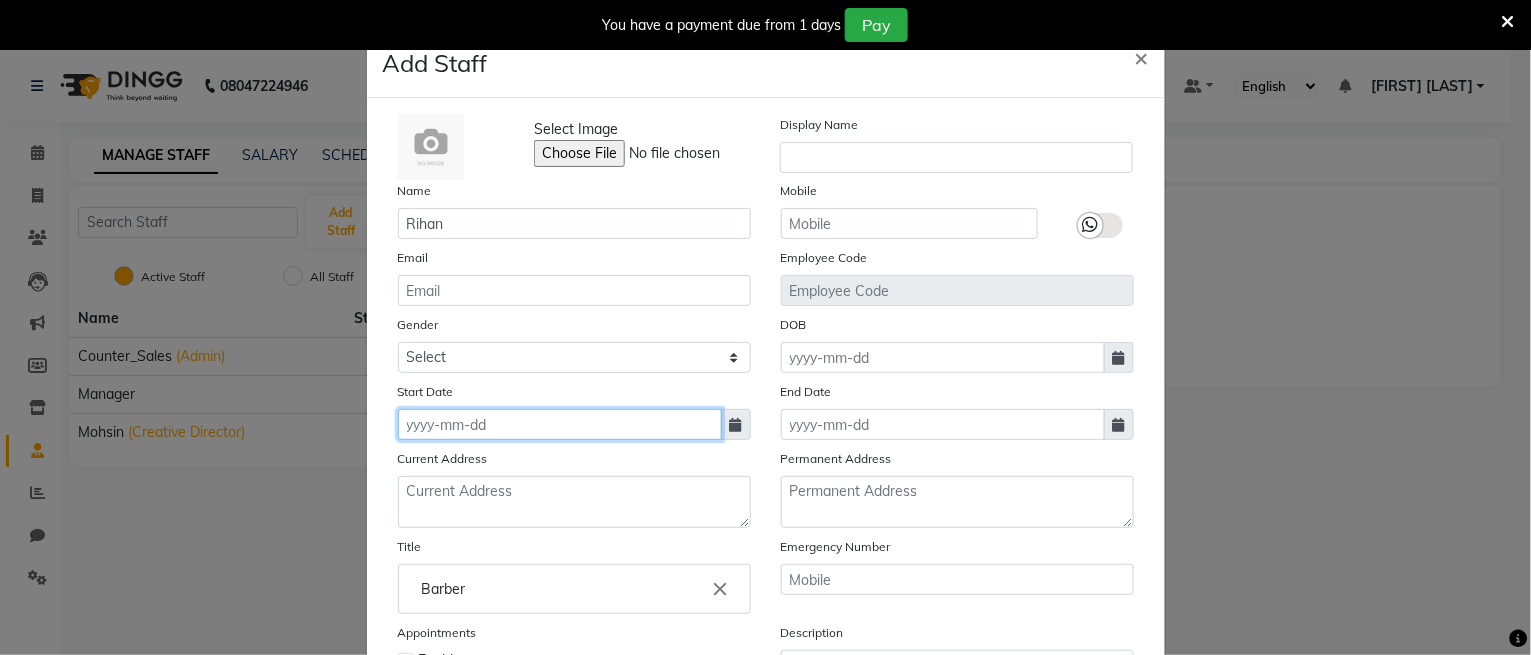 click 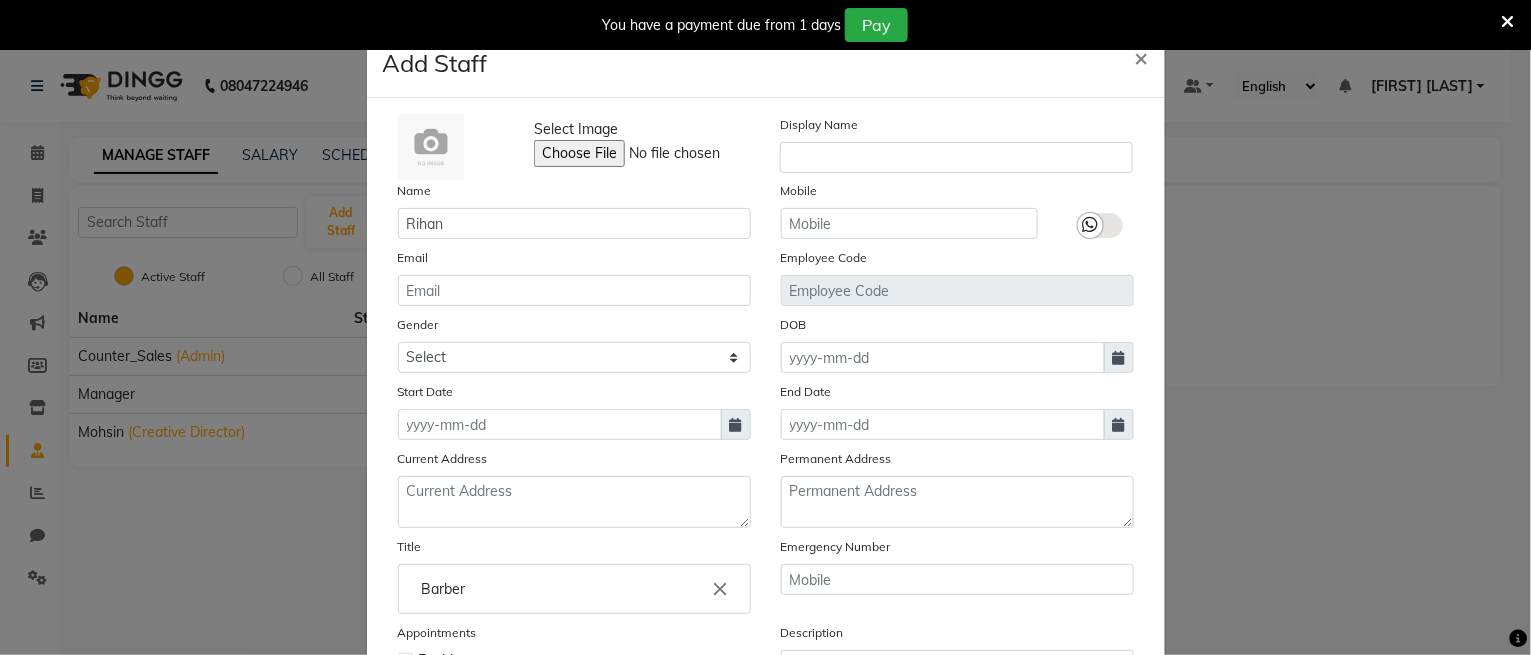 select on "8" 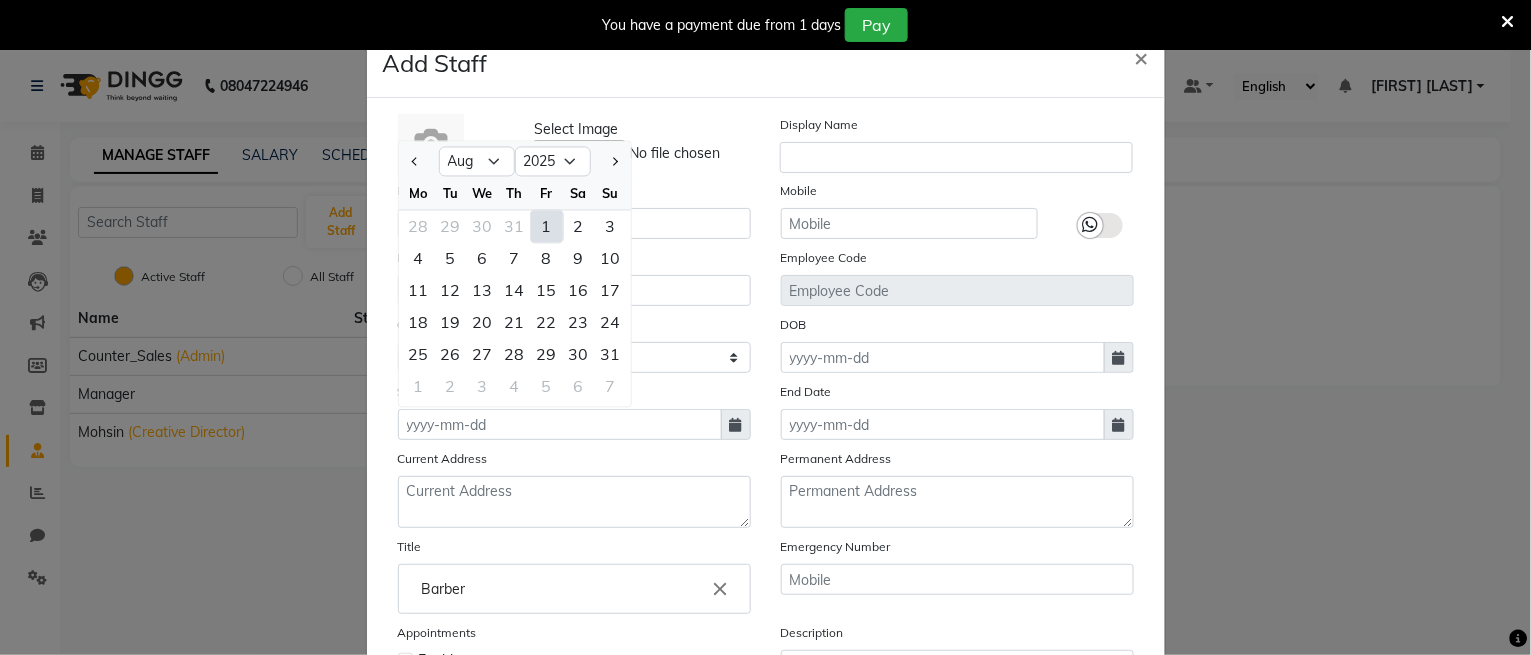click on "1" 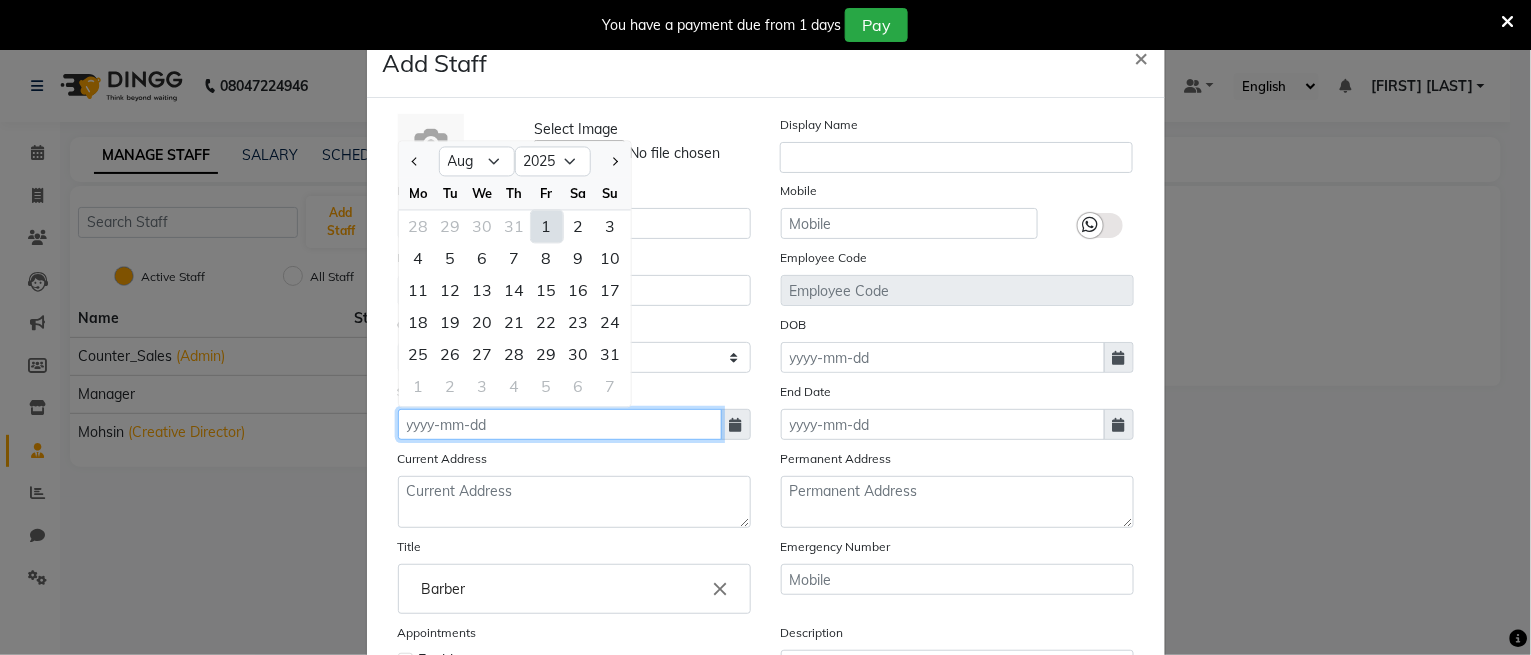 type on "01-08-2025" 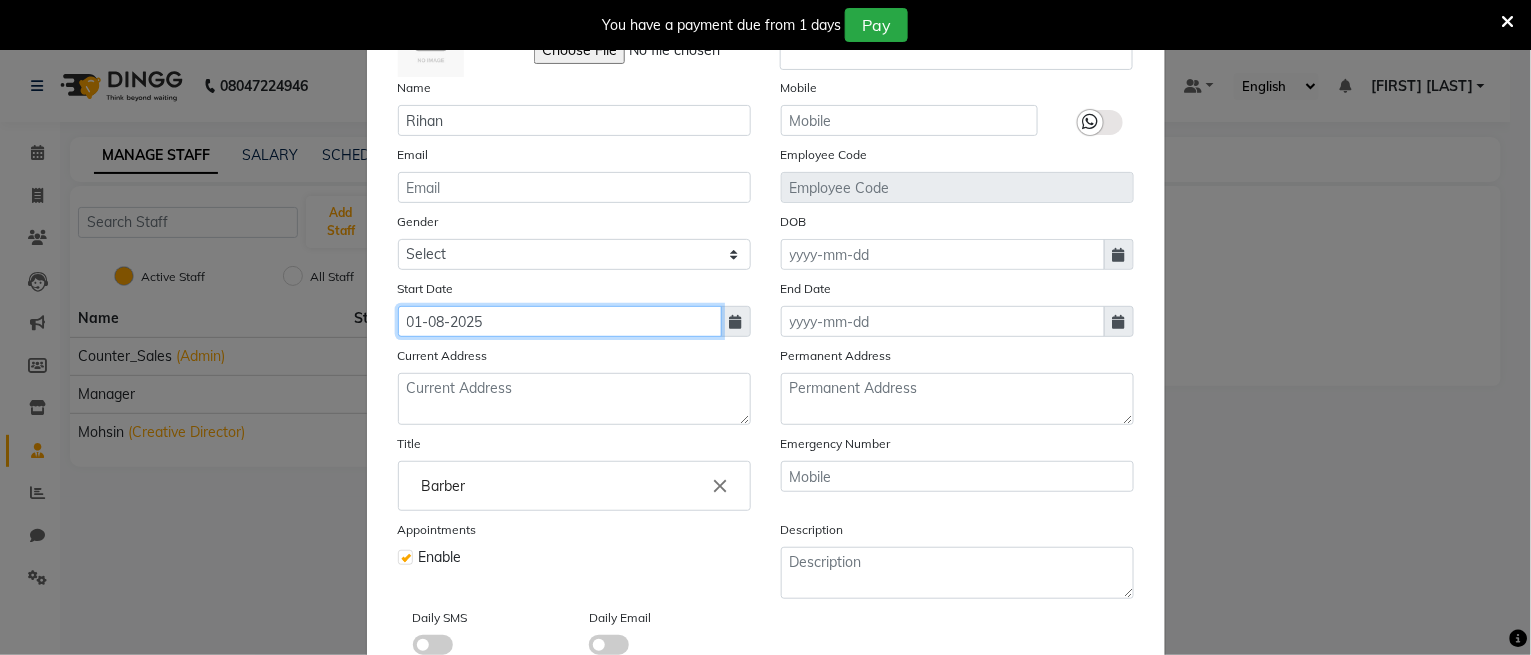 scroll, scrollTop: 235, scrollLeft: 0, axis: vertical 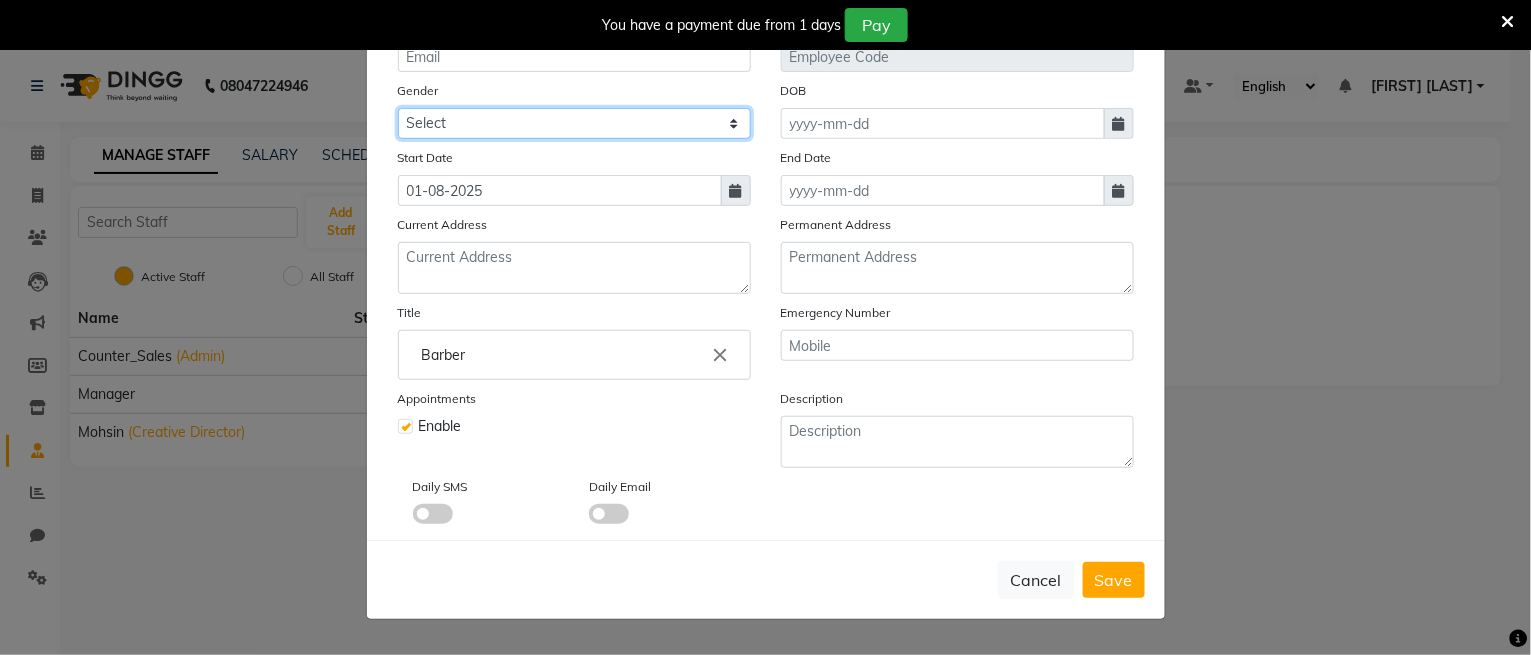 click on "Select Male Female Other Prefer Not To Say" 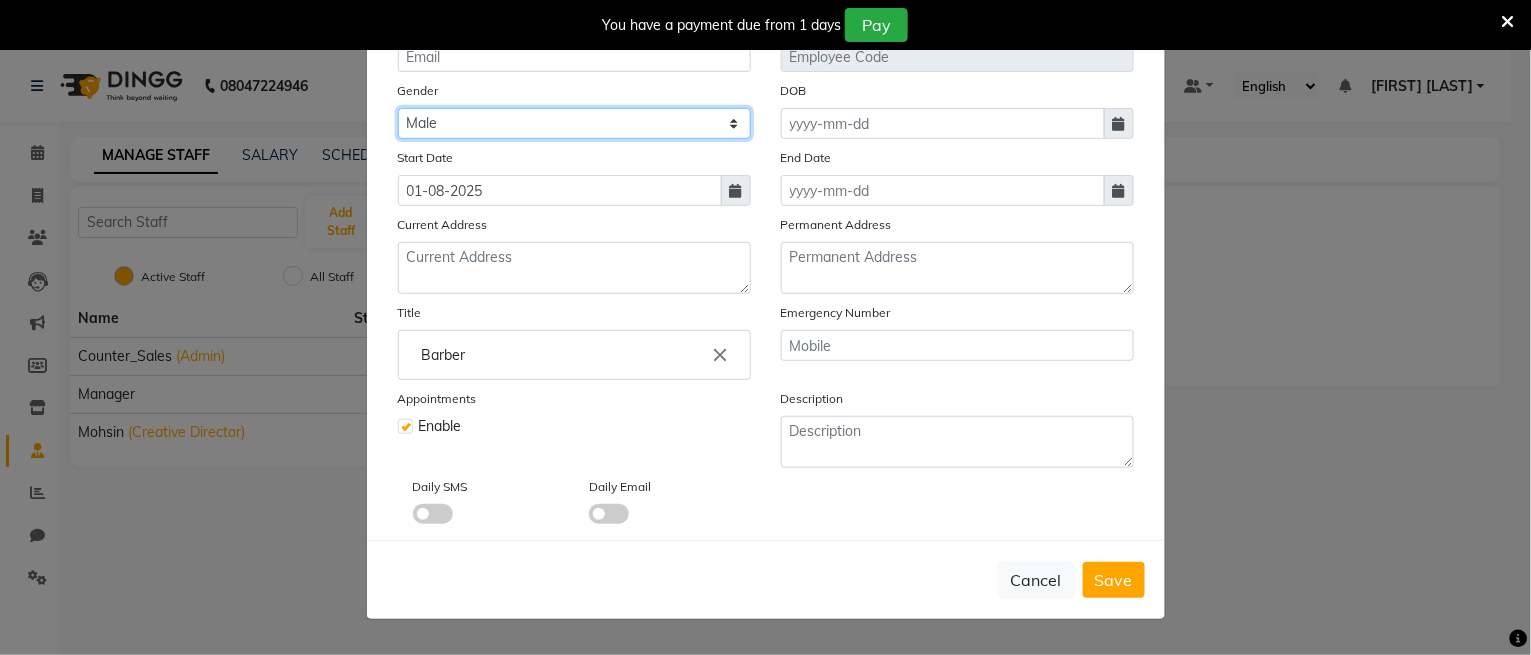 click on "Select Male Female Other Prefer Not To Say" 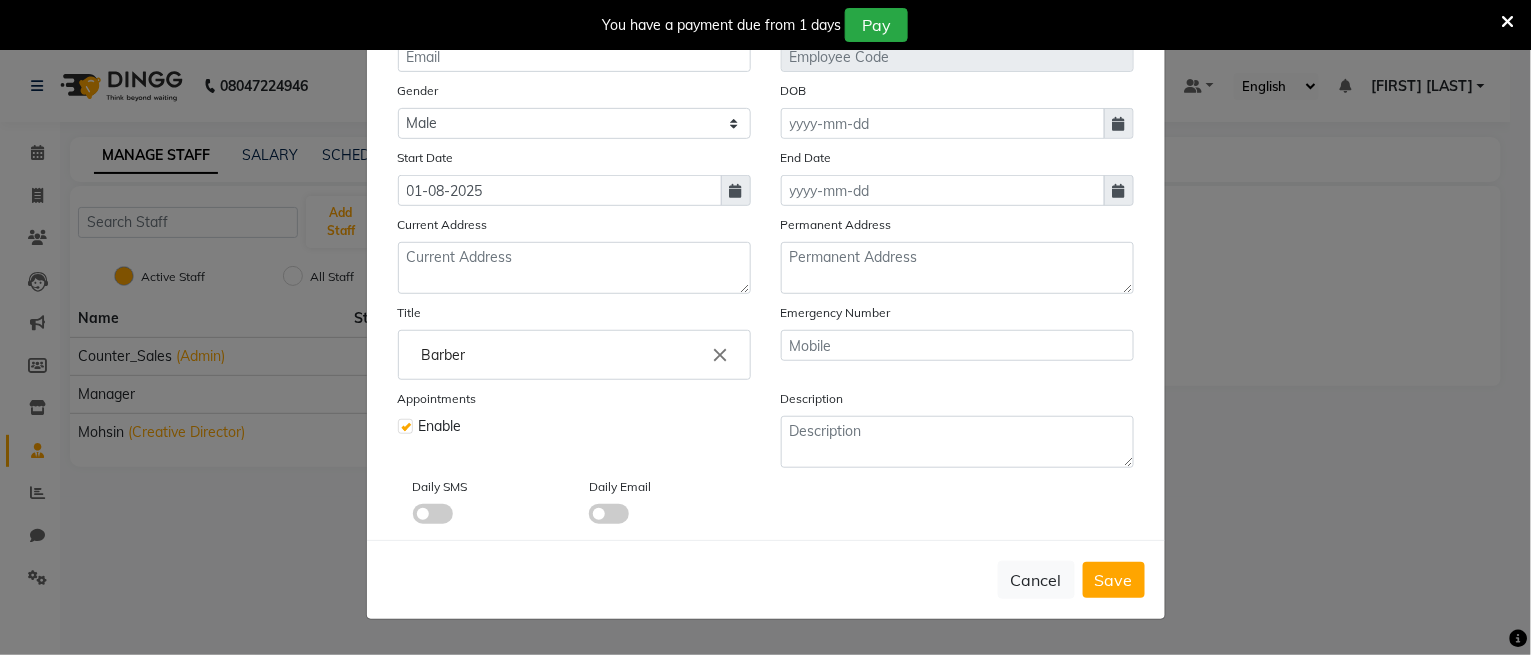 drag, startPoint x: 1101, startPoint y: 574, endPoint x: 1076, endPoint y: 552, distance: 33.30165 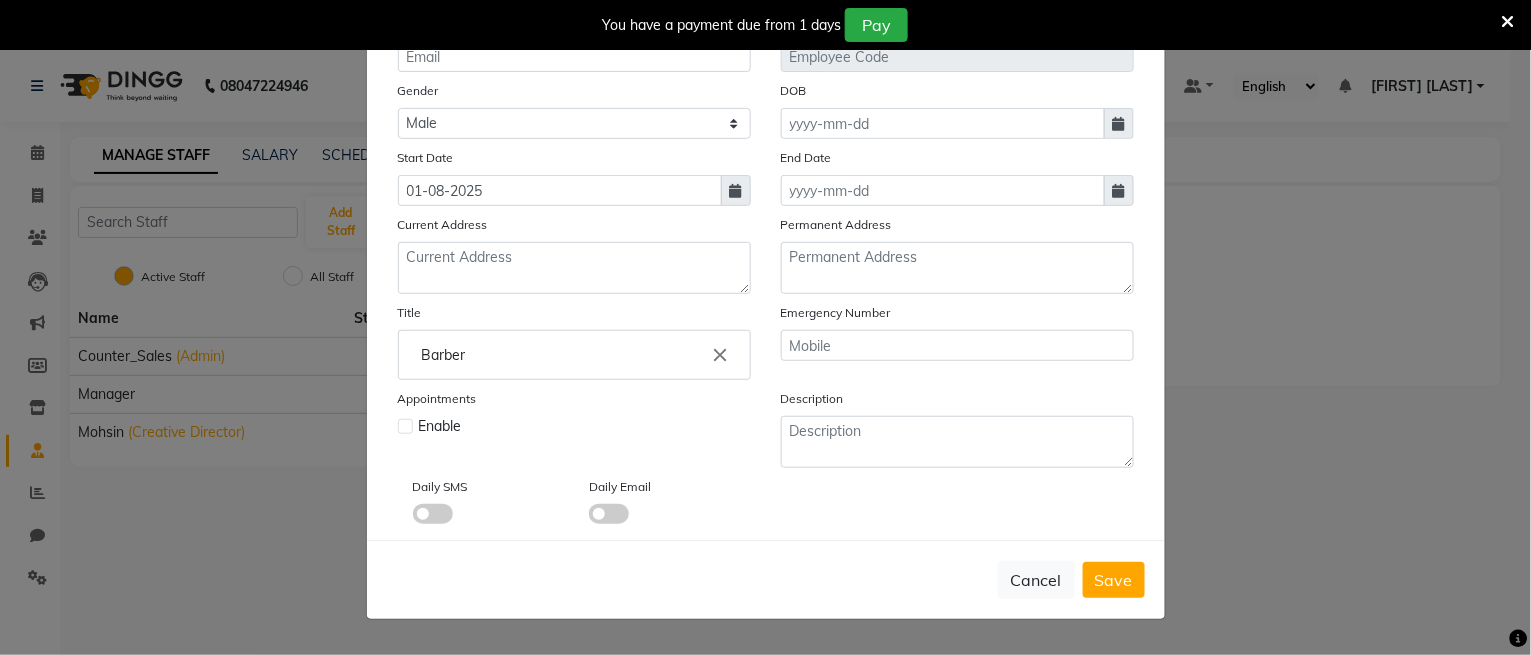 type 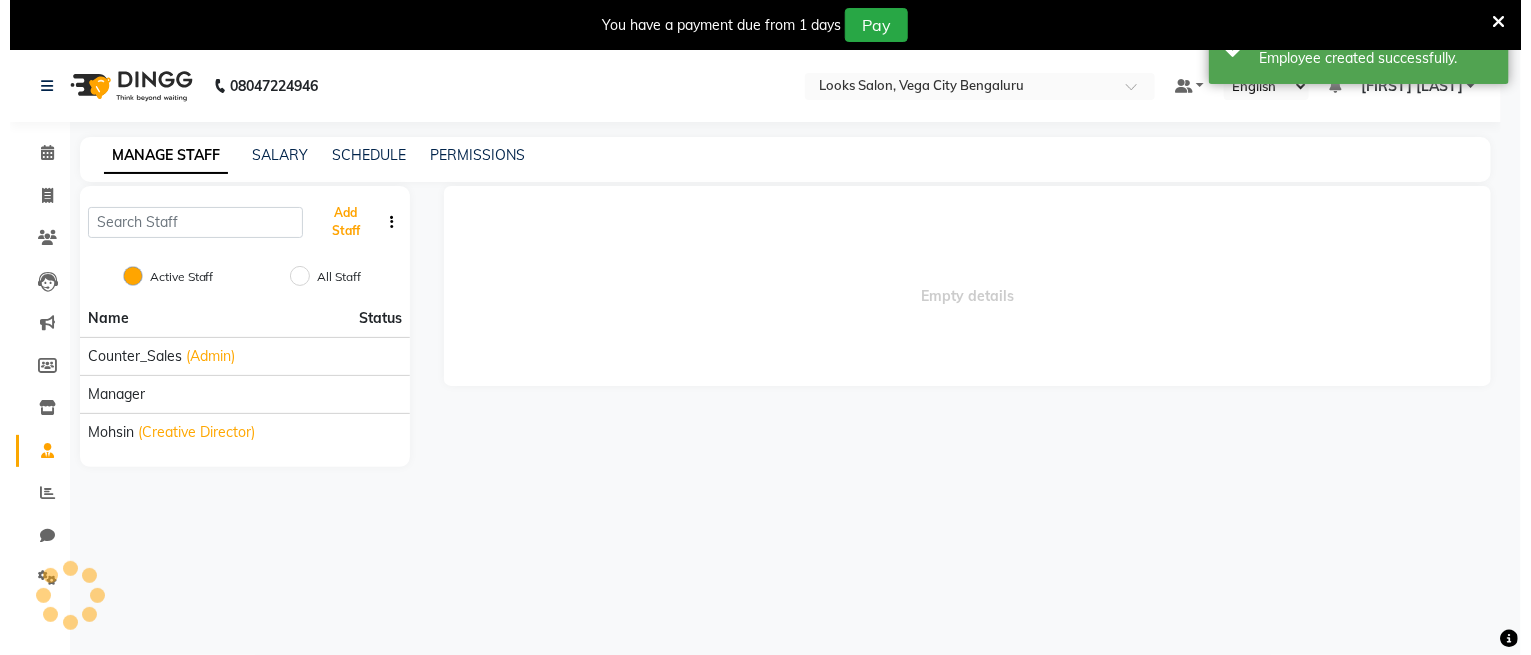 scroll, scrollTop: 0, scrollLeft: 0, axis: both 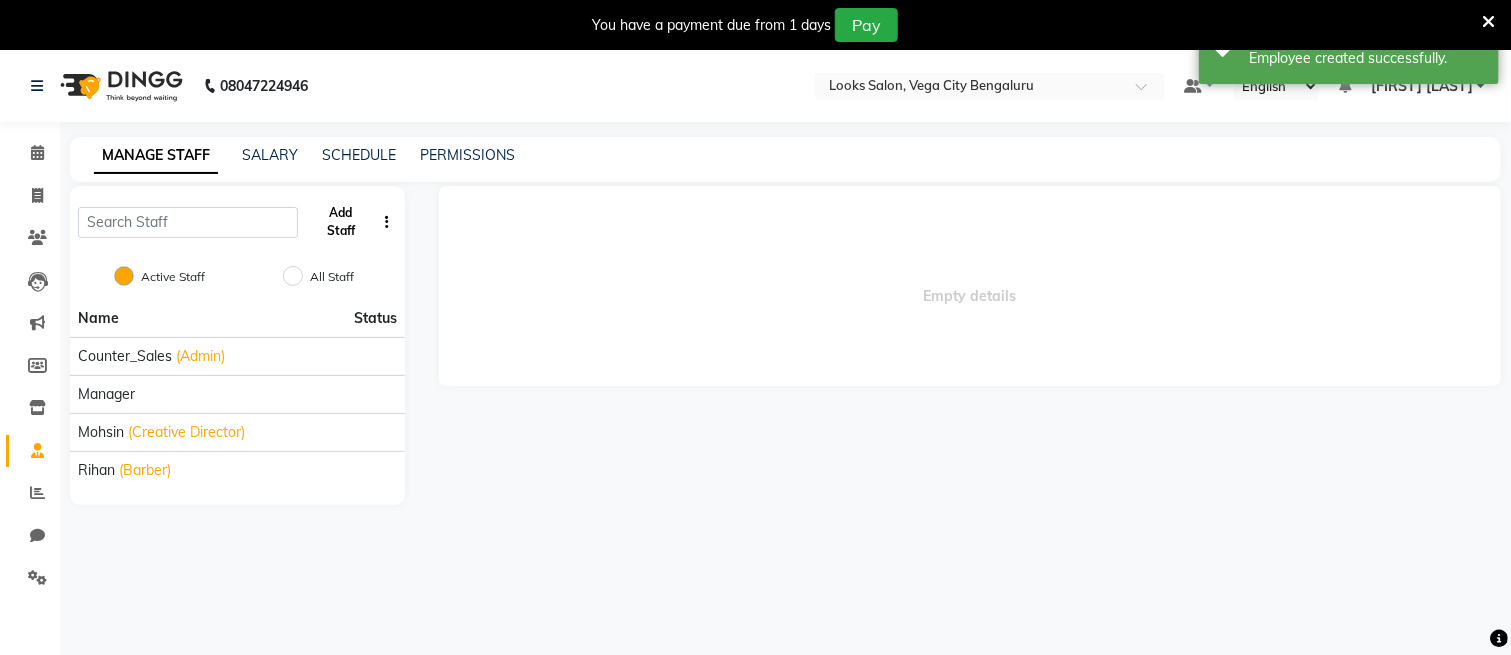 click on "Add Staff" 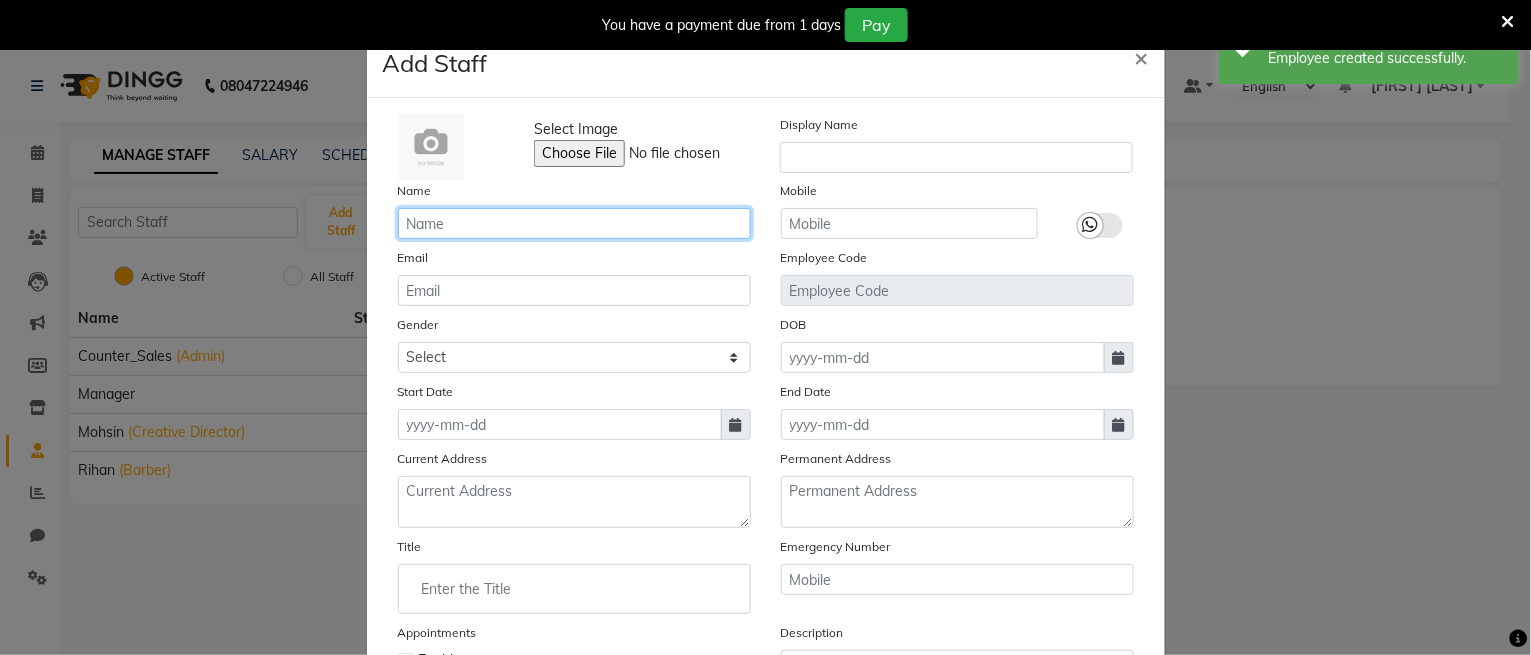 click 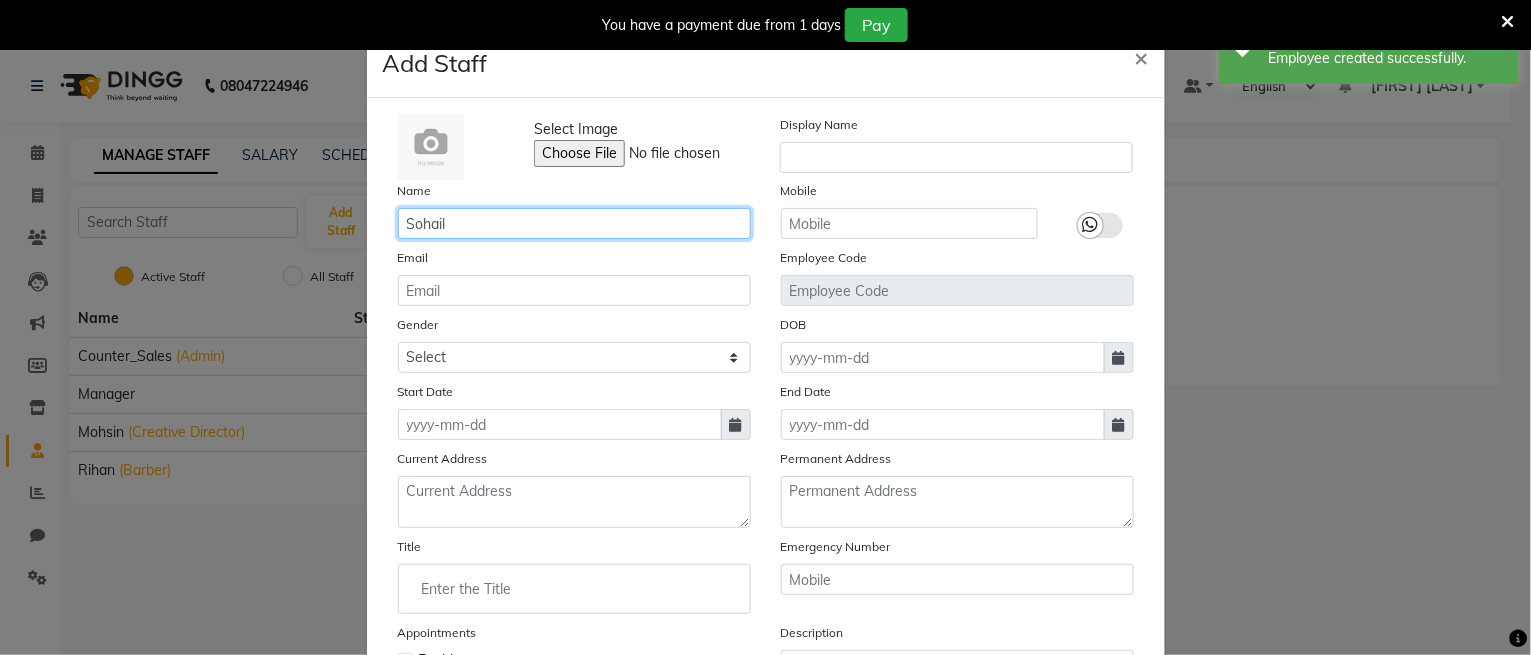 type on "Sohail" 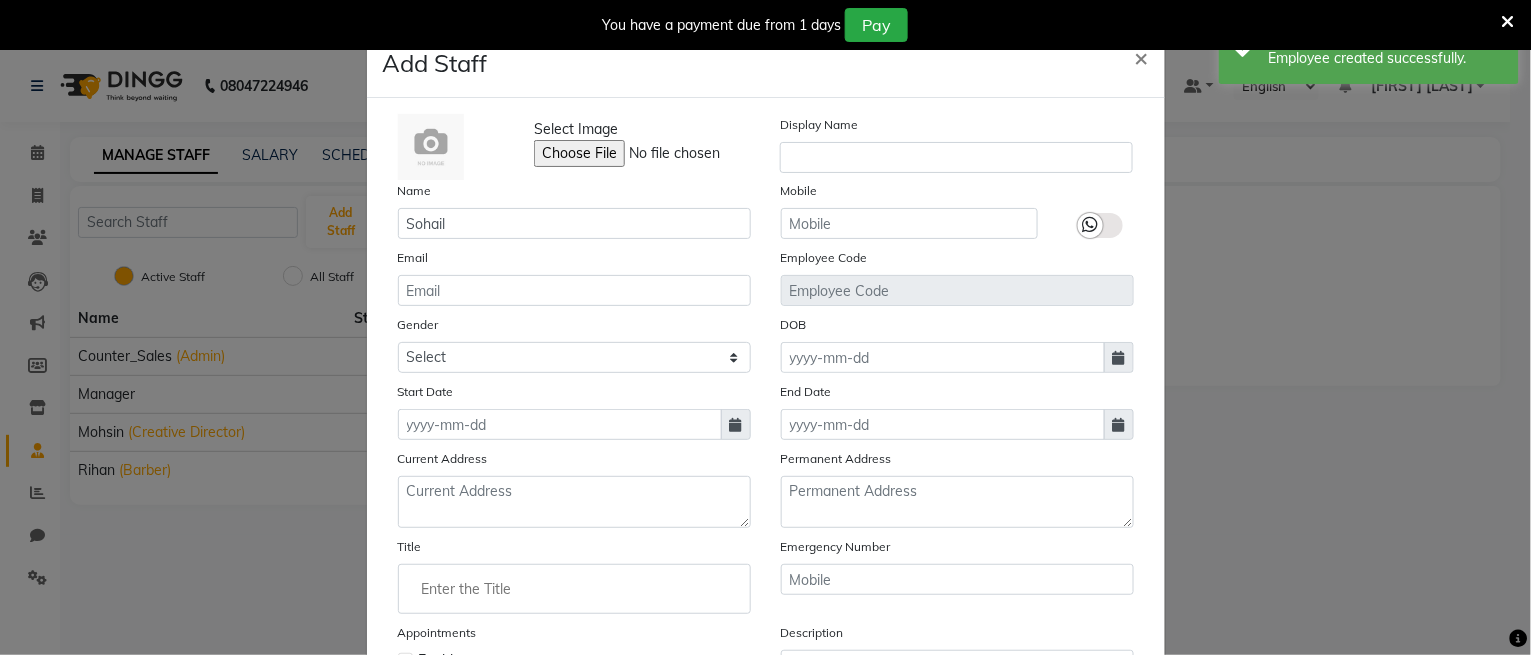 click 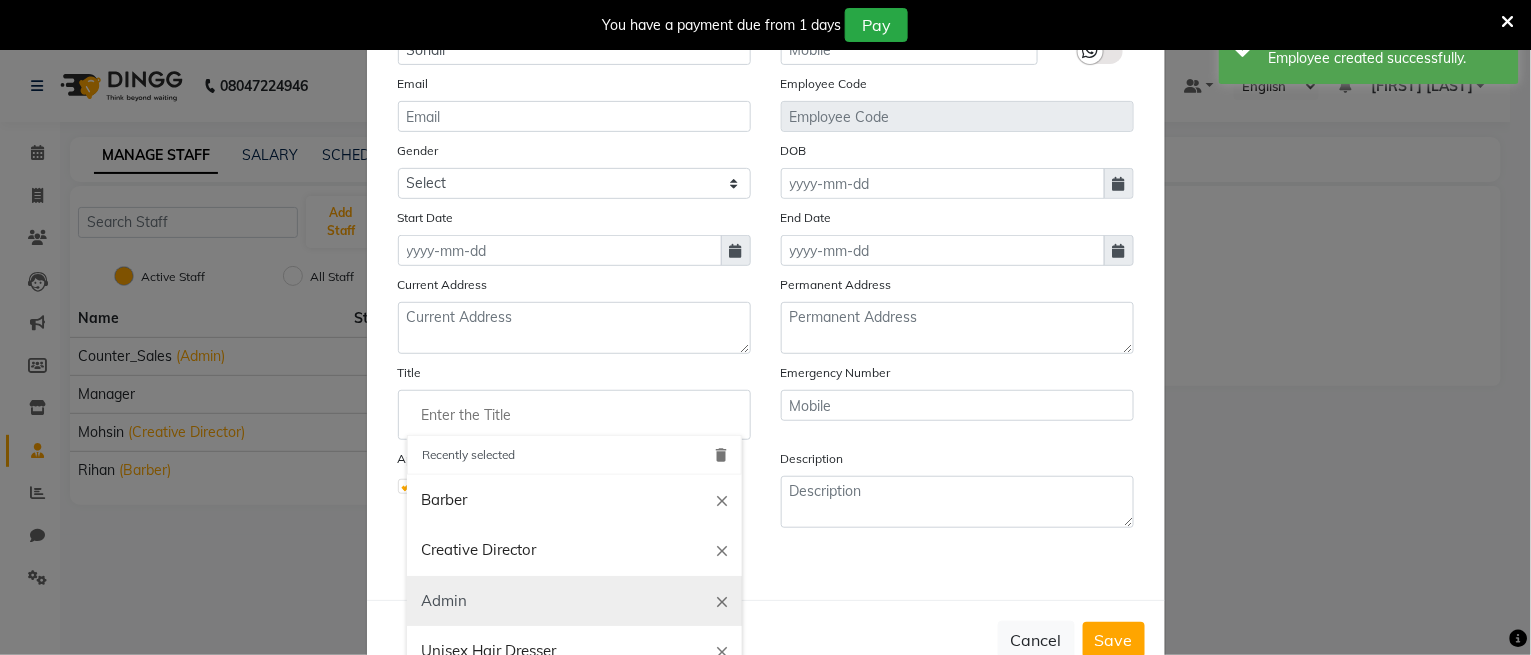scroll, scrollTop: 235, scrollLeft: 0, axis: vertical 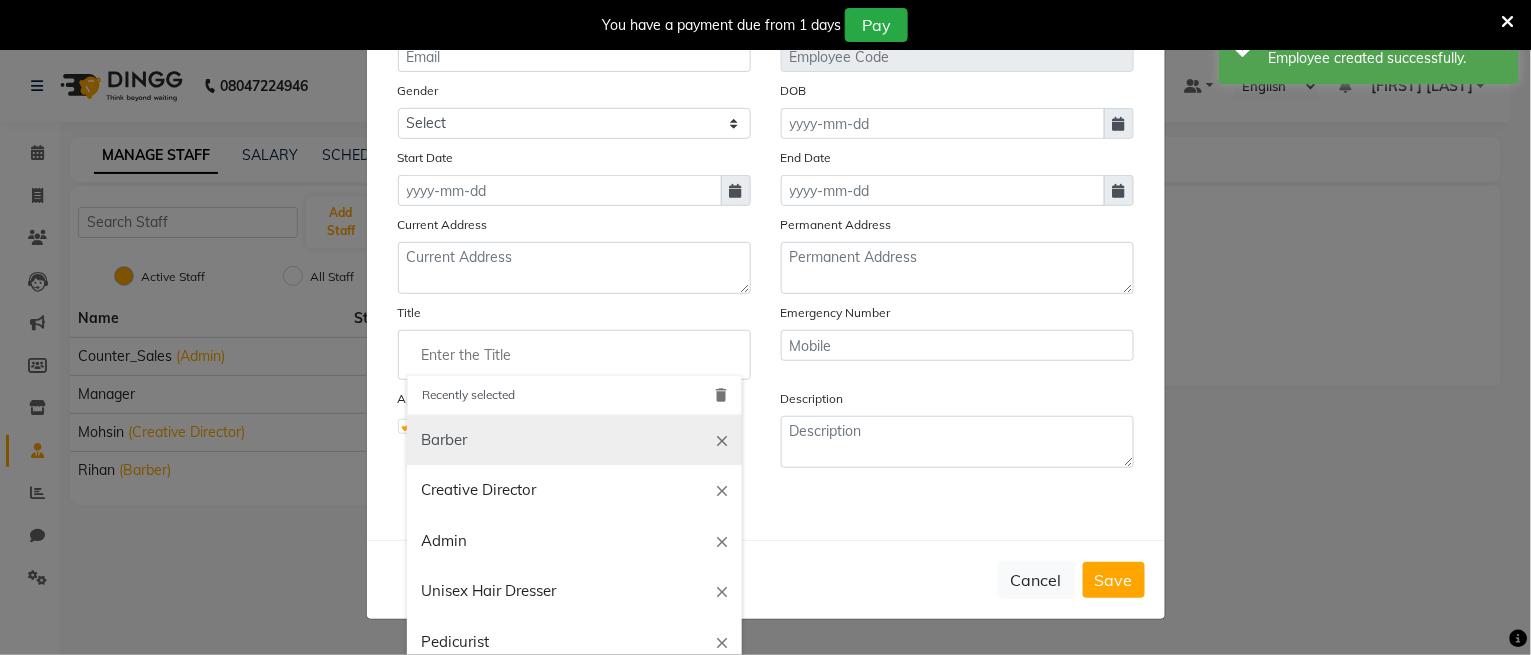 click on "Barber" at bounding box center [574, 440] 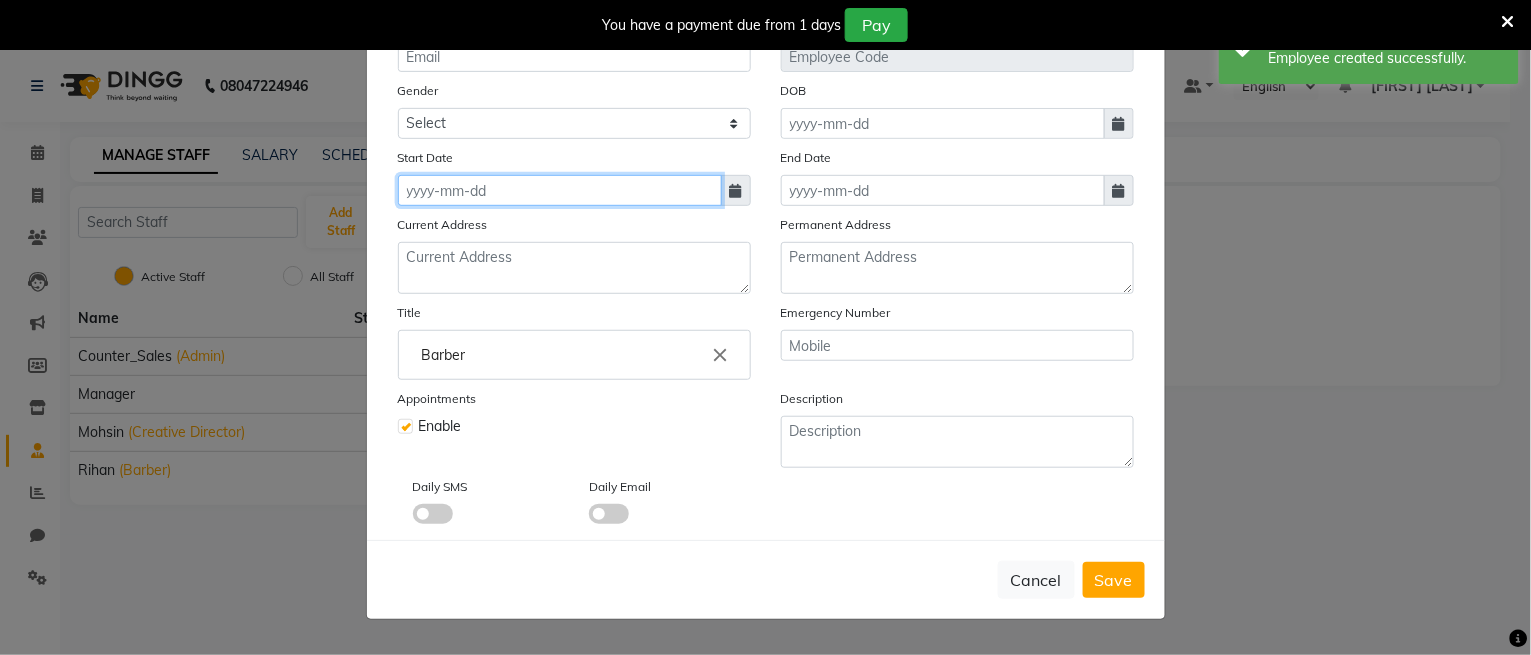 click 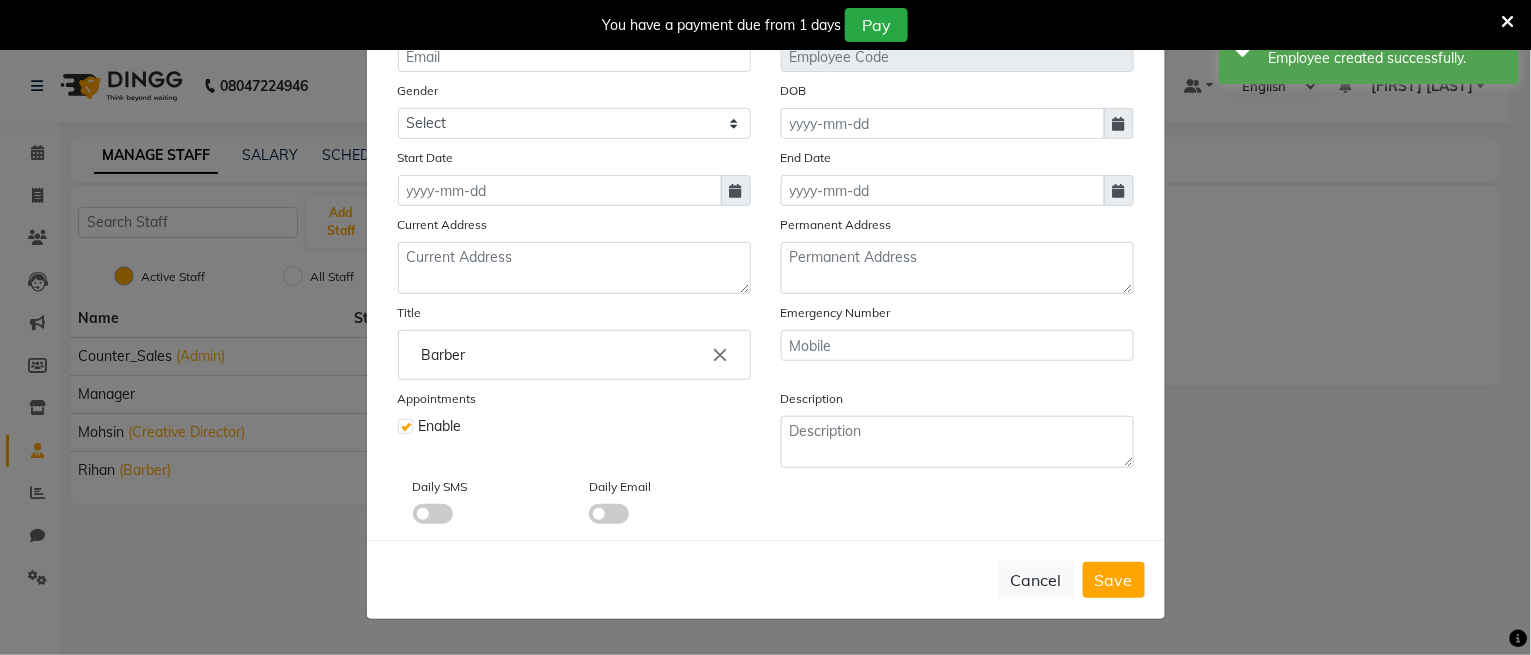 select on "8" 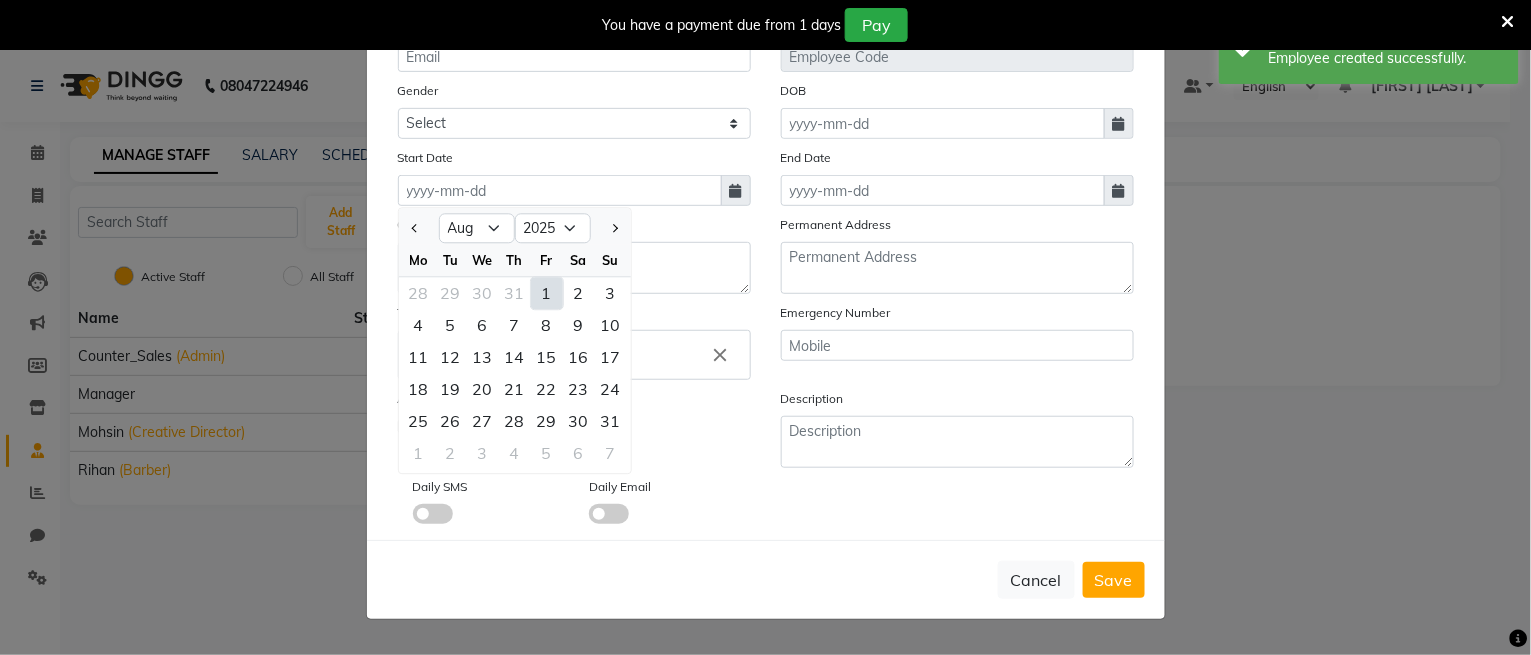 click on "1" 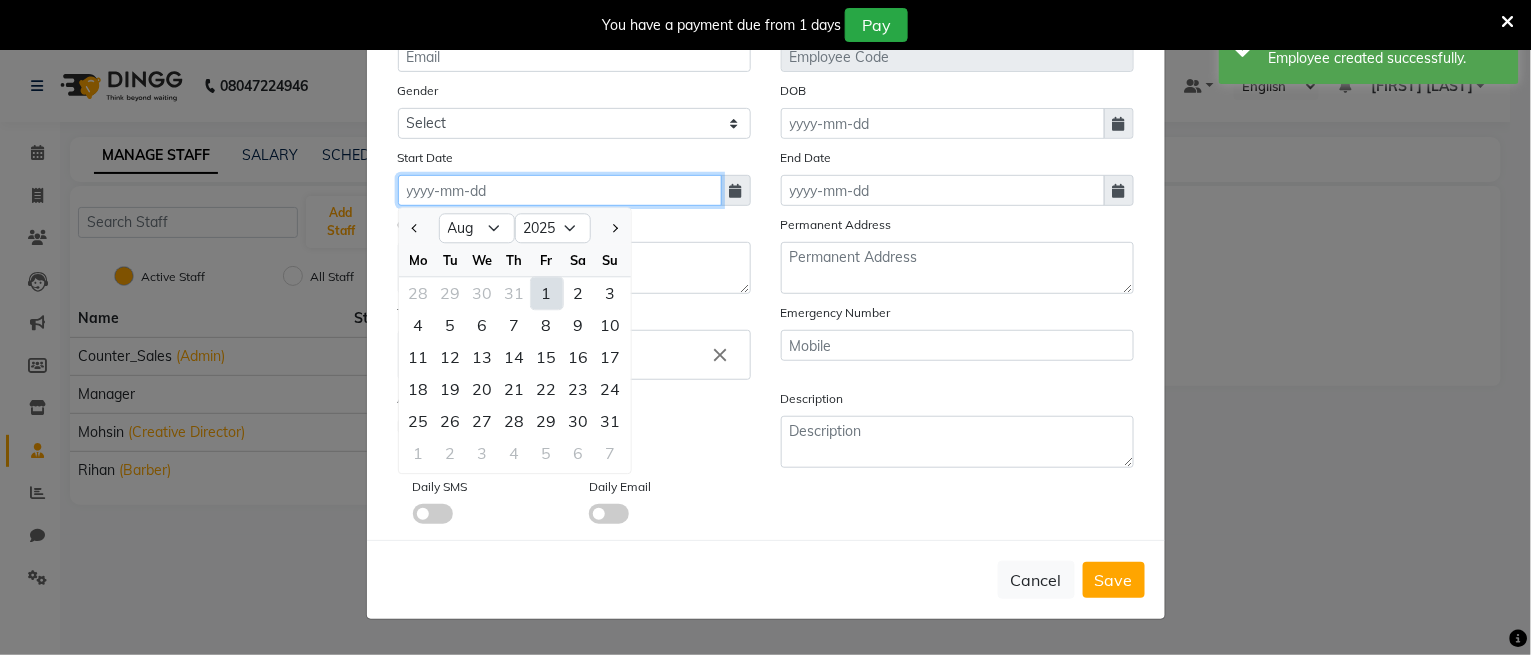 type on "01-08-2025" 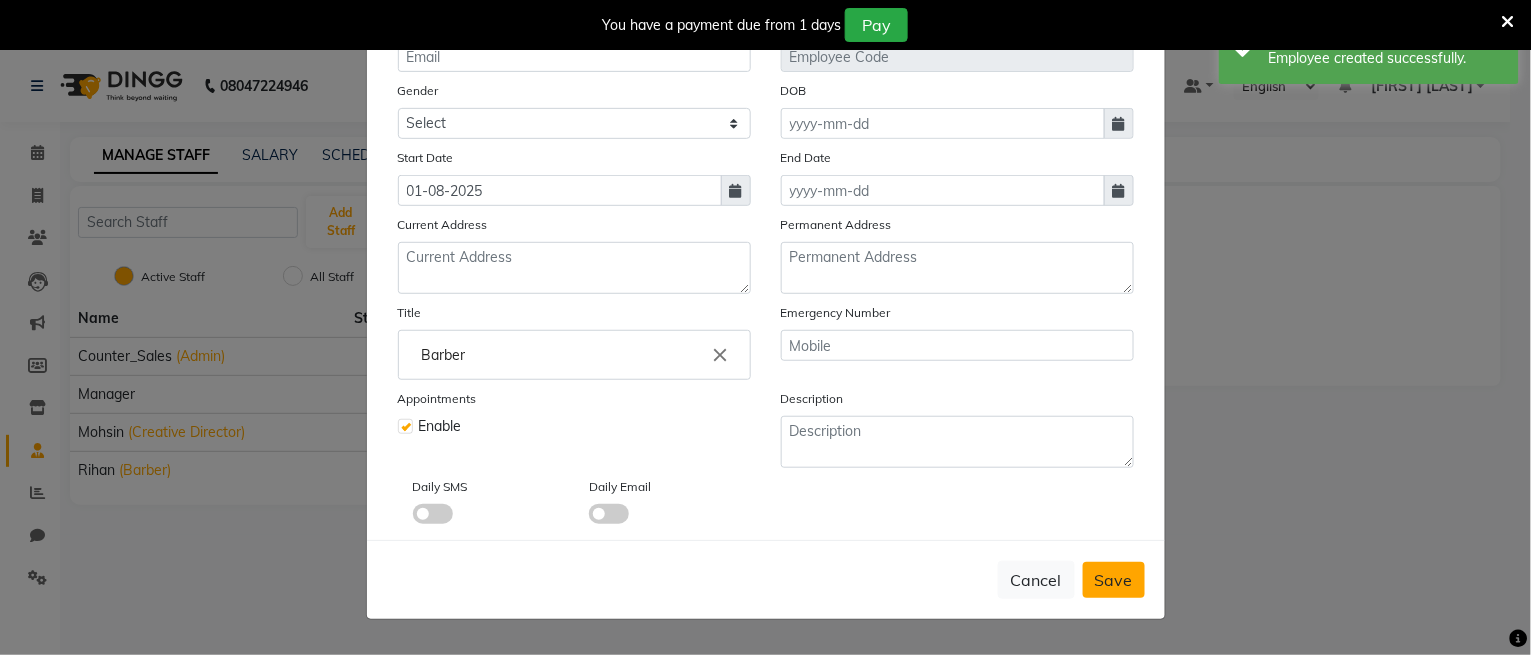 click on "Save" at bounding box center [1114, 580] 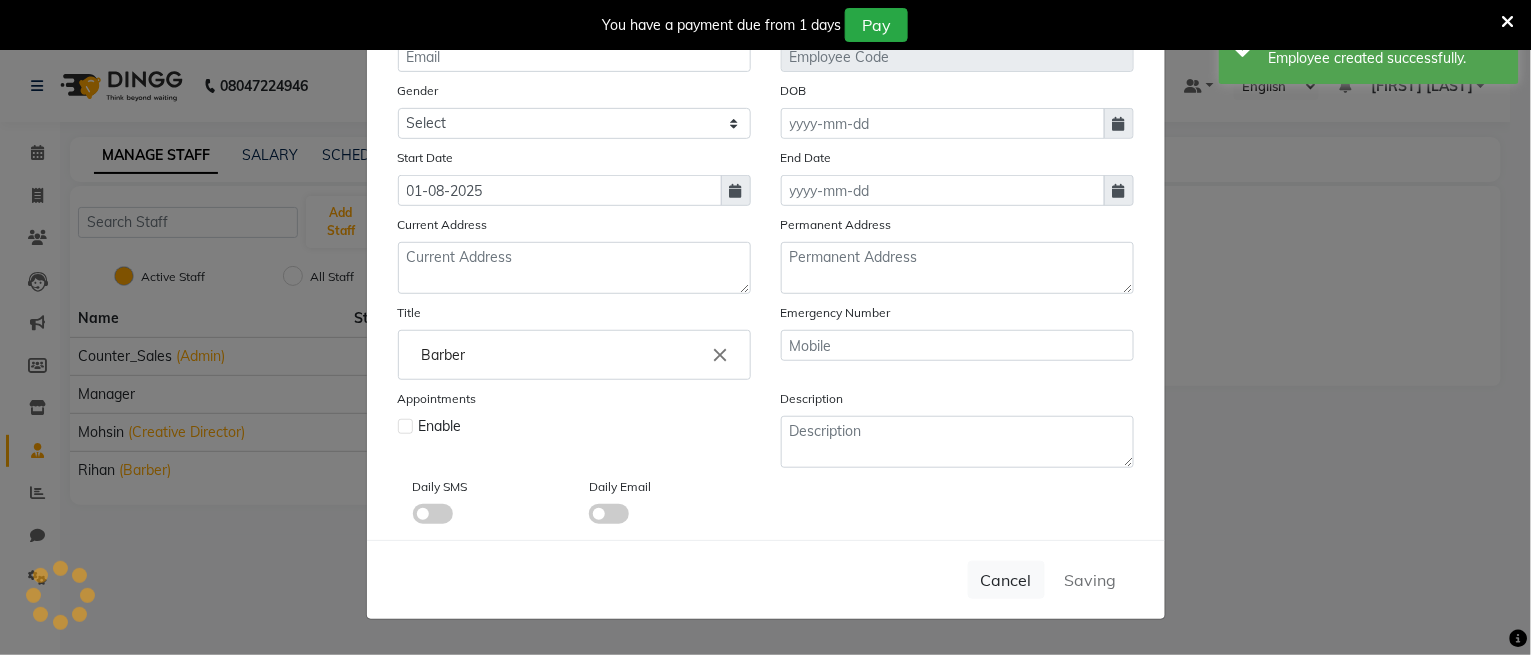 type 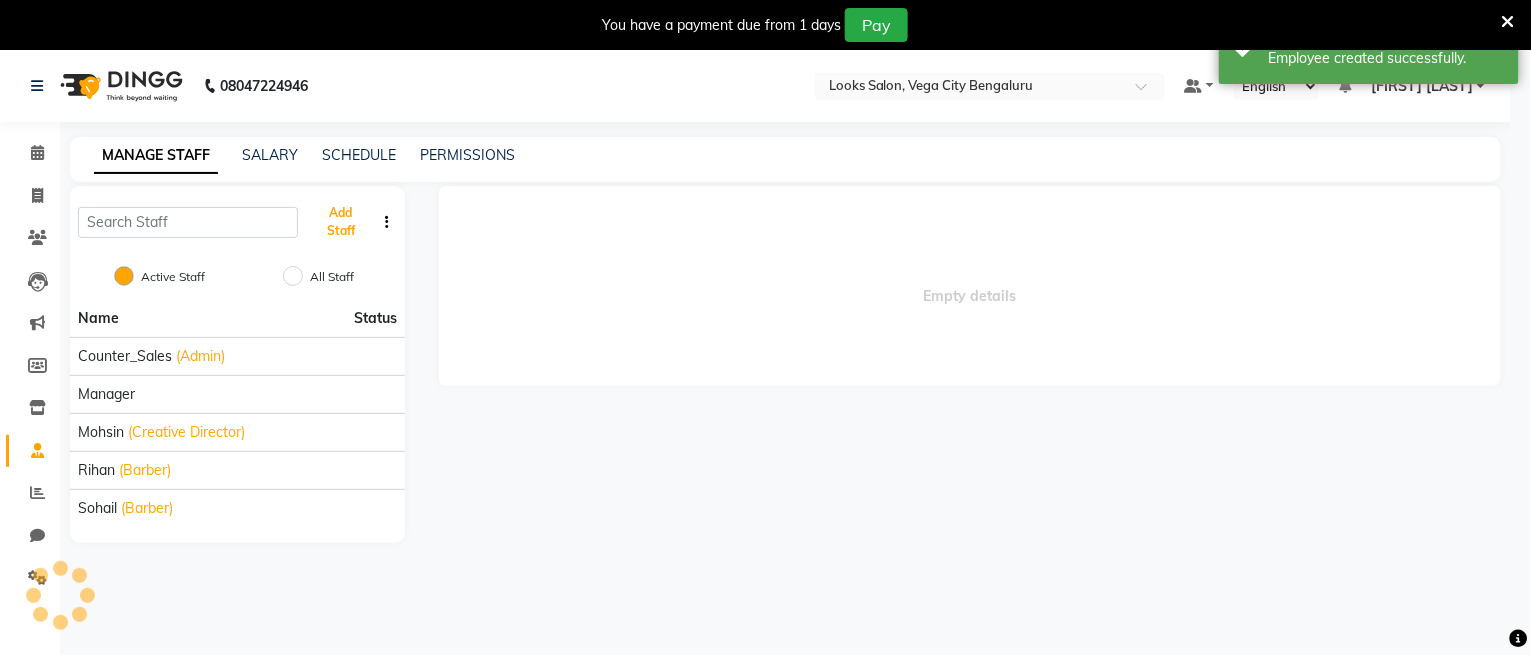 scroll, scrollTop: 0, scrollLeft: 0, axis: both 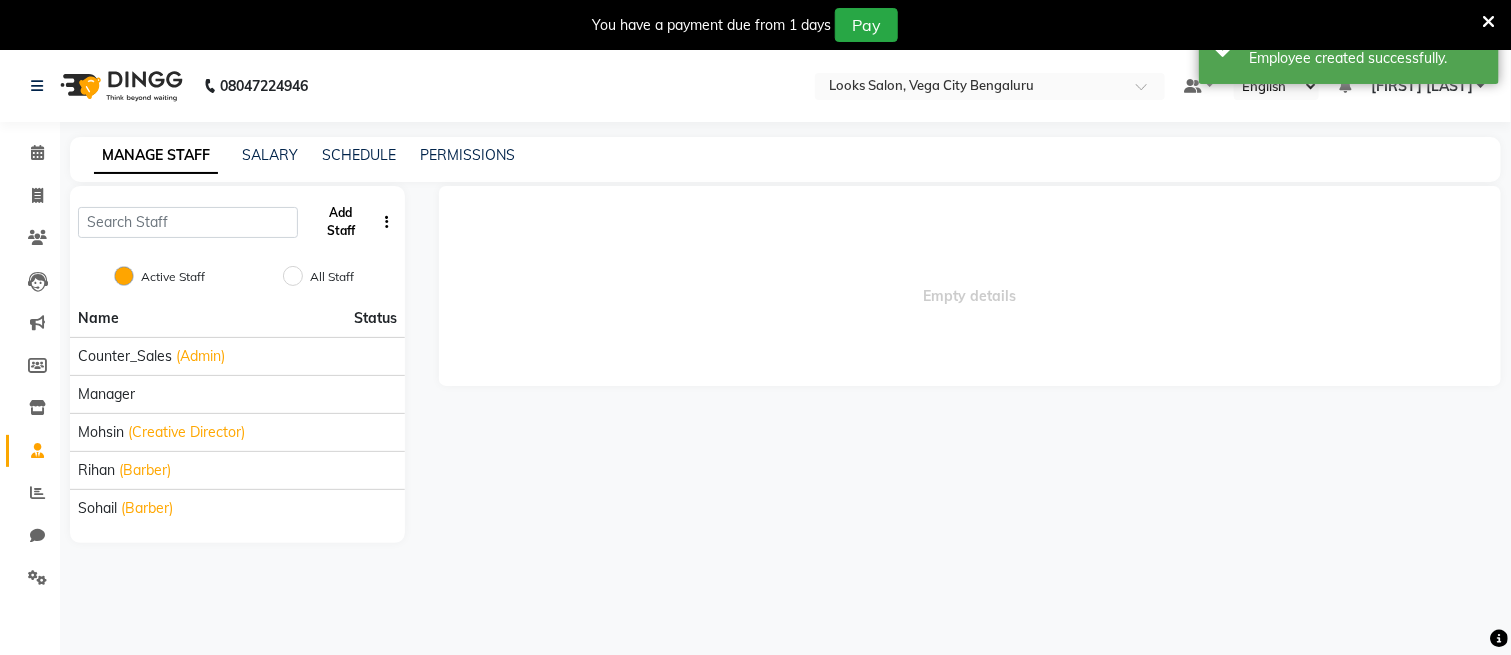 click on "Add Staff" 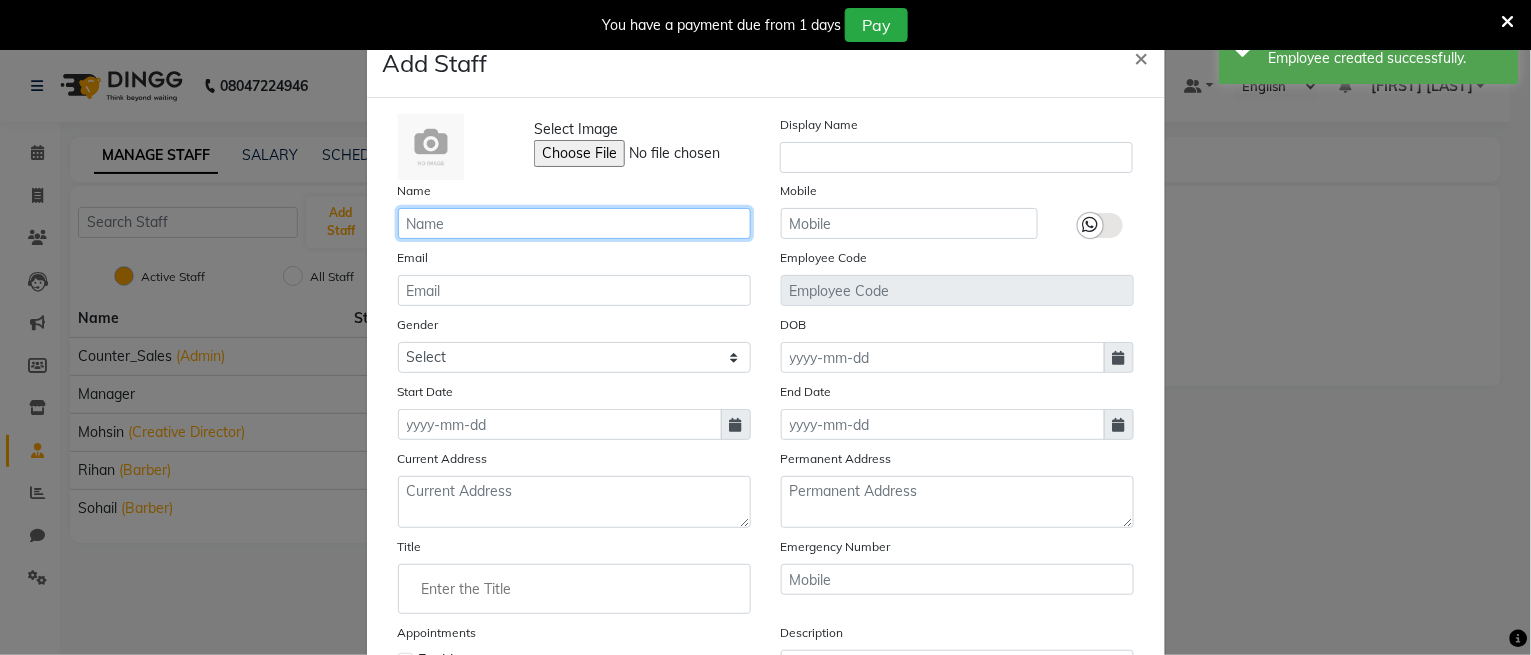 click 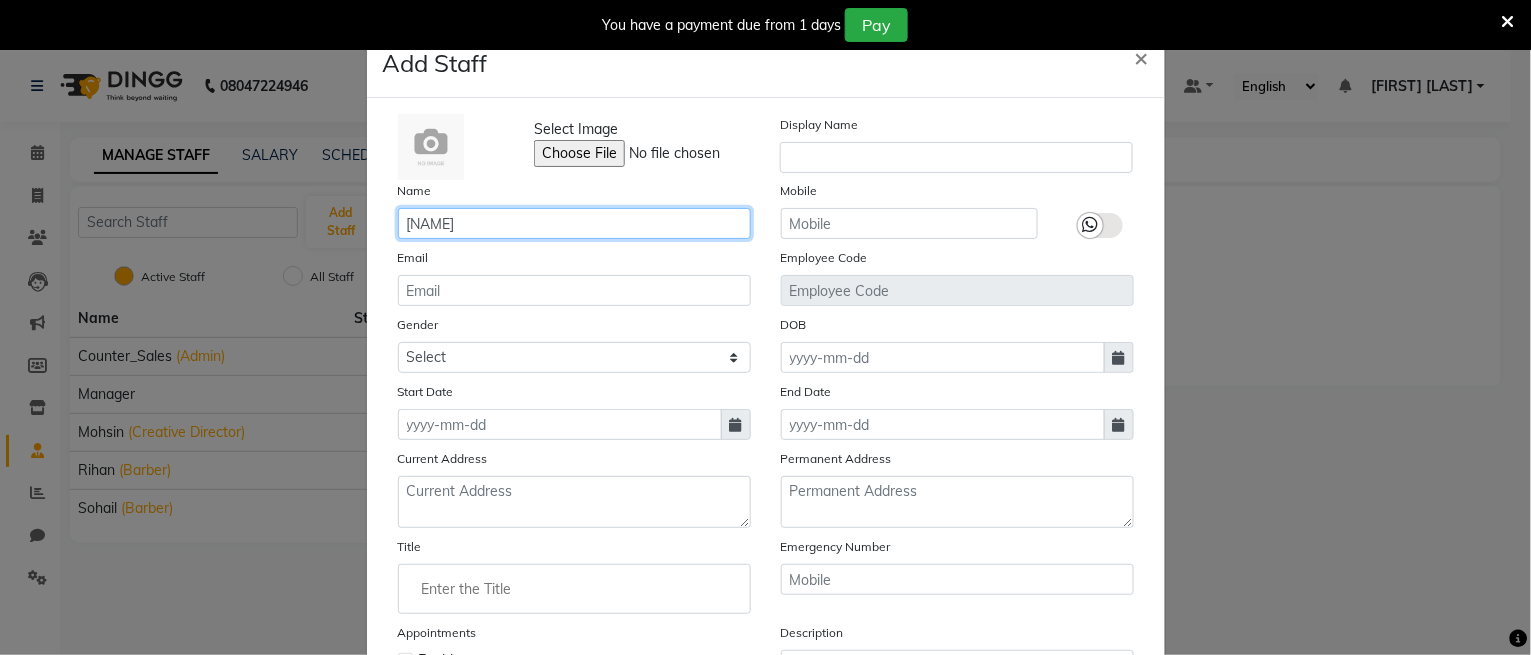type on "[NAME]" 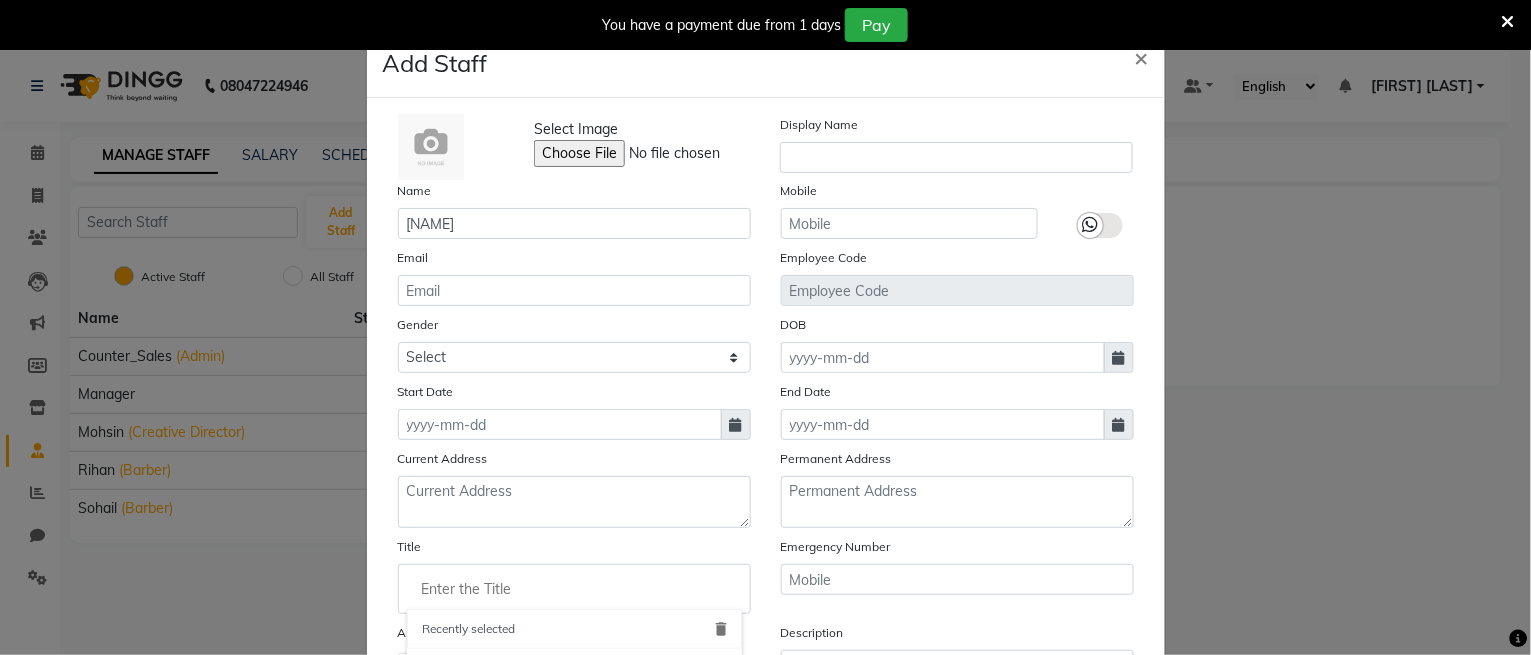 click 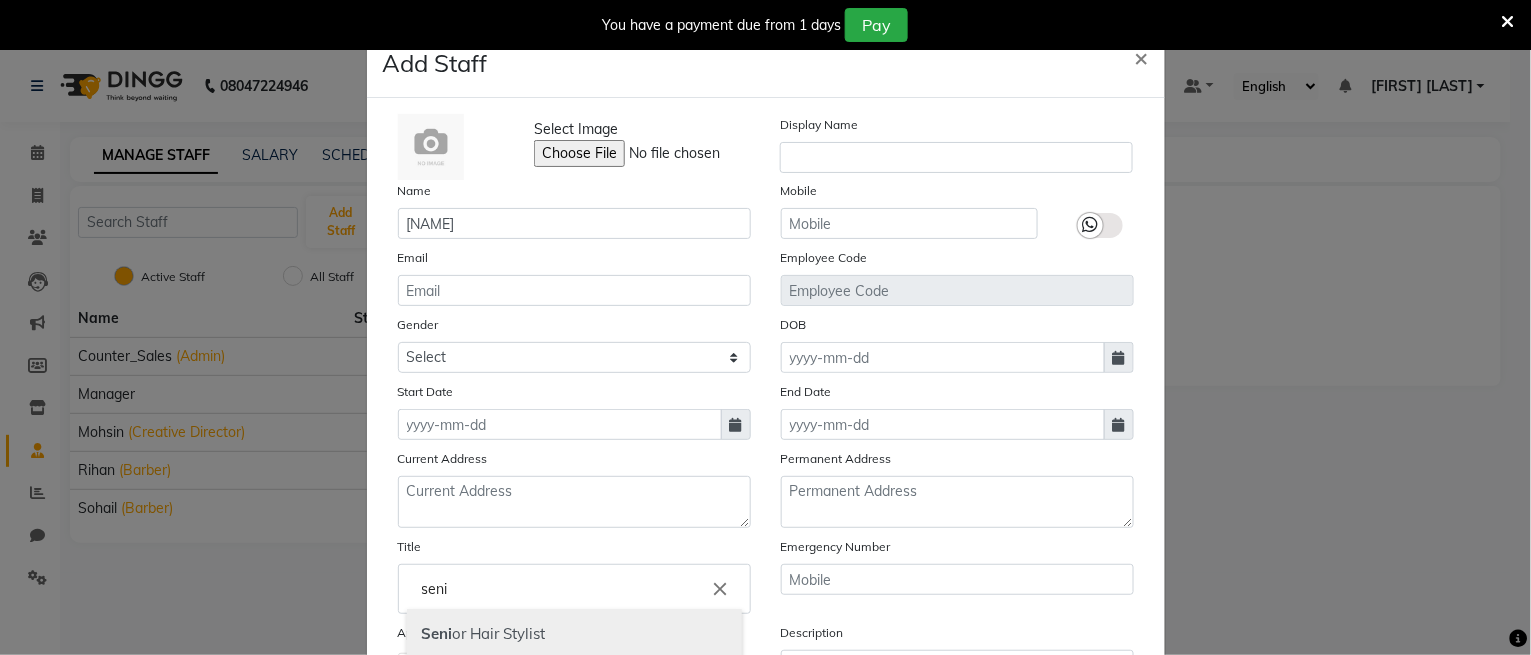 click on "Seni or Hair Stylist" at bounding box center (574, 634) 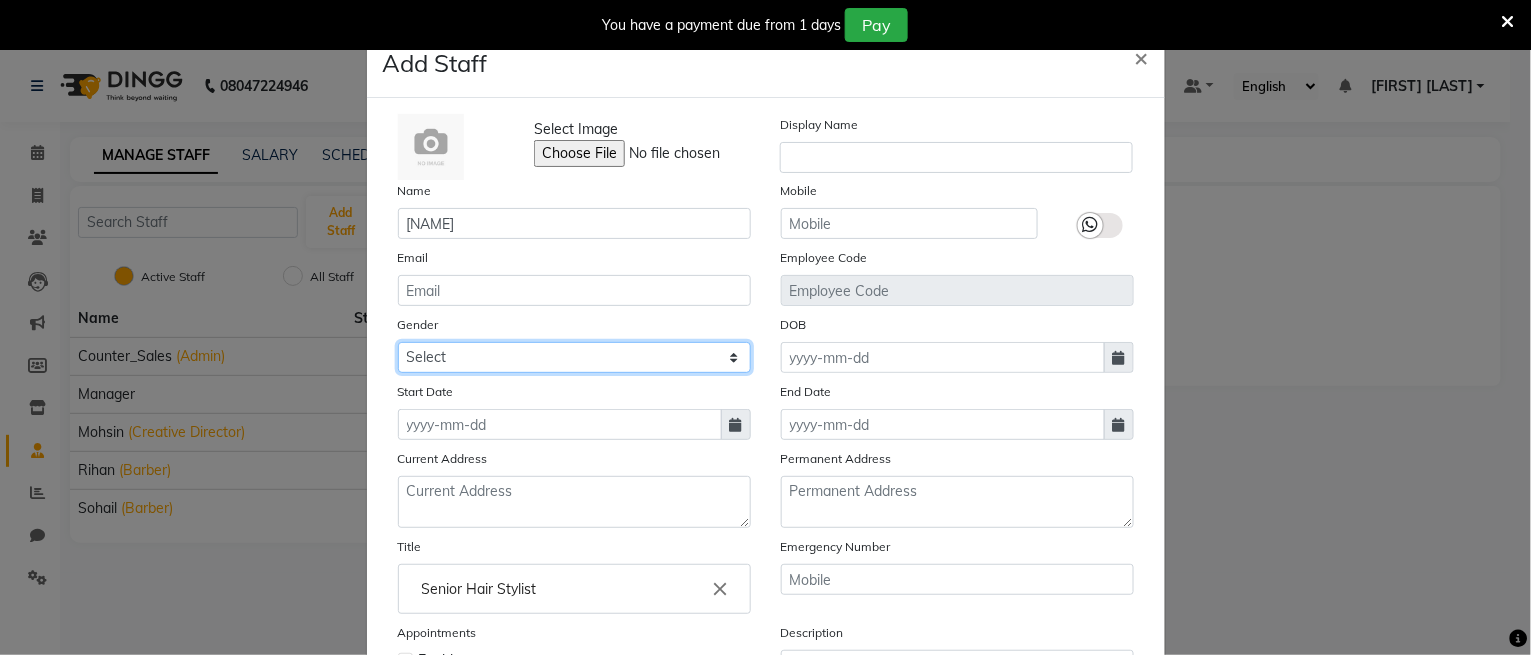 click on "Select Male Female Other Prefer Not To Say" 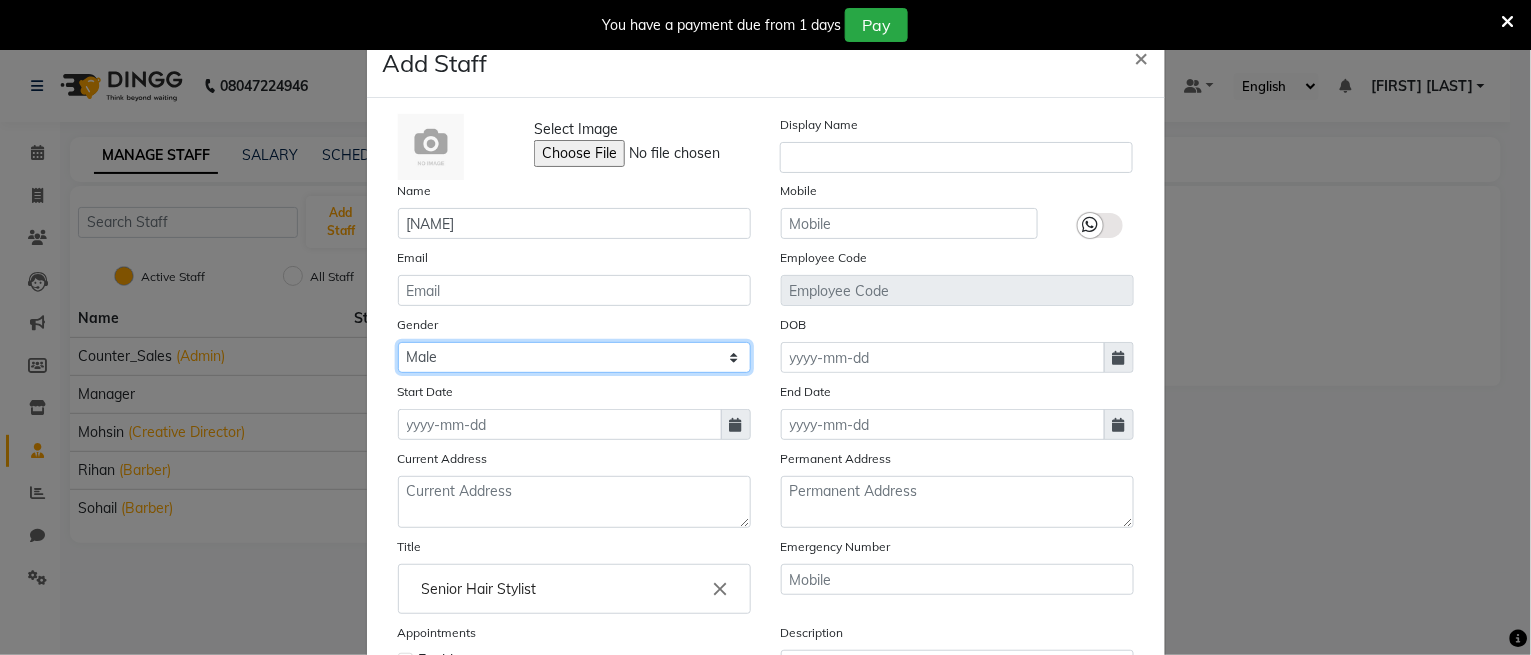 click on "Select Male Female Other Prefer Not To Say" 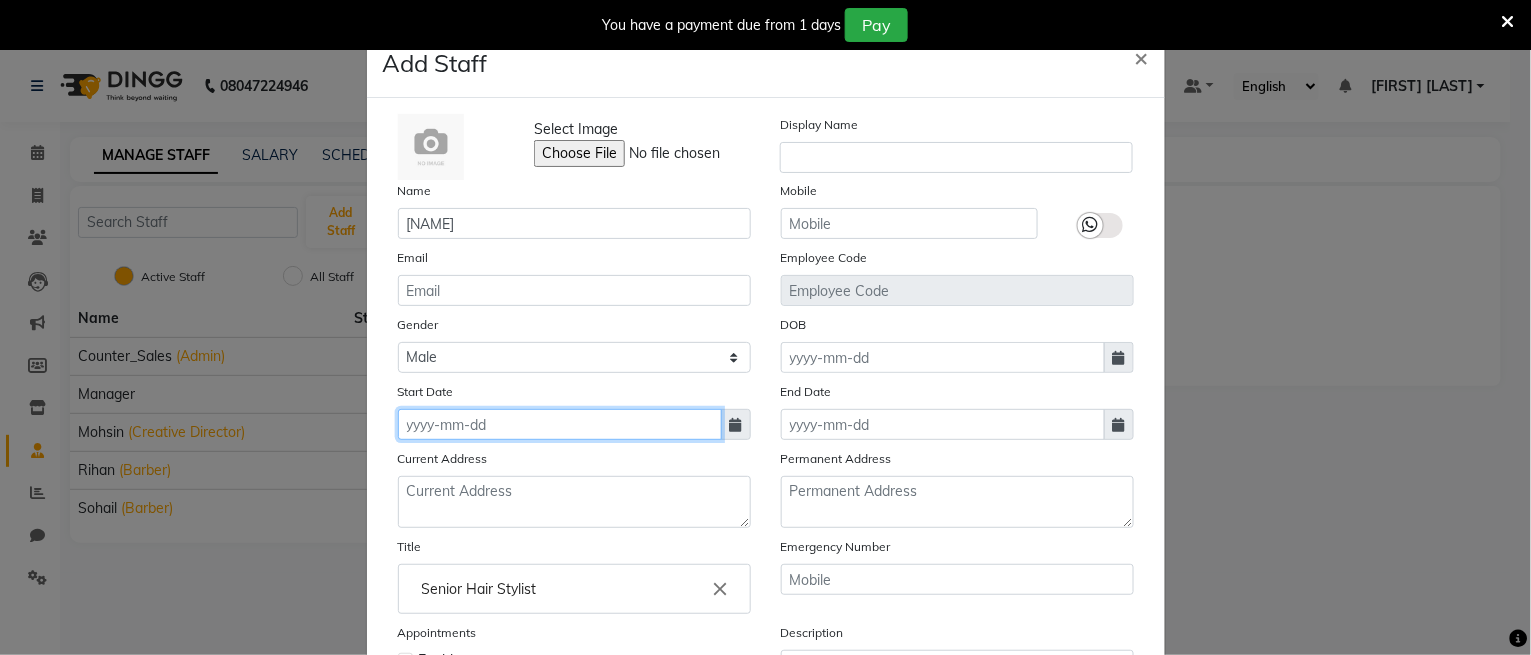 click 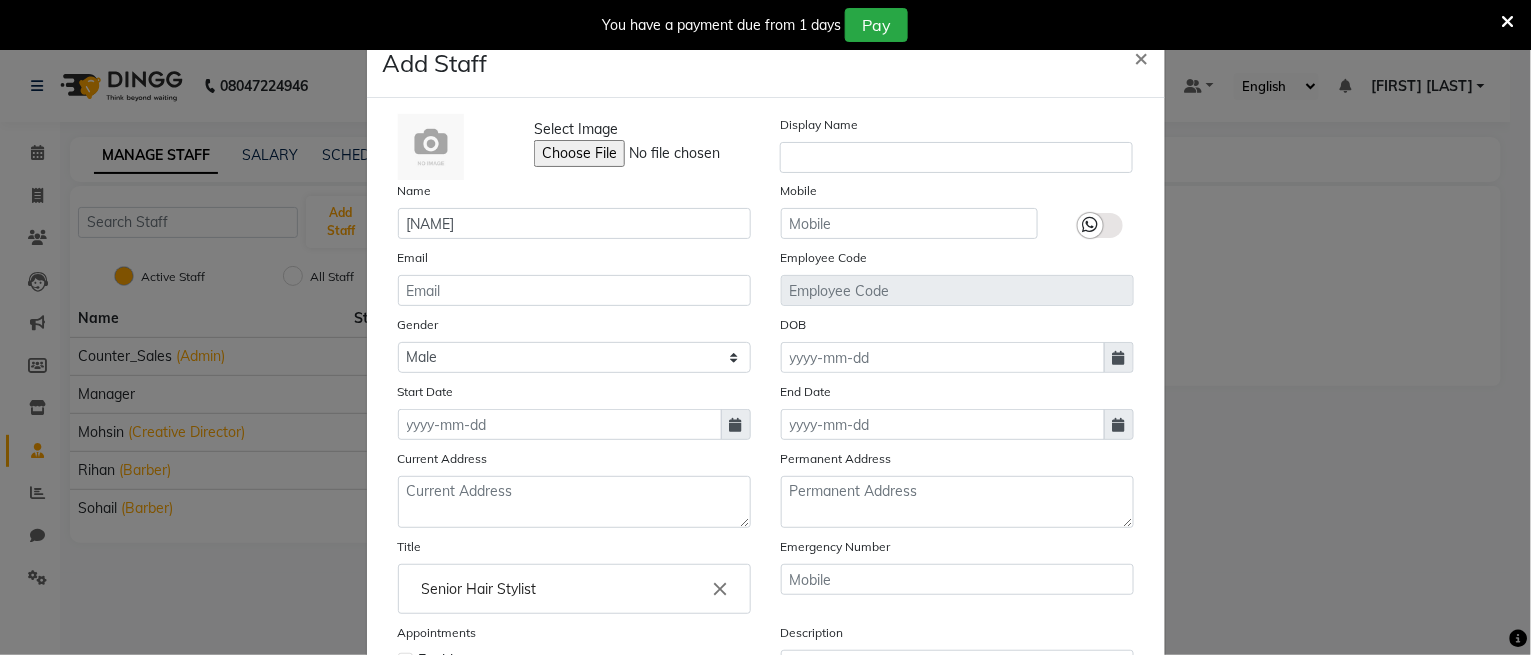 select on "8" 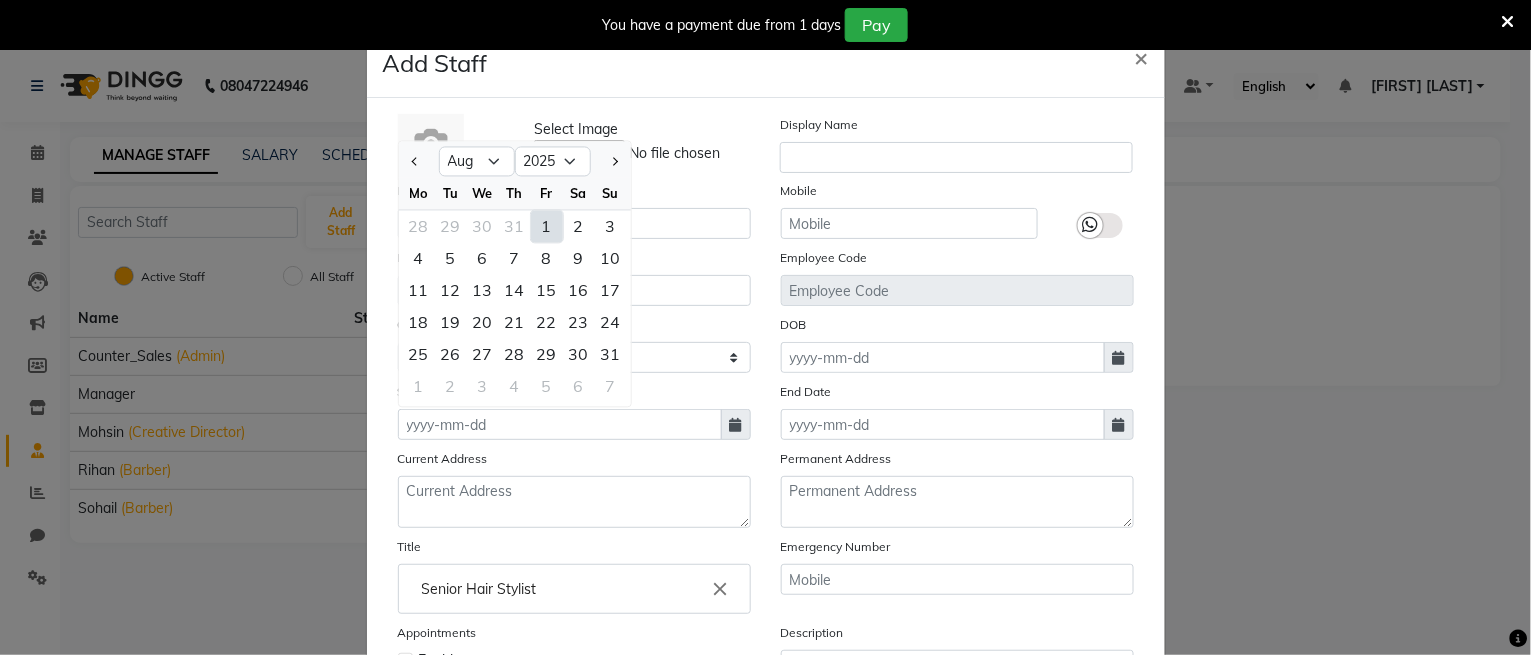 click on "1" 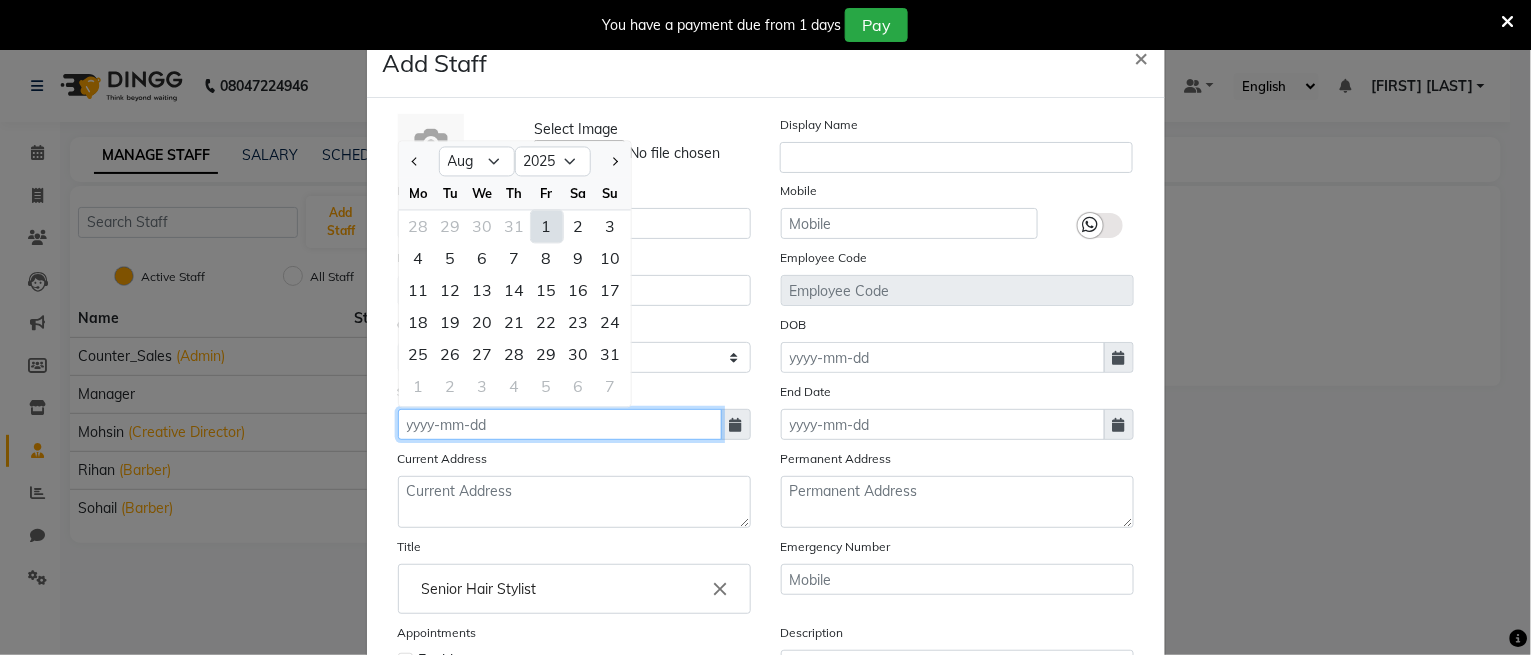 type on "01-08-2025" 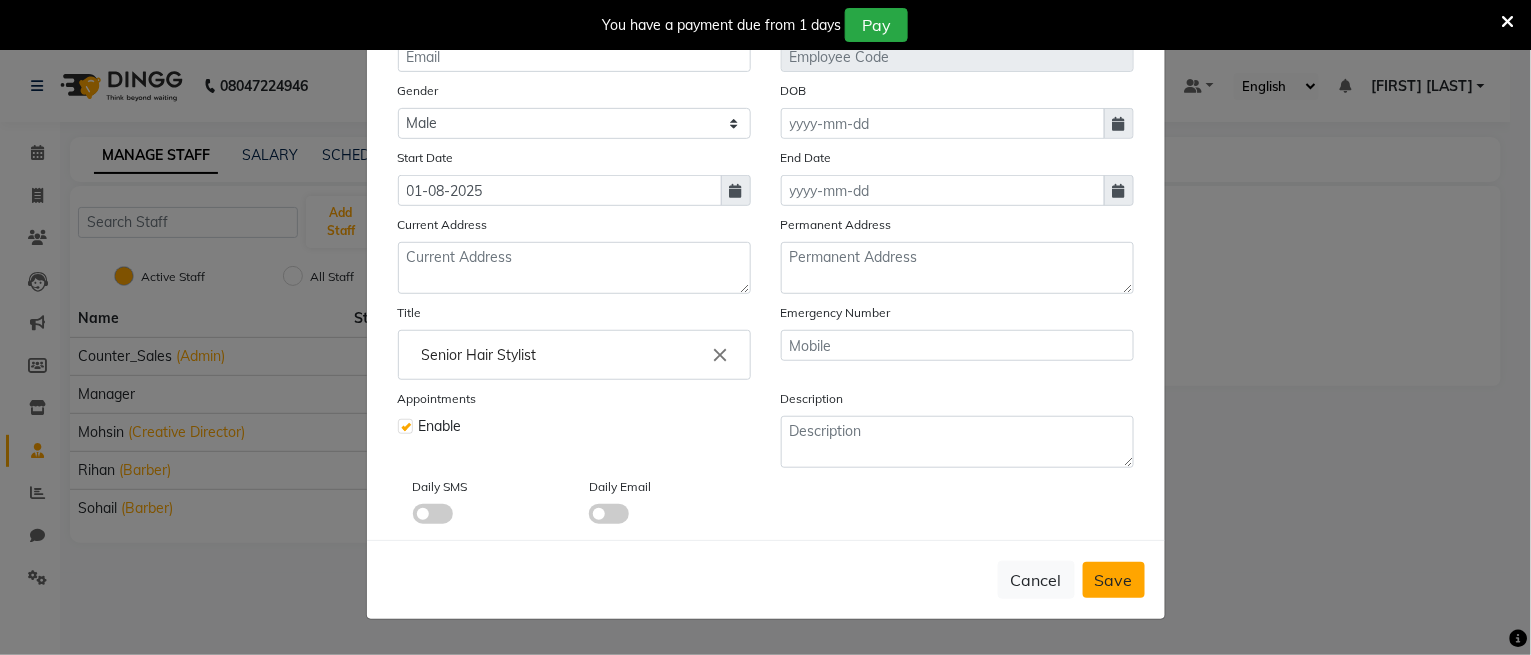 click on "Save" at bounding box center [1114, 580] 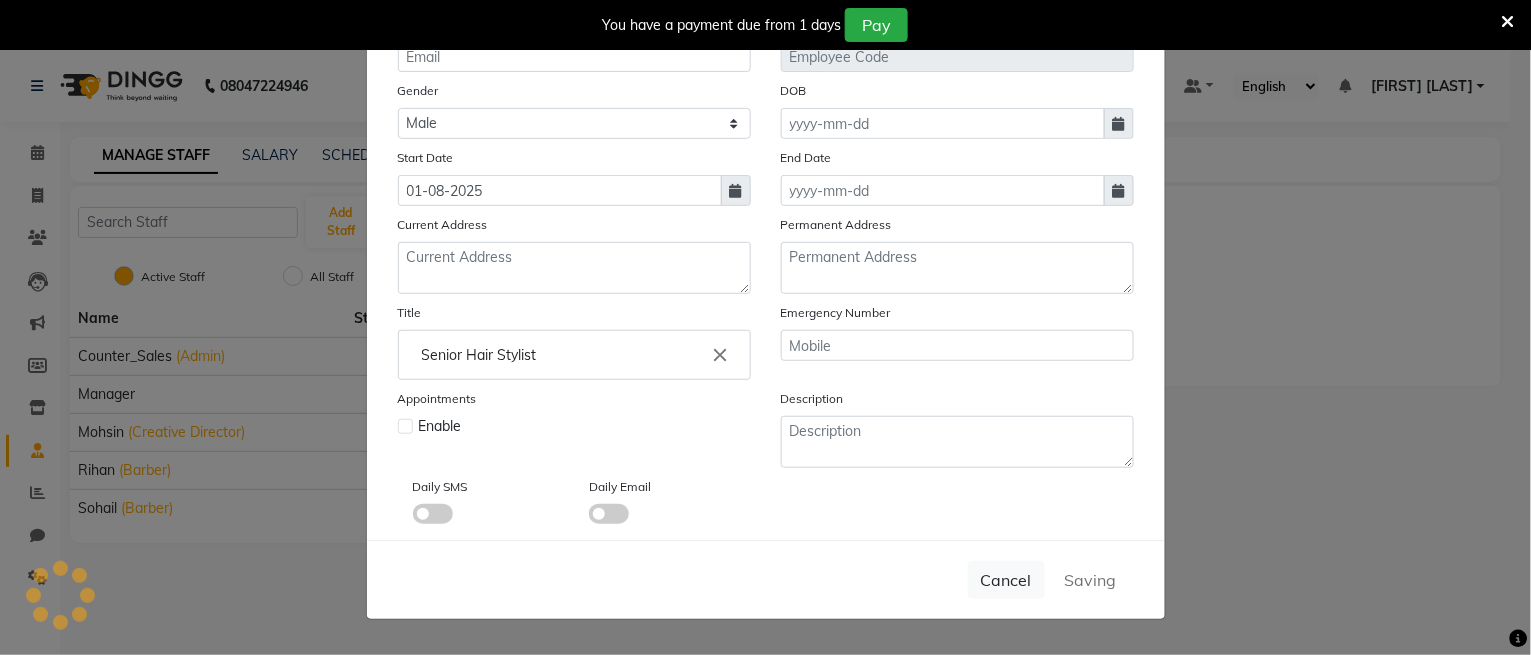 type 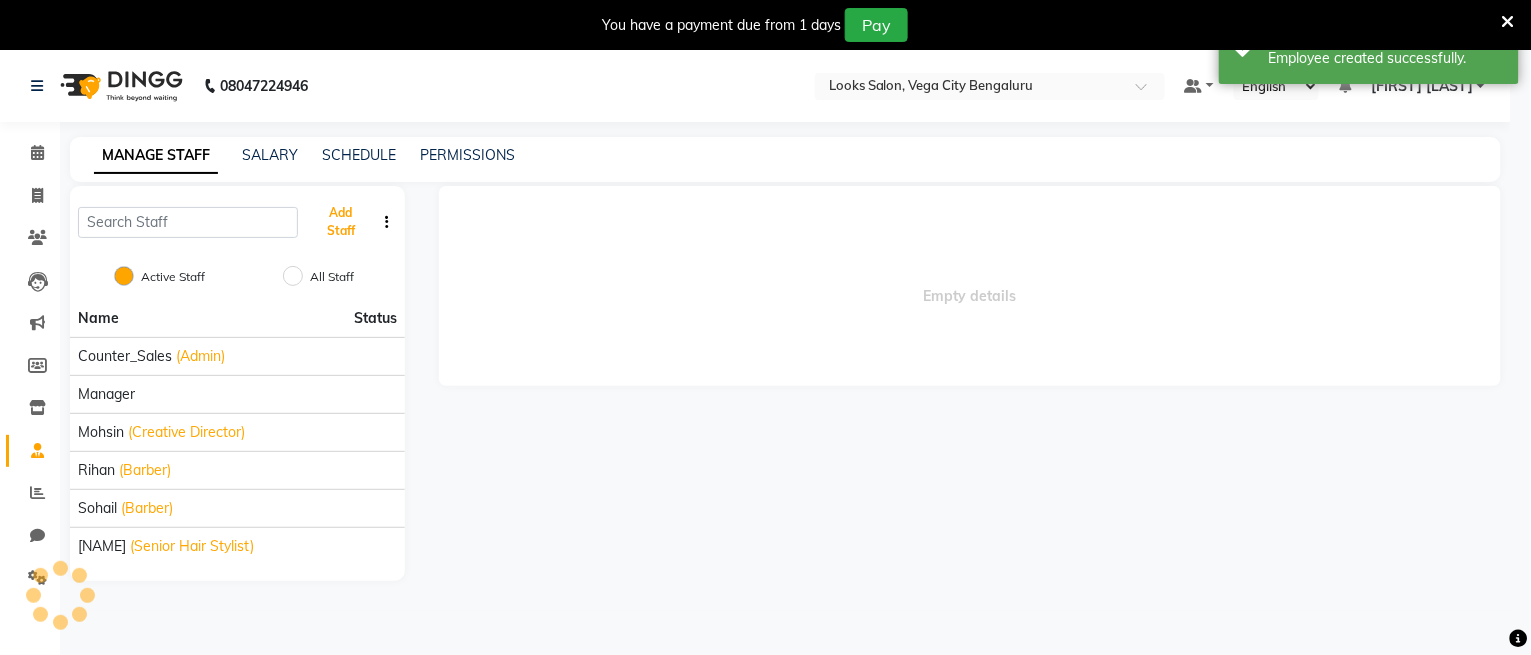 scroll, scrollTop: 0, scrollLeft: 0, axis: both 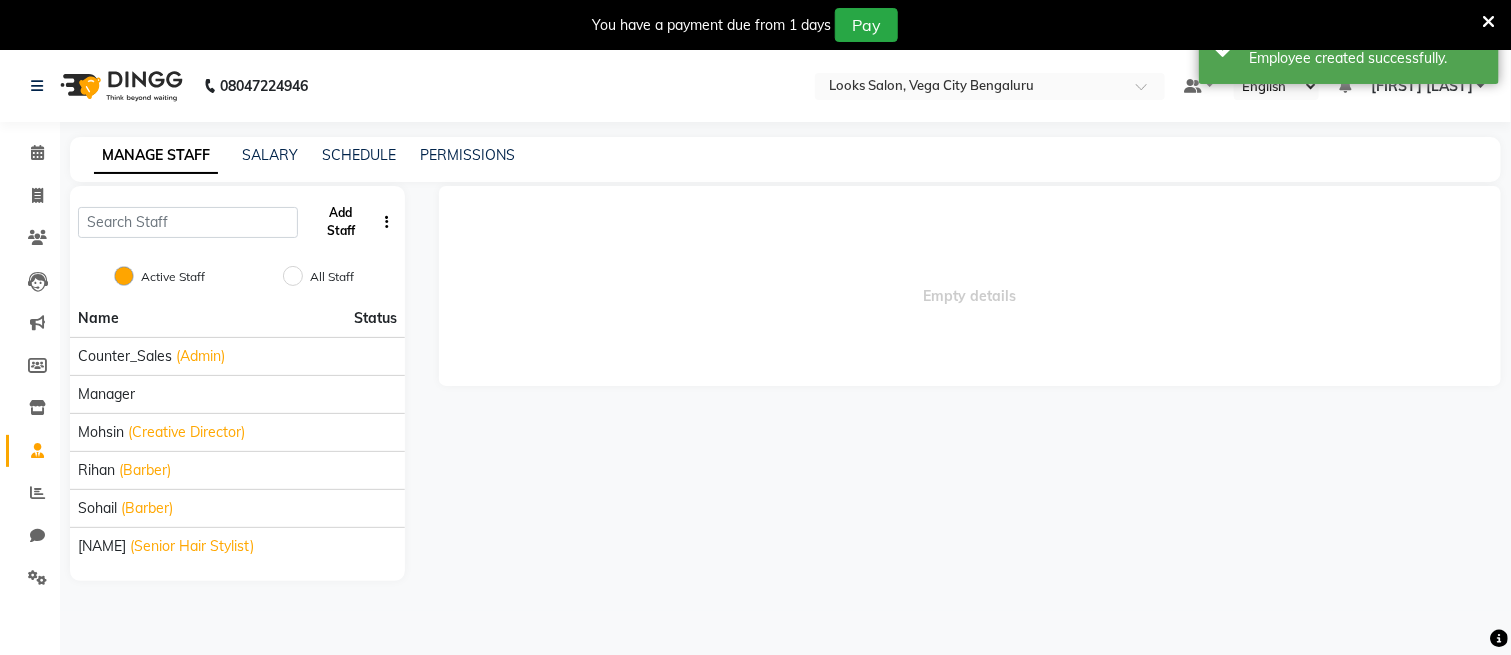 click on "Add Staff" 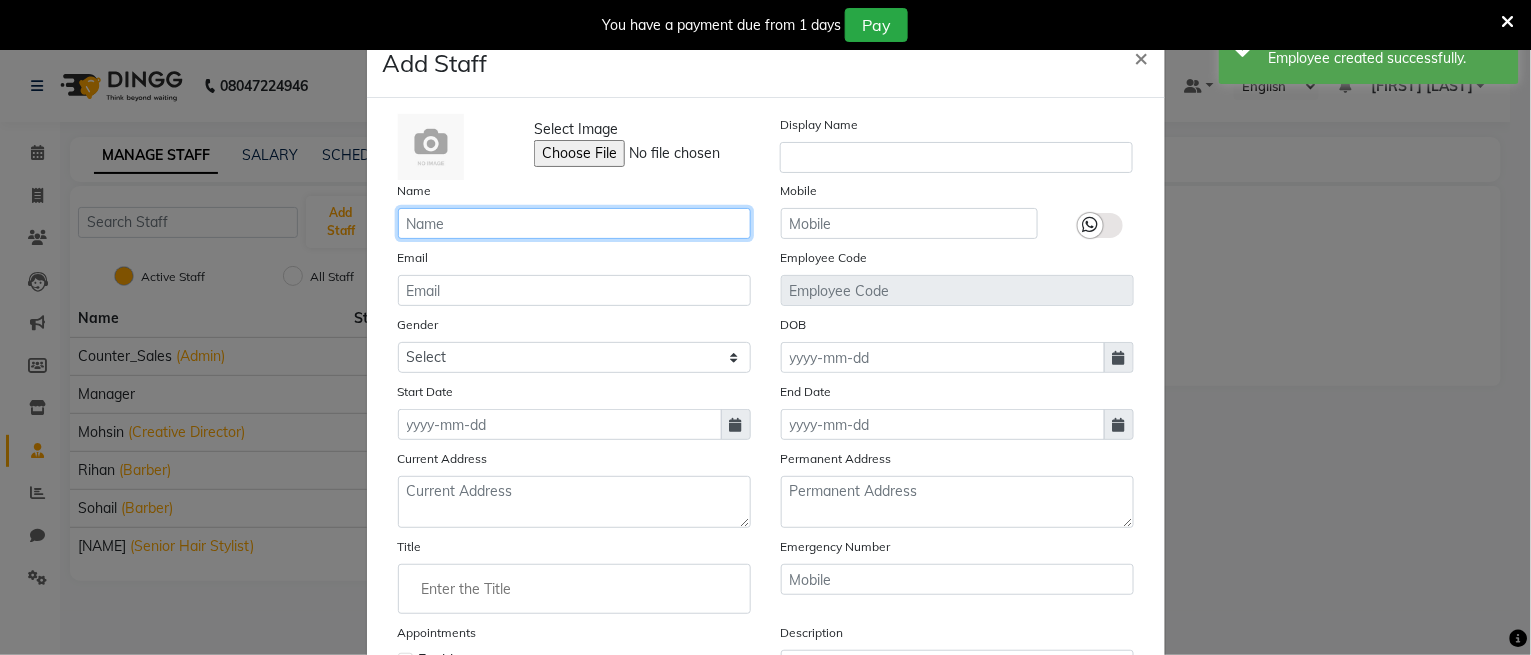 click 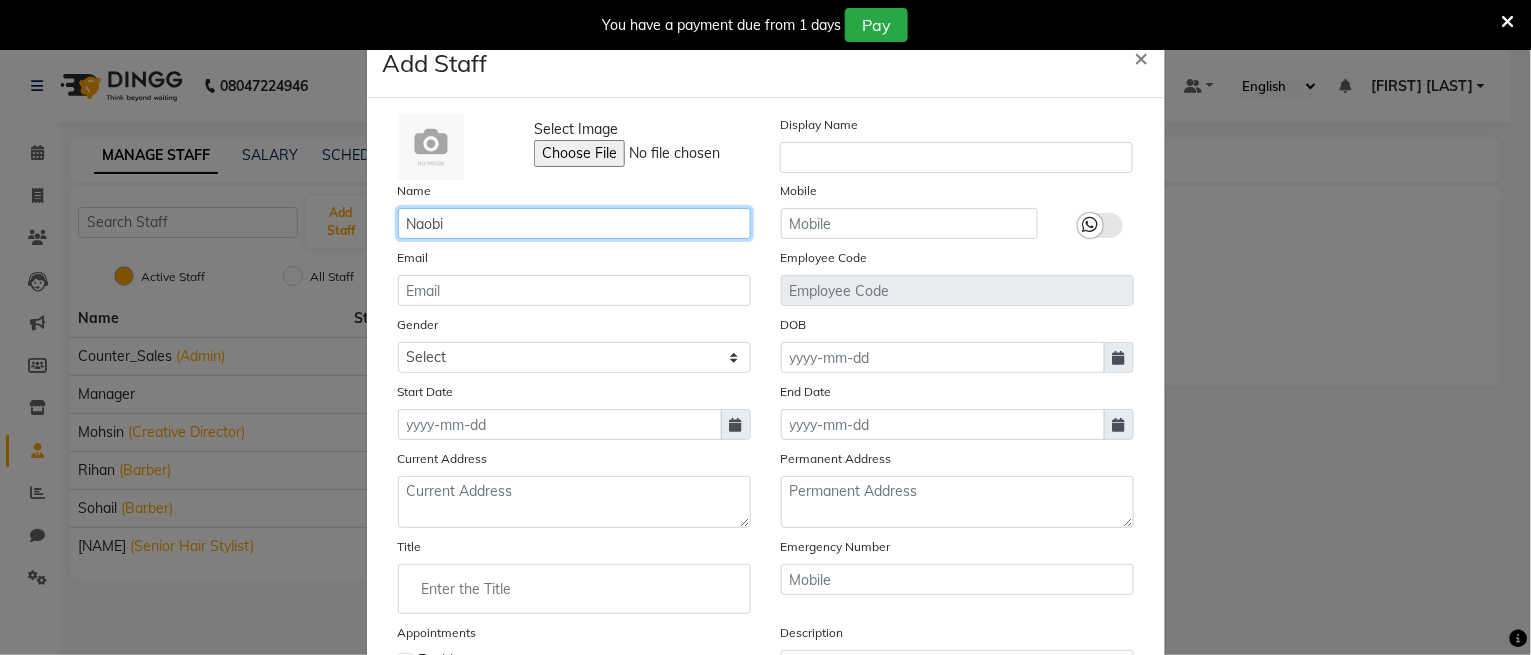 type on "Naobi" 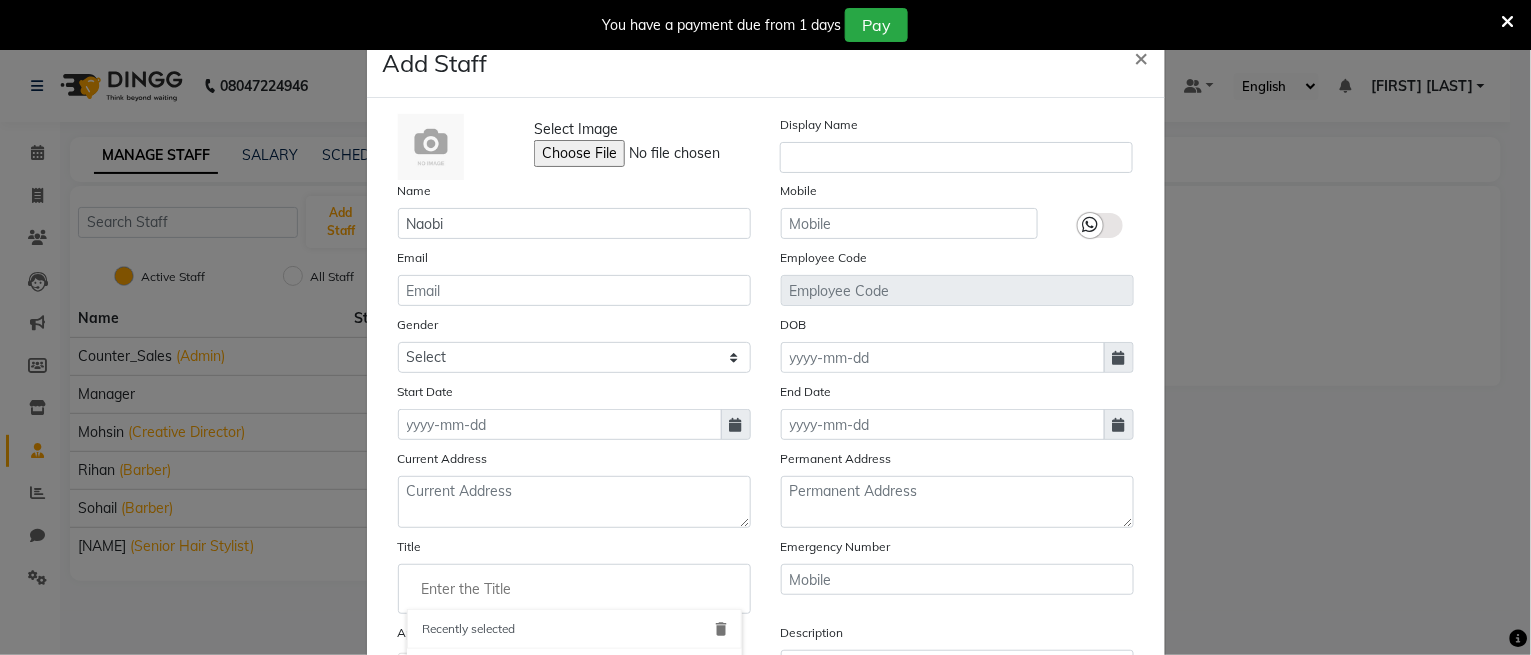 click 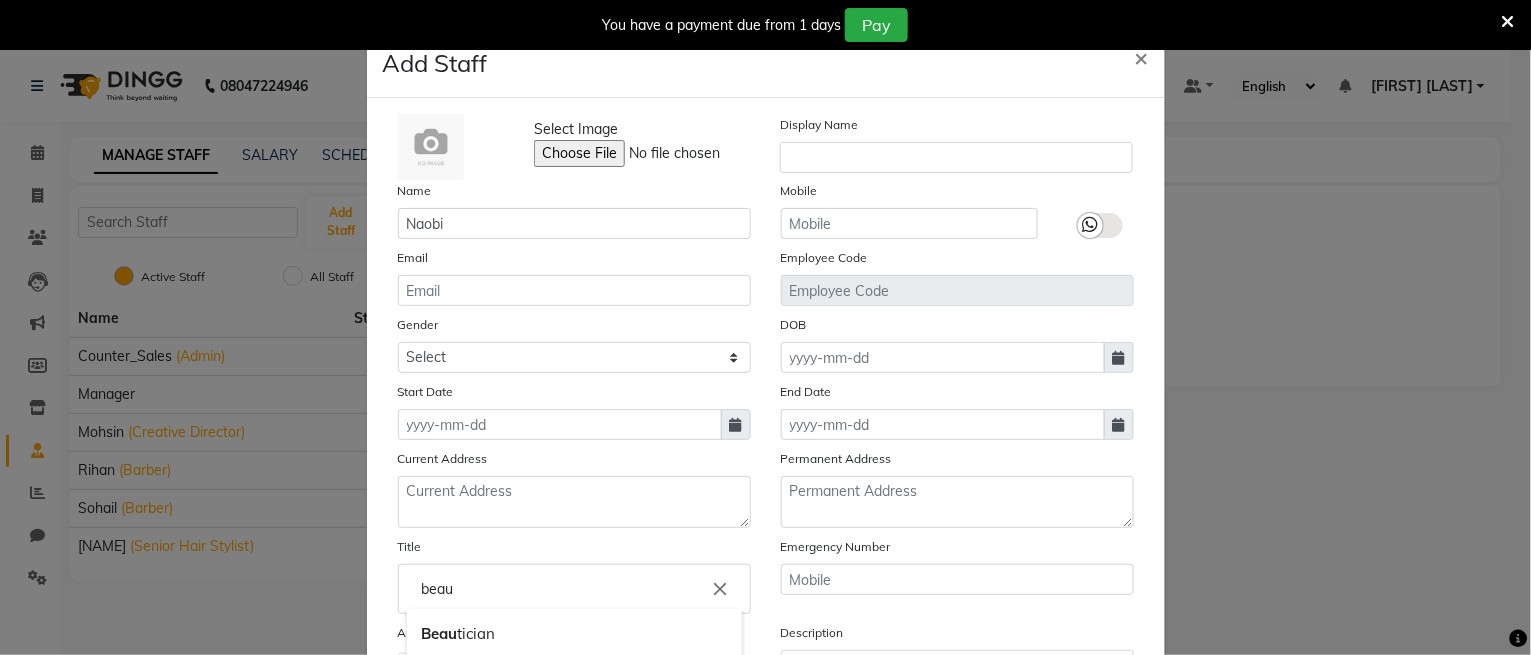 scroll, scrollTop: 133, scrollLeft: 0, axis: vertical 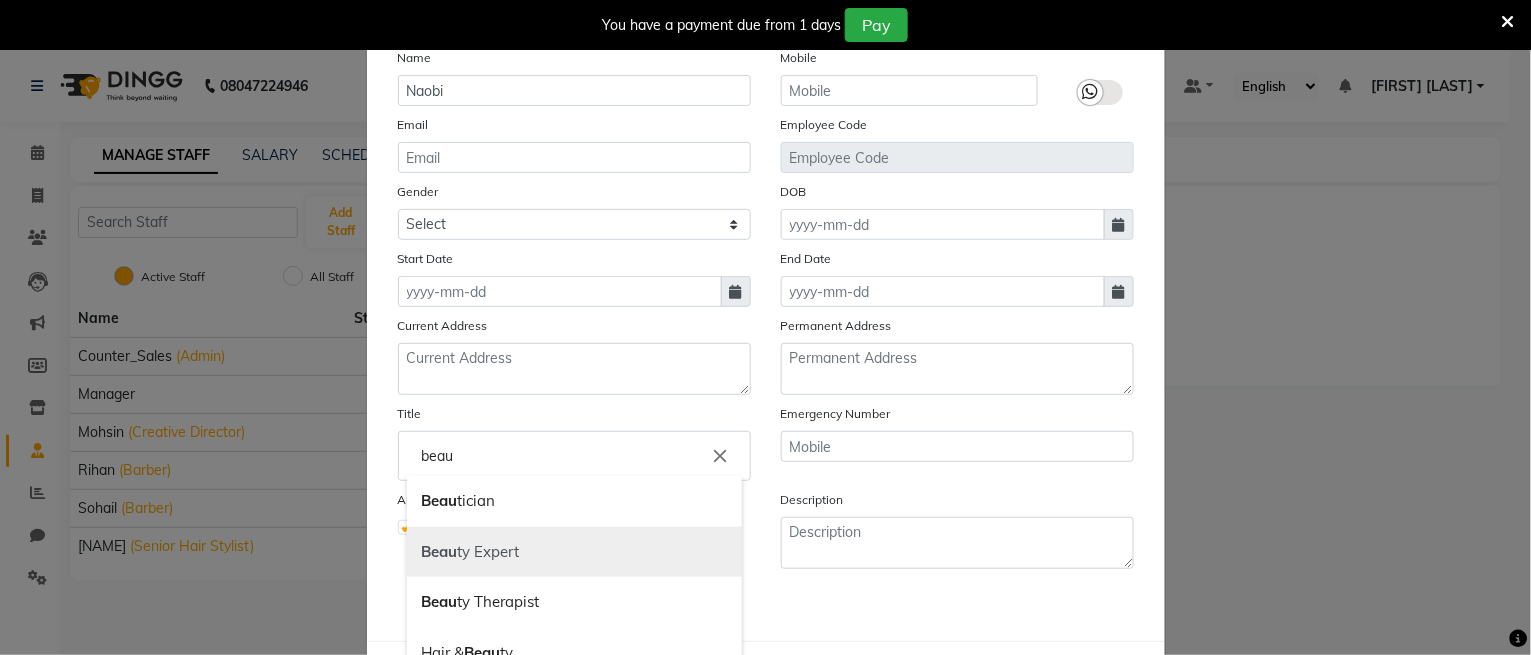 click on "Beau ty Expert" at bounding box center (574, 552) 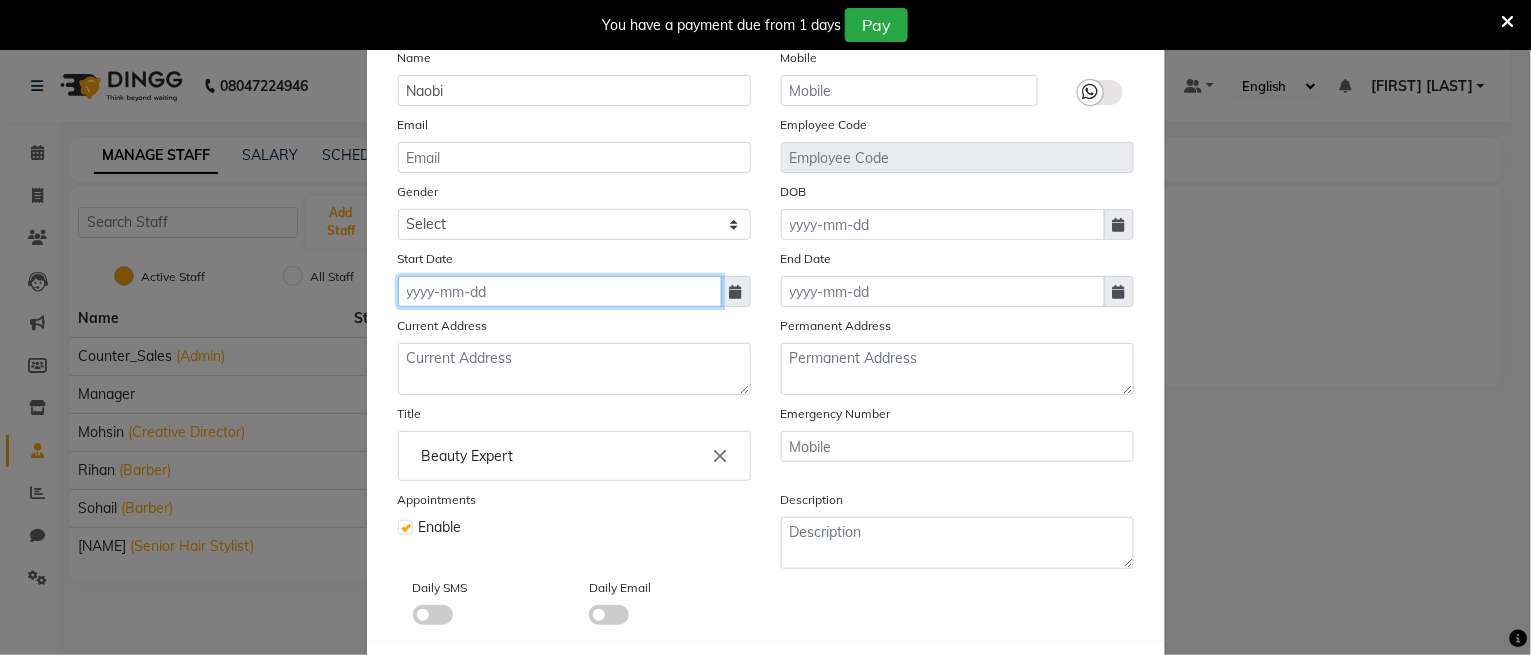 click 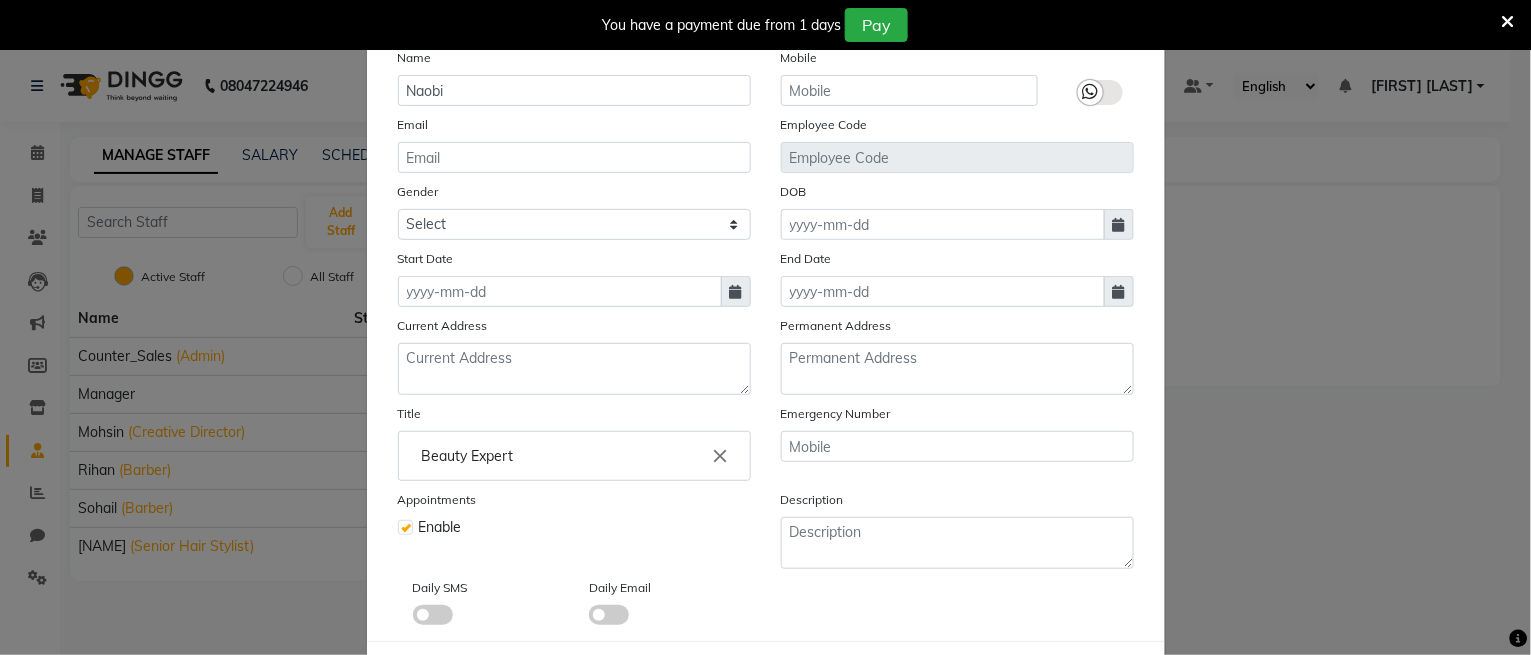 select on "8" 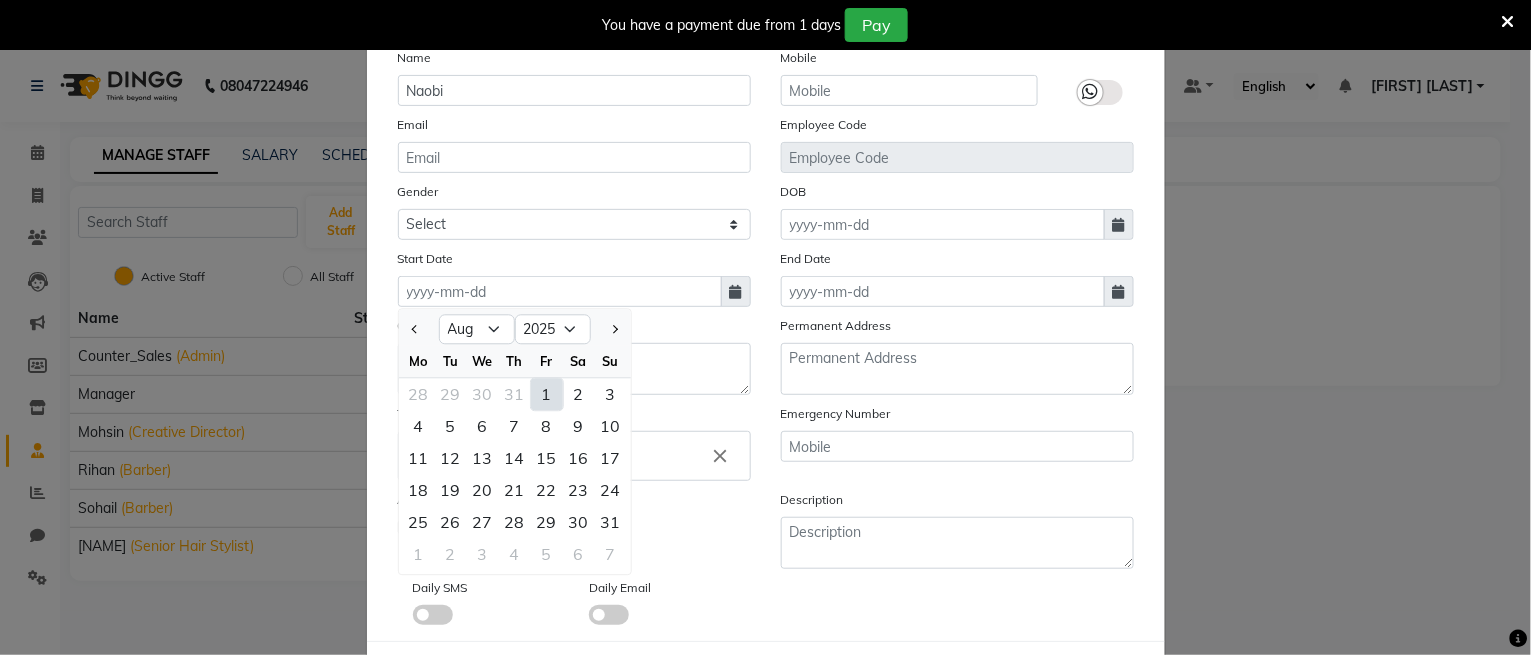 click on "1" 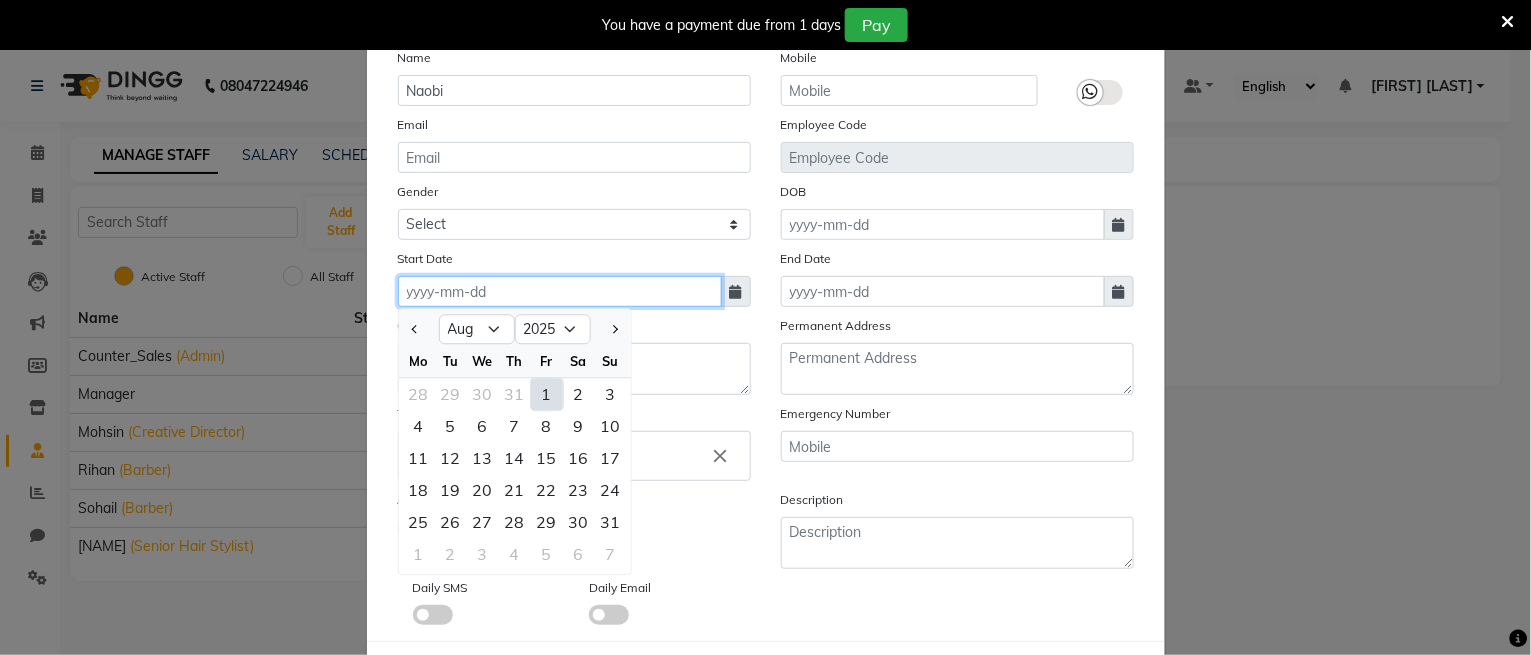 type on "01-08-2025" 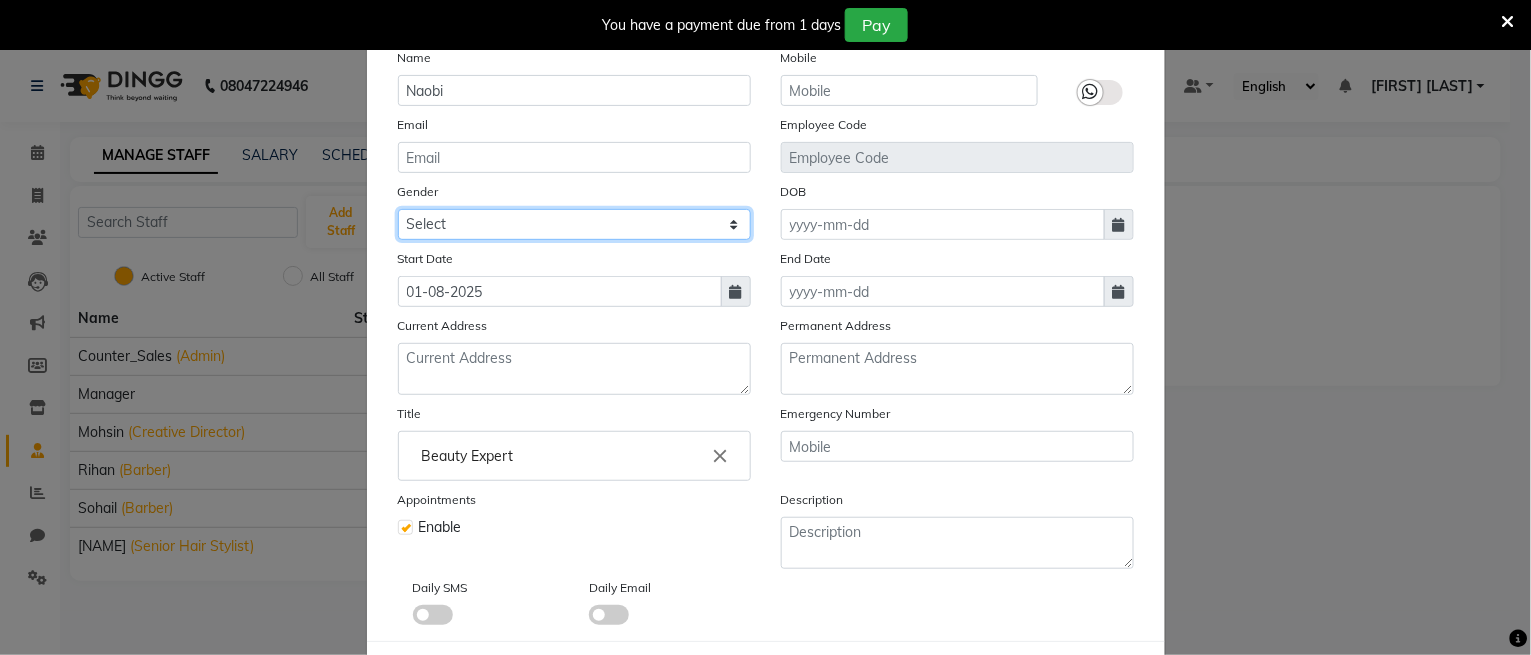 click on "Select Male Female Other Prefer Not To Say" 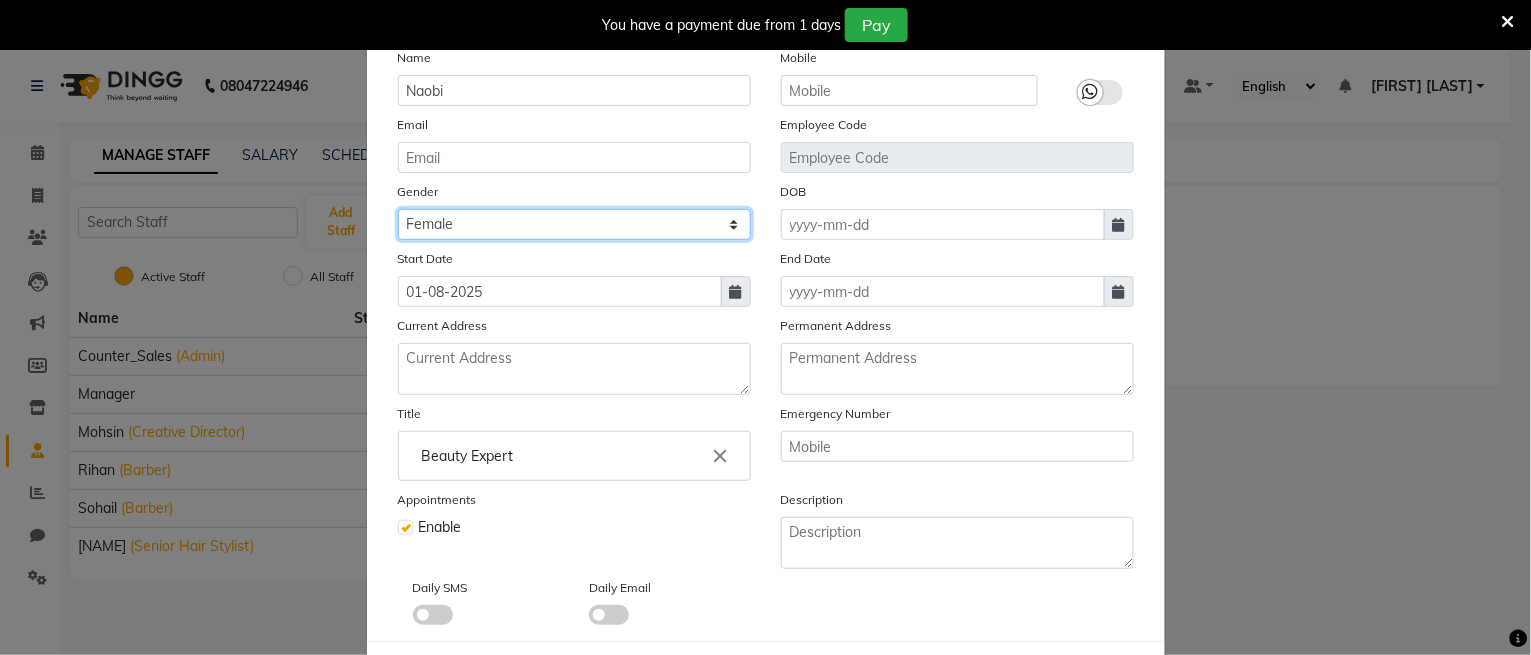 click on "Select Male Female Other Prefer Not To Say" 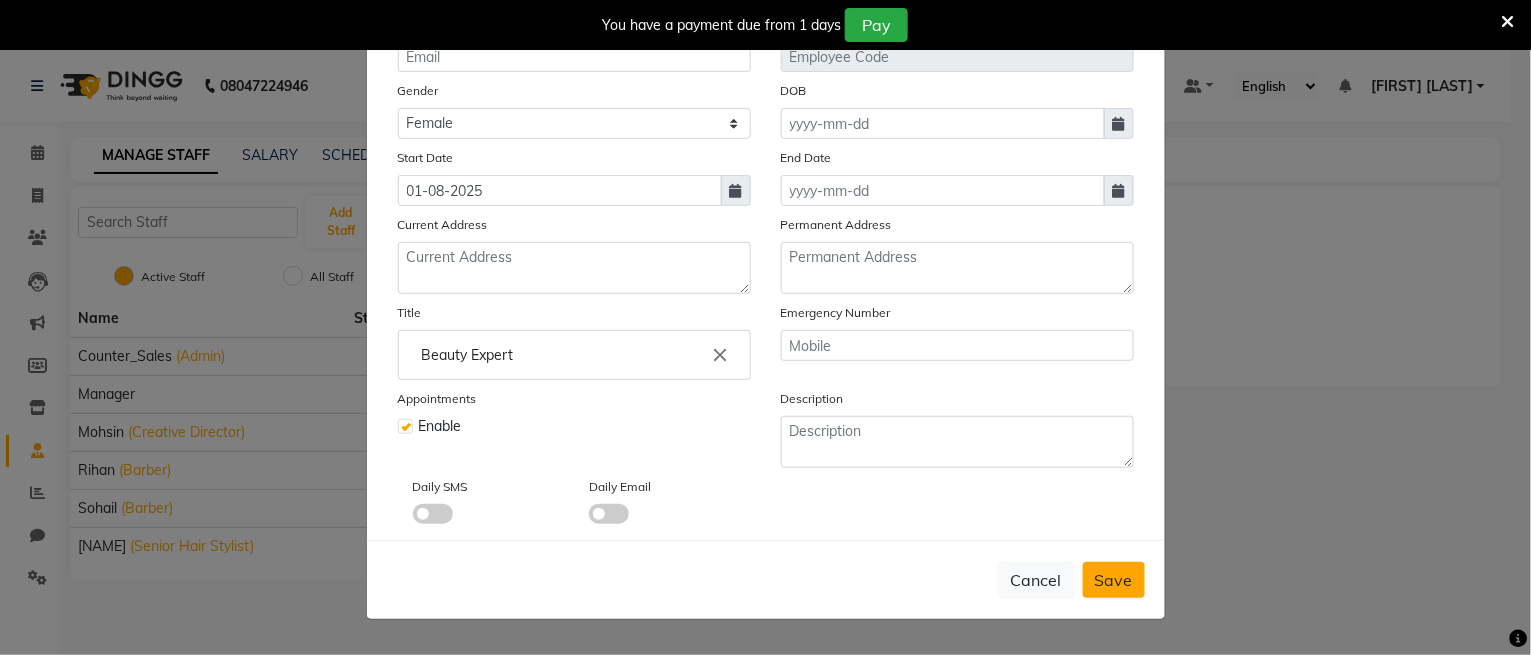 click on "Save" at bounding box center [1114, 580] 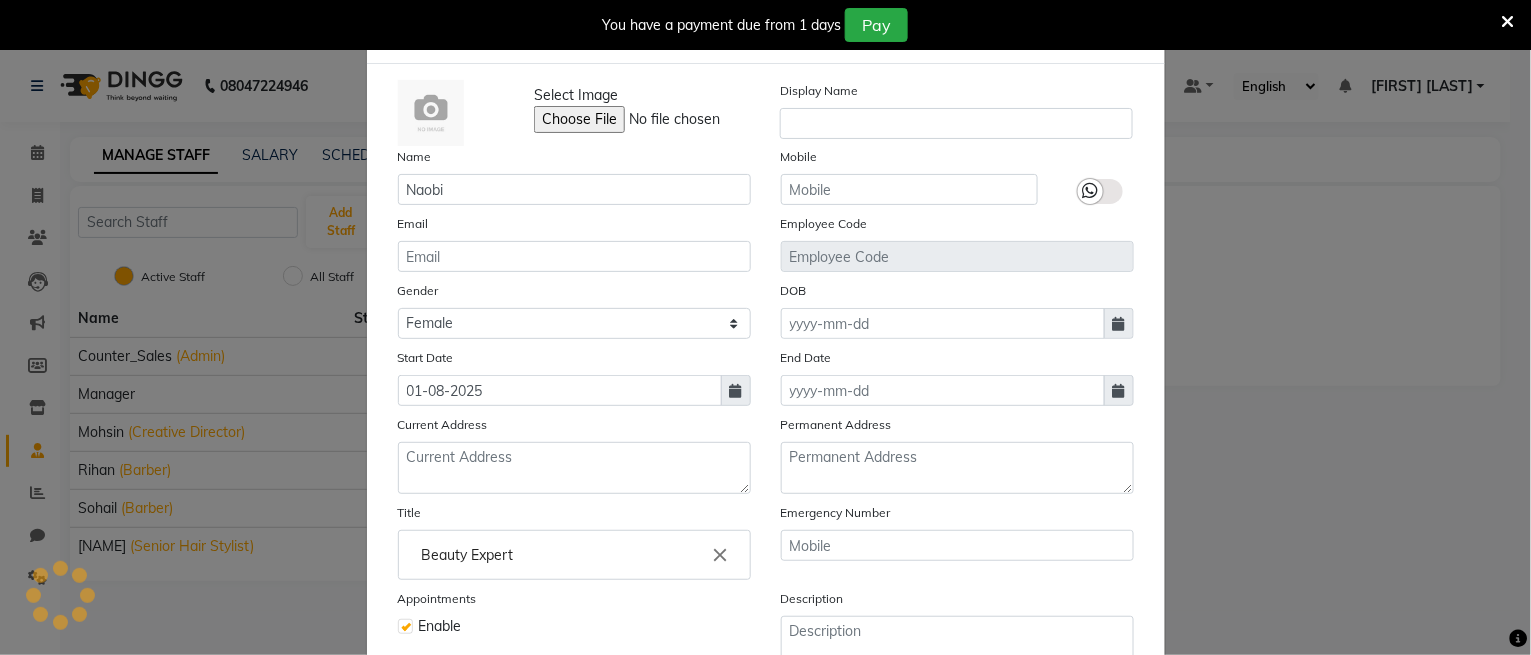 scroll, scrollTop: 0, scrollLeft: 0, axis: both 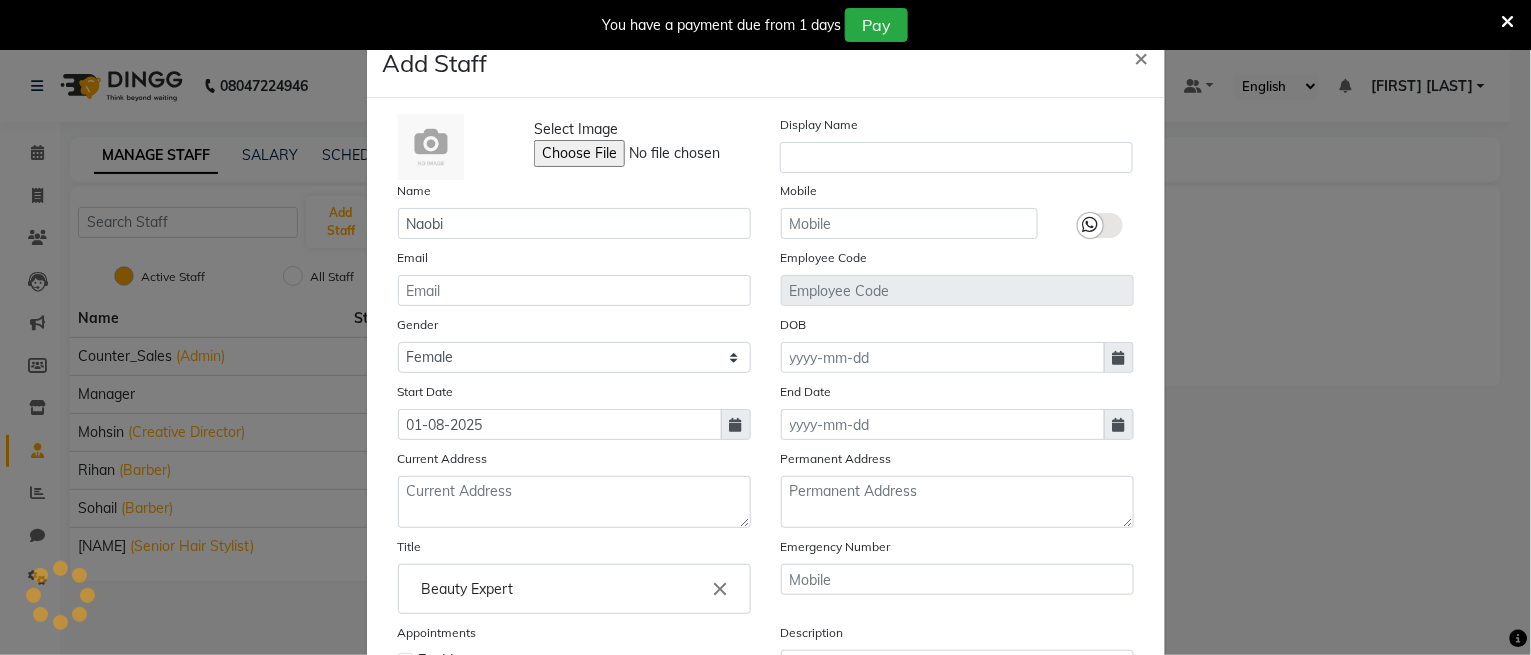 type 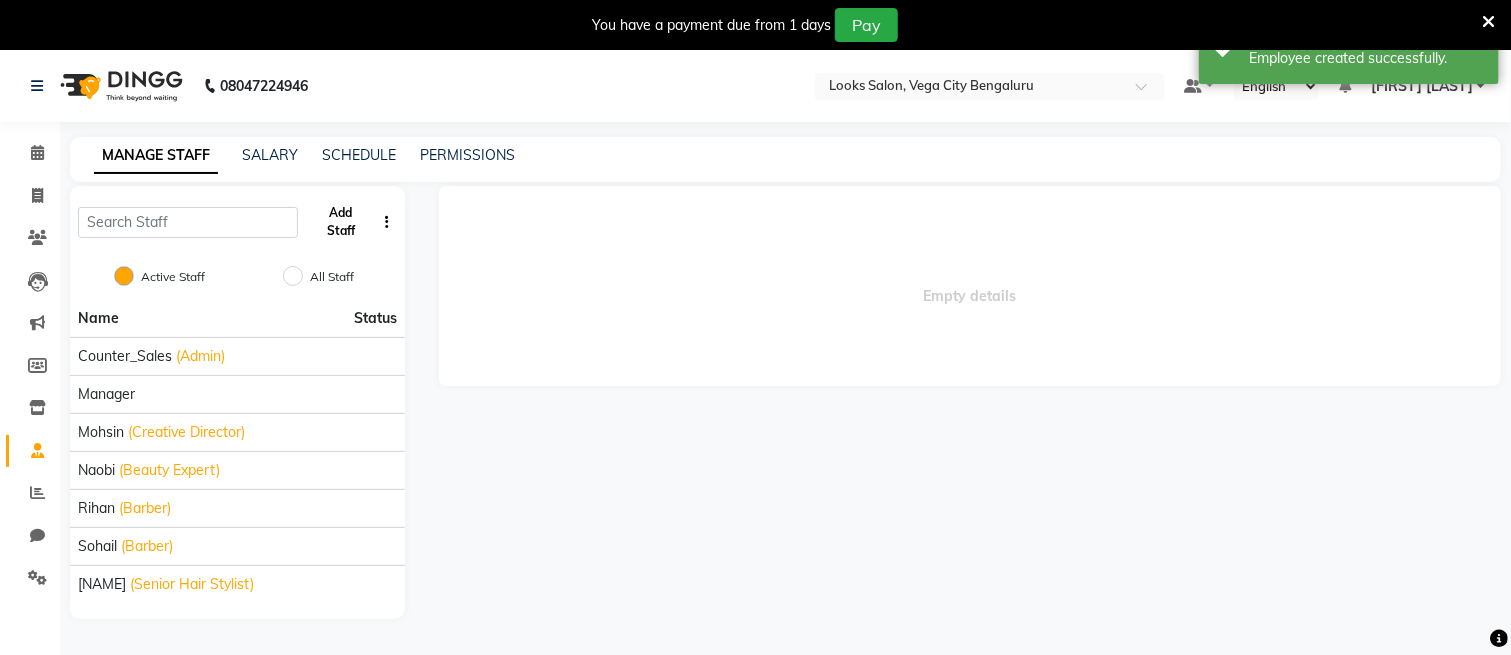 click on "Add Staff" 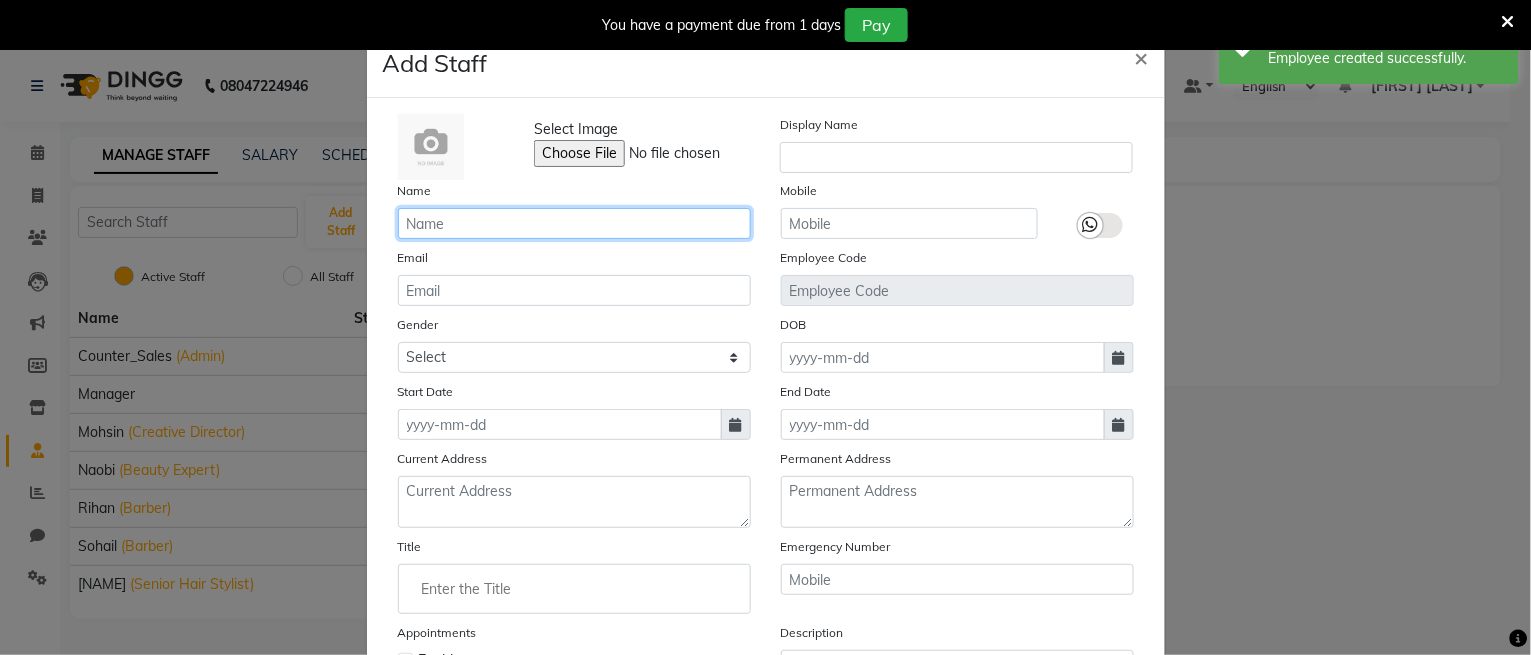 click 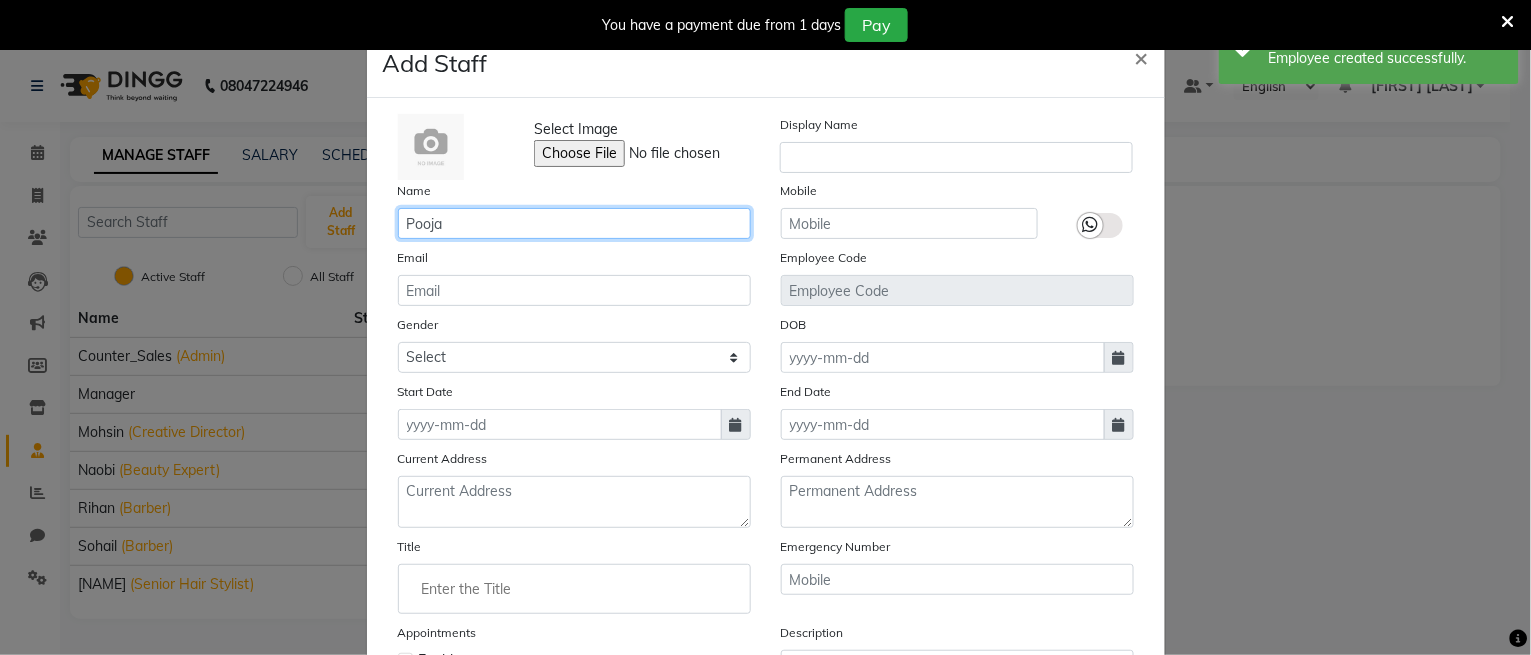 type on "Pooja" 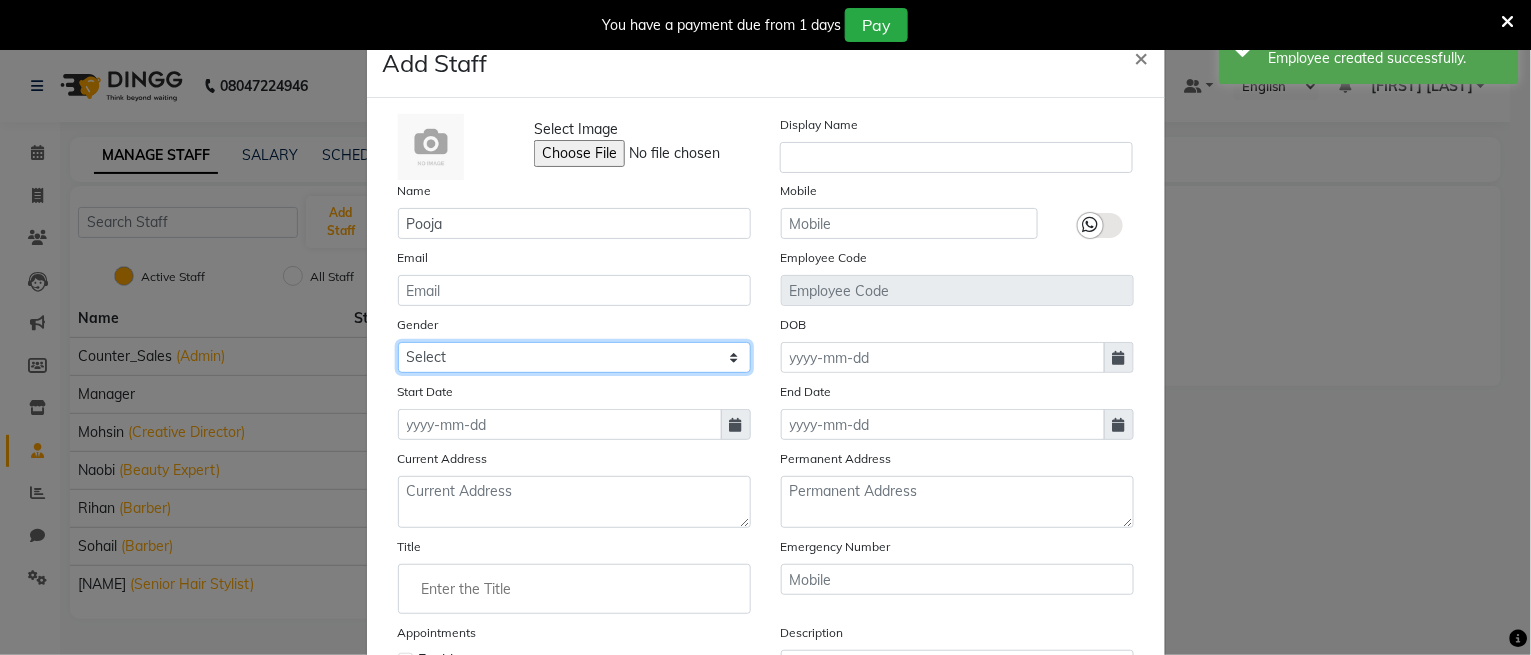 drag, startPoint x: 505, startPoint y: 356, endPoint x: 497, endPoint y: 367, distance: 13.601471 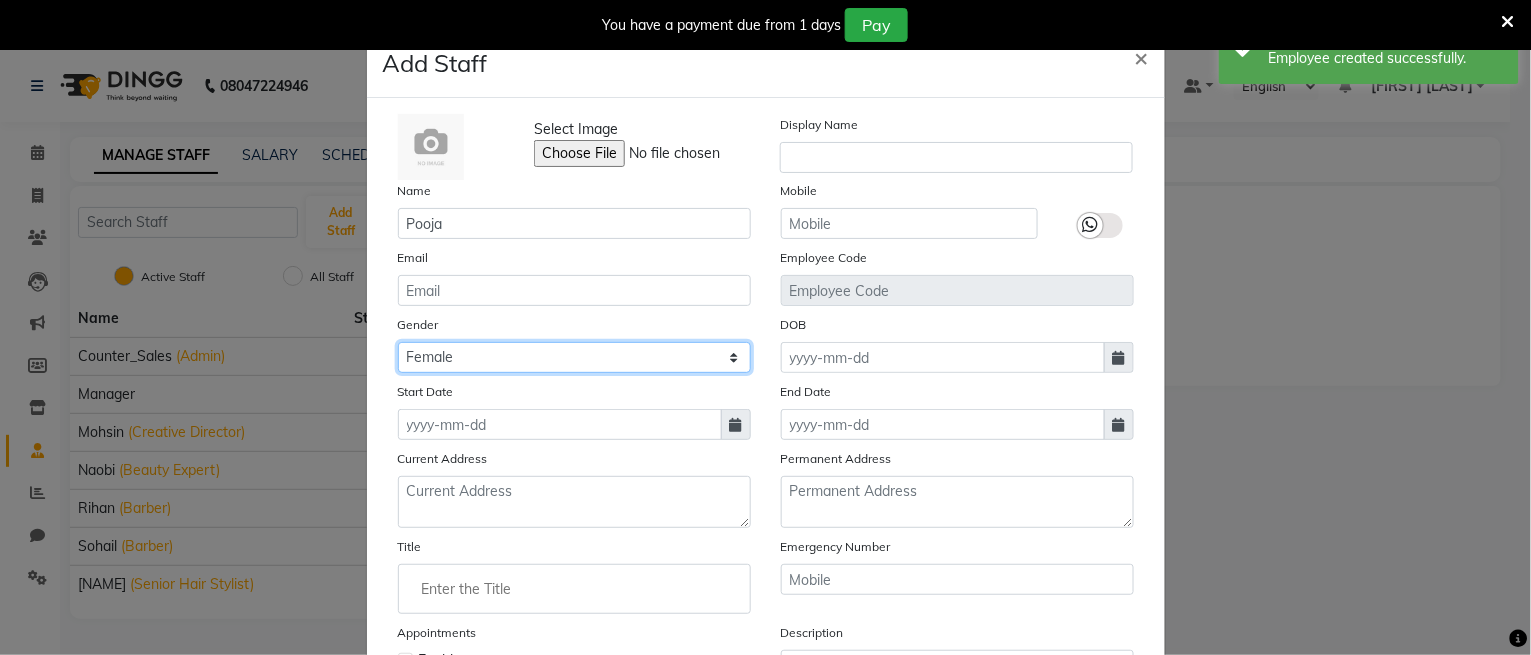 click on "Select Male Female Other Prefer Not To Say" 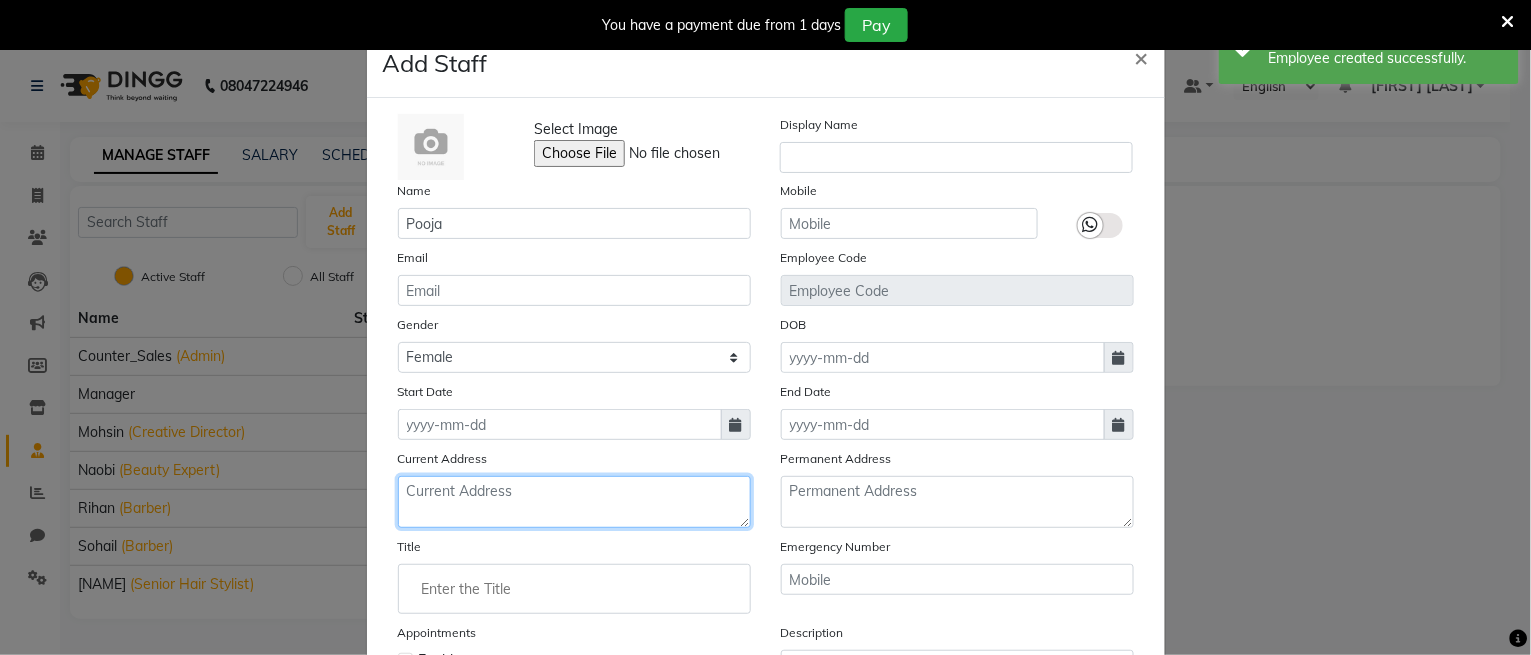 click 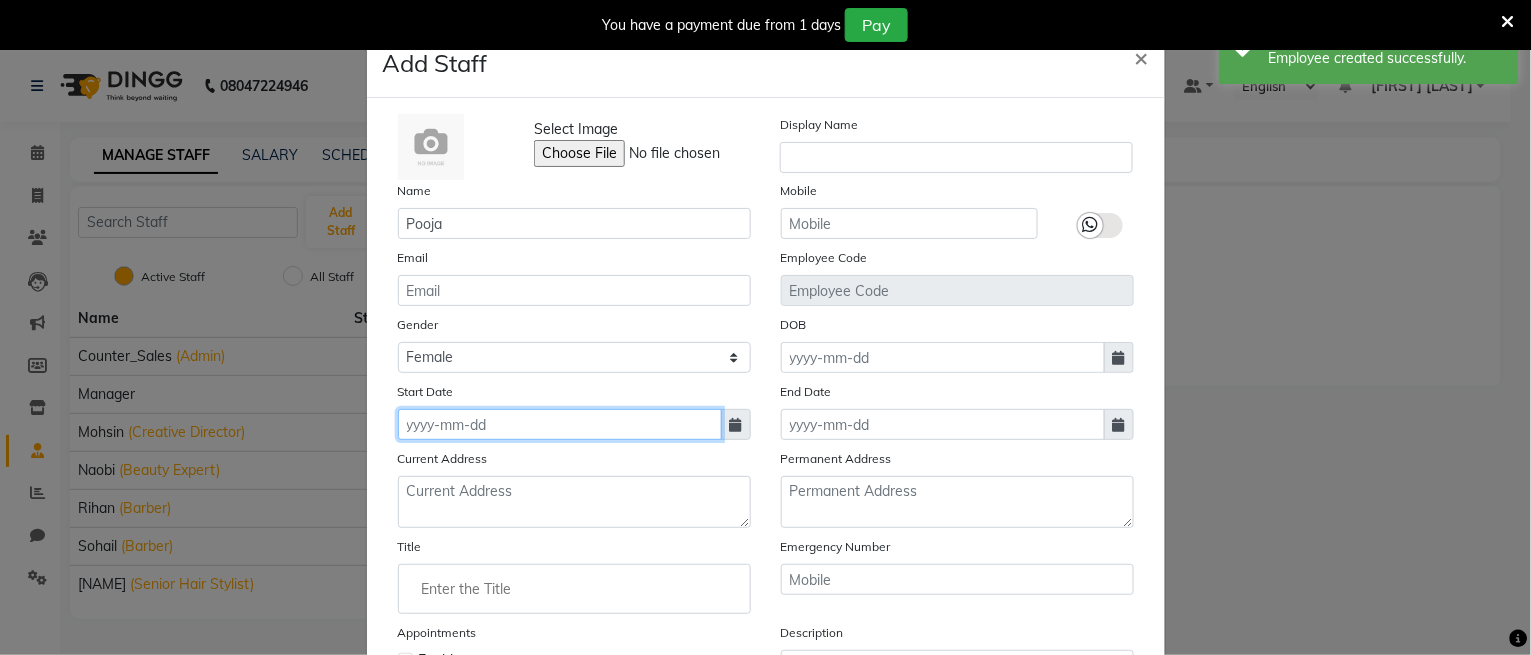 click 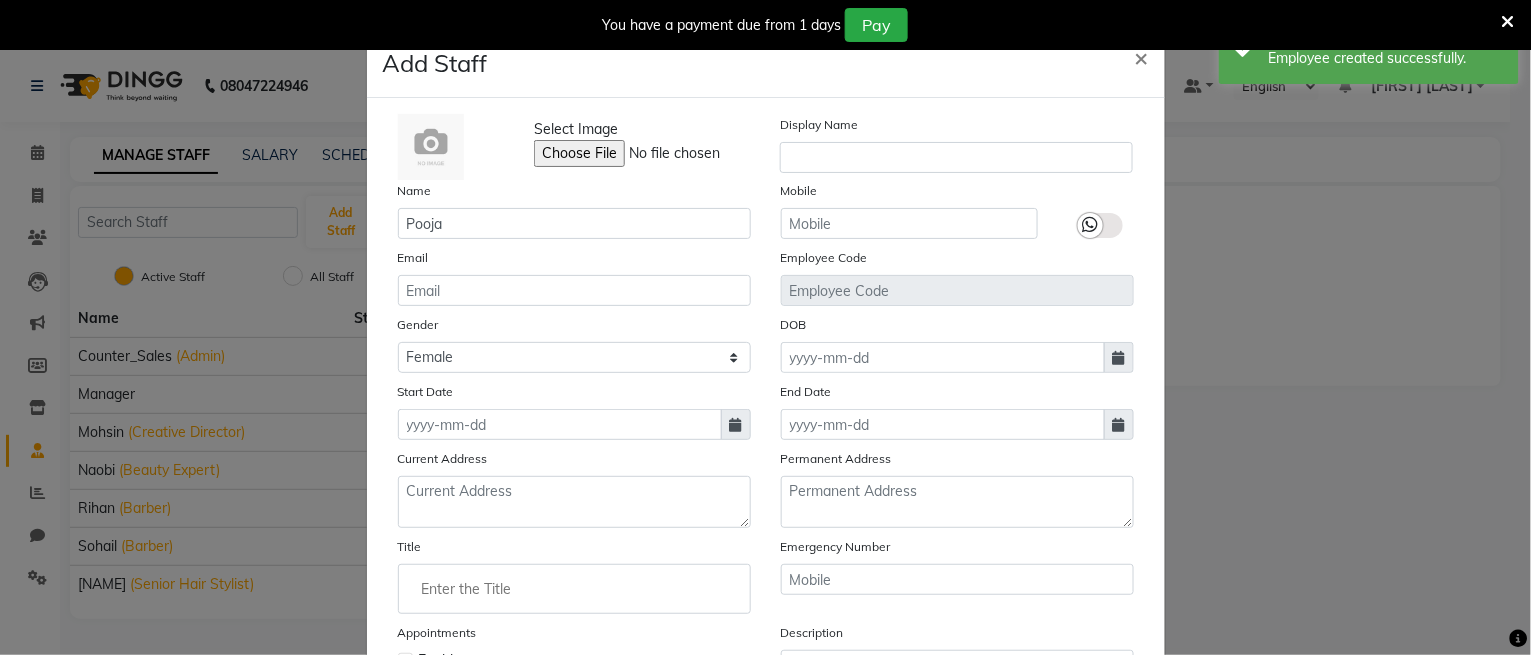select on "8" 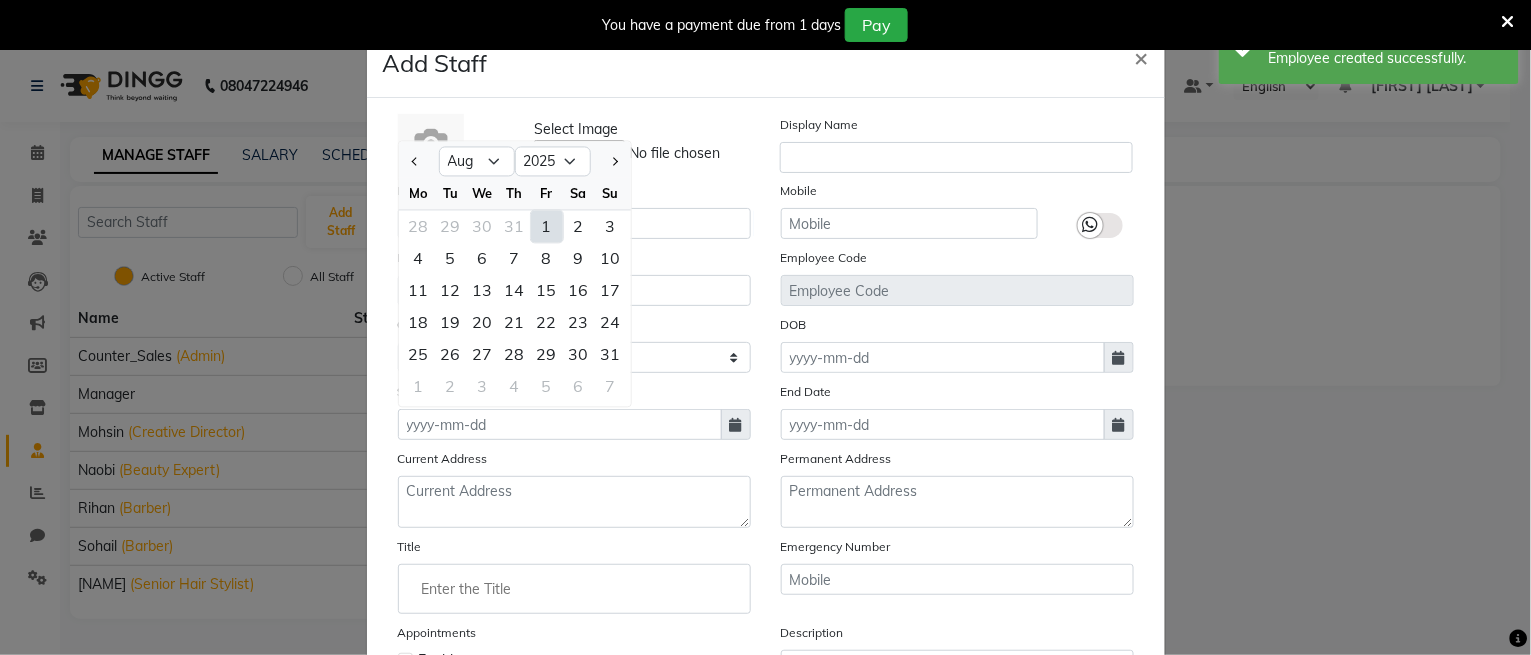 click on "1" 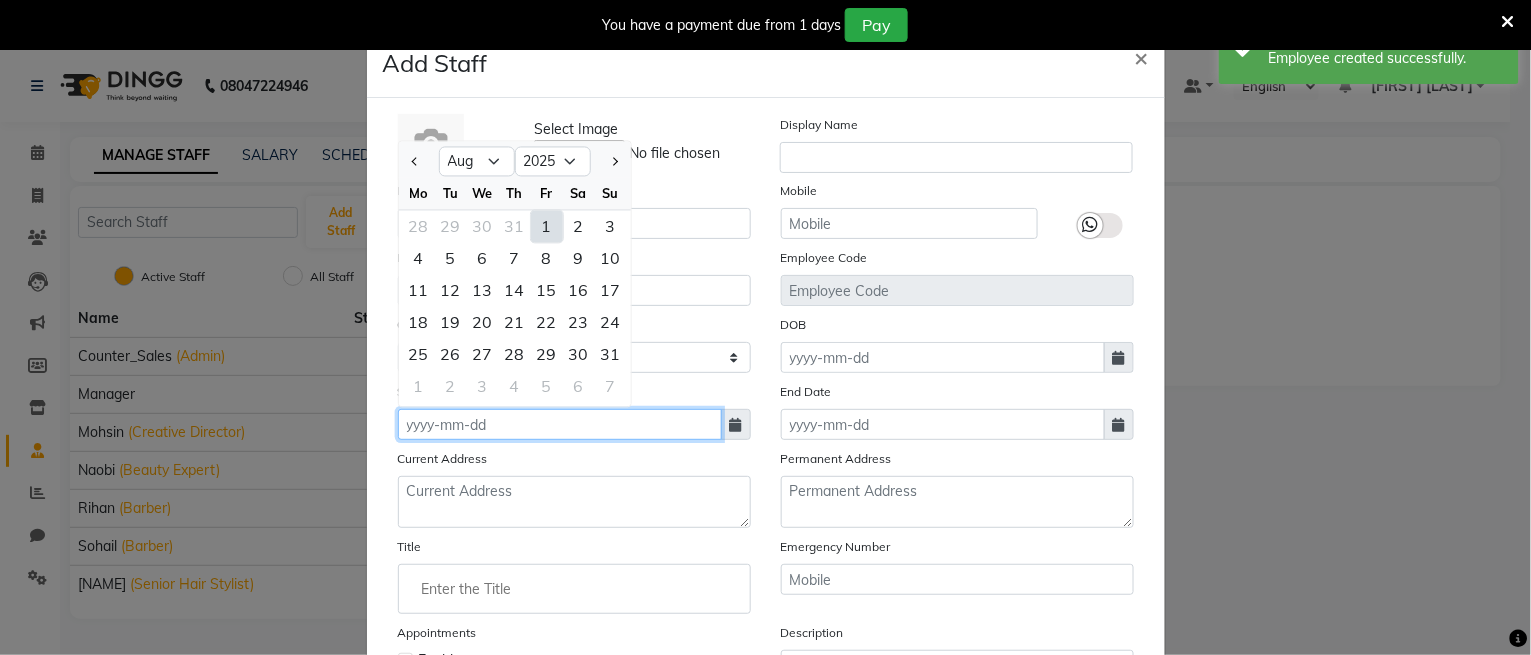 type on "01-08-2025" 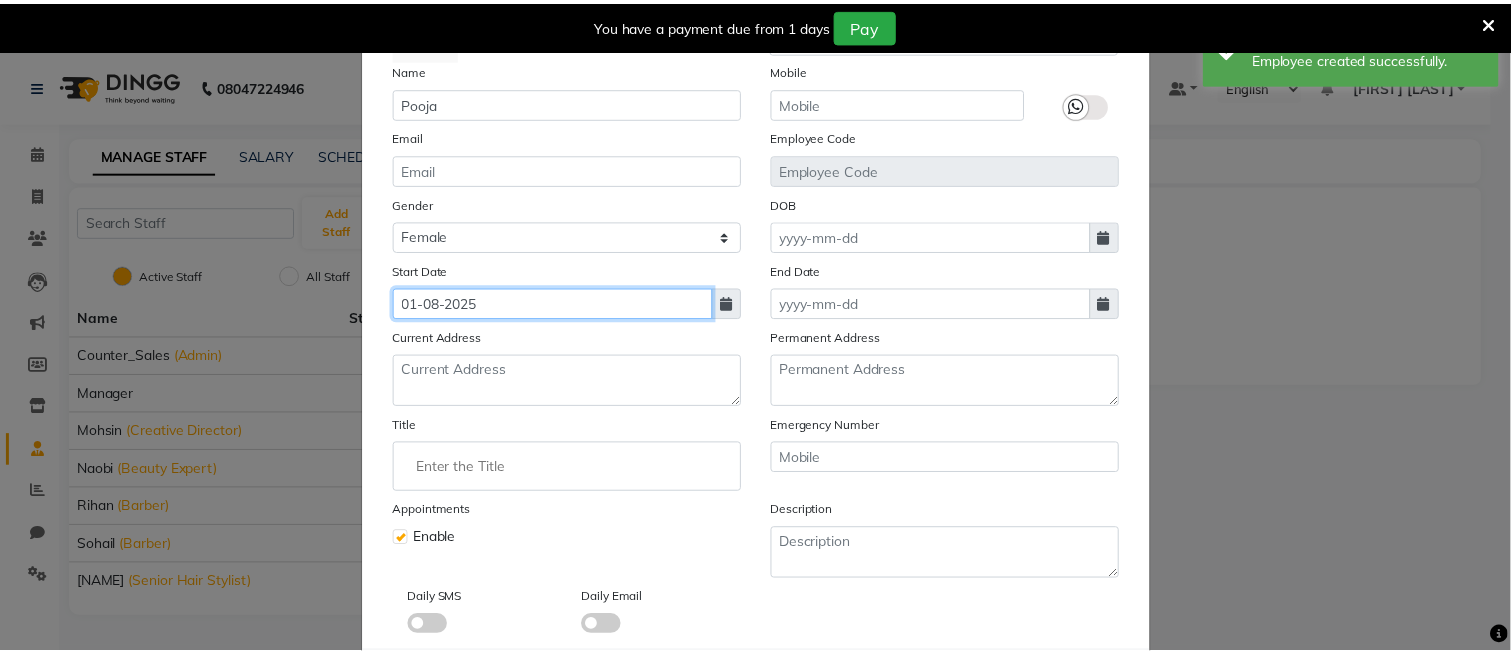 scroll, scrollTop: 228, scrollLeft: 0, axis: vertical 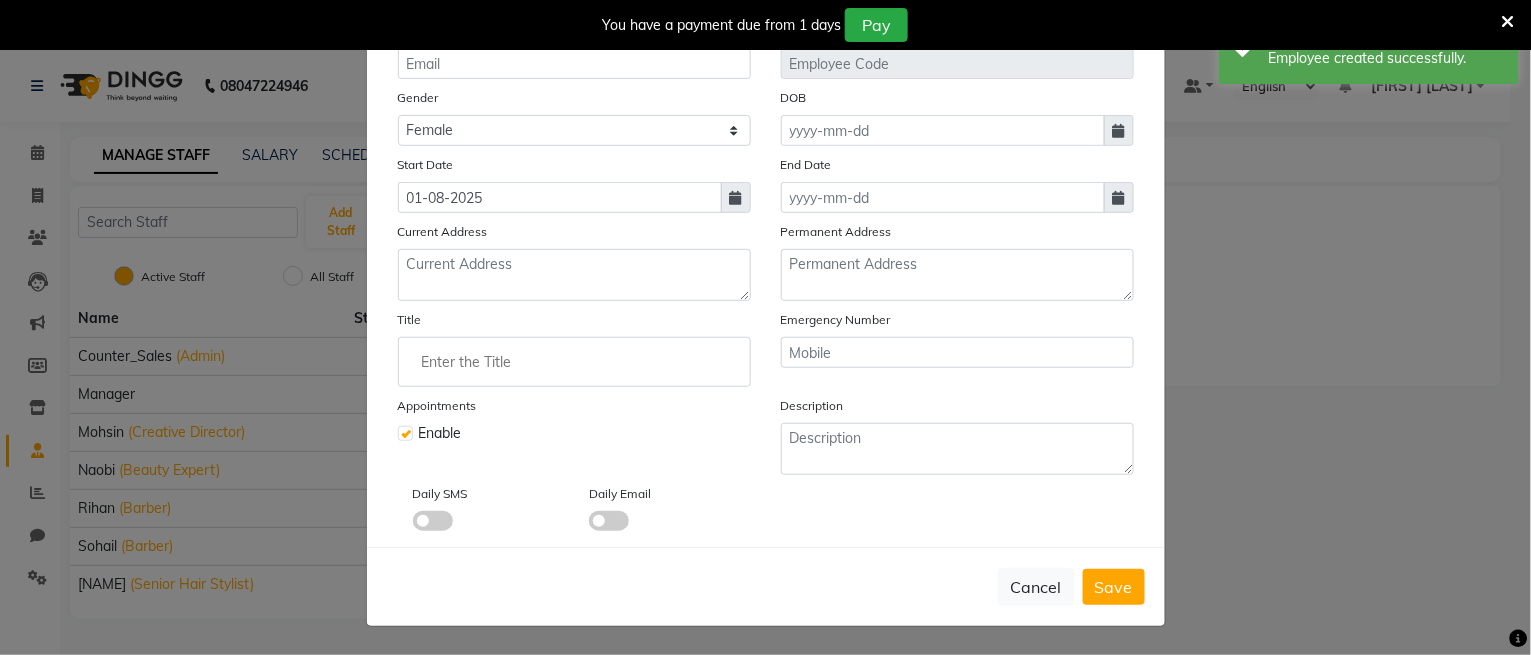 click 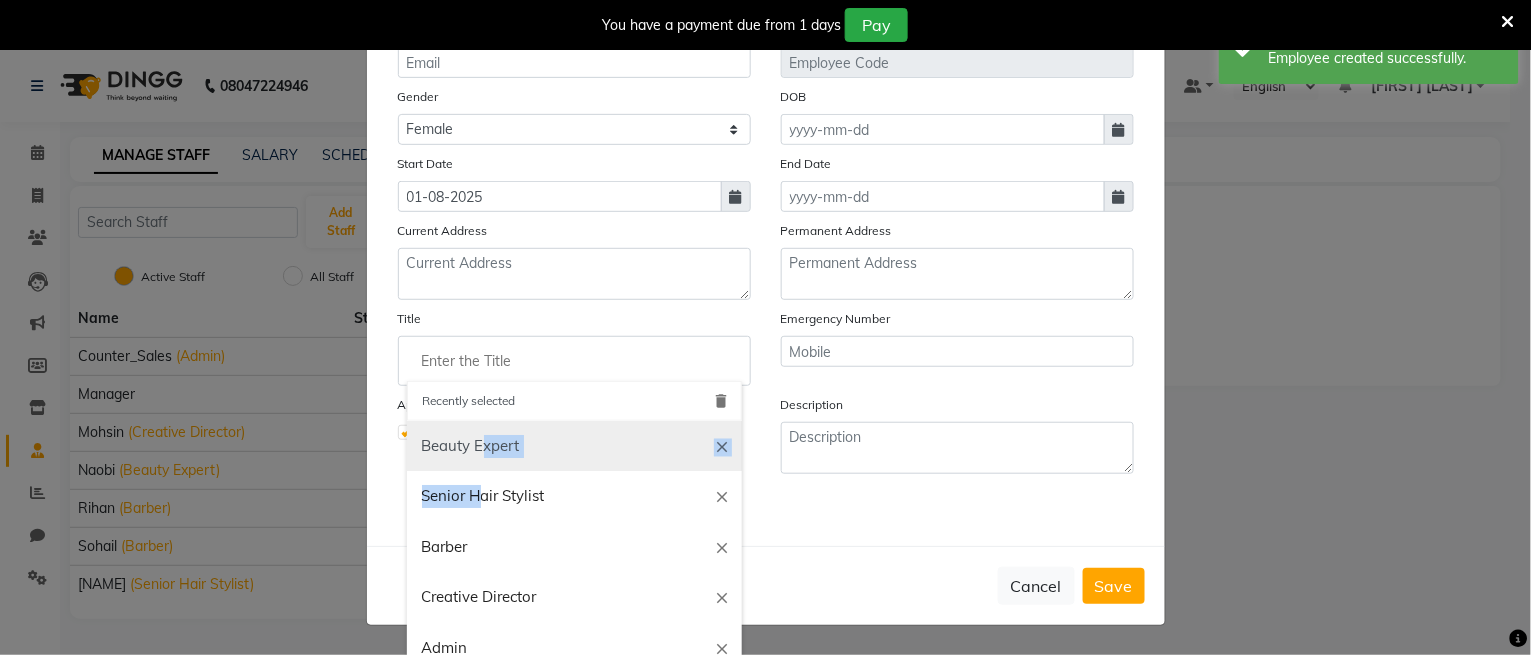 drag, startPoint x: 466, startPoint y: 473, endPoint x: 471, endPoint y: 448, distance: 25.495098 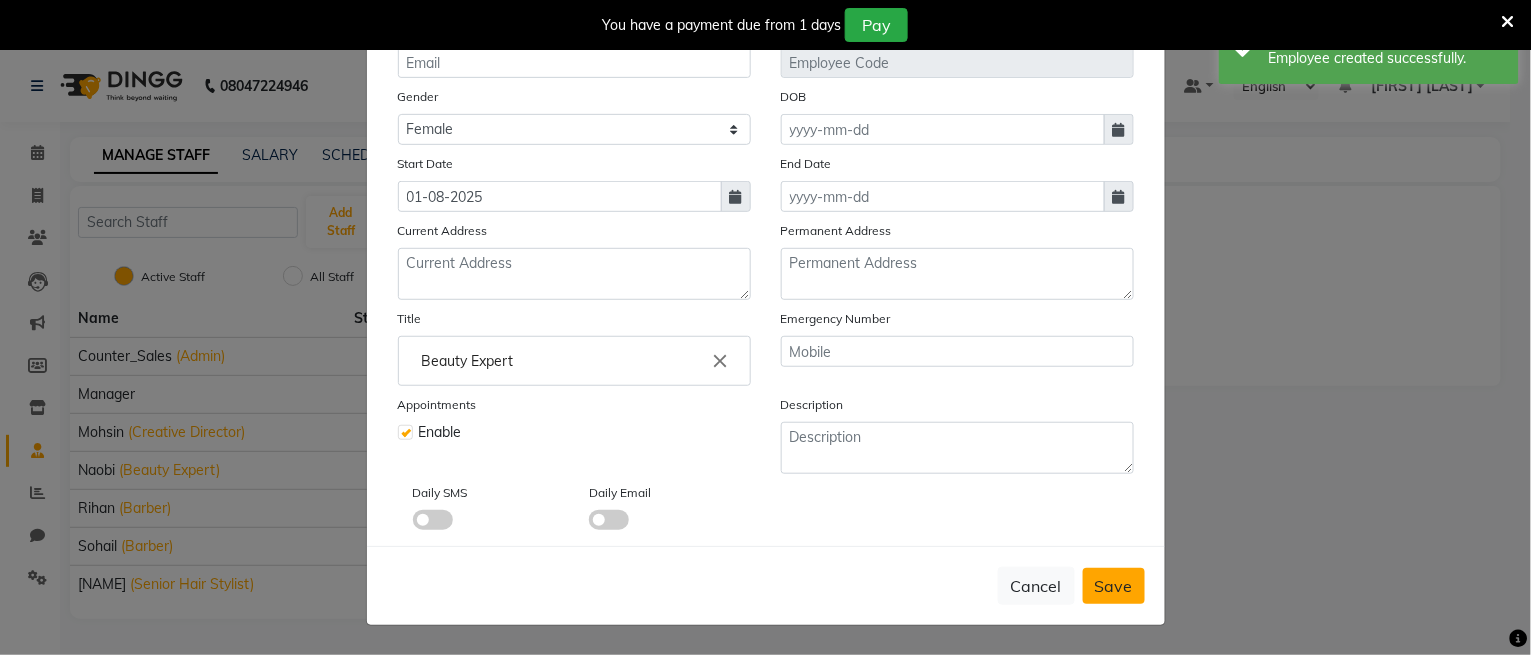 click on "Save" at bounding box center [1114, 586] 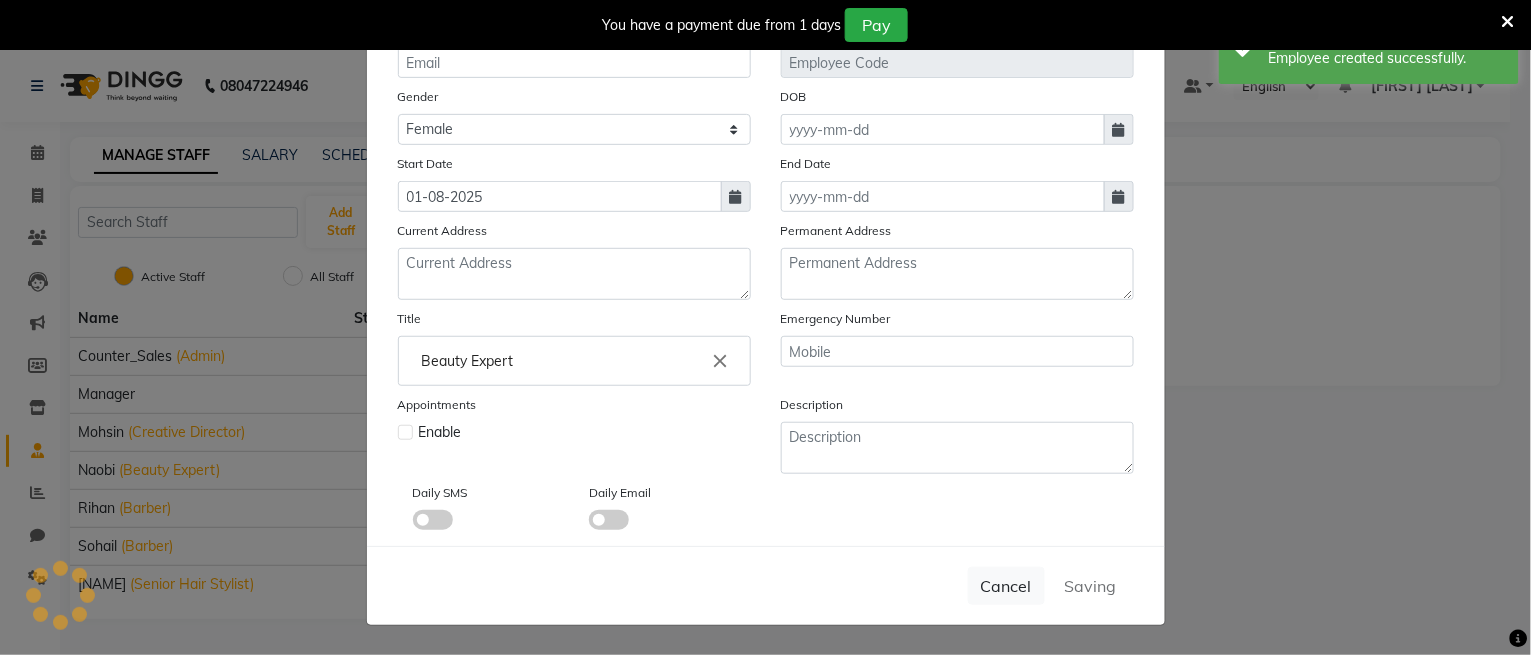 type 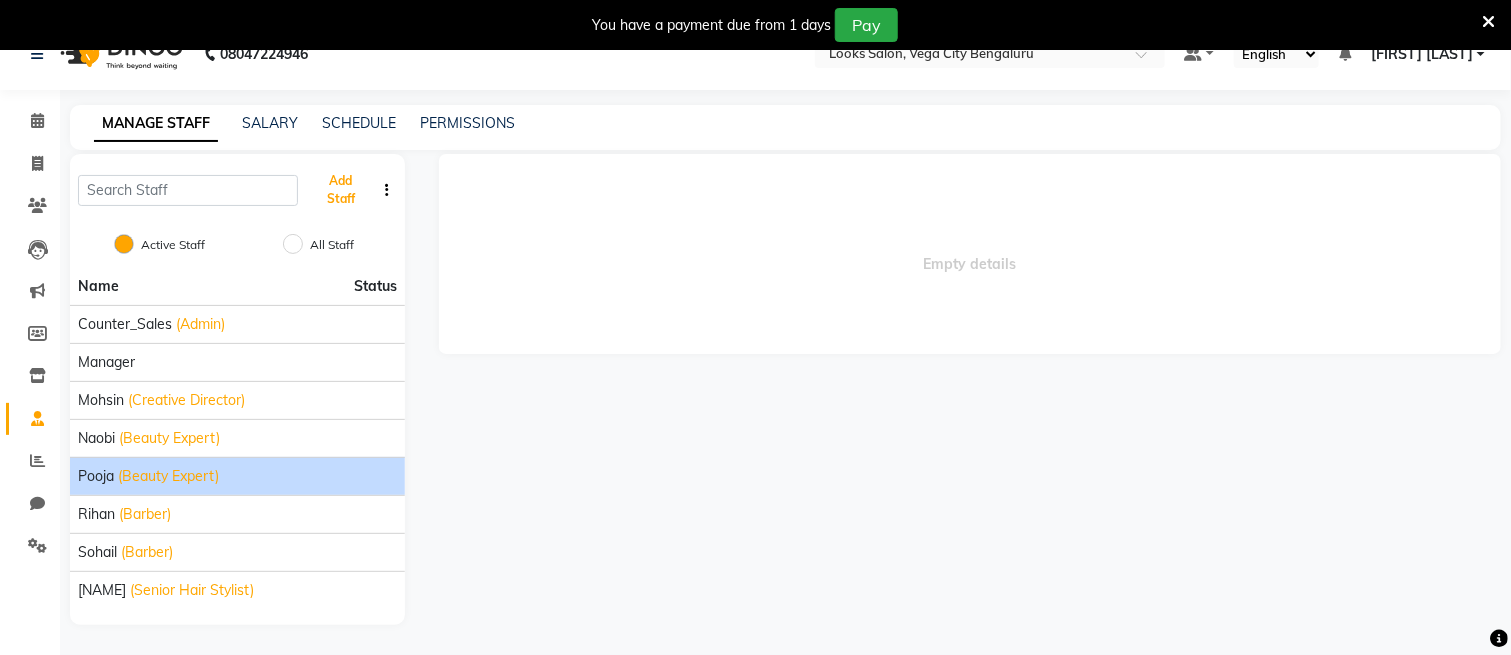 scroll, scrollTop: 50, scrollLeft: 0, axis: vertical 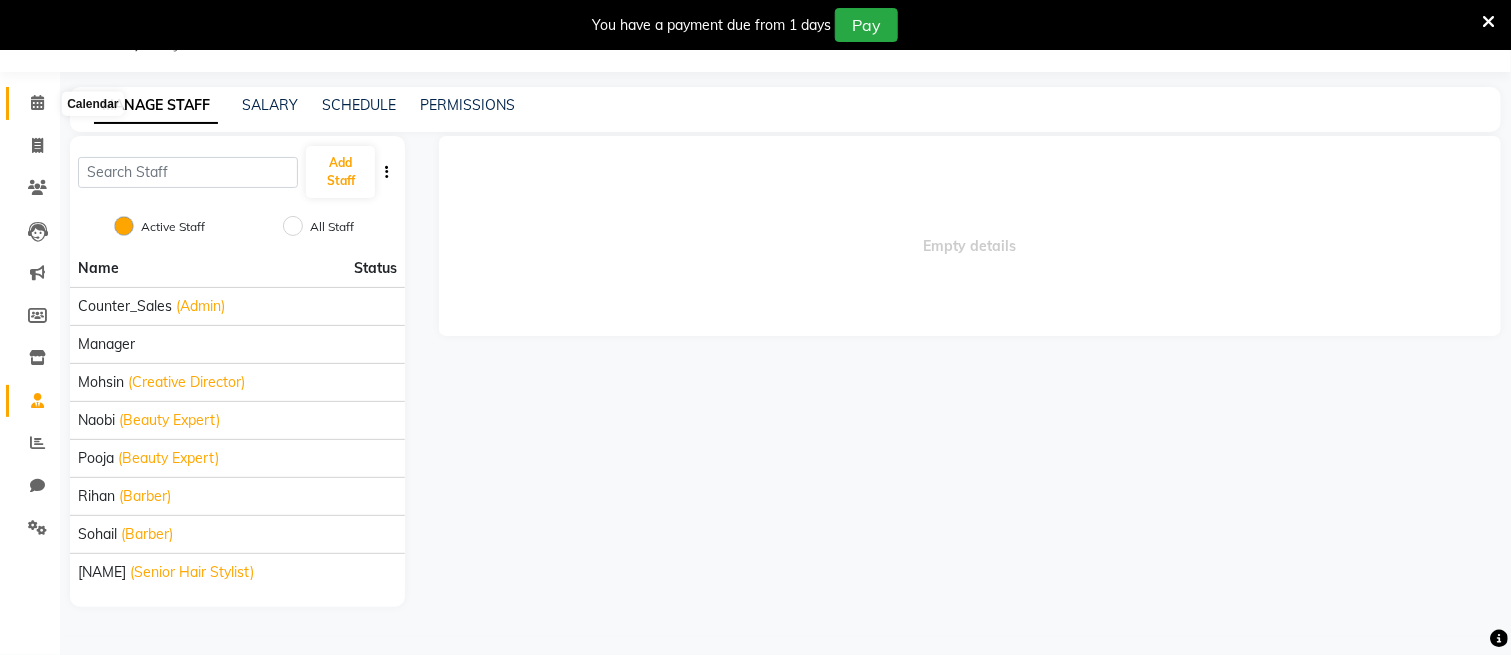 click 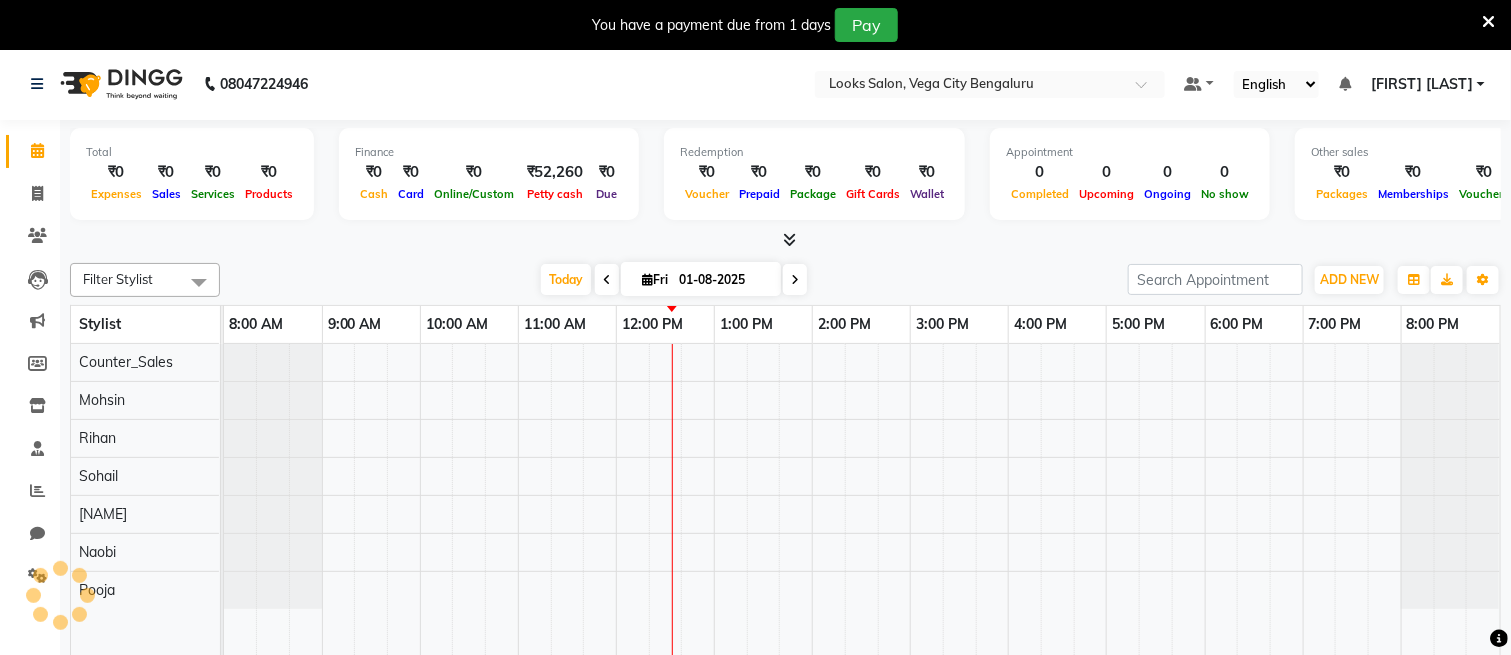 scroll, scrollTop: 0, scrollLeft: 0, axis: both 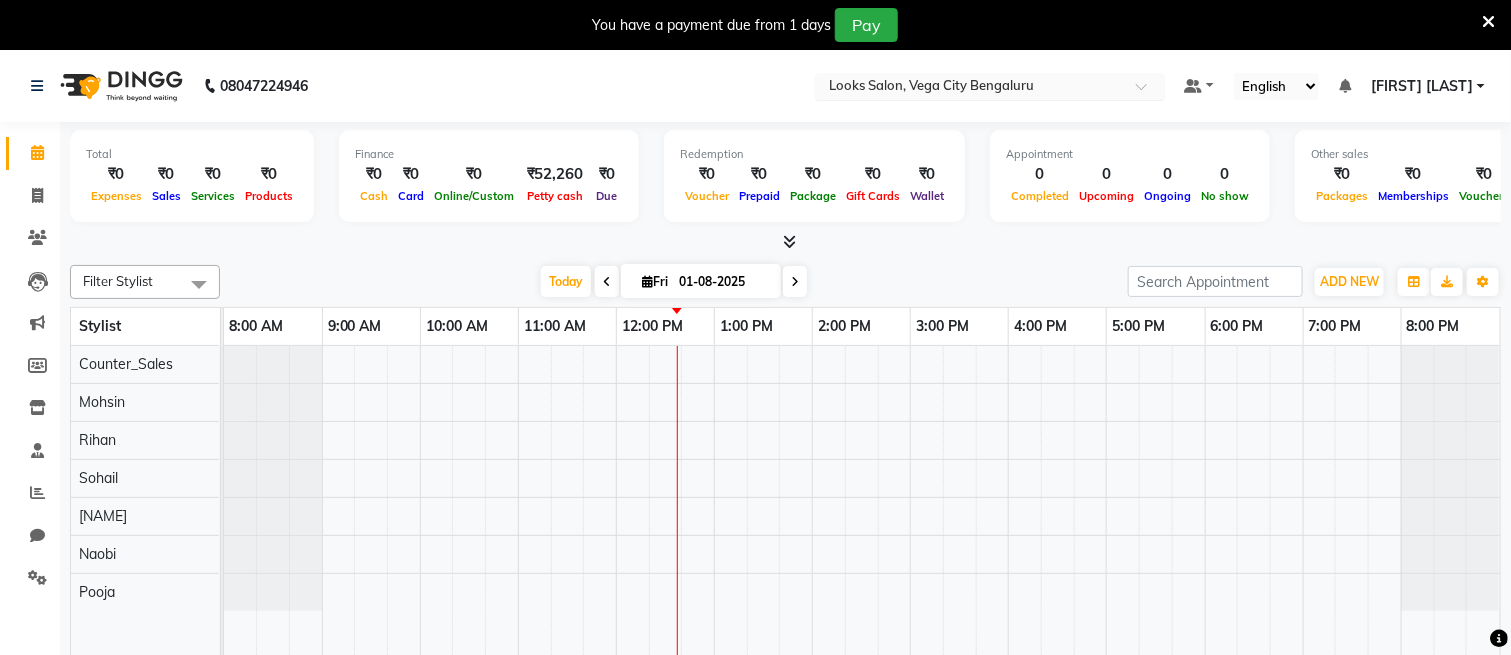 click at bounding box center (970, 88) 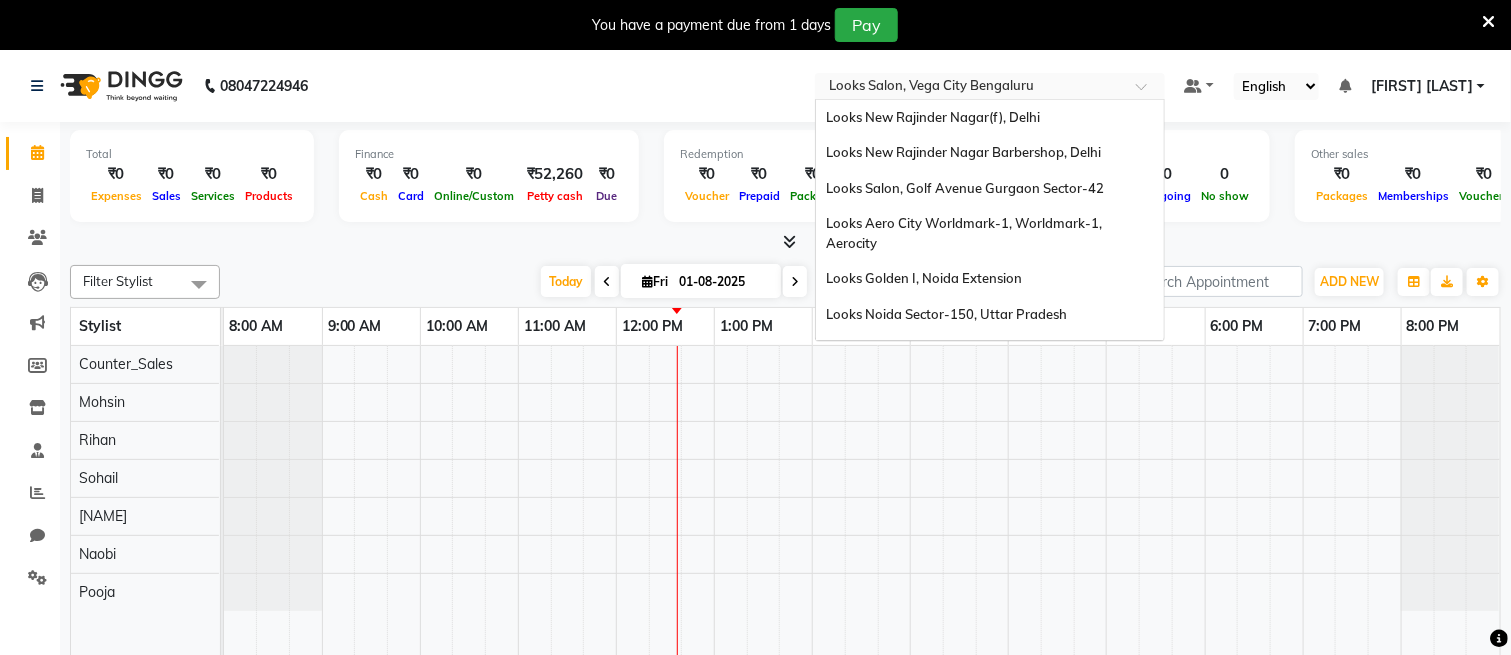 scroll, scrollTop: 1765, scrollLeft: 0, axis: vertical 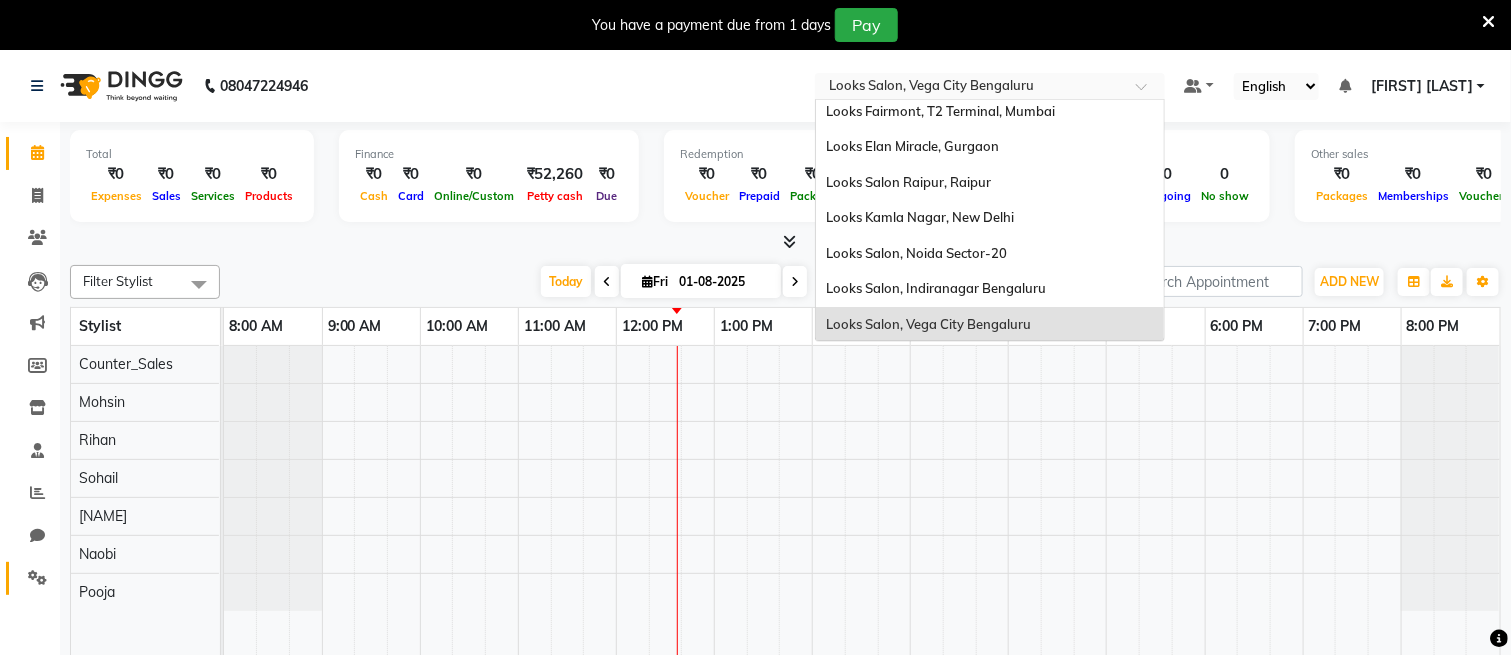 click on "Settings" 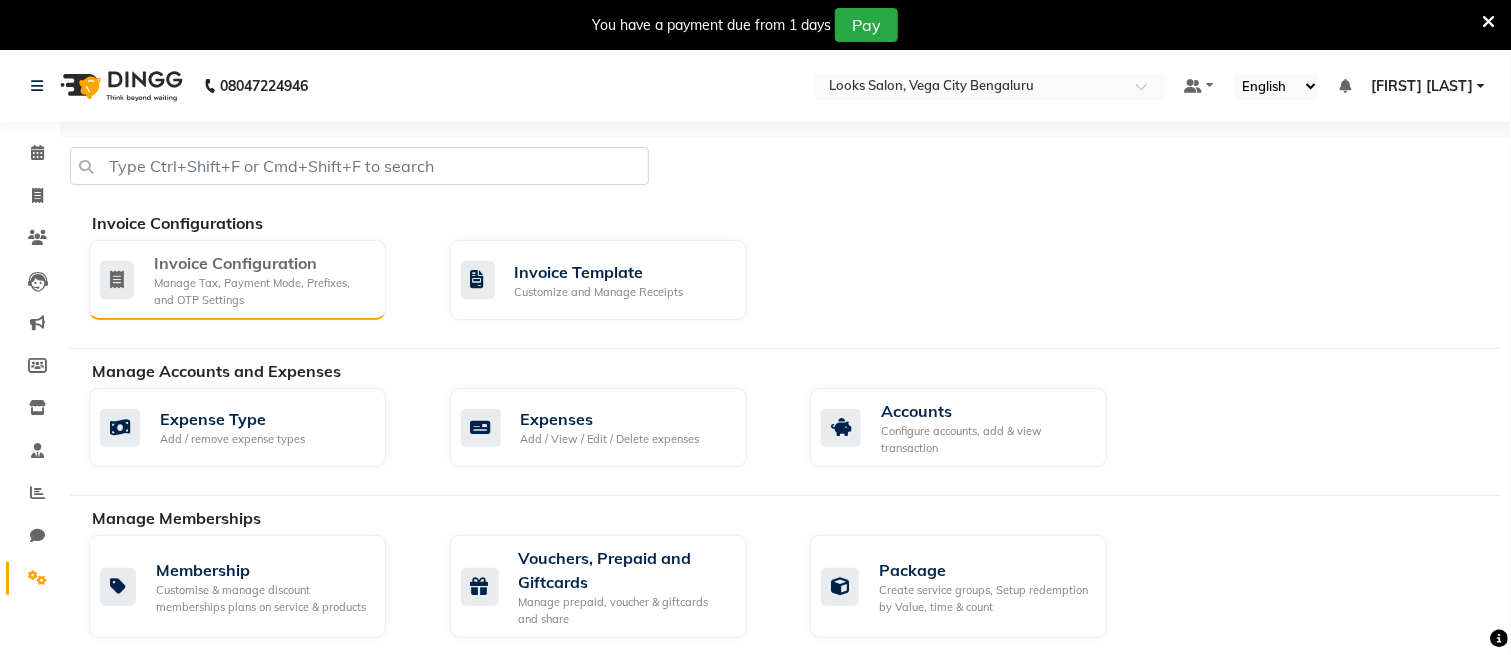 click on "Manage Tax, Payment Mode, Prefixes, and OTP Settings" 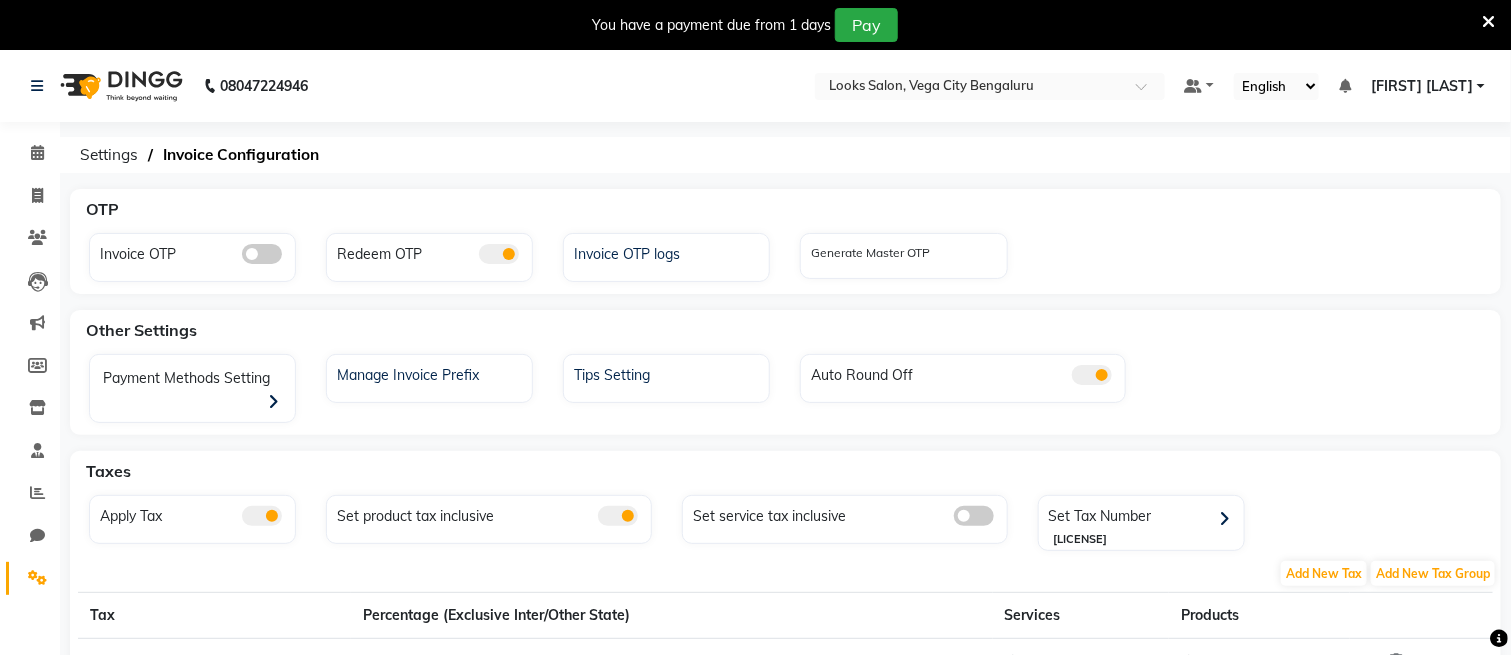 drag, startPoint x: 28, startPoint y: 592, endPoint x: 62, endPoint y: 552, distance: 52.49762 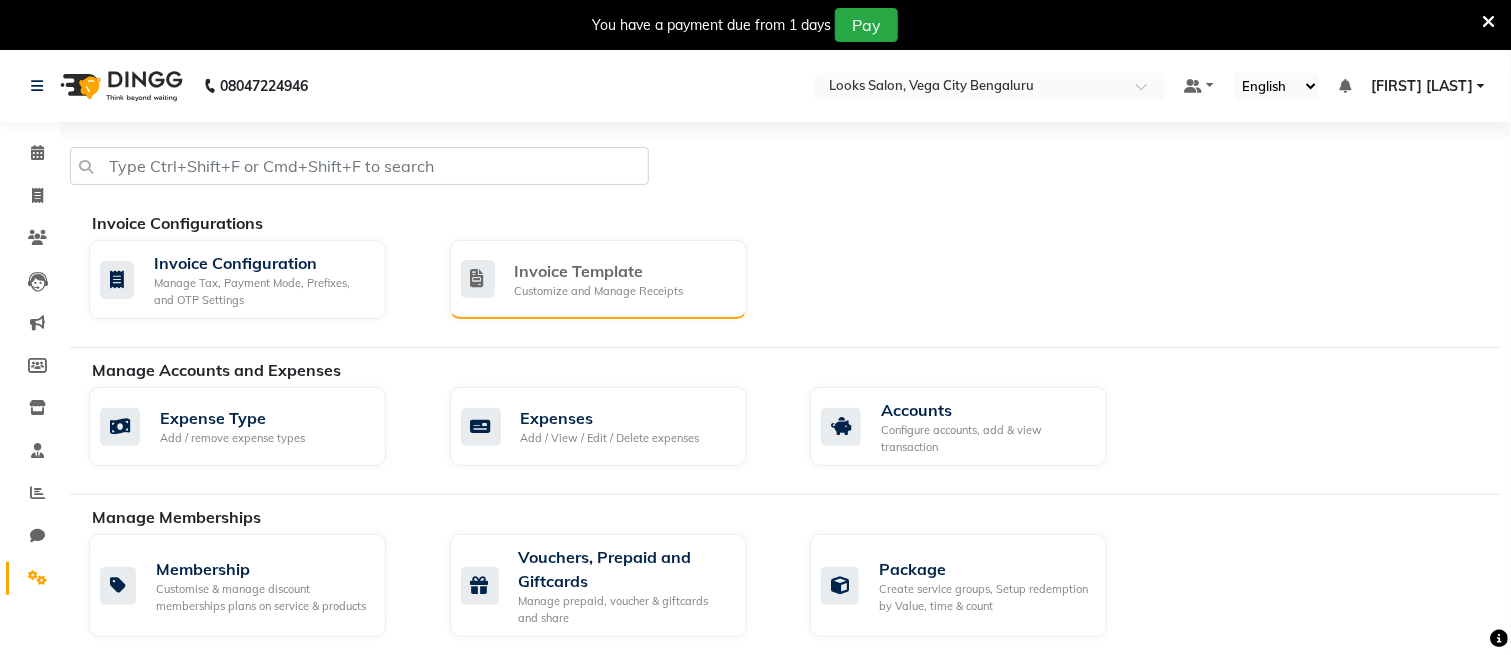 click on "Customize and Manage Receipts" 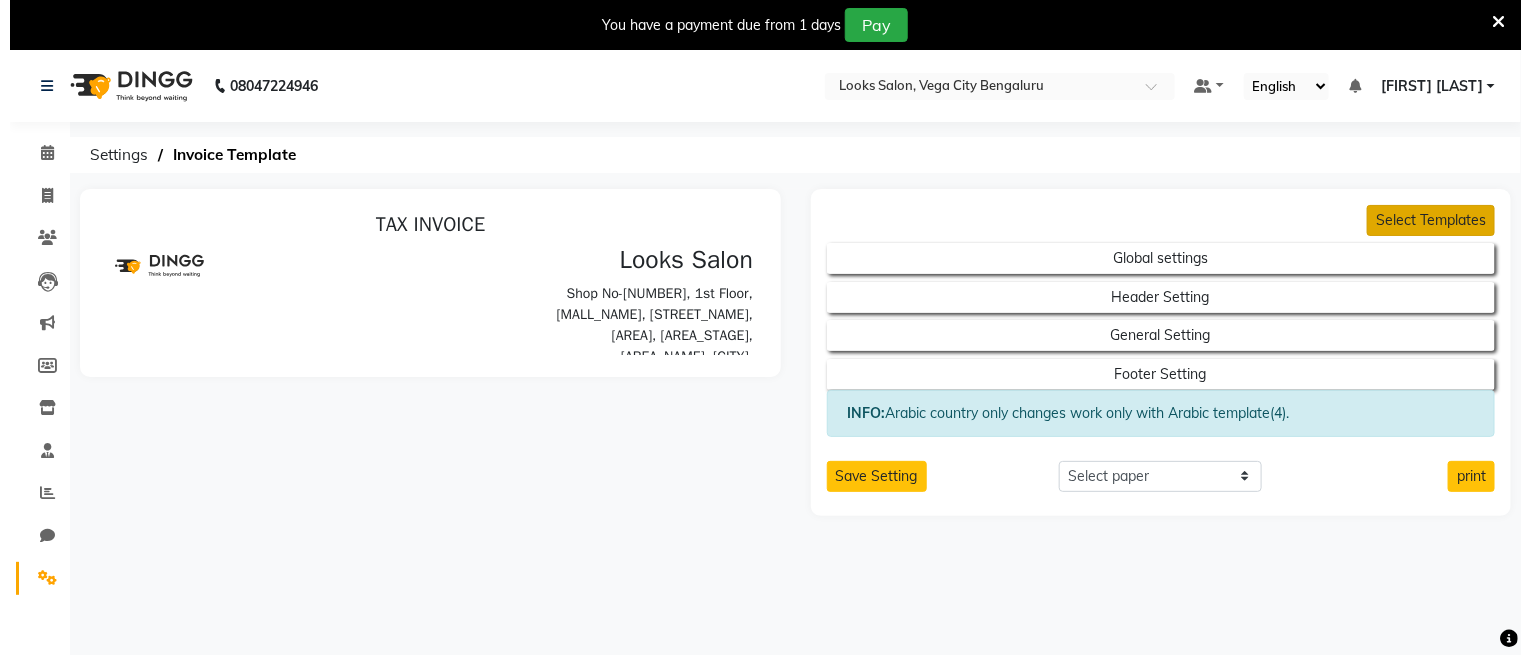 scroll, scrollTop: 0, scrollLeft: 0, axis: both 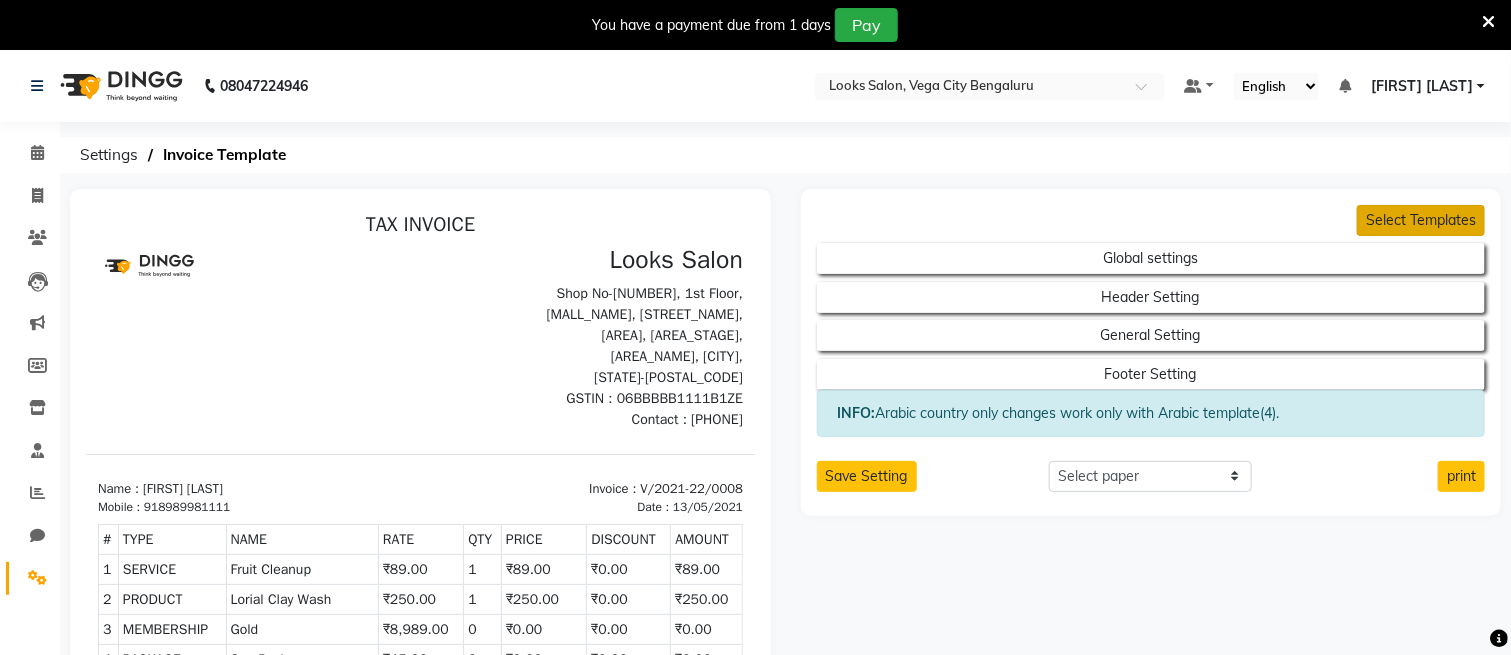 click on "Select Templates" 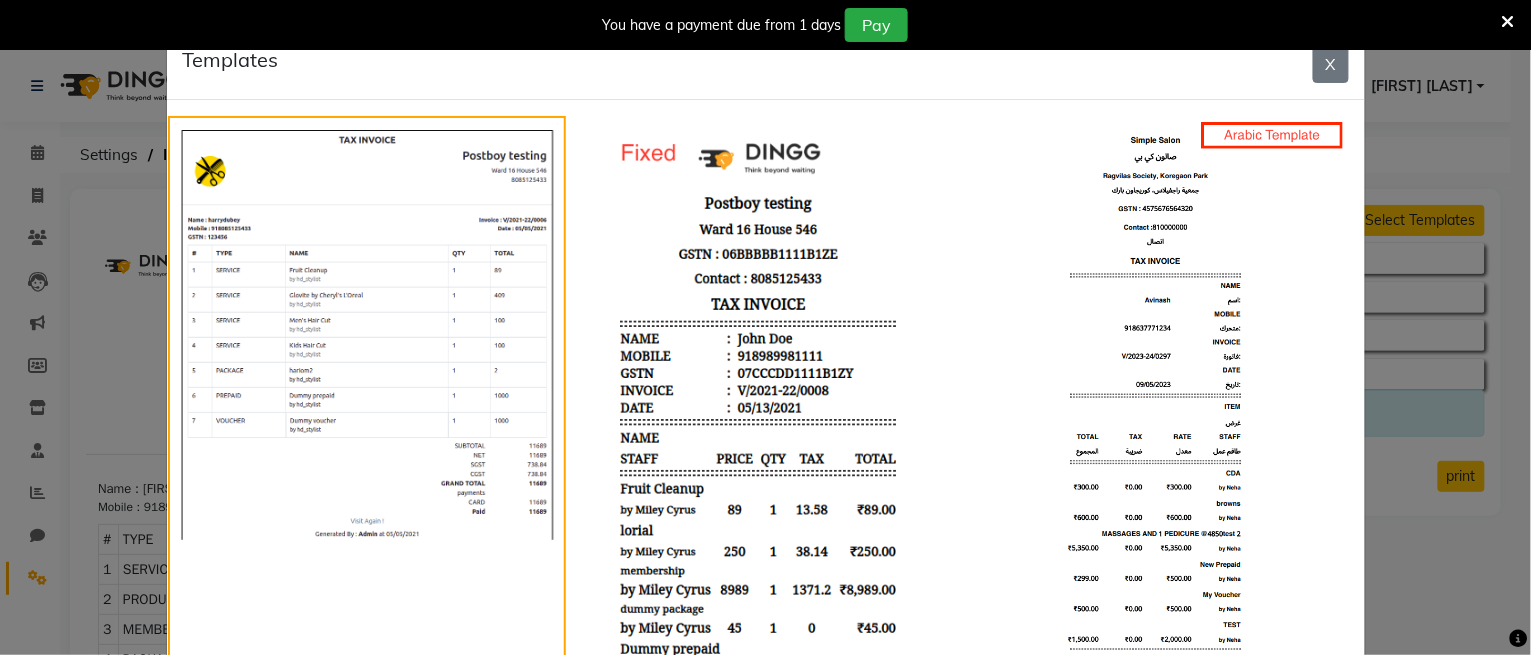 click 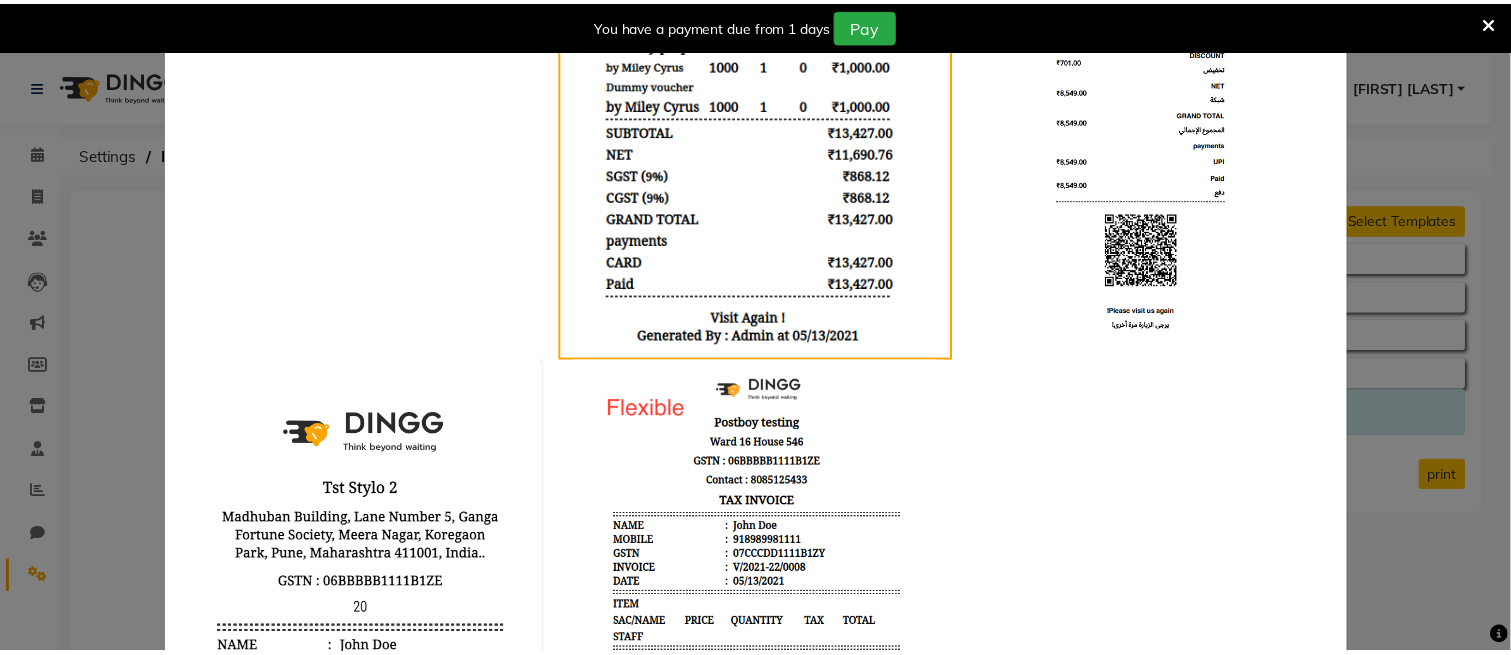 scroll, scrollTop: 1200, scrollLeft: 0, axis: vertical 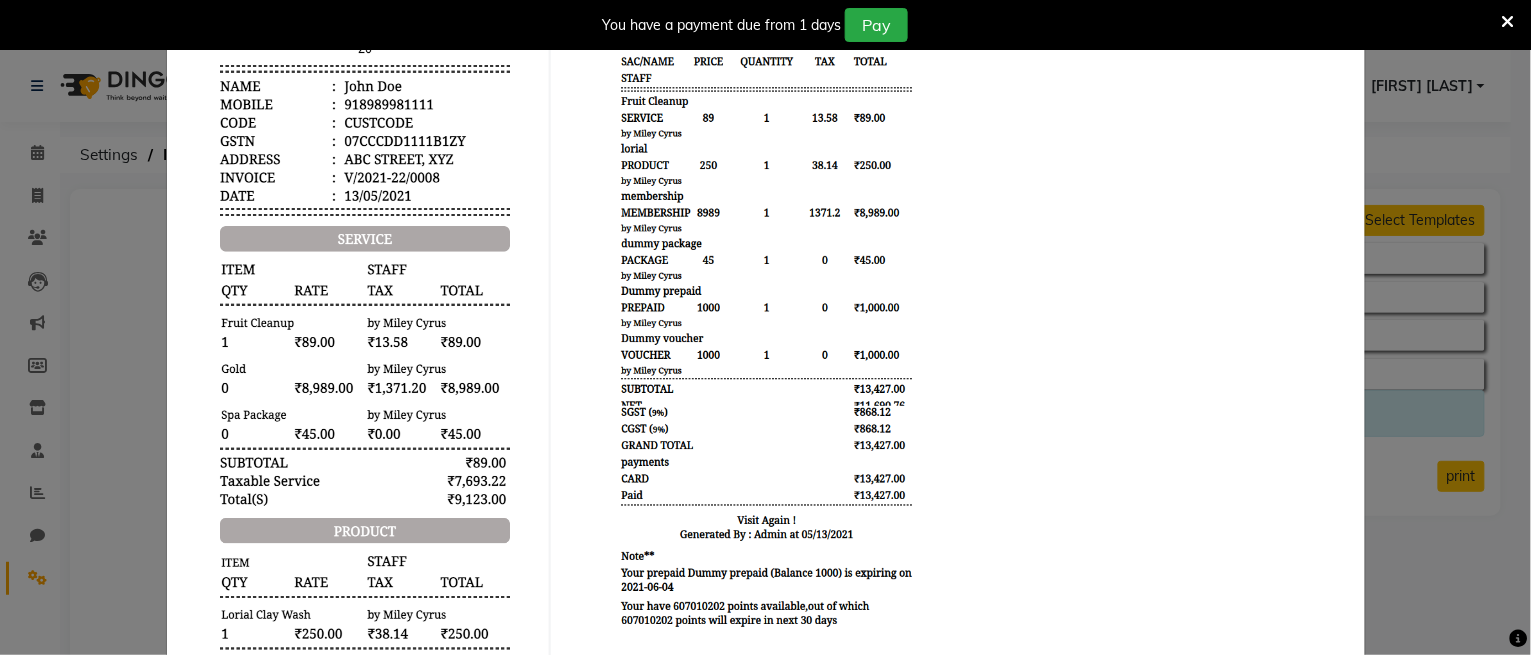 click on "Templates X" 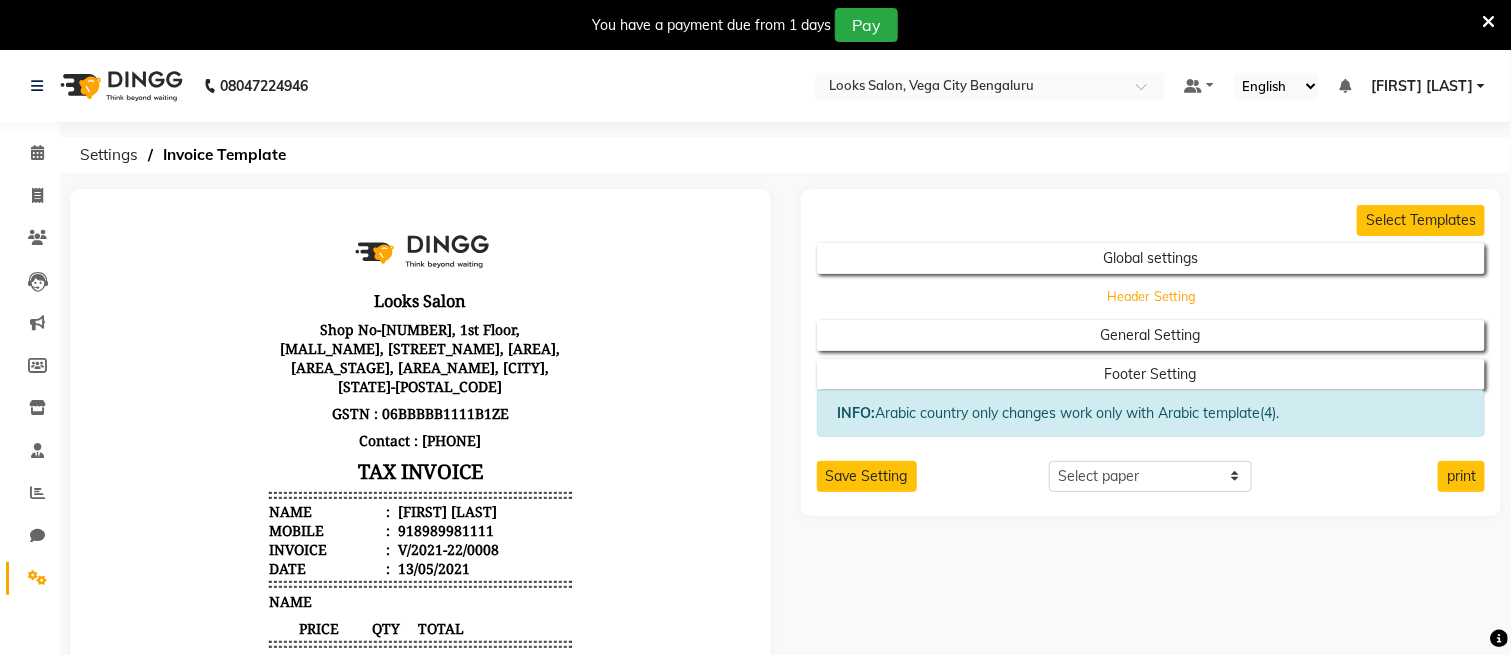 click on "Header Setting" at bounding box center (1151, 258) 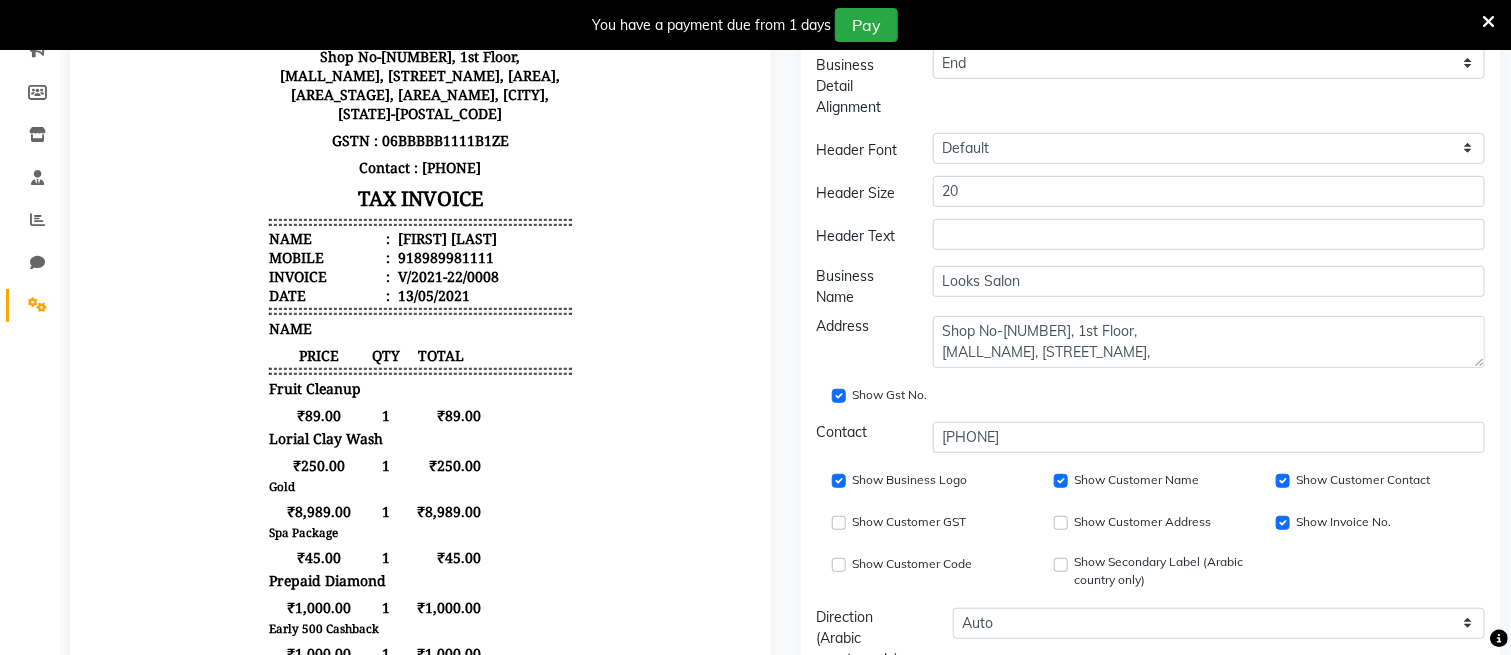scroll, scrollTop: 133, scrollLeft: 0, axis: vertical 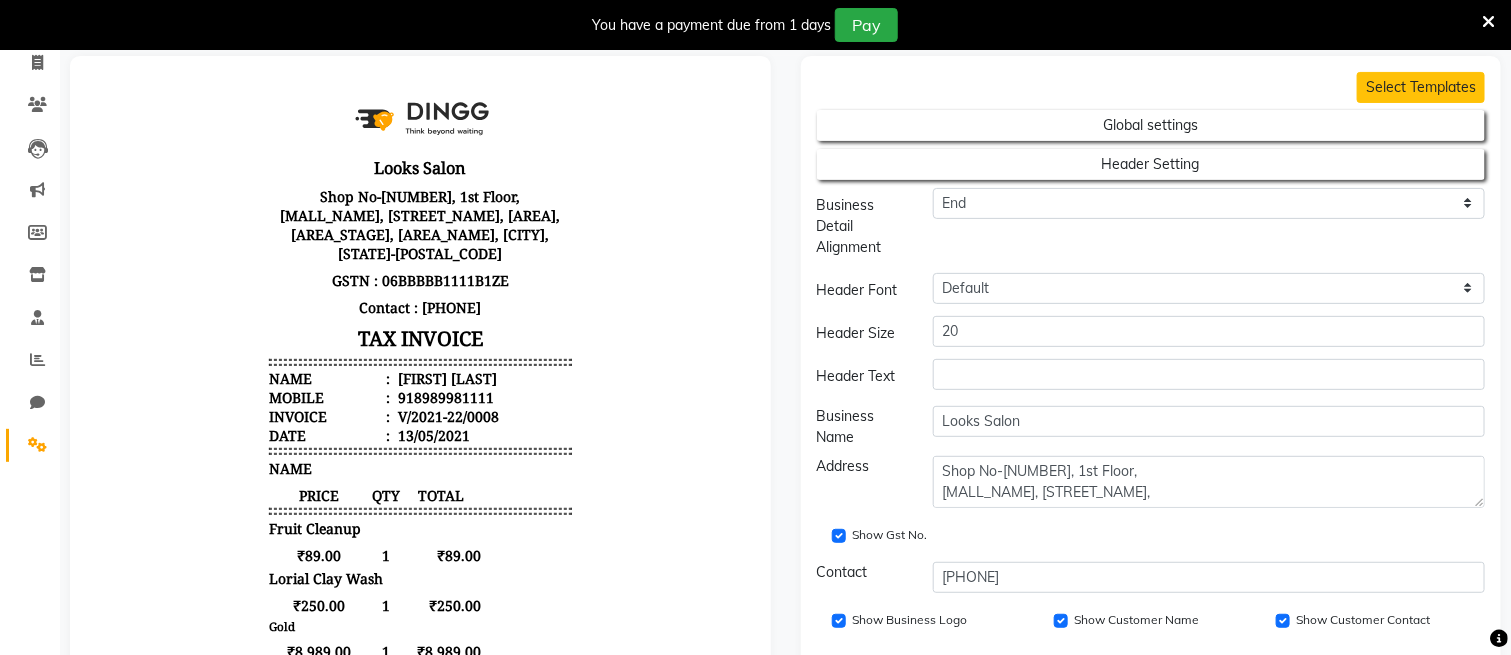 drag, startPoint x: 446, startPoint y: 196, endPoint x: 497, endPoint y: 201, distance: 51.24451 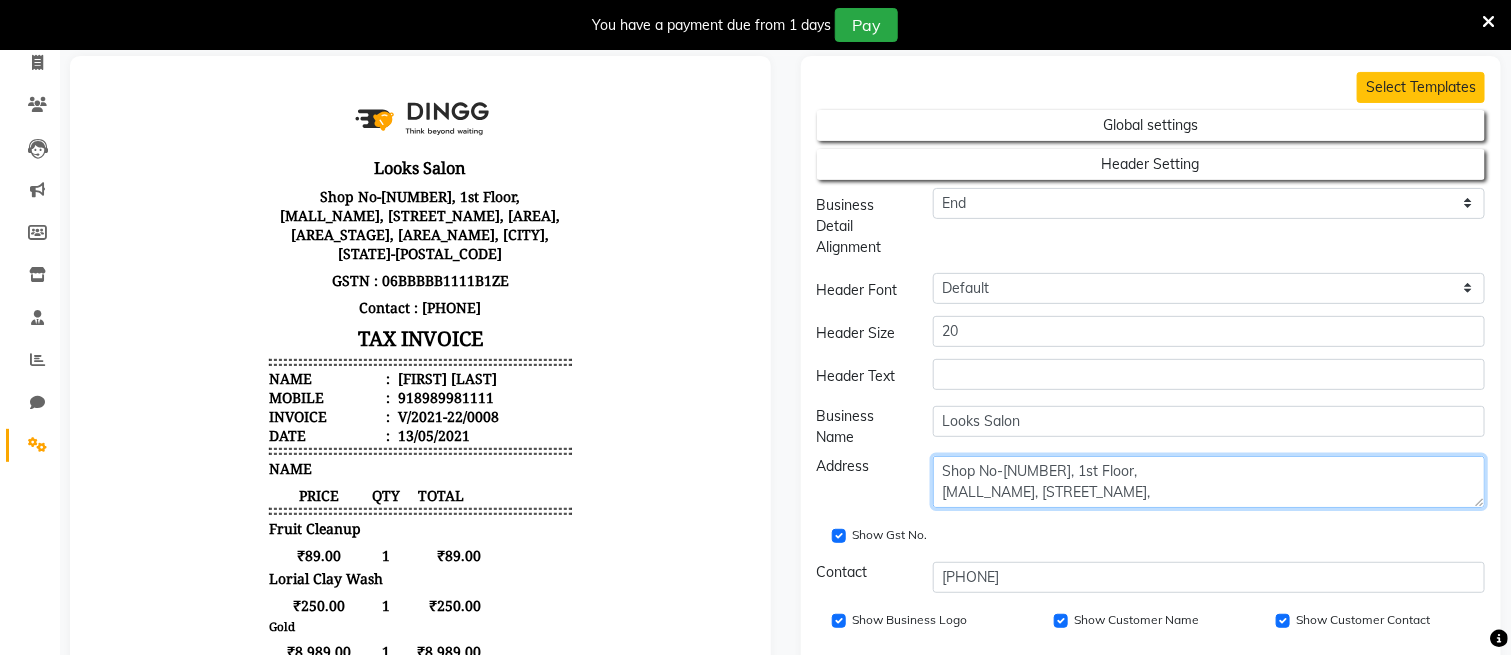 scroll, scrollTop: 62, scrollLeft: 0, axis: vertical 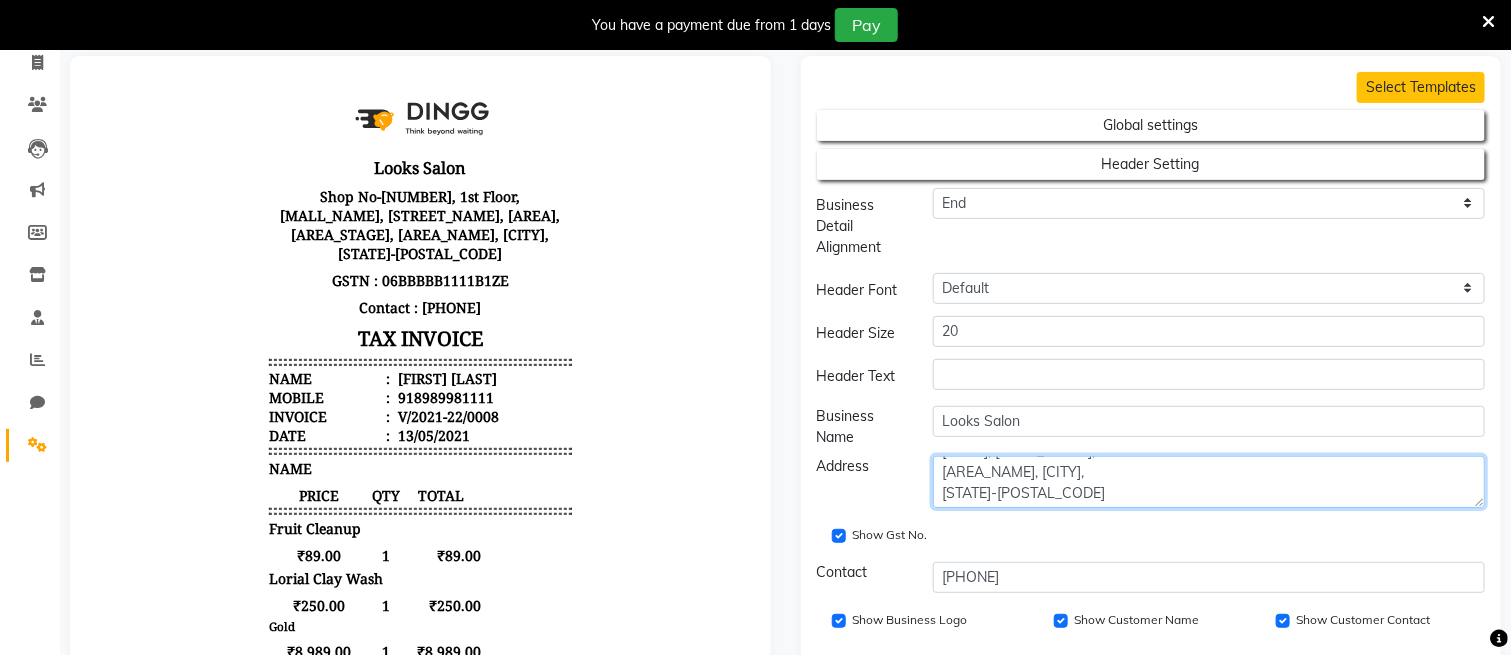 drag, startPoint x: 1003, startPoint y: 498, endPoint x: 952, endPoint y: 498, distance: 51 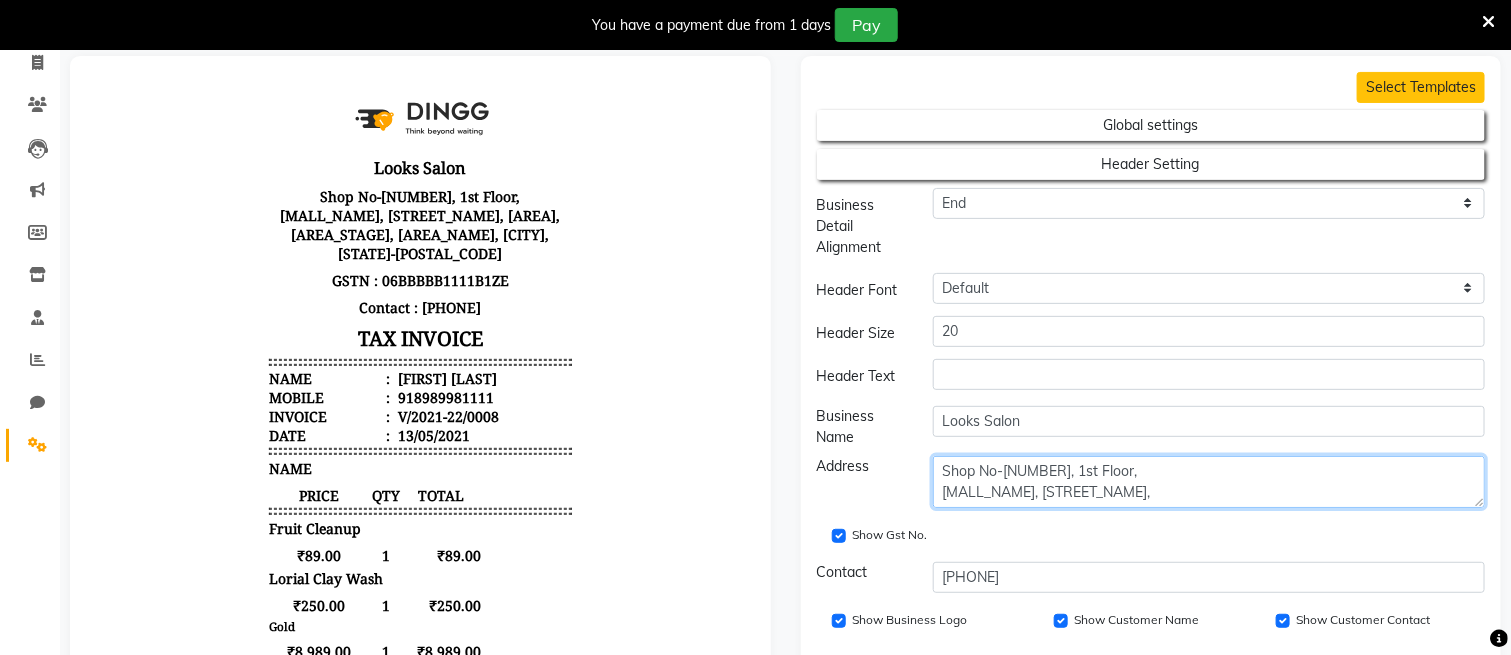 click on "Shop No-[NUMBER], 1st Floor,
[MALL_NAME], [STREET_NAME],
[AREA], [AREA_STAGE],
[AREA_NAME], [CITY],
[STATE]-[POSTAL_CODE]" 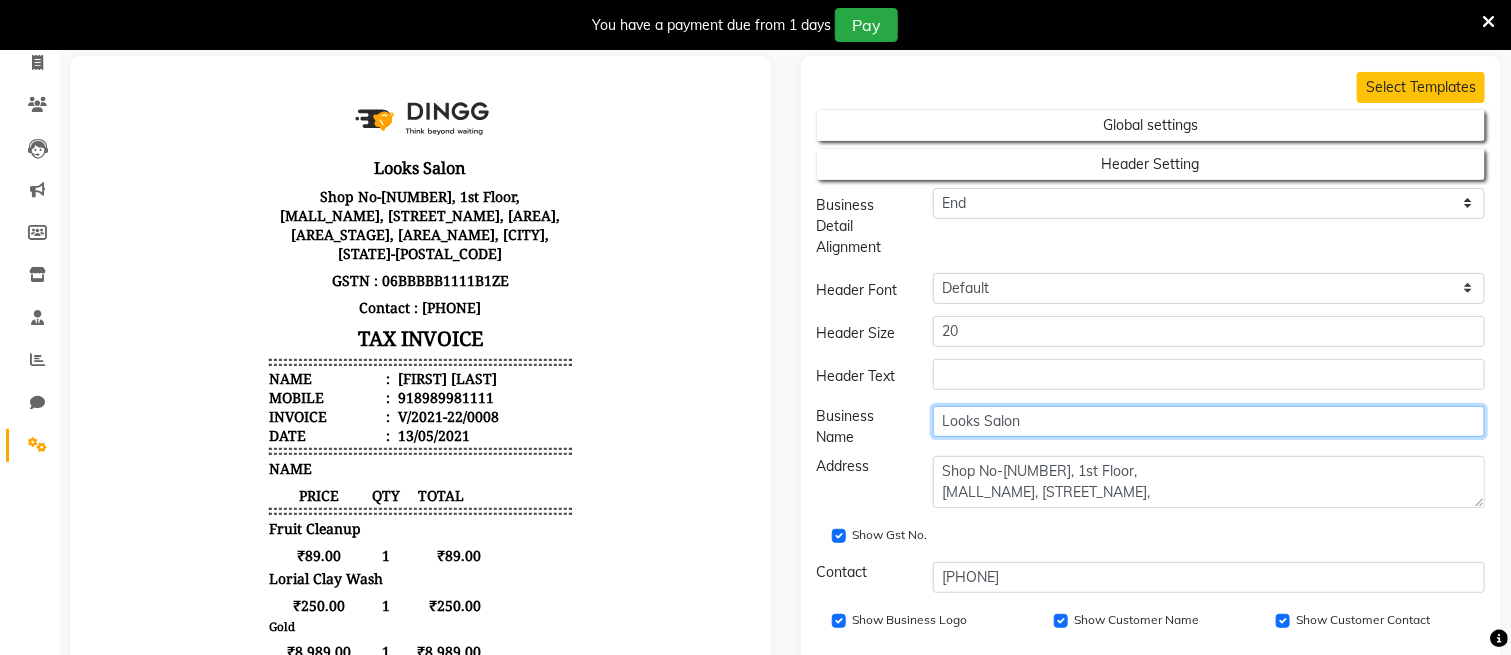click on "Looks Salon" 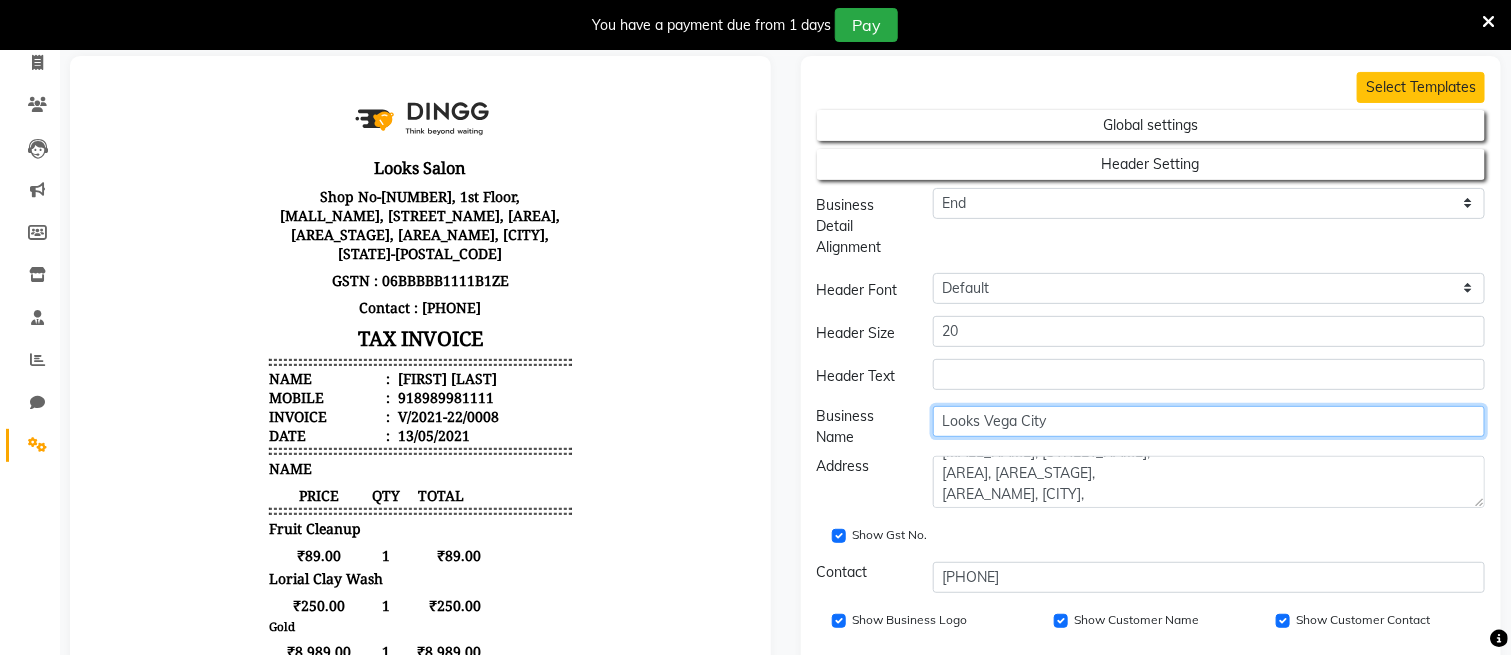 scroll, scrollTop: 62, scrollLeft: 0, axis: vertical 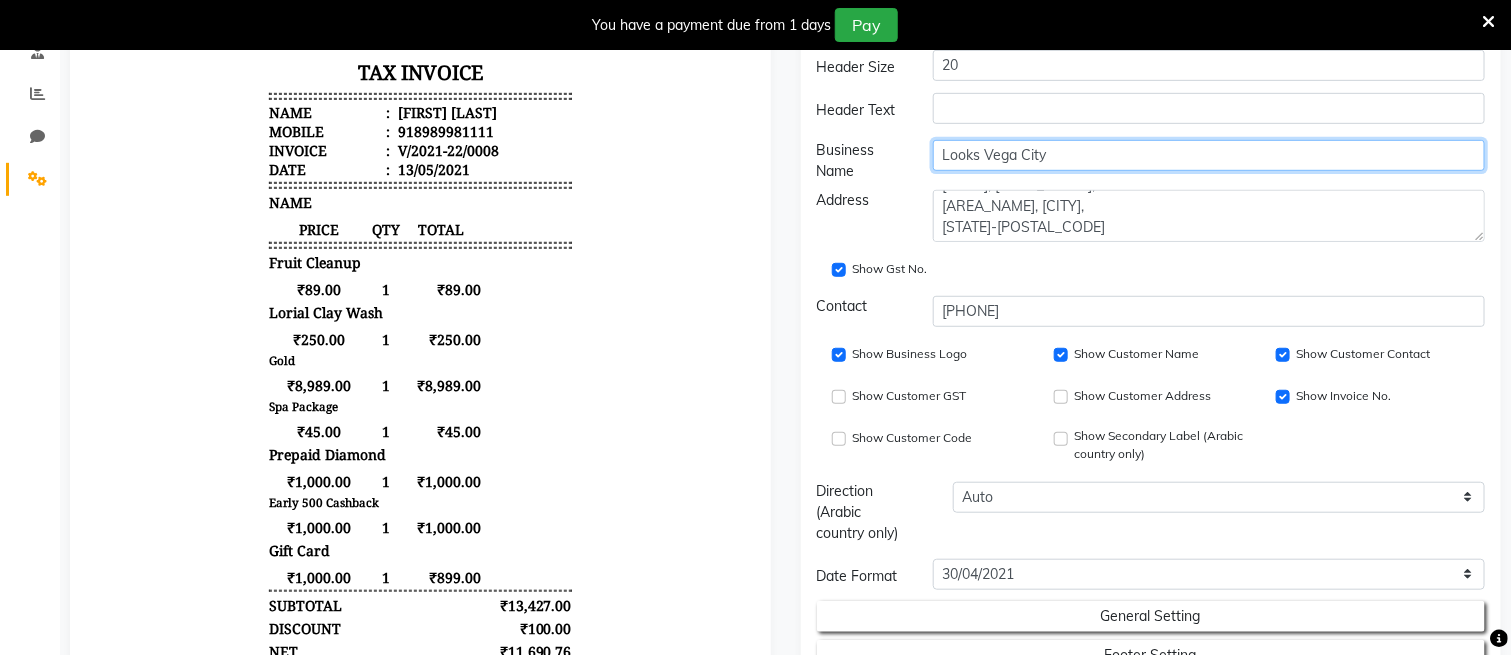 type on "Looks Vega City" 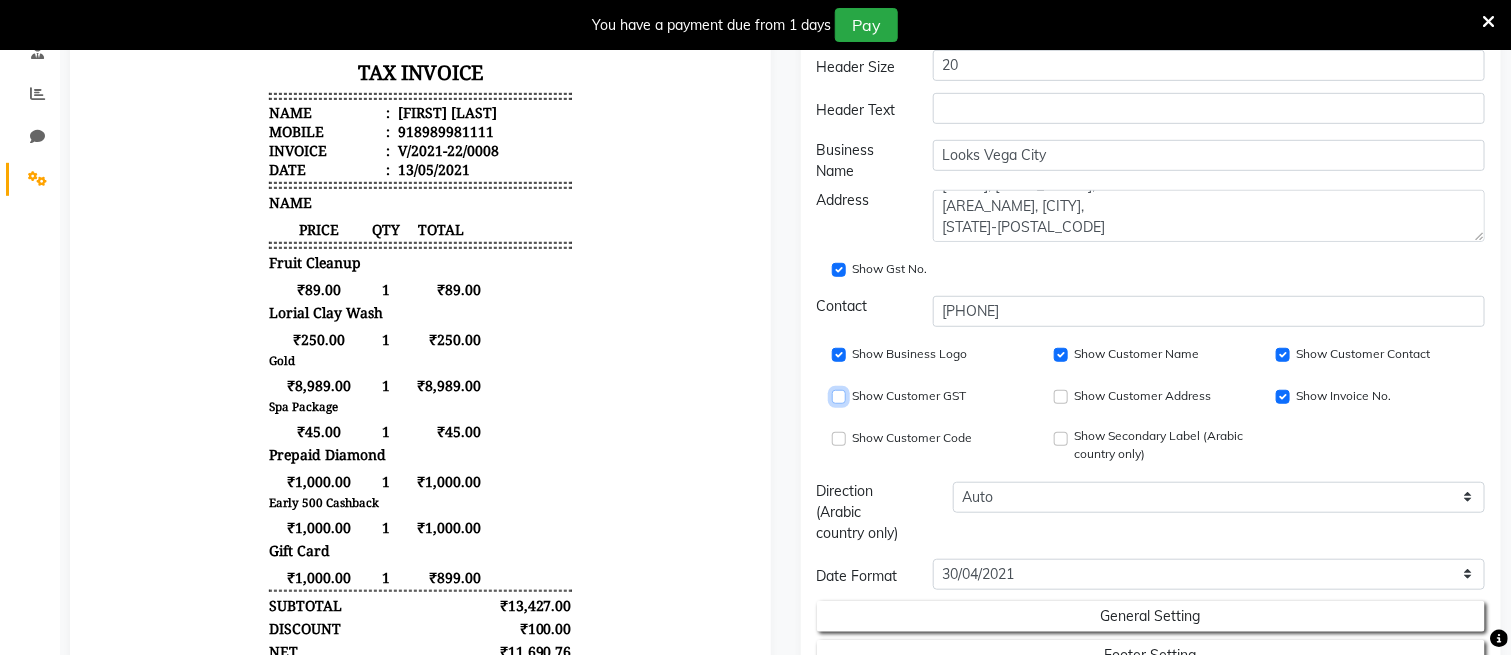 click on "Show Customer GST" at bounding box center (839, 397) 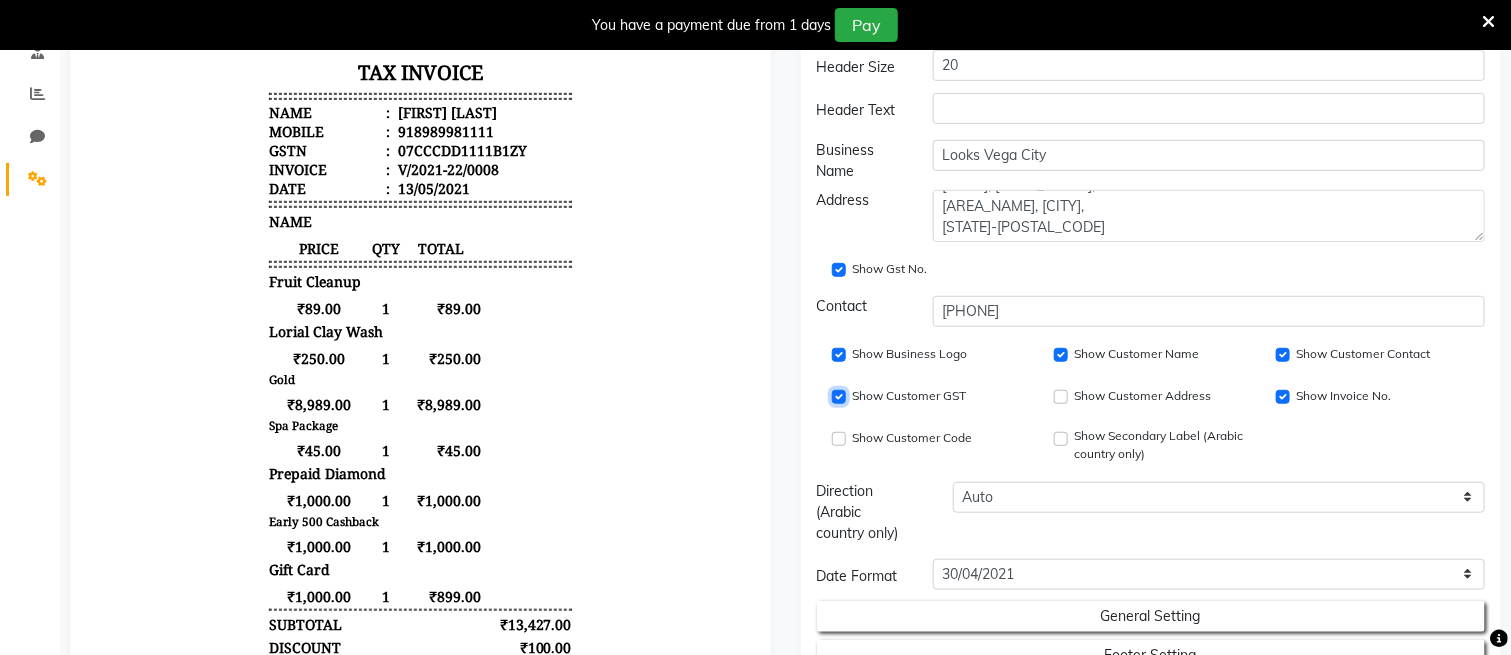 scroll, scrollTop: 666, scrollLeft: 0, axis: vertical 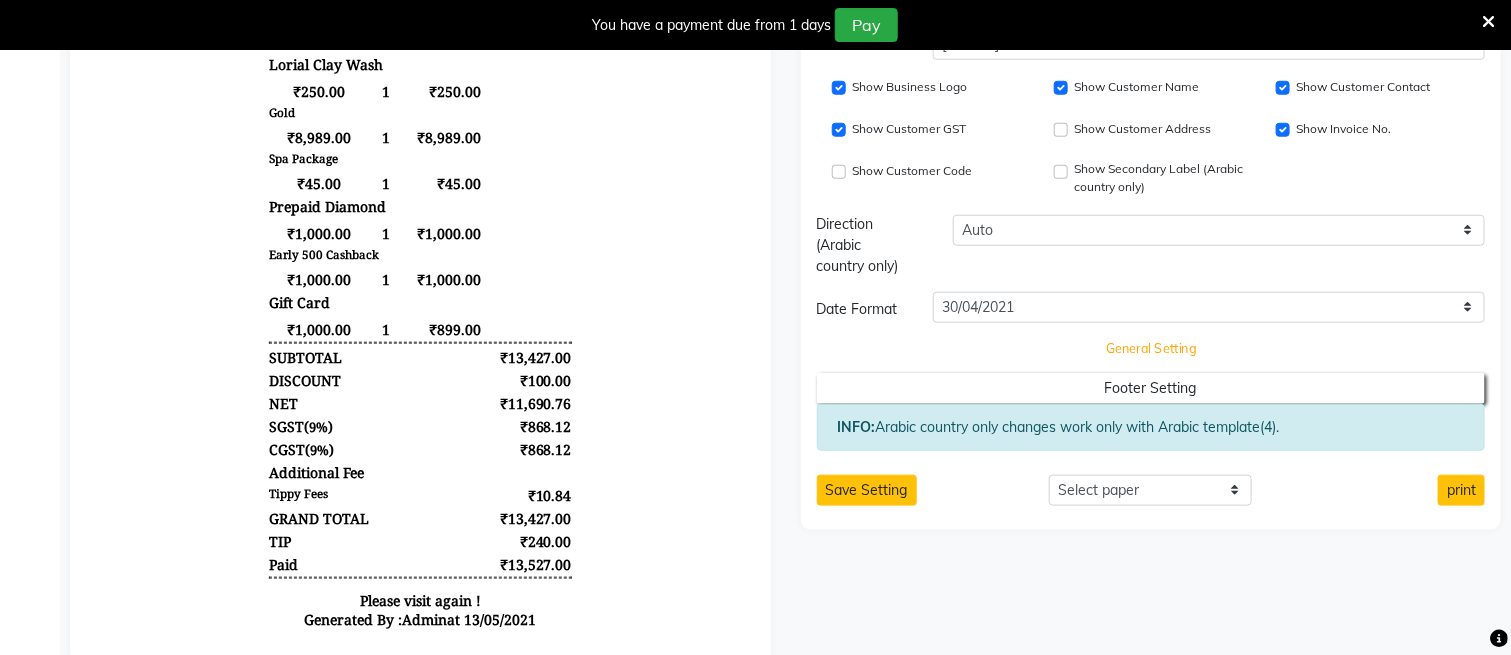 click on "General Setting" at bounding box center (1151, -408) 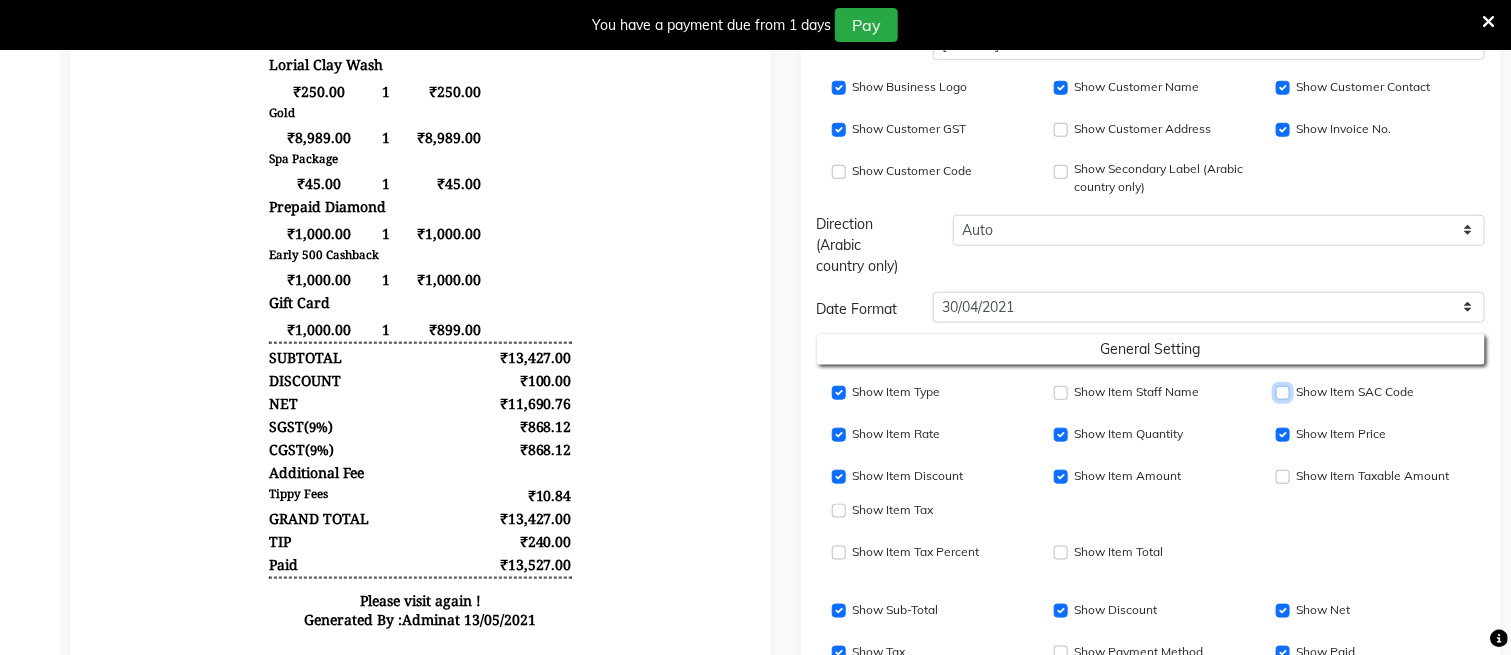 click on "Show Item SAC Code" at bounding box center (1283, 393) 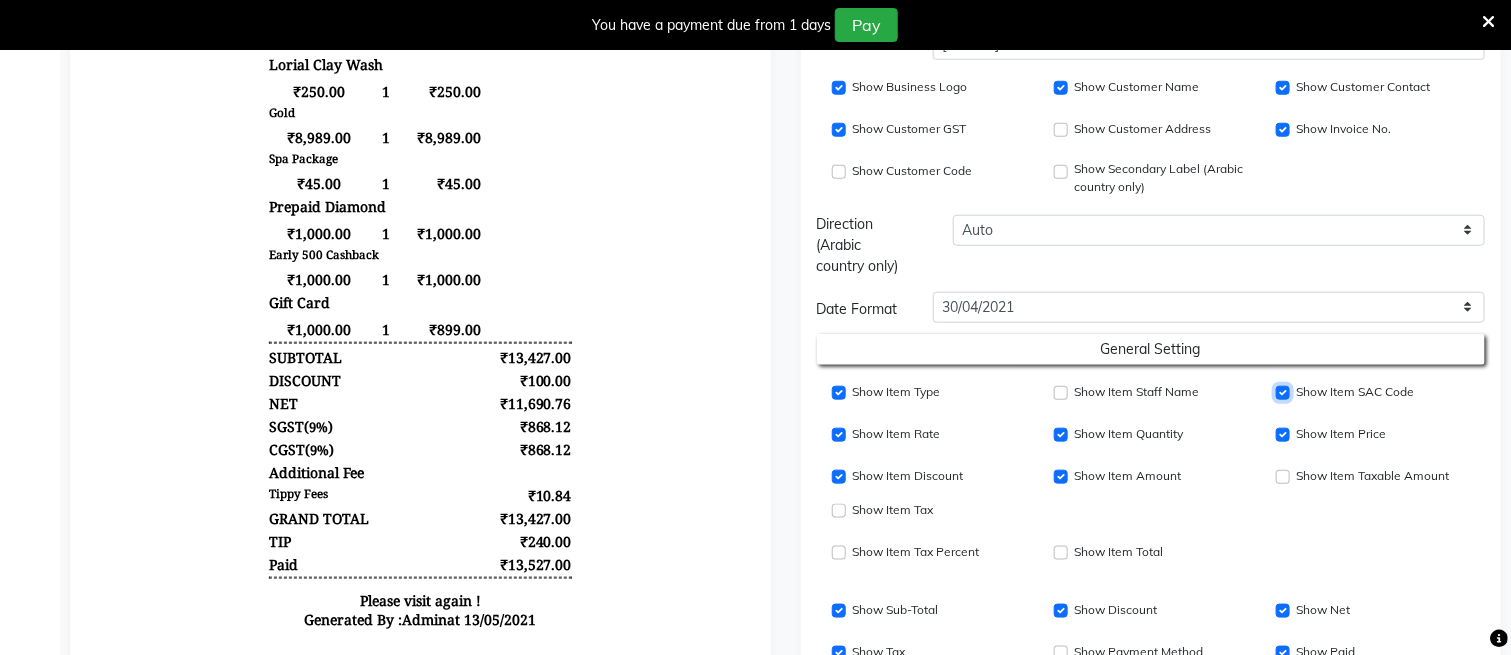 scroll, scrollTop: 933, scrollLeft: 0, axis: vertical 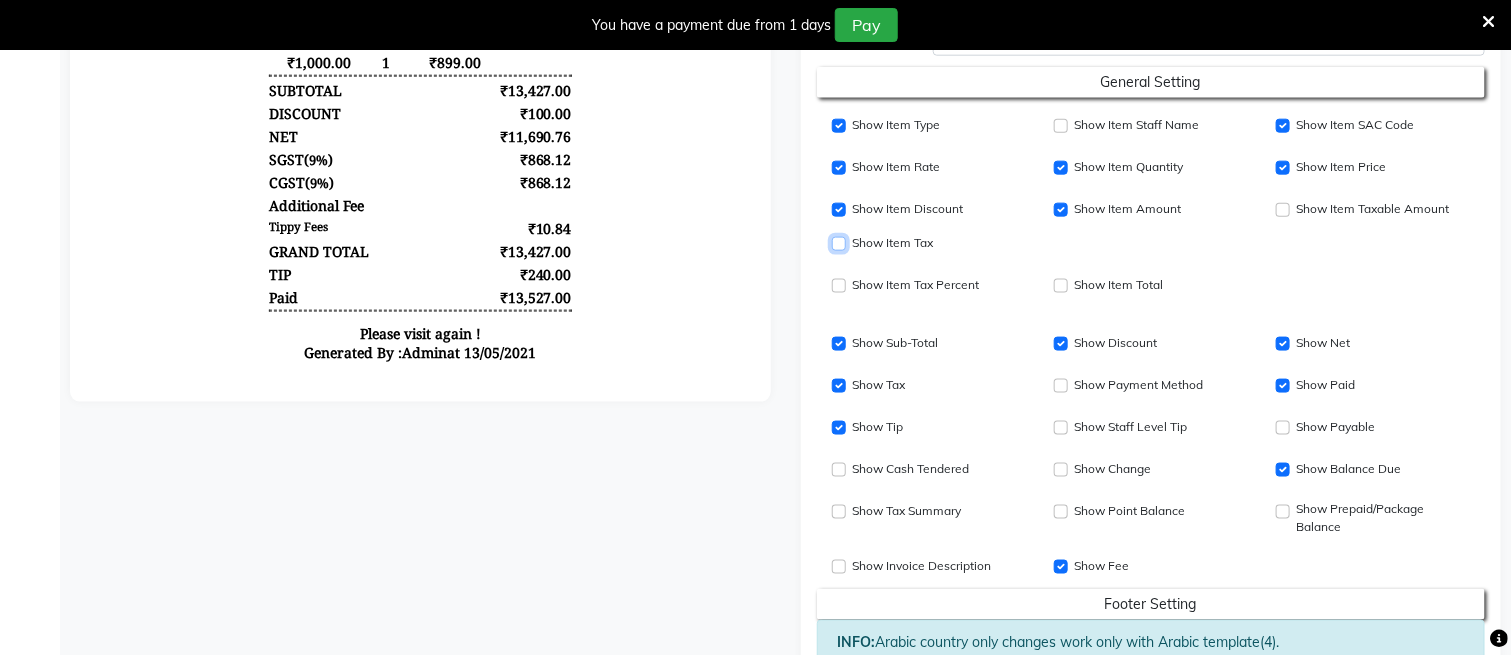 click on "Show Item Price" at bounding box center [1283, 168] 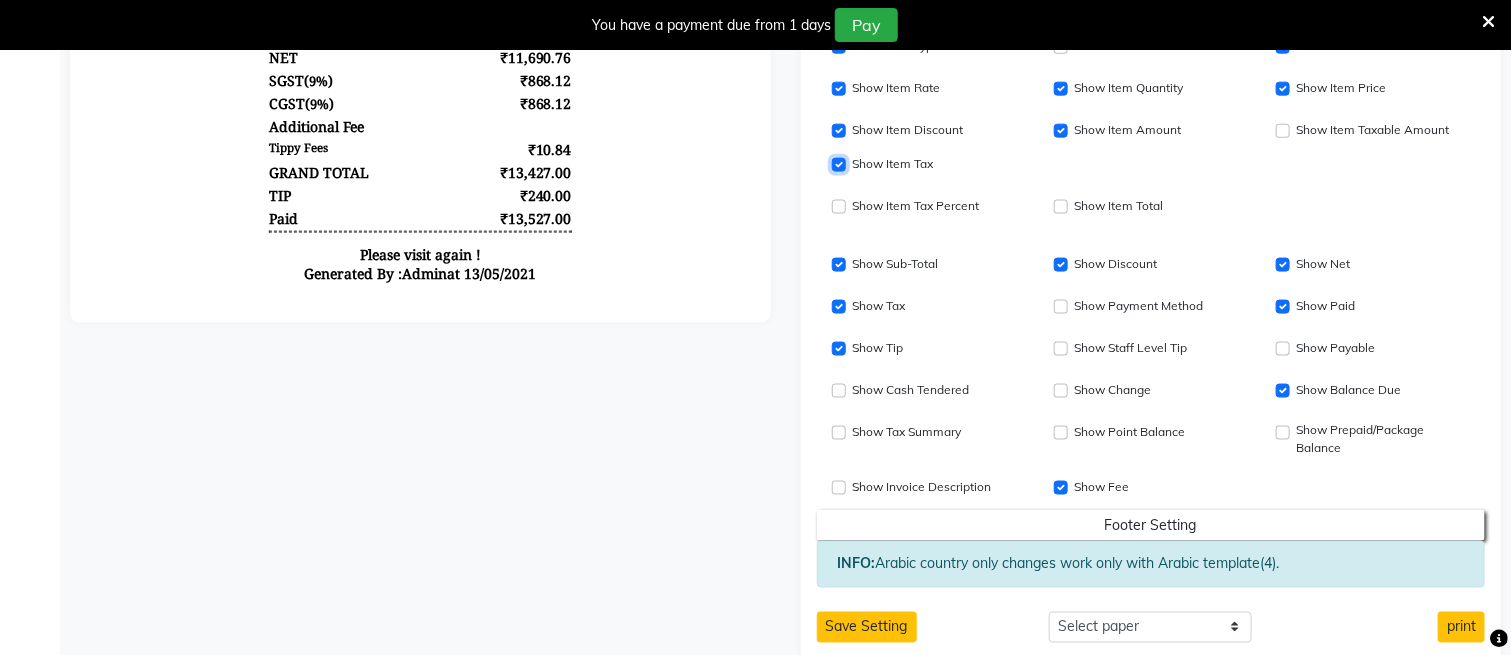 scroll, scrollTop: 1054, scrollLeft: 0, axis: vertical 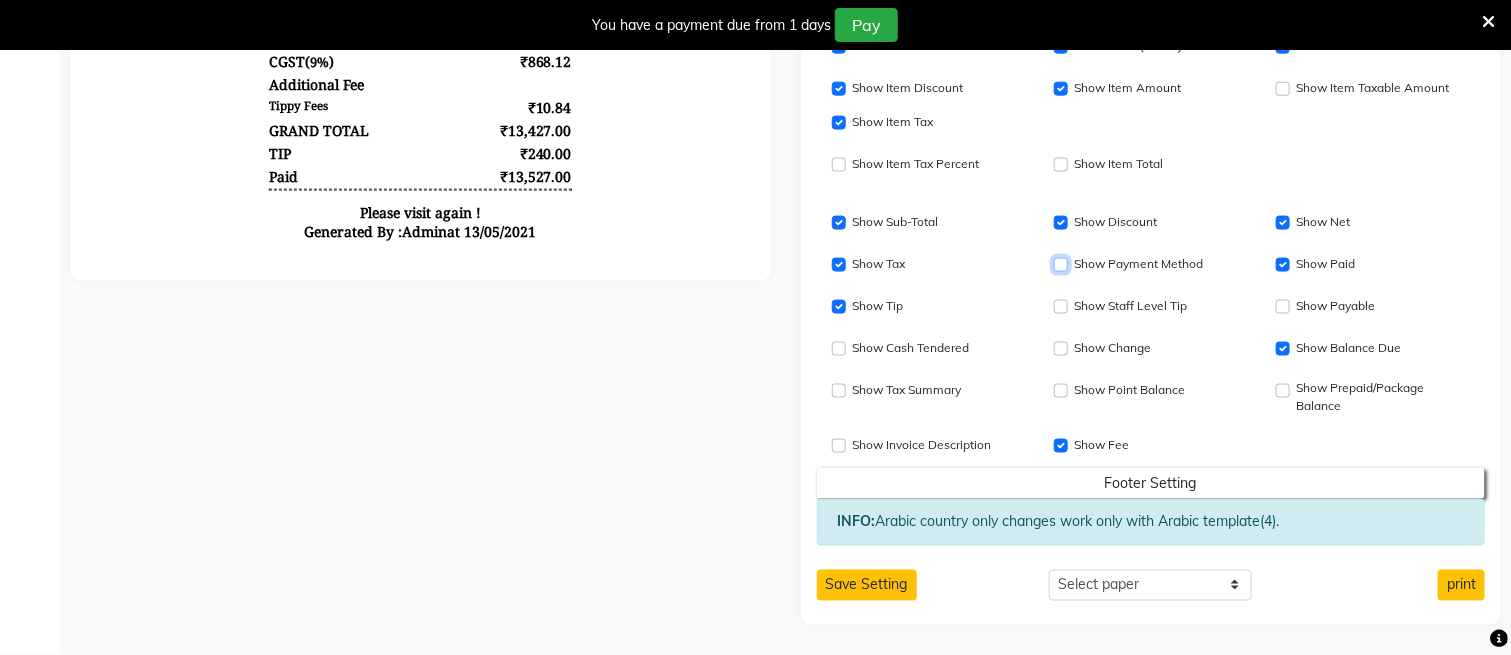 click on "Show Item Discount" at bounding box center (1061, 265) 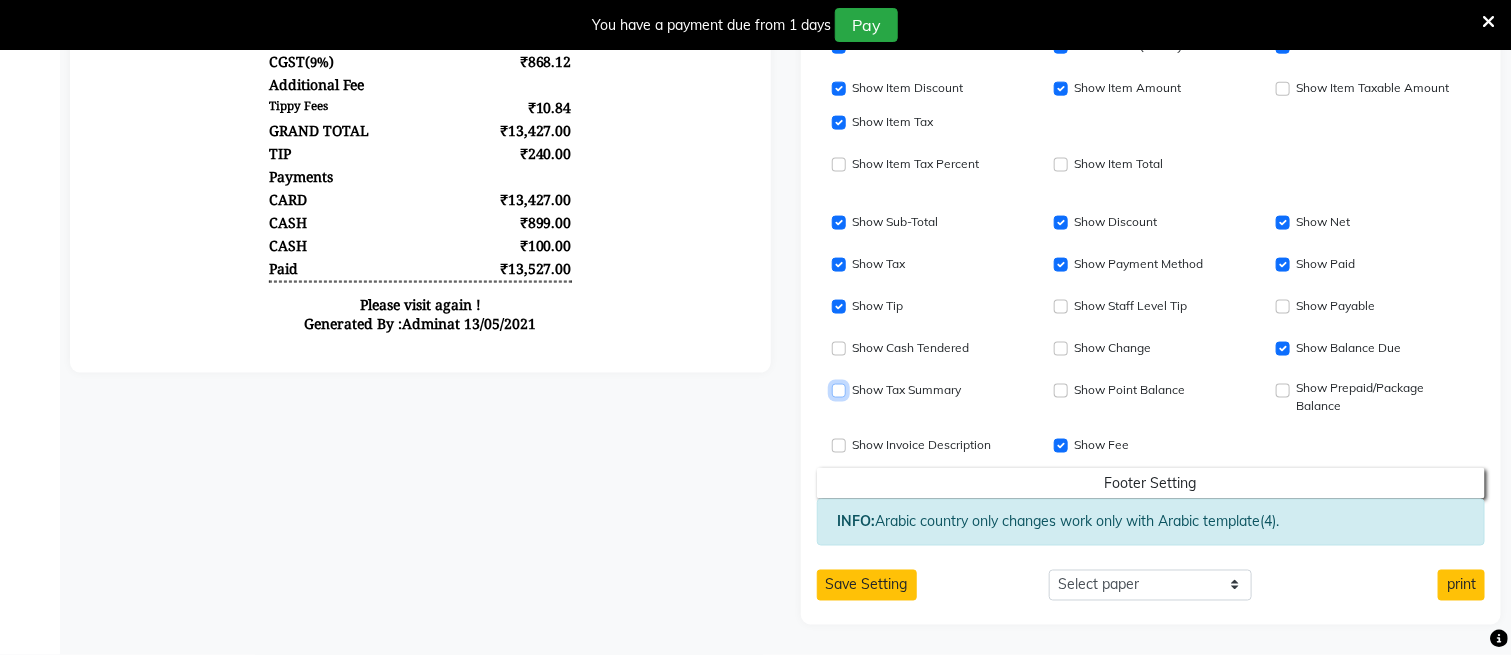 click on "Show Tax Summary" at bounding box center [839, 391] 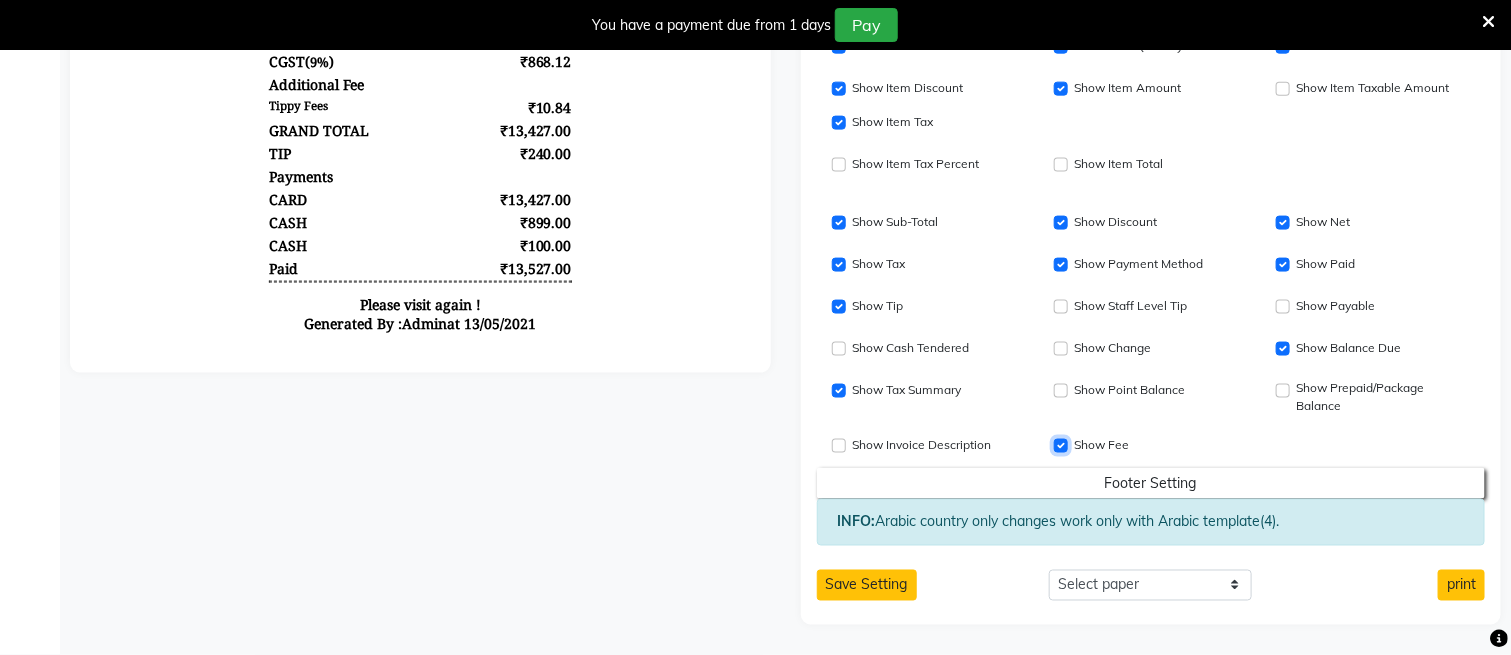 click on "Show Fee" at bounding box center (1061, 446) 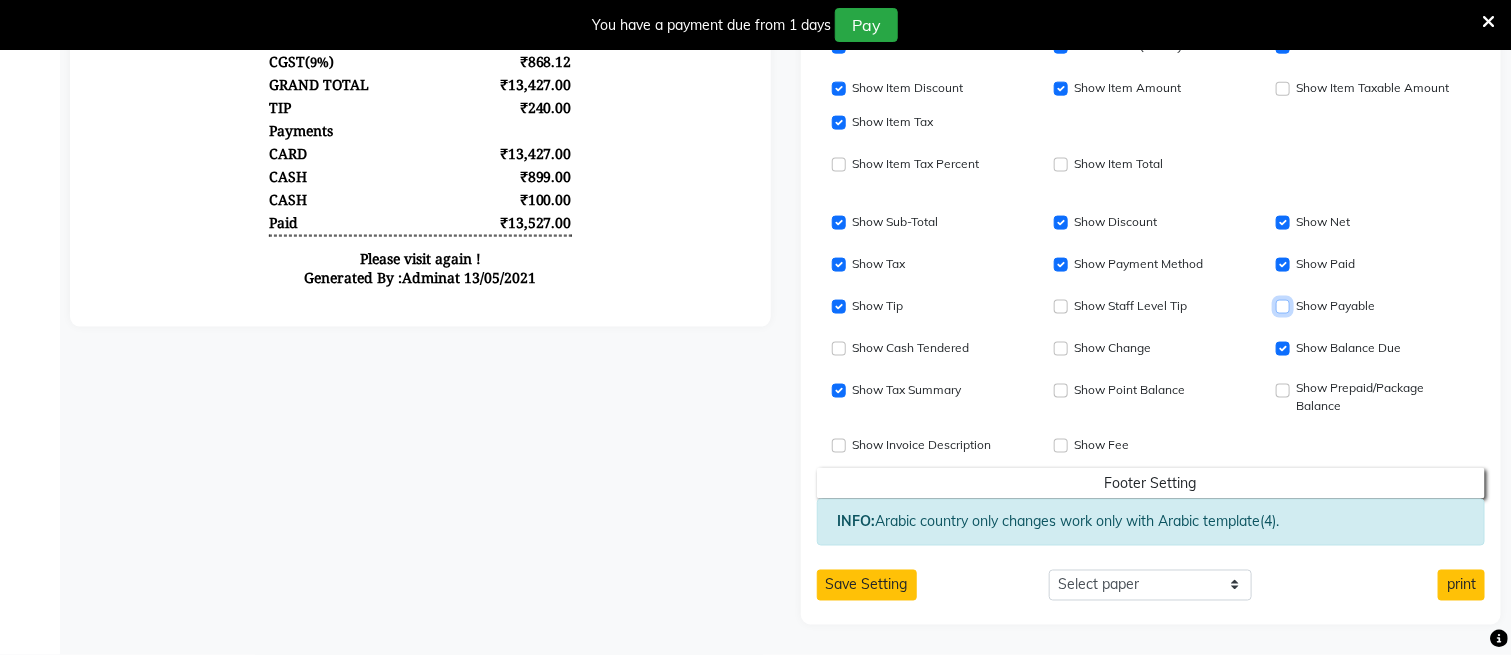 click on "Show Payable" at bounding box center (1283, 307) 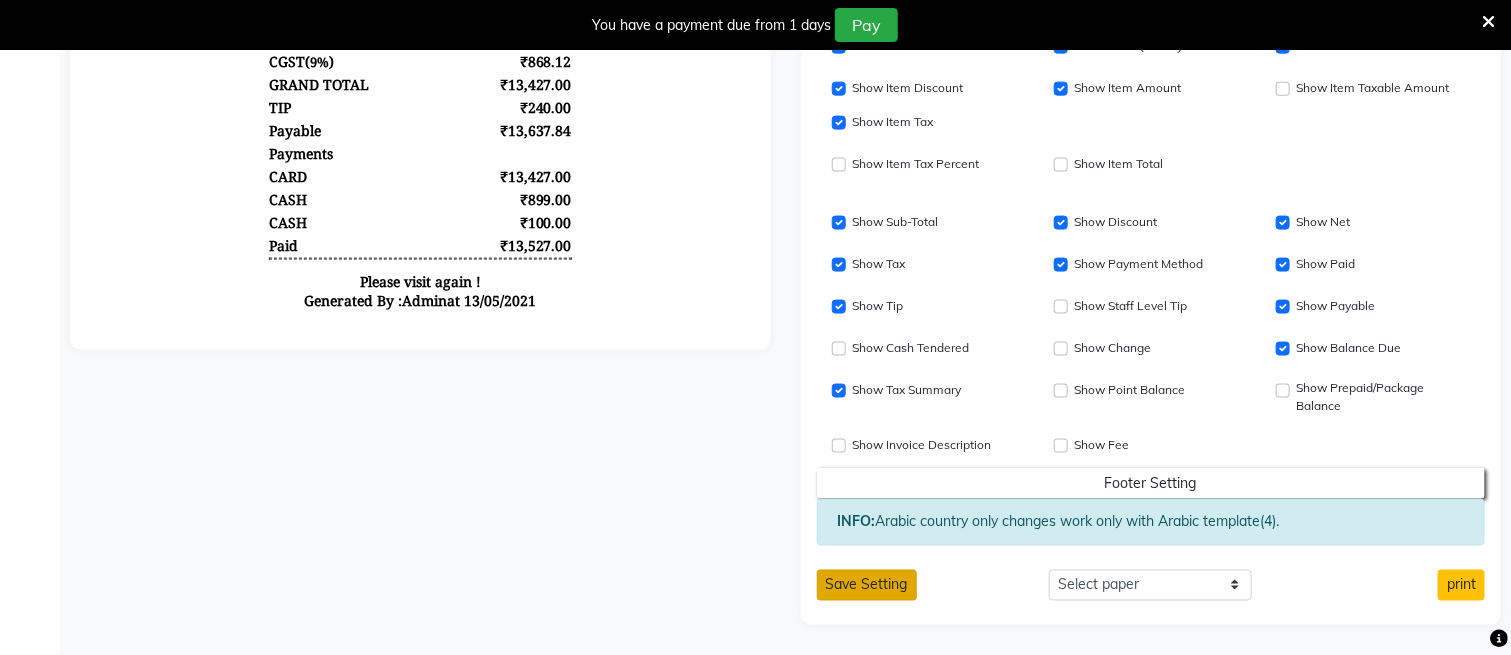 click on "Save Setting" 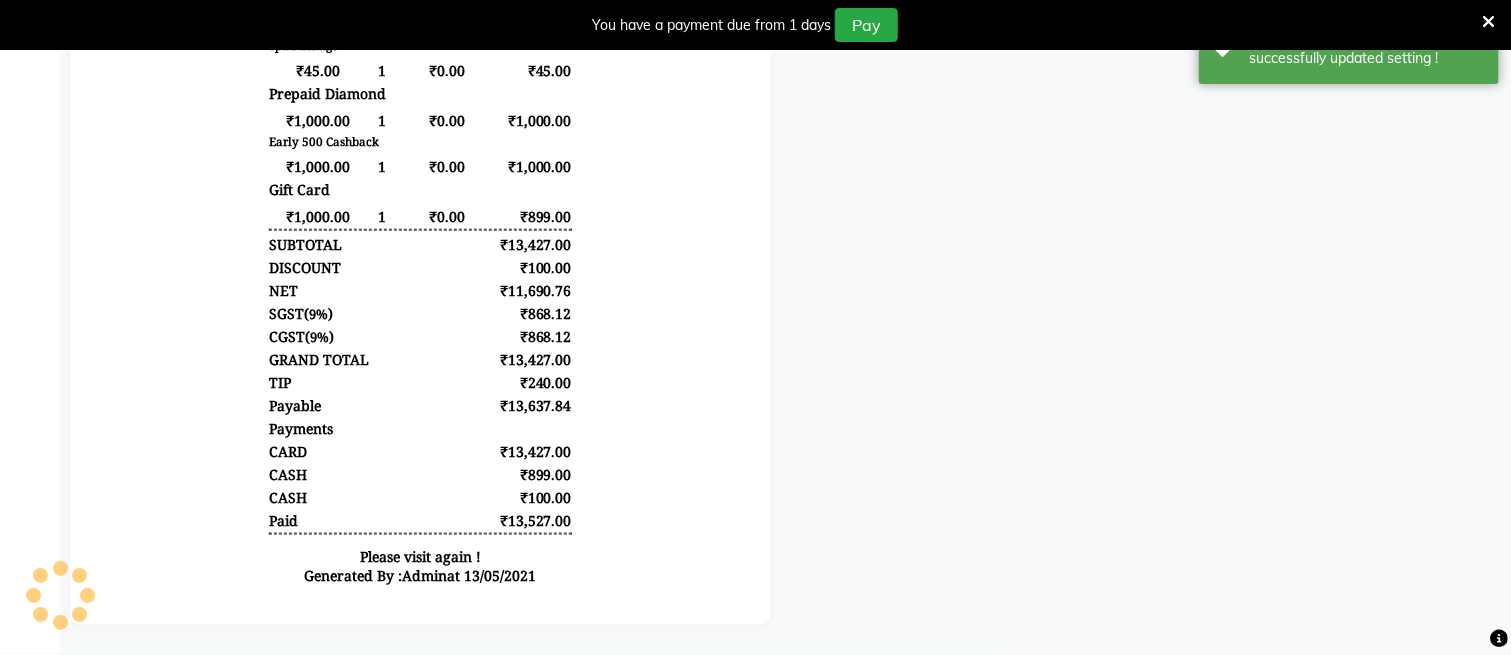 scroll, scrollTop: 797, scrollLeft: 0, axis: vertical 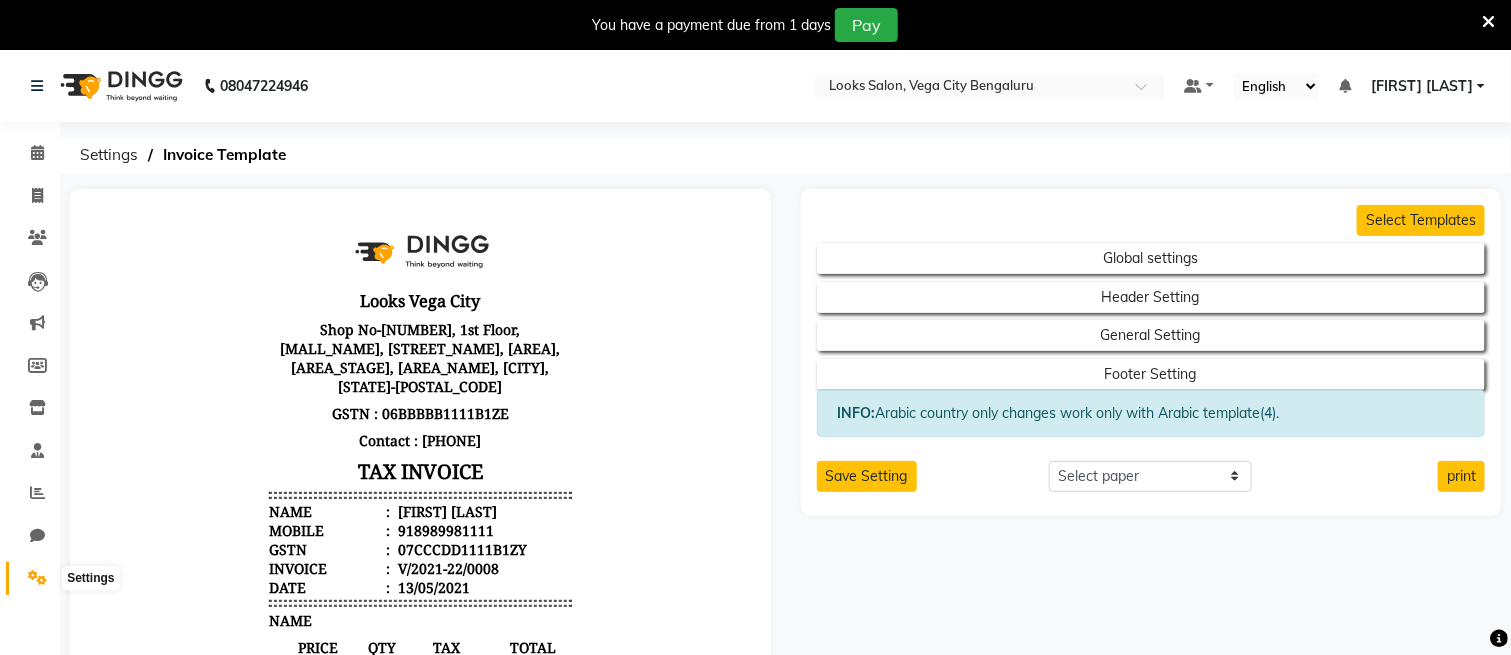 click 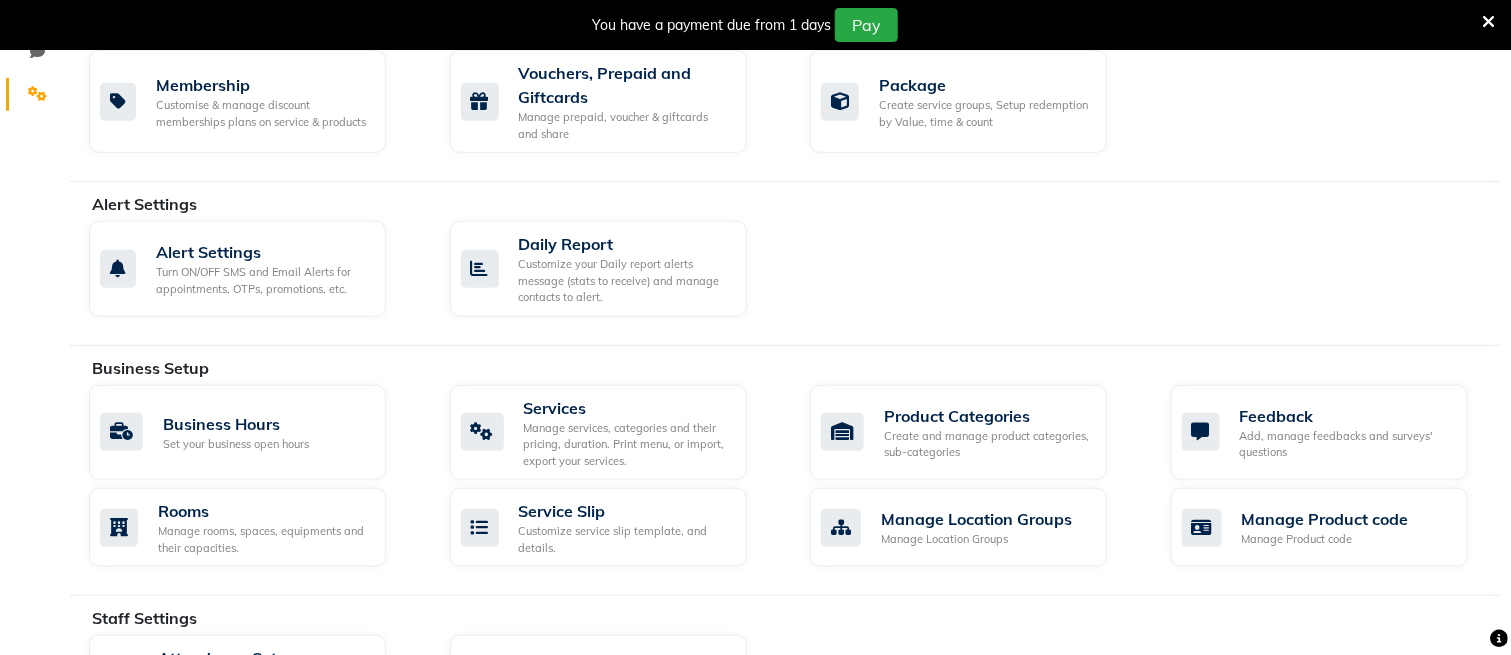 scroll, scrollTop: 533, scrollLeft: 0, axis: vertical 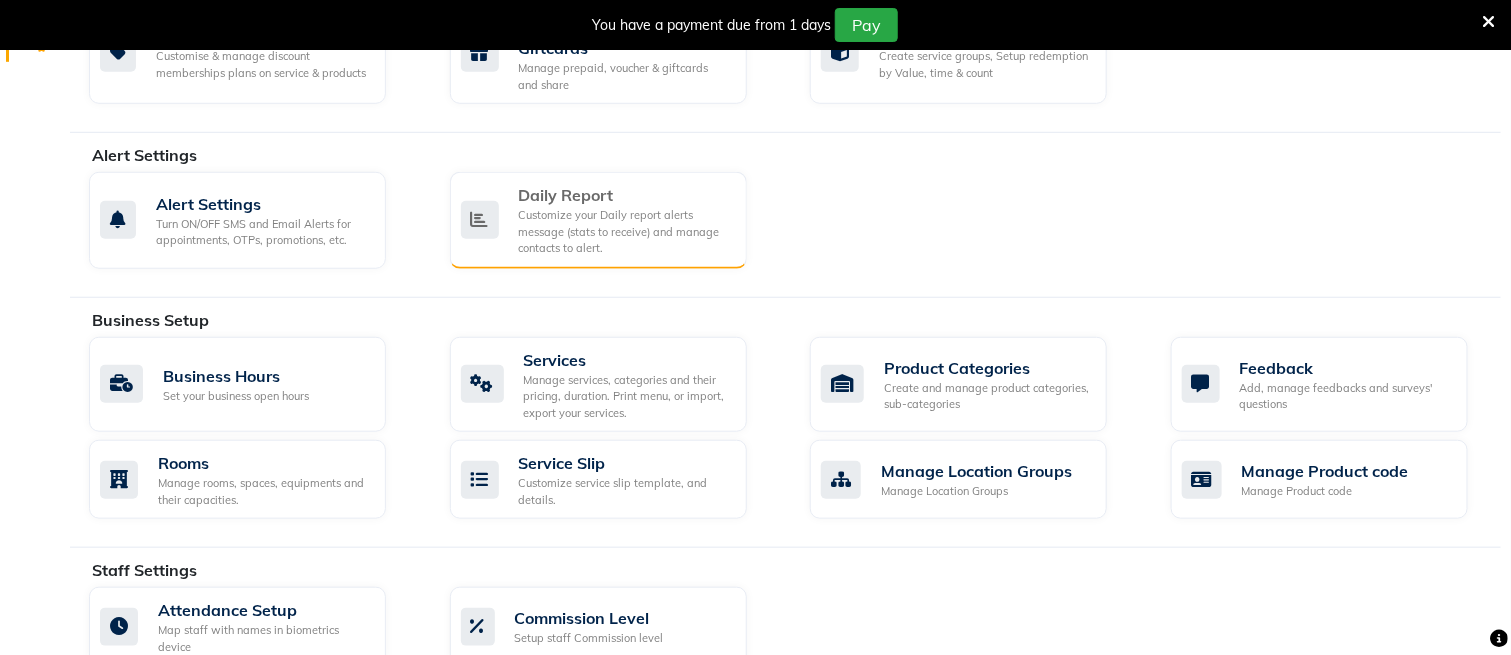click on "Customize your Daily report alerts message (stats to receive) and manage contacts to alert." 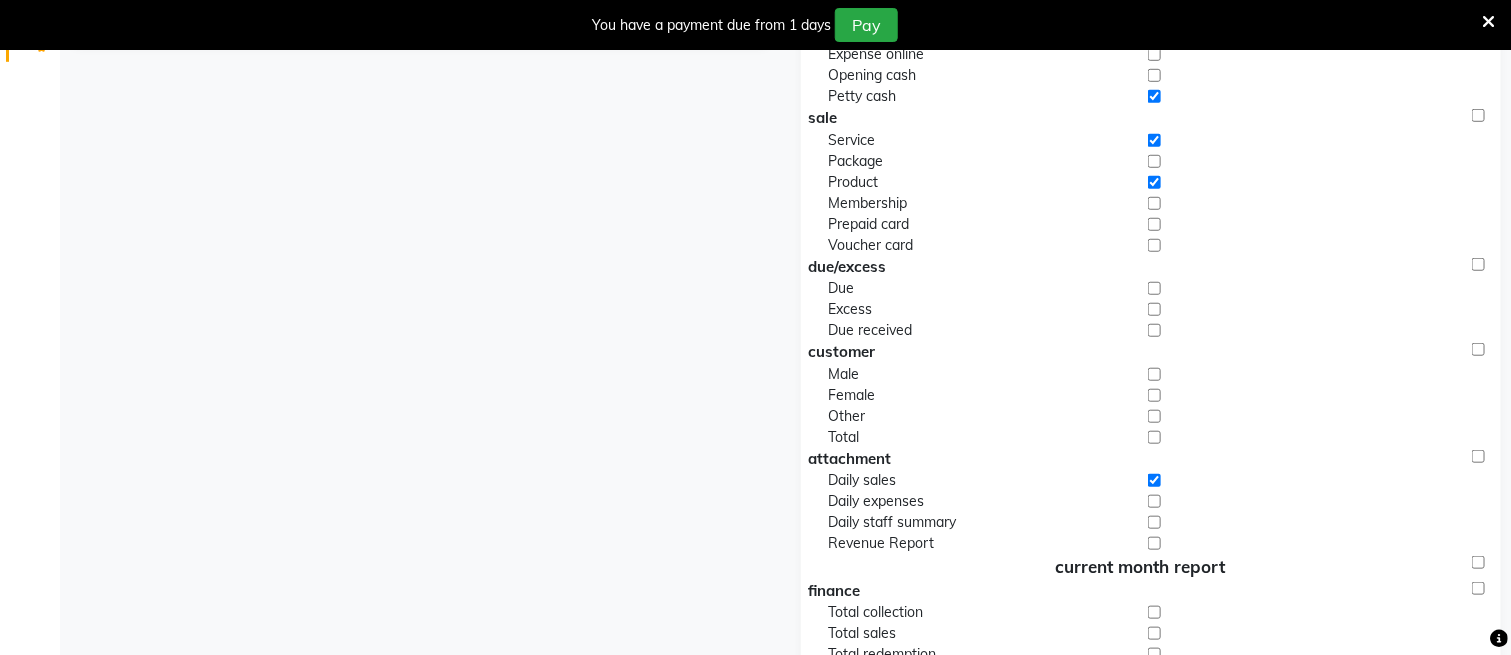 click 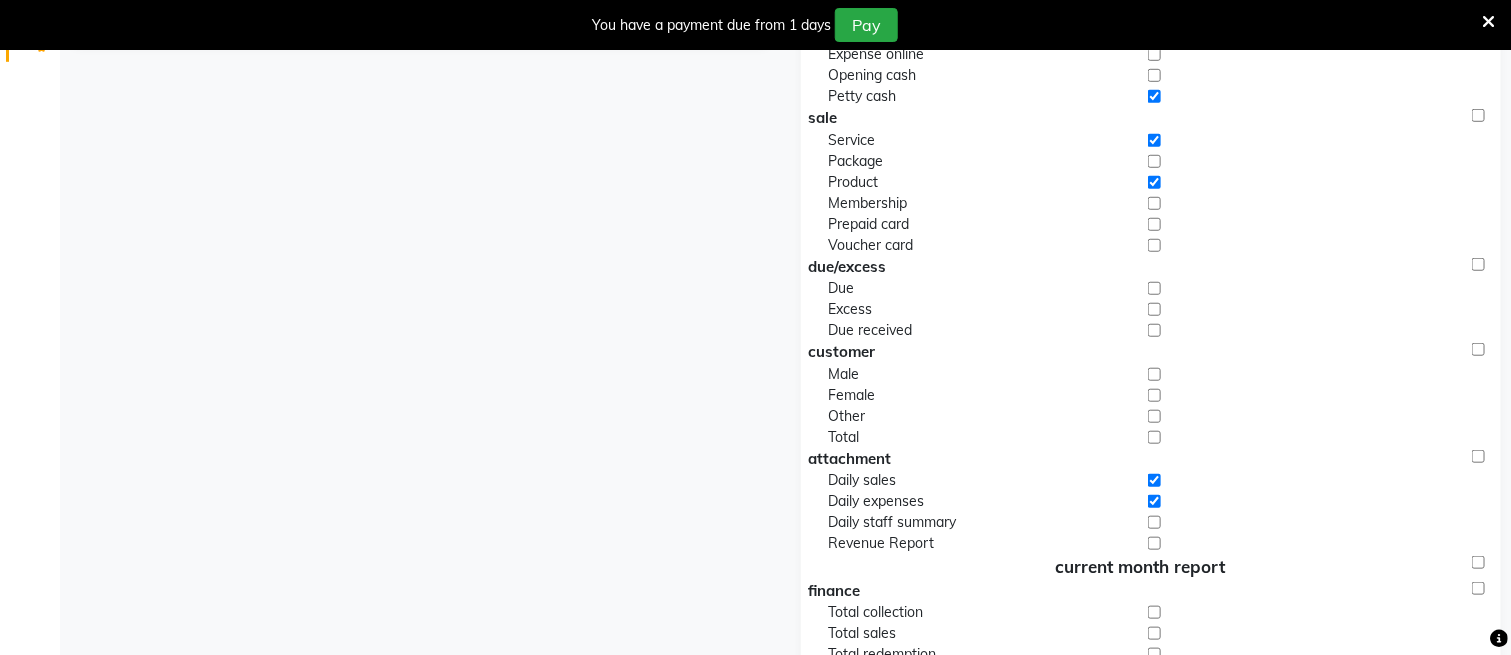 click 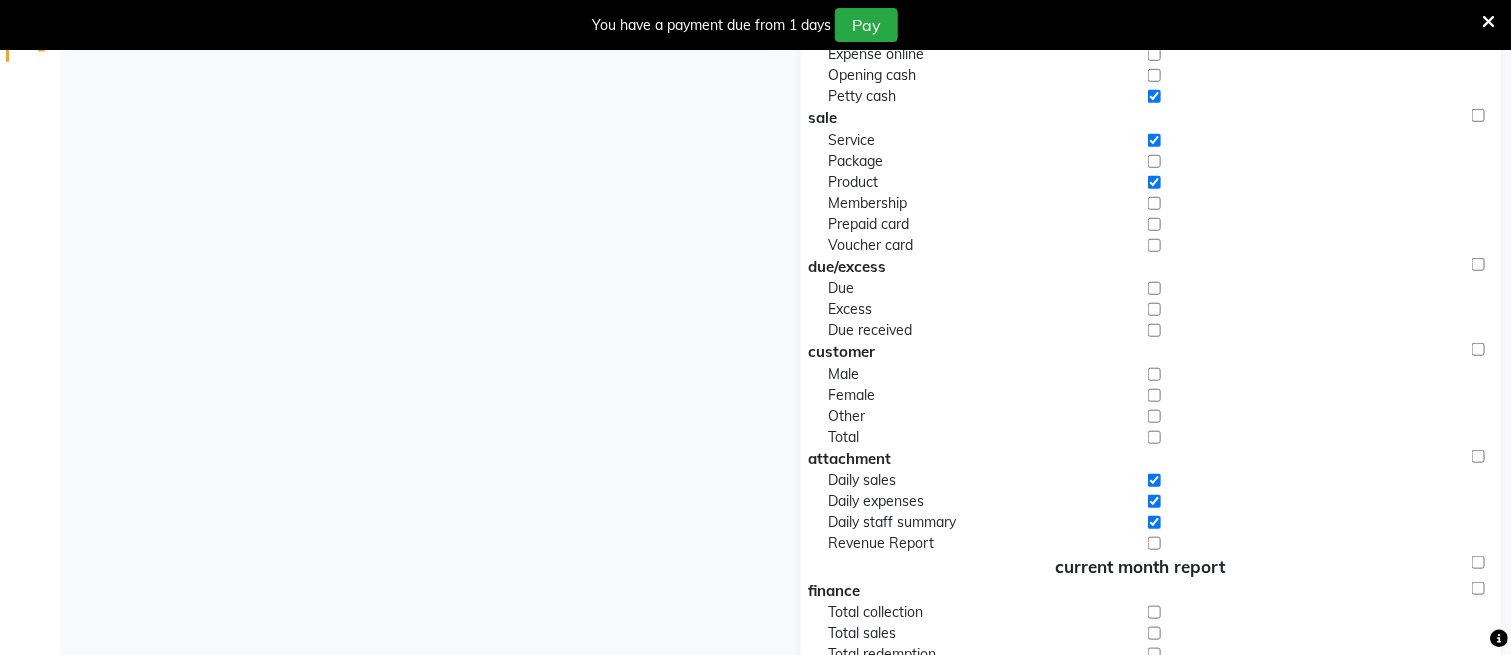 click 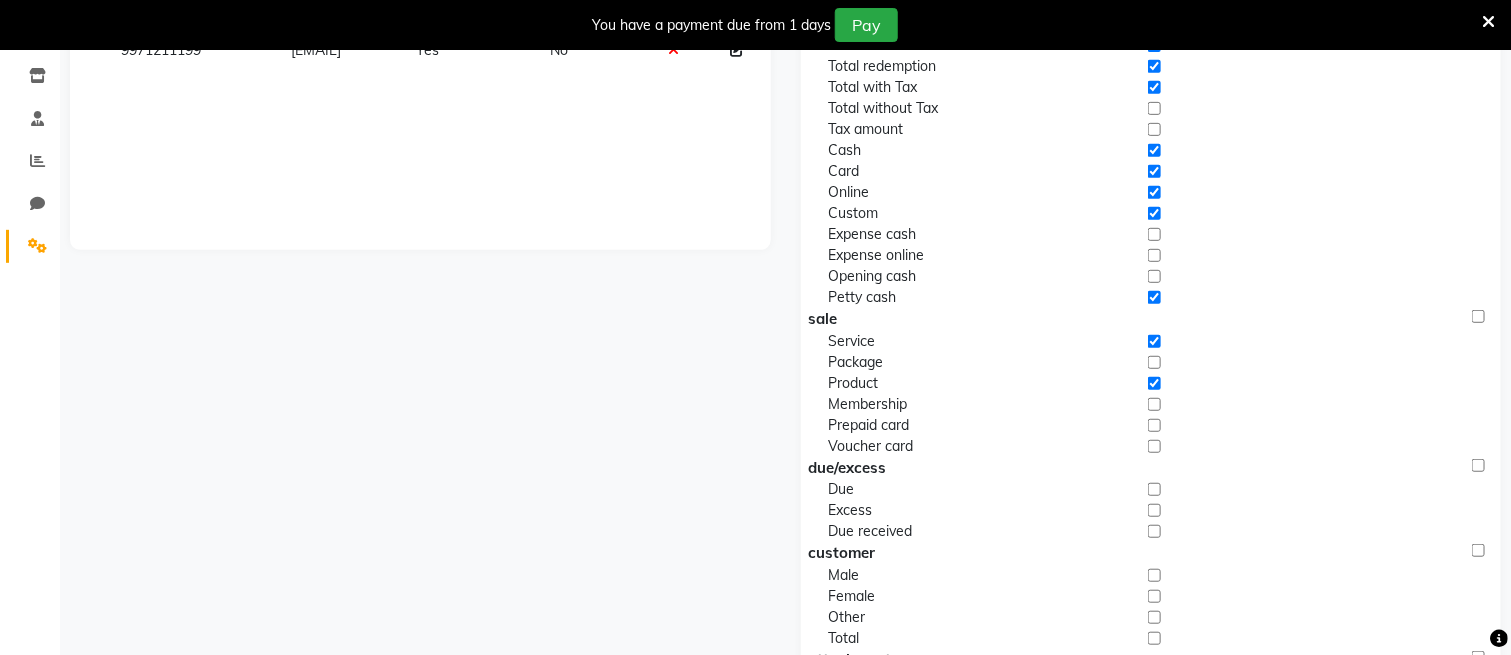 scroll, scrollTop: 0, scrollLeft: 0, axis: both 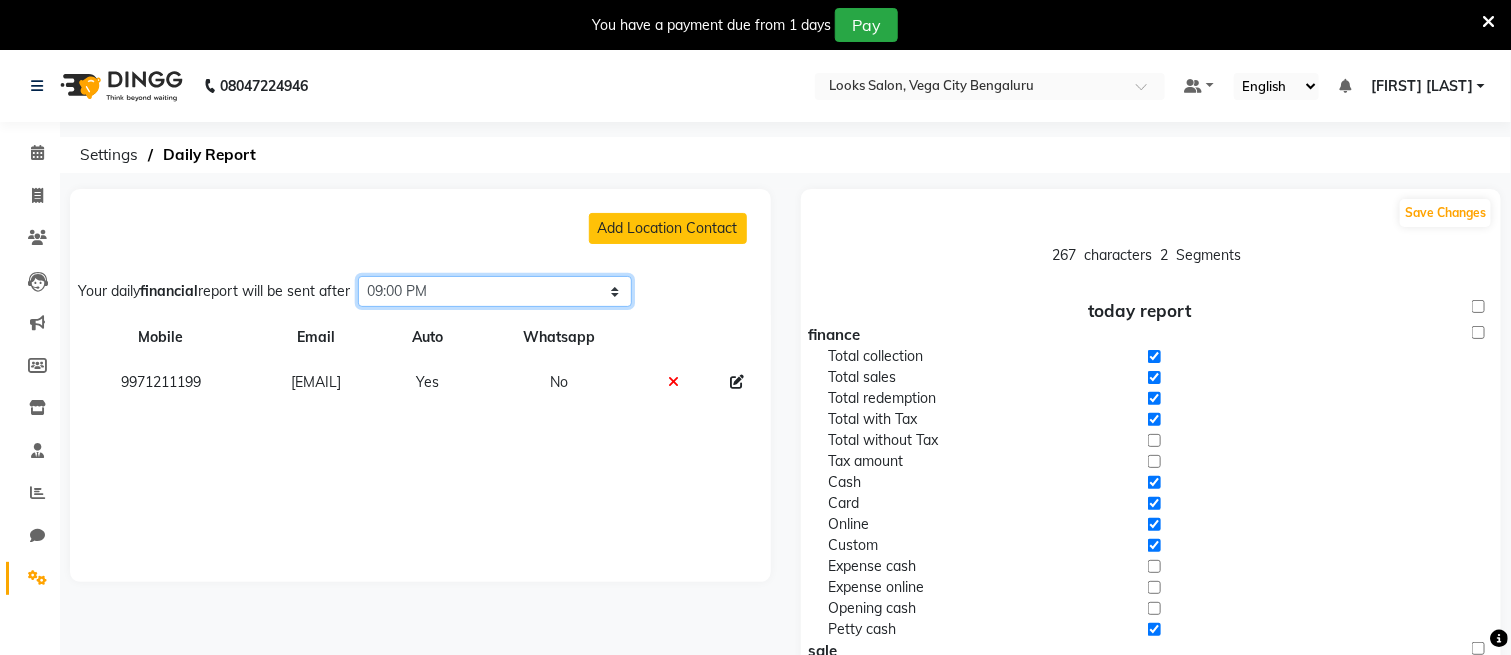 click on "Select time 04:00 AM 04:15 AM 04:30 AM 04:45 AM 05:00 AM 05:15 AM 05:30 AM 05:45 AM 06:00 AM 06:15 AM 06:30 AM 06:45 AM 07:00 AM 07:15 AM 07:30 AM 07:45 AM 08:00 AM 08:15 AM 08:30 AM 08:45 AM 09:00 AM 09:15 AM 09:30 AM 09:45 AM 10:00 AM 10:15 AM 10:30 AM 10:45 AM 11:00 AM 11:15 AM 11:30 AM 11:45 AM 12:00 PM 12:15 PM 12:30 PM 12:45 PM 01:00 PM 01:15 PM 01:30 PM 01:45 PM 02:00 PM 02:15 PM 02:30 PM 02:45 PM 03:00 PM 03:15 PM 03:30 PM 03:45 PM 04:00 PM 04:15 PM 04:30 PM 04:45 PM 05:00 PM 05:15 PM 05:30 PM 05:45 PM 06:00 PM 06:15 PM 06:30 PM 06:45 PM 07:00 PM 07:15 PM 07:30 PM 07:45 PM 08:00 PM 08:15 PM 08:30 PM 08:45 PM 09:00 PM 09:15 PM 09:30 PM 09:45 PM 10:00 PM 10:15 PM 10:30 PM 10:45 PM 11:00 PM 11:15 PM 11:30 PM 11:45 PM" 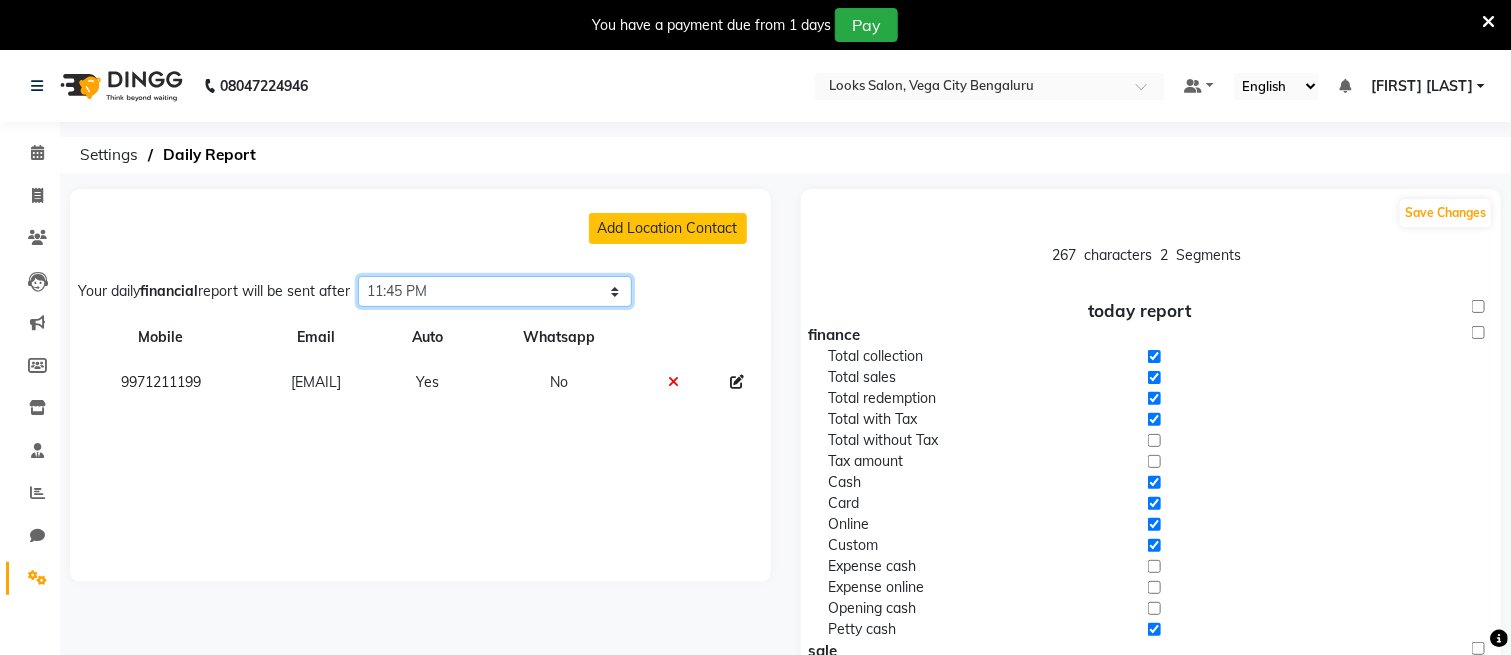 click on "Select time 04:00 AM 04:15 AM 04:30 AM 04:45 AM 05:00 AM 05:15 AM 05:30 AM 05:45 AM 06:00 AM 06:15 AM 06:30 AM 06:45 AM 07:00 AM 07:15 AM 07:30 AM 07:45 AM 08:00 AM 08:15 AM 08:30 AM 08:45 AM 09:00 AM 09:15 AM 09:30 AM 09:45 AM 10:00 AM 10:15 AM 10:30 AM 10:45 AM 11:00 AM 11:15 AM 11:30 AM 11:45 AM 12:00 PM 12:15 PM 12:30 PM 12:45 PM 01:00 PM 01:15 PM 01:30 PM 01:45 PM 02:00 PM 02:15 PM 02:30 PM 02:45 PM 03:00 PM 03:15 PM 03:30 PM 03:45 PM 04:00 PM 04:15 PM 04:30 PM 04:45 PM 05:00 PM 05:15 PM 05:30 PM 05:45 PM 06:00 PM 06:15 PM 06:30 PM 06:45 PM 07:00 PM 07:15 PM 07:30 PM 07:45 PM 08:00 PM 08:15 PM 08:30 PM 08:45 PM 09:00 PM 09:15 PM 09:30 PM 09:45 PM 10:00 PM 10:15 PM 10:30 PM 10:45 PM 11:00 PM 11:15 PM 11:30 PM 11:45 PM" 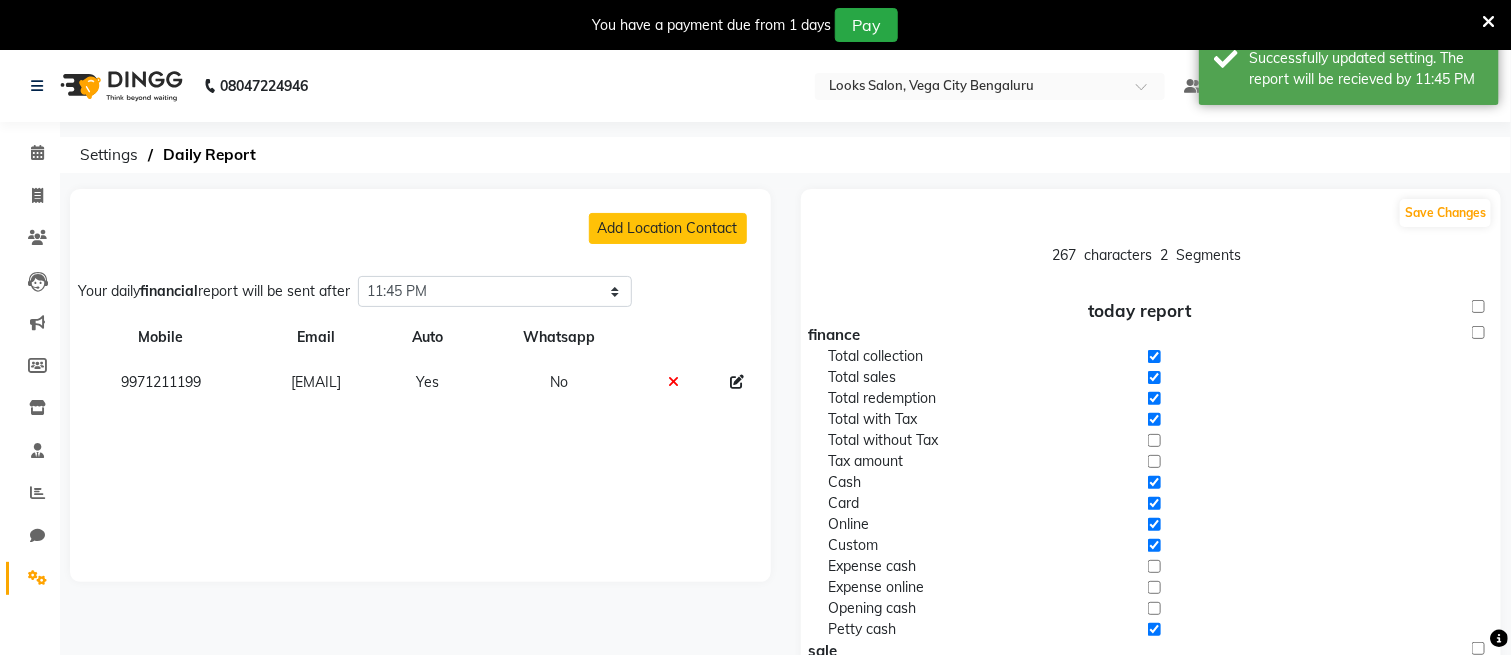 click 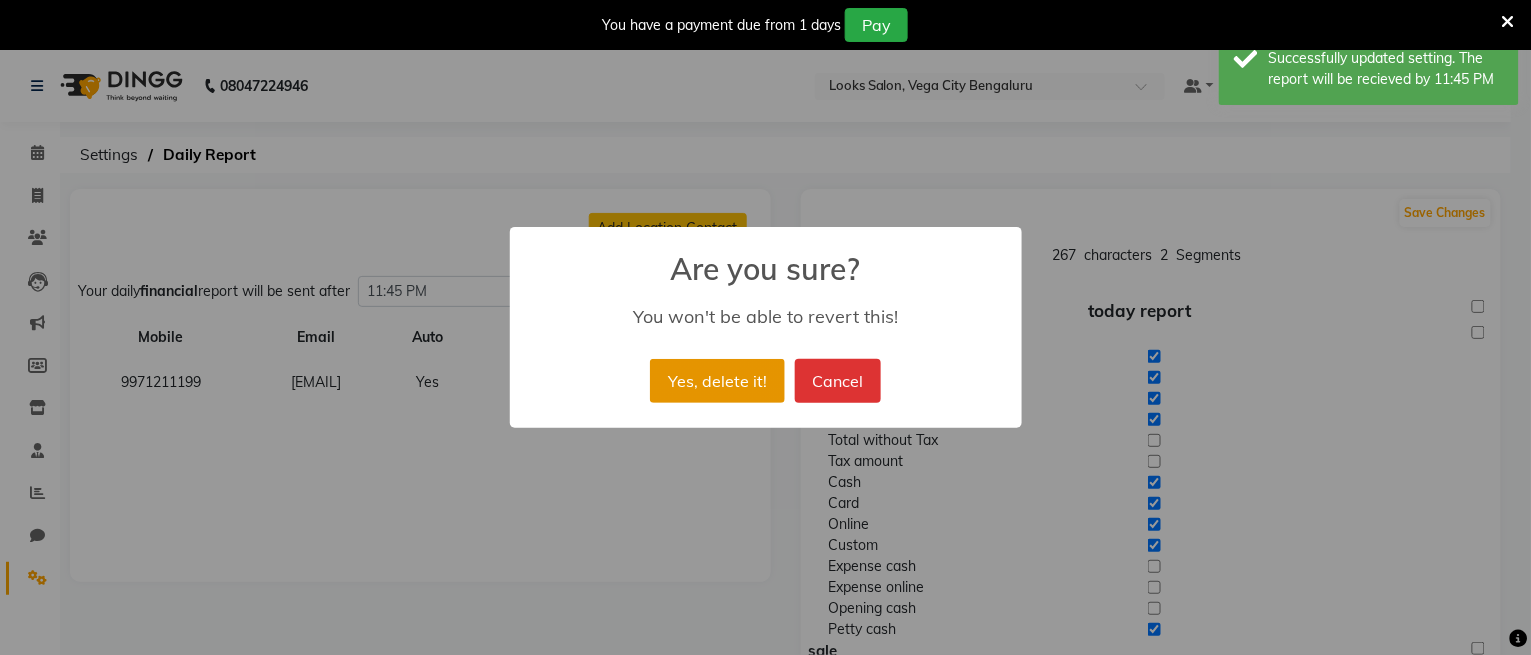 click on "Yes, delete it!" at bounding box center (717, 381) 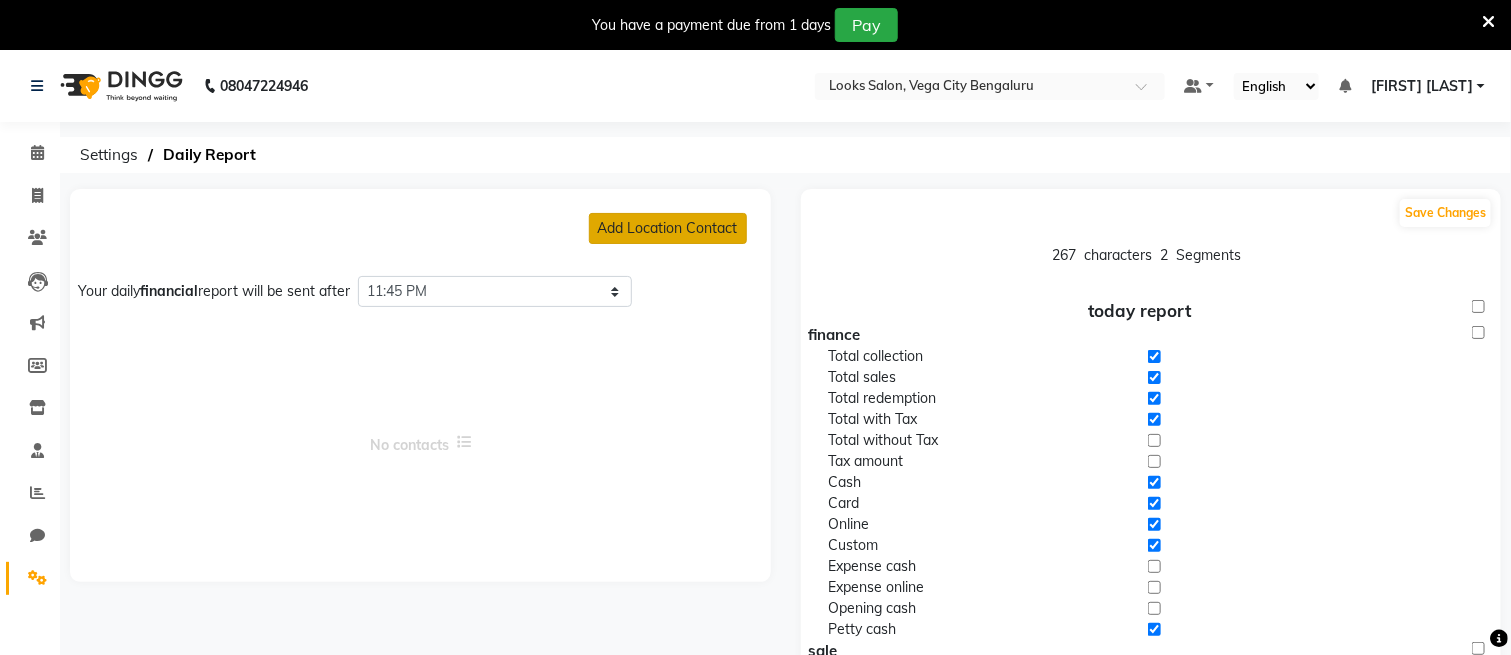 click on "Add Location Contact" 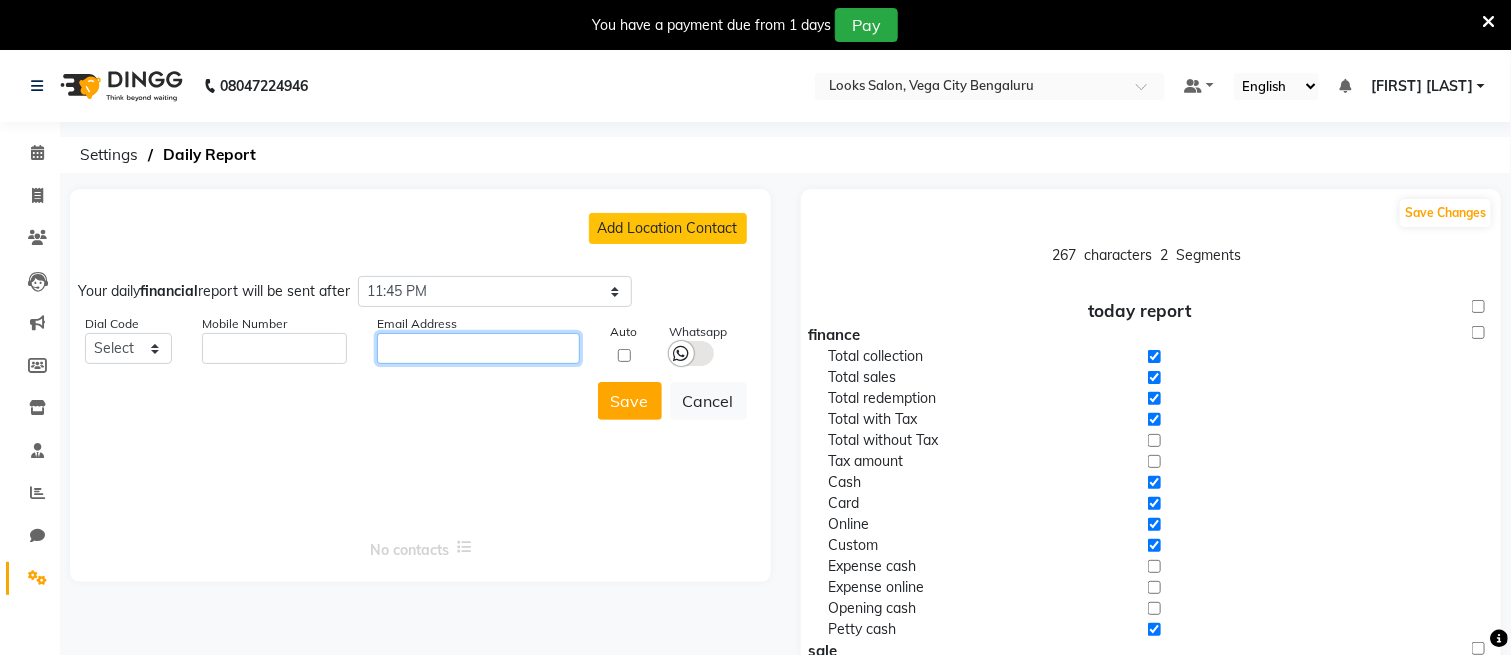 click 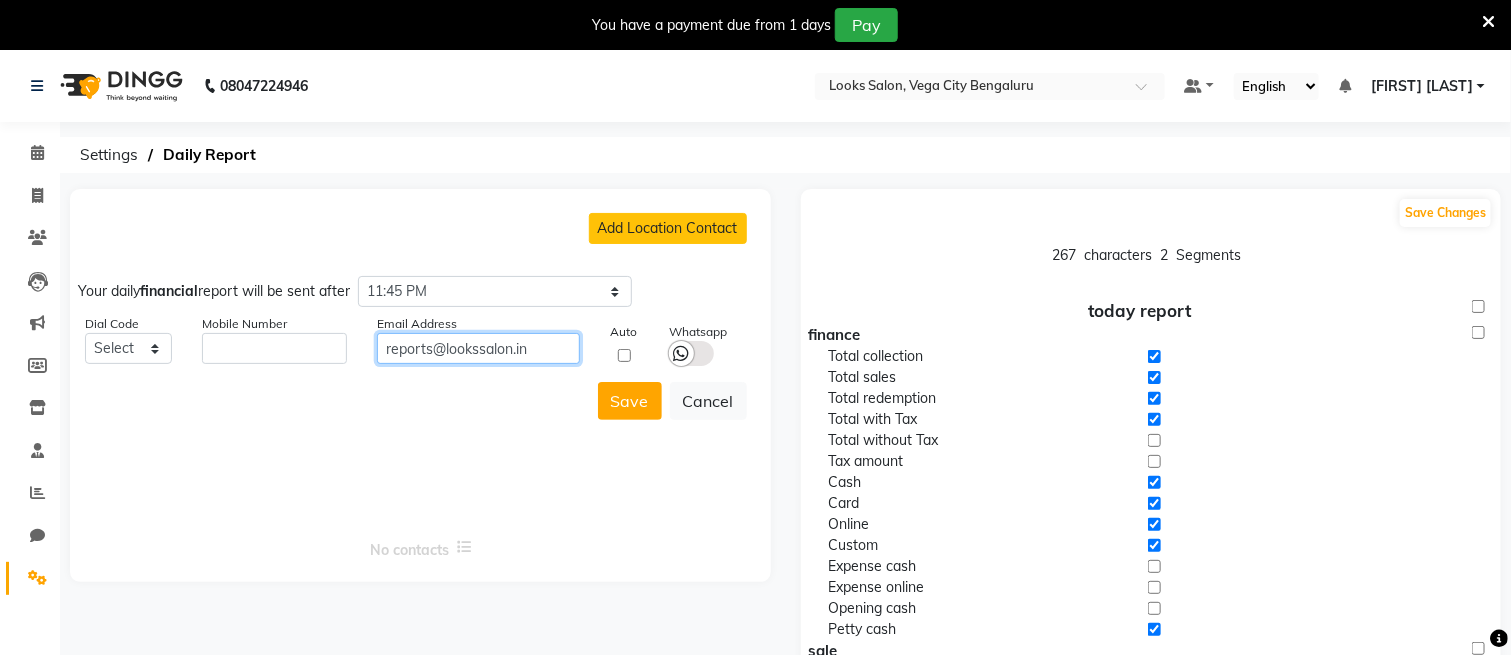type on "reports@lookssalon.in" 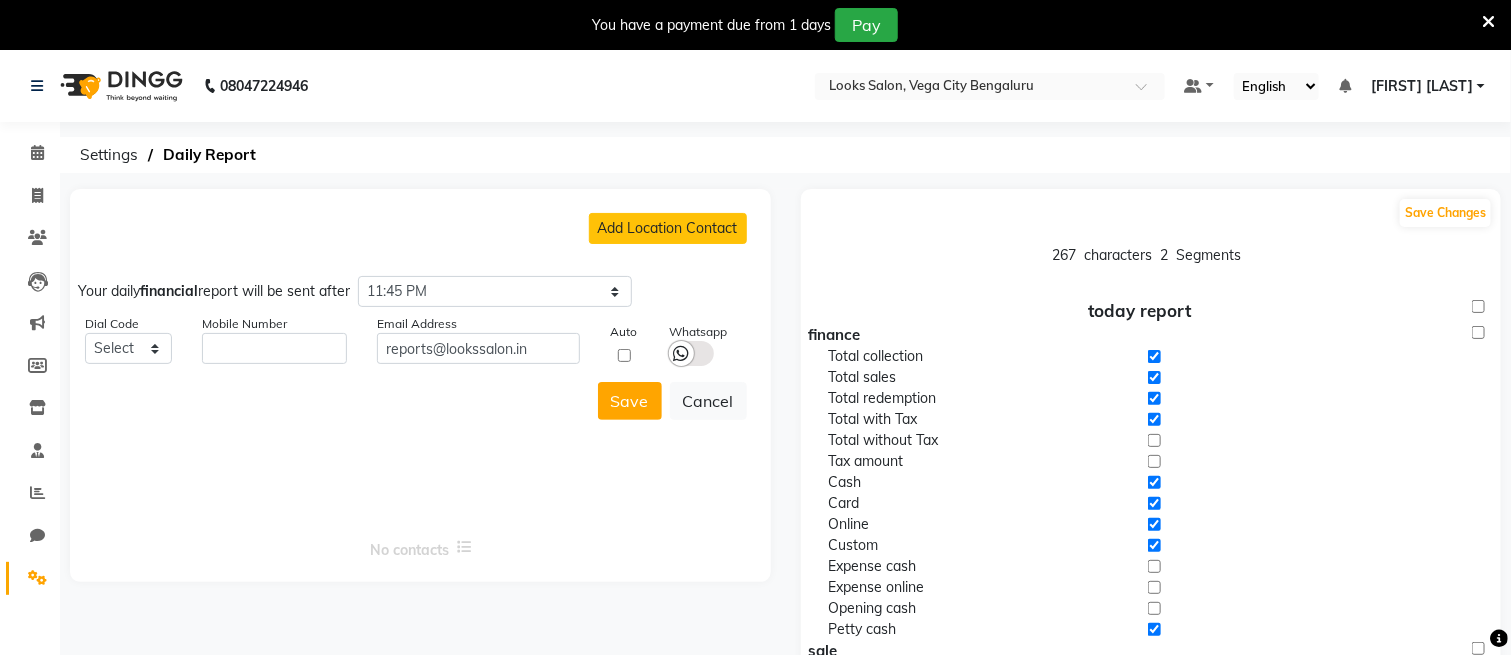 click 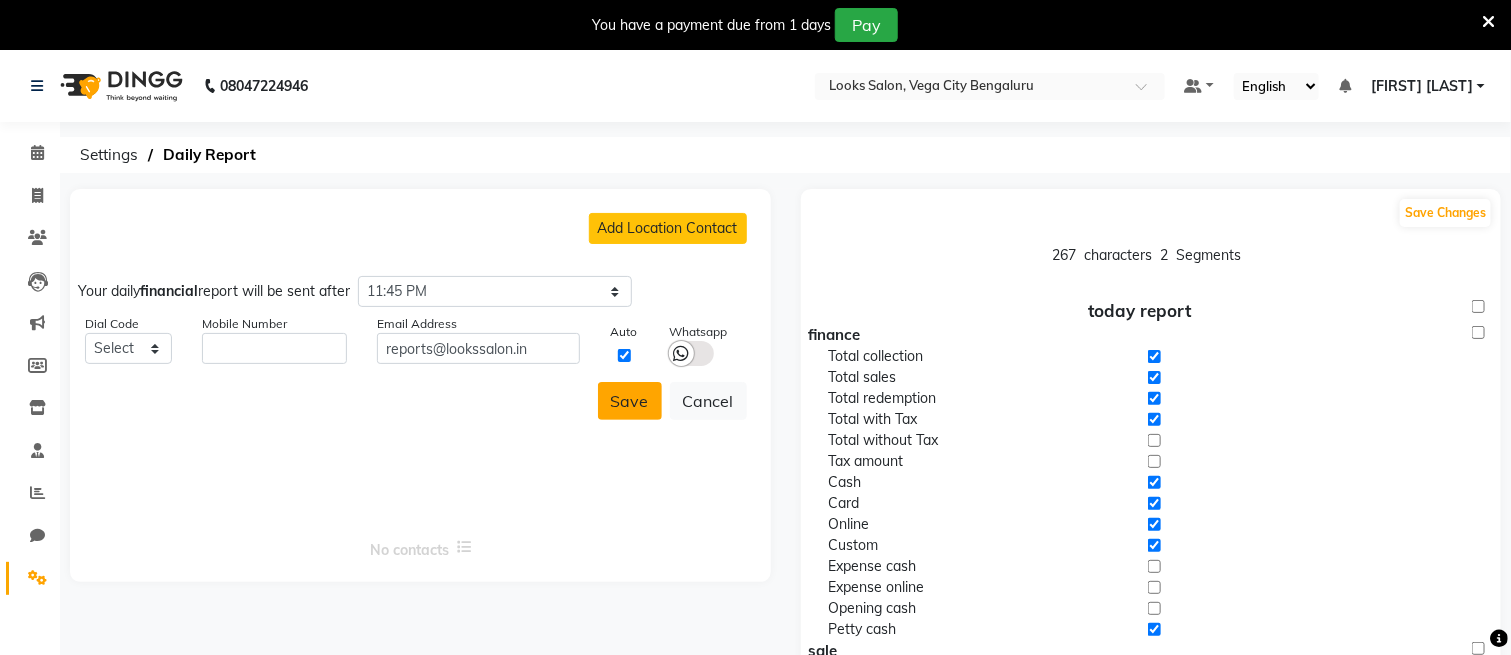 click on "Save" 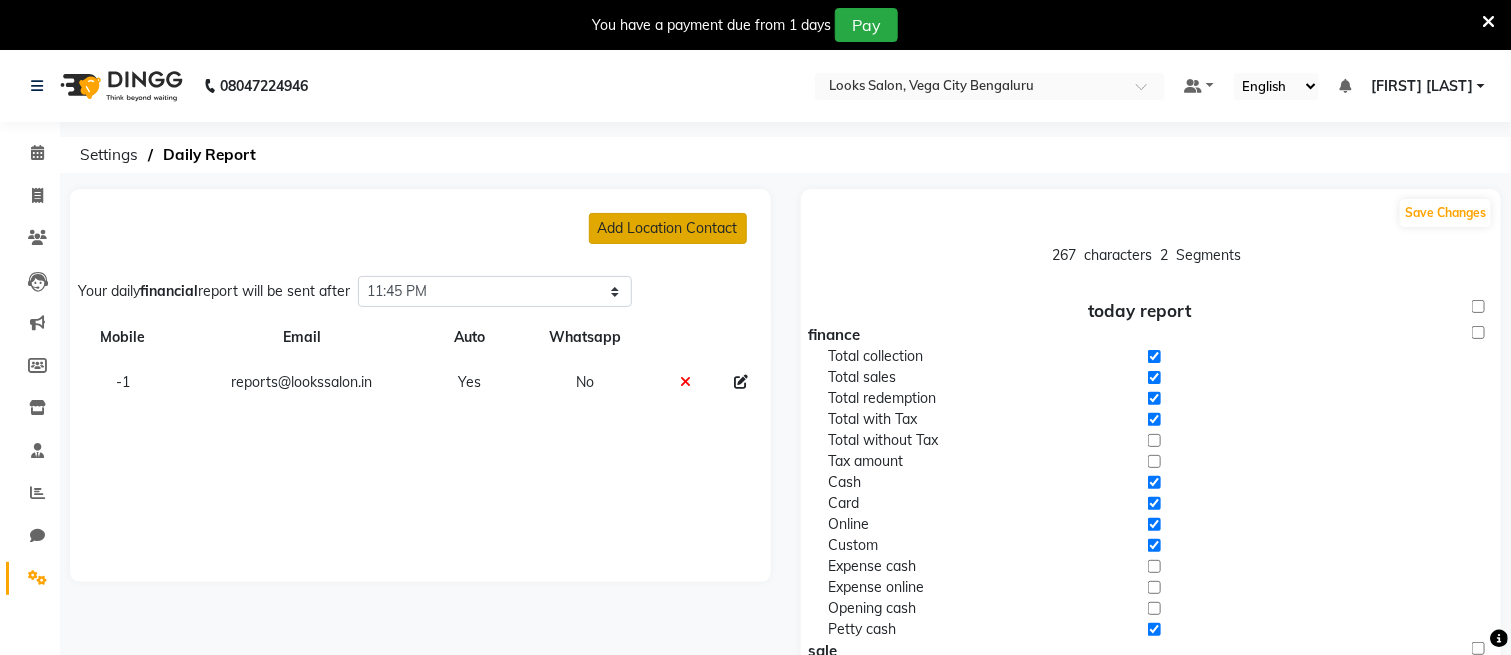 click on "Add Location Contact" 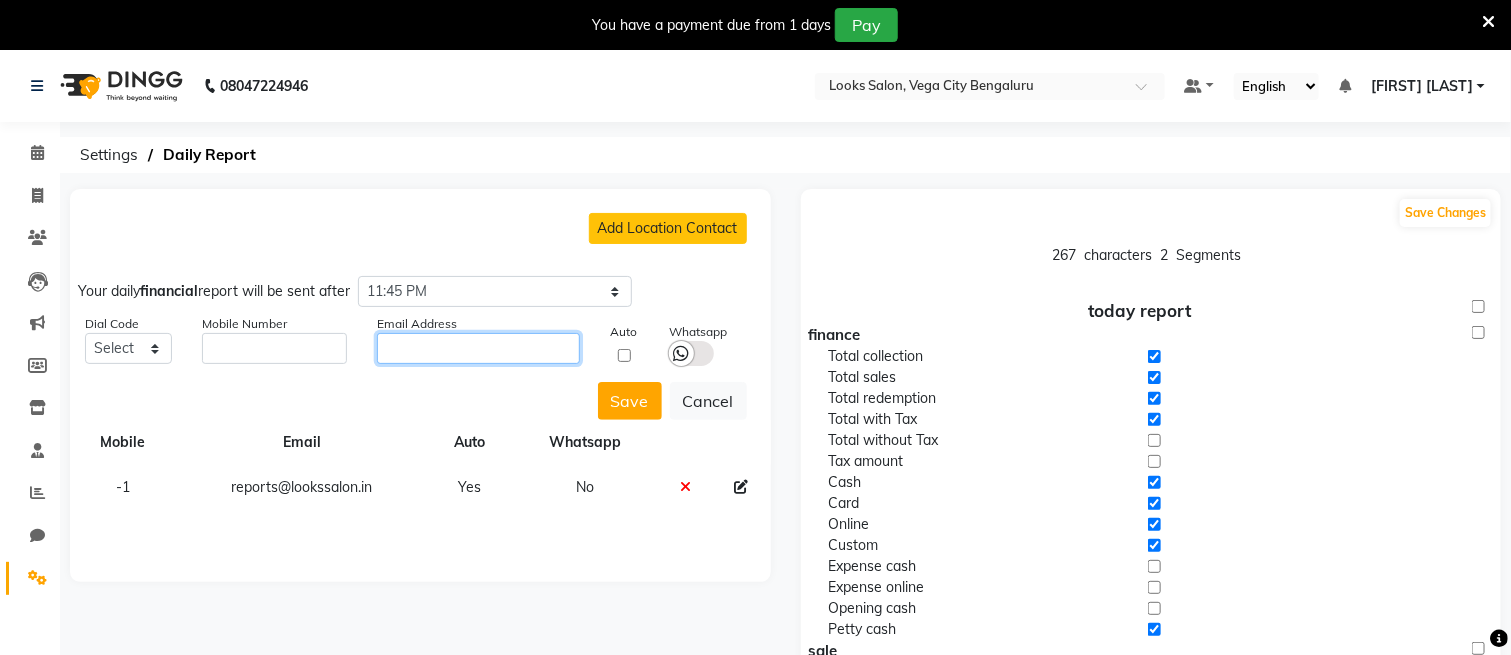 click 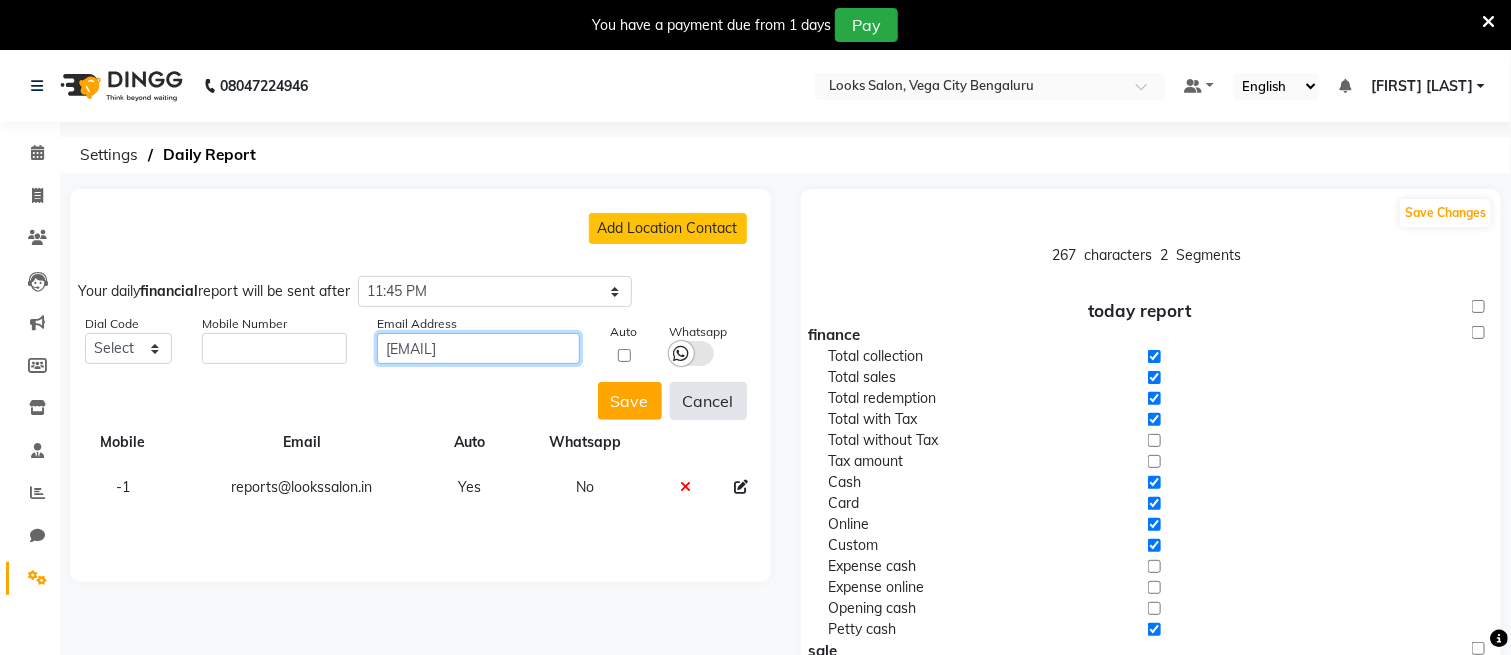 scroll, scrollTop: 0, scrollLeft: 25, axis: horizontal 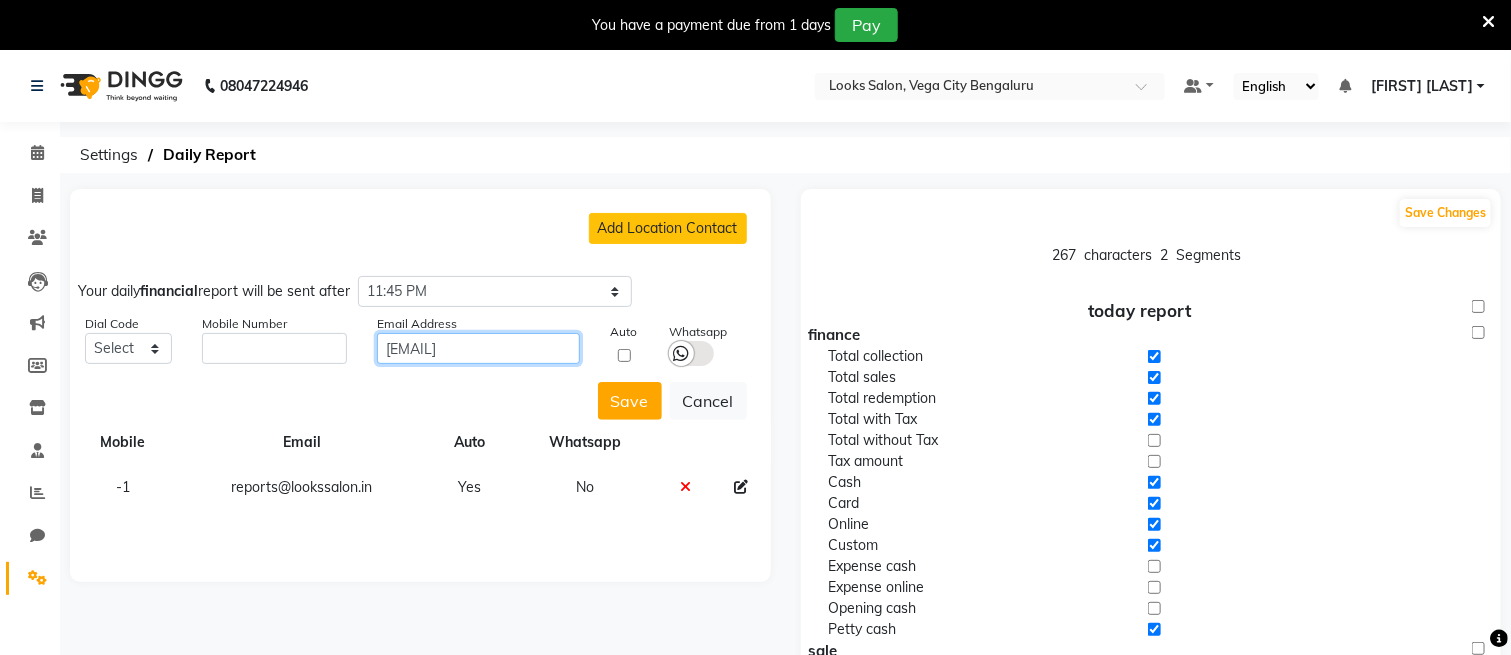 type on "neha.ahluwalia2015@gmail.com" 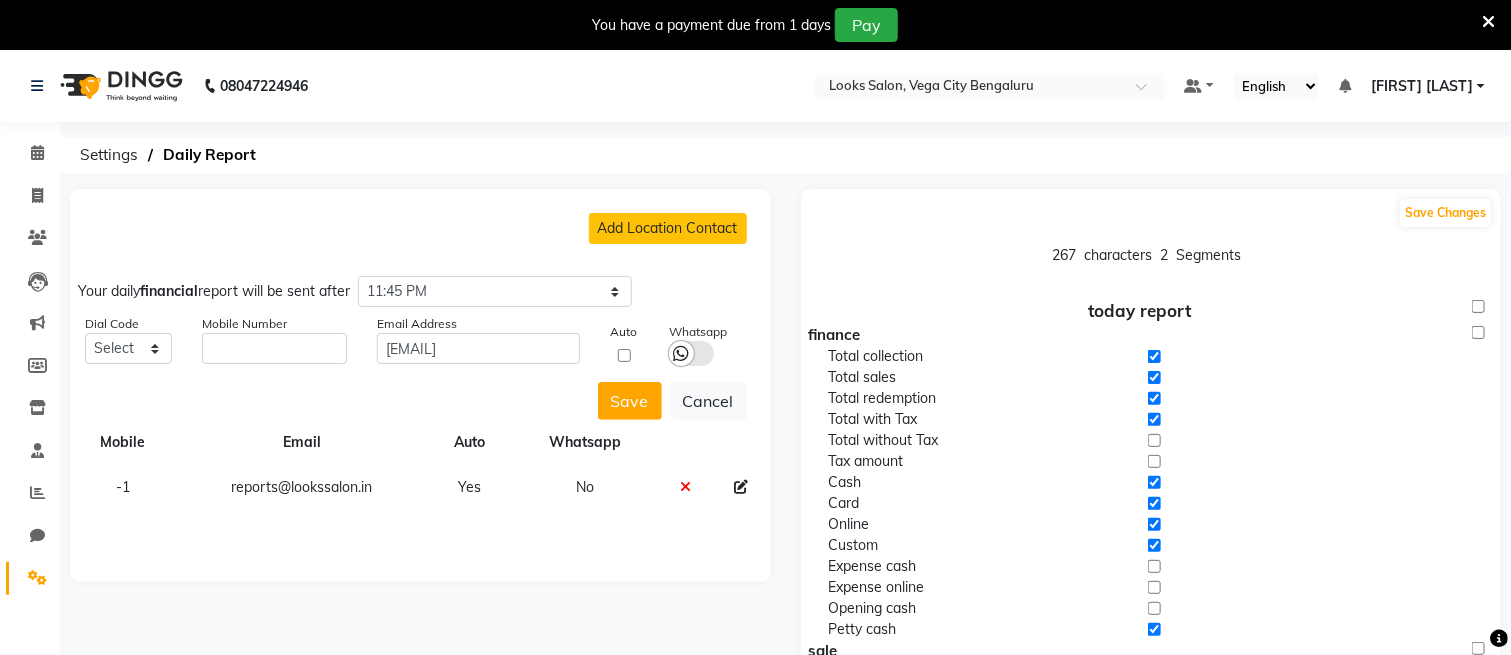 click 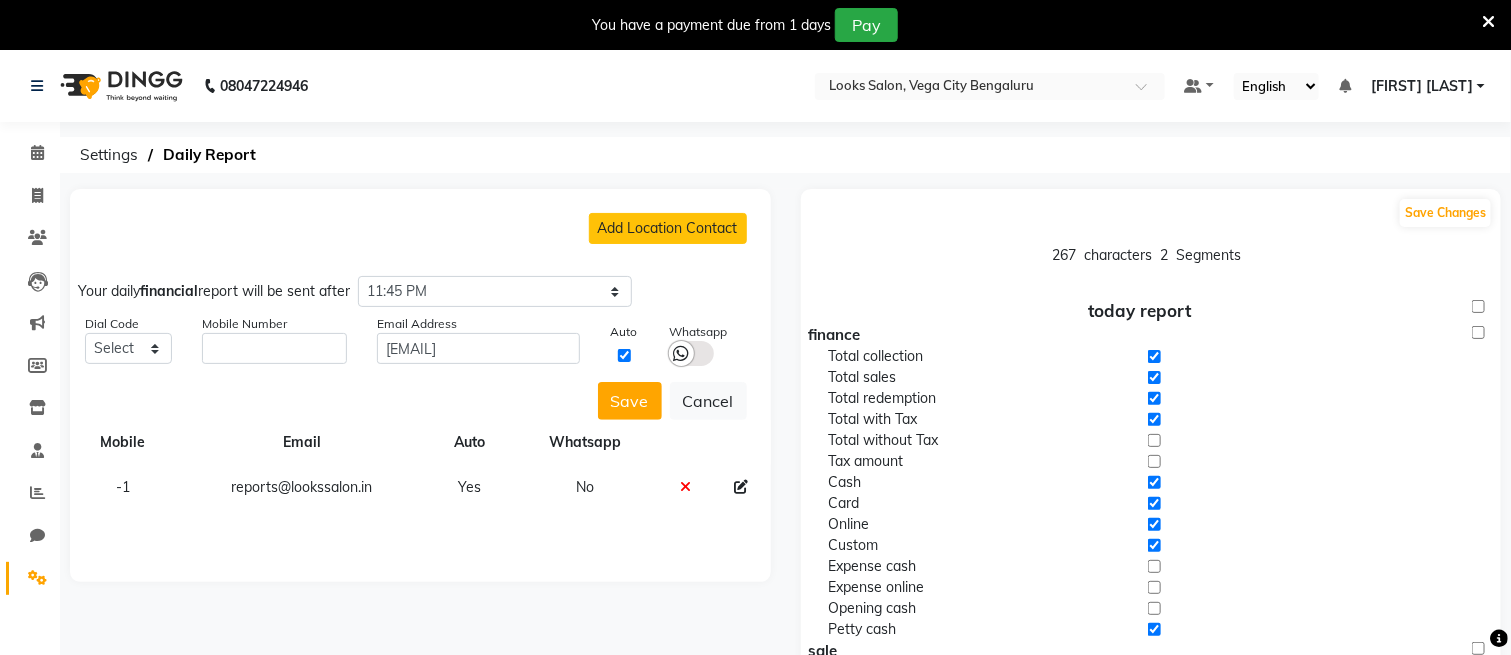 scroll, scrollTop: 0, scrollLeft: 0, axis: both 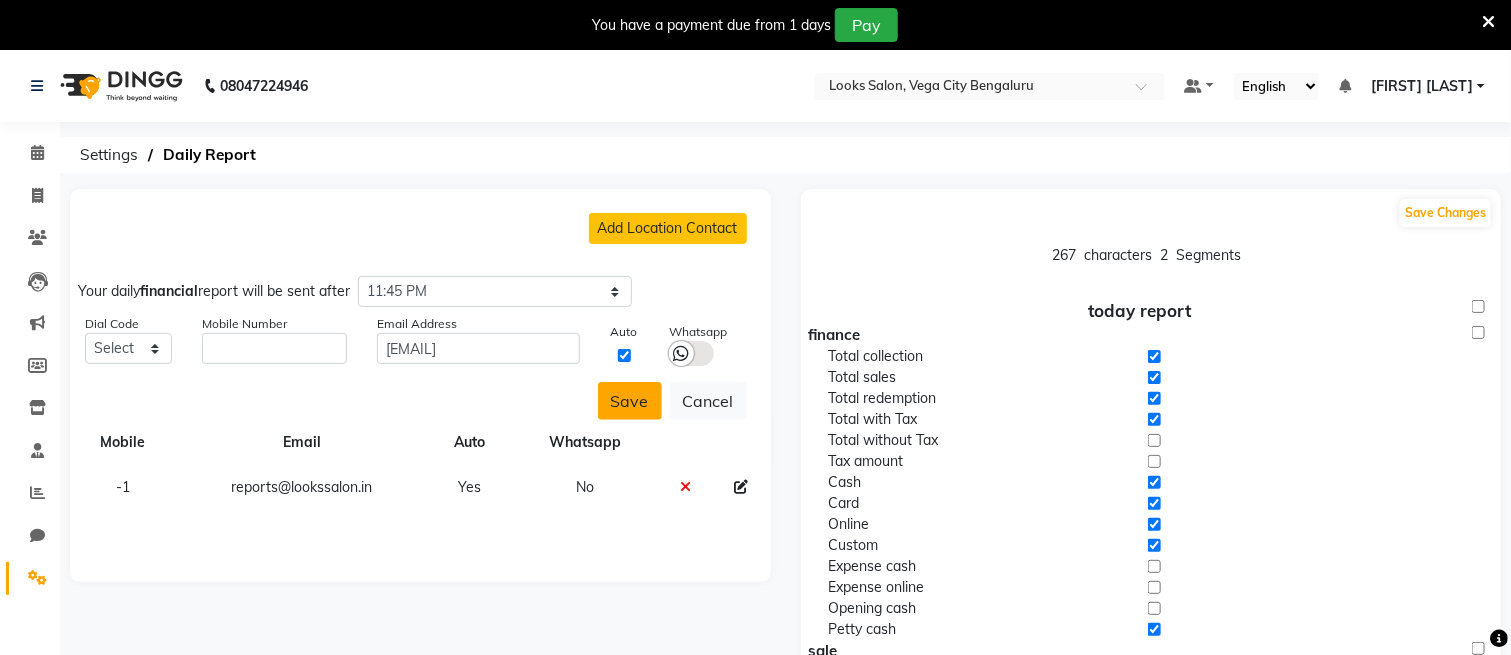 click on "Save" 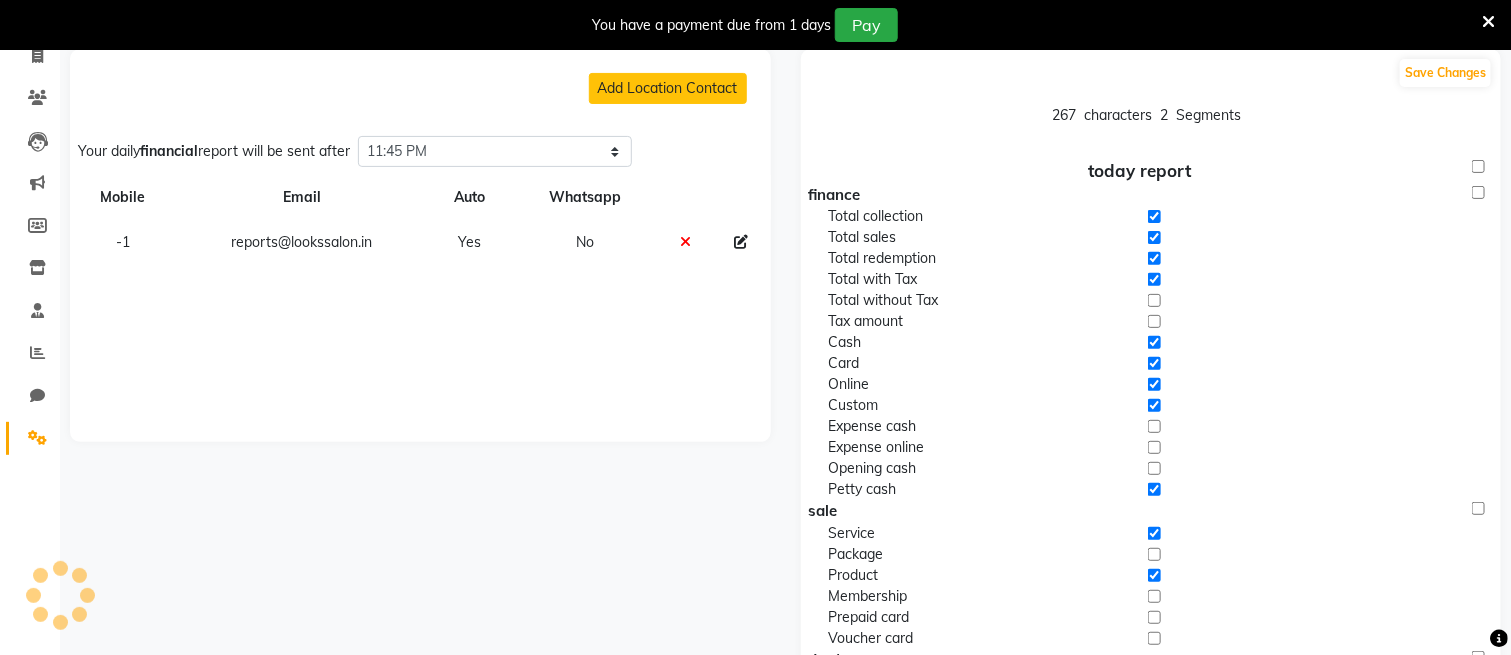 scroll, scrollTop: 0, scrollLeft: 0, axis: both 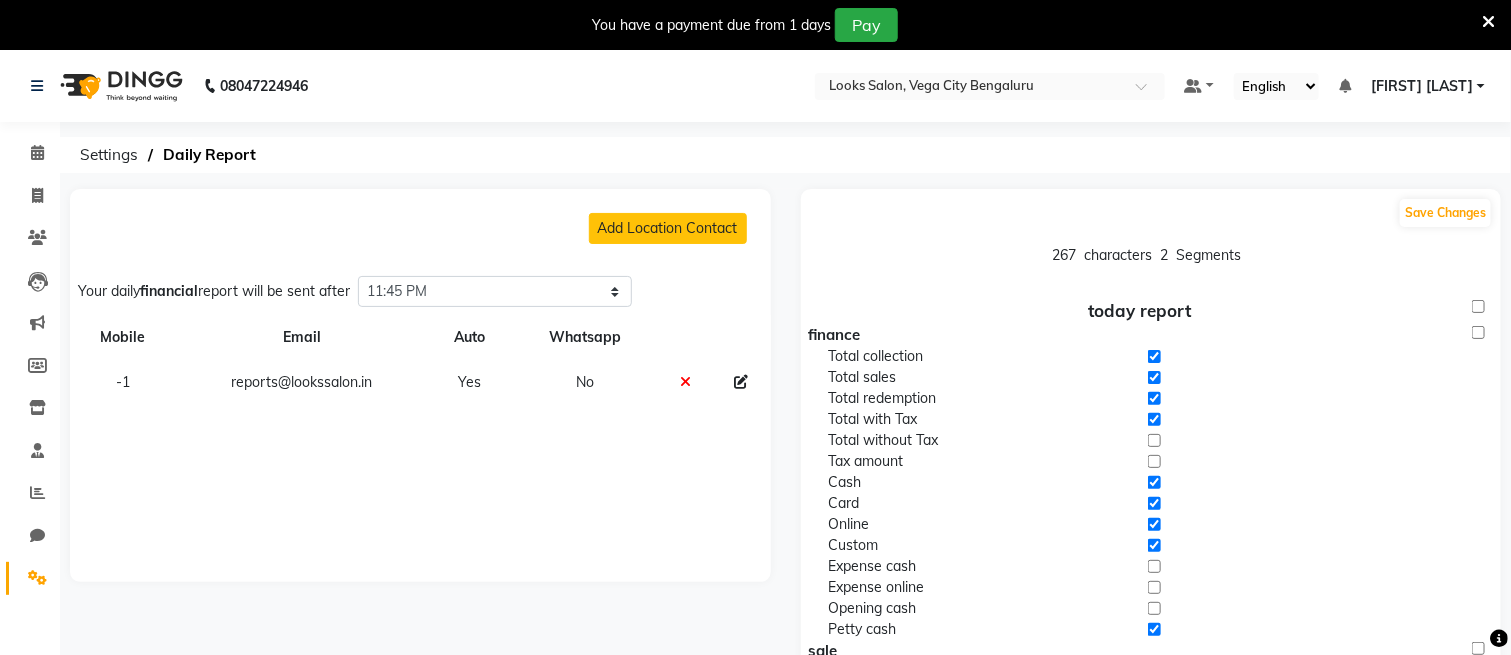 click on "Add Location Contact" 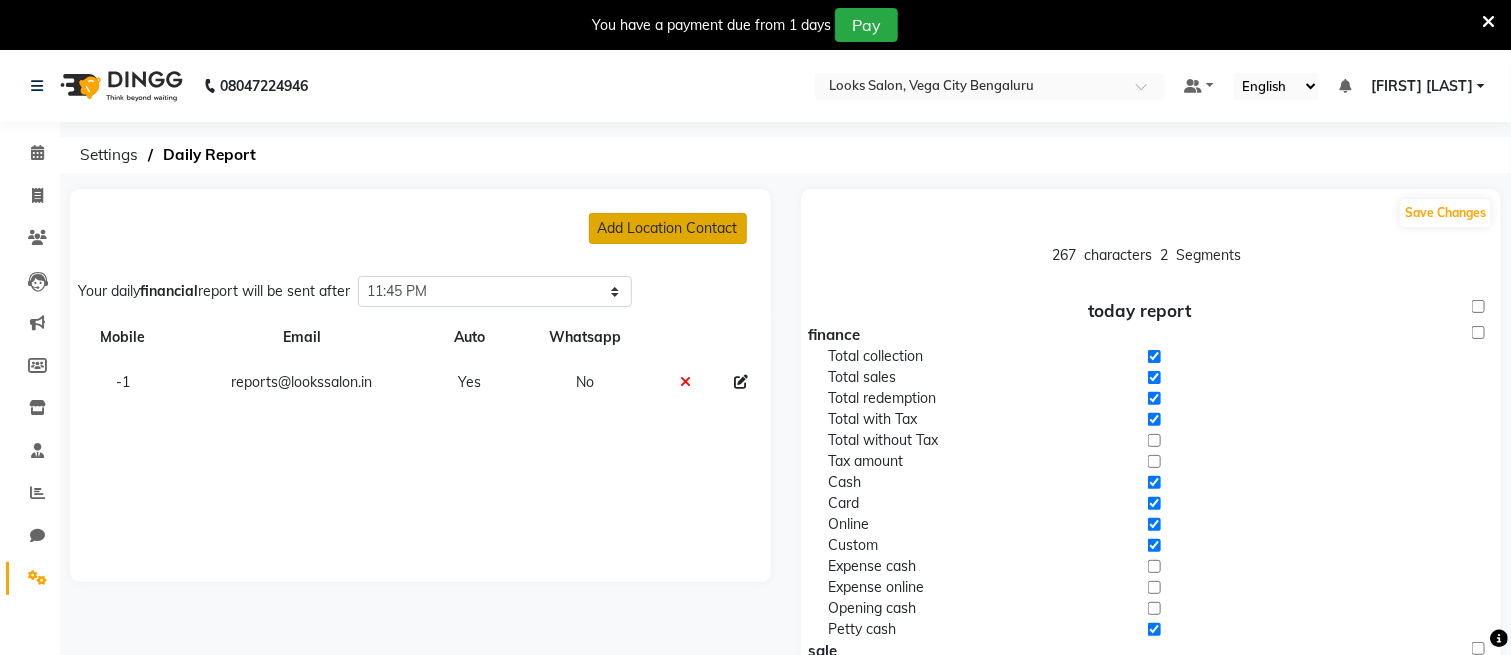 click on "Add Location Contact" 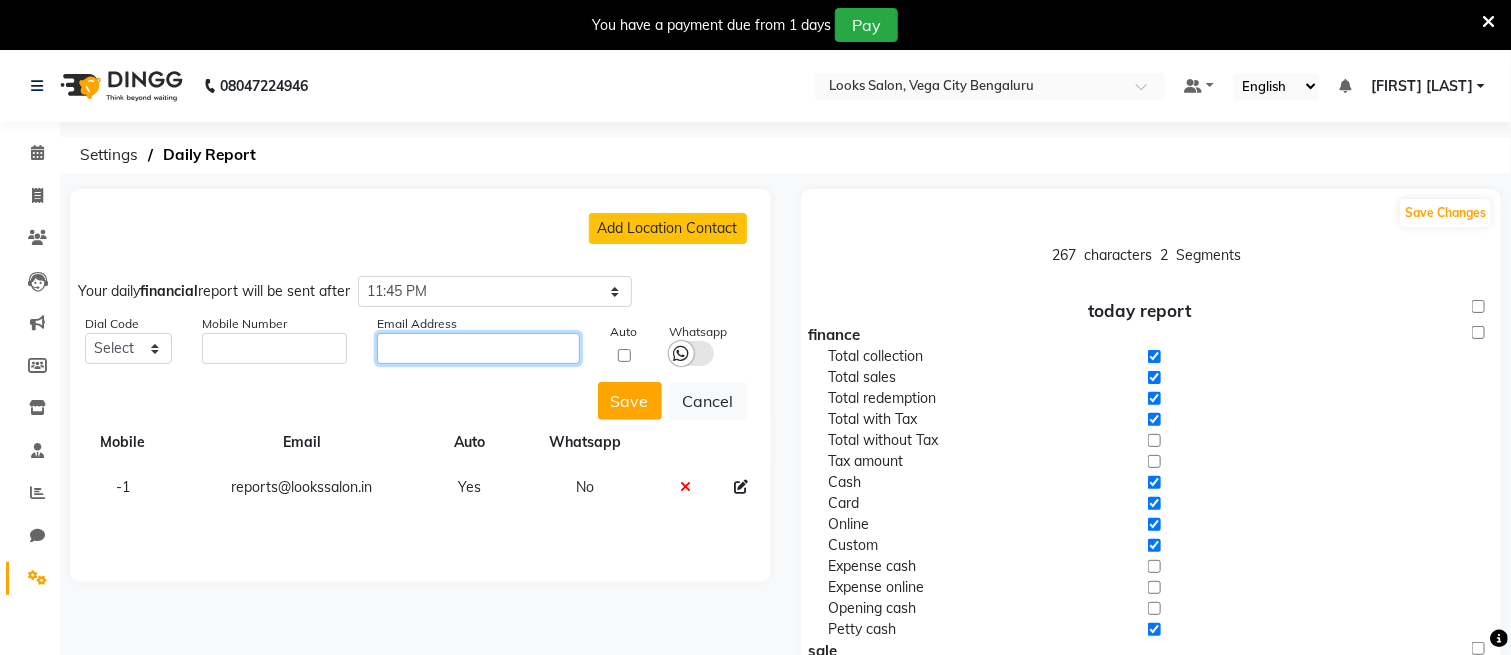 click 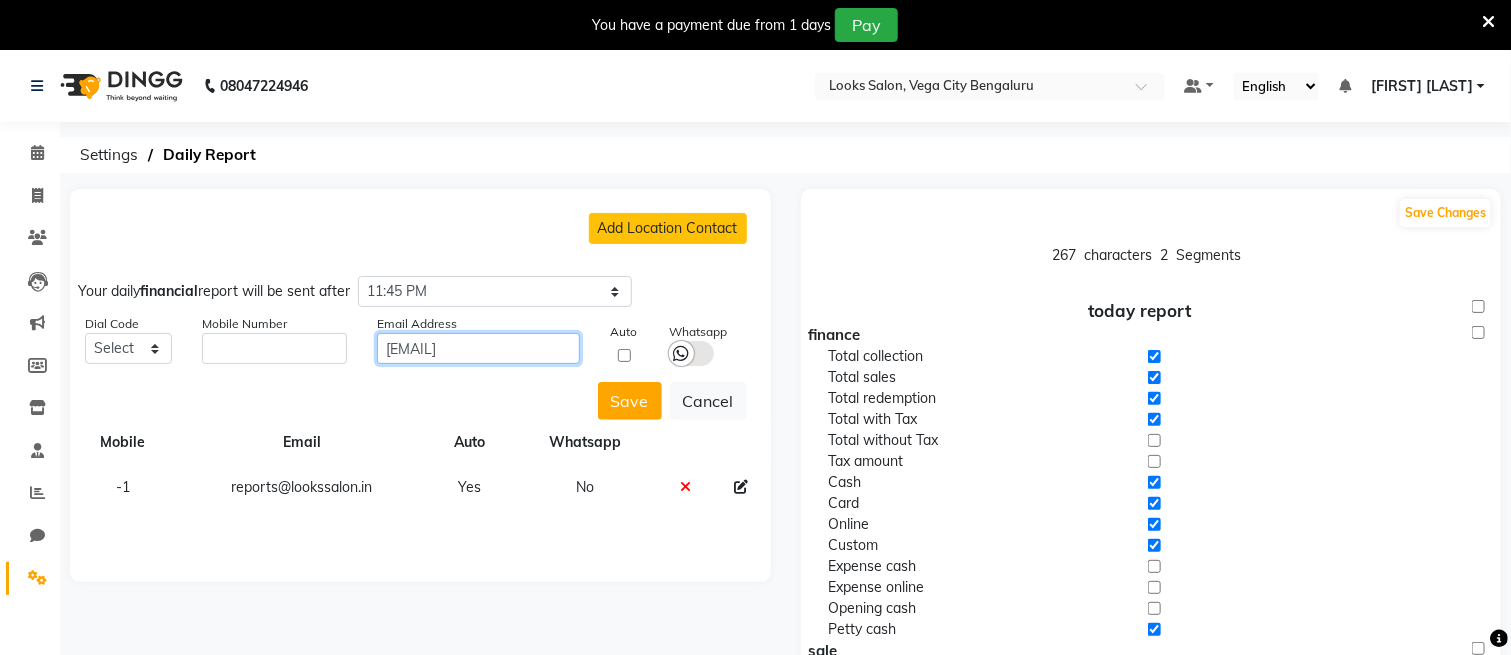 type on "[EMAIL]" 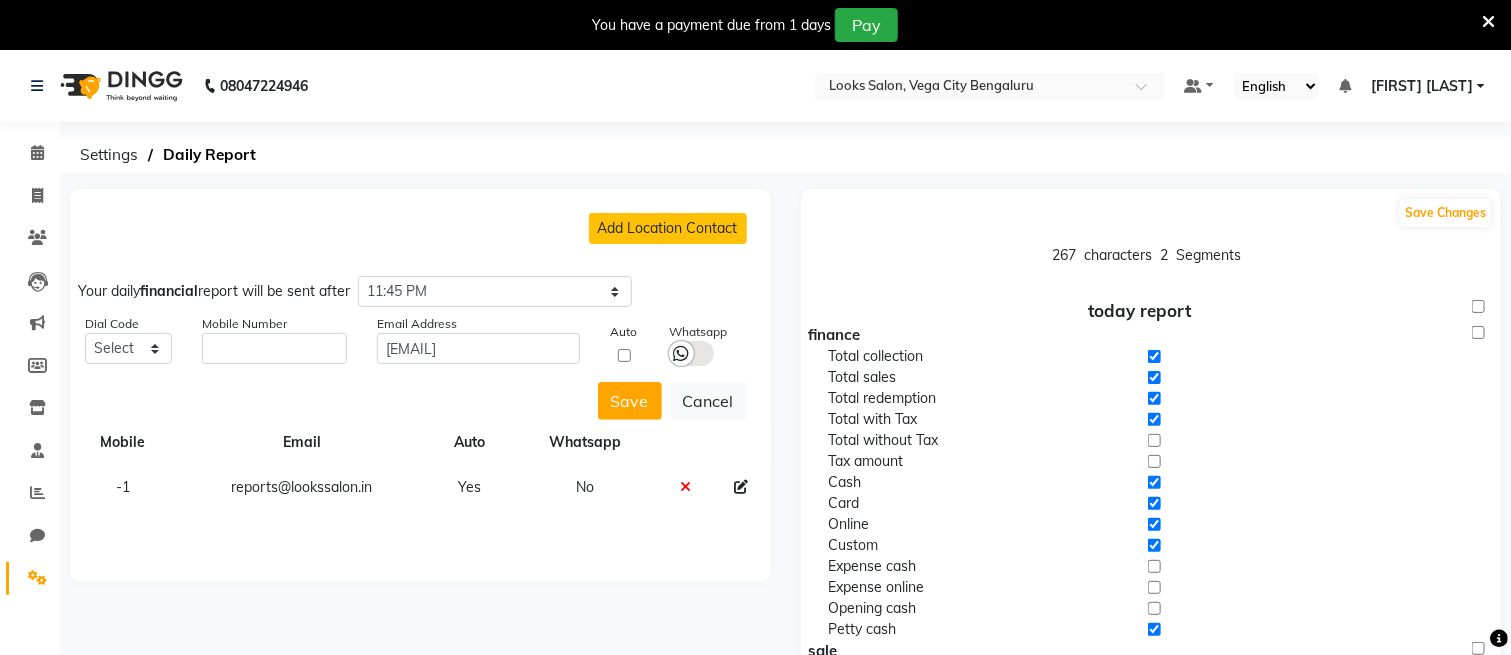 click 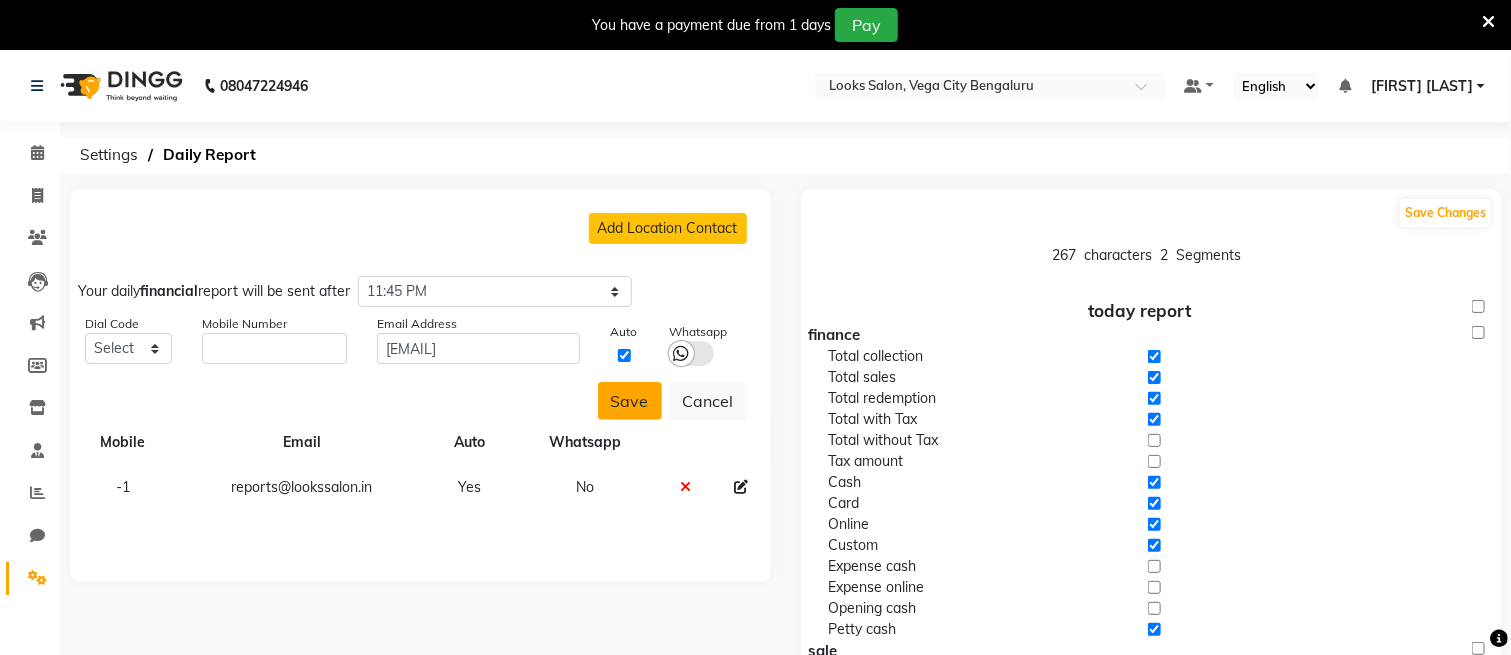 click on "Save" 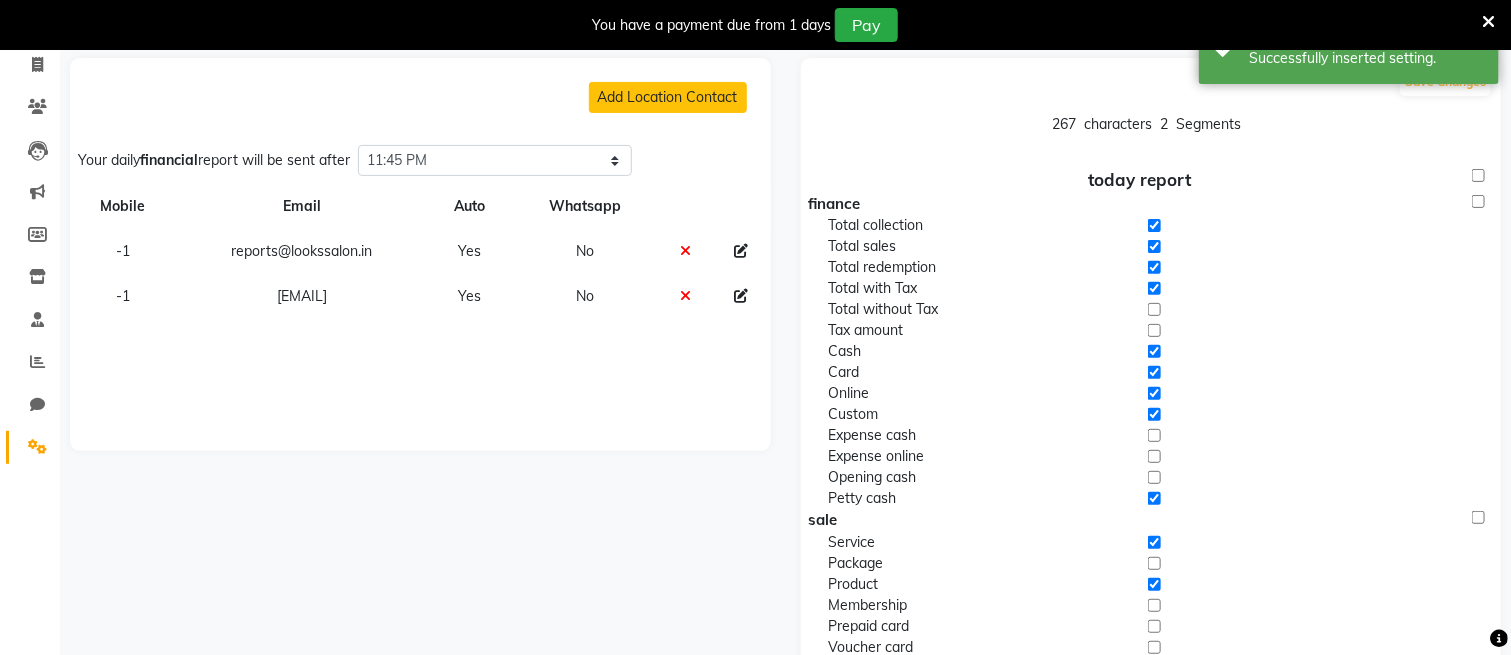 scroll, scrollTop: 0, scrollLeft: 0, axis: both 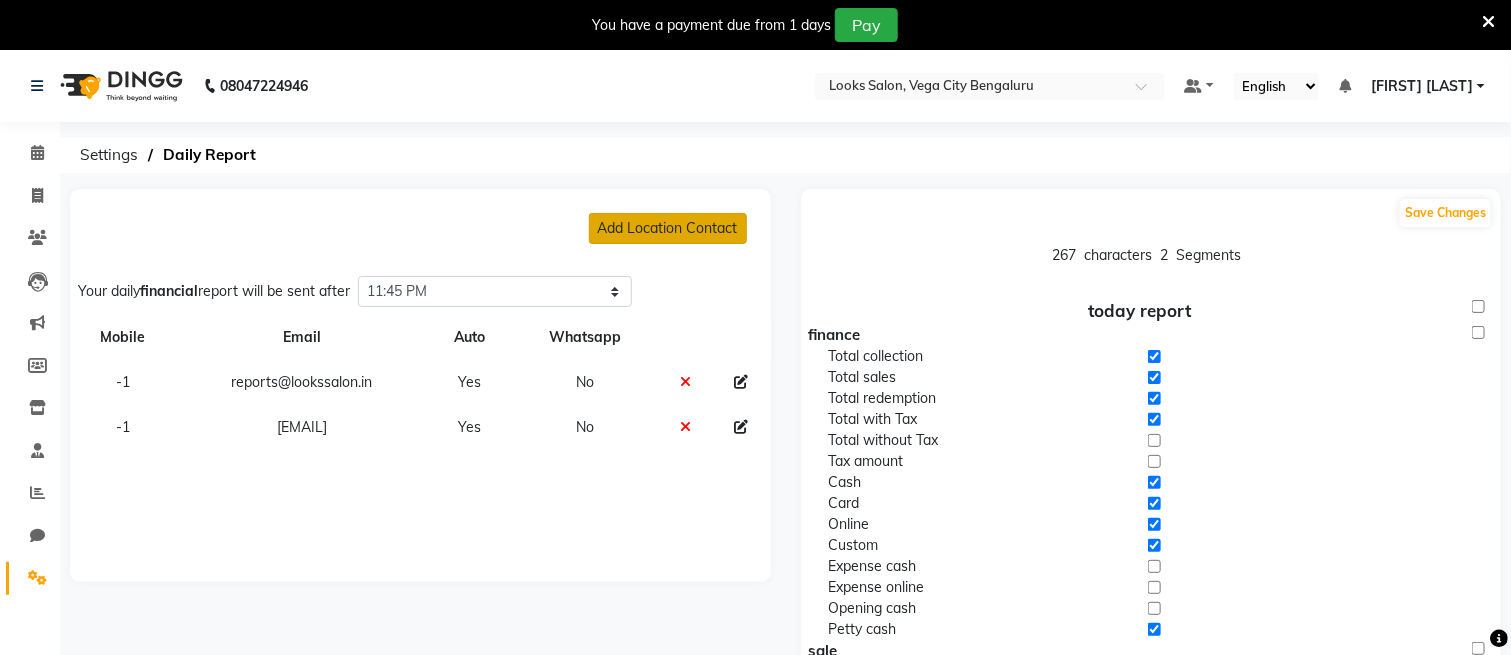 click on "Add Location Contact" 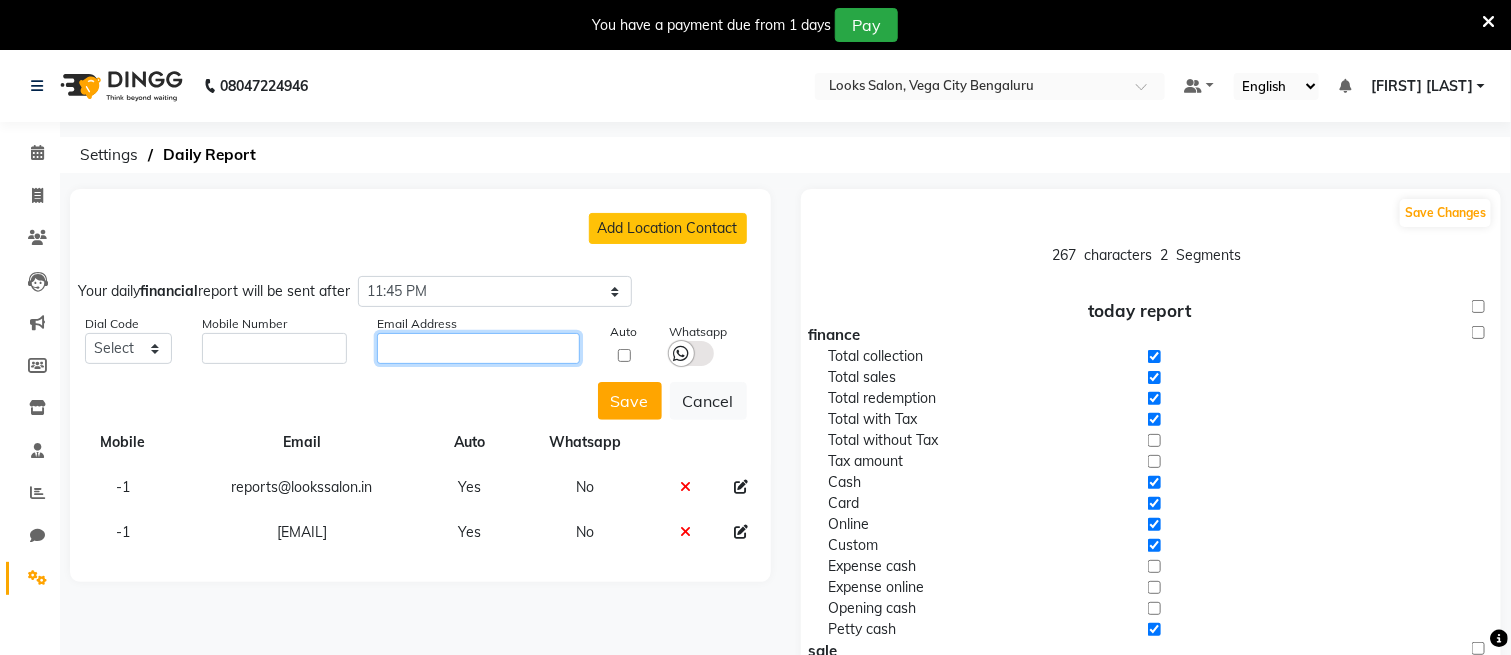 click 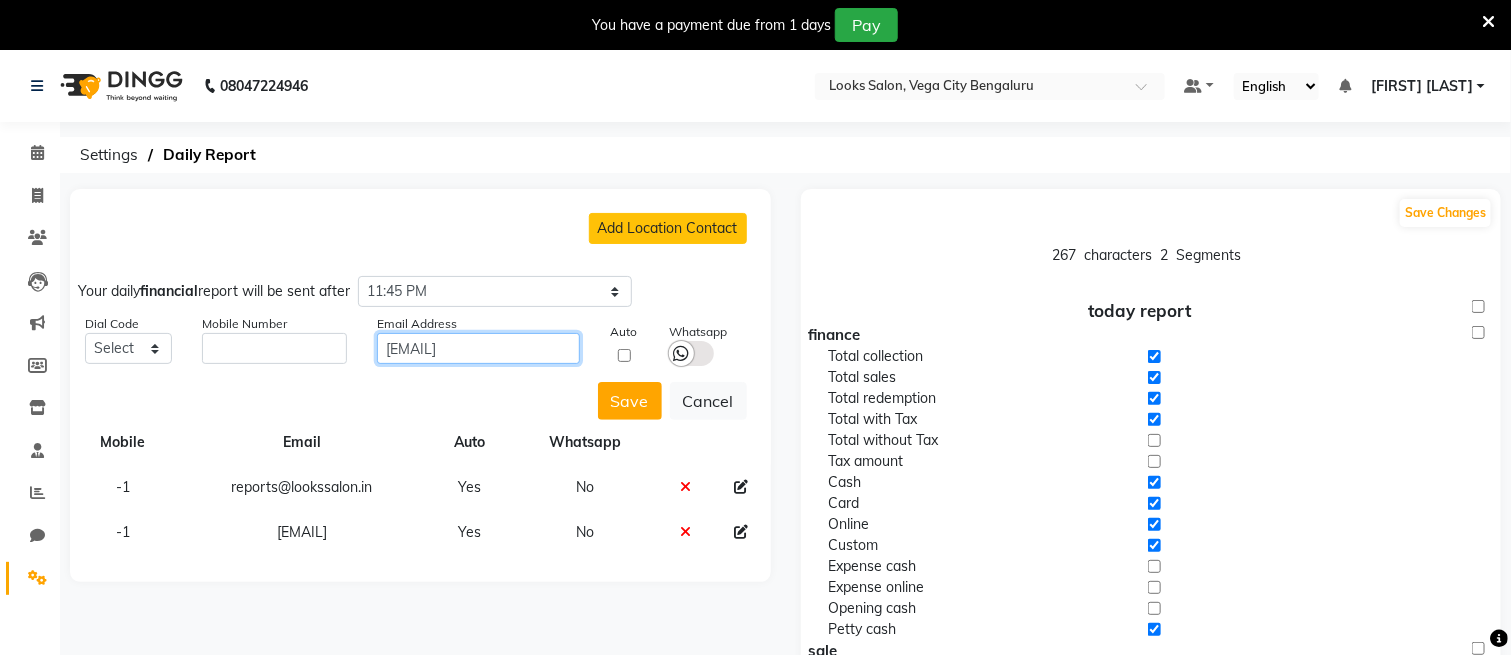 scroll, scrollTop: 0, scrollLeft: 25, axis: horizontal 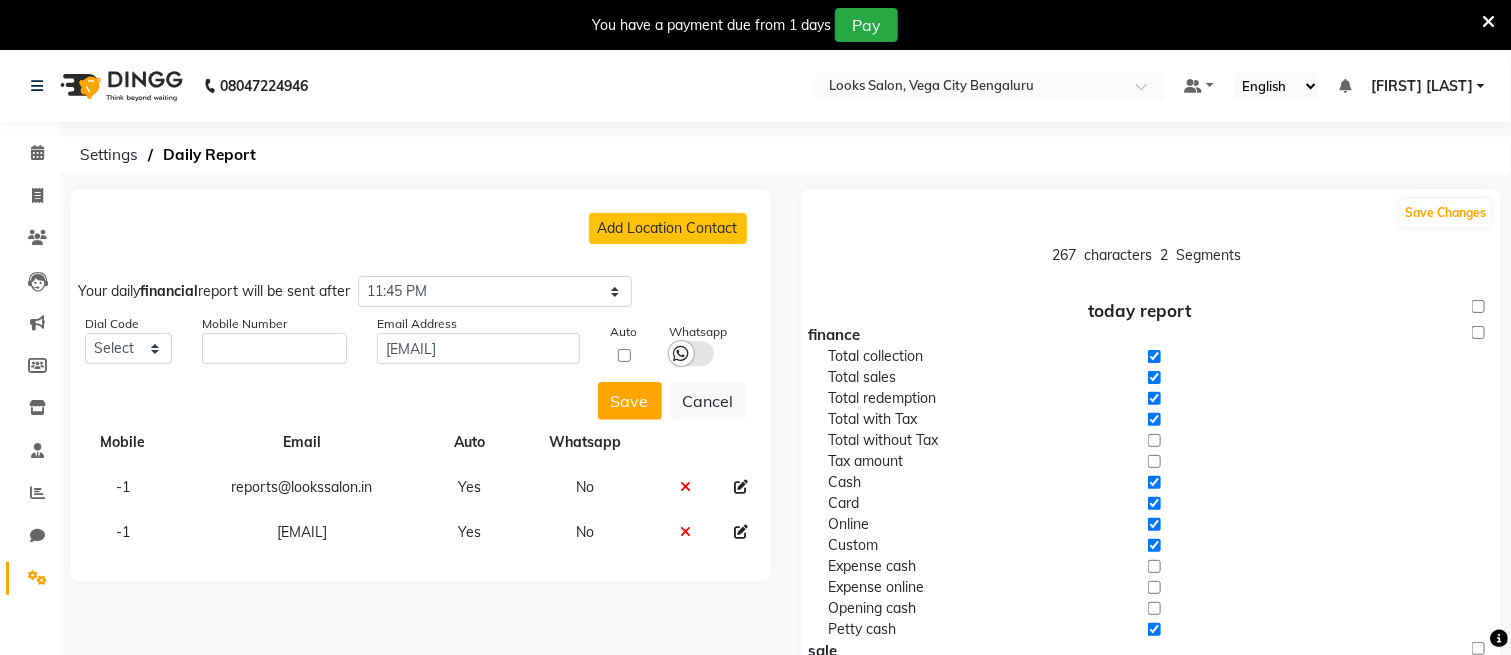 click 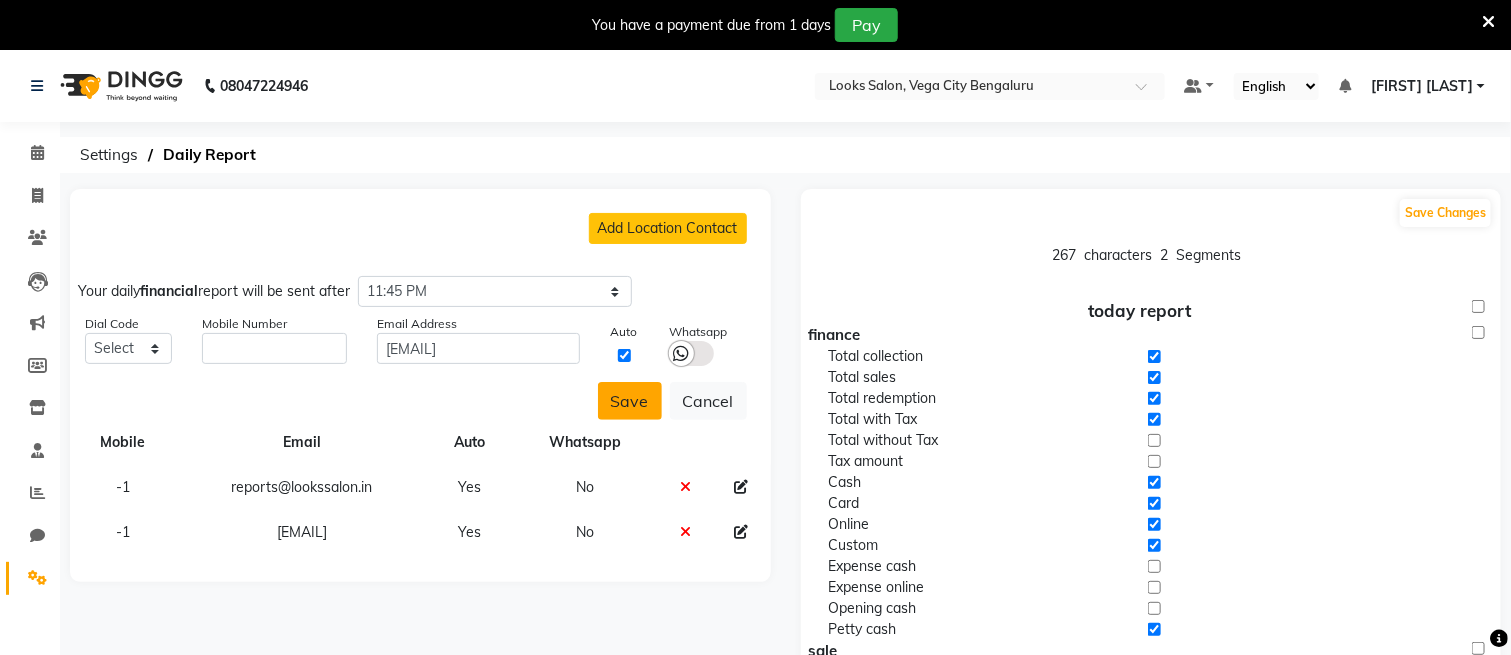 click on "Save" 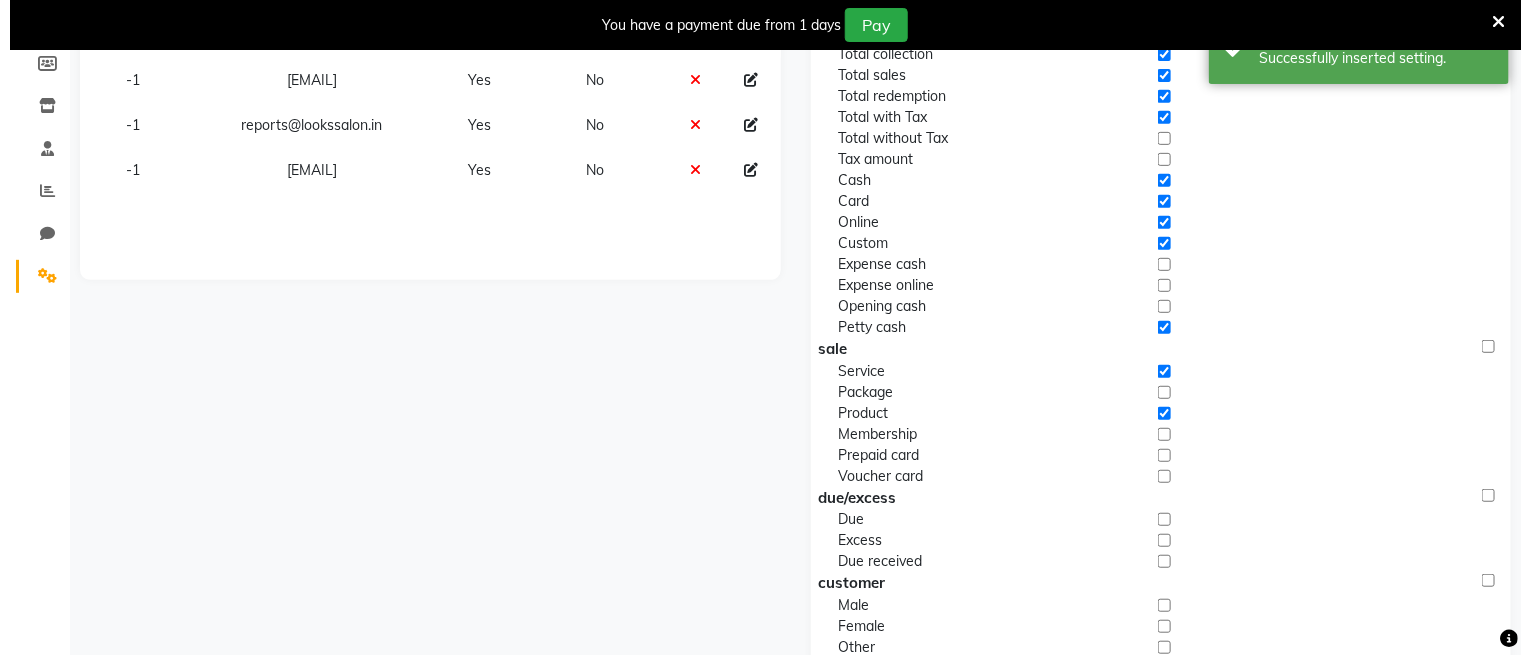 scroll, scrollTop: 50, scrollLeft: 0, axis: vertical 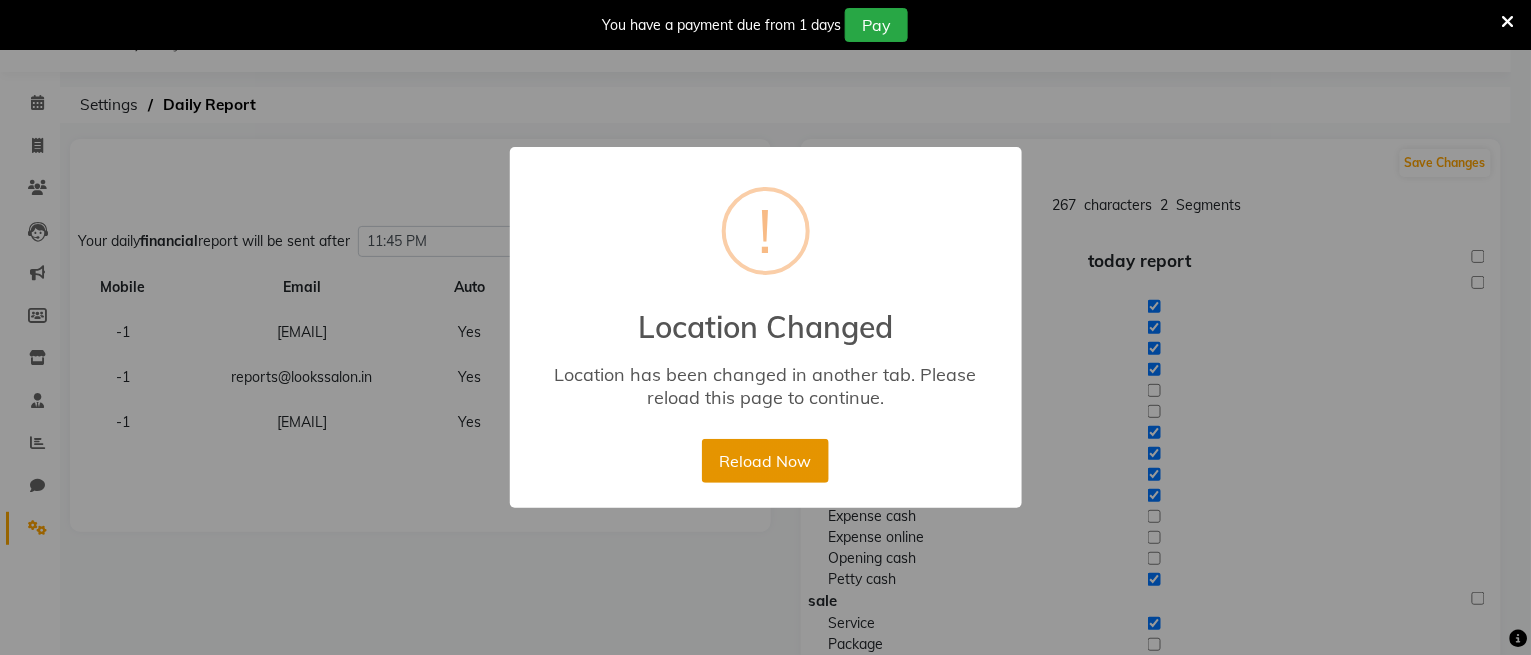 click on "Reload Now" at bounding box center [765, 461] 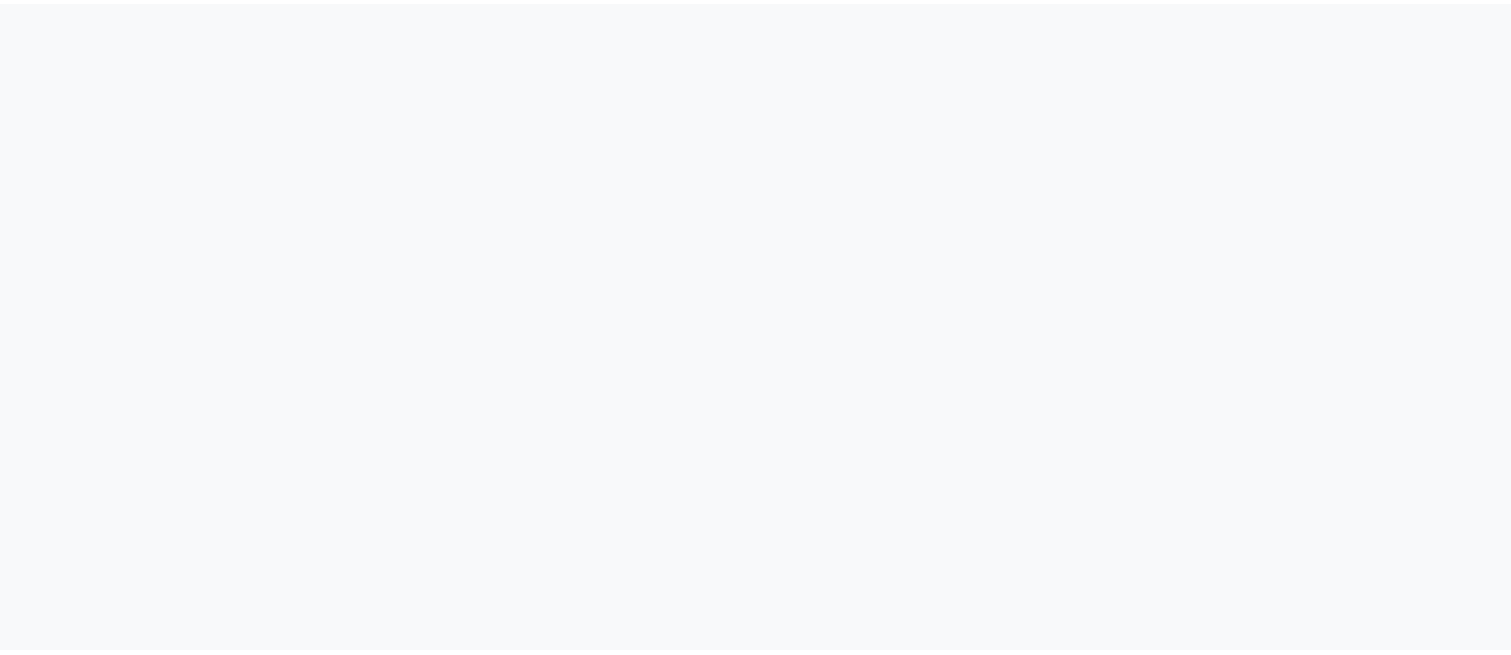 scroll, scrollTop: 0, scrollLeft: 0, axis: both 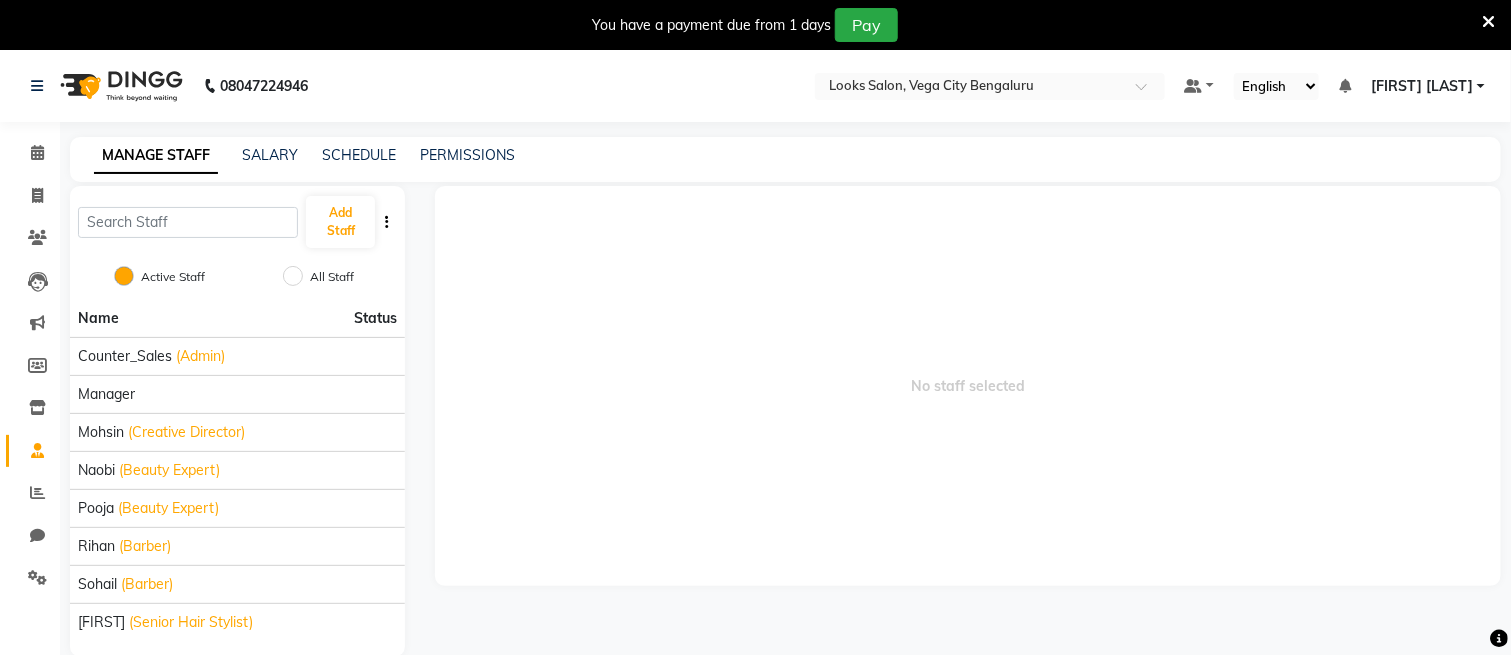 select on "en" 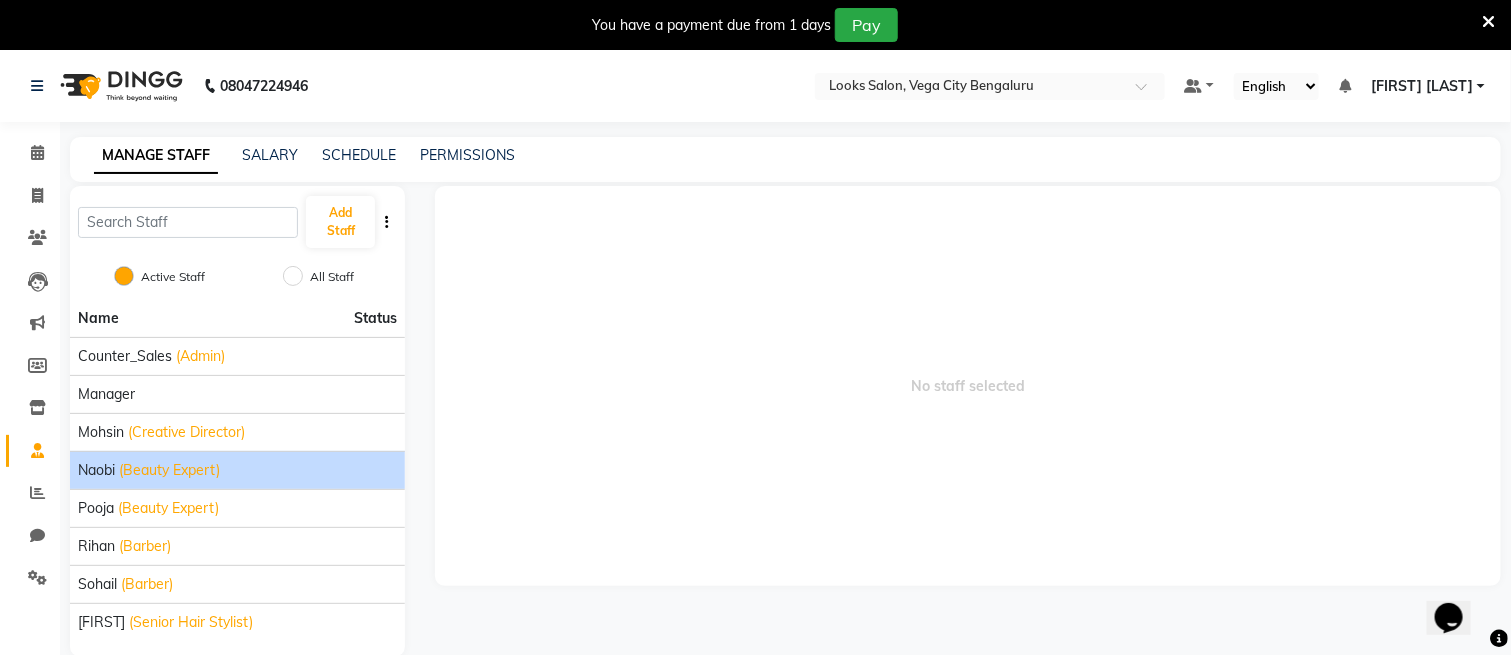 scroll, scrollTop: 0, scrollLeft: 0, axis: both 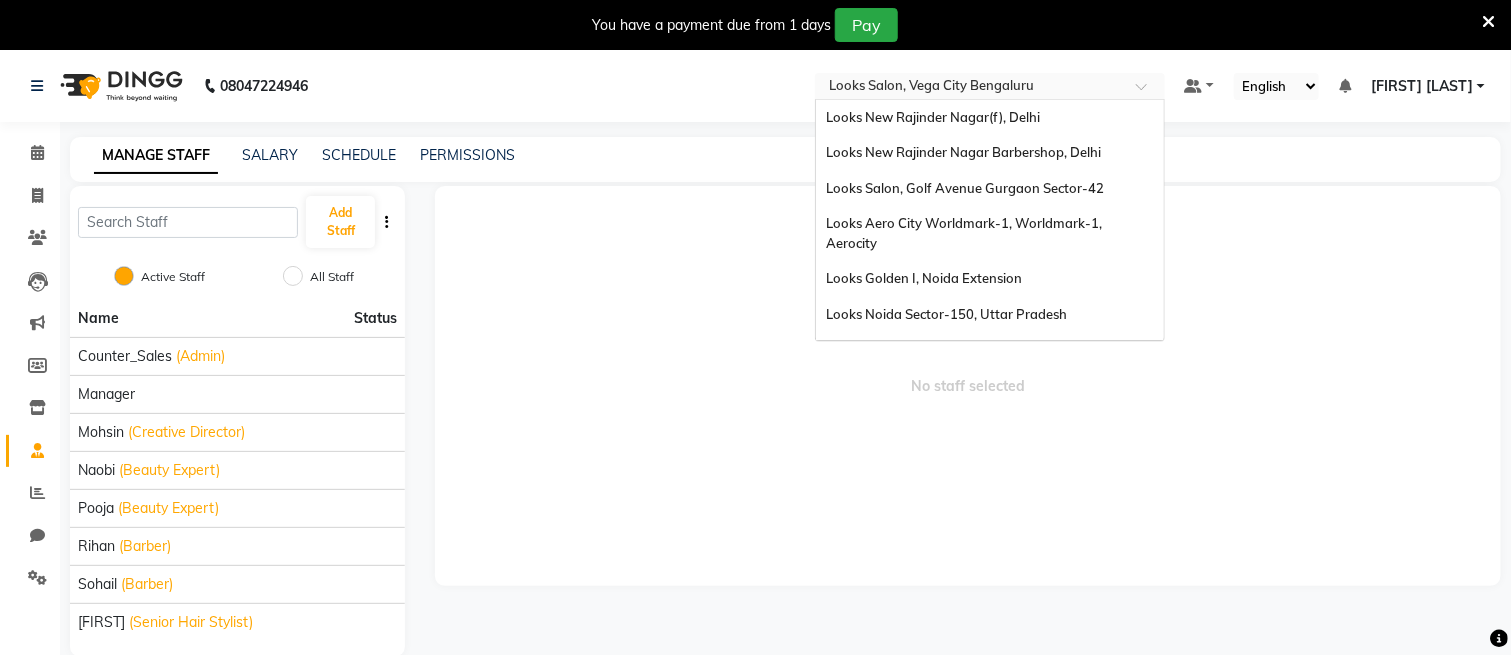 click at bounding box center (970, 88) 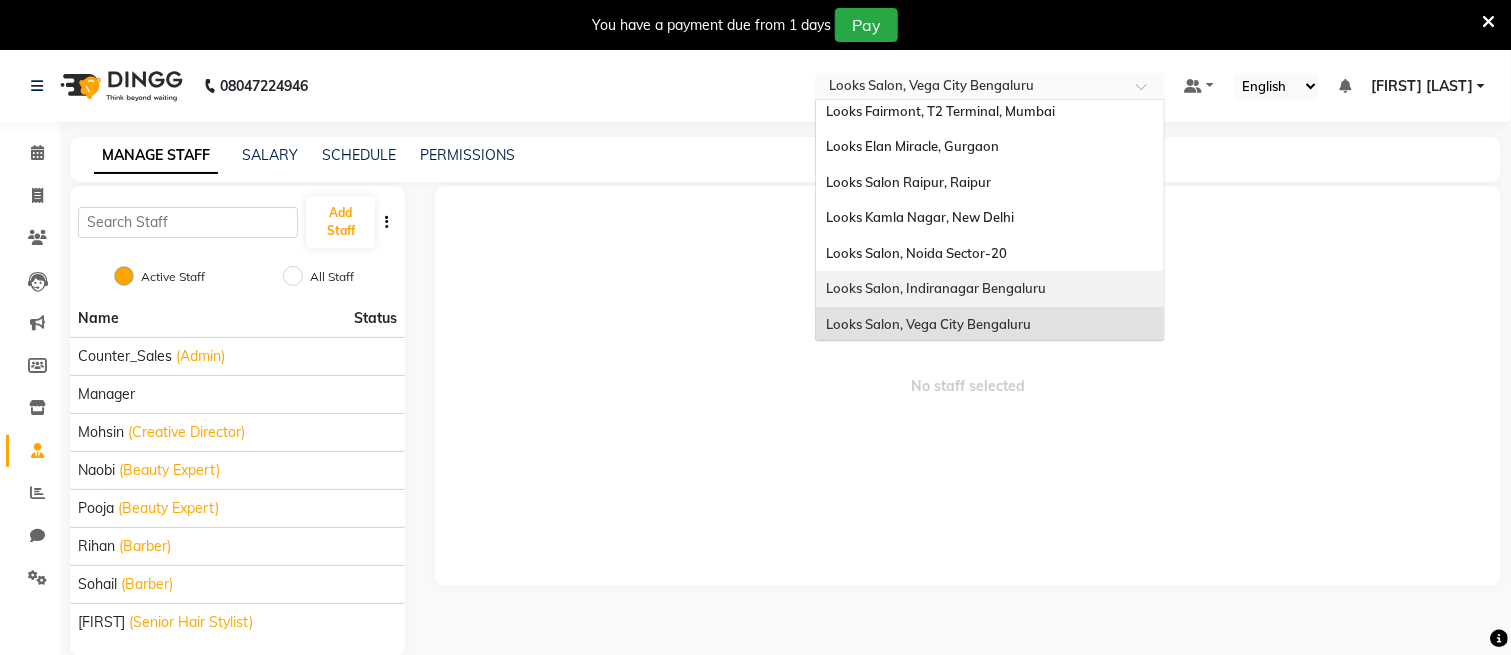 click on "Looks Salon, Indiranagar Bengaluru" at bounding box center (990, 289) 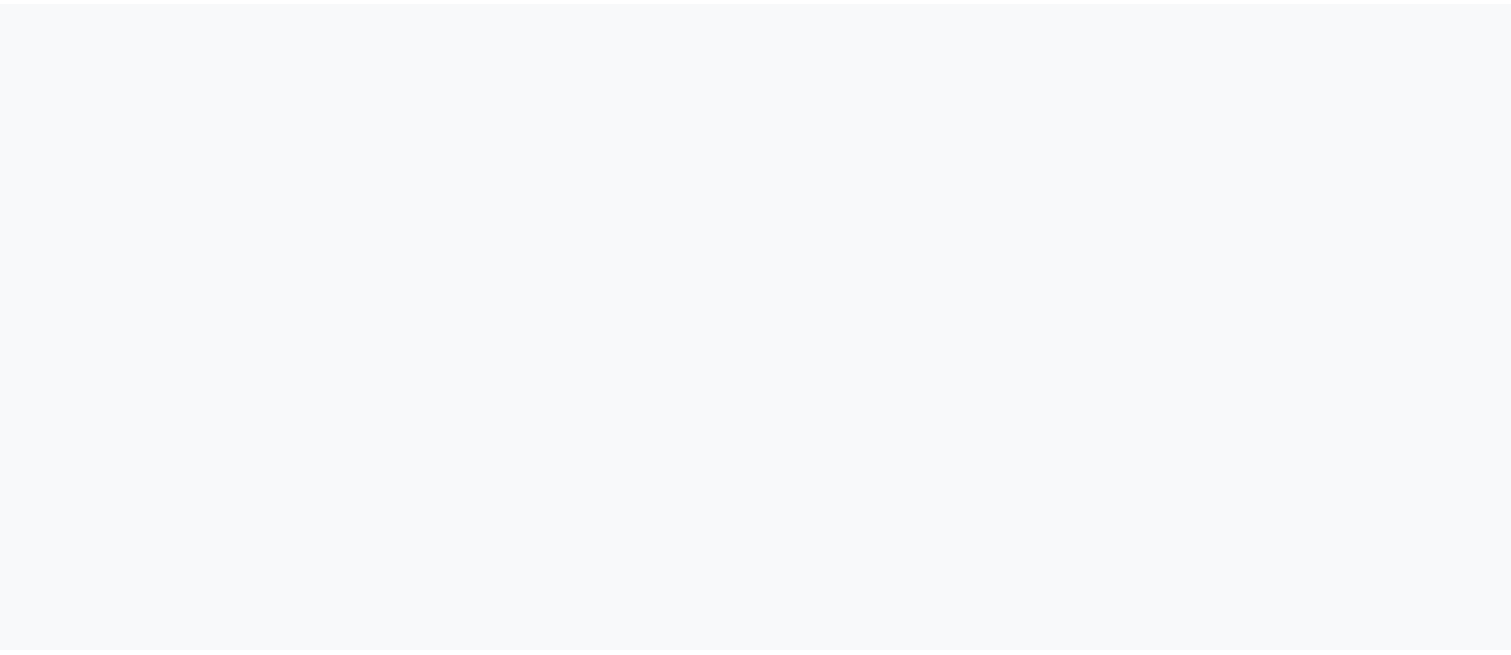 scroll, scrollTop: 0, scrollLeft: 0, axis: both 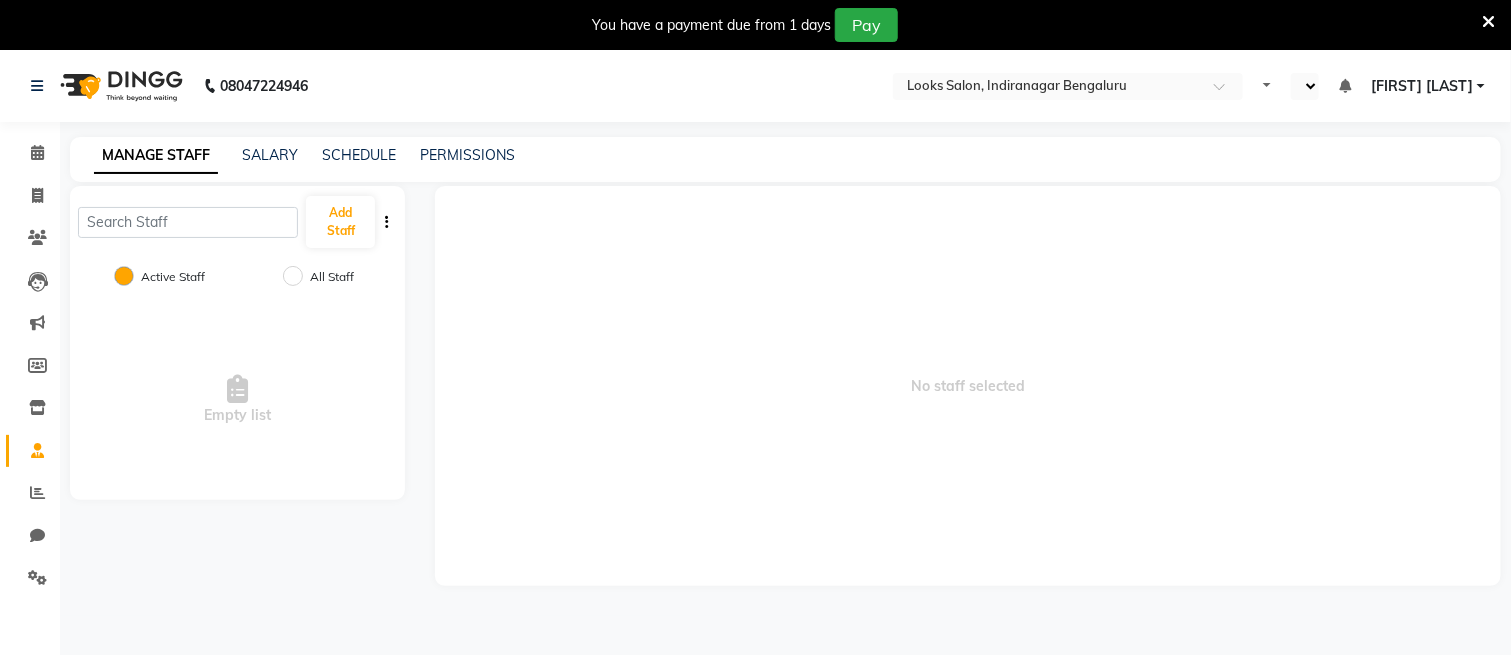 select on "en" 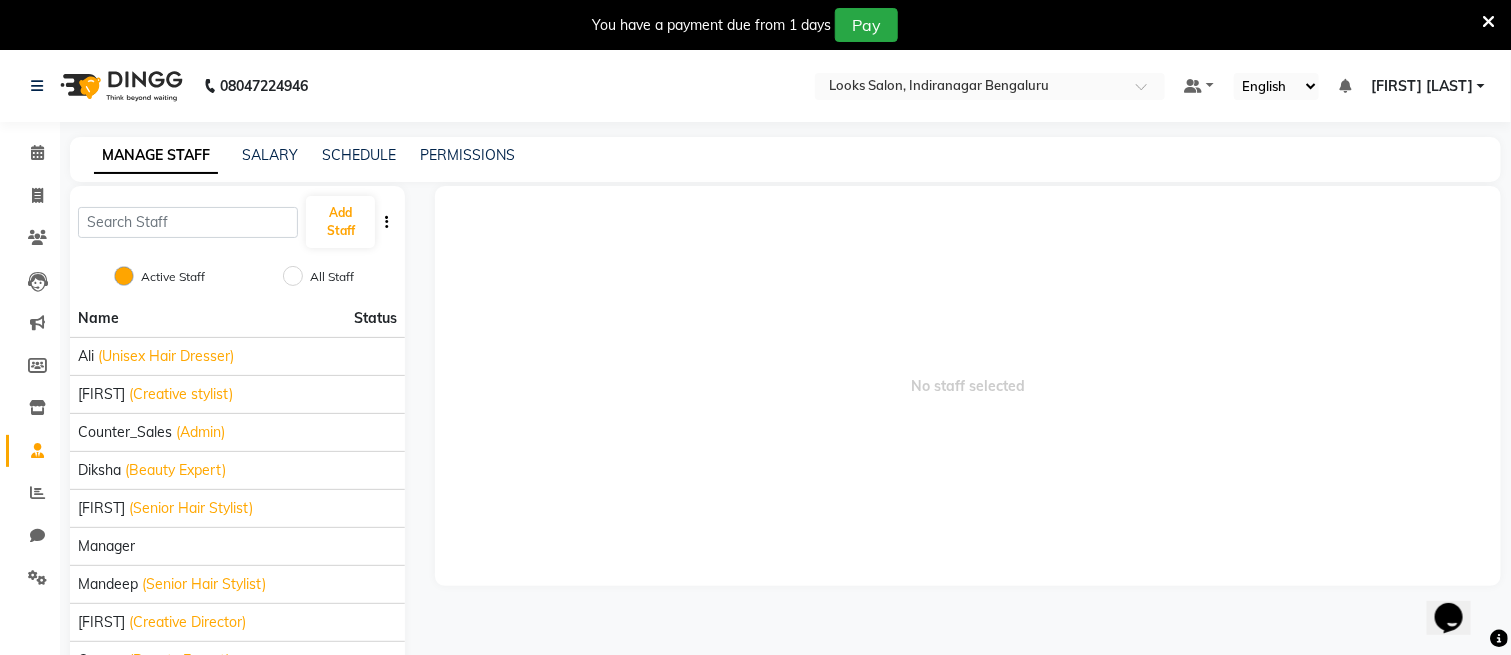scroll, scrollTop: 0, scrollLeft: 0, axis: both 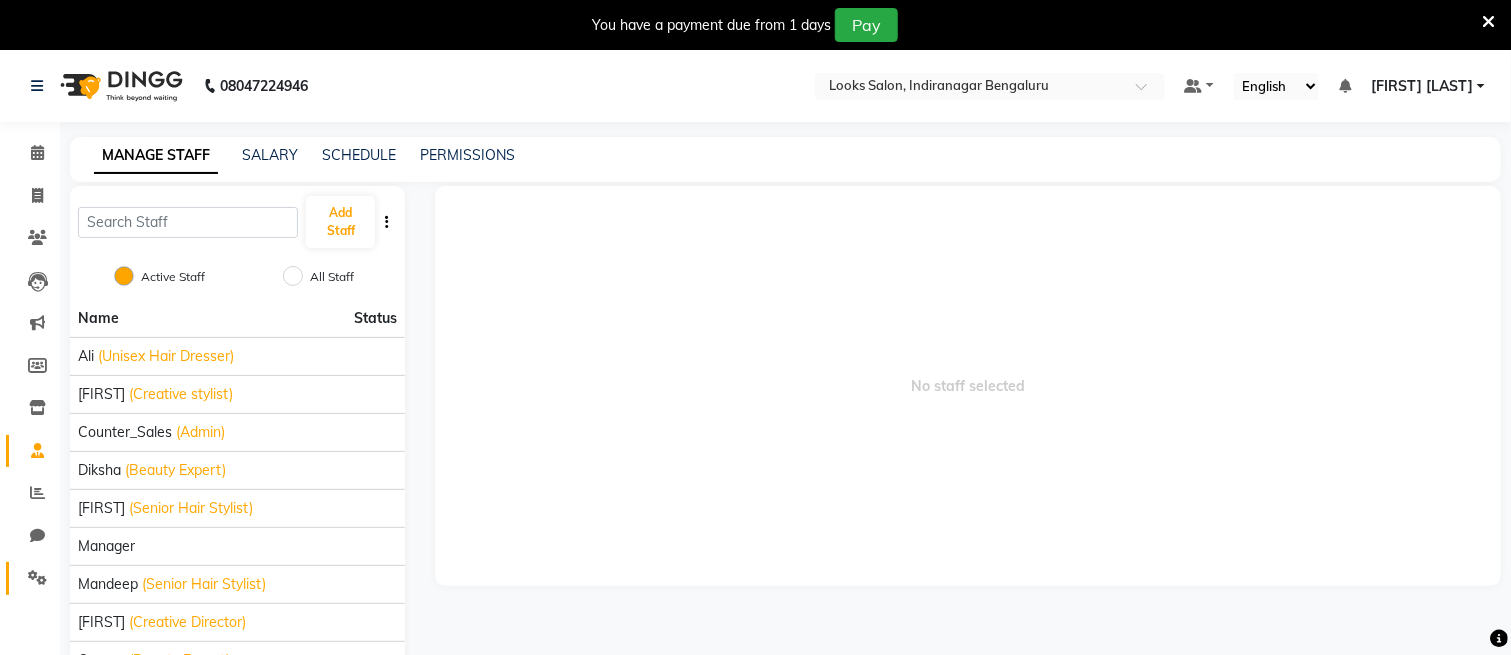 click on "Settings" 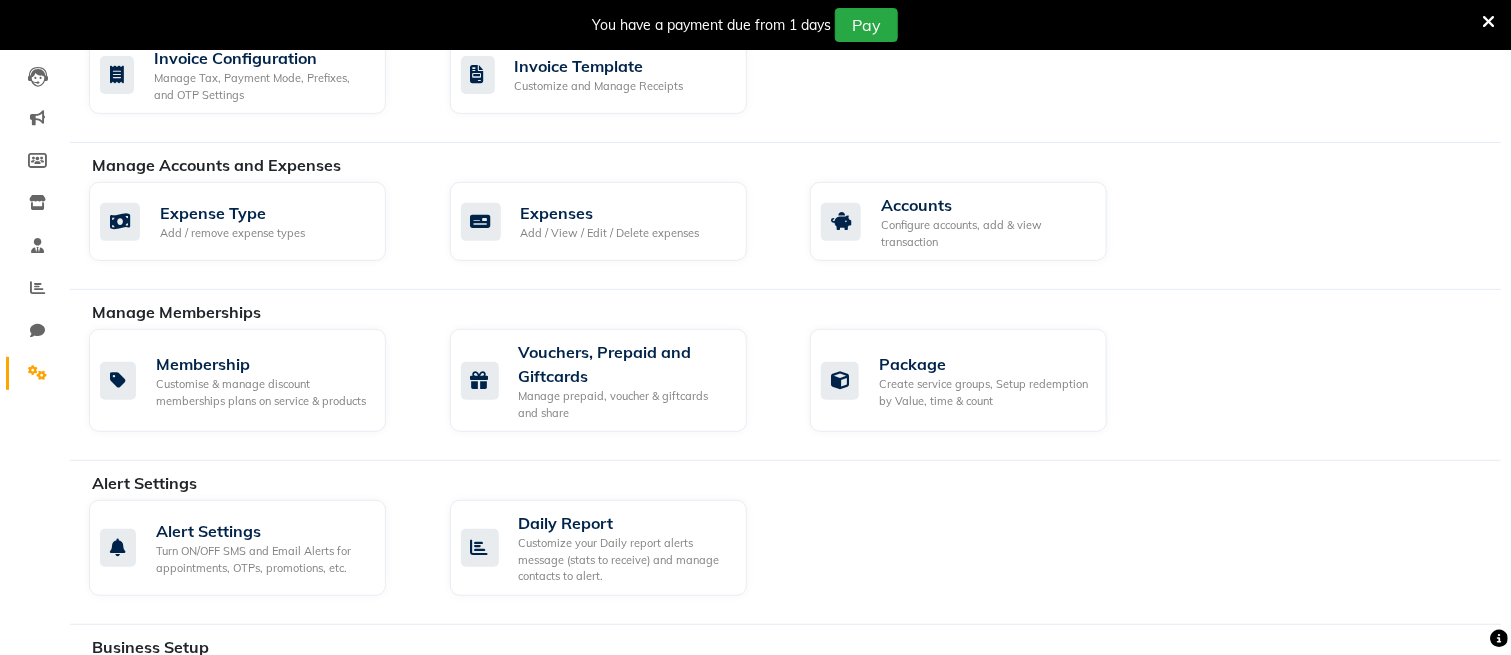 scroll, scrollTop: 399, scrollLeft: 0, axis: vertical 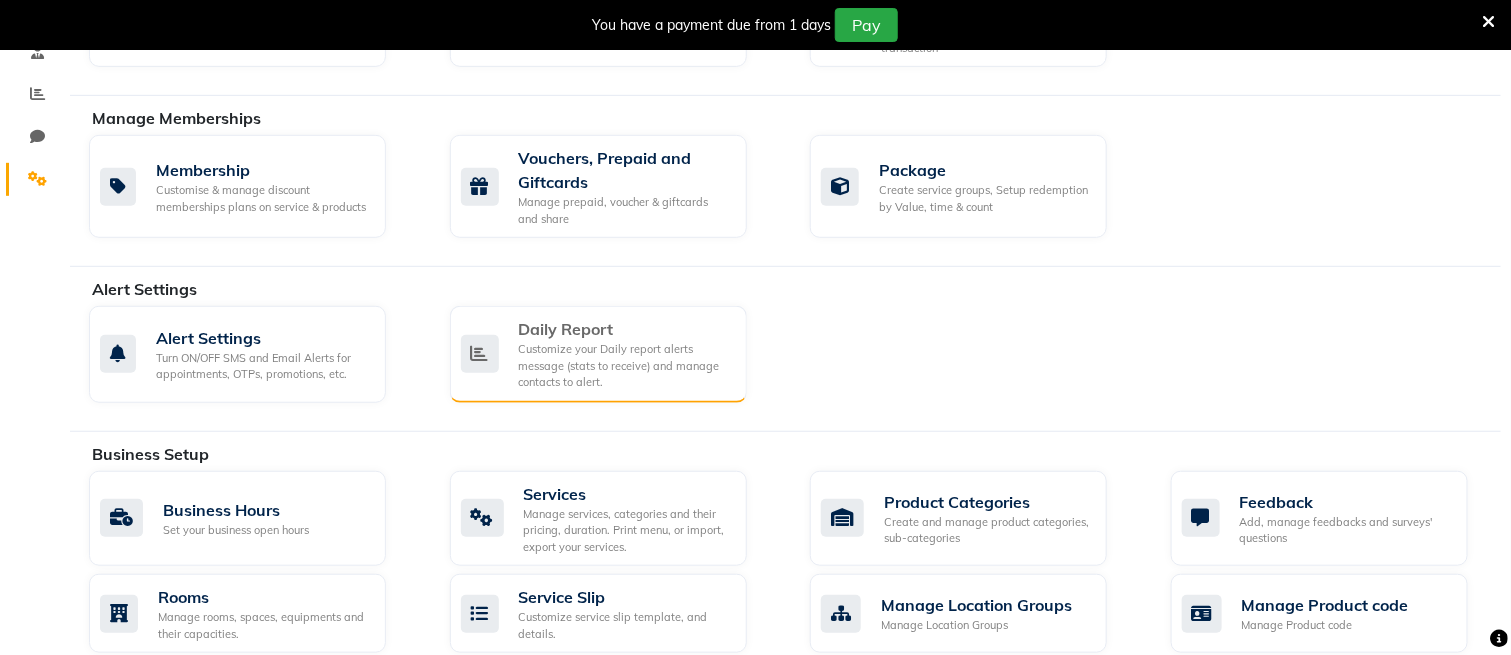 click on "Customize your Daily report alerts message (stats to receive) and manage contacts to alert." 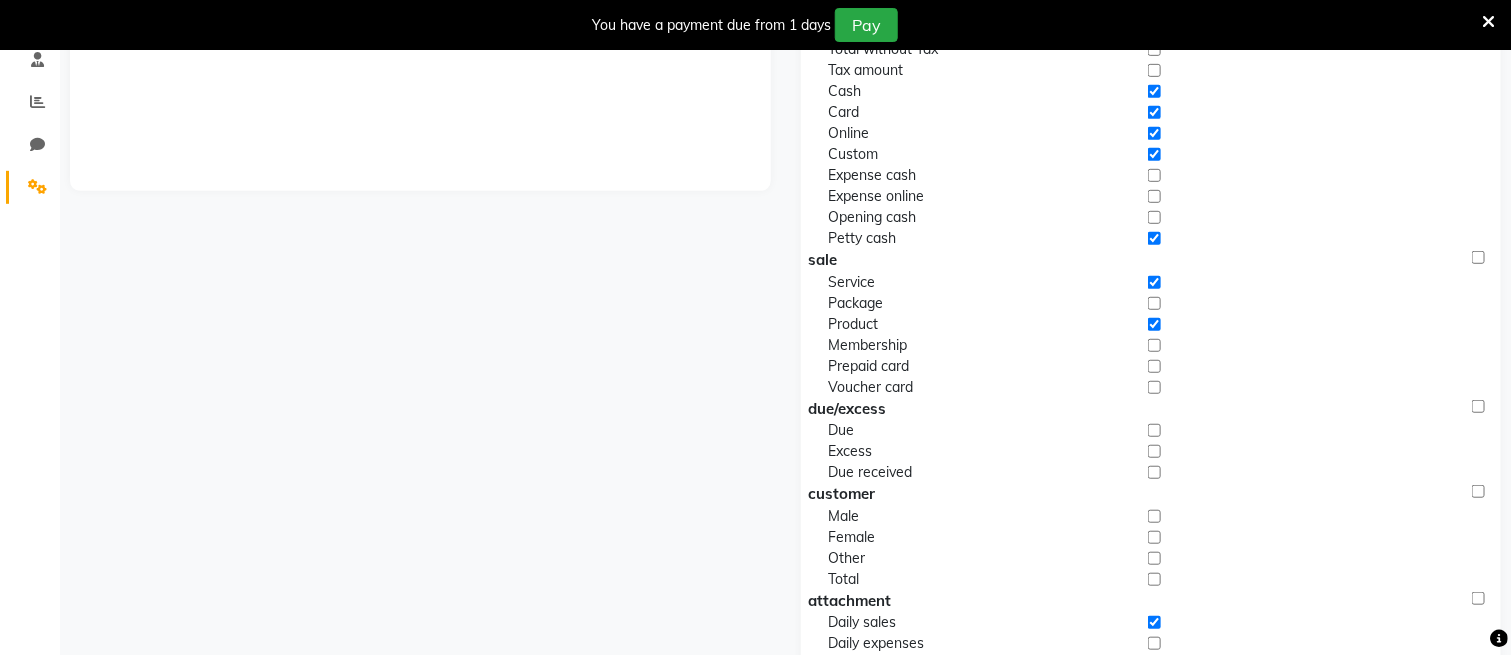 scroll, scrollTop: 533, scrollLeft: 0, axis: vertical 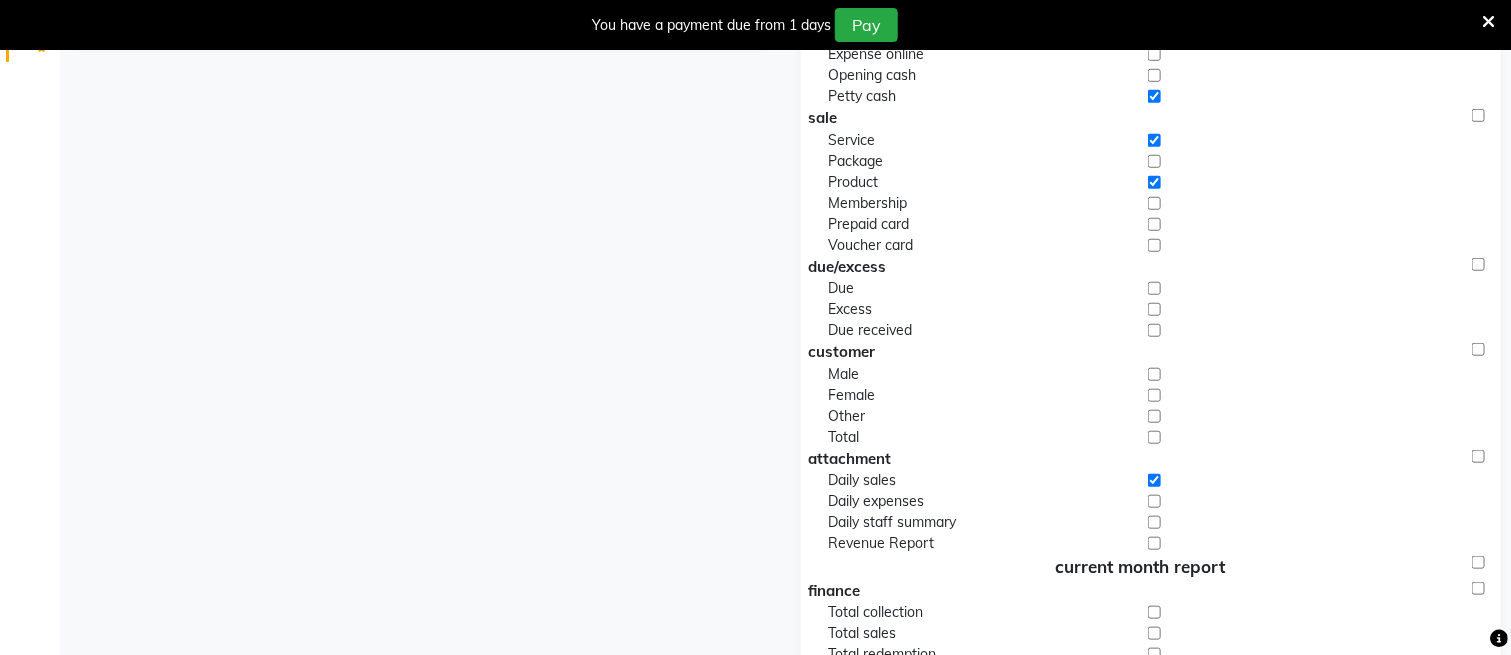 click 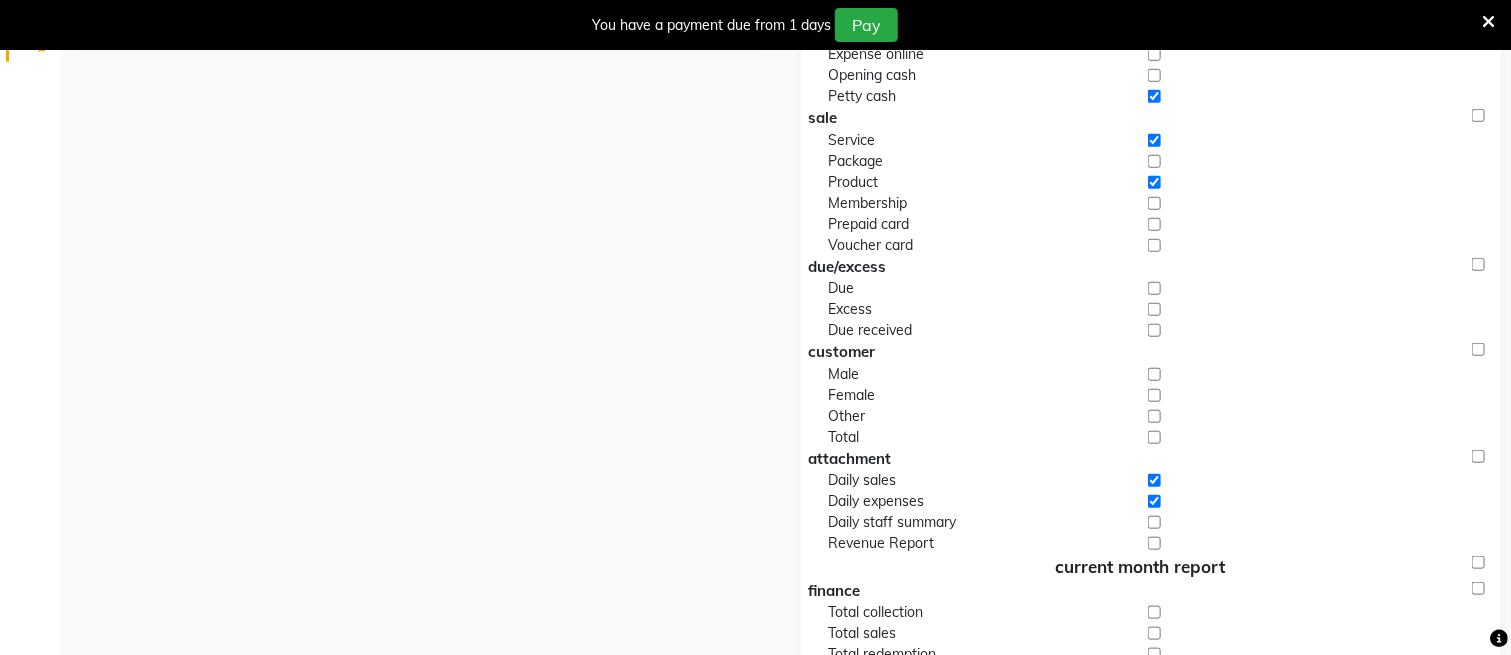 click 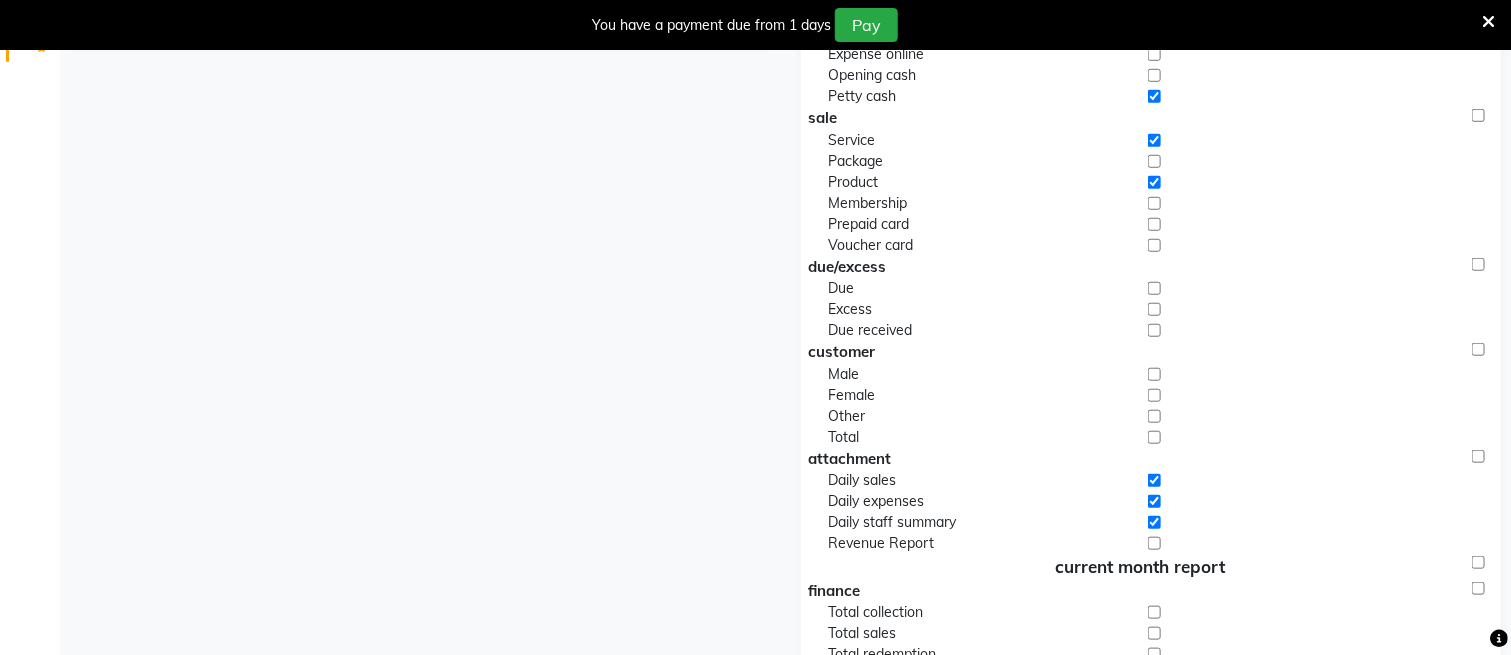 click 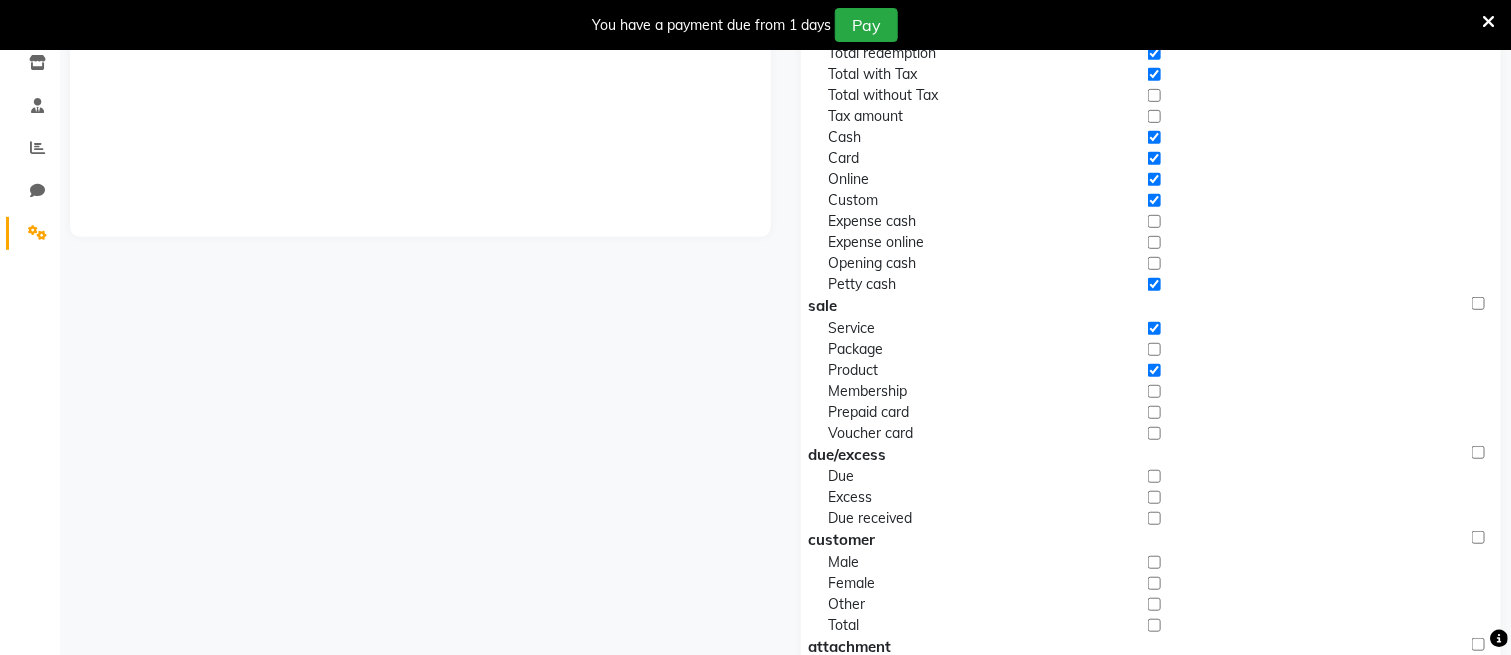 scroll, scrollTop: 133, scrollLeft: 0, axis: vertical 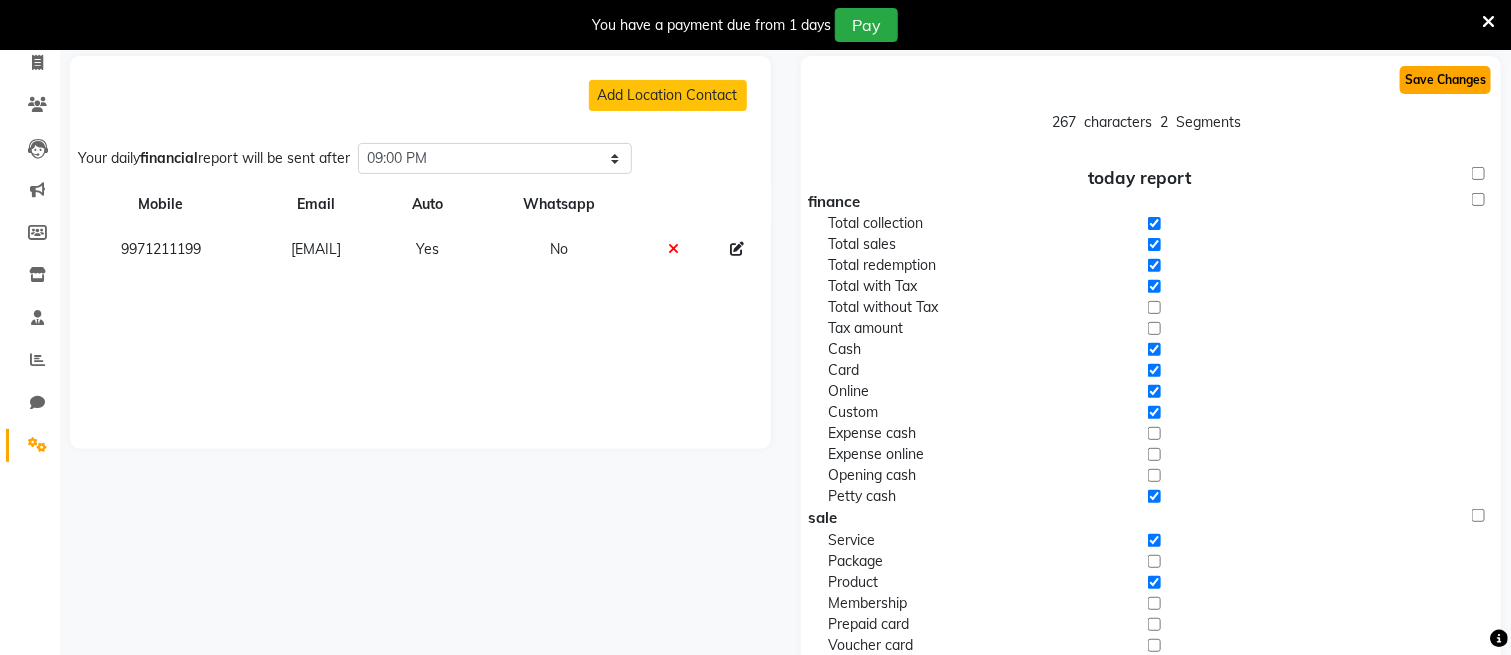 click on "Save Changes" 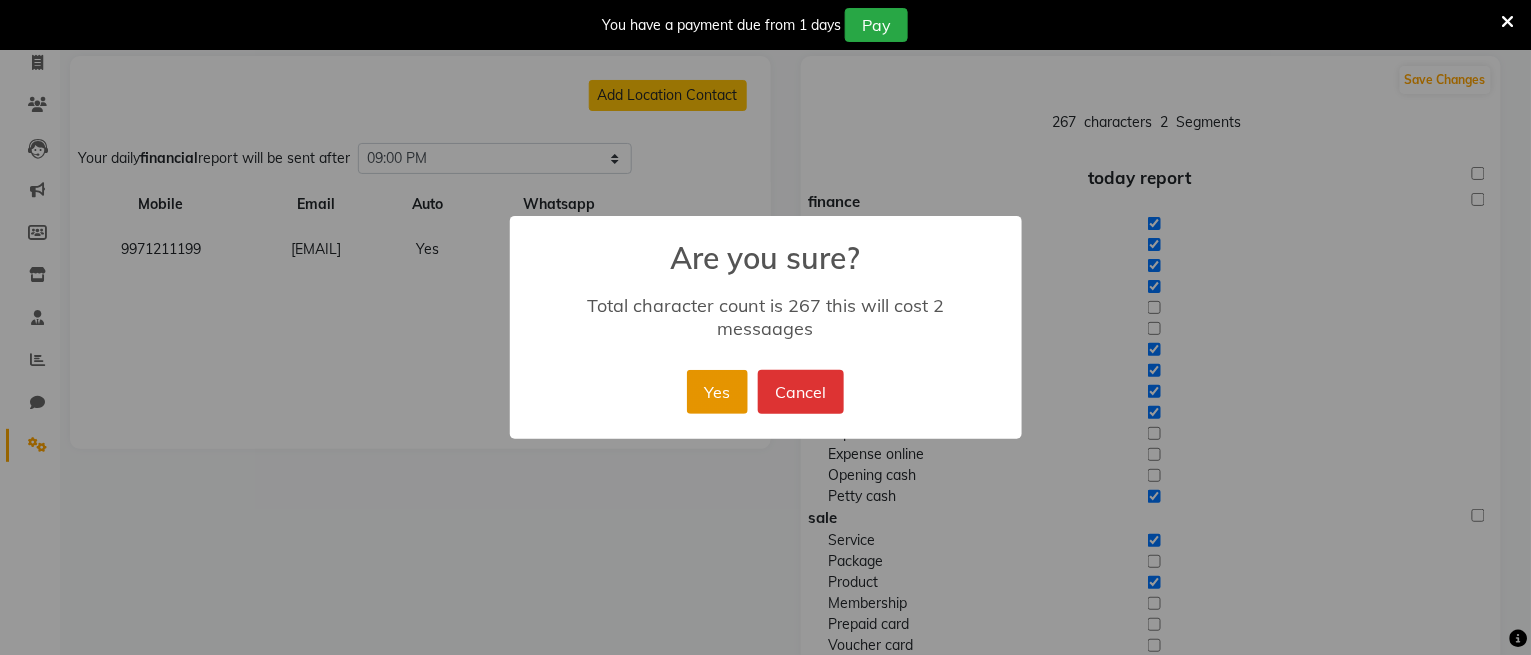 click on "Yes" at bounding box center [717, 392] 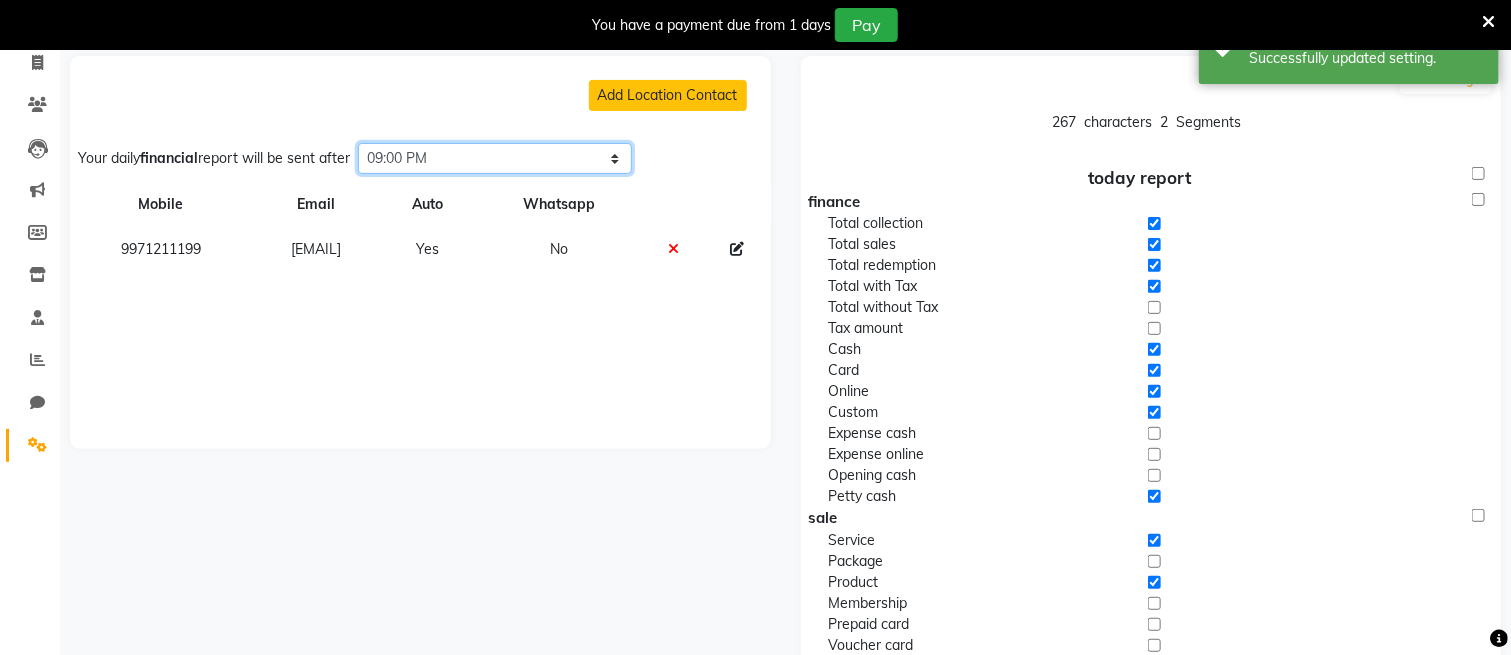 click on "Select time 04:00 AM 04:15 AM 04:30 AM 04:45 AM 05:00 AM 05:15 AM 05:30 AM 05:45 AM 06:00 AM 06:15 AM 06:30 AM 06:45 AM 07:00 AM 07:15 AM 07:30 AM 07:45 AM 08:00 AM 08:15 AM 08:30 AM 08:45 AM 09:00 AM 09:15 AM 09:30 AM 09:45 AM 10:00 AM 10:15 AM 10:30 AM 10:45 AM 11:00 AM 11:15 AM 11:30 AM 11:45 AM 12:00 PM 12:15 PM 12:30 PM 12:45 PM 01:00 PM 01:15 PM 01:30 PM 01:45 PM 02:00 PM 02:15 PM 02:30 PM 02:45 PM 03:00 PM 03:15 PM 03:30 PM 03:45 PM 04:00 PM 04:15 PM 04:30 PM 04:45 PM 05:00 PM 05:15 PM 05:30 PM 05:45 PM 06:00 PM 06:15 PM 06:30 PM 06:45 PM 07:00 PM 07:15 PM 07:30 PM 07:45 PM 08:00 PM 08:15 PM 08:30 PM 08:45 PM 09:00 PM 09:15 PM 09:30 PM 09:45 PM 10:00 PM 10:15 PM 10:30 PM 10:45 PM 11:00 PM 11:15 PM 11:30 PM 11:45 PM" 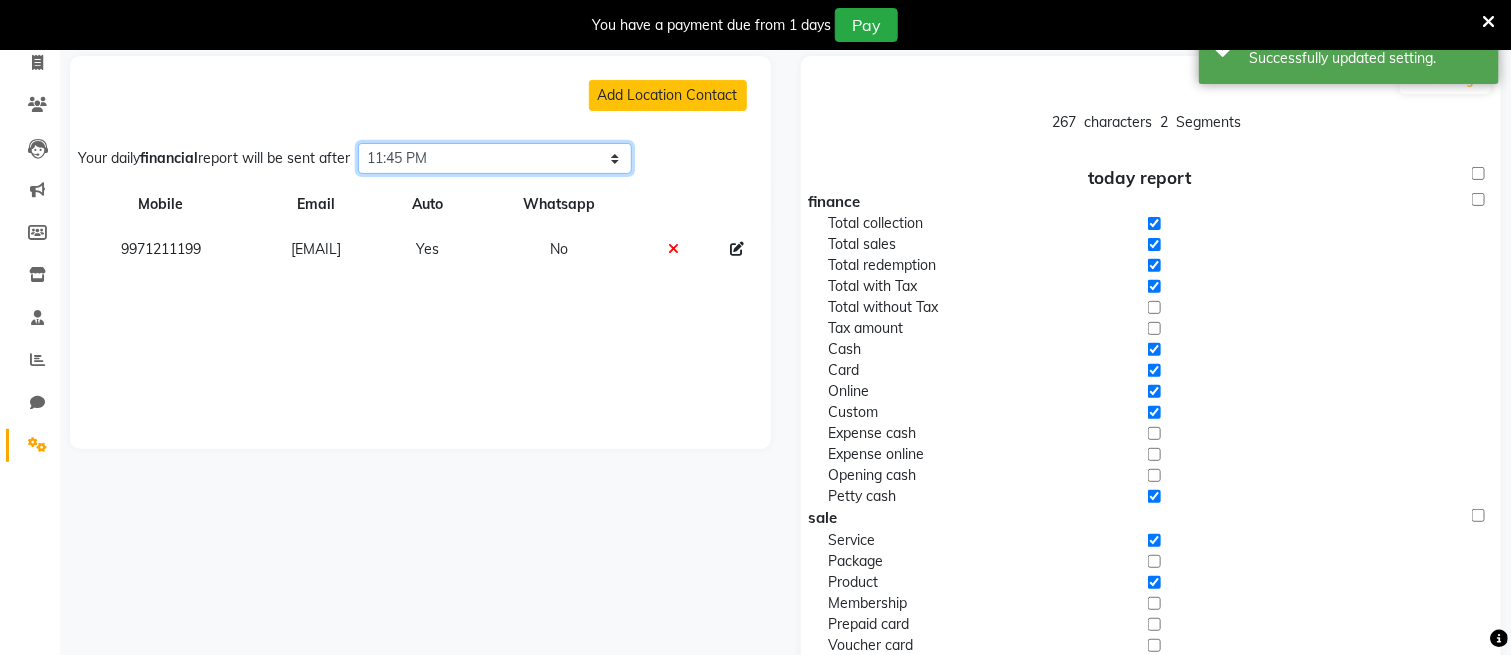 click on "Select time 04:00 AM 04:15 AM 04:30 AM 04:45 AM 05:00 AM 05:15 AM 05:30 AM 05:45 AM 06:00 AM 06:15 AM 06:30 AM 06:45 AM 07:00 AM 07:15 AM 07:30 AM 07:45 AM 08:00 AM 08:15 AM 08:30 AM 08:45 AM 09:00 AM 09:15 AM 09:30 AM 09:45 AM 10:00 AM 10:15 AM 10:30 AM 10:45 AM 11:00 AM 11:15 AM 11:30 AM 11:45 AM 12:00 PM 12:15 PM 12:30 PM 12:45 PM 01:00 PM 01:15 PM 01:30 PM 01:45 PM 02:00 PM 02:15 PM 02:30 PM 02:45 PM 03:00 PM 03:15 PM 03:30 PM 03:45 PM 04:00 PM 04:15 PM 04:30 PM 04:45 PM 05:00 PM 05:15 PM 05:30 PM 05:45 PM 06:00 PM 06:15 PM 06:30 PM 06:45 PM 07:00 PM 07:15 PM 07:30 PM 07:45 PM 08:00 PM 08:15 PM 08:30 PM 08:45 PM 09:00 PM 09:15 PM 09:30 PM 09:45 PM 10:00 PM 10:15 PM 10:30 PM 10:45 PM 11:00 PM 11:15 PM 11:30 PM 11:45 PM" 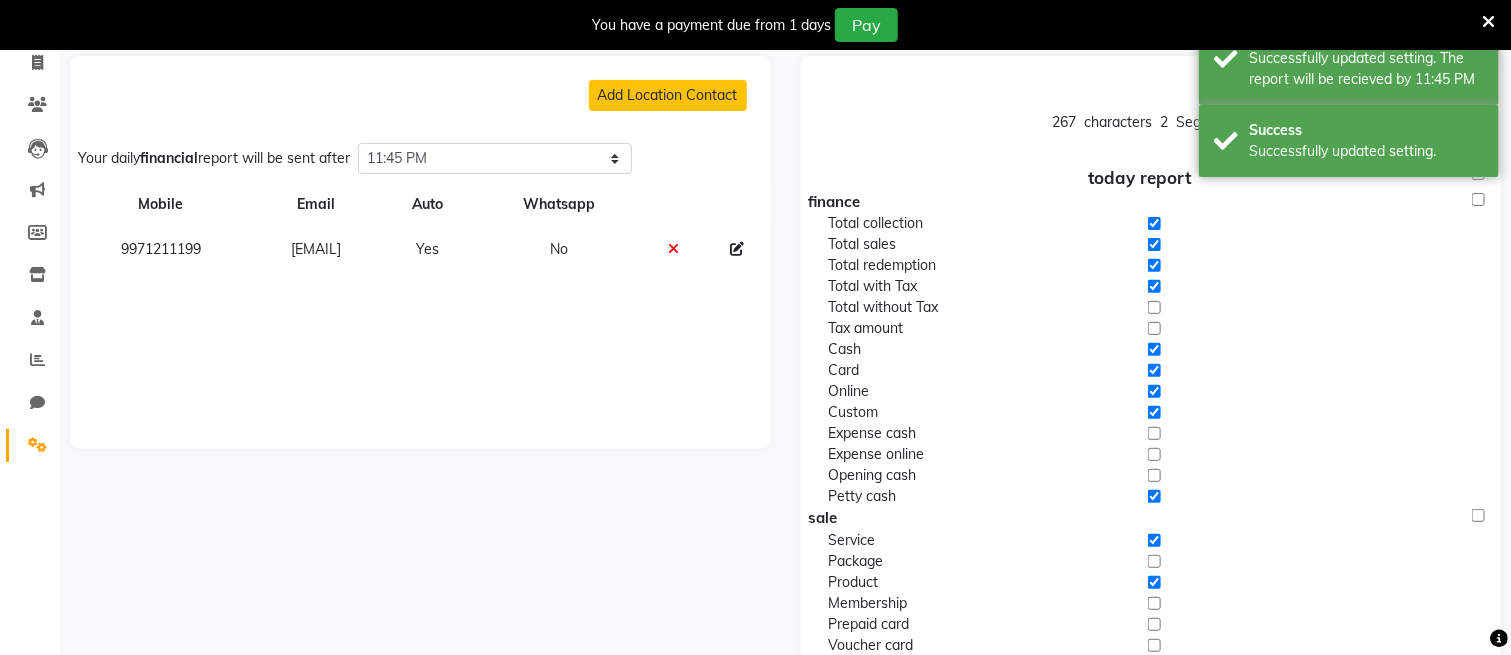 click on "Add Location Contact Your daily financial report will be sent after Select time 04:00 AM 04:15 AM 04:30 AM 04:45 AM 05:00 AM 05:15 AM 05:30 AM 05:45 AM 06:00 AM 06:15 AM 06:30 AM 06:45 AM 07:00 AM 07:15 AM 07:30 AM 07:45 AM 08:00 AM 08:15 AM 08:30 AM 08:45 AM 09:00 AM 09:15 AM 09:30 AM 09:45 AM 10:00 AM 10:15 AM 10:30 AM 10:45 AM 11:00 AM 11:15 AM 11:30 AM 11:45 AM 12:00 PM 12:15 PM 12:30 PM 12:45 PM 01:00 PM 01:15 PM 01:30 PM 01:45 PM 02:00 PM 02:15 PM 02:30 PM 02:45 PM 03:00 PM 03:15 PM 03:30 PM 03:45 PM 04:00 PM 04:15 PM 04:30 PM 04:45 PM 05:00 PM 05:15 PM 05:30 PM 05:45 PM 06:00 PM 06:15 PM 06:30 PM 06:45 PM 07:00 PM 07:15 PM 07:30 PM 07:45 PM 08:00 PM 08:15 PM 08:30 PM 08:45 PM 09:00 PM 09:15 PM 09:30 PM 09:45 PM 10:00 PM 10:15 PM 10:30 PM 10:45 PM 11:00 PM 11:15 PM 11:30 PM 11:45 PM Mobile Email Auto Whatsapp [PHONE] [EMAIL] Yes No" 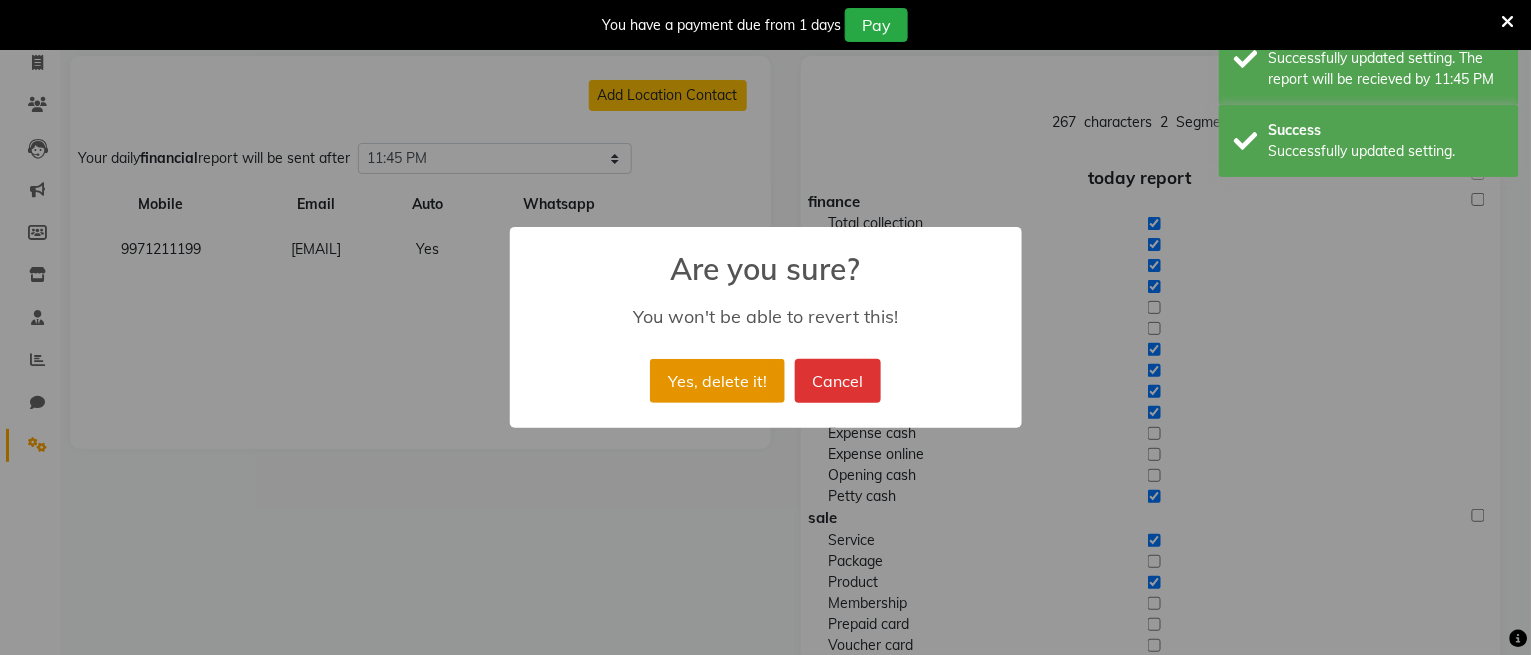 click on "Yes, delete it!" at bounding box center (717, 381) 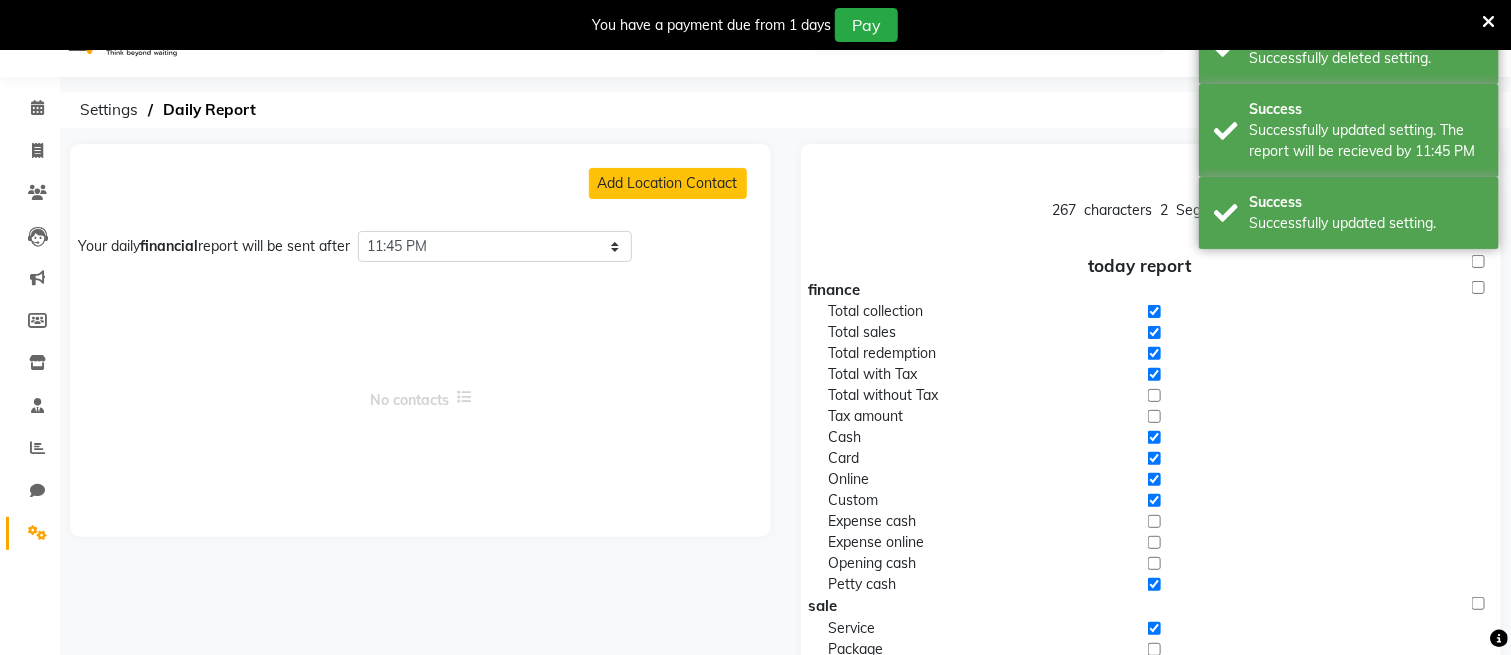 scroll, scrollTop: 0, scrollLeft: 0, axis: both 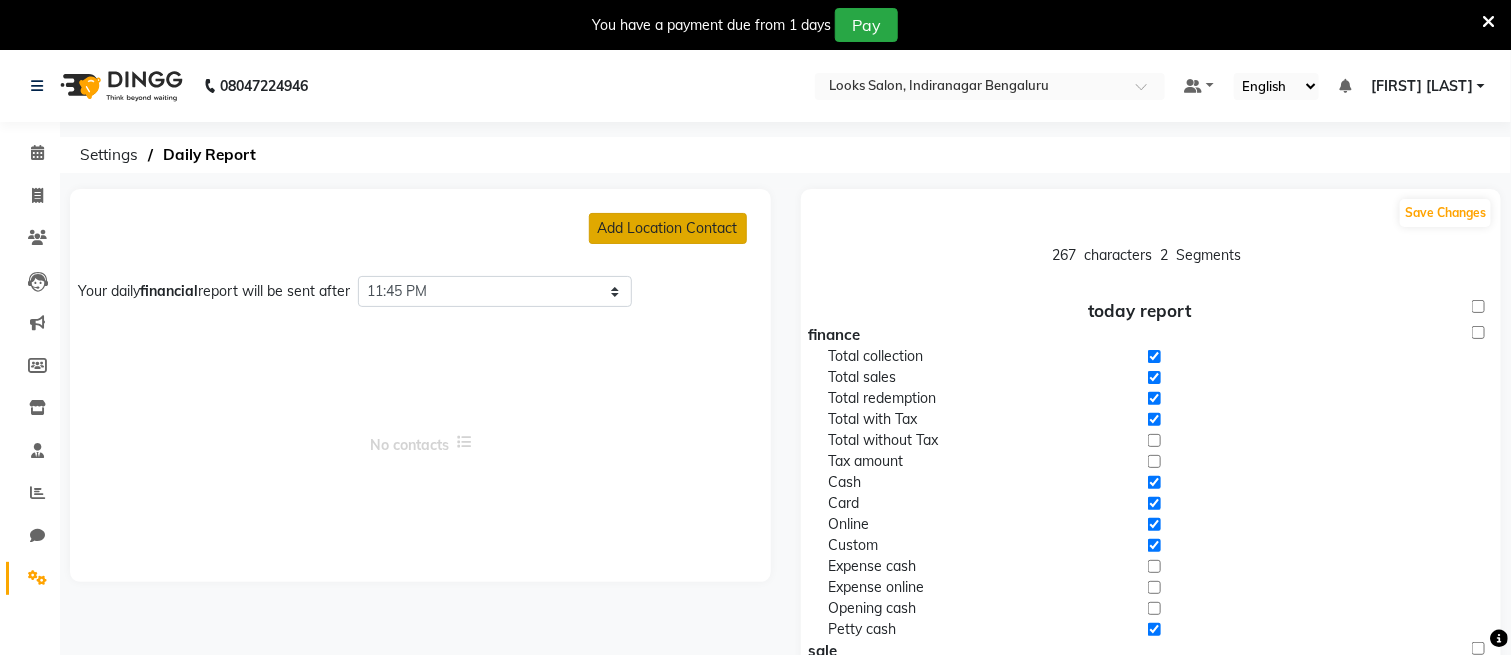 click on "Add Location Contact" 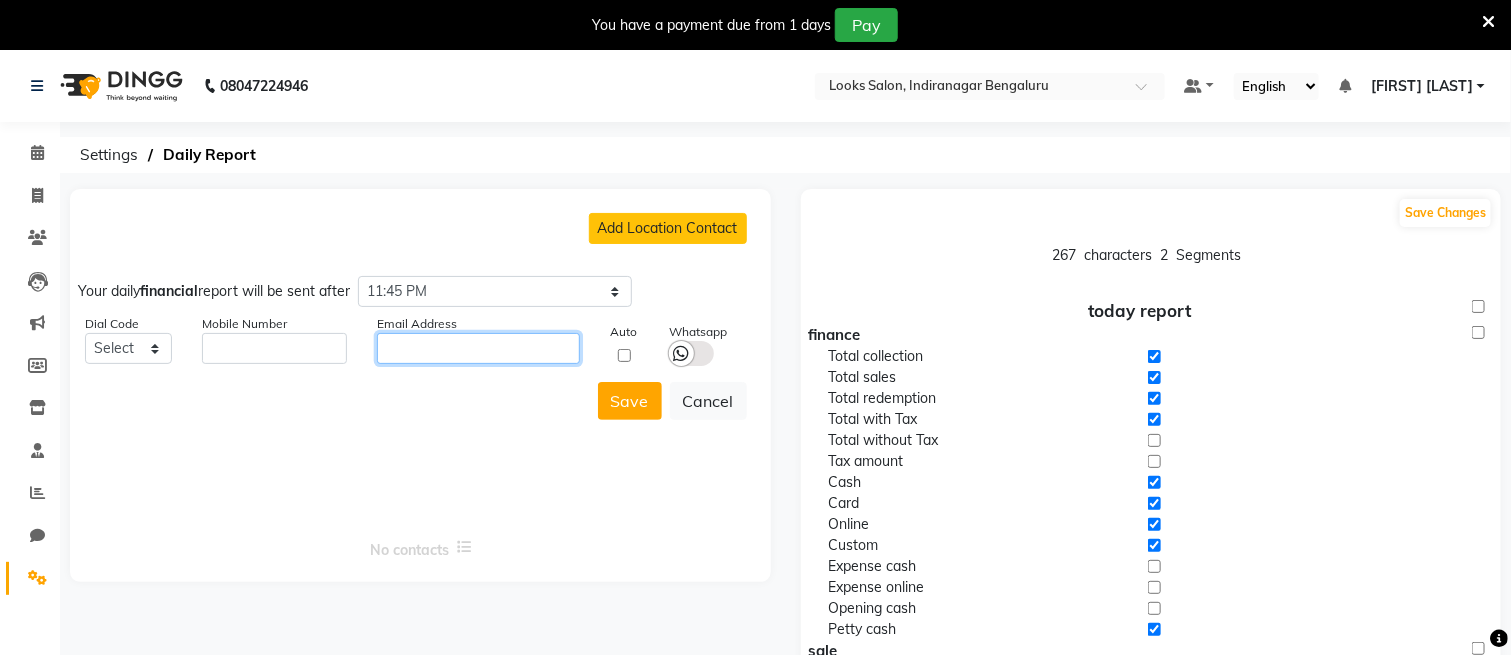 click 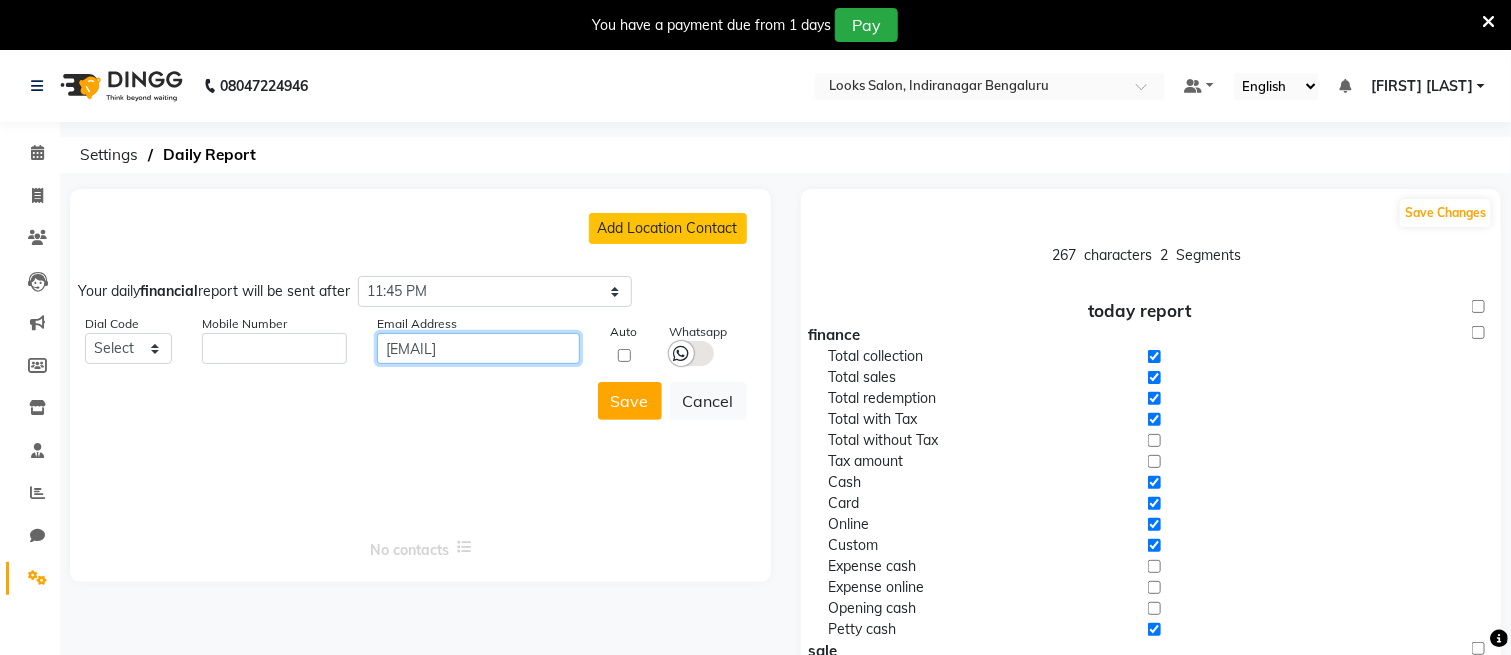 type on "[EMAIL]" 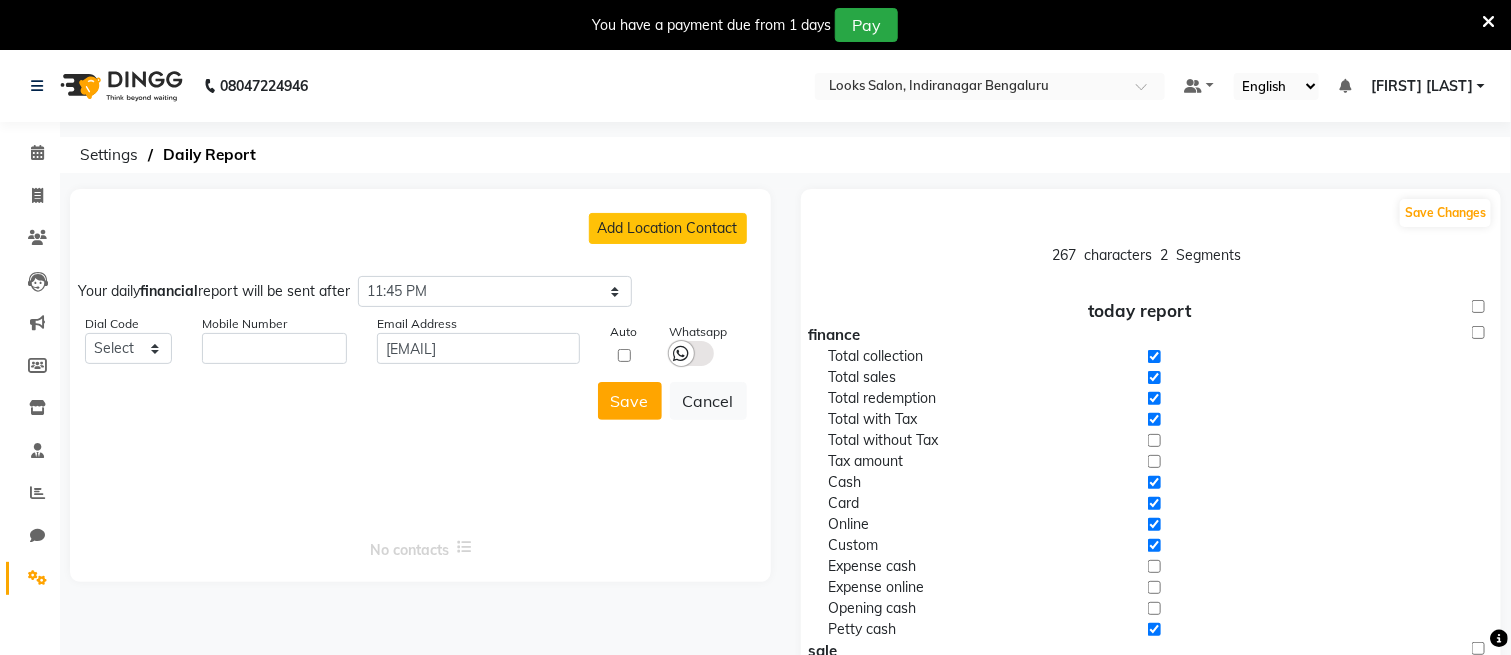 click 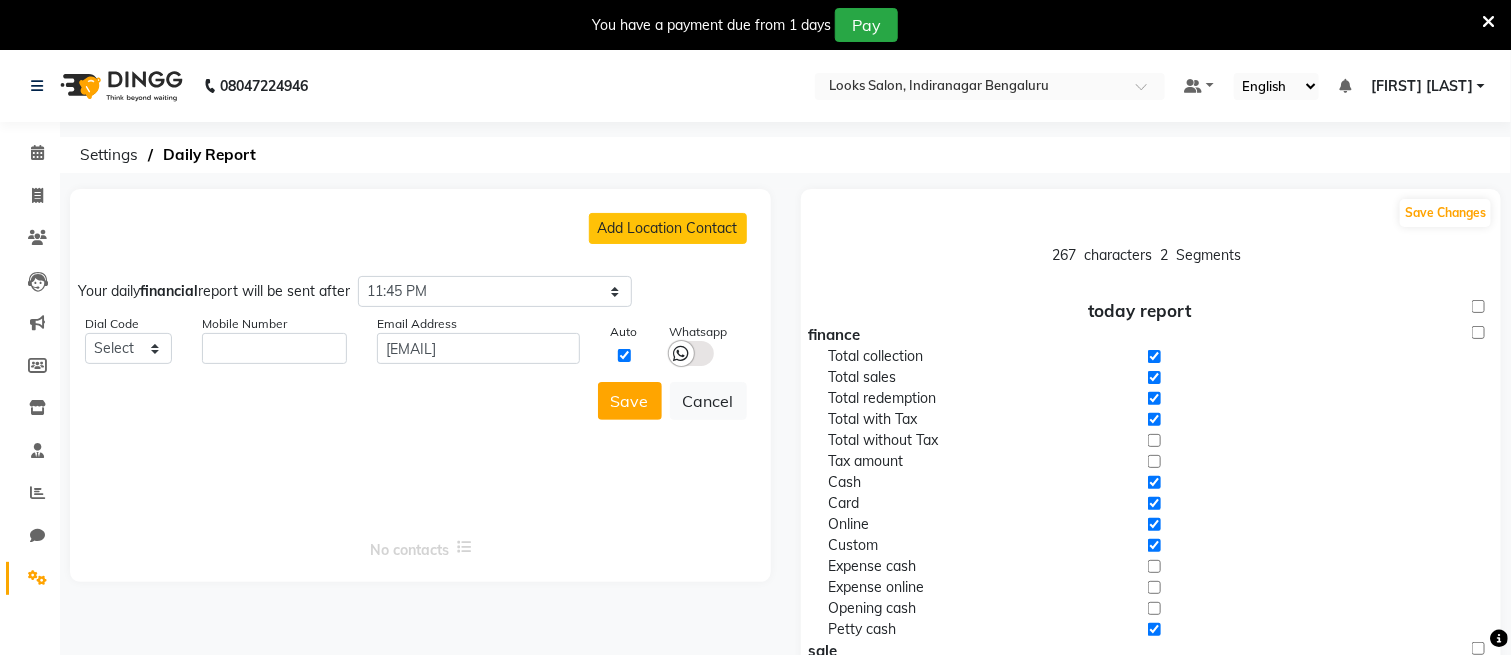 click on "Save Cancel" 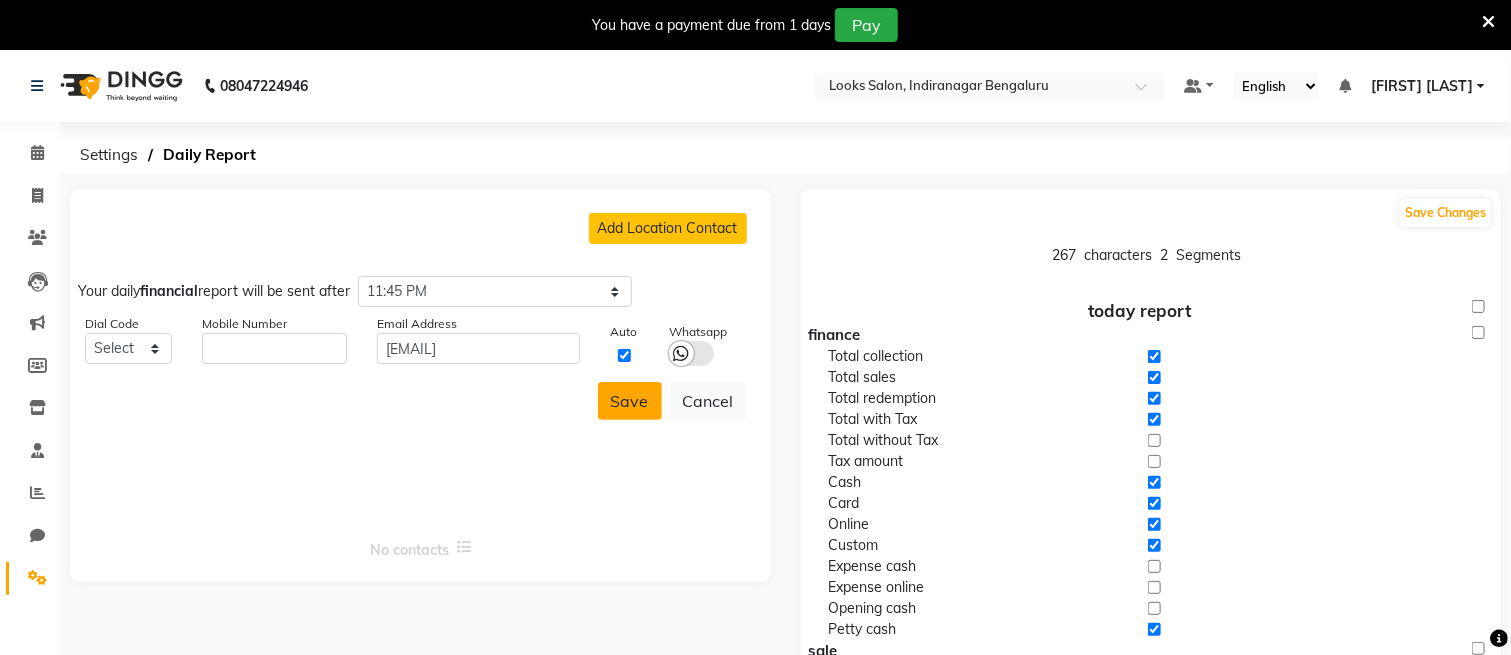 click on "Save" 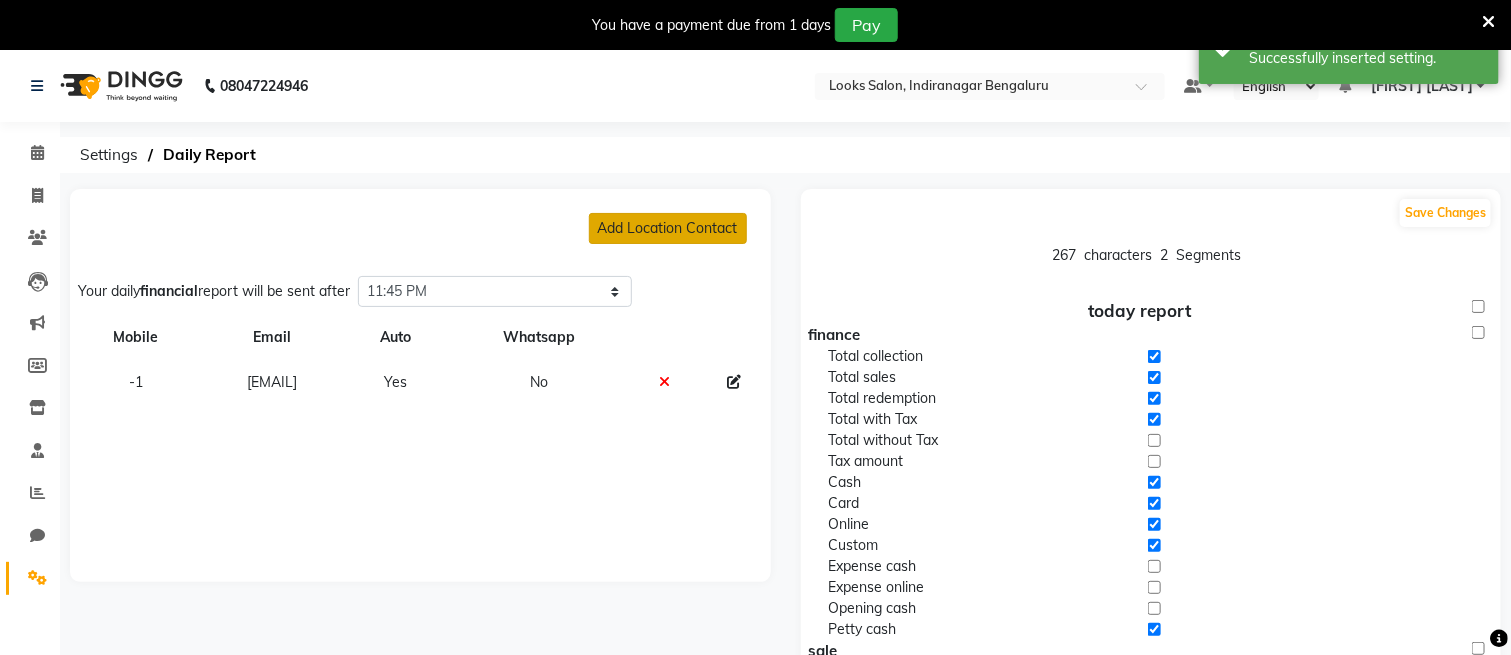 click on "Add Location Contact" 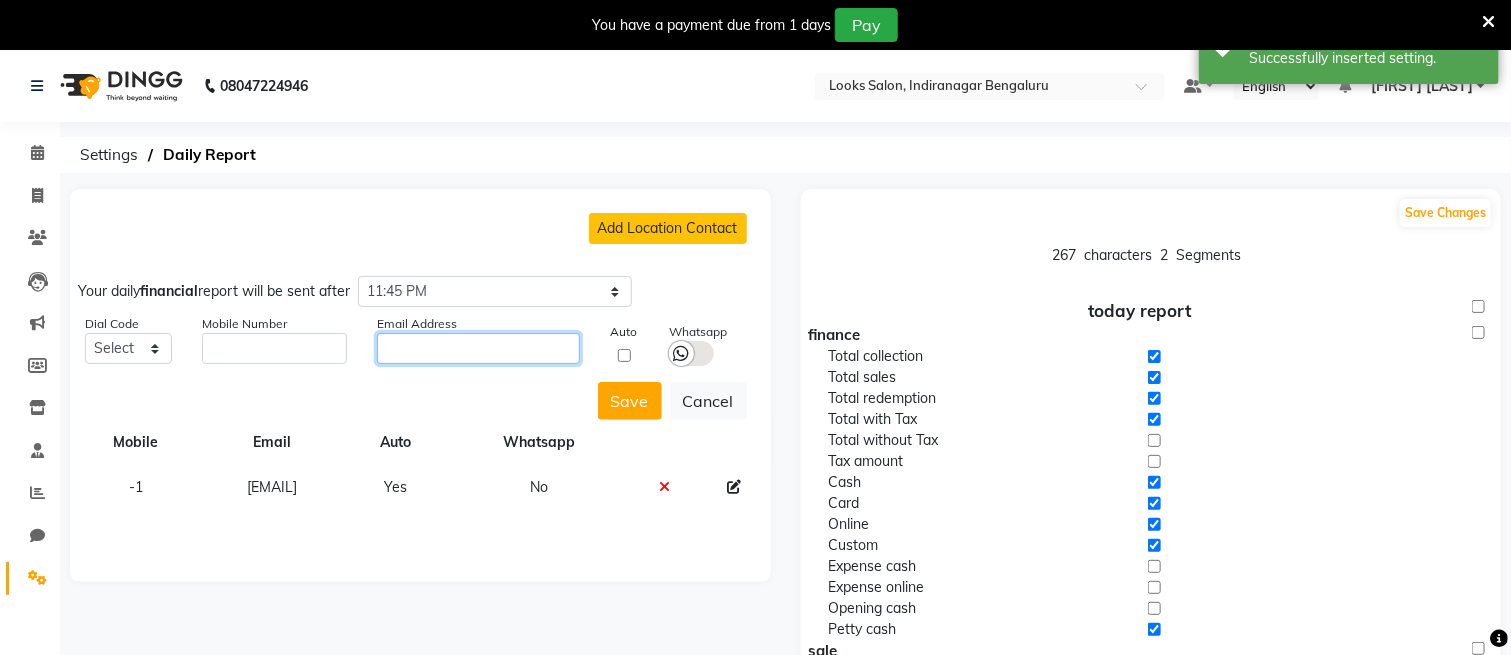 click 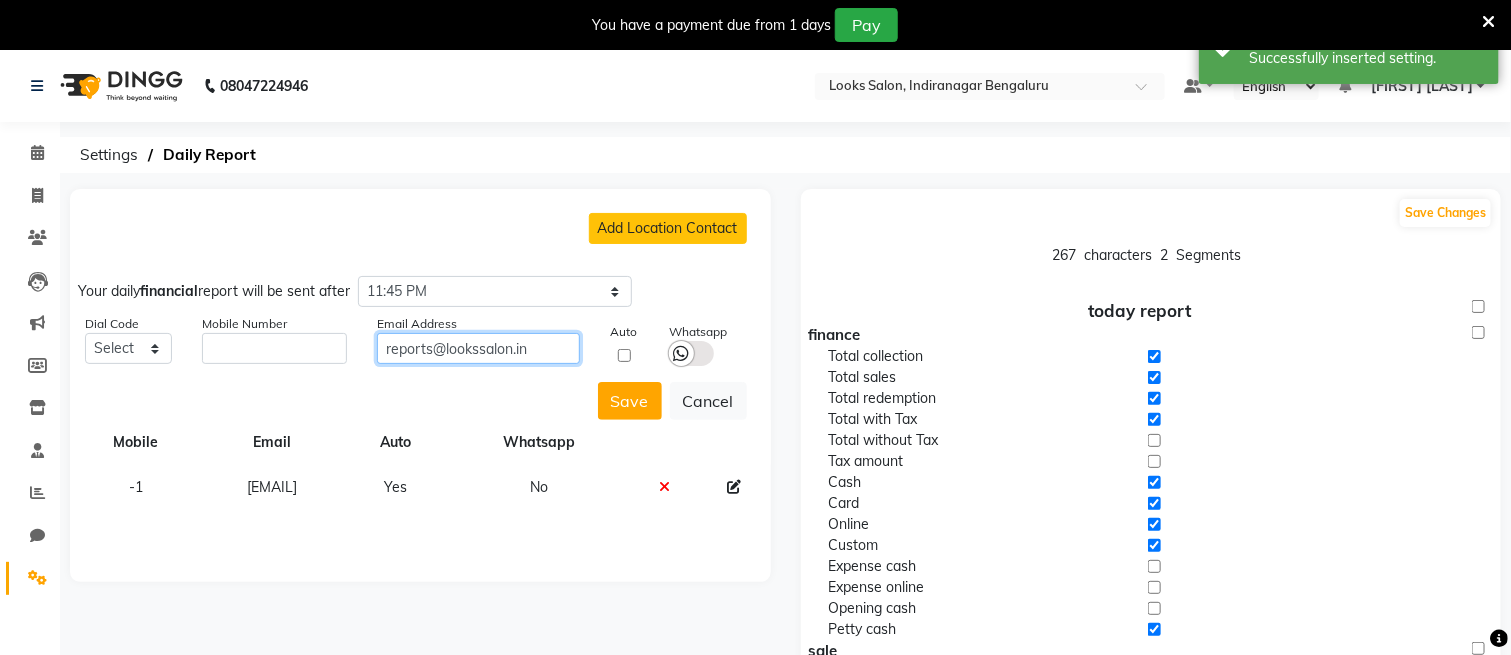 type on "reports@lookssalon.in" 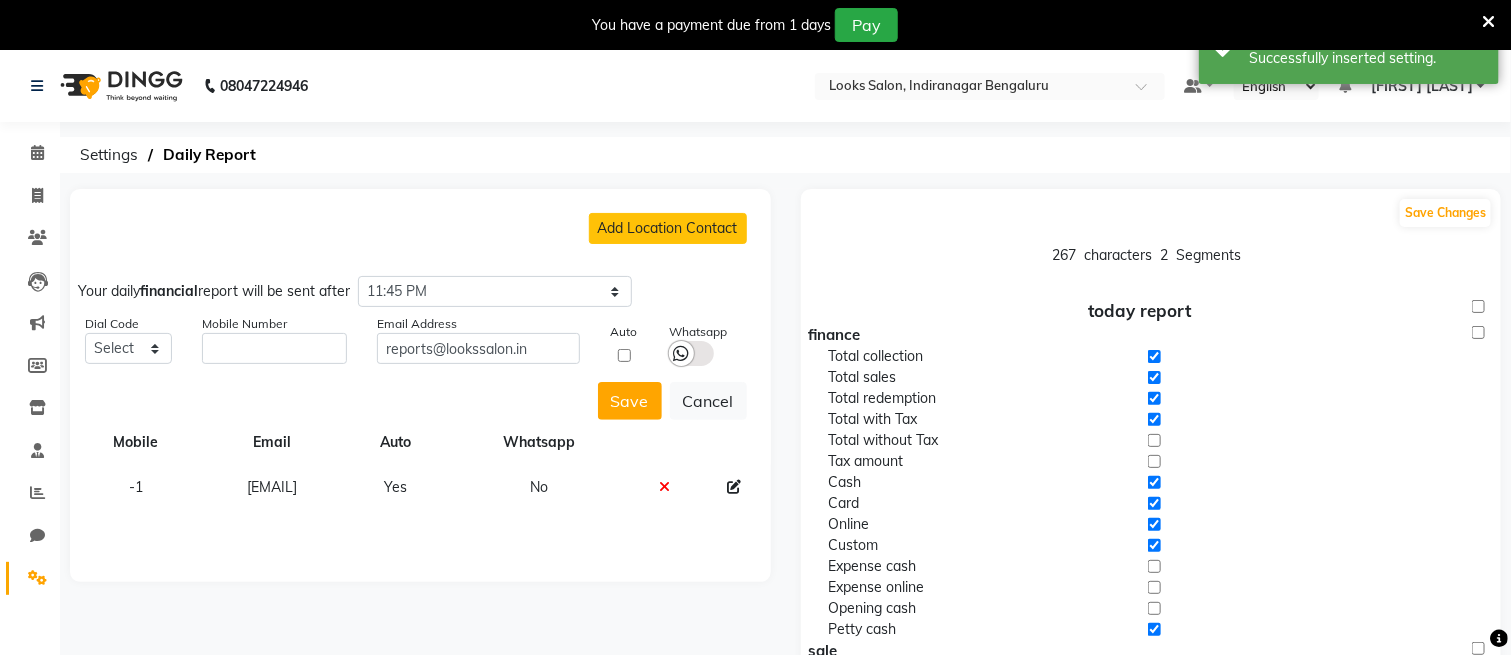 click 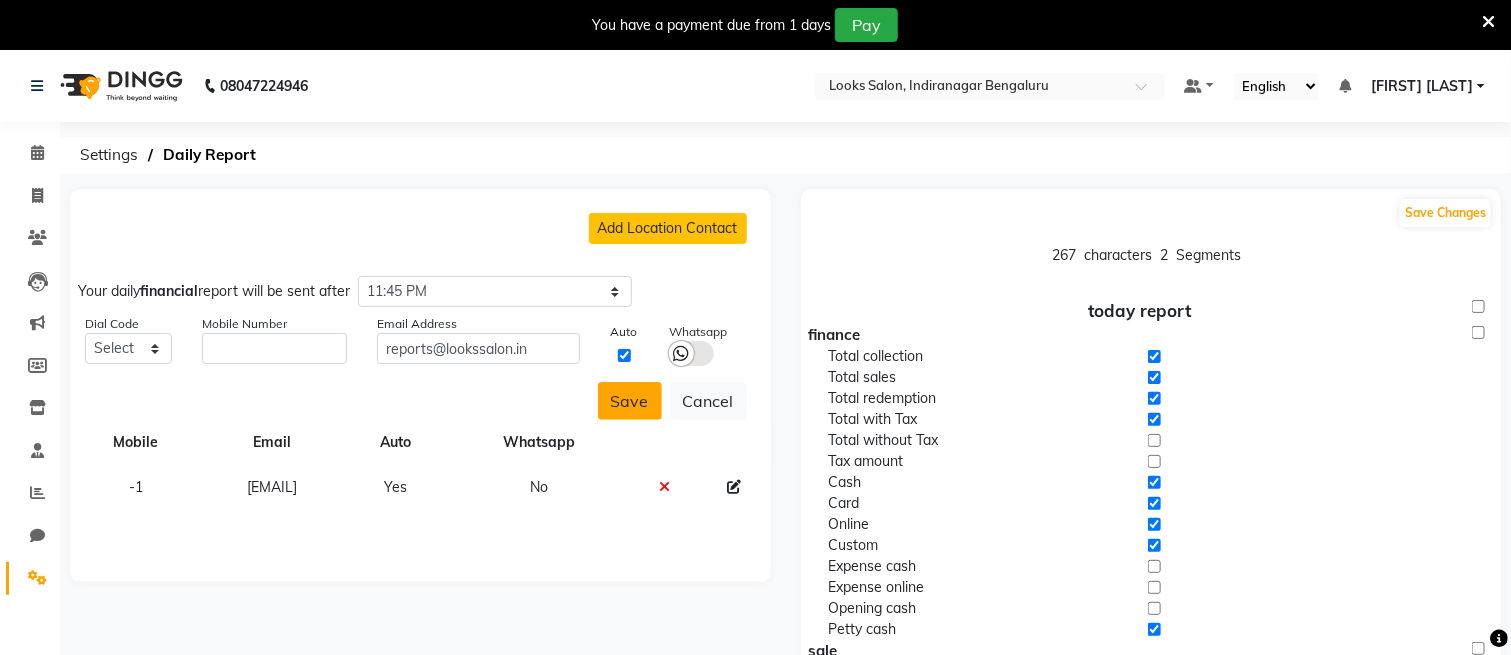 click on "Save" 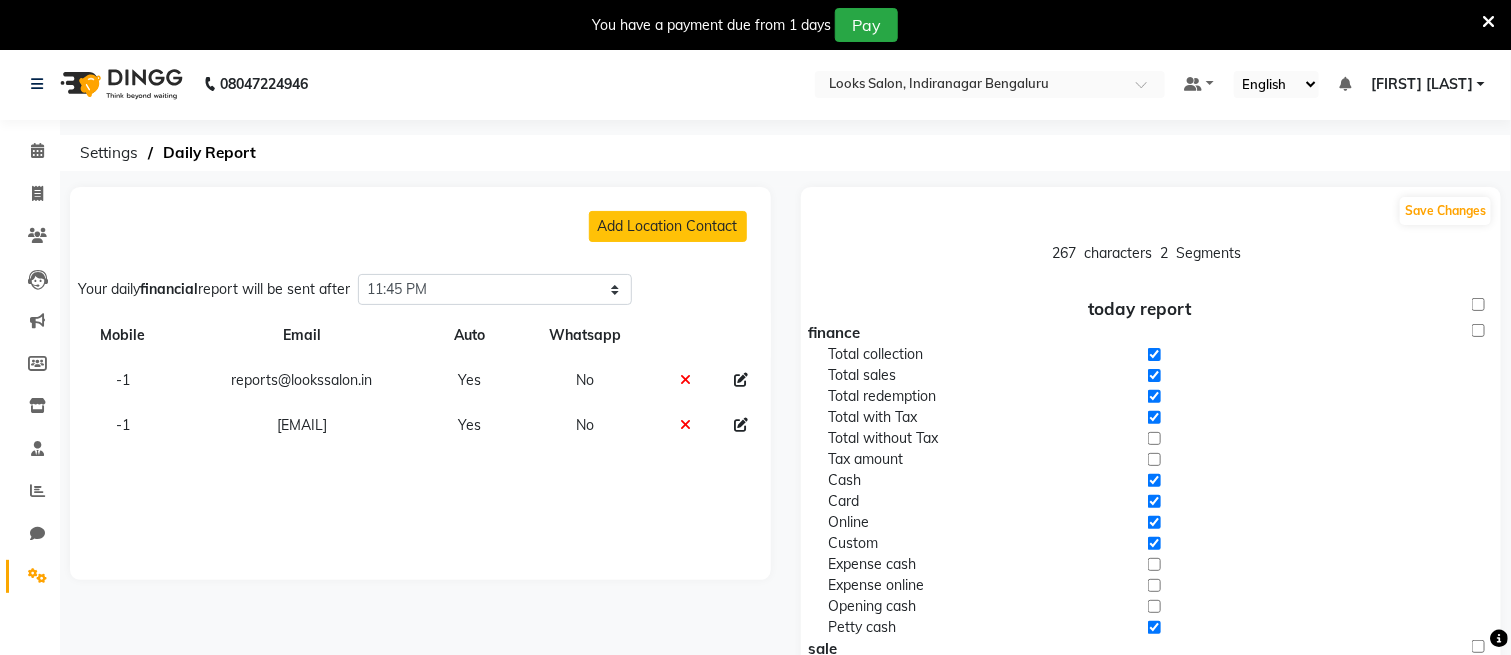 scroll, scrollTop: 0, scrollLeft: 0, axis: both 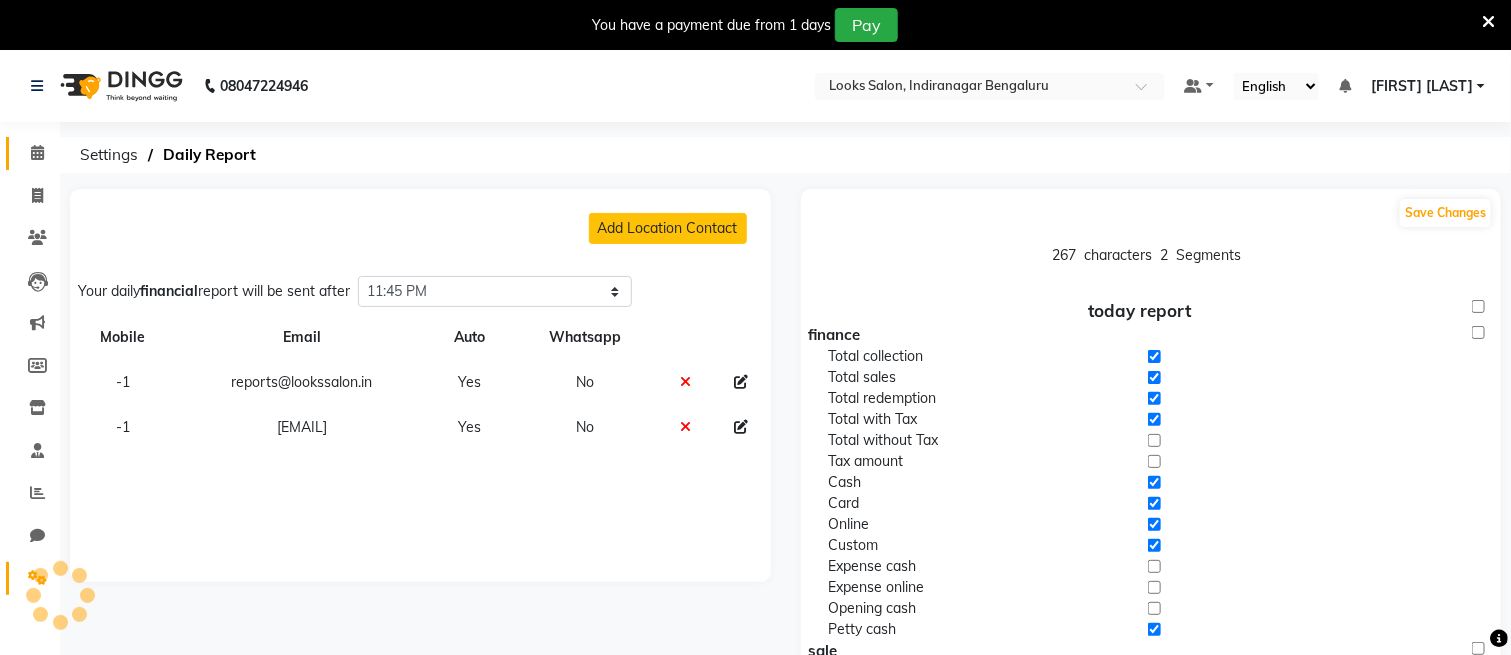click 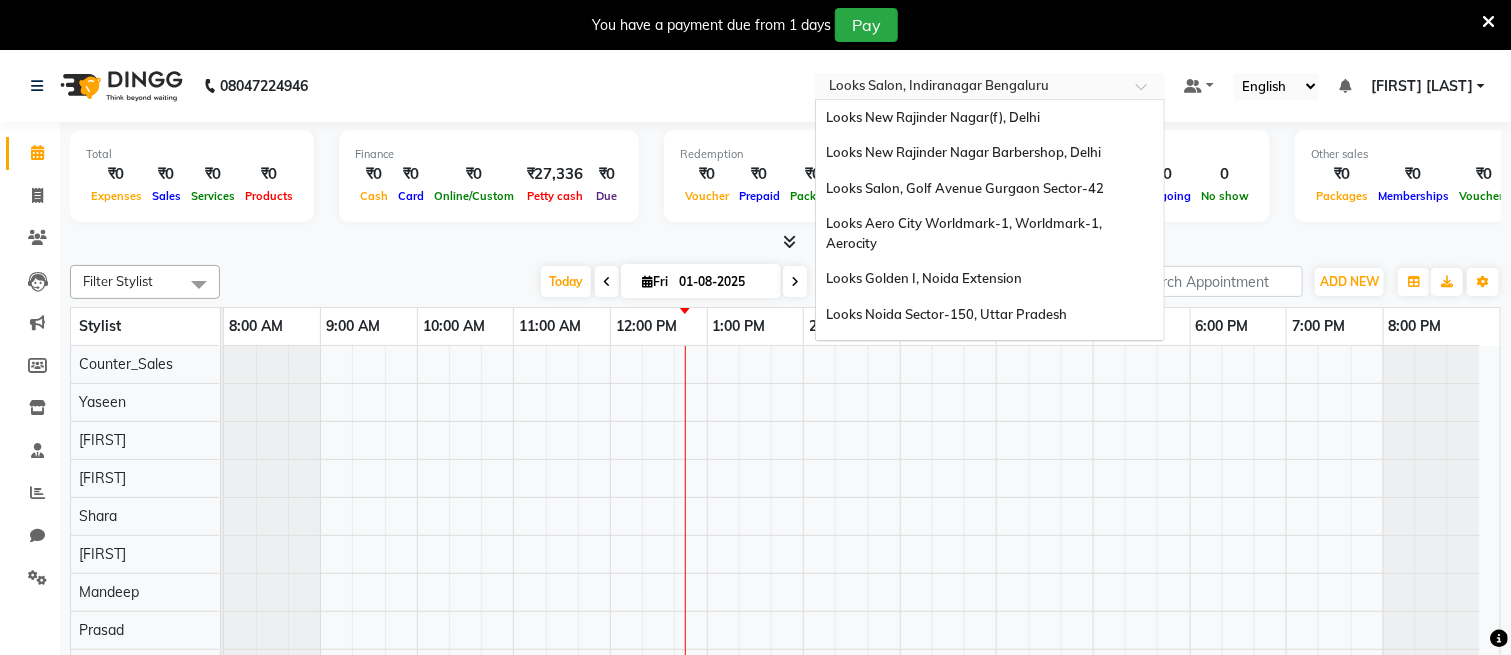 click at bounding box center (990, 88) 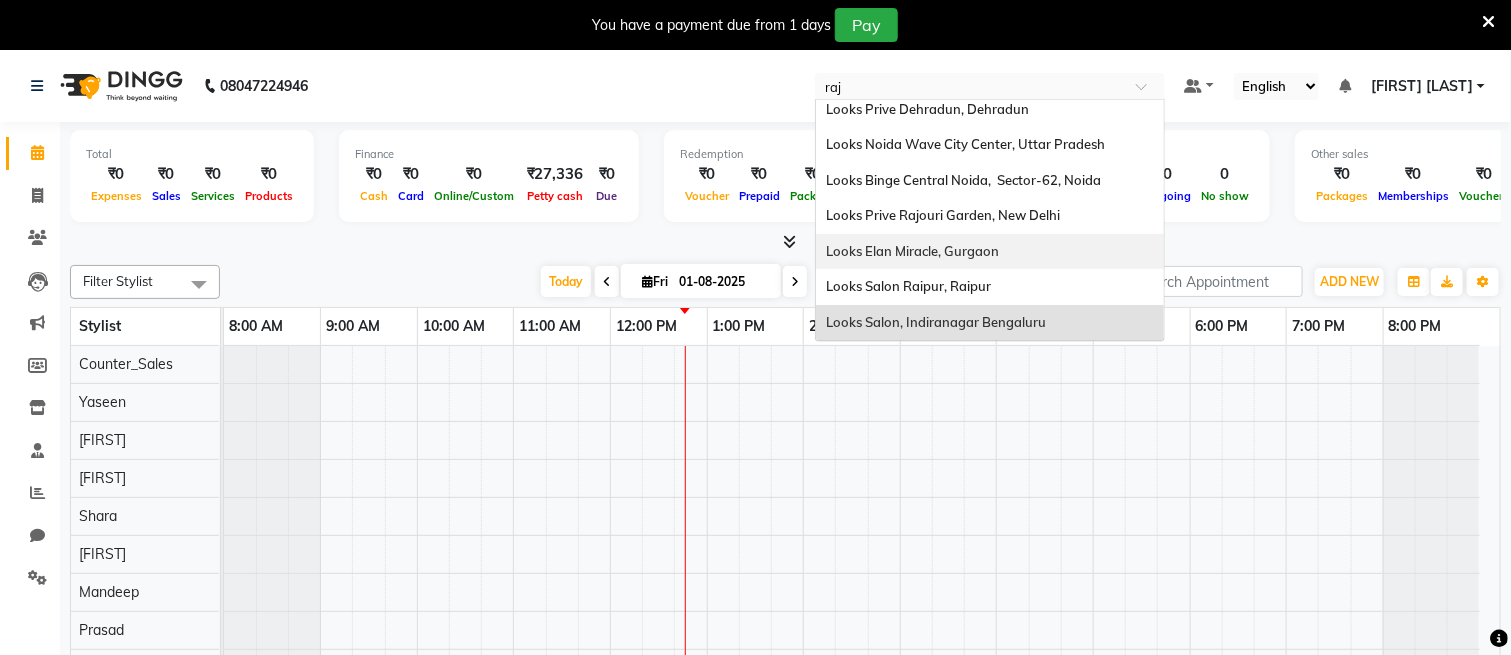 scroll, scrollTop: 0, scrollLeft: 0, axis: both 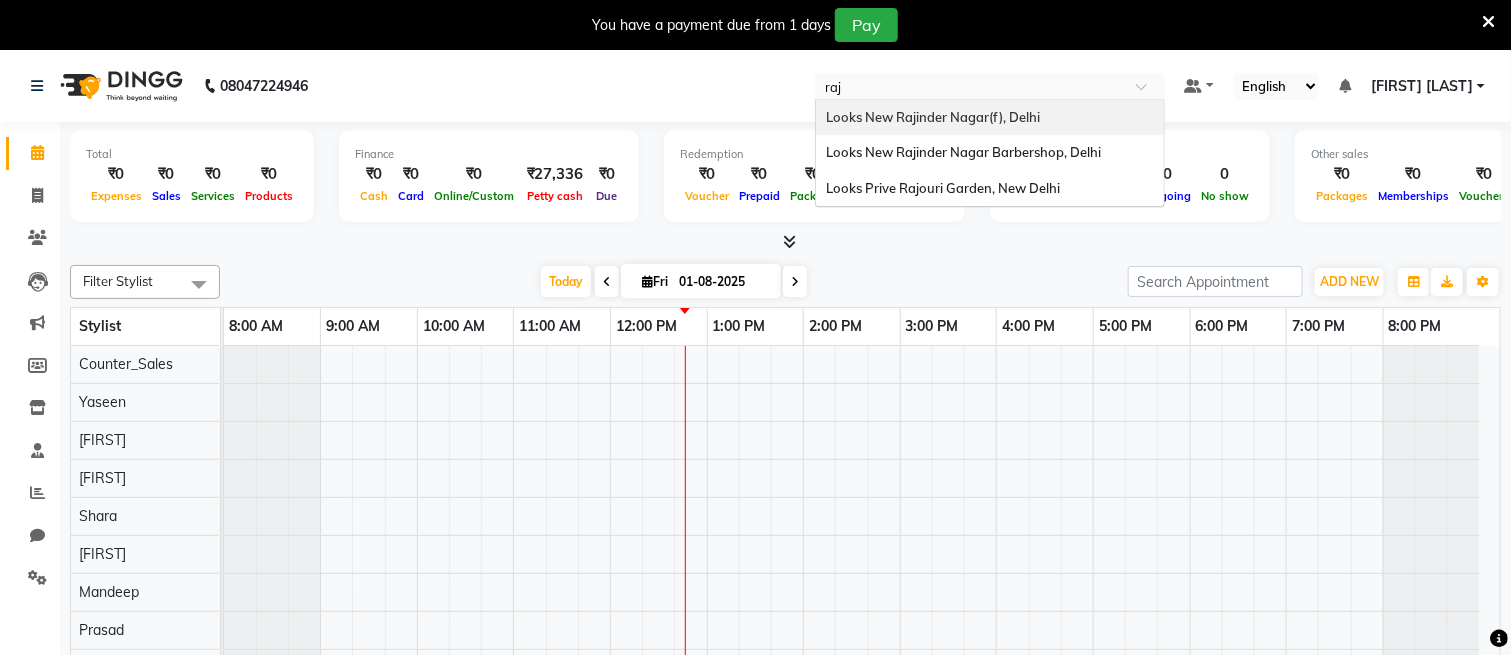 type on "raji" 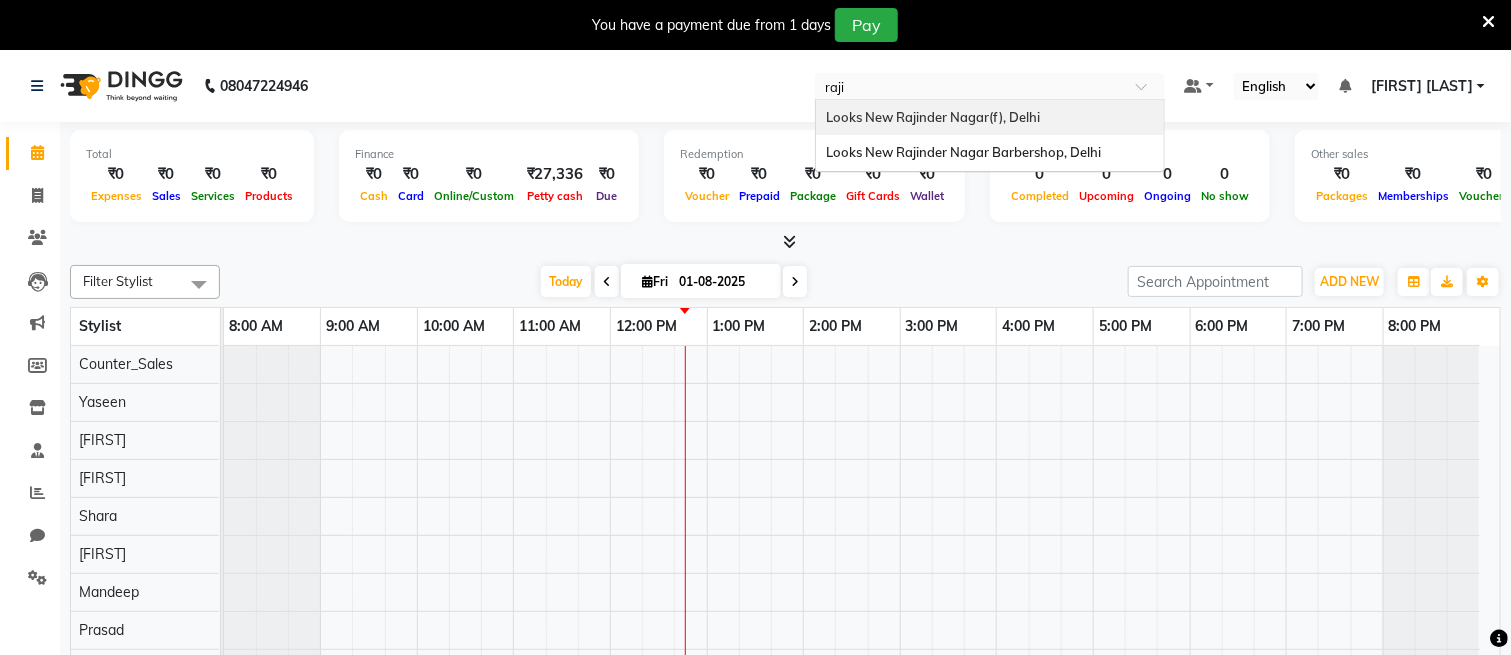 click on "Looks New Rajinder Nagar(f), Delhi" at bounding box center (933, 117) 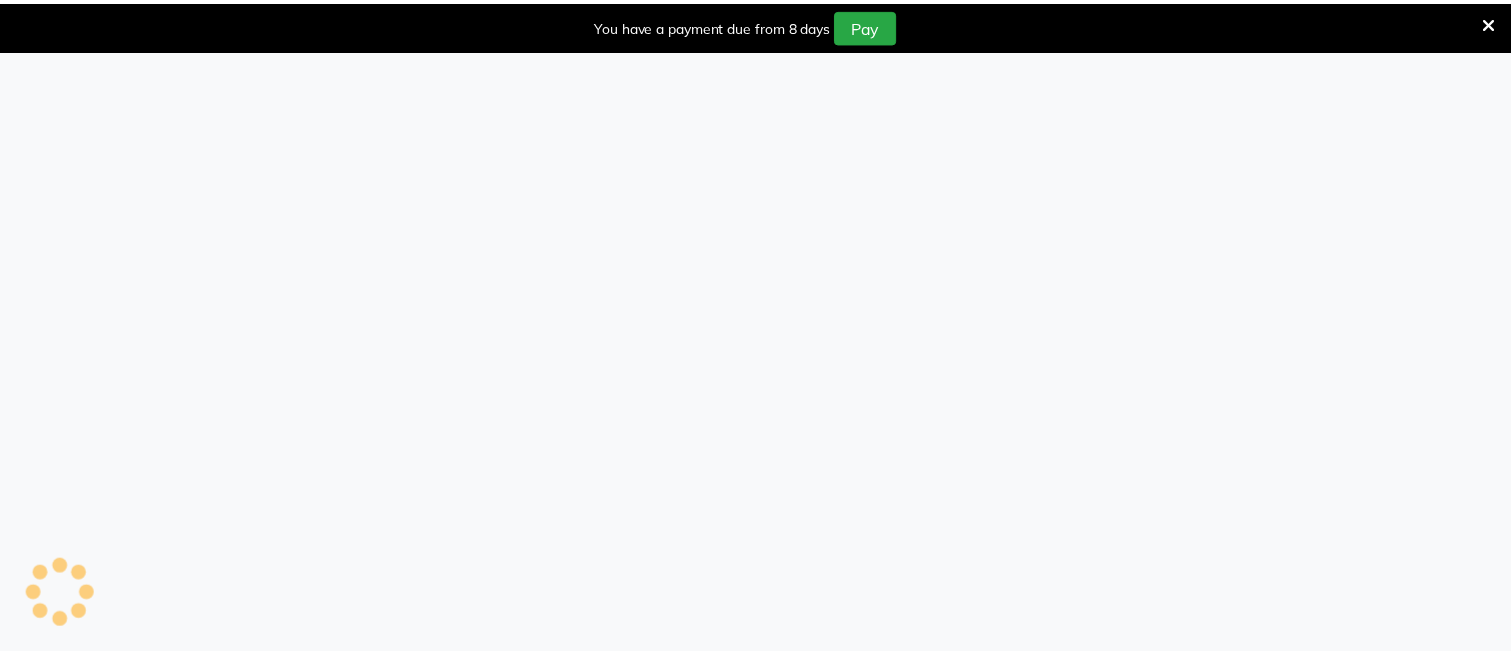 scroll, scrollTop: 0, scrollLeft: 0, axis: both 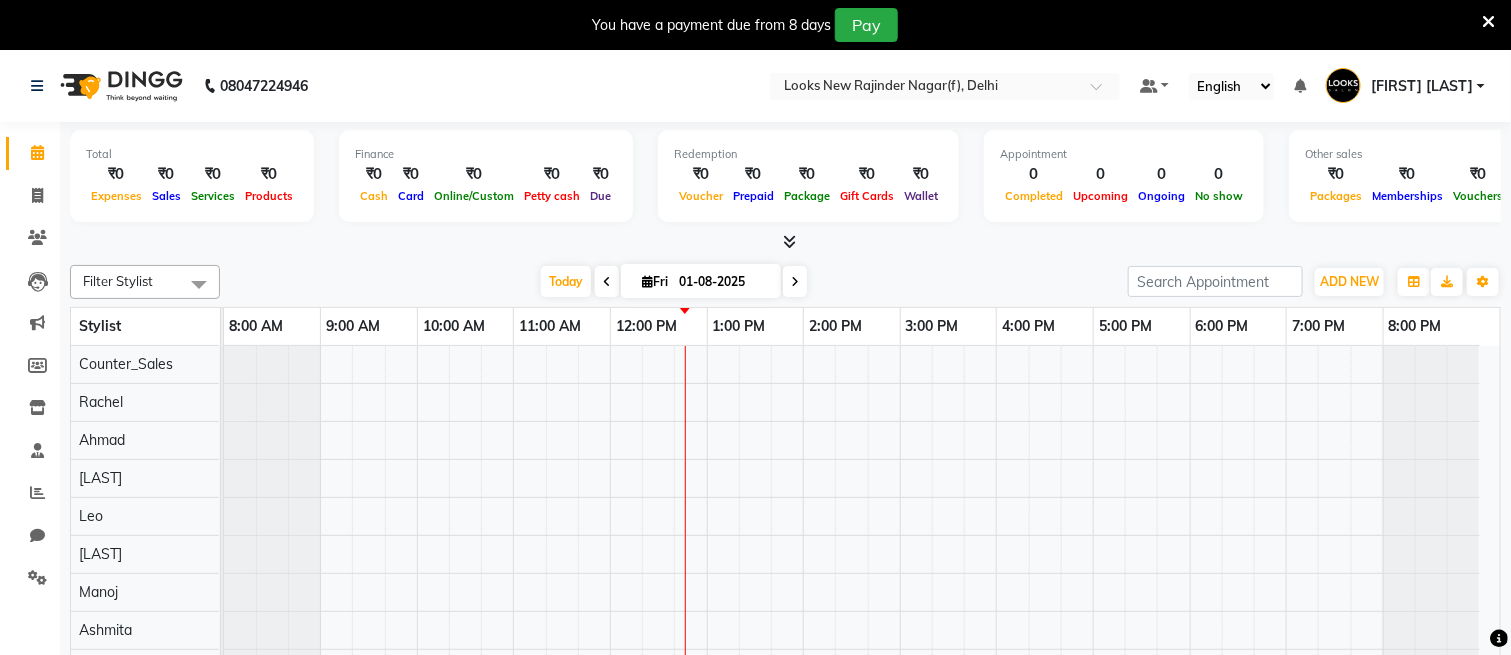 click at bounding box center (60, 595) 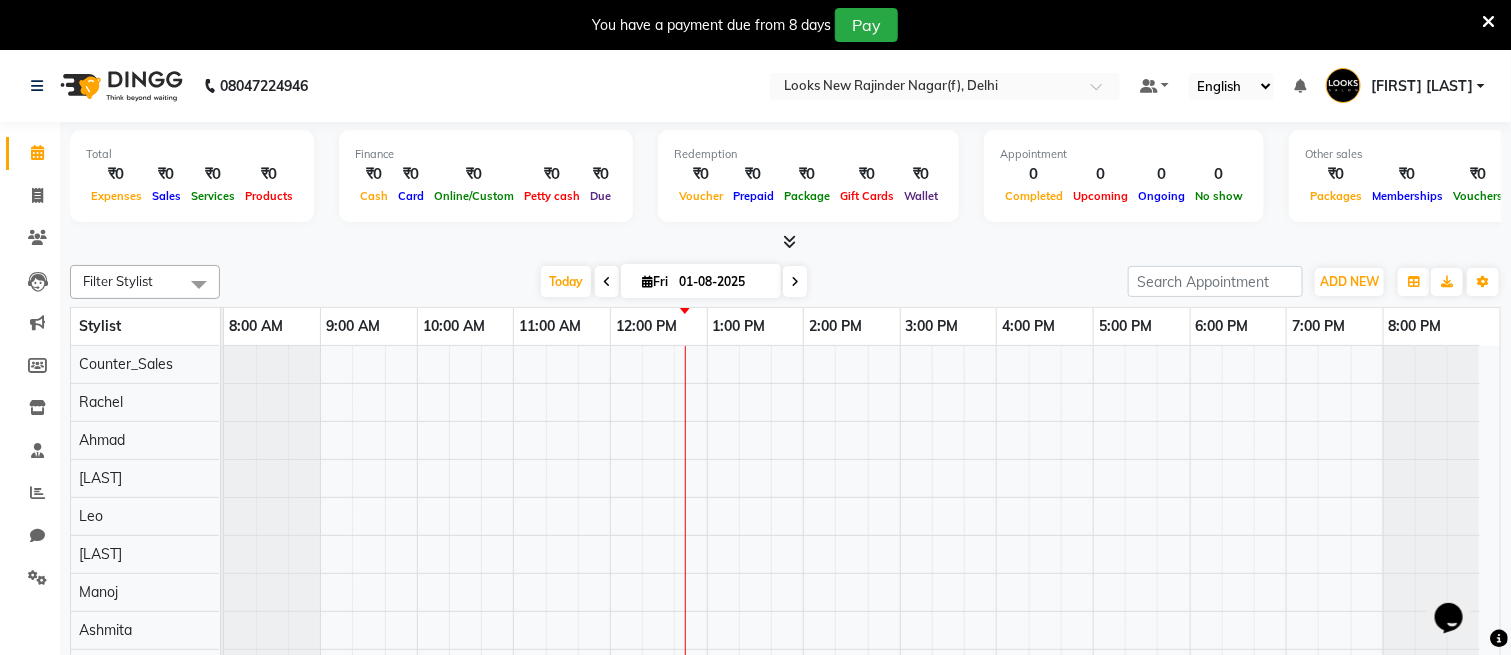 scroll, scrollTop: 0, scrollLeft: 0, axis: both 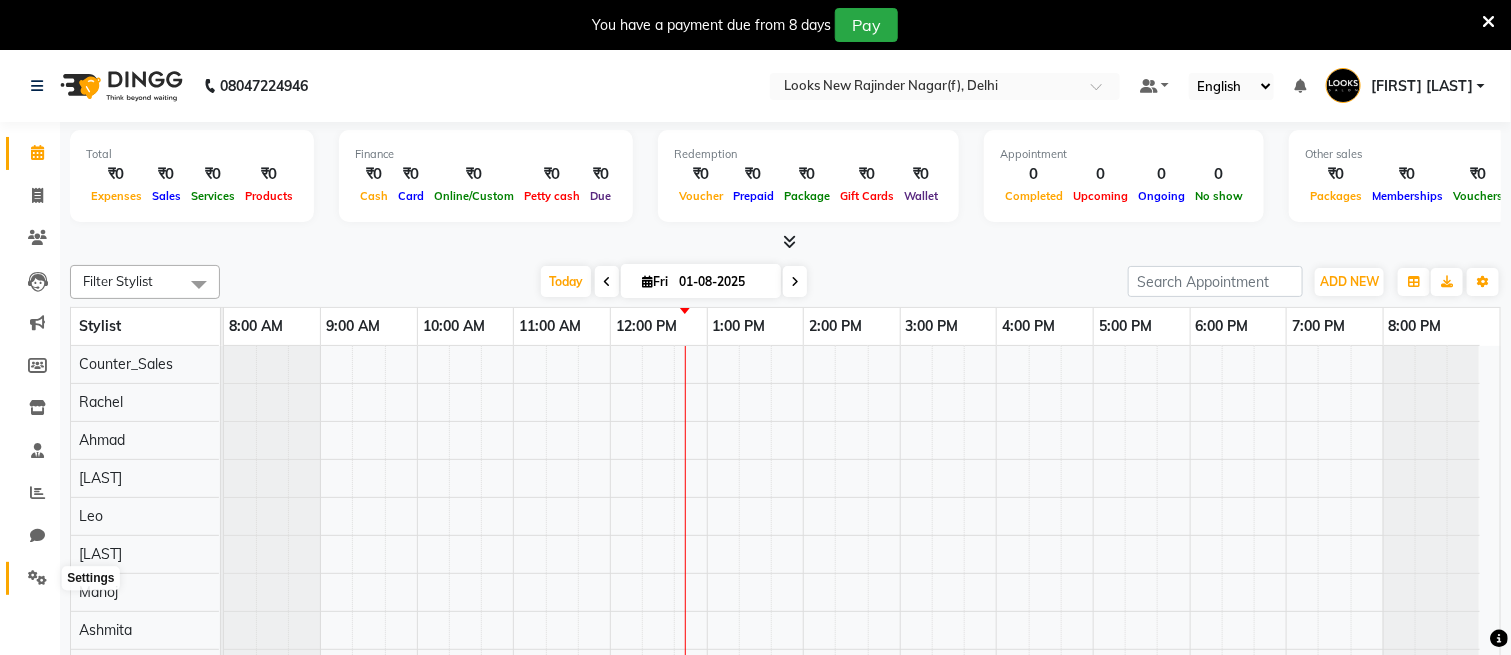 click 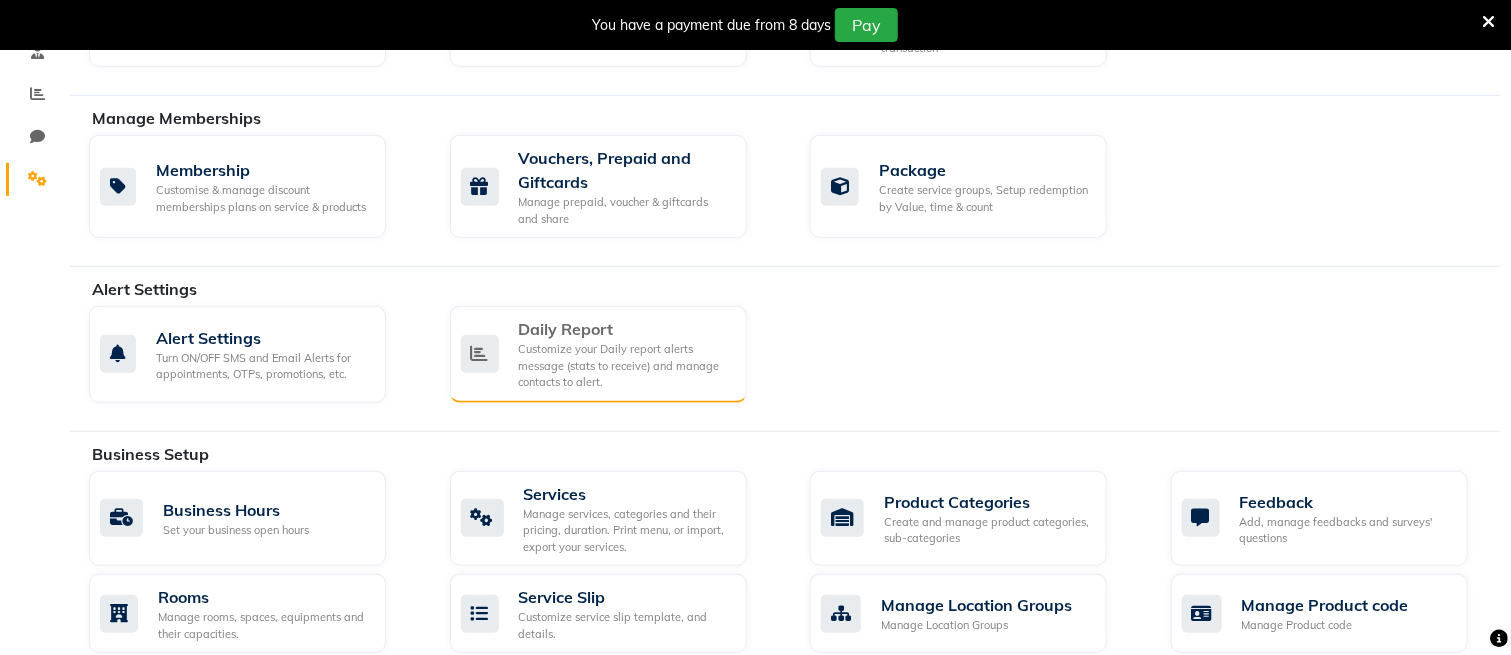 click on "Customize your Daily report alerts message (stats to receive) and manage contacts to alert." 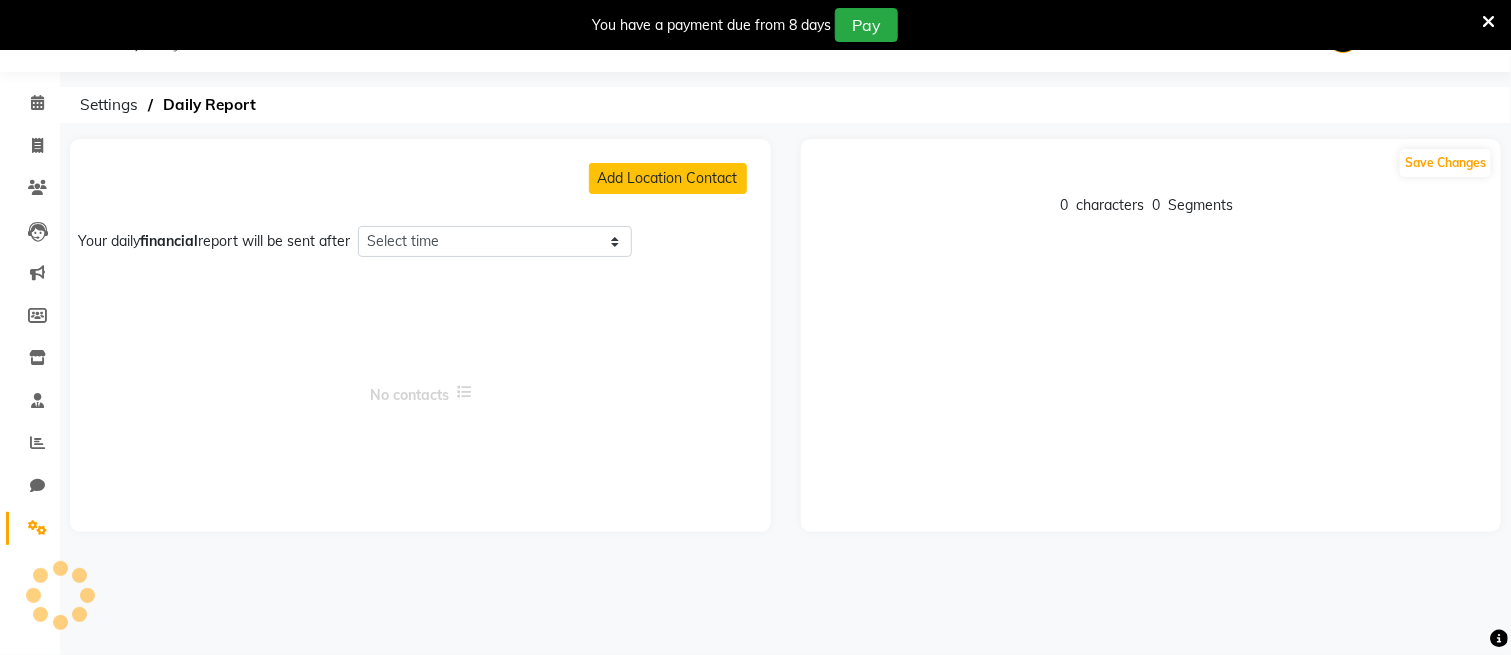 select on "1410" 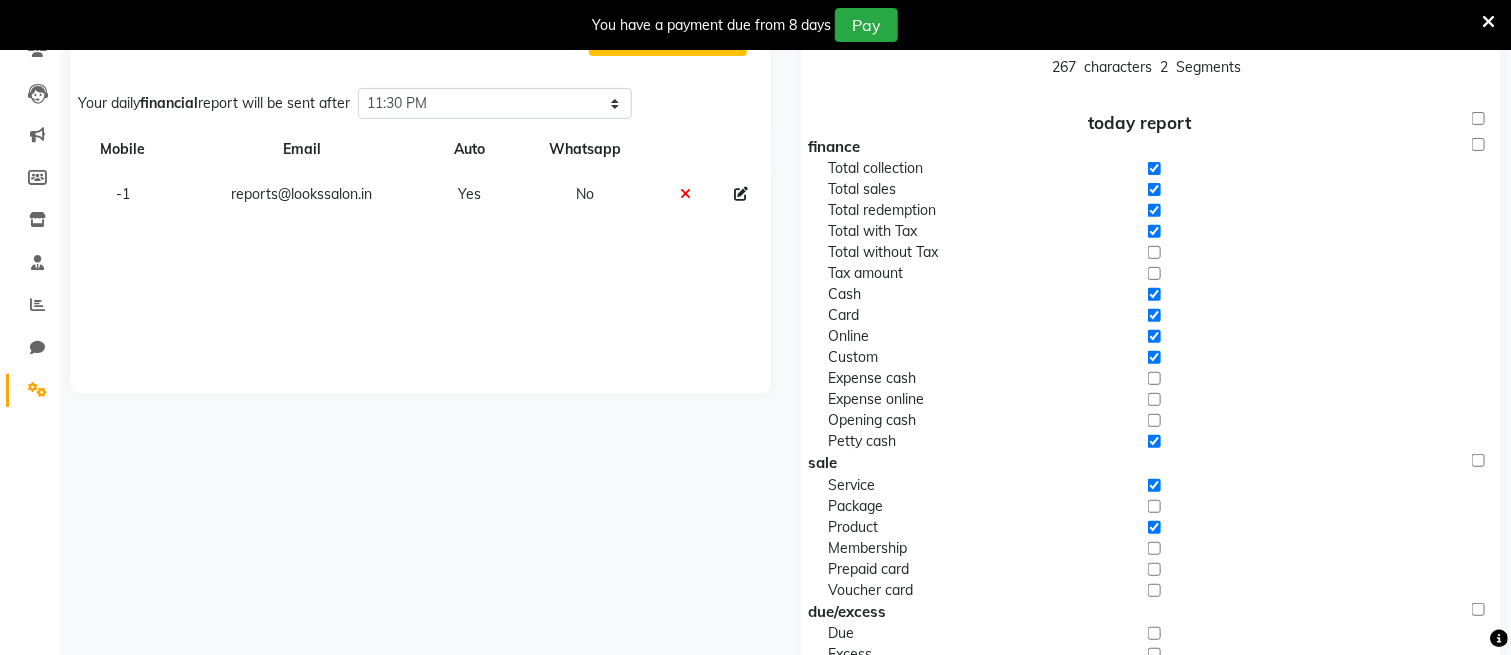 scroll, scrollTop: 0, scrollLeft: 0, axis: both 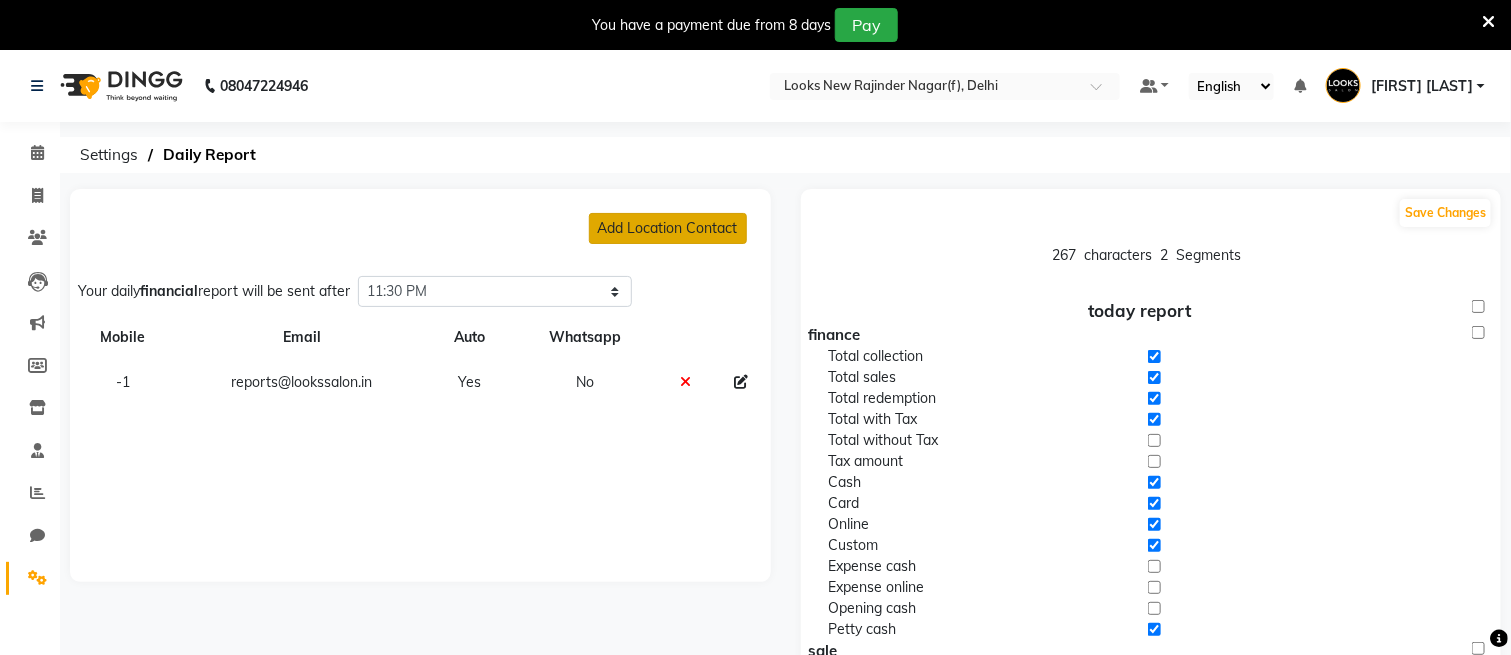 click on "Add Location Contact" 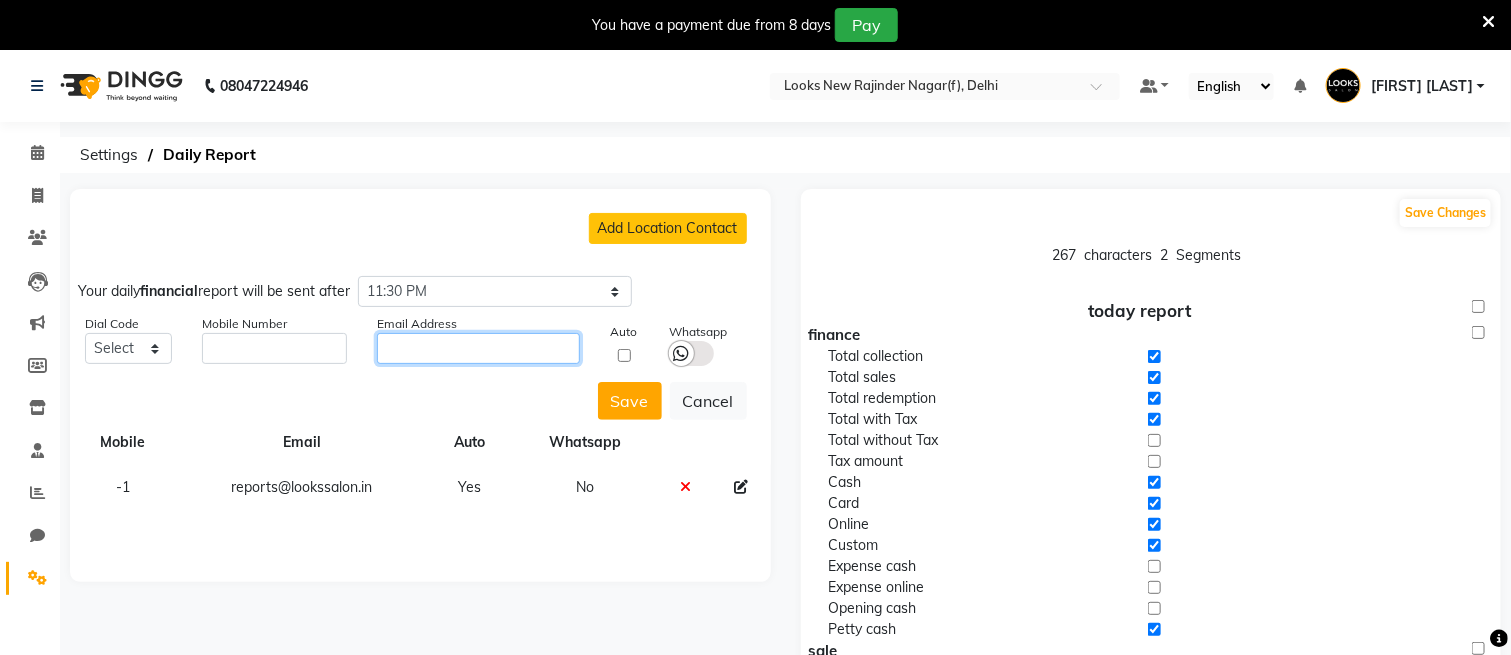 click 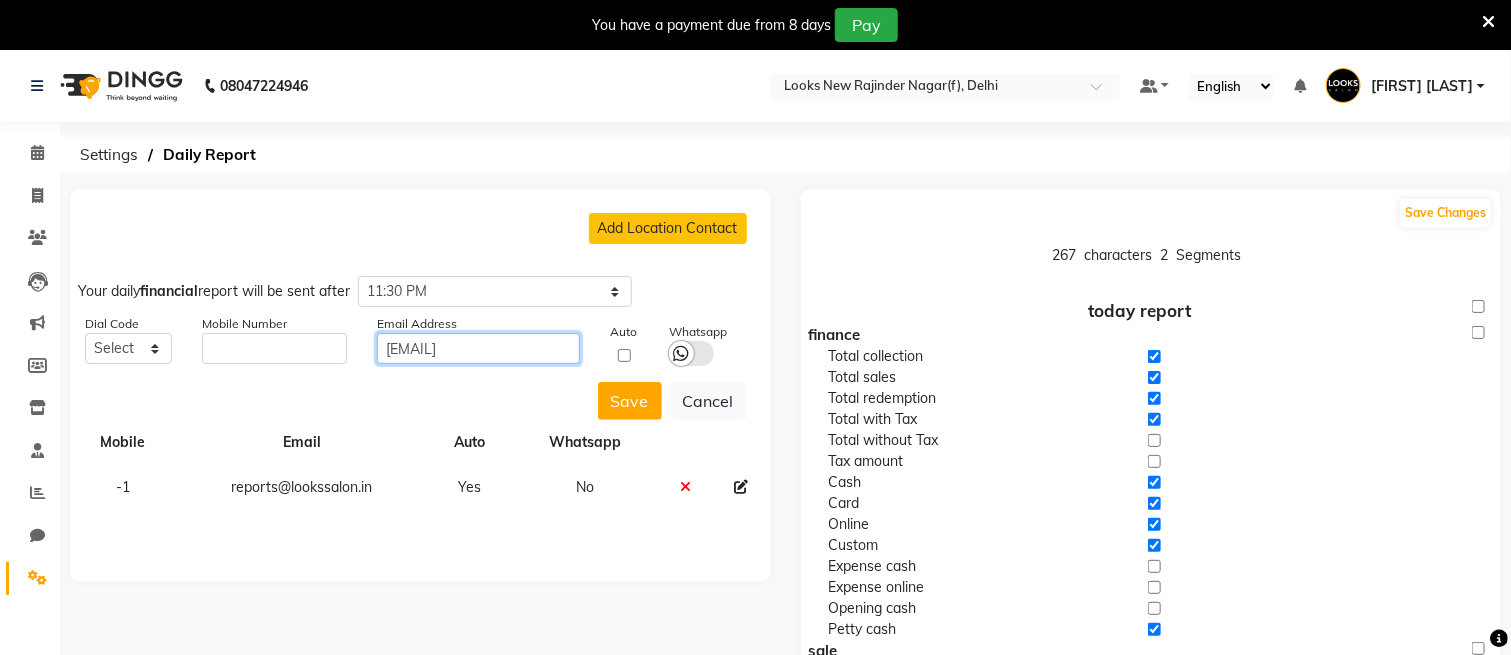 type on "[EMAIL]" 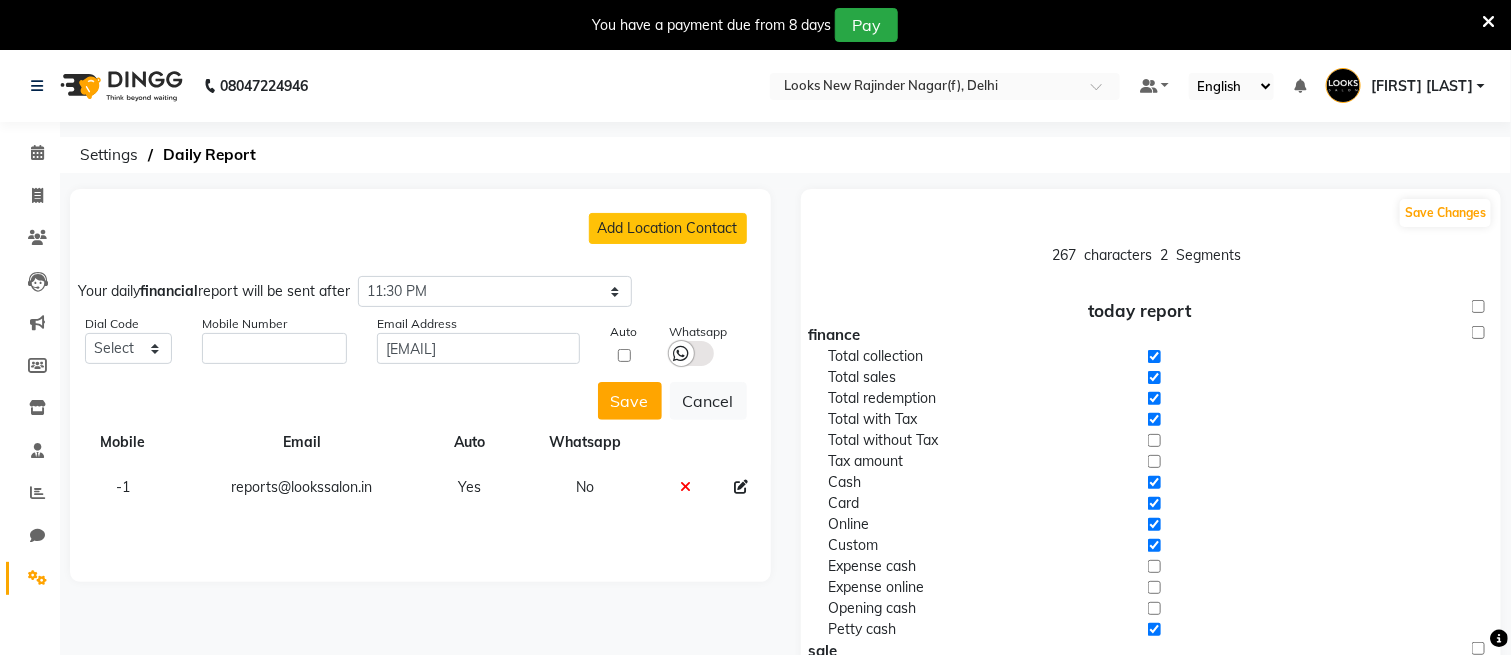 click 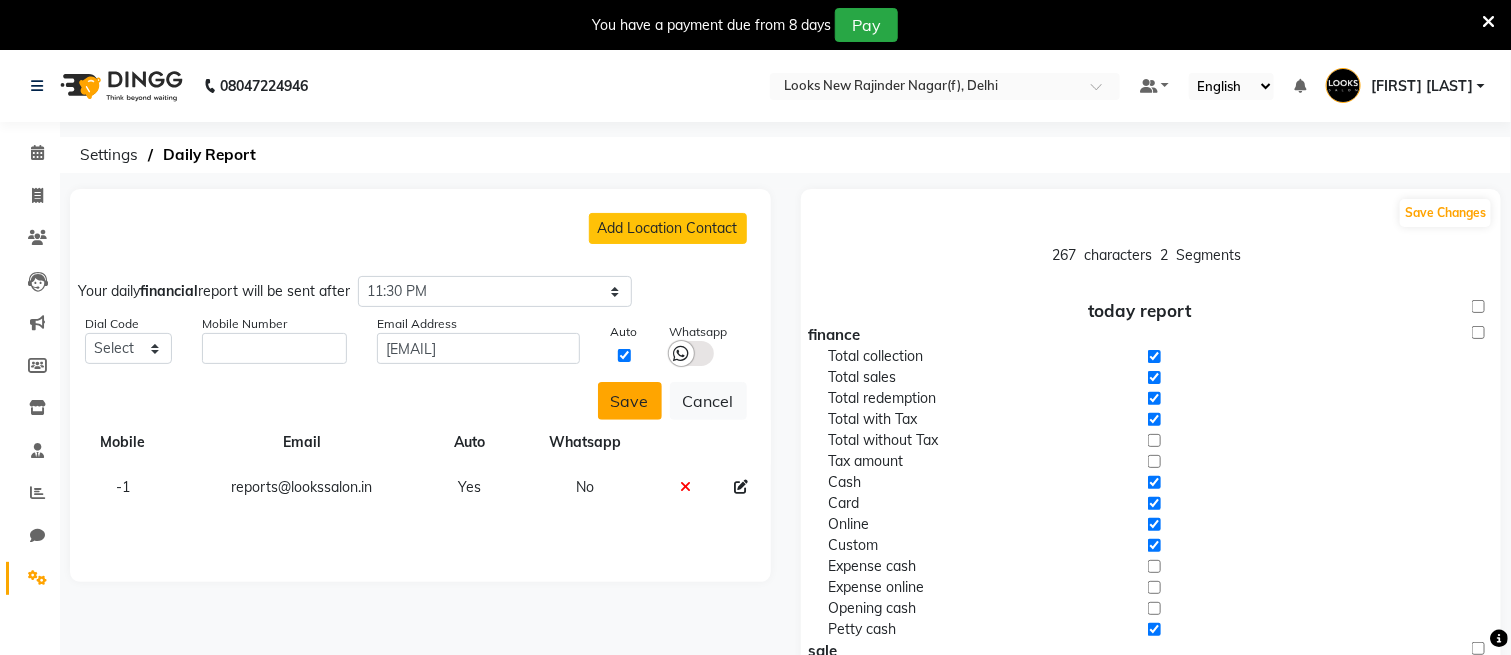 click on "Save" 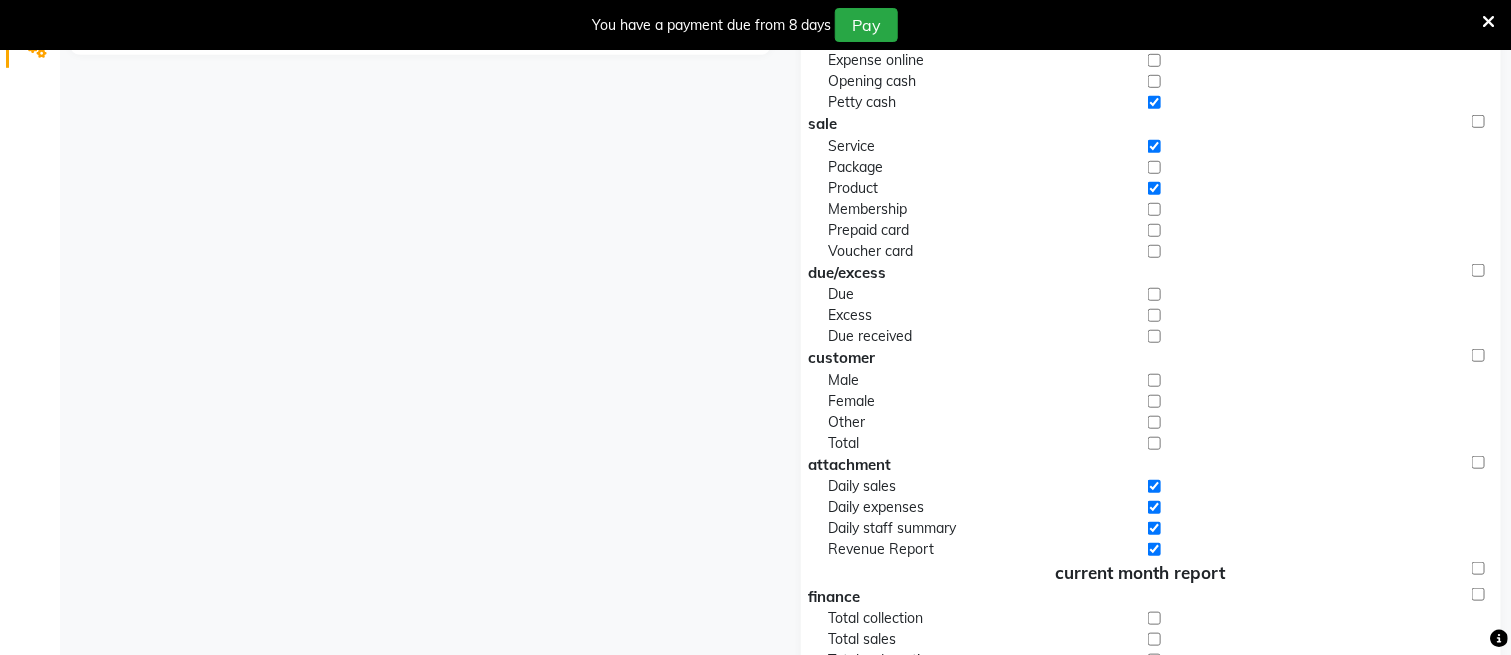 scroll, scrollTop: 0, scrollLeft: 0, axis: both 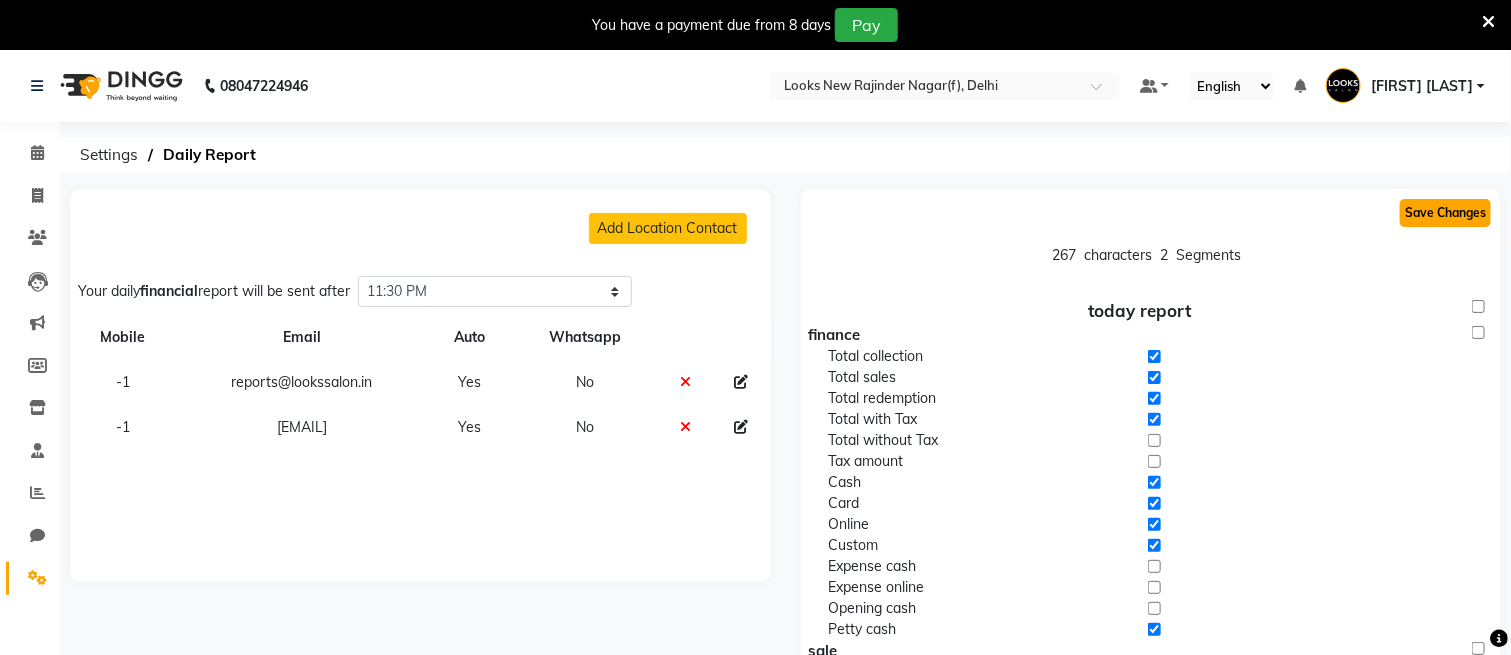 click on "Save Changes" 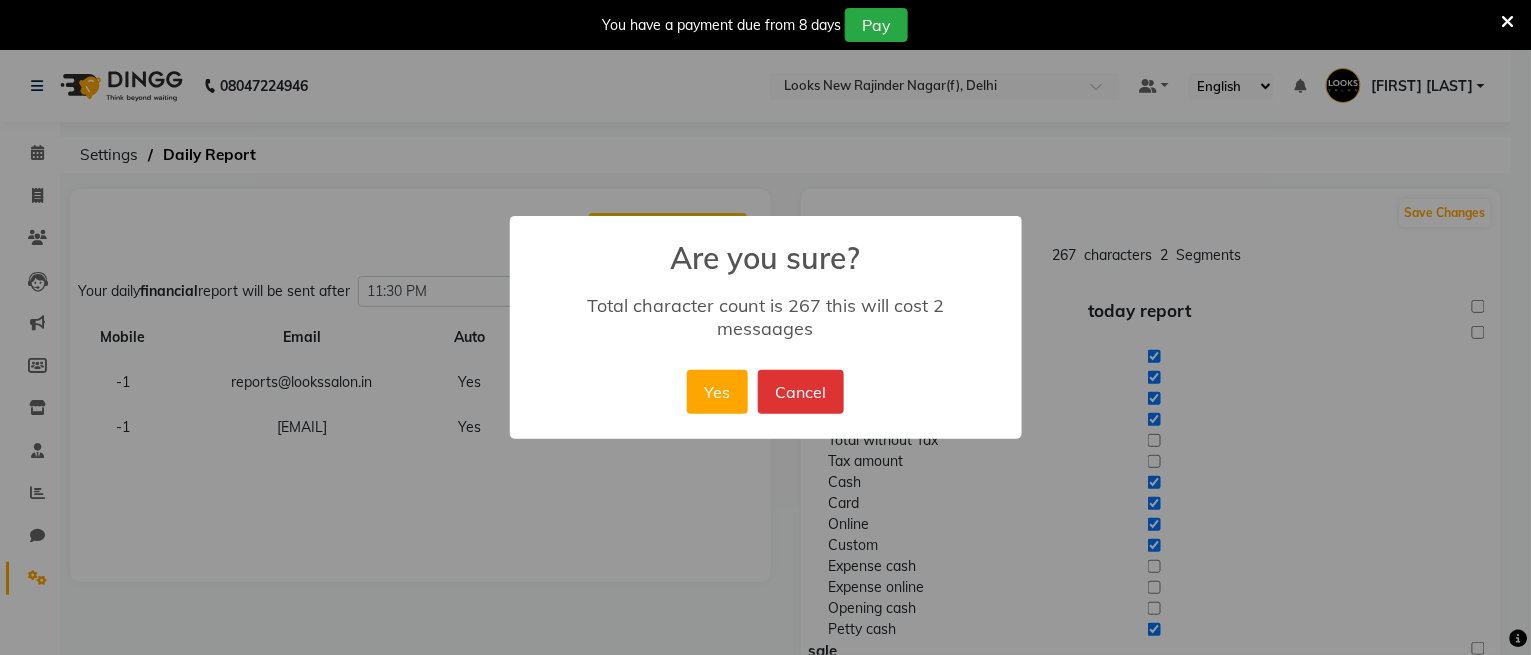 click on "× Are you sure? Total character count is [NUMBER] this will cost [NUMBER] messaages Yes No Cancel" at bounding box center (766, 327) 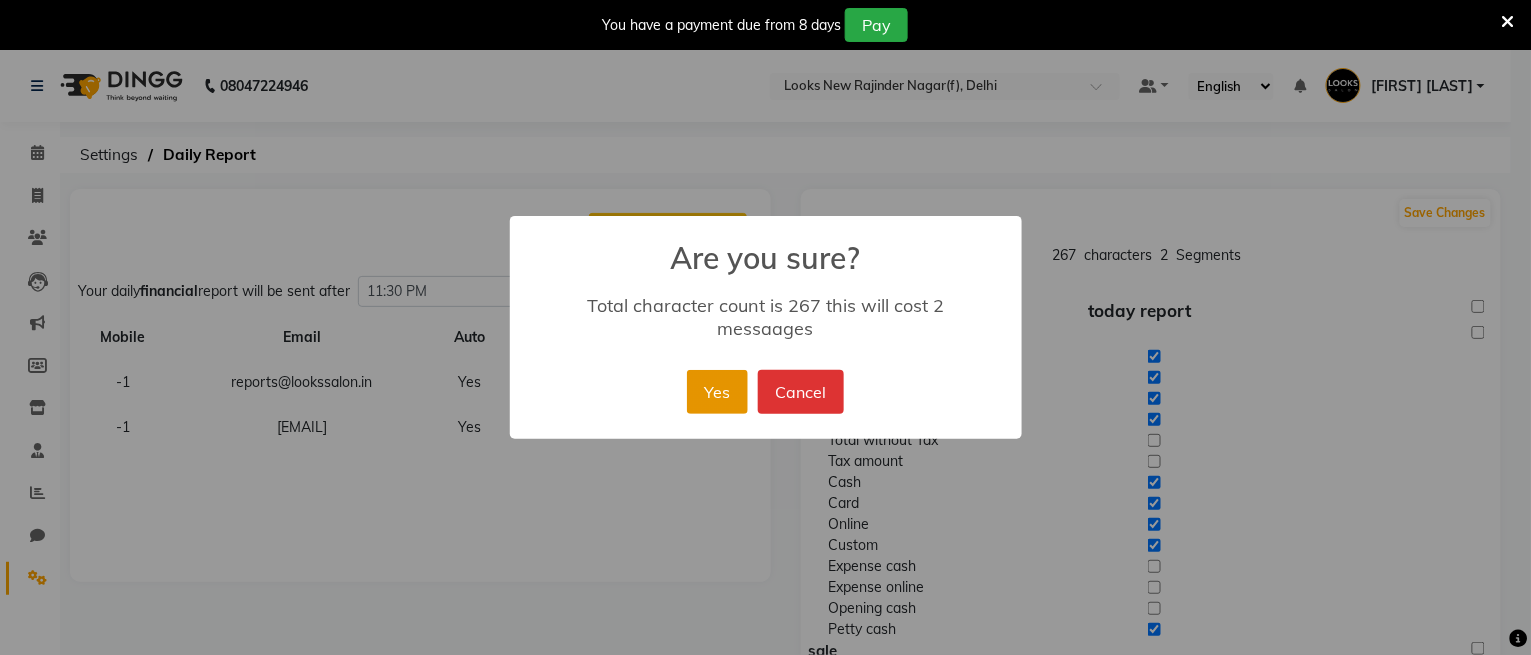 click on "Yes" at bounding box center (717, 392) 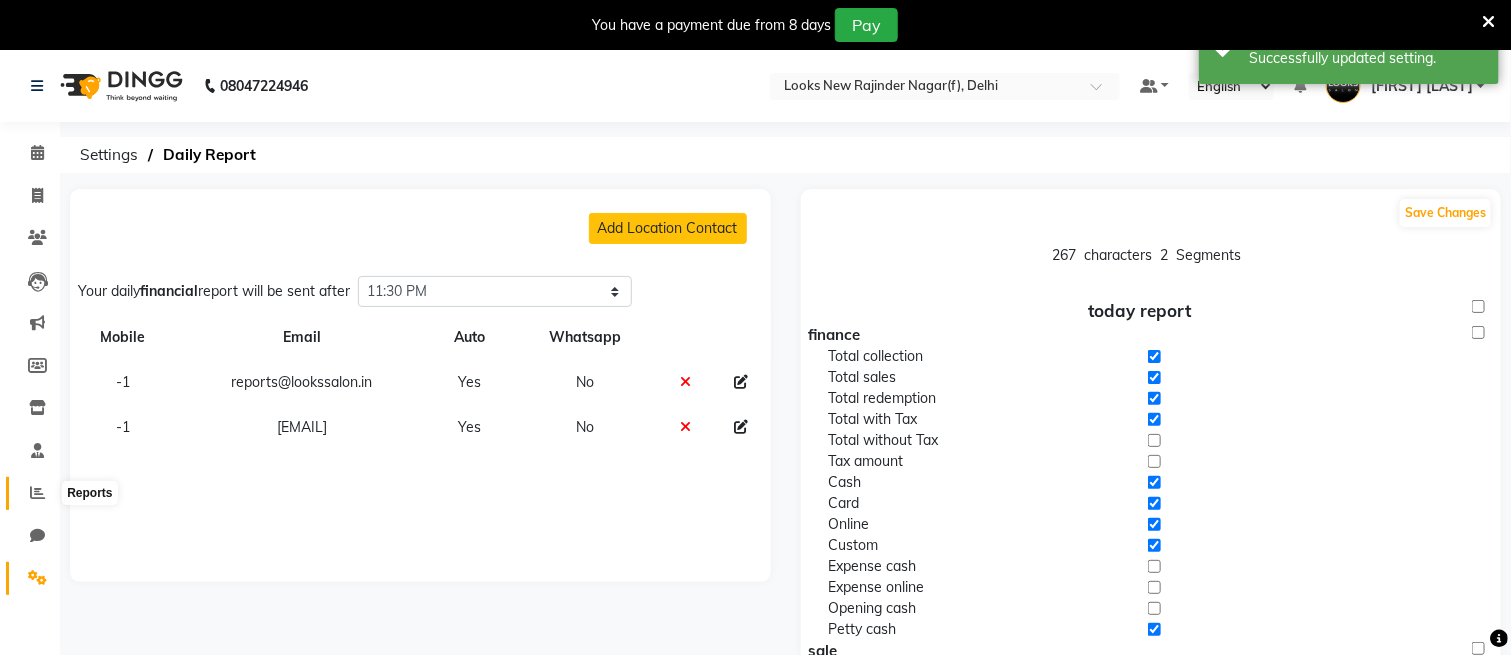click 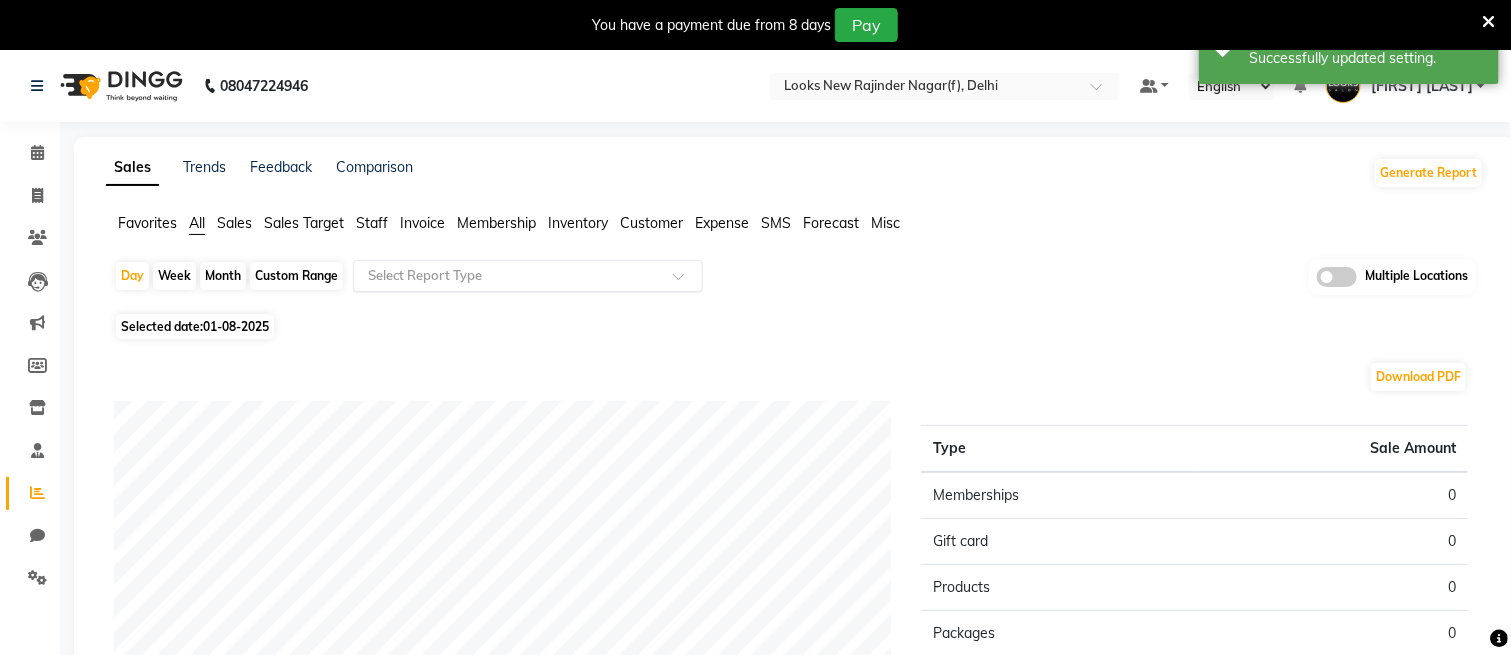 click 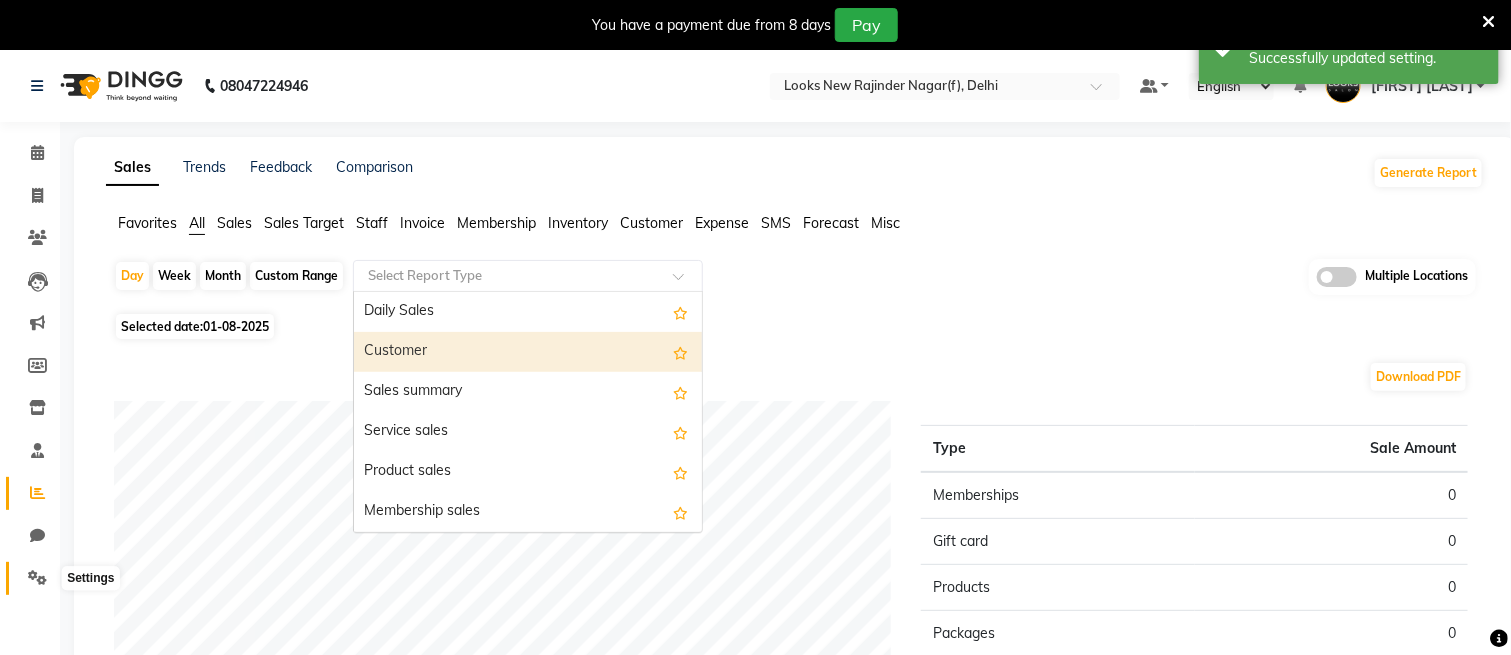 click 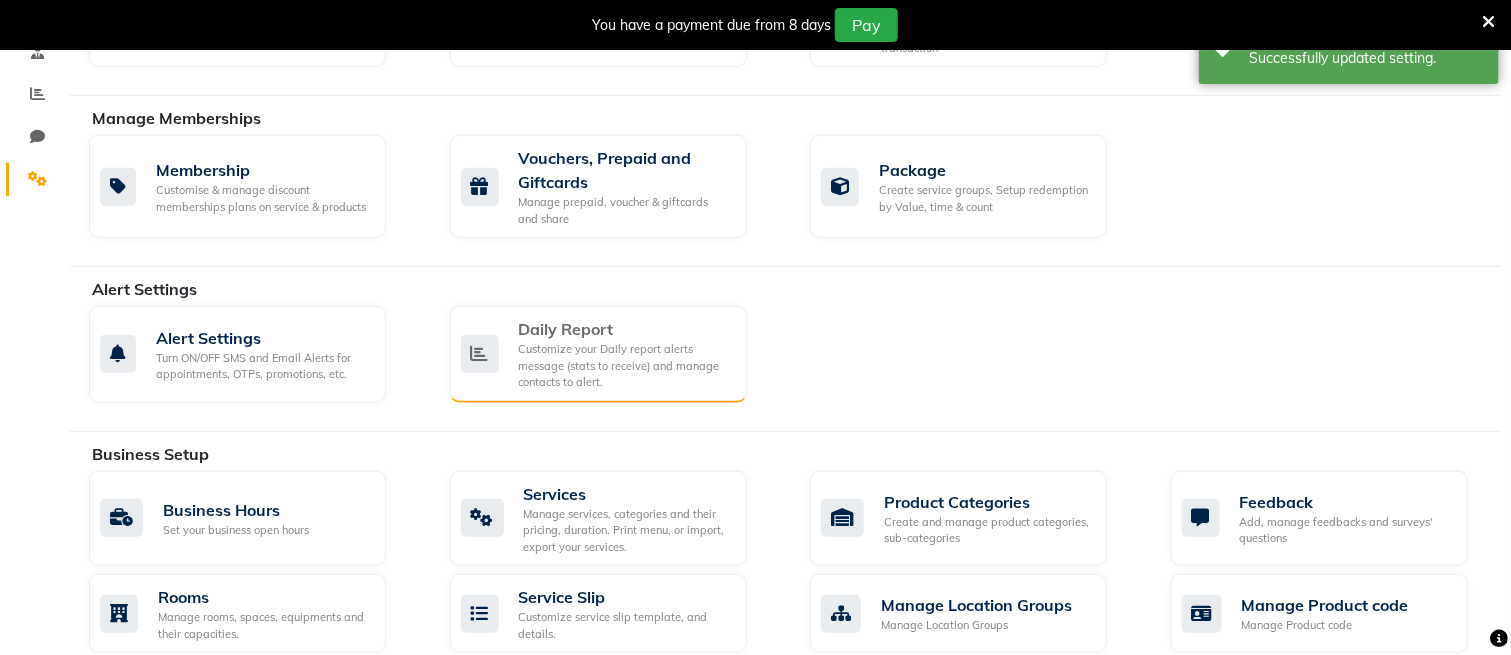 click on "Customize your Daily report alerts message (stats to receive) and manage contacts to alert." 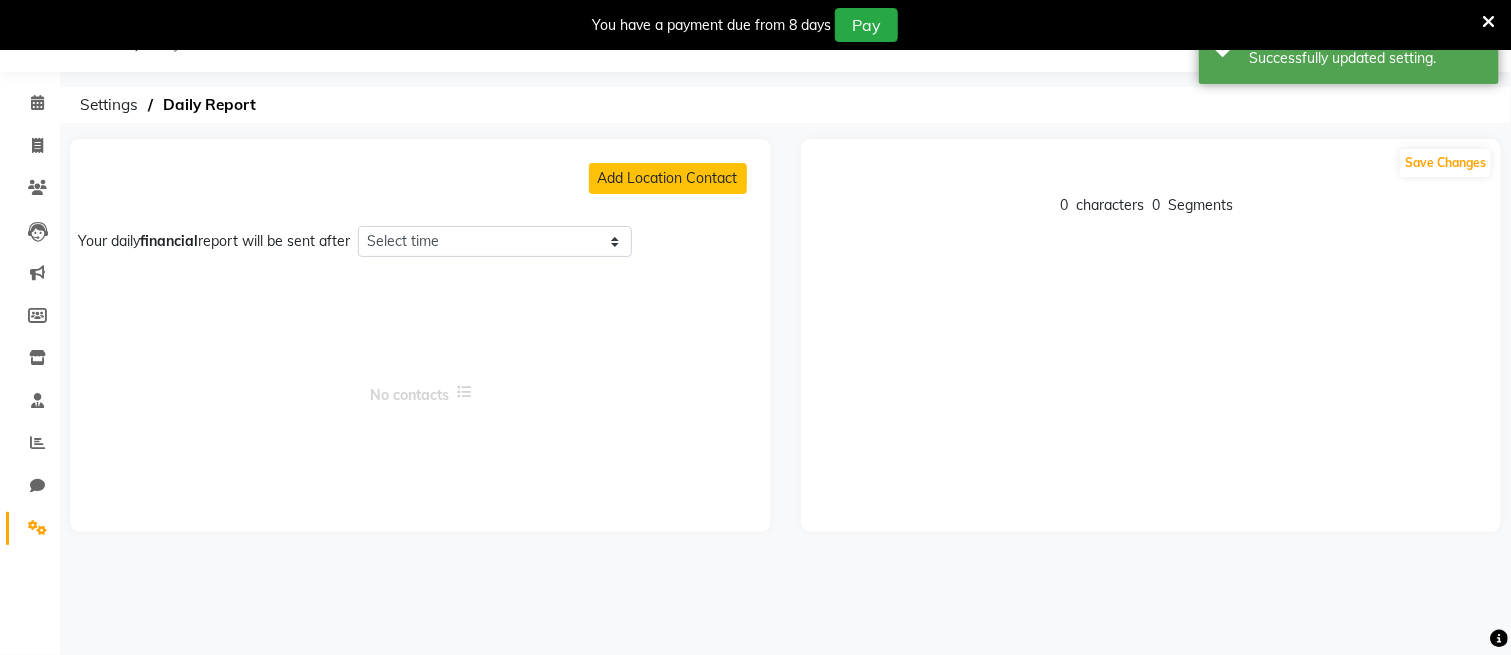 select on "1410" 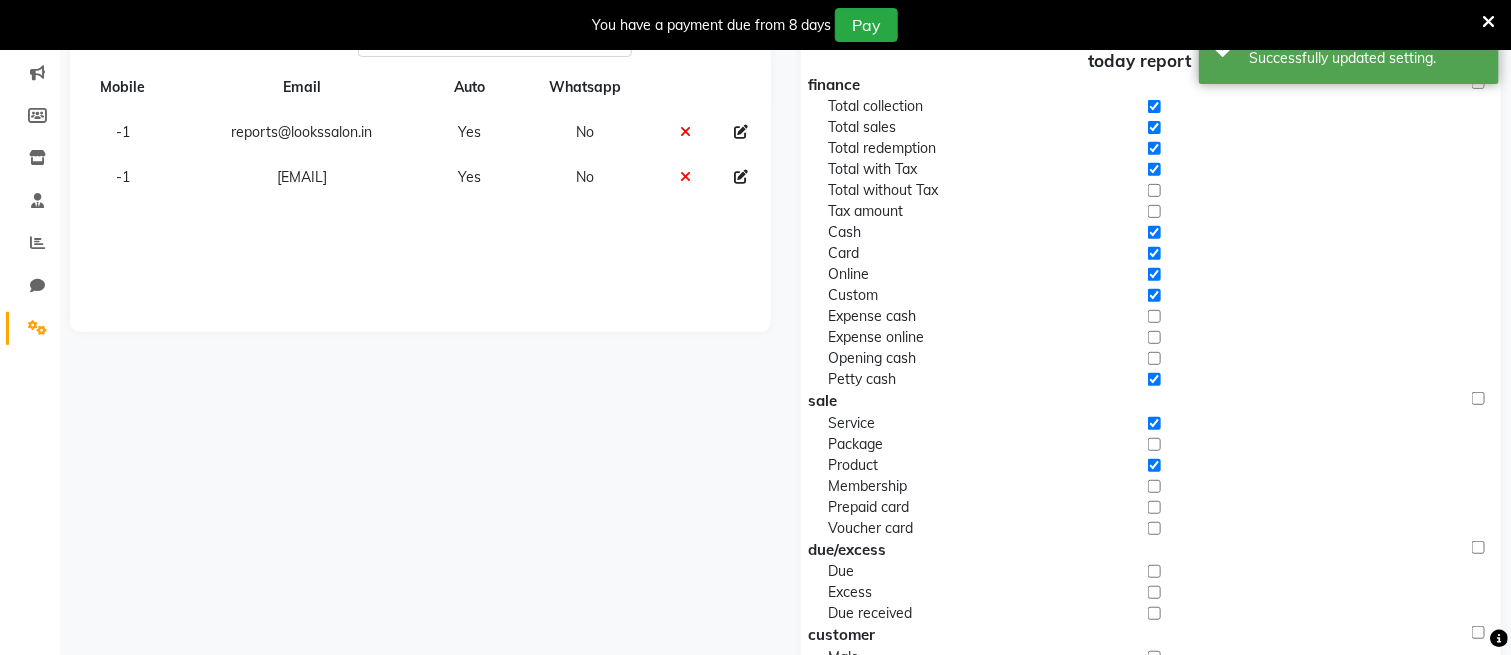 scroll, scrollTop: 0, scrollLeft: 0, axis: both 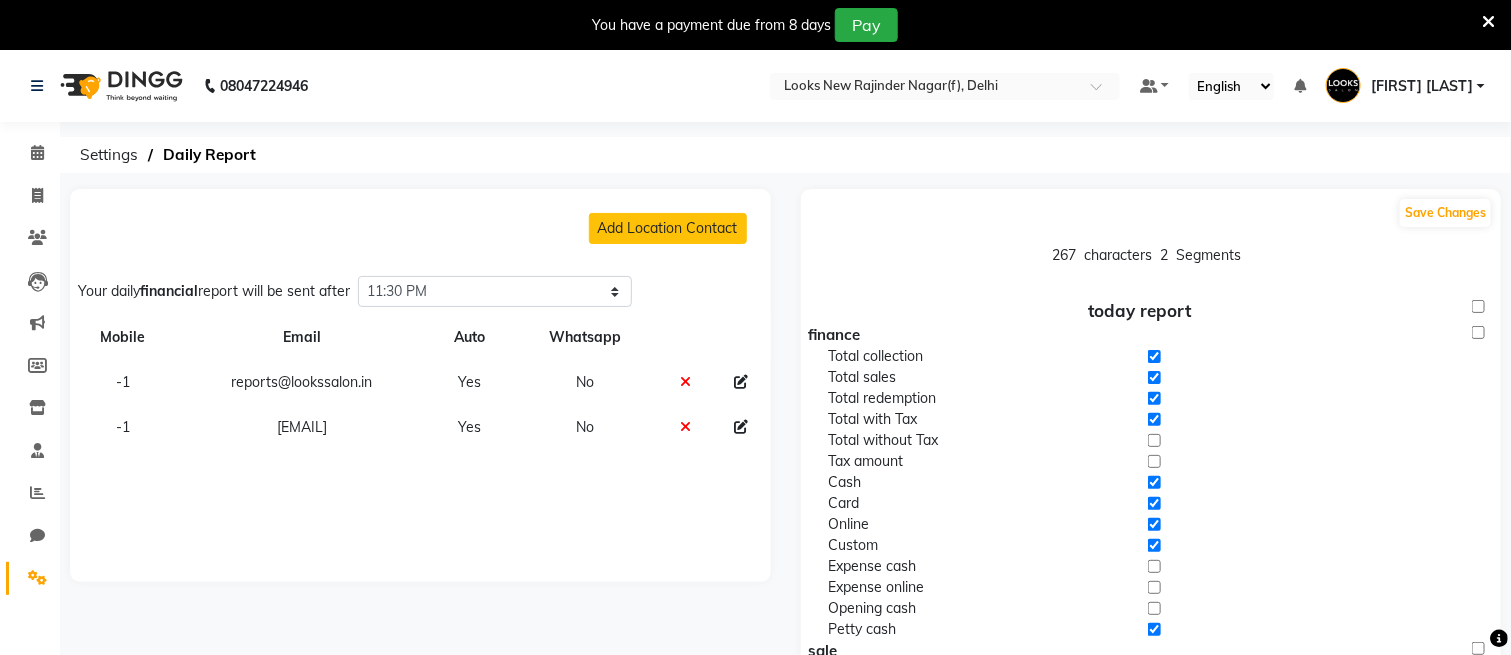 click 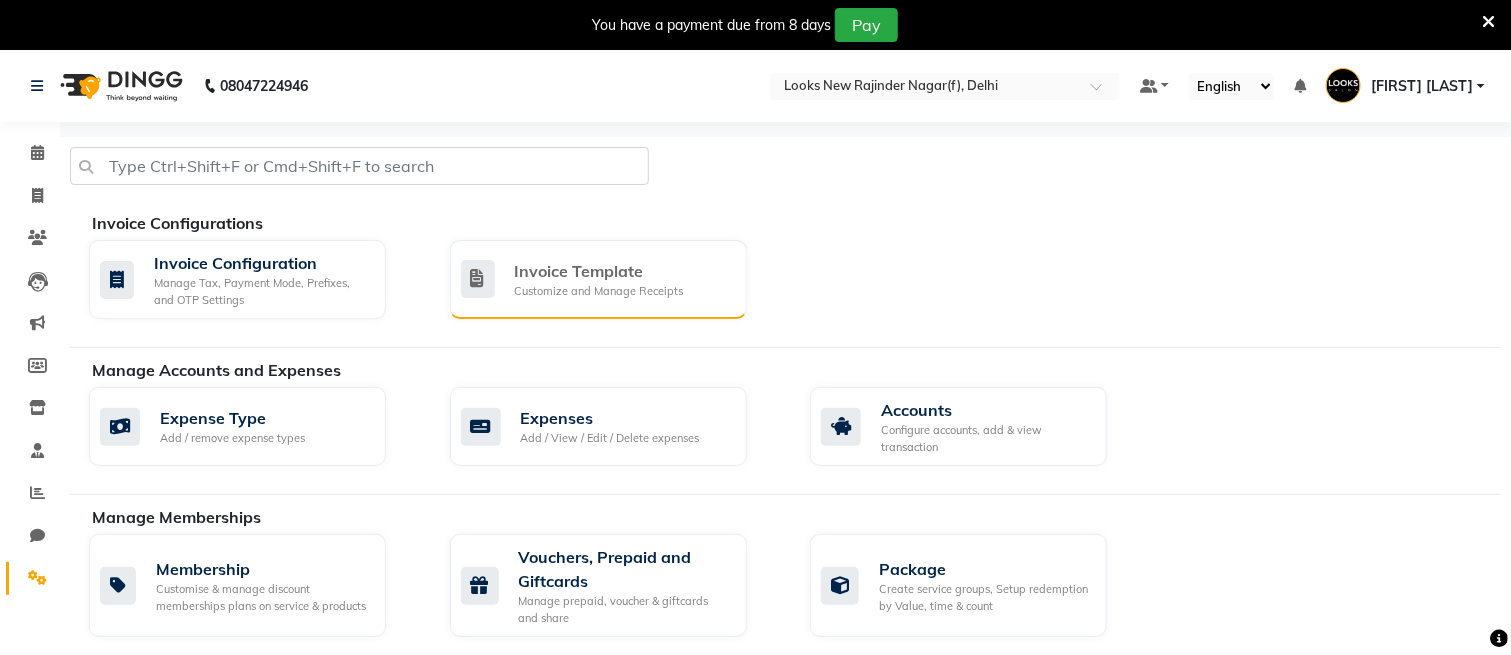click on "Invoice Template" 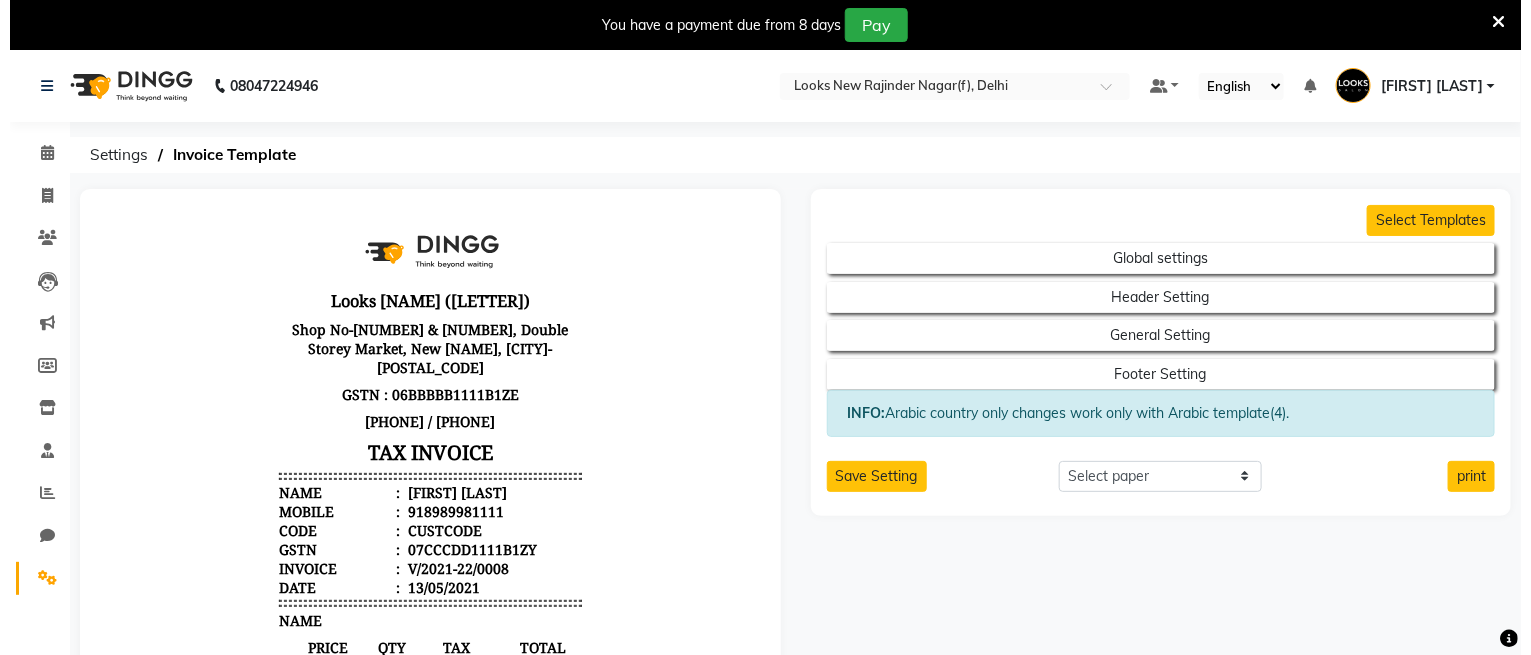scroll, scrollTop: 0, scrollLeft: 0, axis: both 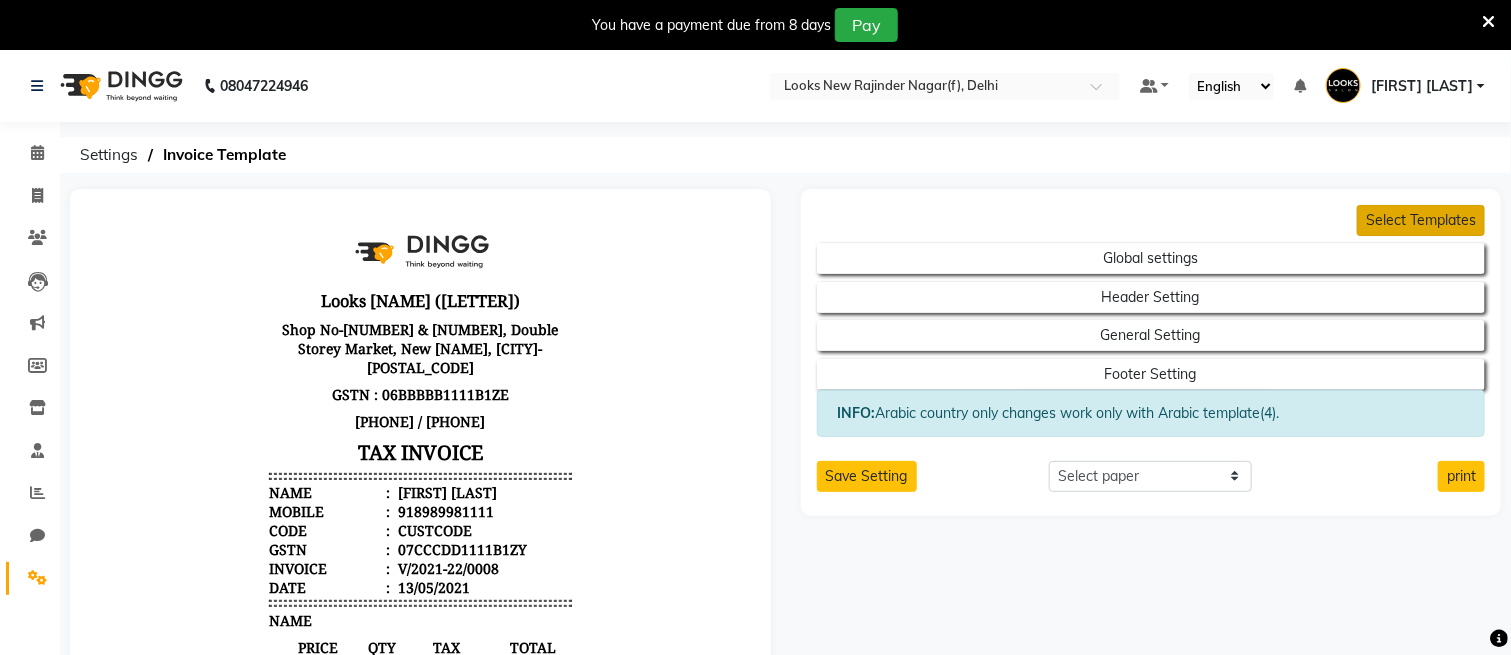 click on "Select Templates" 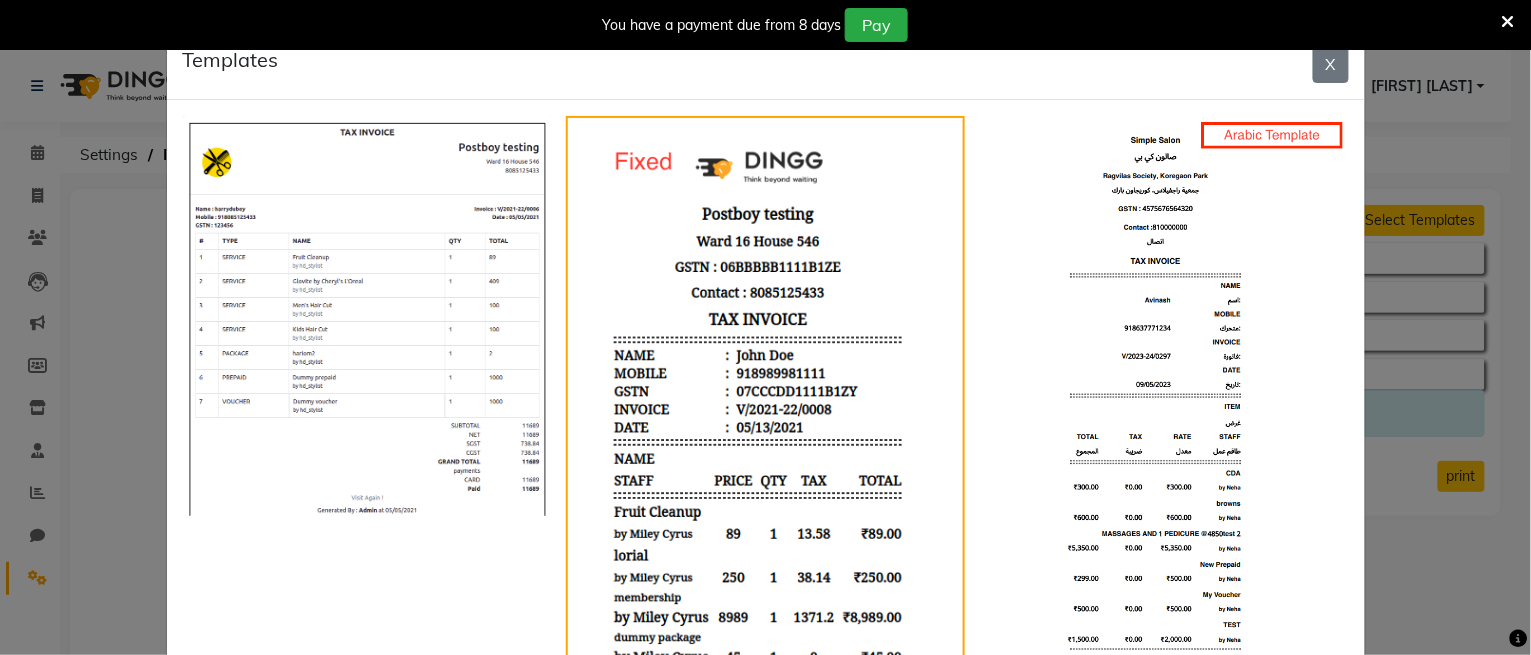 click 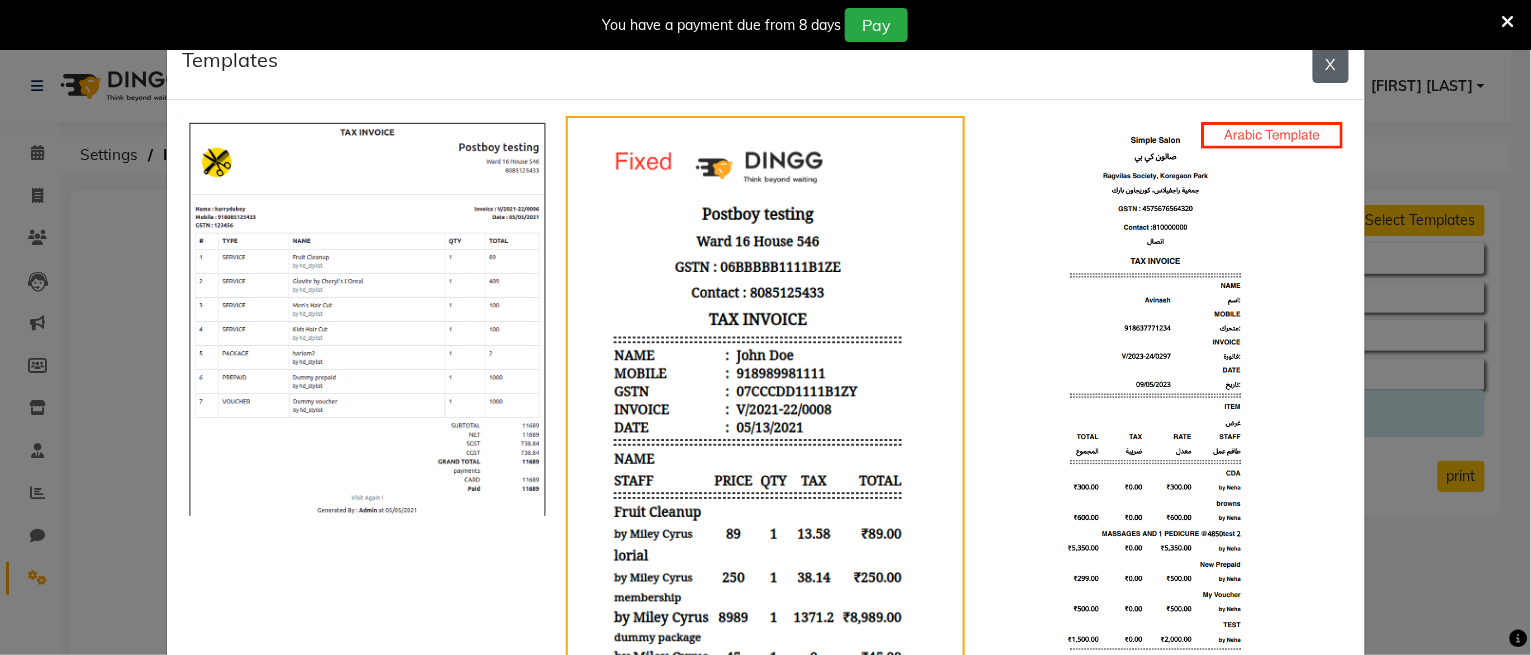click on "X" 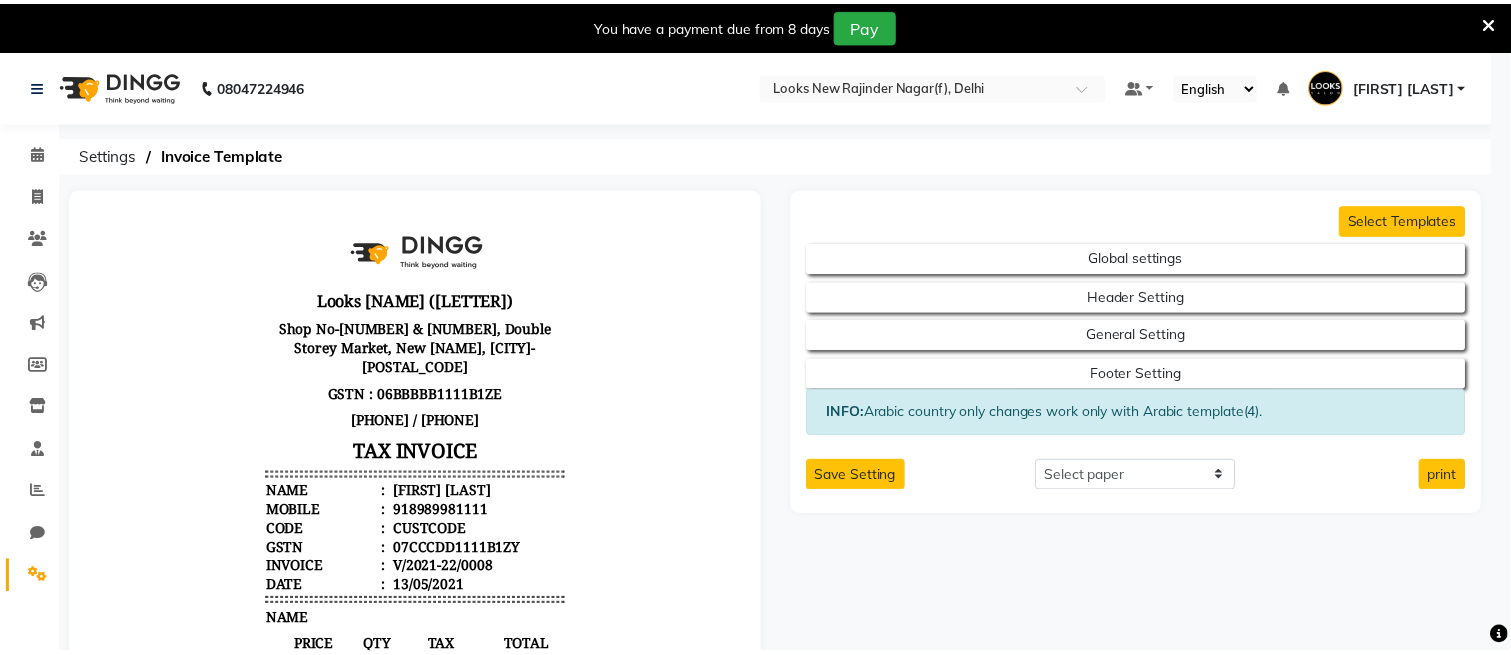 scroll, scrollTop: 0, scrollLeft: 0, axis: both 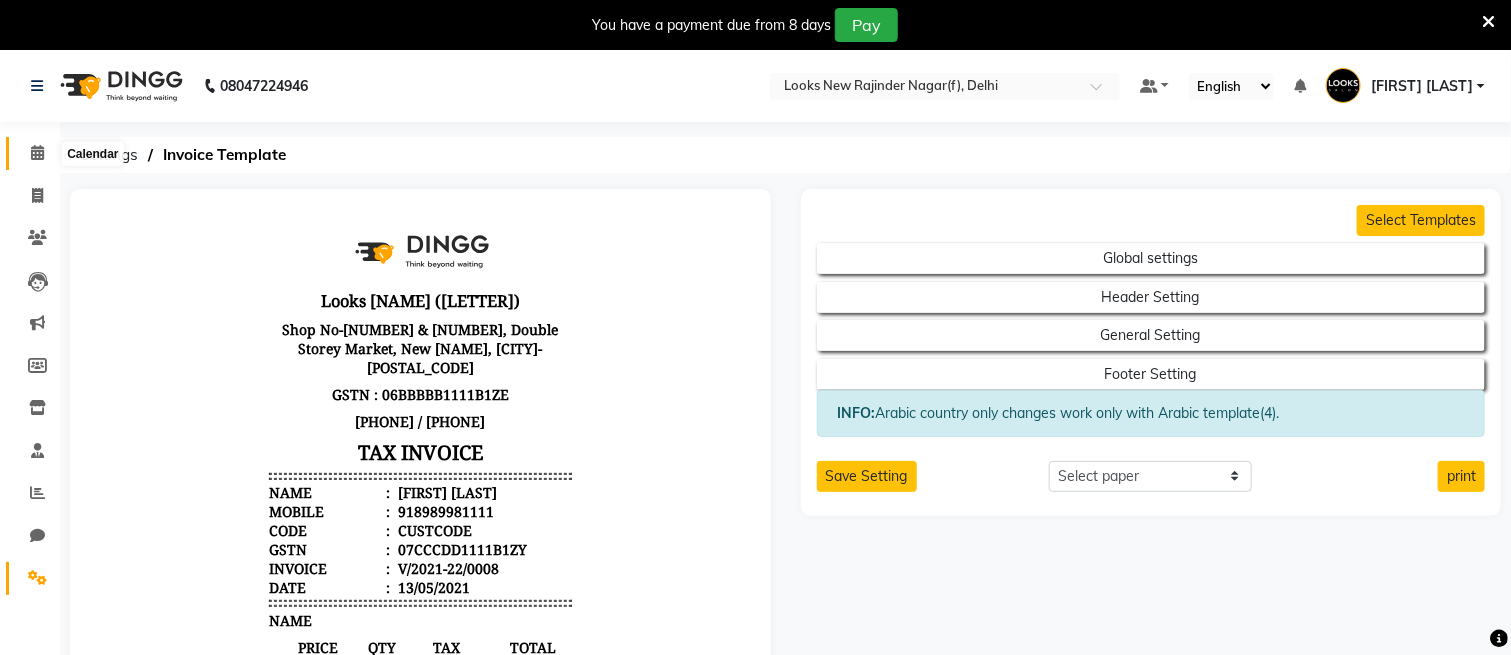 click 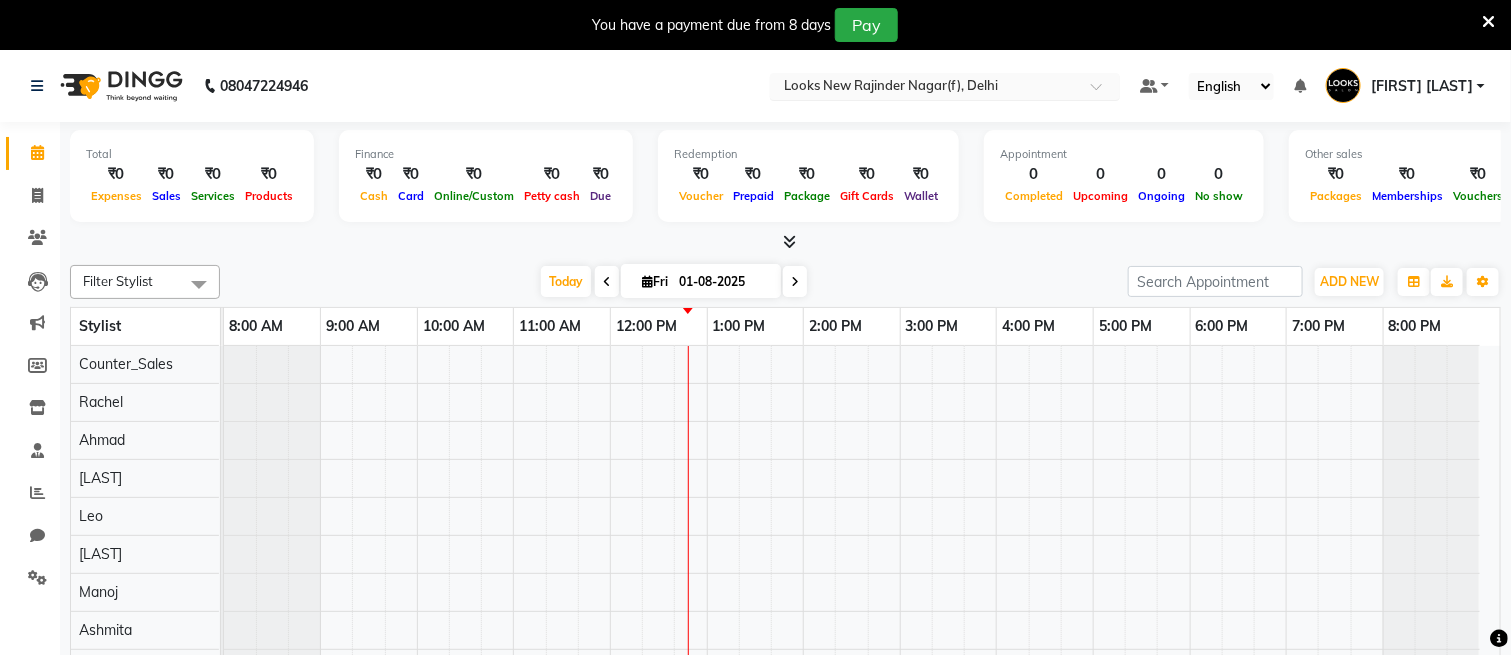 click at bounding box center [945, 88] 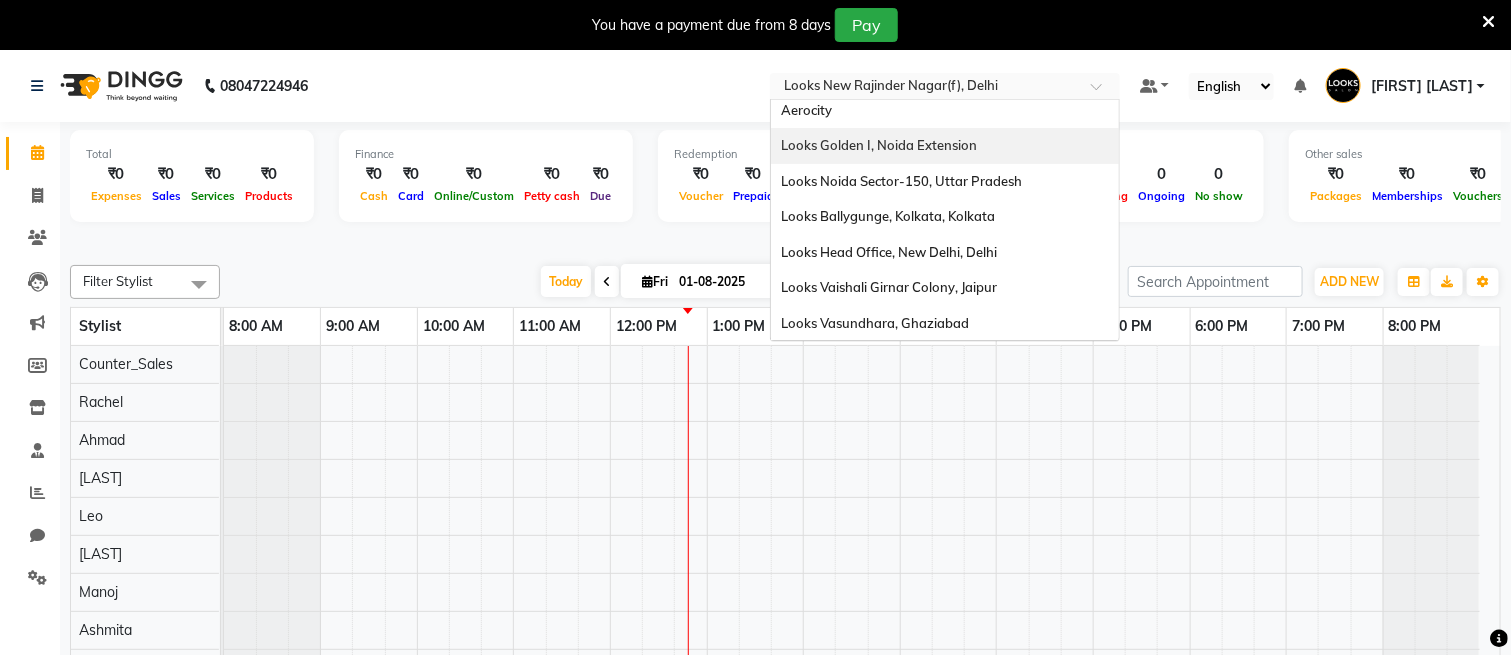 scroll, scrollTop: 0, scrollLeft: 0, axis: both 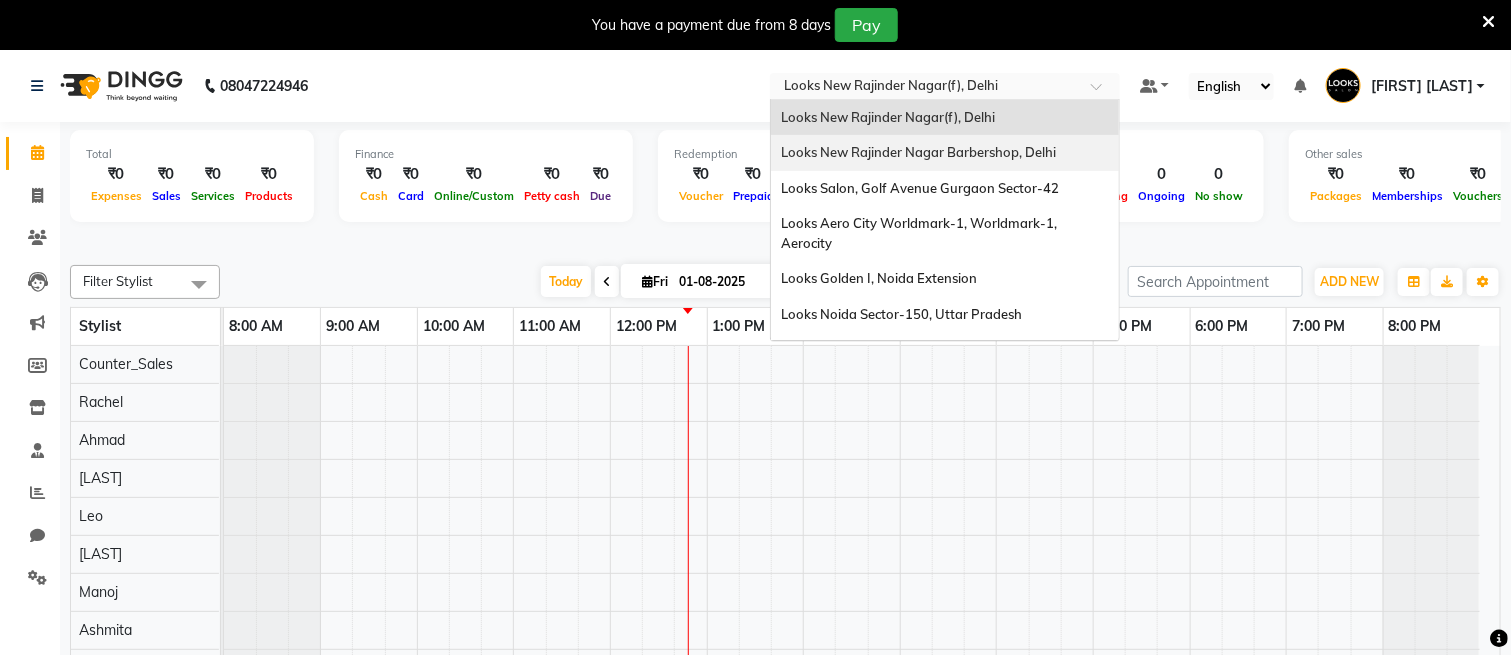 click on "Looks New Rajinder Nagar Barbershop, Delhi" at bounding box center [918, 152] 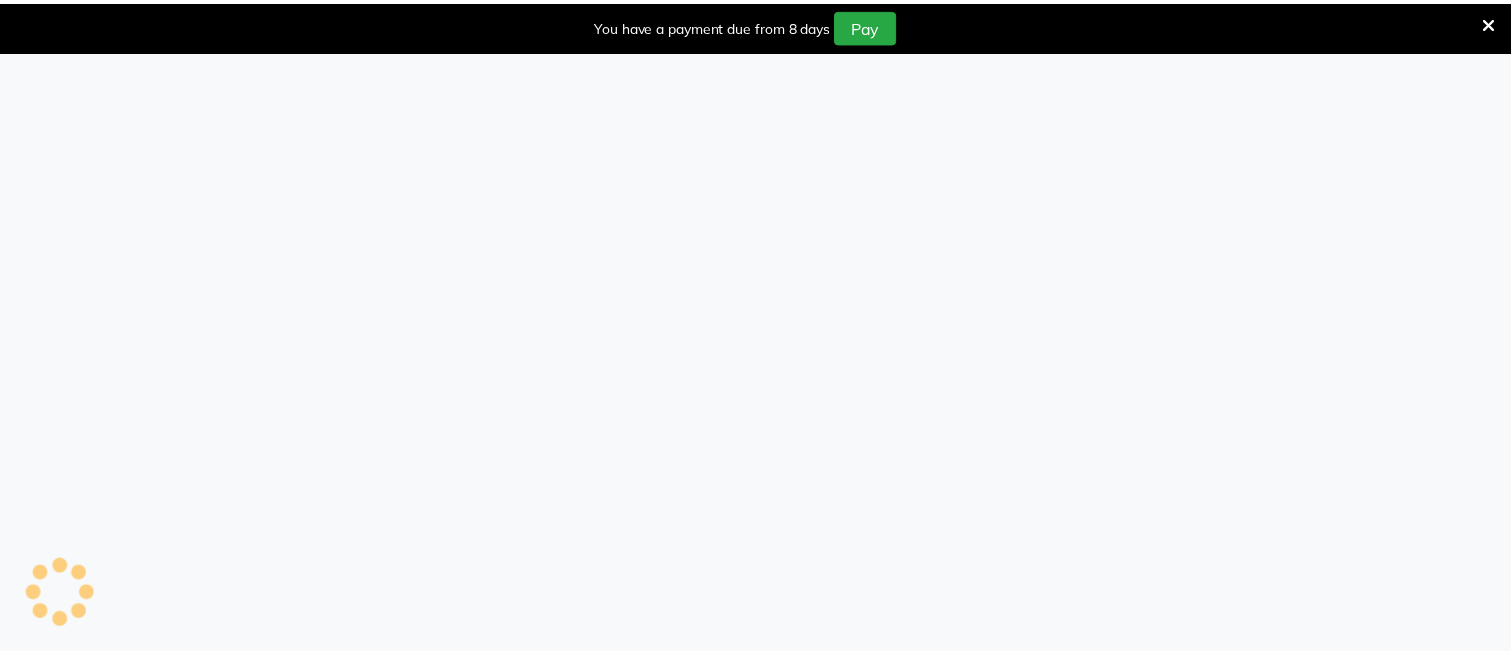 scroll, scrollTop: 0, scrollLeft: 0, axis: both 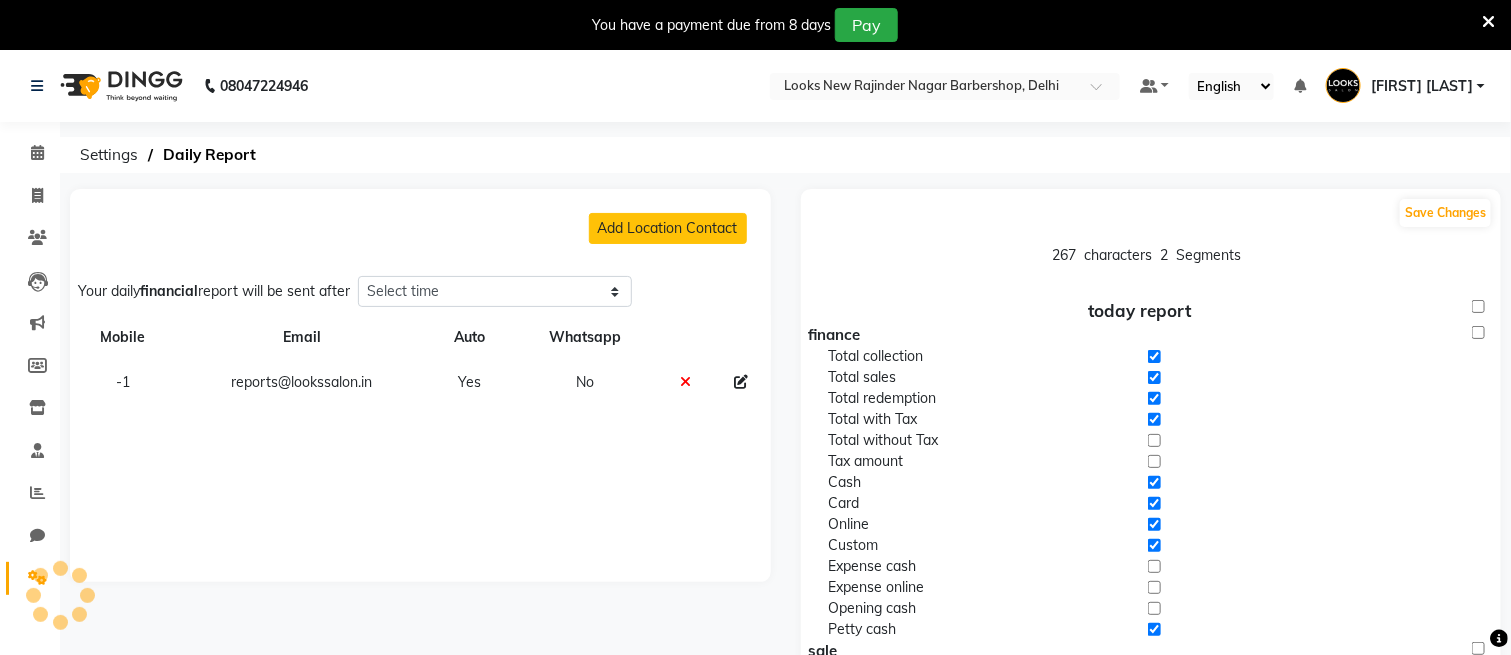 select on "1410" 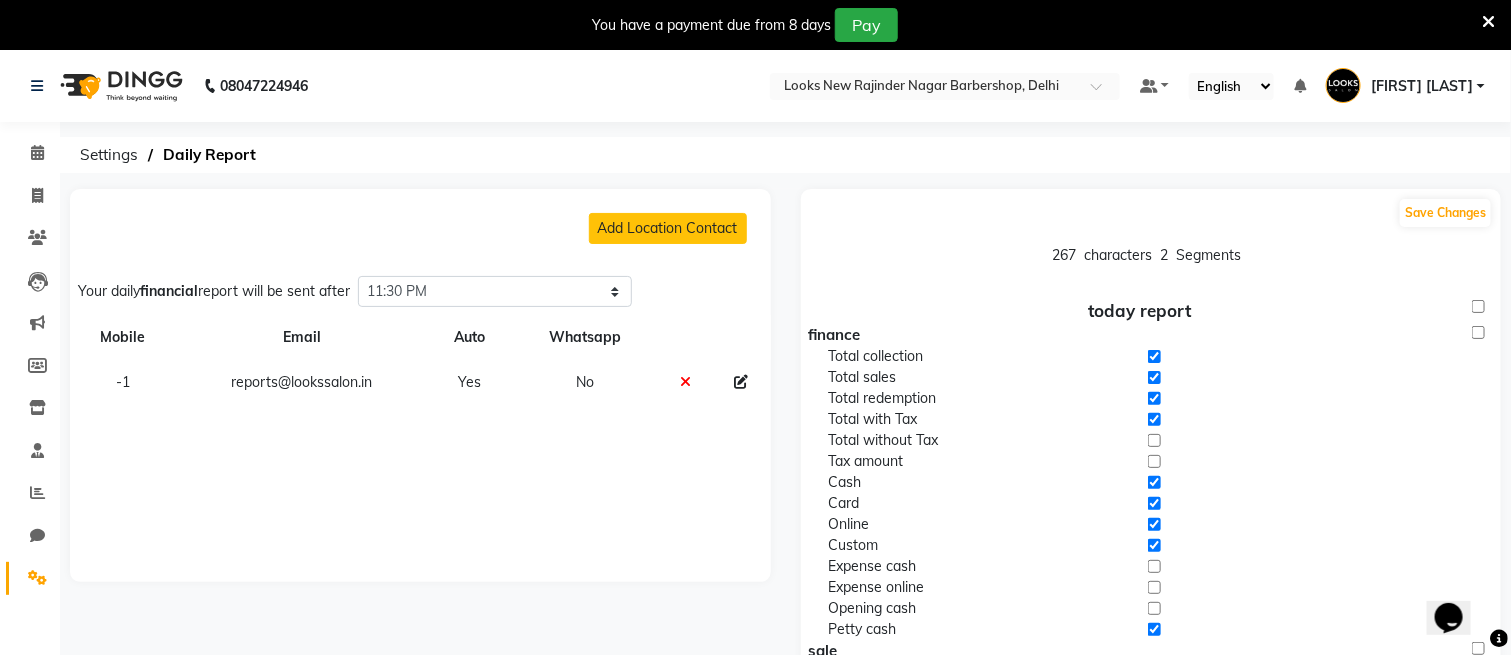 scroll, scrollTop: 0, scrollLeft: 0, axis: both 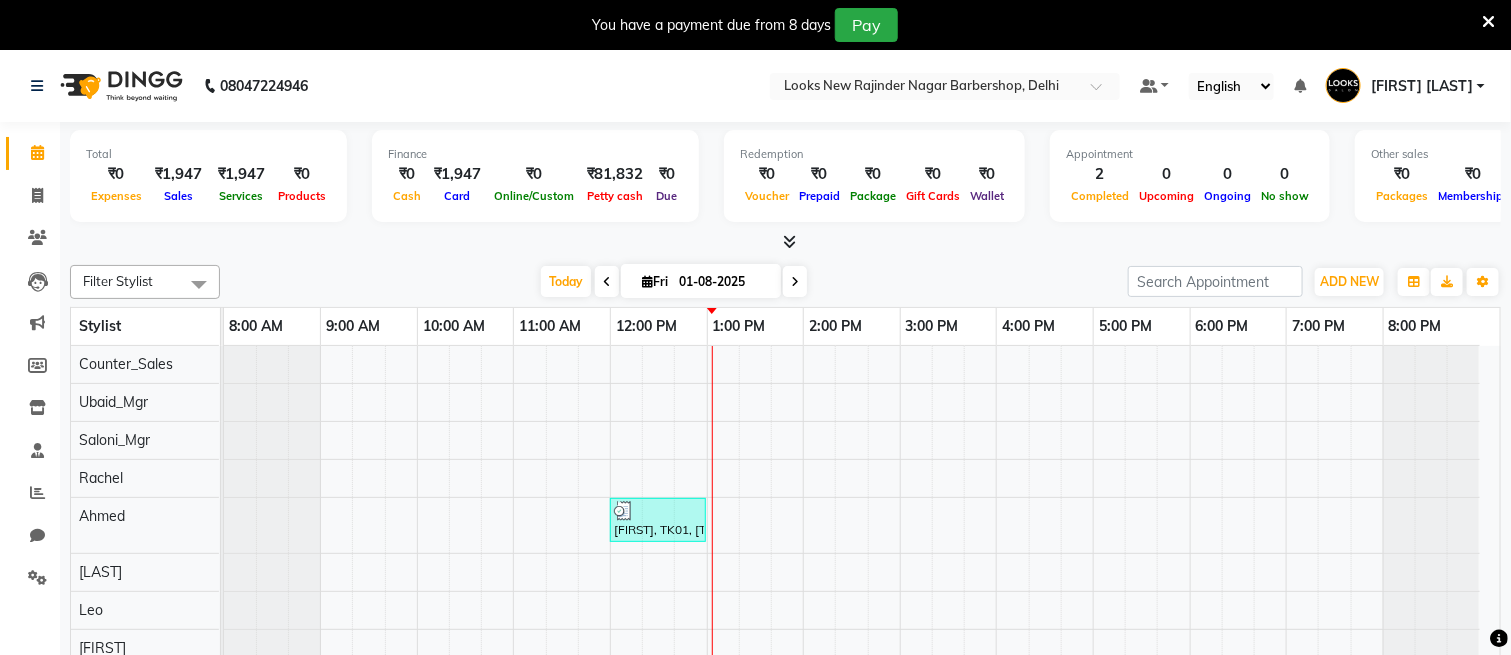 click on "[FIRST] [LAST]" at bounding box center (1422, 86) 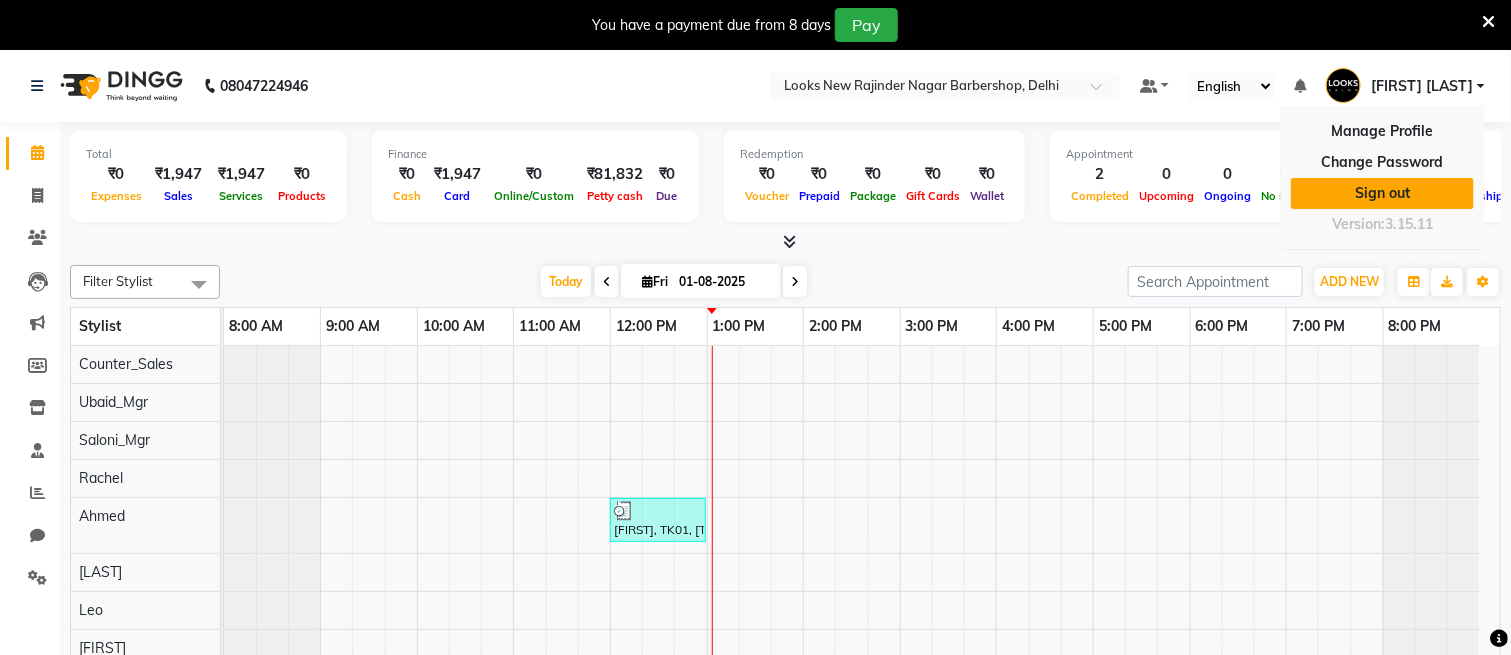 click on "Sign out" at bounding box center (1382, 193) 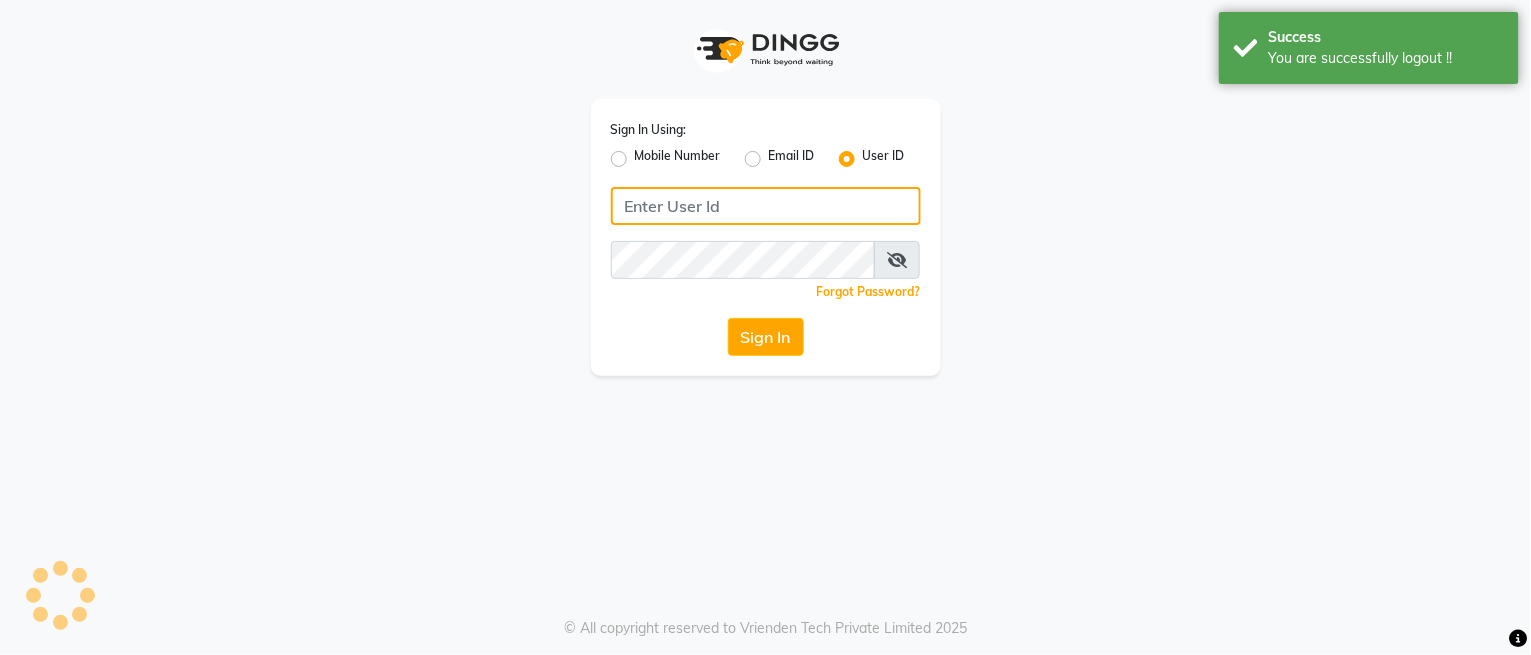 type on "e3843-01" 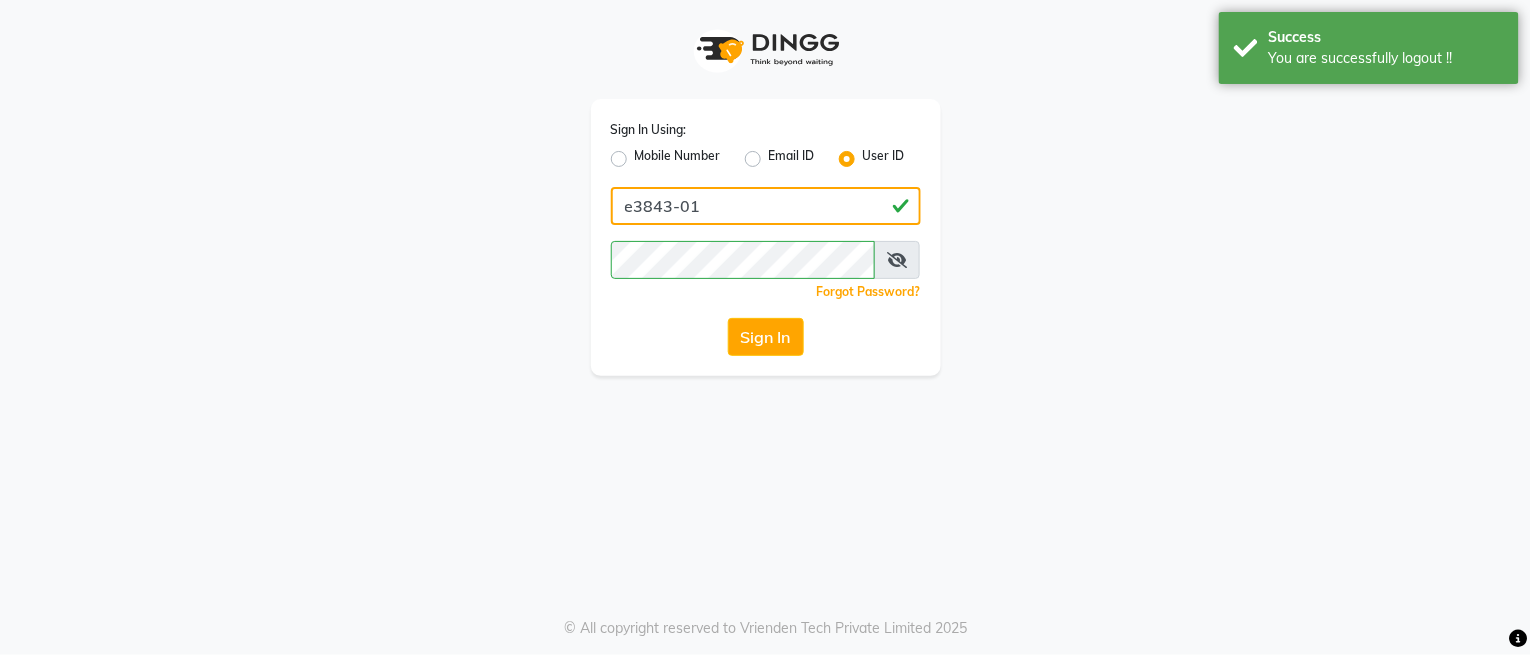 click on "e3843-01" 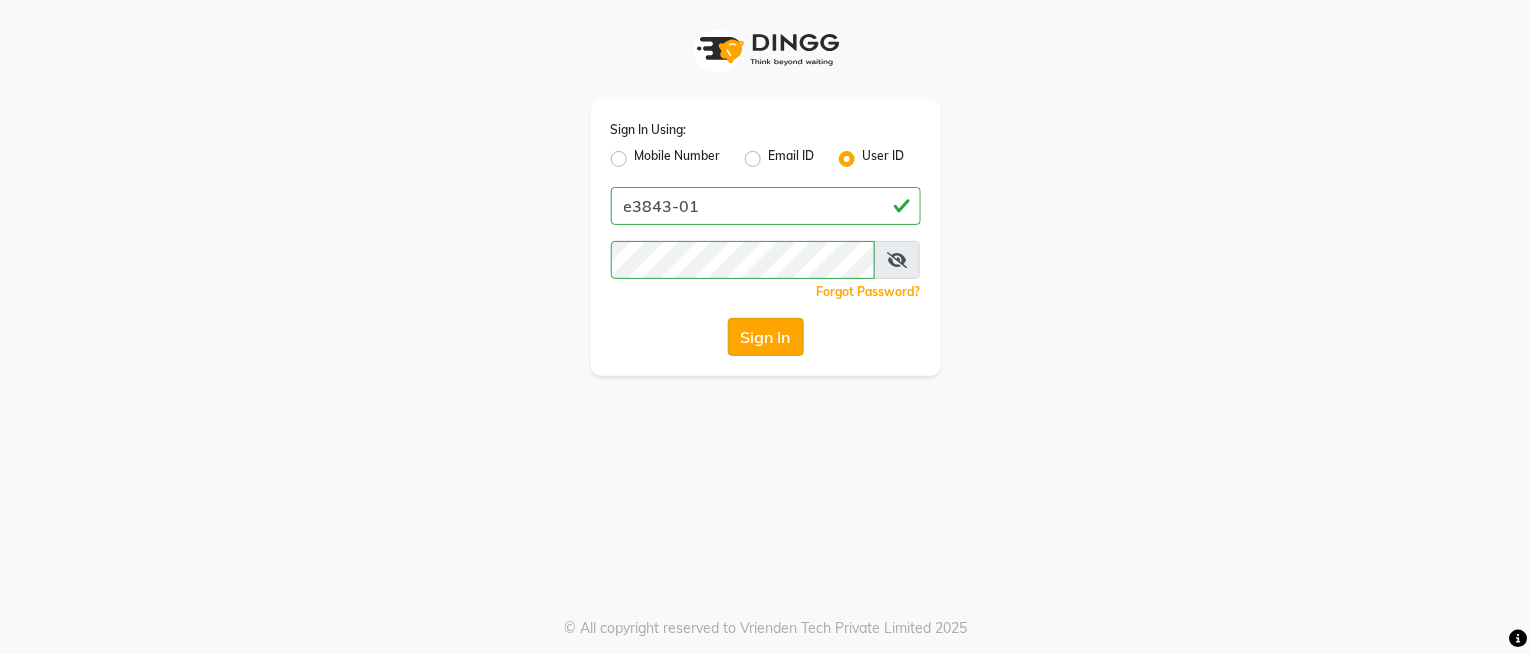 click on "Sign In" 